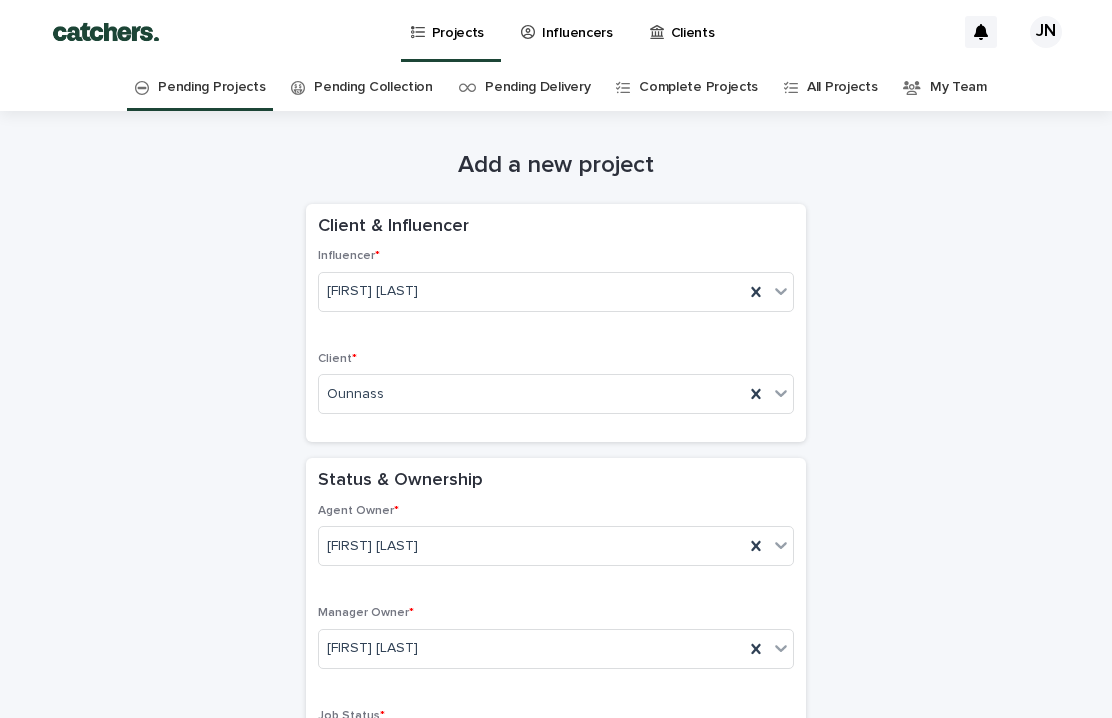scroll, scrollTop: 0, scrollLeft: 0, axis: both 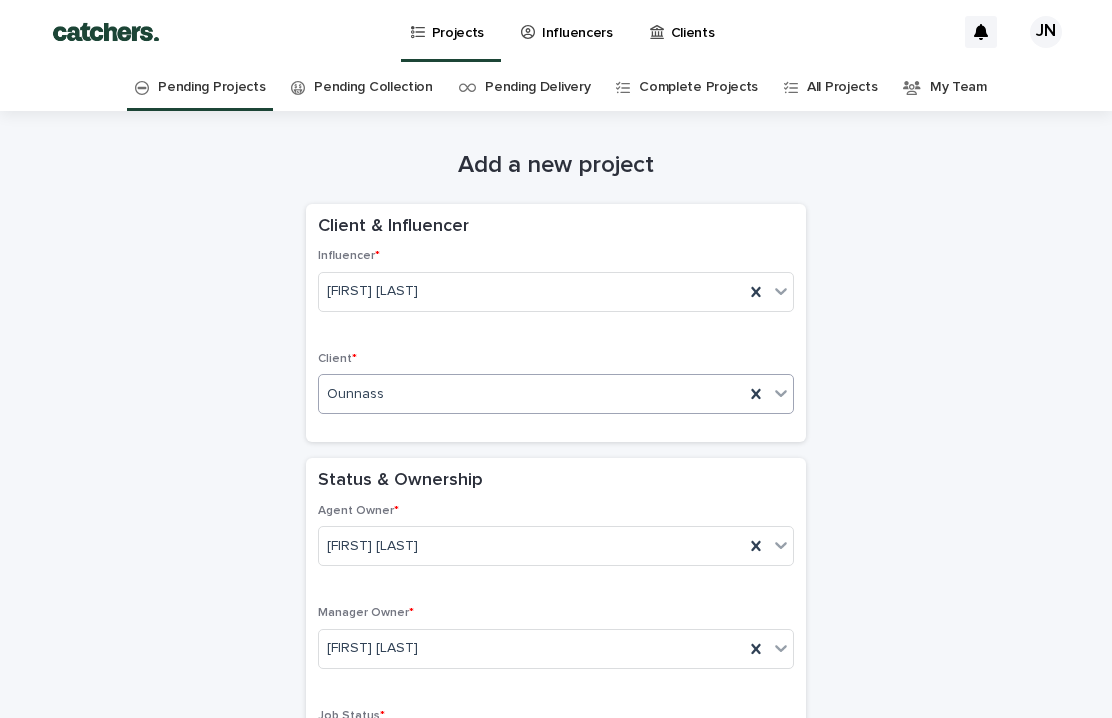 click on "Ounnass" at bounding box center [531, 394] 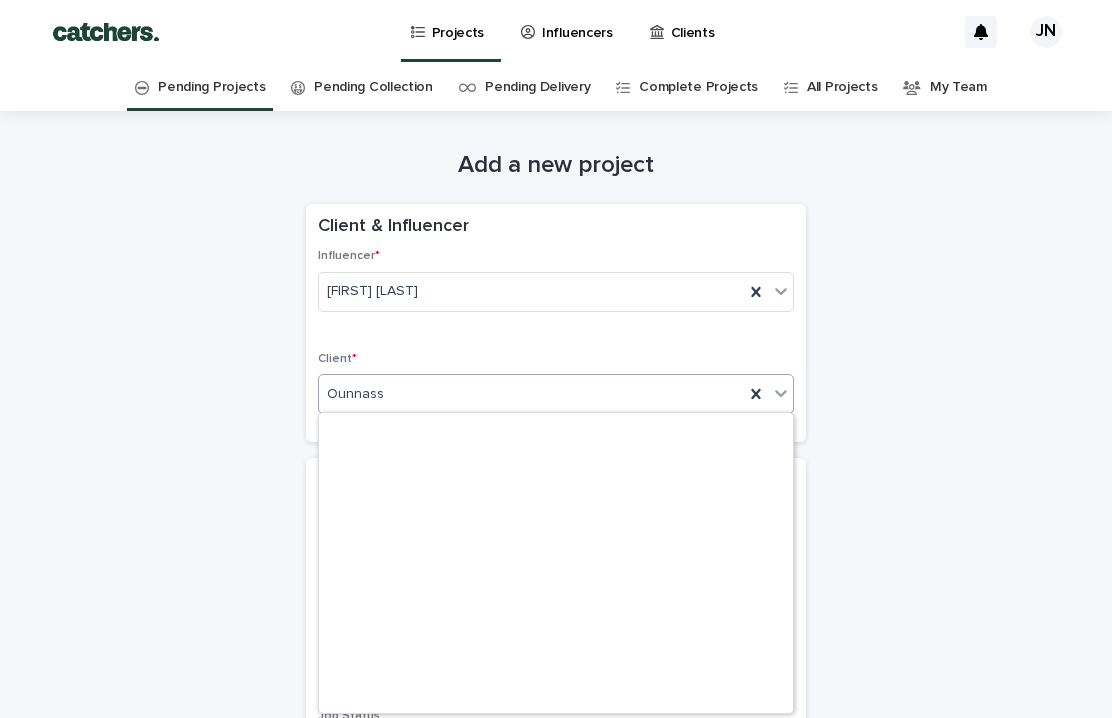 scroll, scrollTop: 20090, scrollLeft: 0, axis: vertical 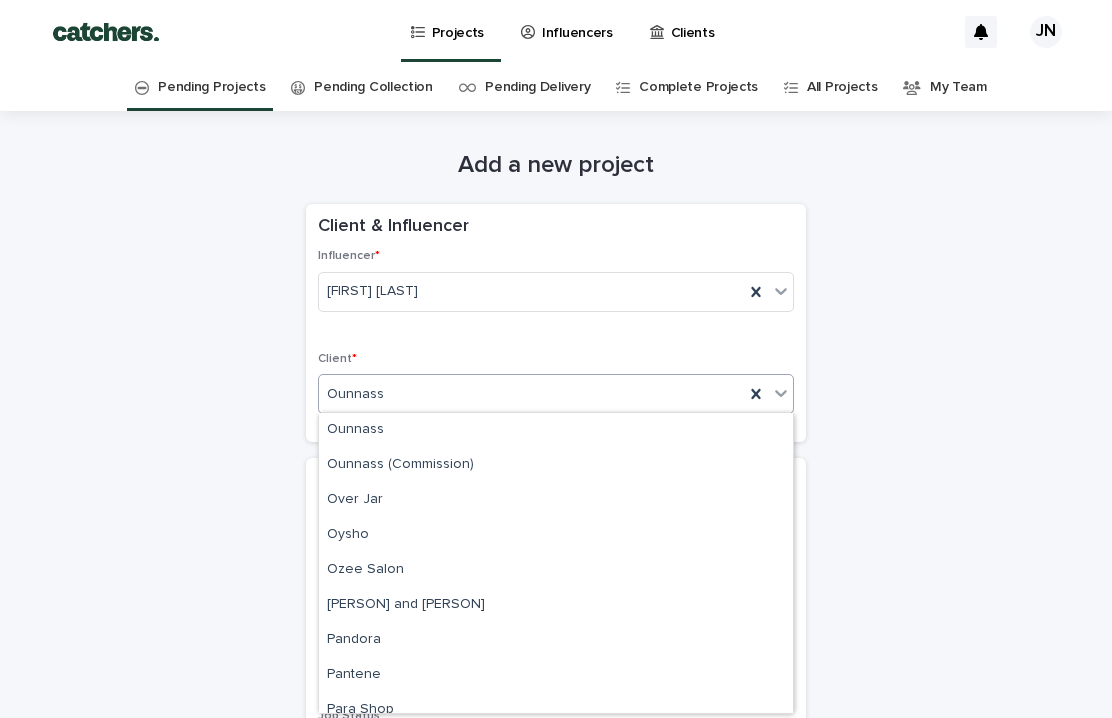 click on "Ounnass" at bounding box center [531, 394] 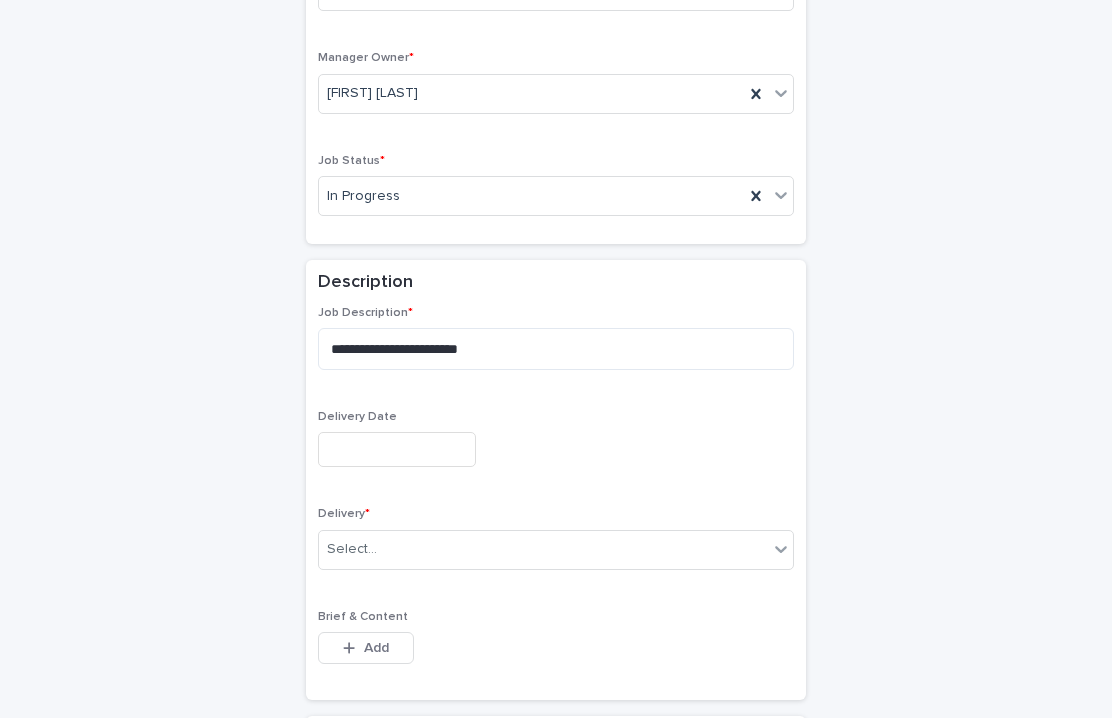 scroll, scrollTop: 590, scrollLeft: 0, axis: vertical 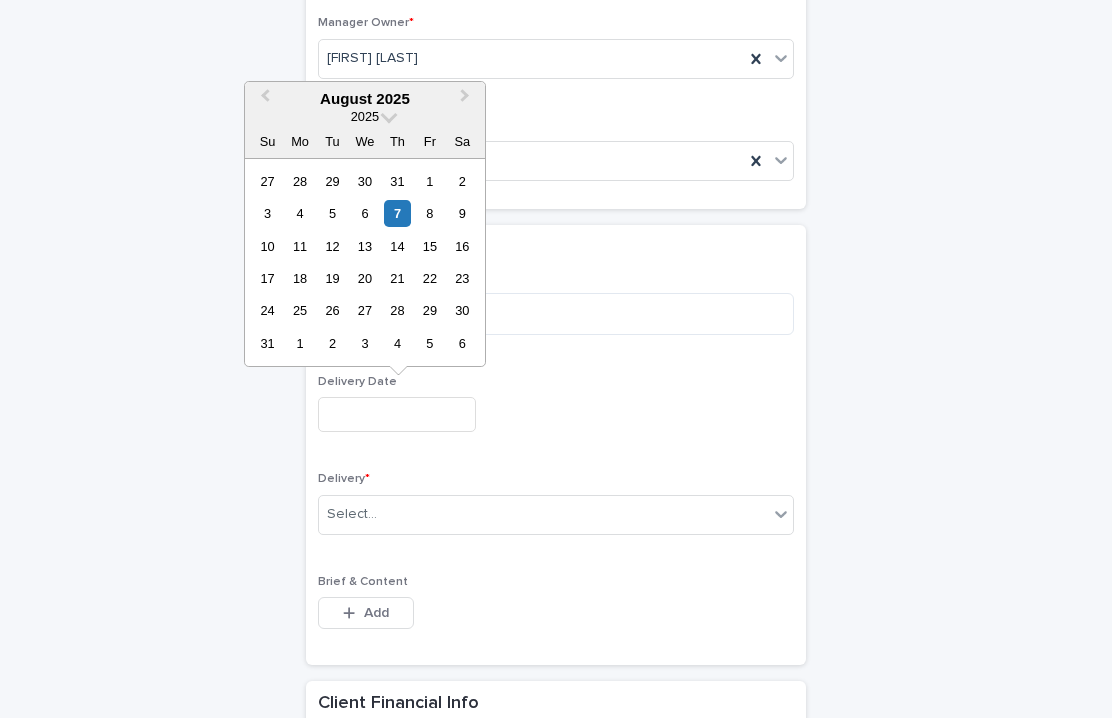 click at bounding box center (397, 414) 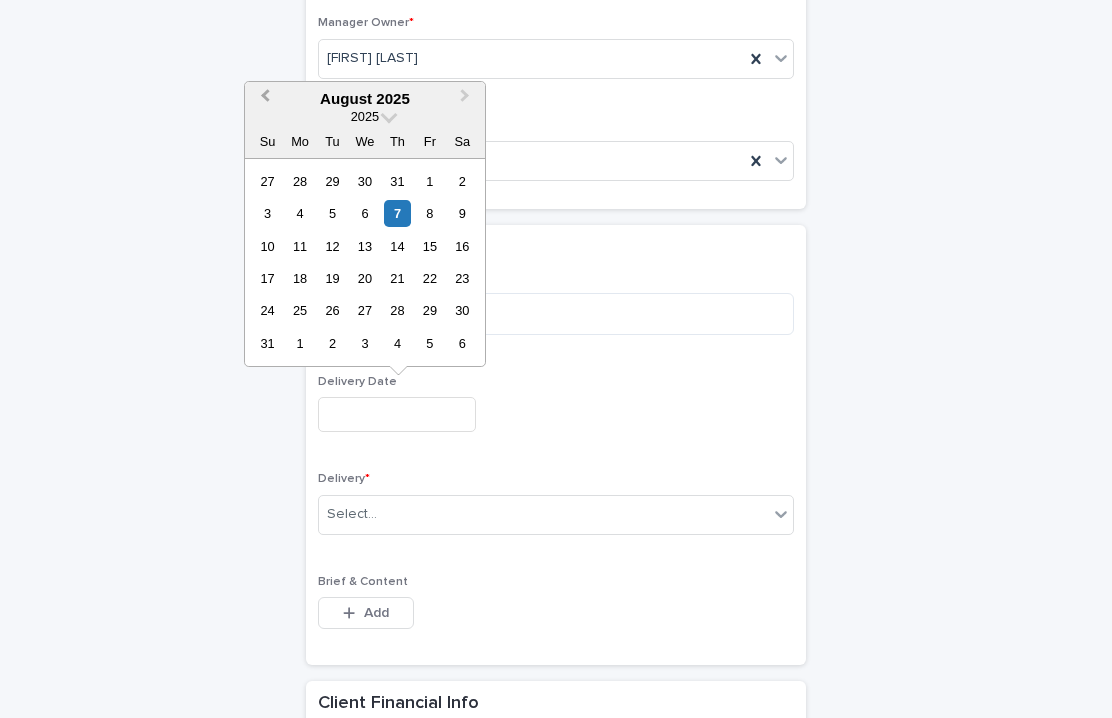 click on "Previous Month" at bounding box center [263, 100] 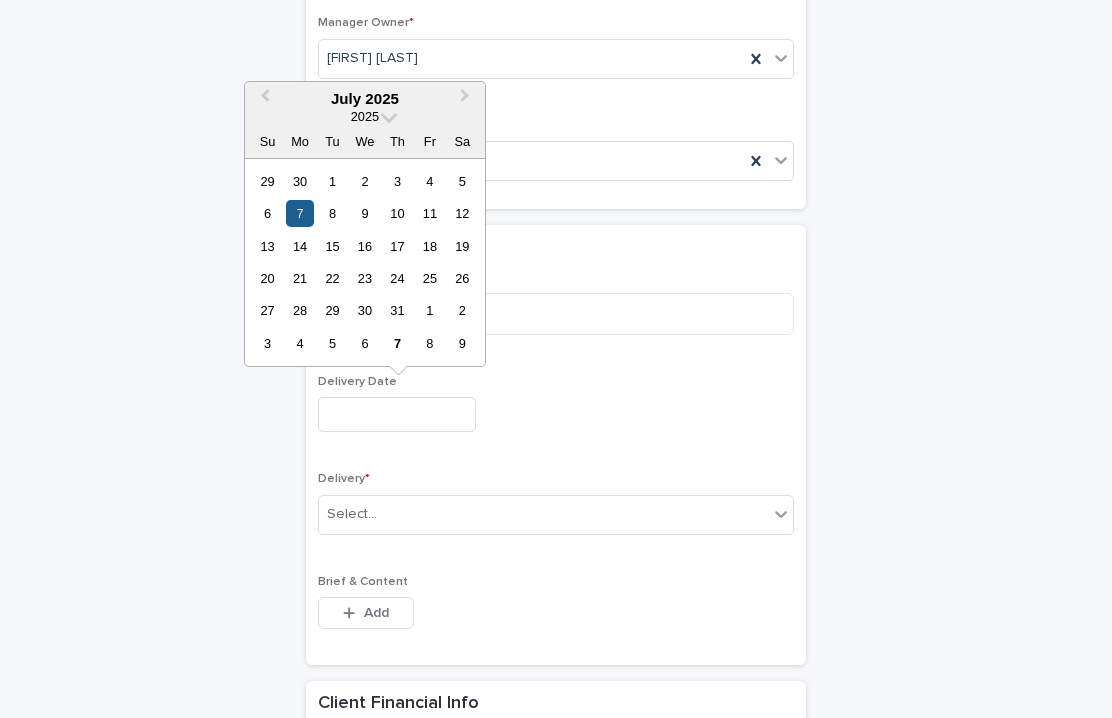 click on "7" at bounding box center (299, 213) 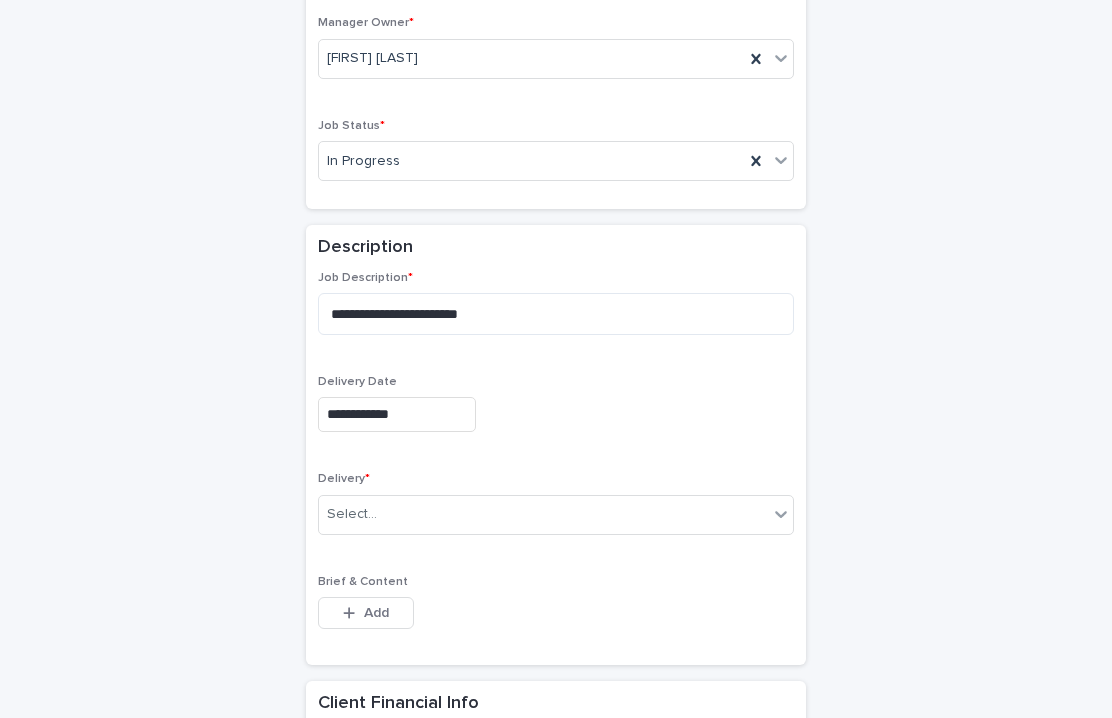 scroll, scrollTop: 835, scrollLeft: 0, axis: vertical 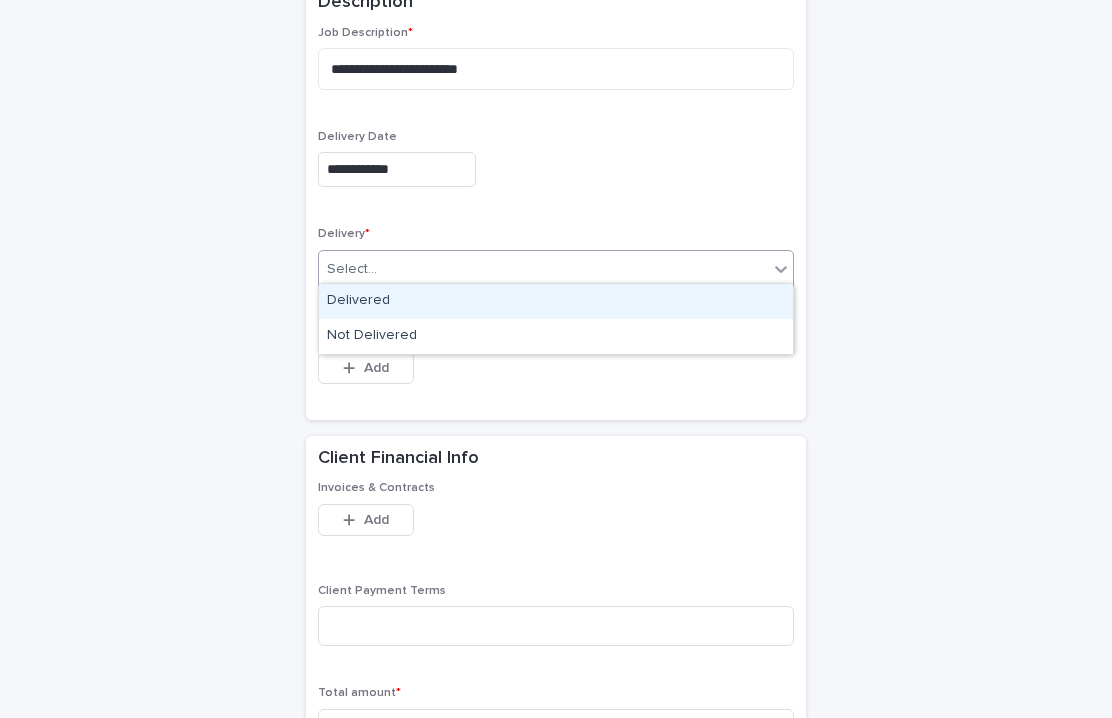 click on "Select..." at bounding box center (543, 269) 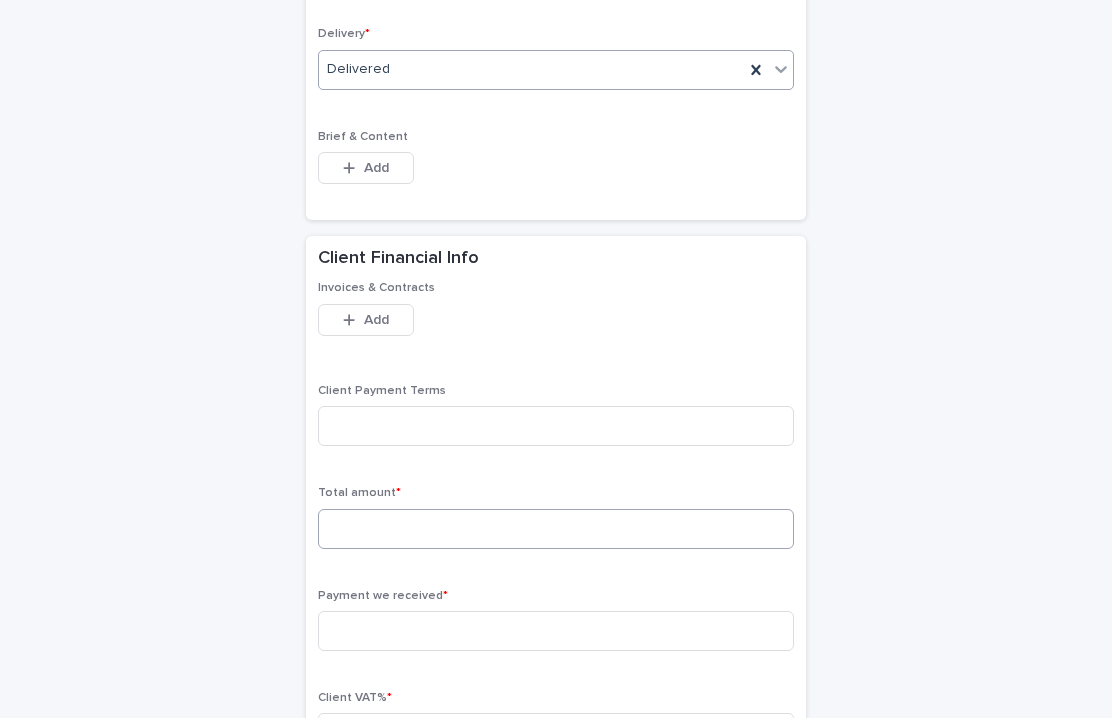 scroll, scrollTop: 1048, scrollLeft: 0, axis: vertical 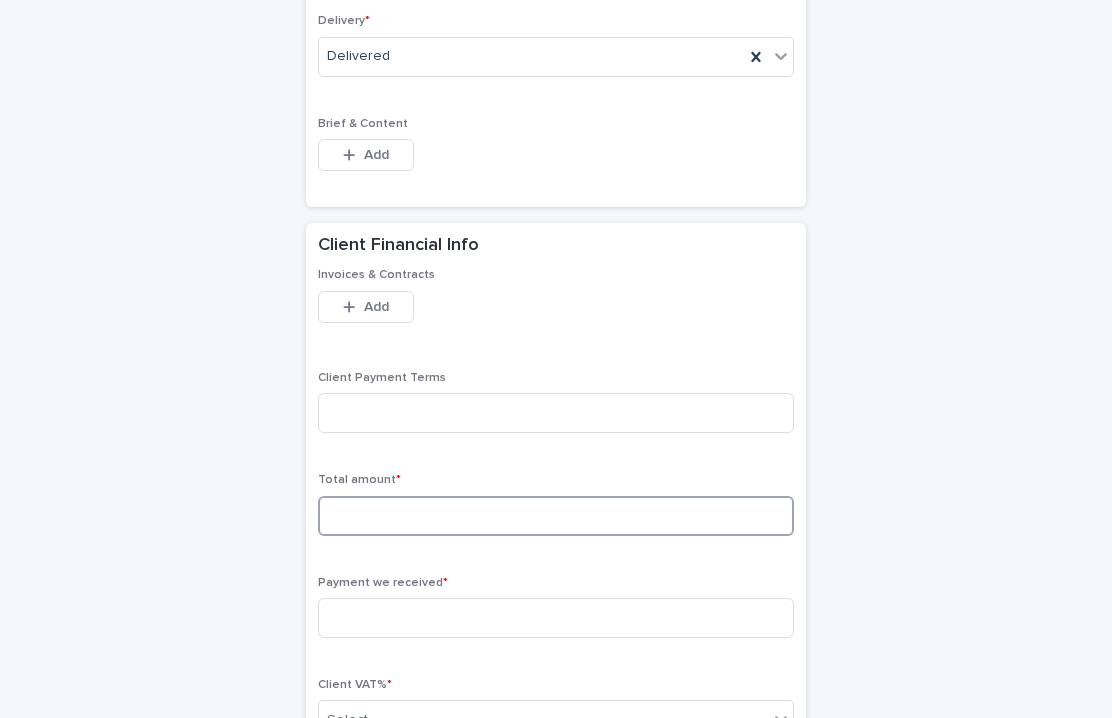 click at bounding box center [556, 516] 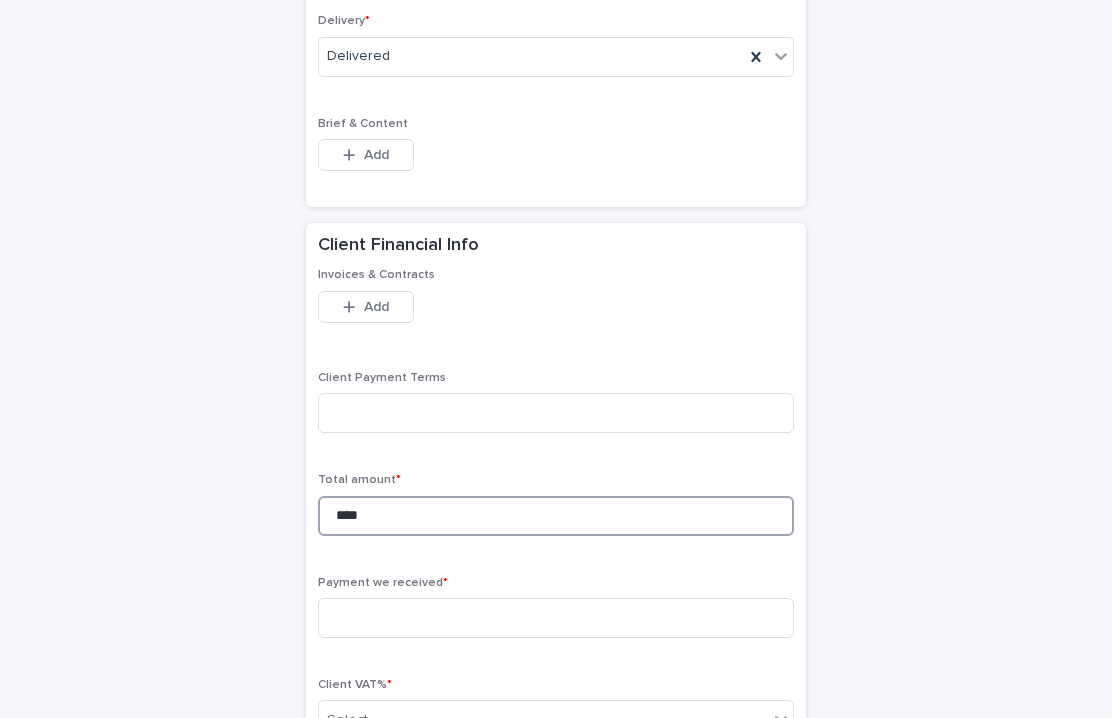type on "****" 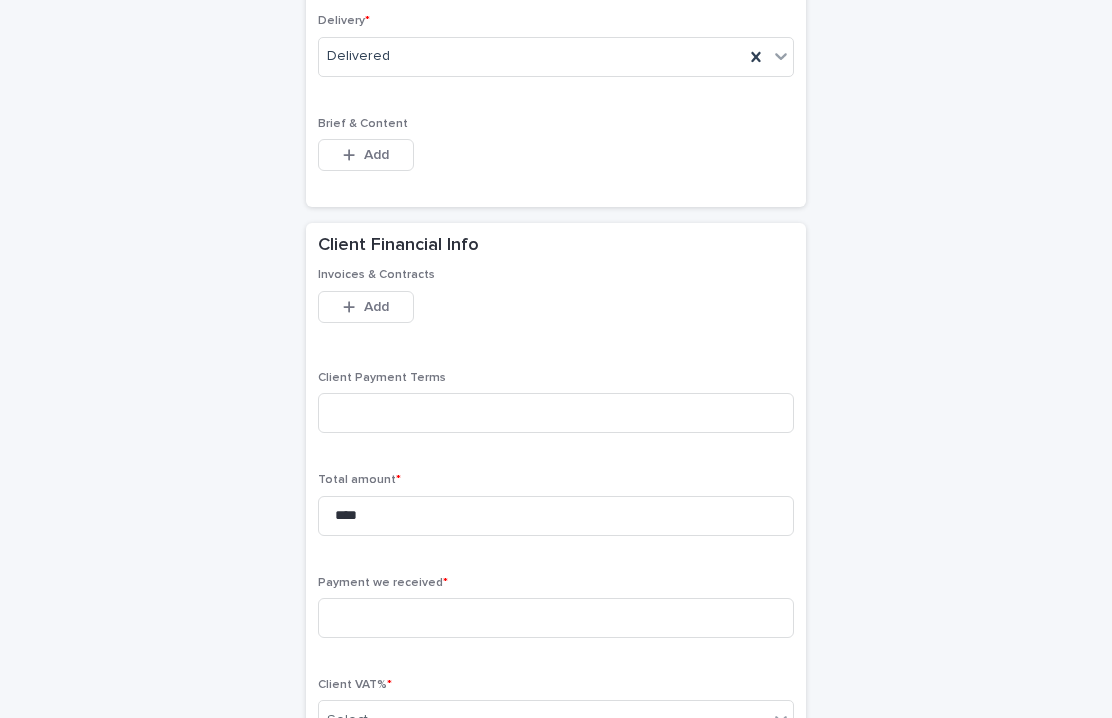 click on "Payment we received  *" at bounding box center [556, 615] 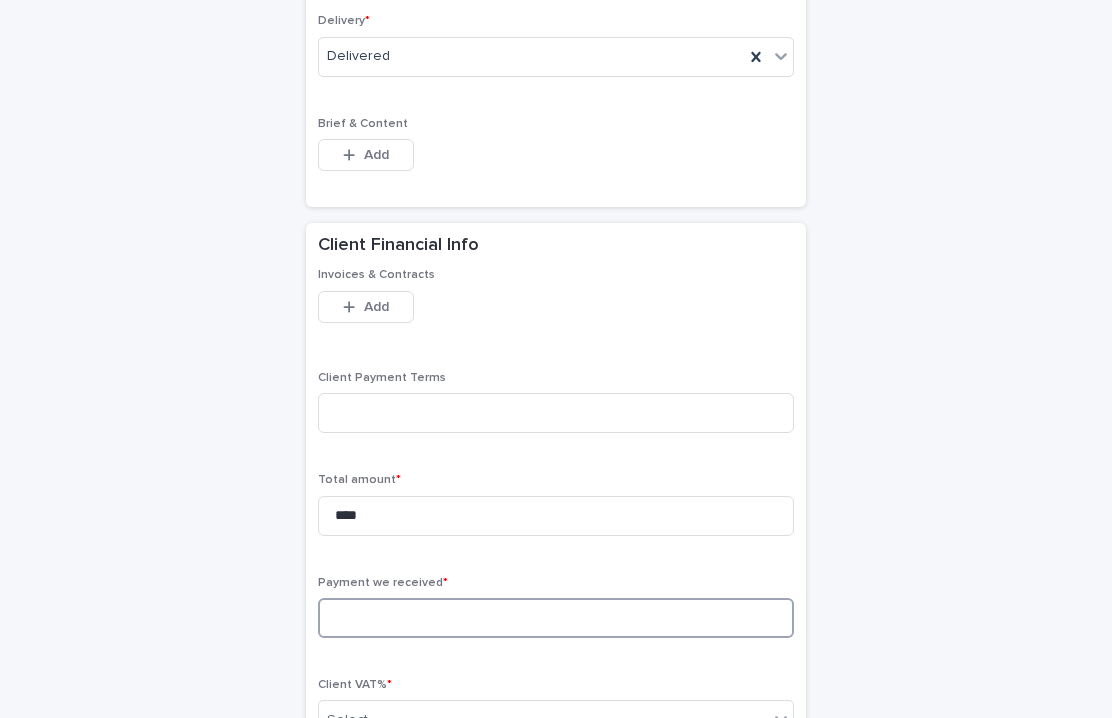 click at bounding box center (556, 618) 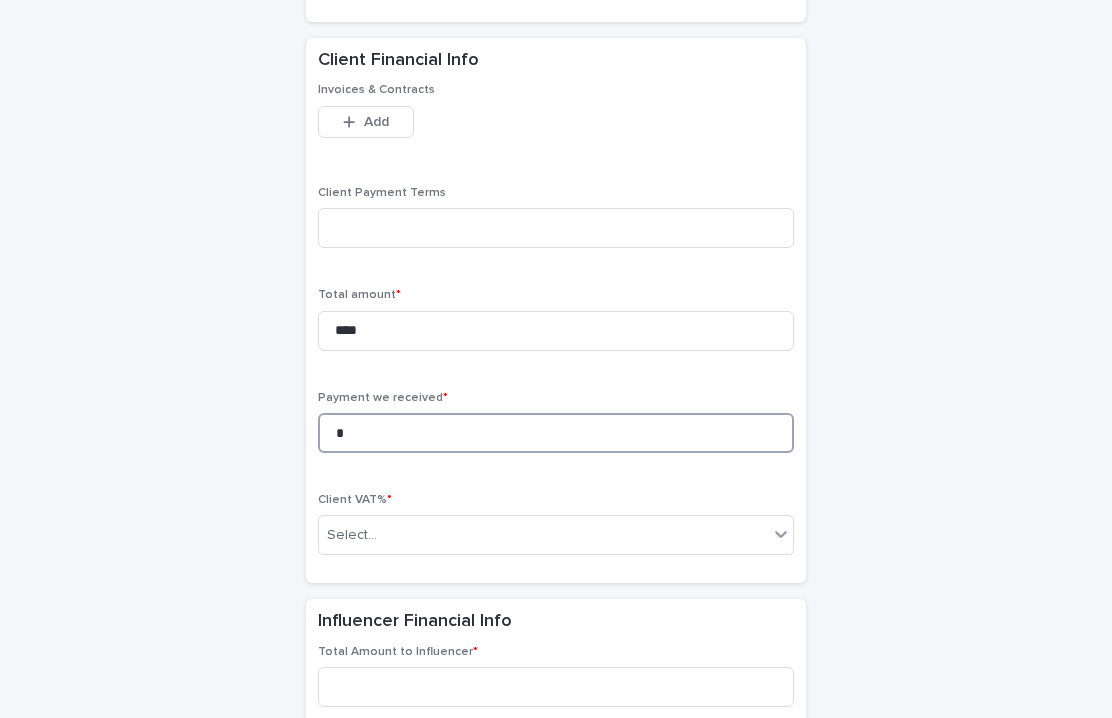 scroll, scrollTop: 1268, scrollLeft: 0, axis: vertical 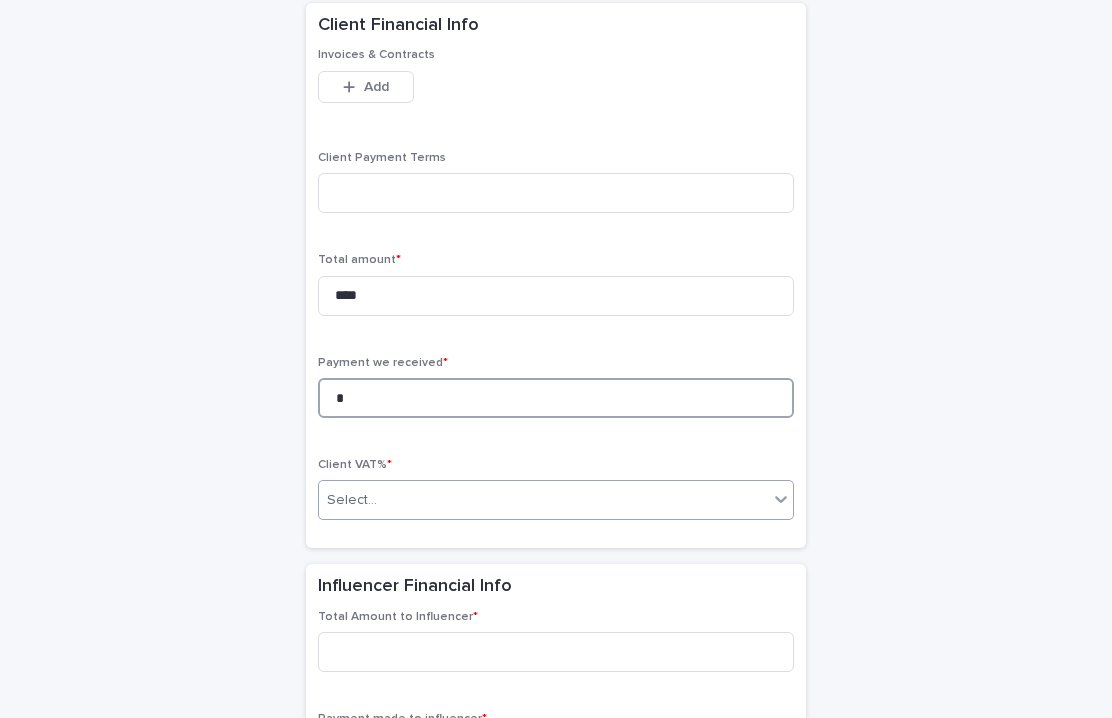type on "*" 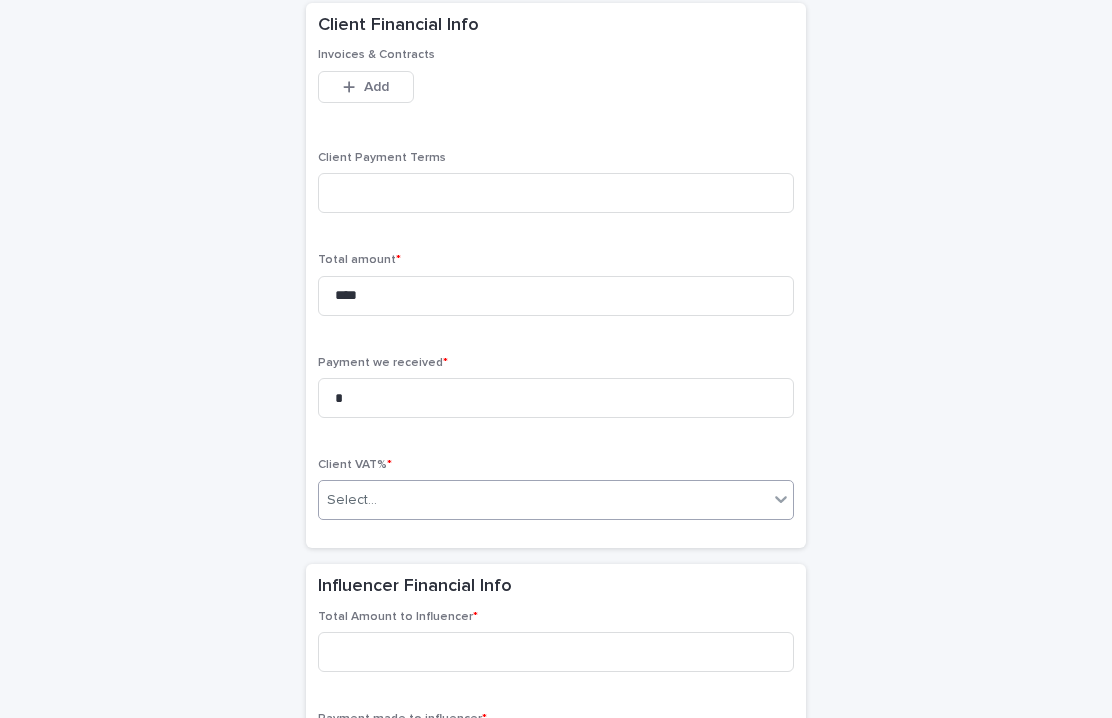 click on "Select..." at bounding box center (556, 500) 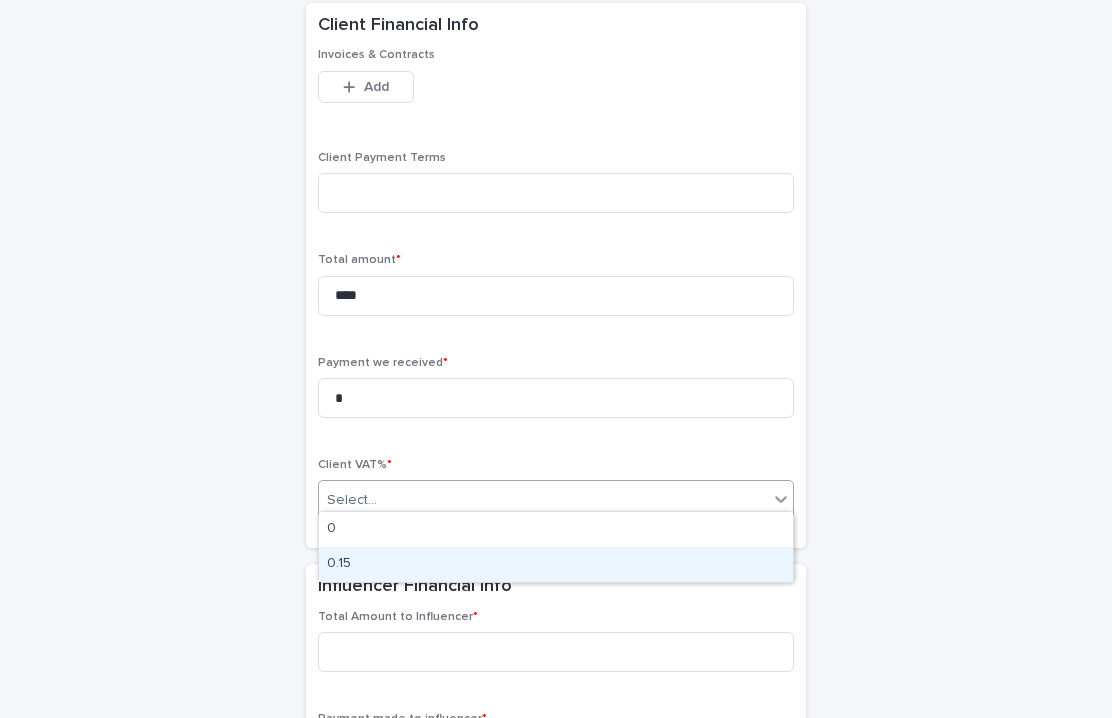 click on "0.15" at bounding box center [556, 564] 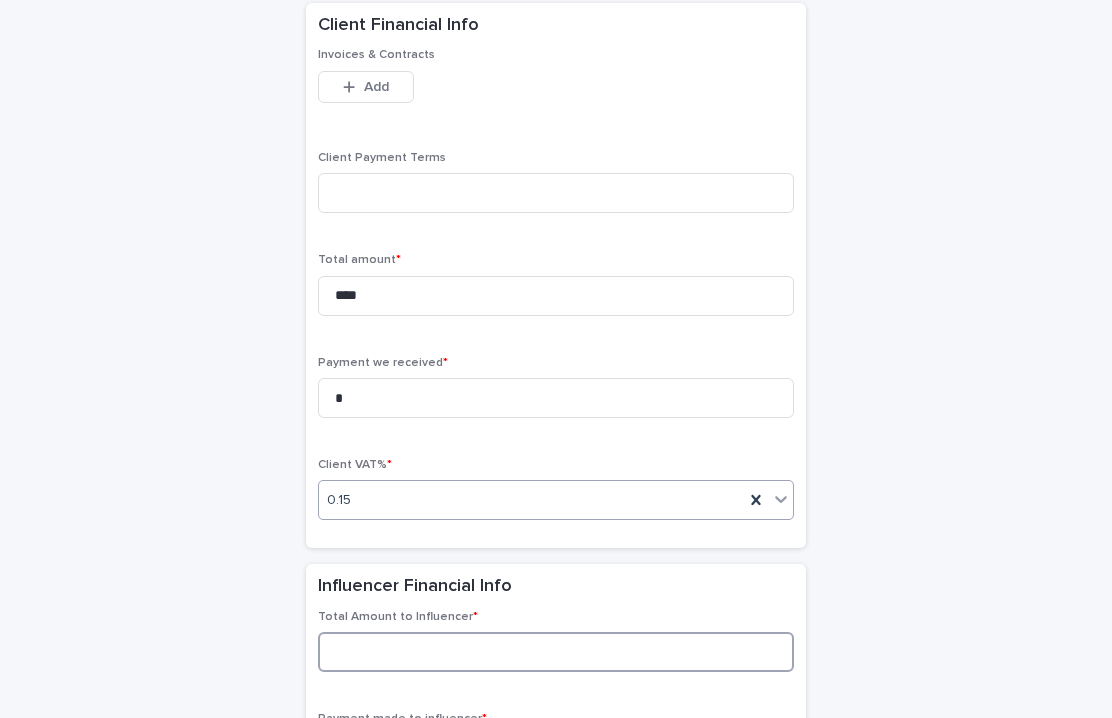 click at bounding box center [556, 652] 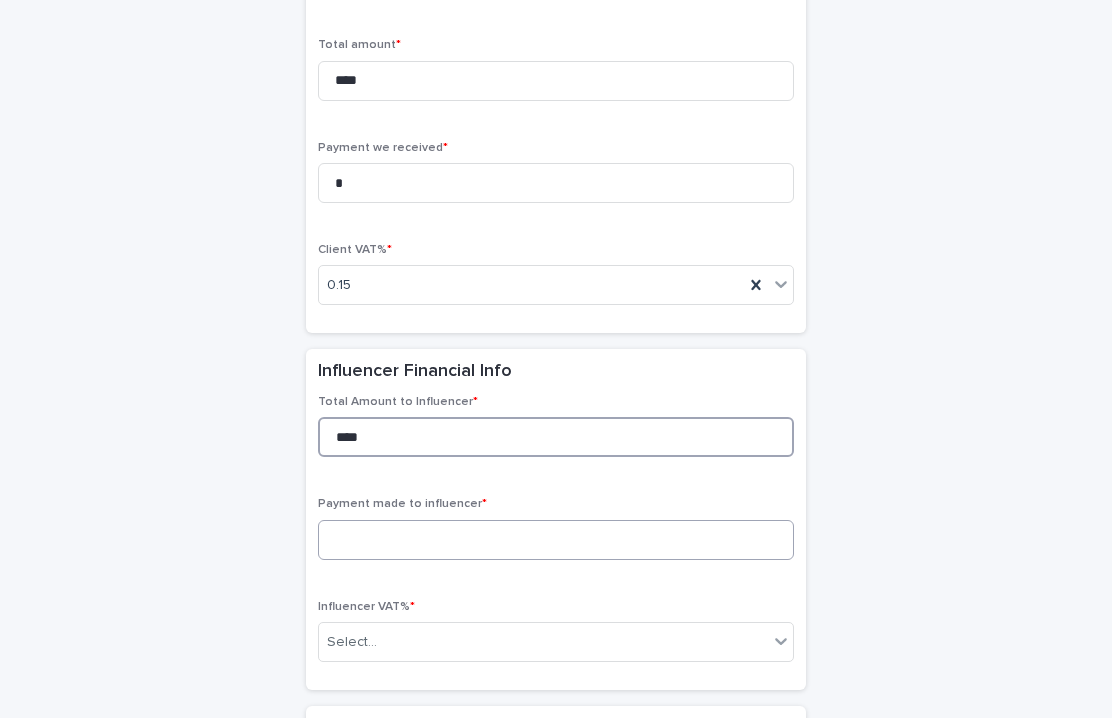 scroll, scrollTop: 1524, scrollLeft: 0, axis: vertical 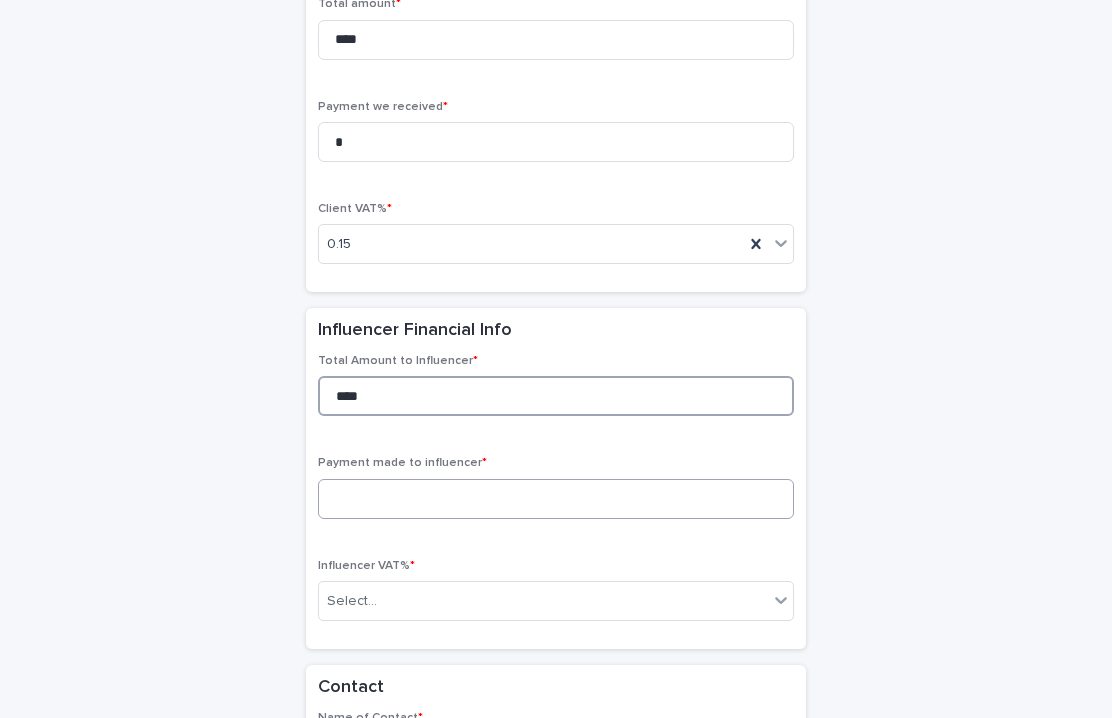 type on "****" 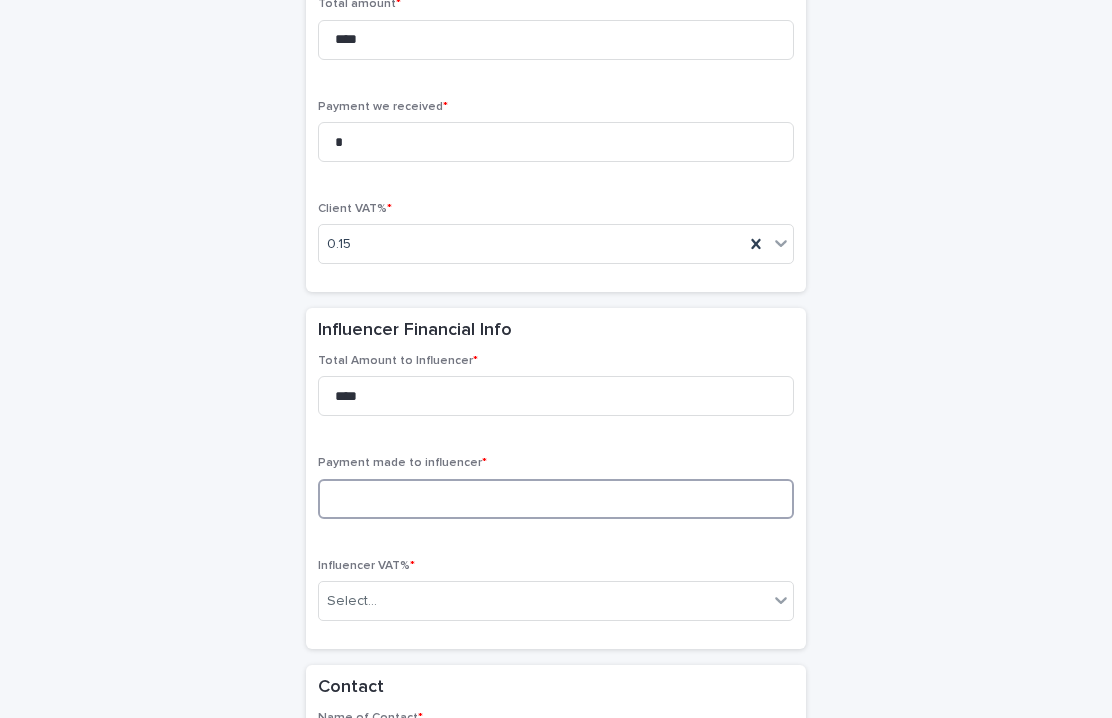 click at bounding box center (556, 499) 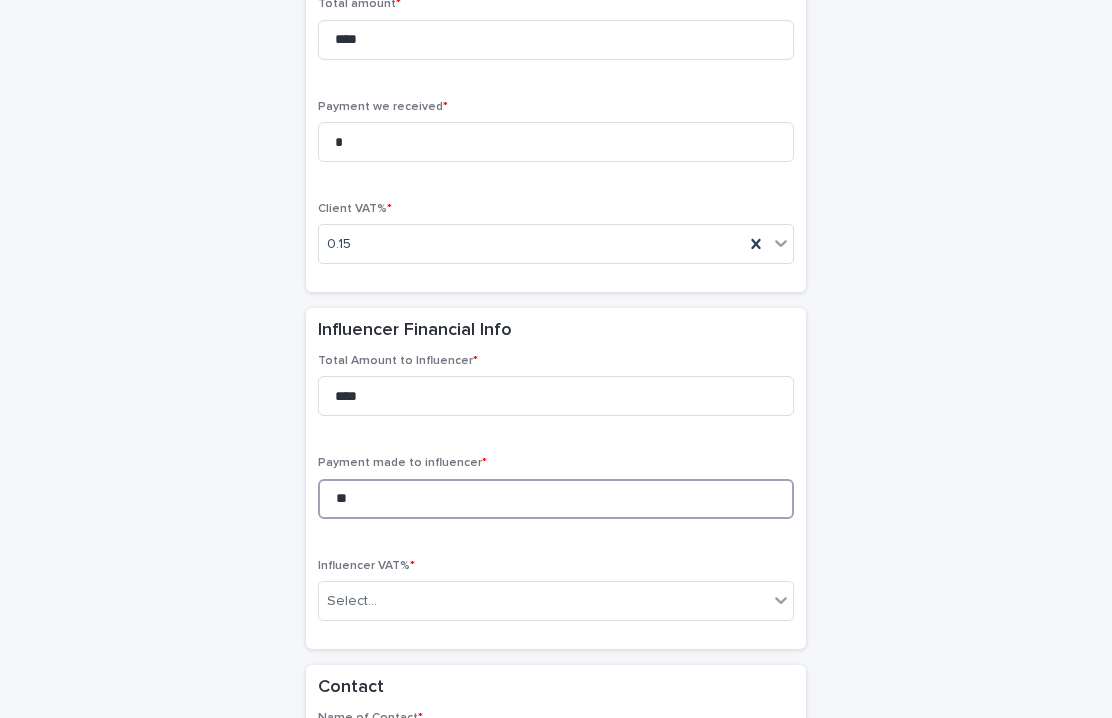 type on "*" 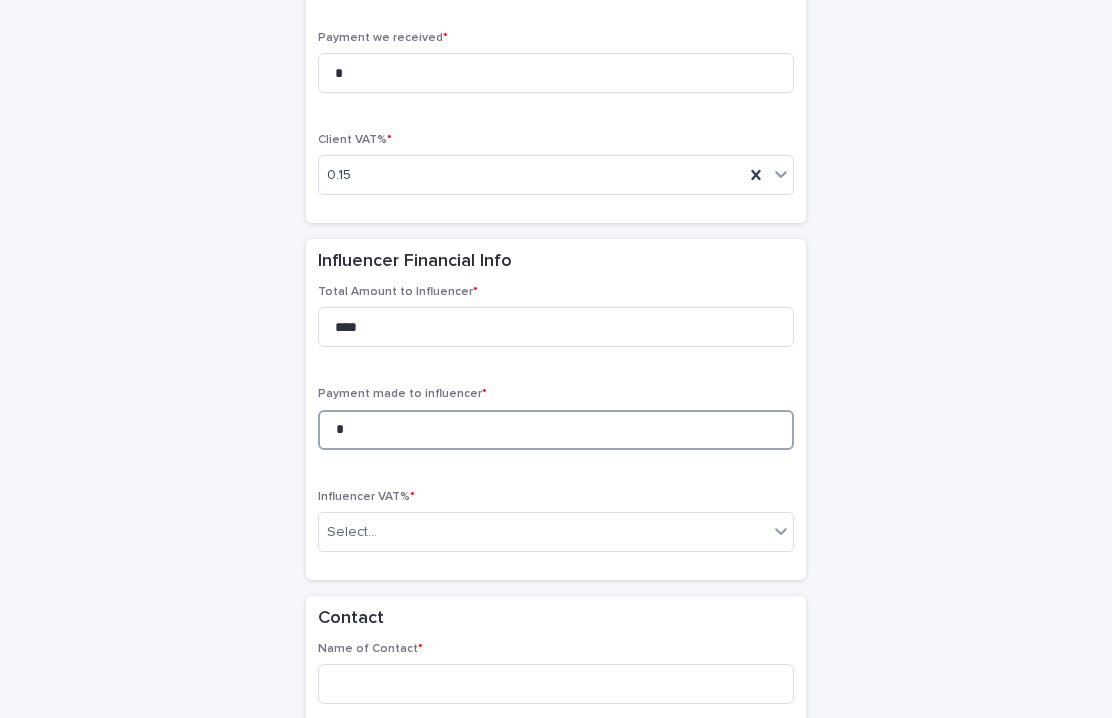 scroll, scrollTop: 1667, scrollLeft: 0, axis: vertical 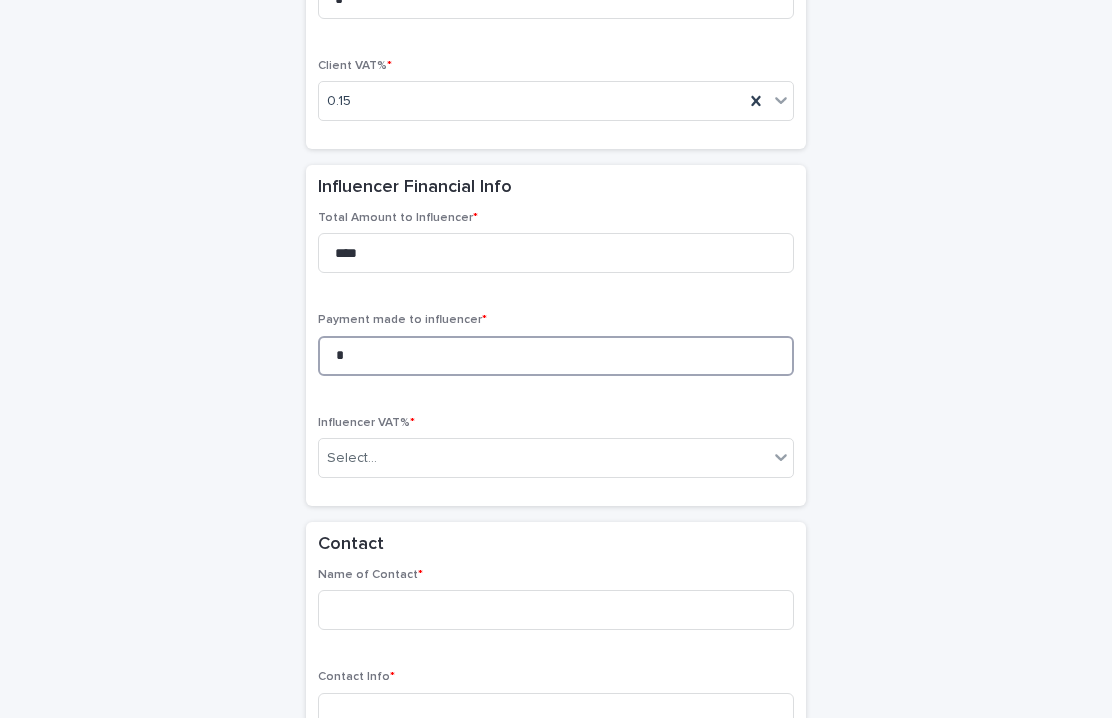 type on "*" 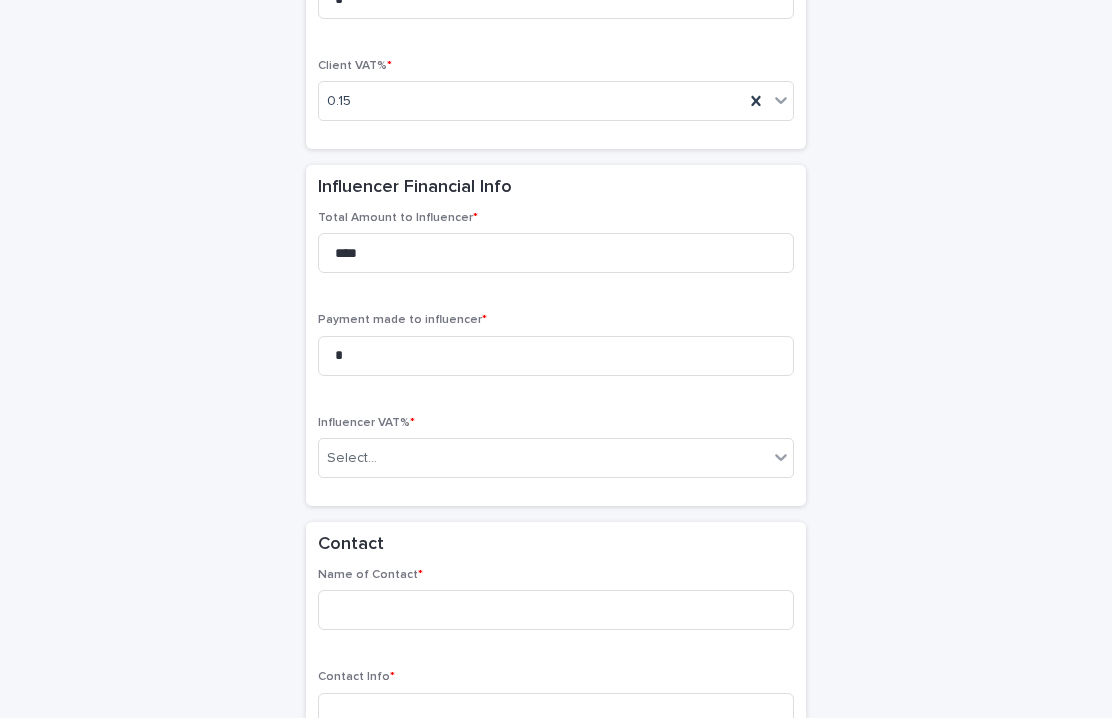 click on "Influencer VAT% * Select..." at bounding box center [556, 455] 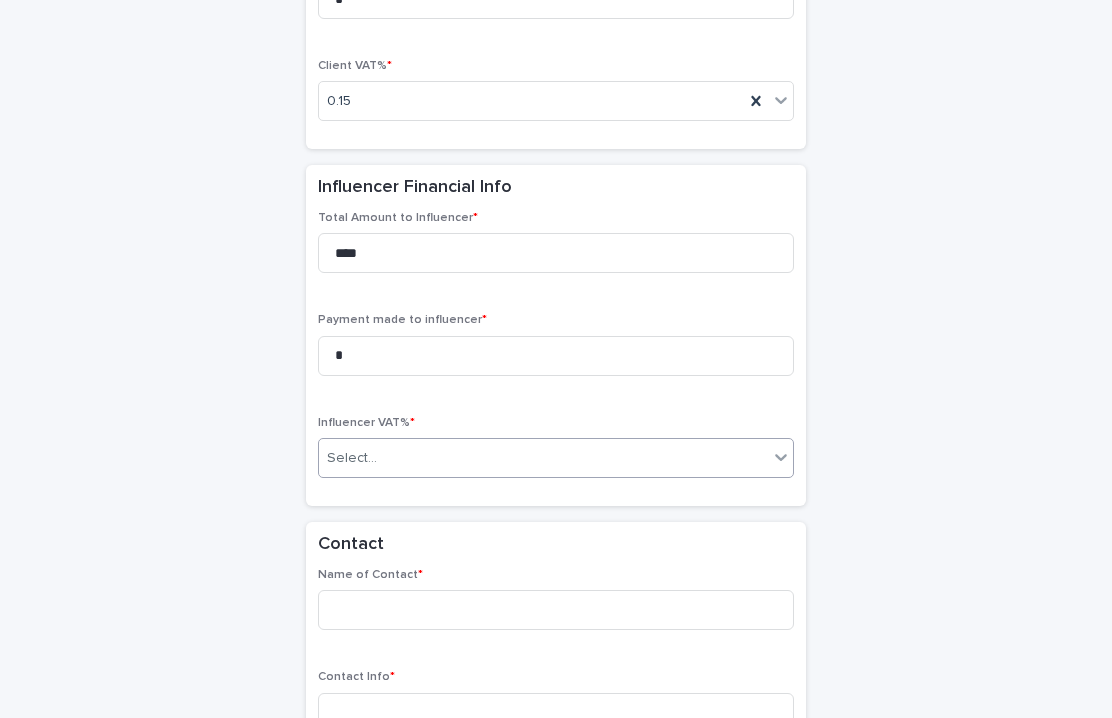 click on "Select..." at bounding box center [543, 458] 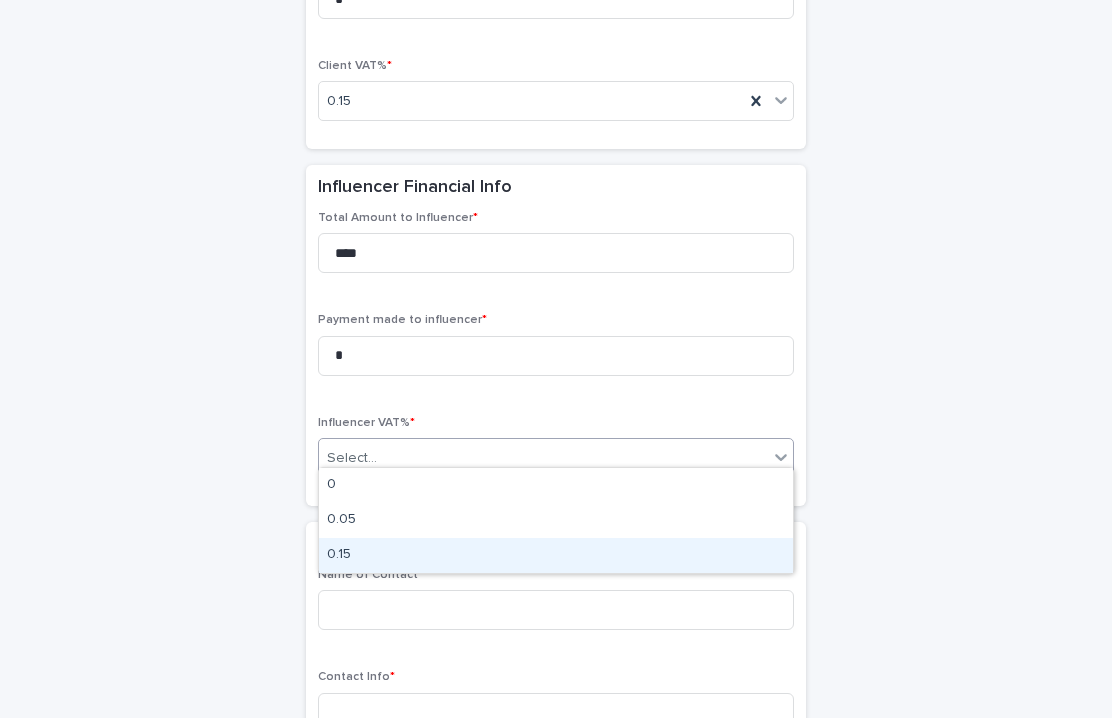 click on "0.15" at bounding box center [556, 555] 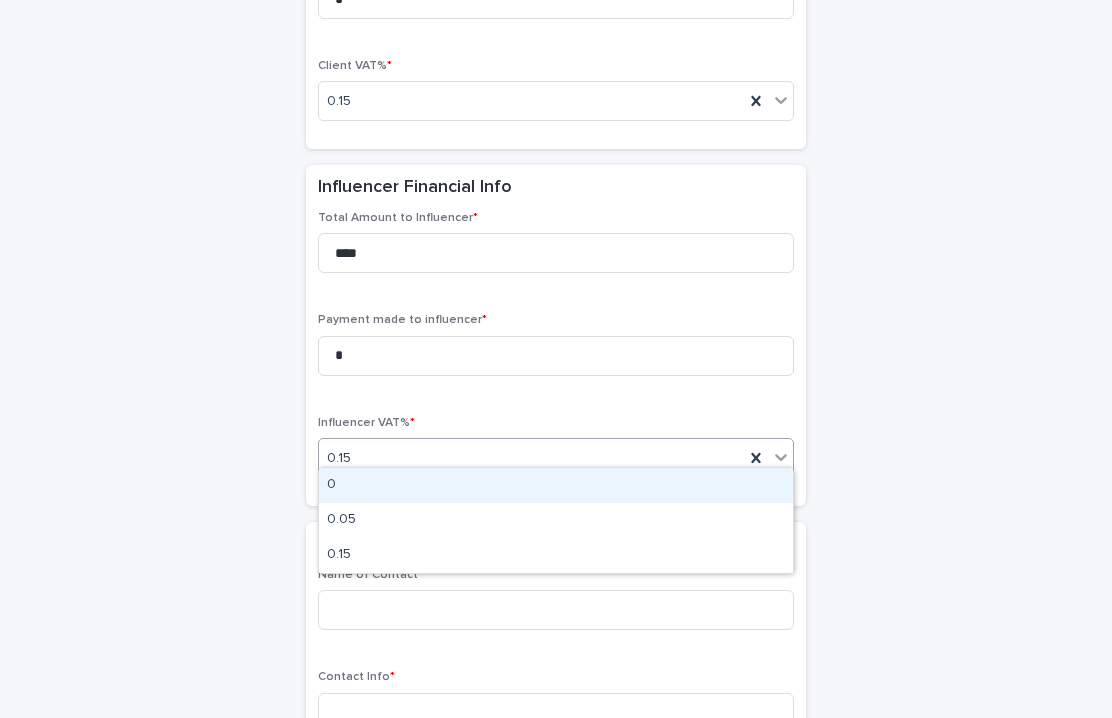 click on "0.15" at bounding box center [531, 458] 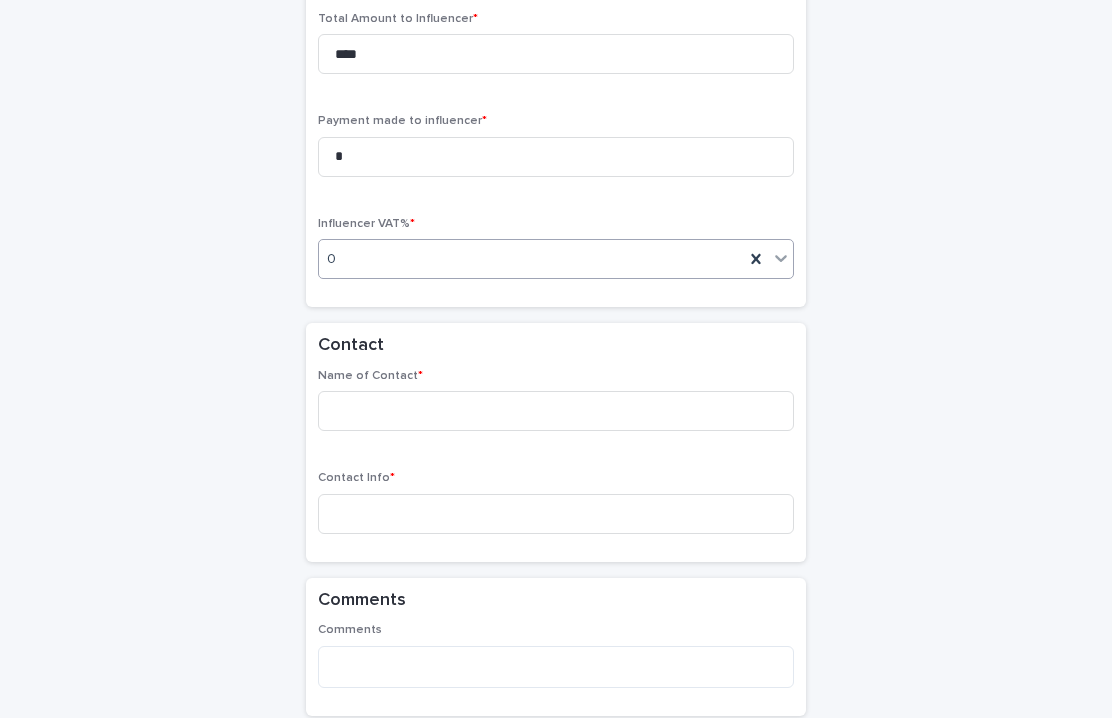 scroll, scrollTop: 1886, scrollLeft: 0, axis: vertical 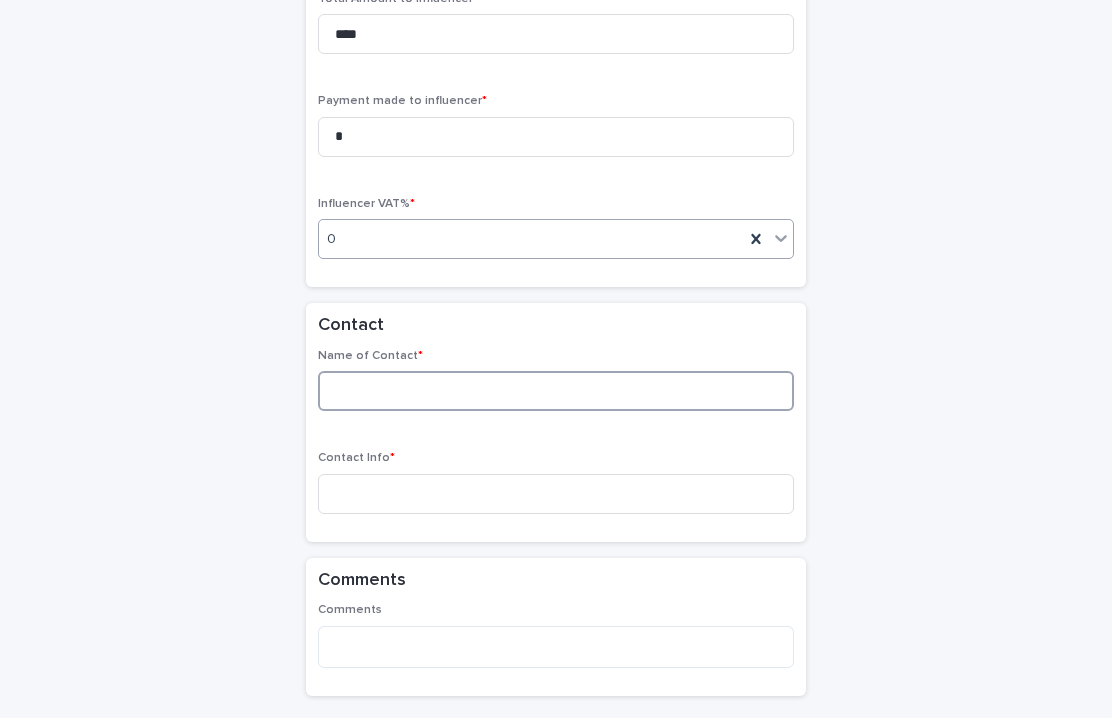 click at bounding box center (556, 391) 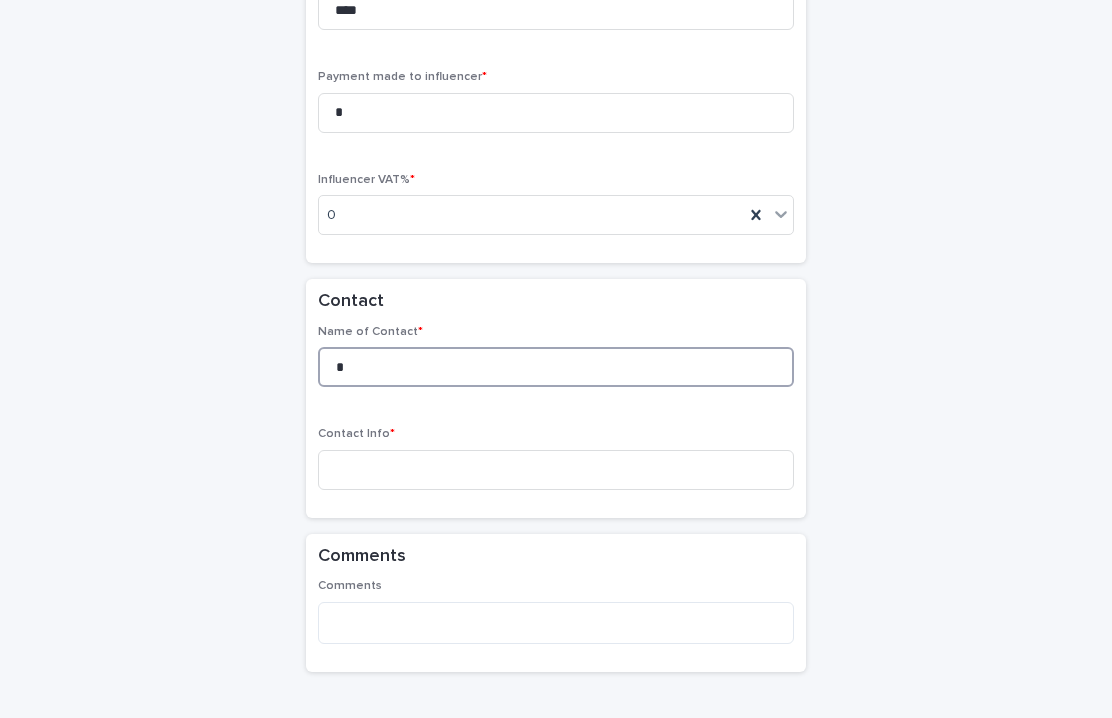 scroll, scrollTop: 1921, scrollLeft: 0, axis: vertical 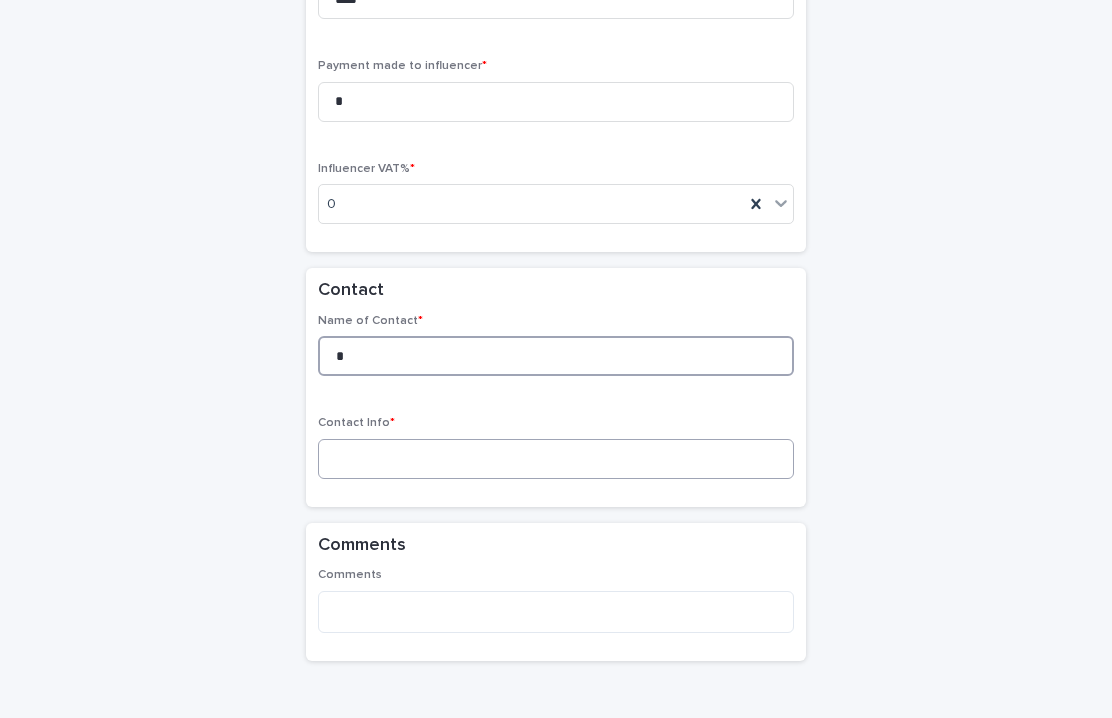 type on "*" 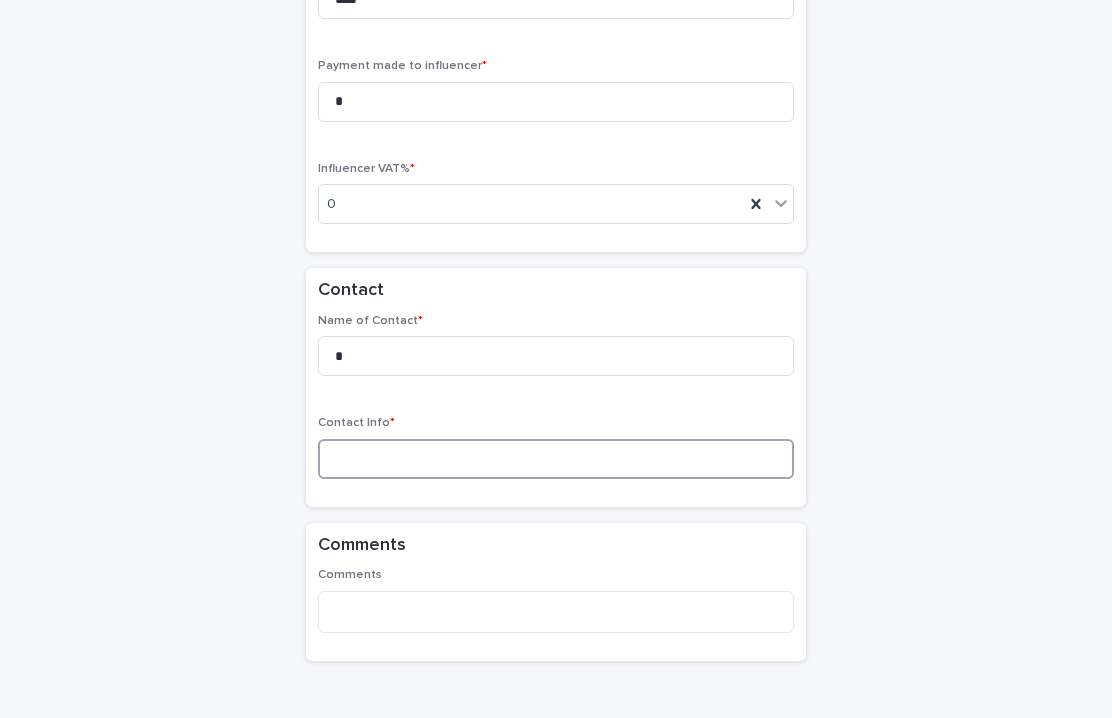 click at bounding box center (556, 459) 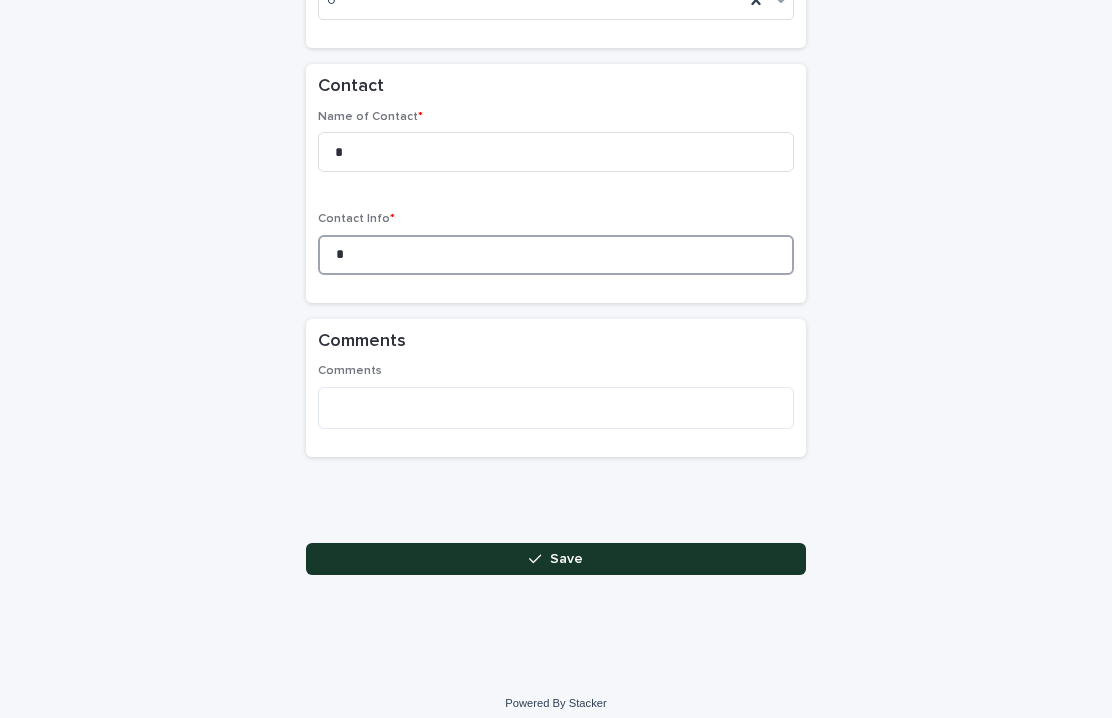 type on "*" 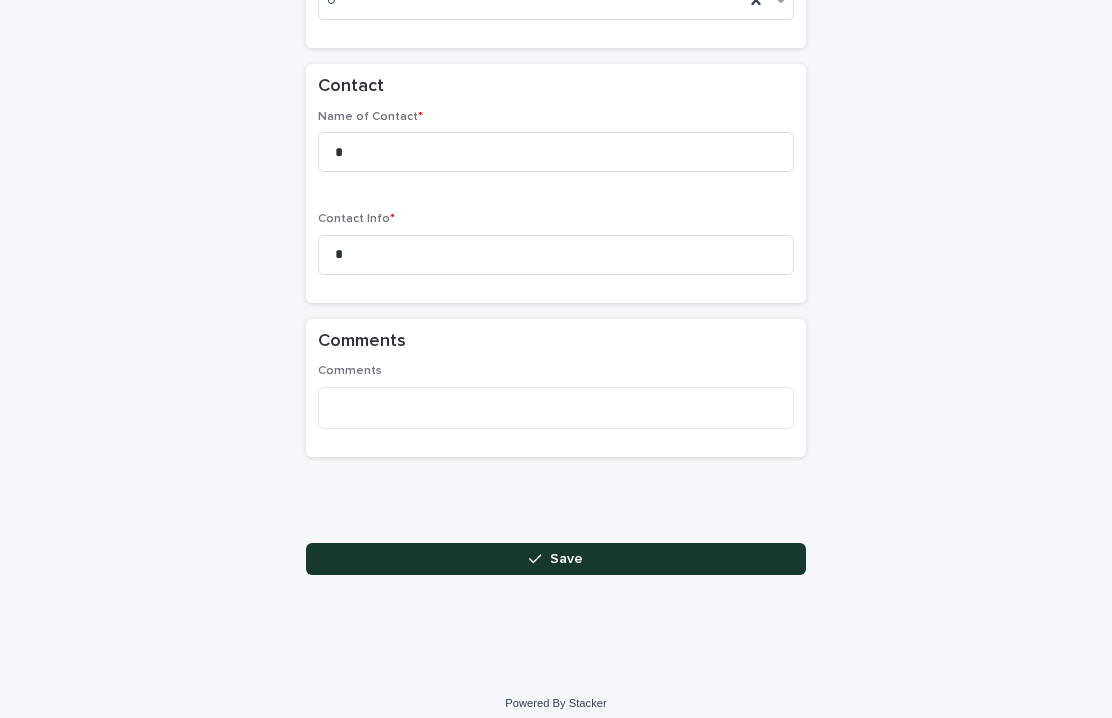 scroll, scrollTop: 2124, scrollLeft: 0, axis: vertical 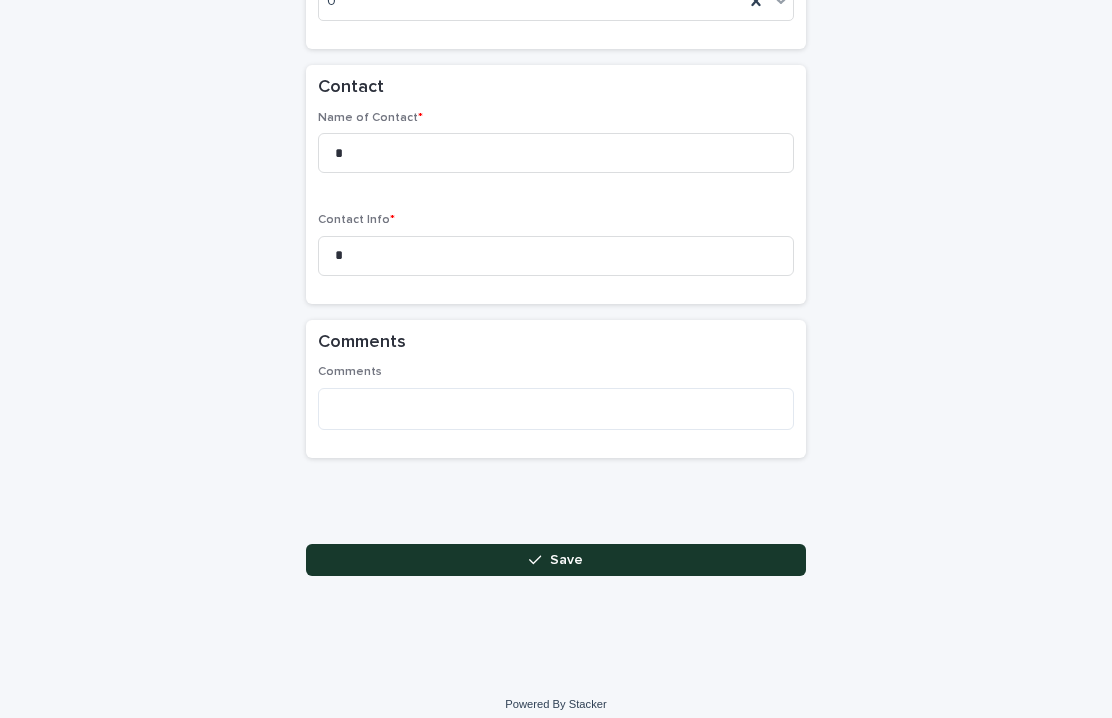 click on "Save" at bounding box center (556, 560) 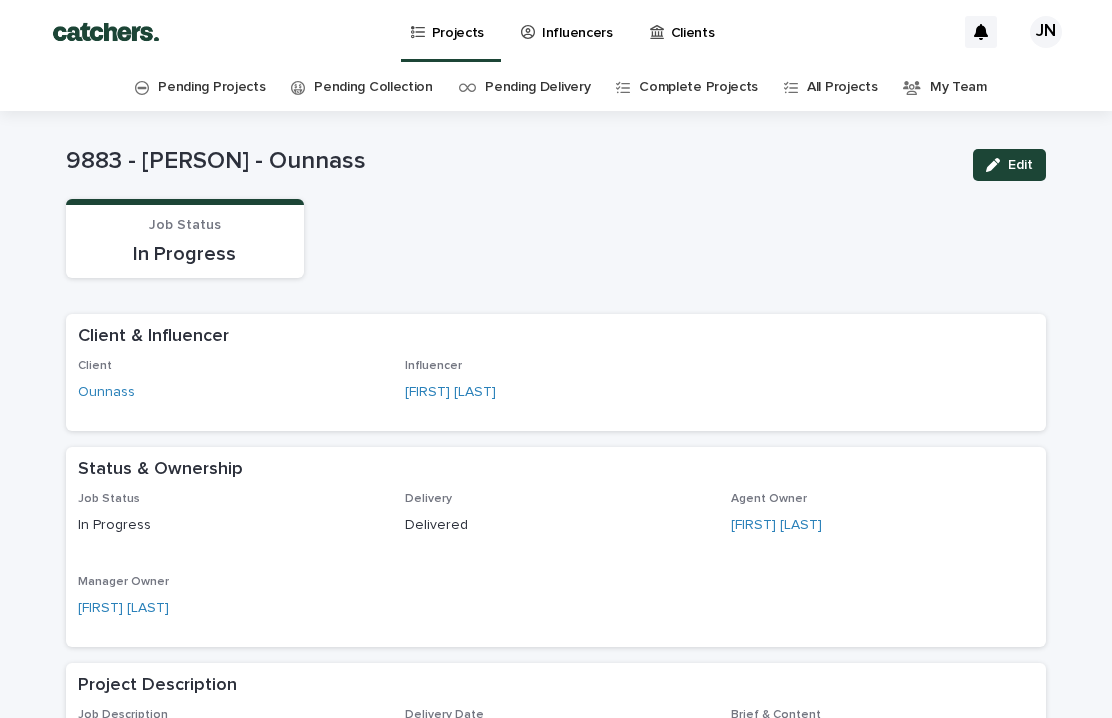 scroll, scrollTop: 0, scrollLeft: 0, axis: both 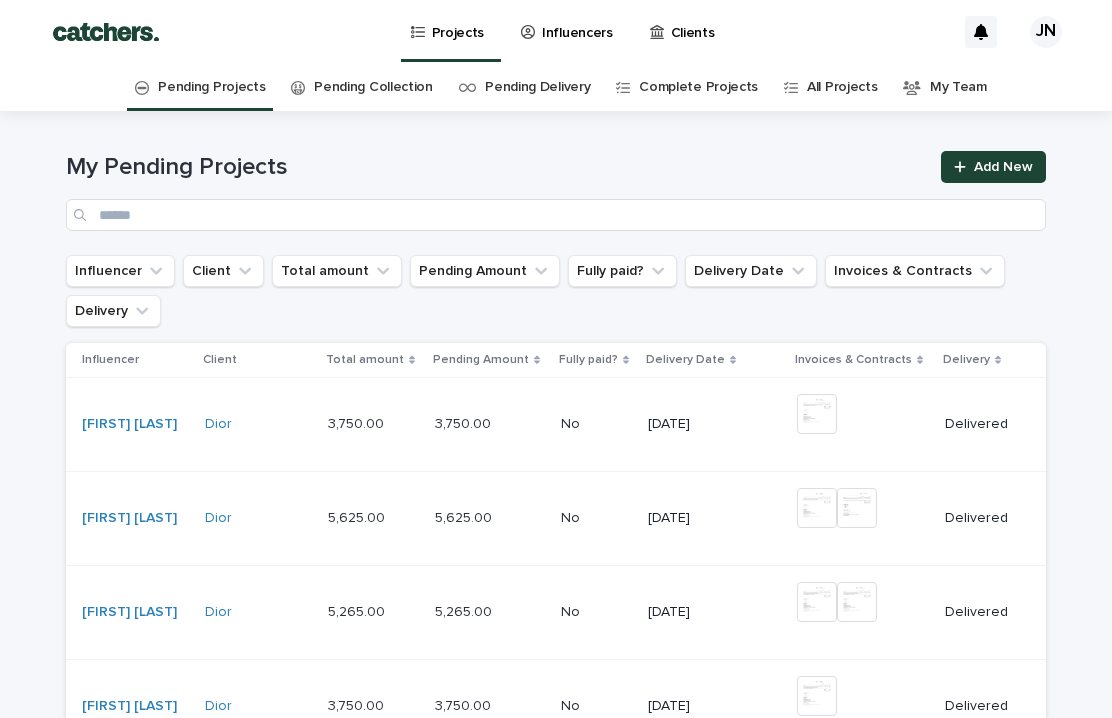 click on "My Pending Projects Add New" at bounding box center [556, 191] 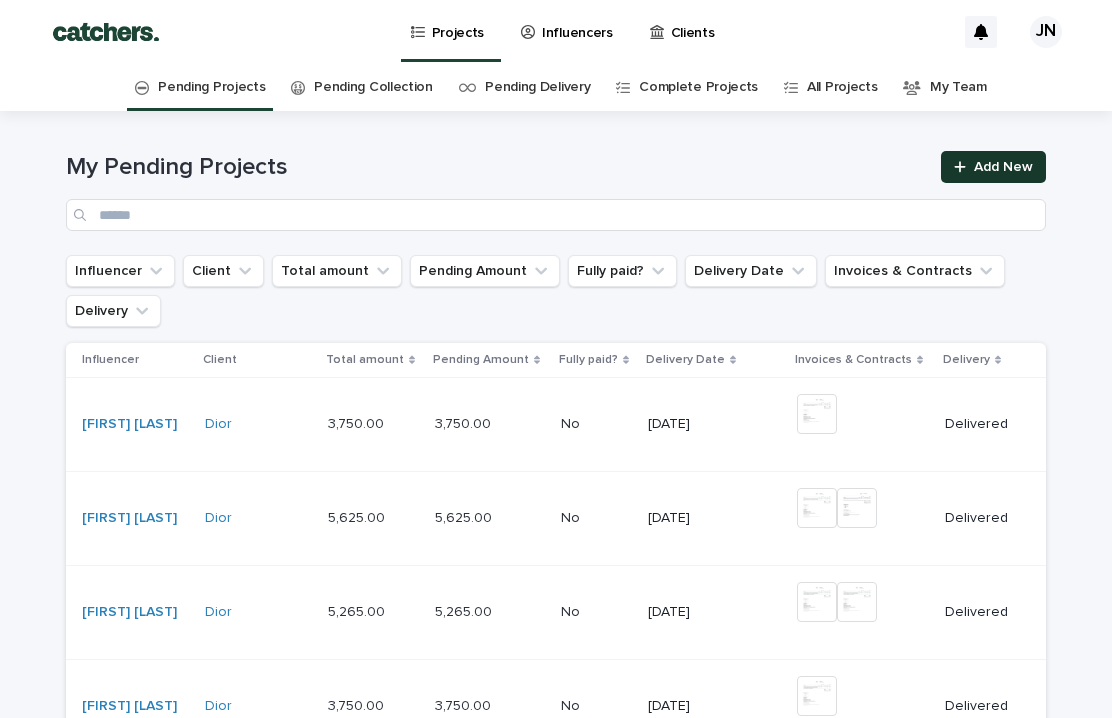 click on "Add New" at bounding box center [1003, 167] 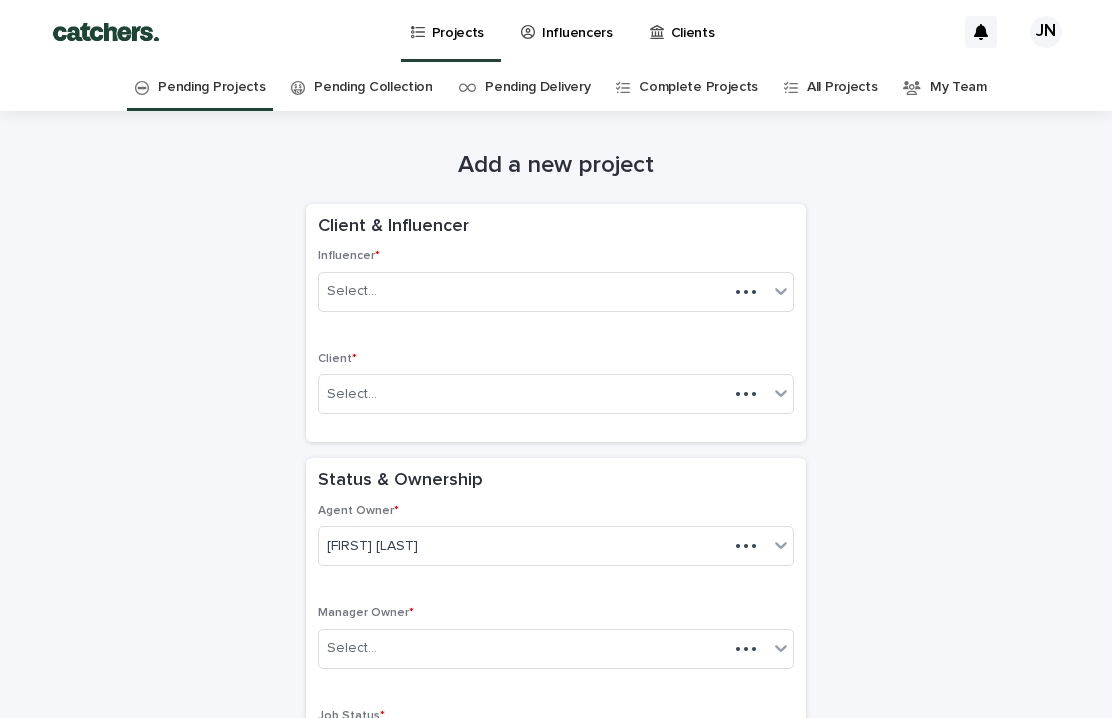 scroll, scrollTop: 64, scrollLeft: 0, axis: vertical 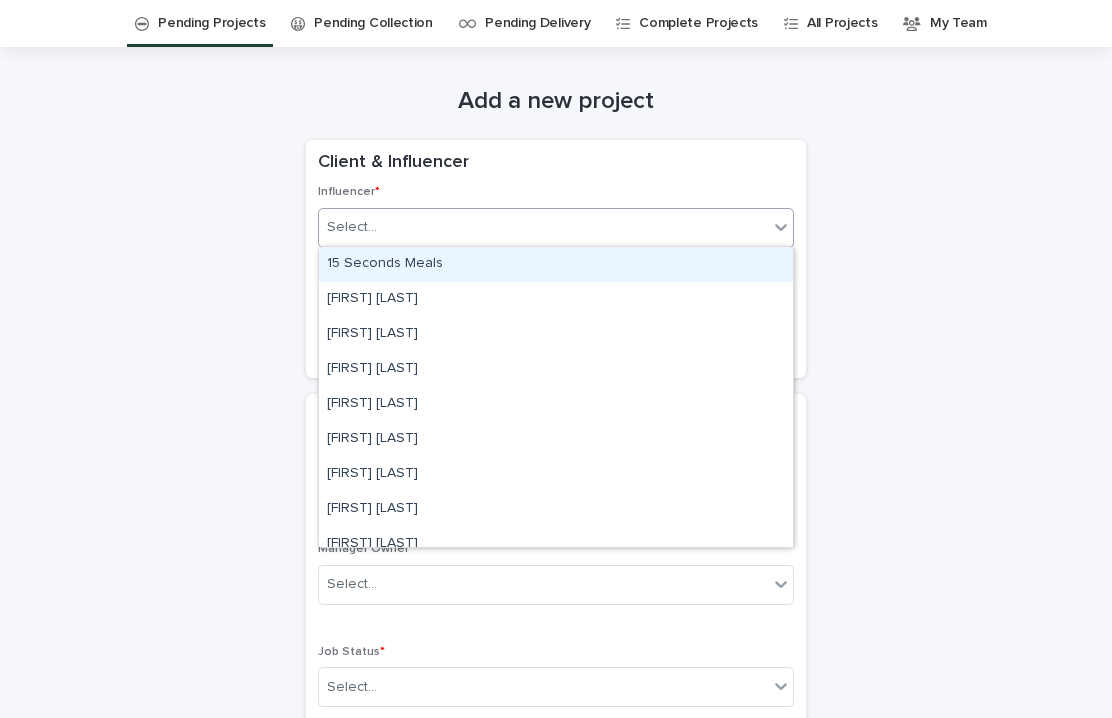click on "Select..." at bounding box center (543, 227) 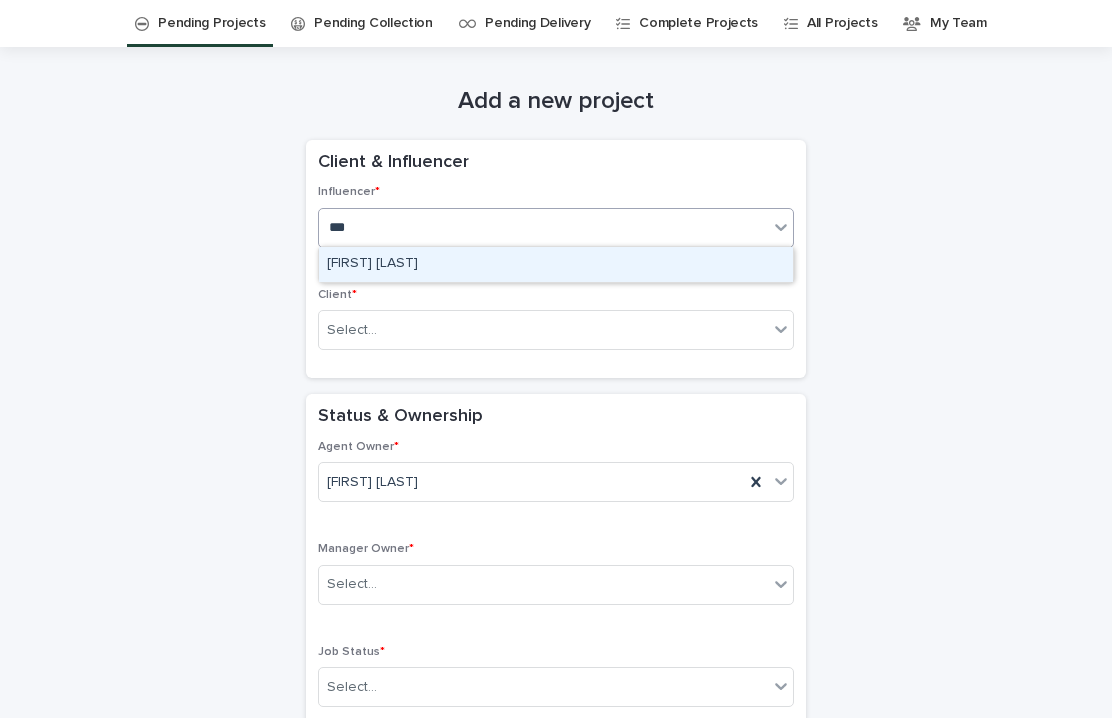type on "****" 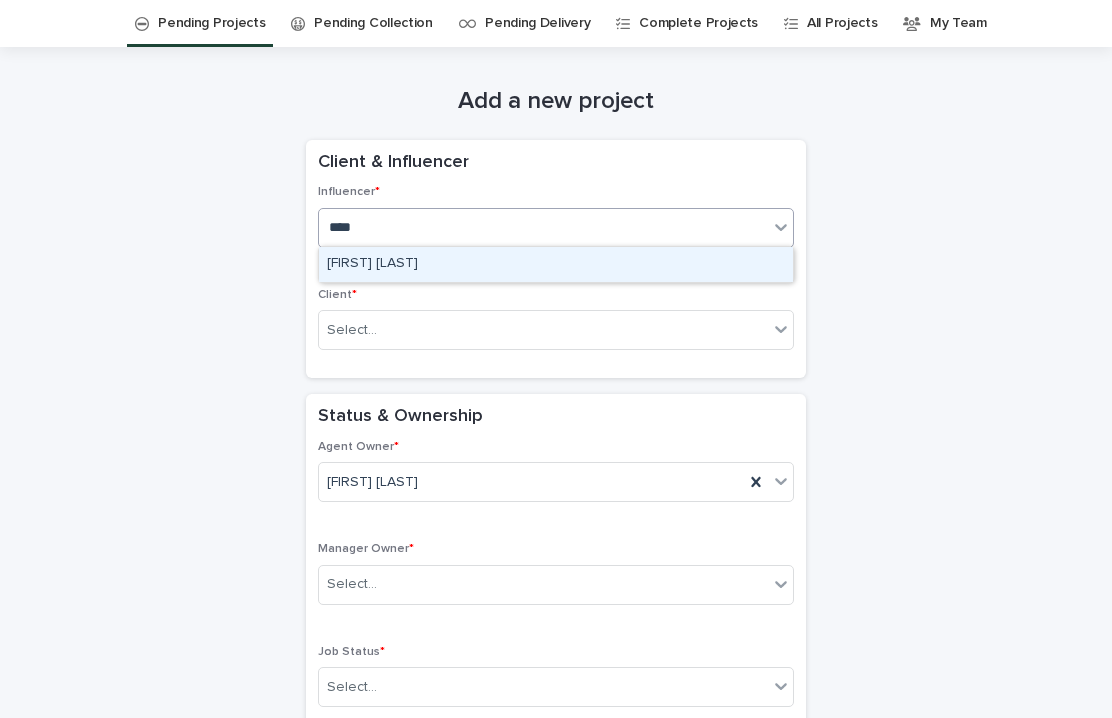 type 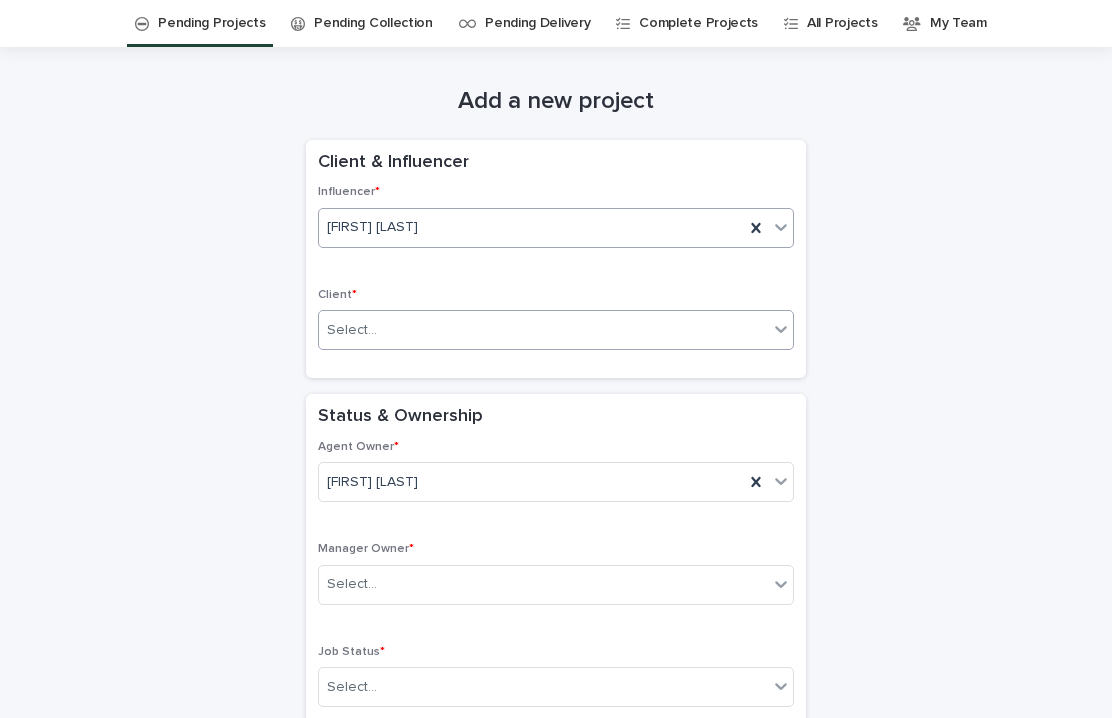 click on "Select..." at bounding box center [543, 330] 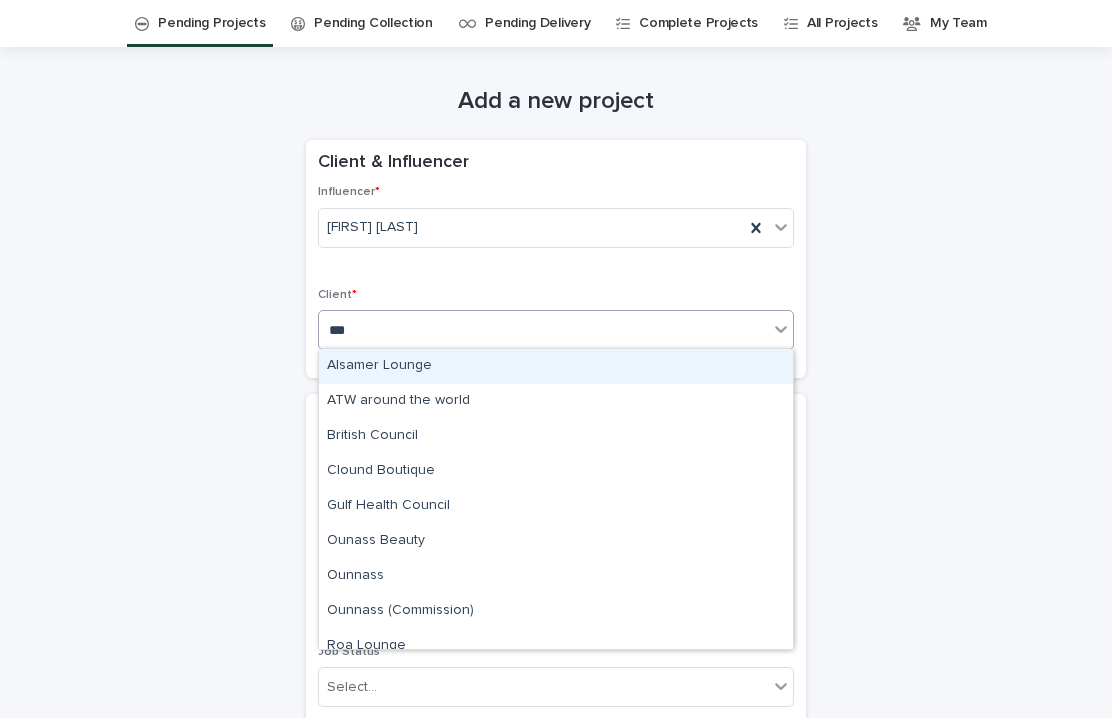 type on "****" 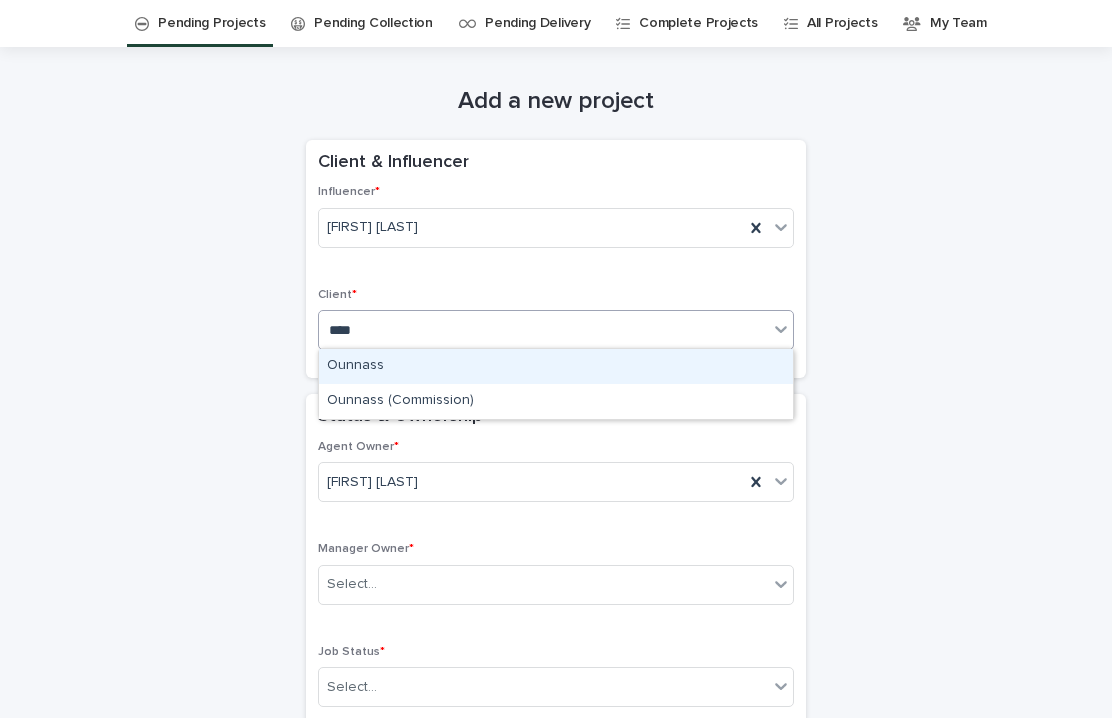type 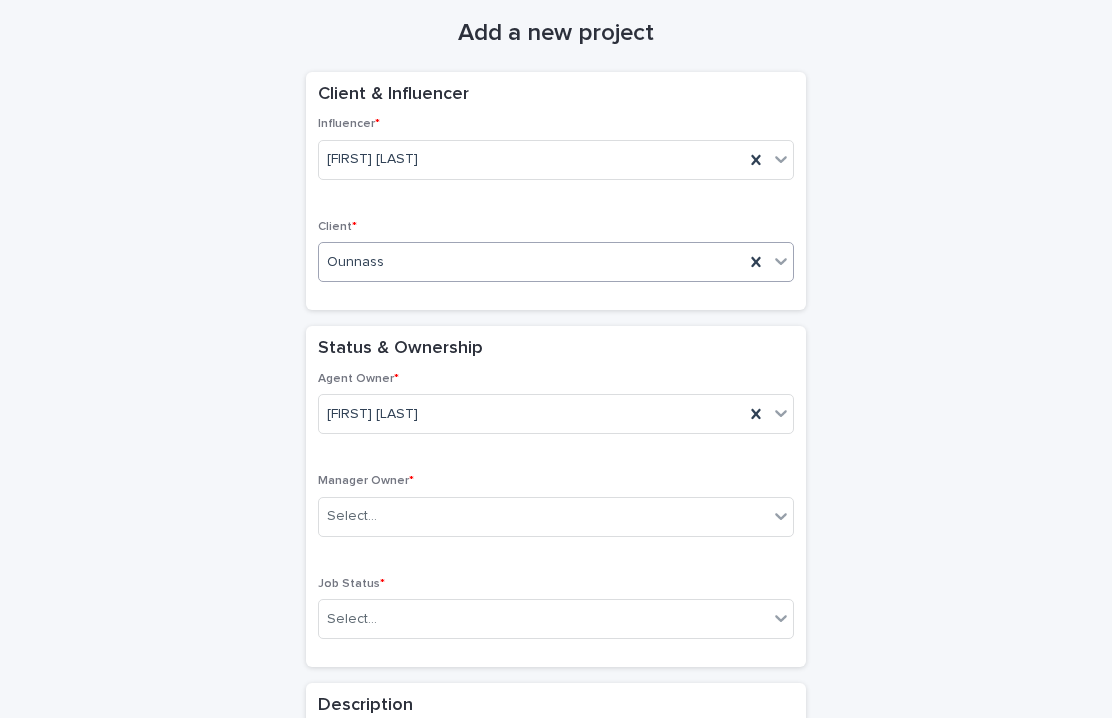 scroll, scrollTop: 276, scrollLeft: 0, axis: vertical 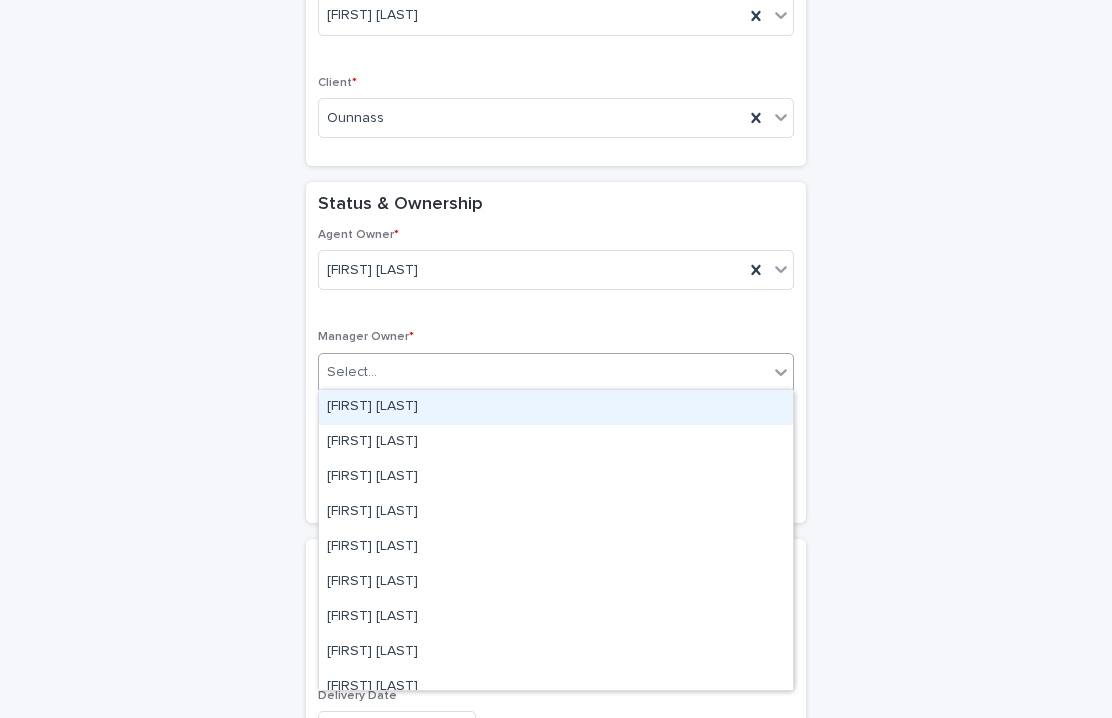 click on "Select..." at bounding box center (543, 372) 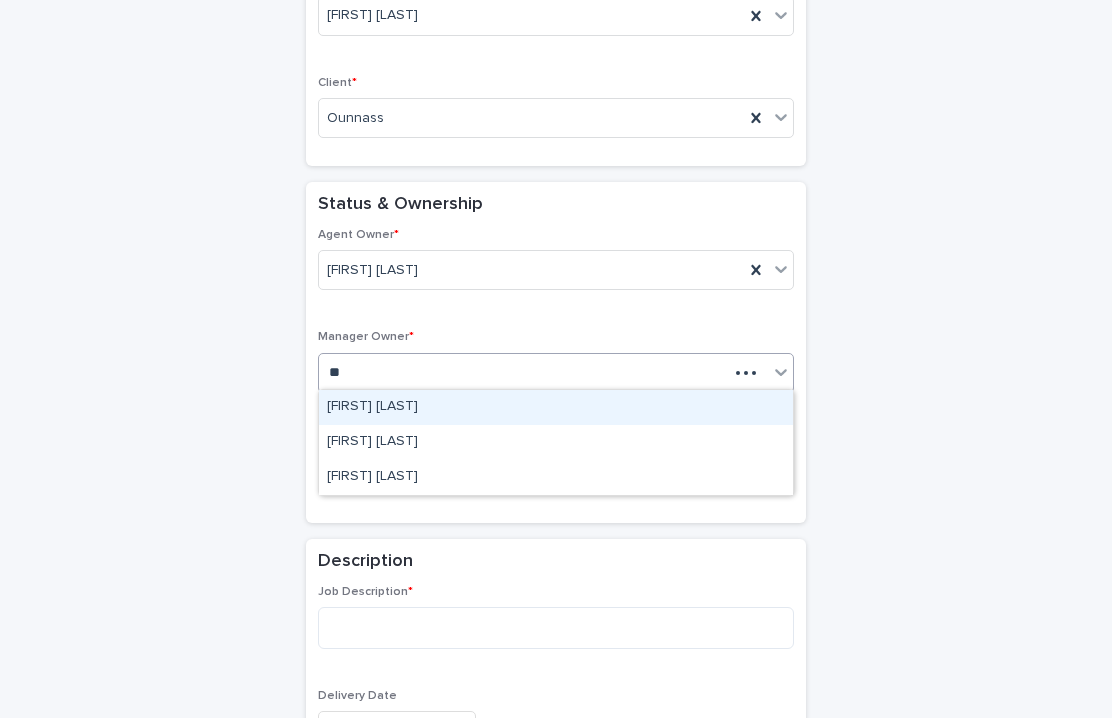 type on "*" 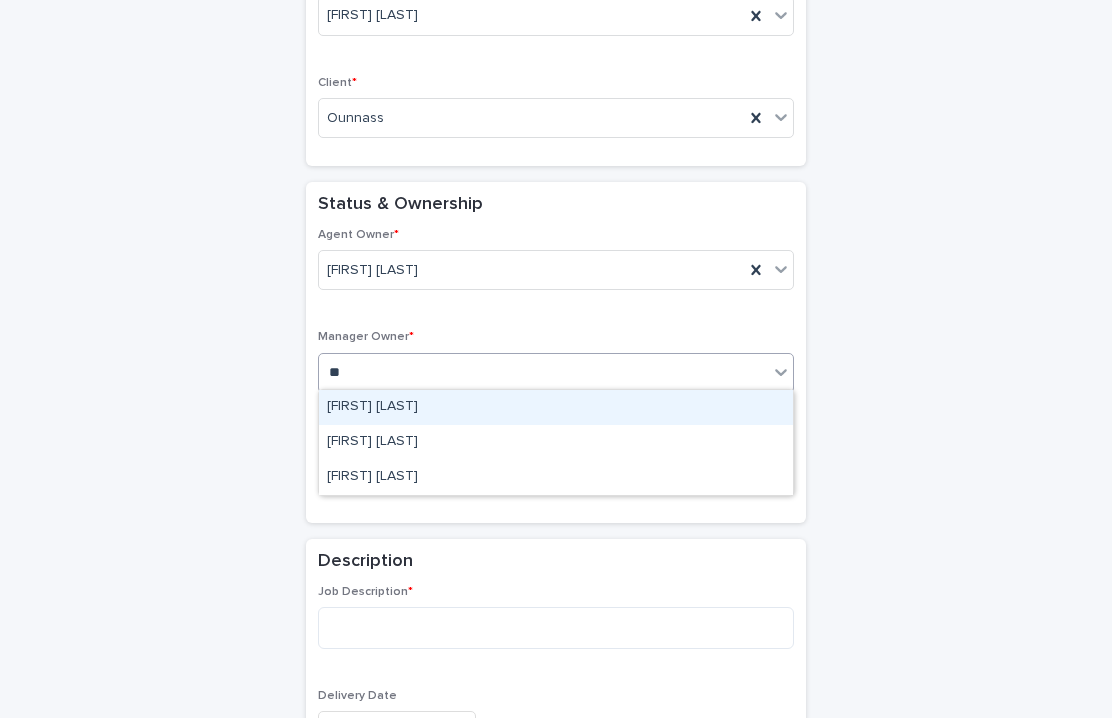 type on "***" 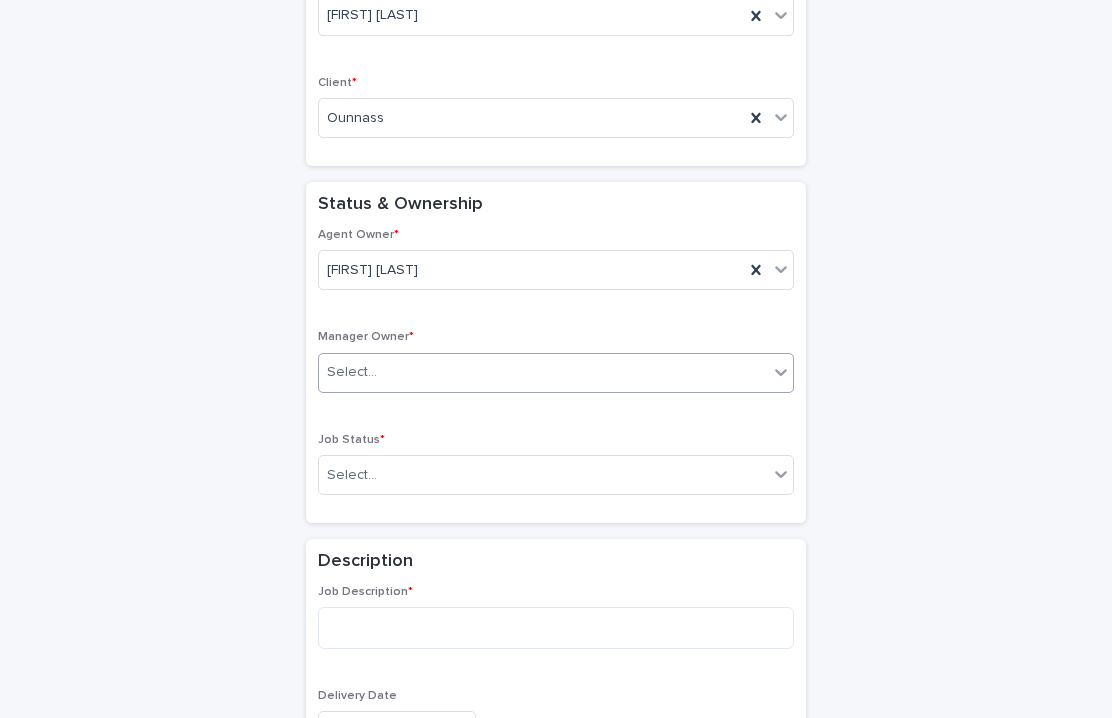 type 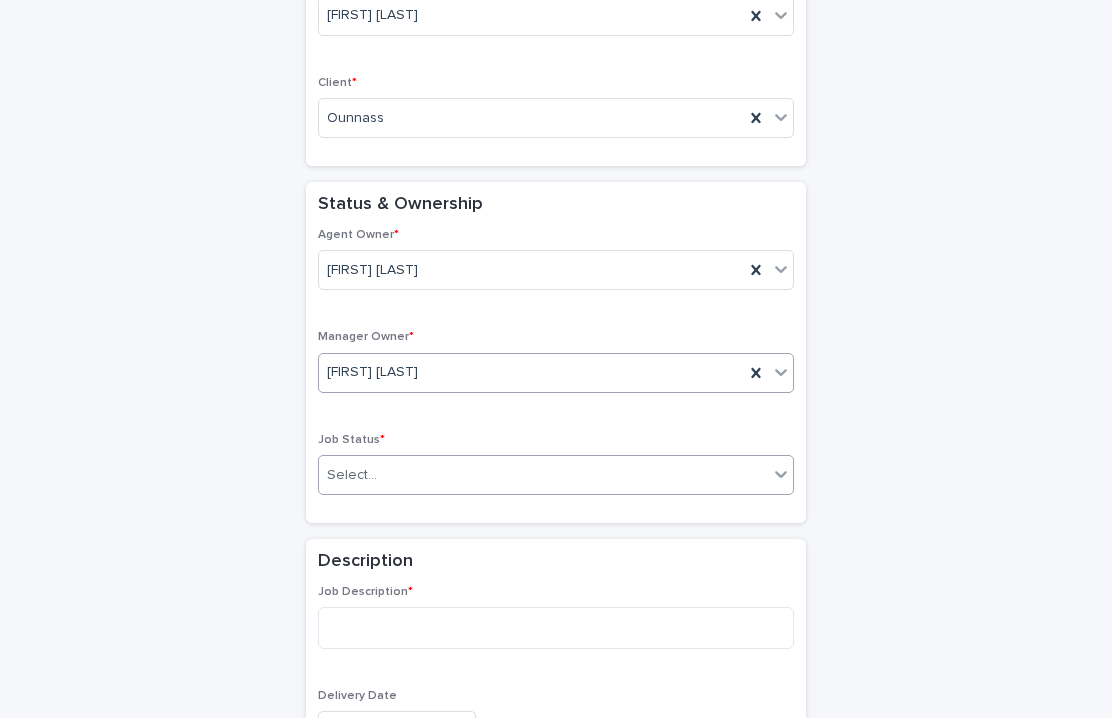 click on "Select..." at bounding box center [352, 475] 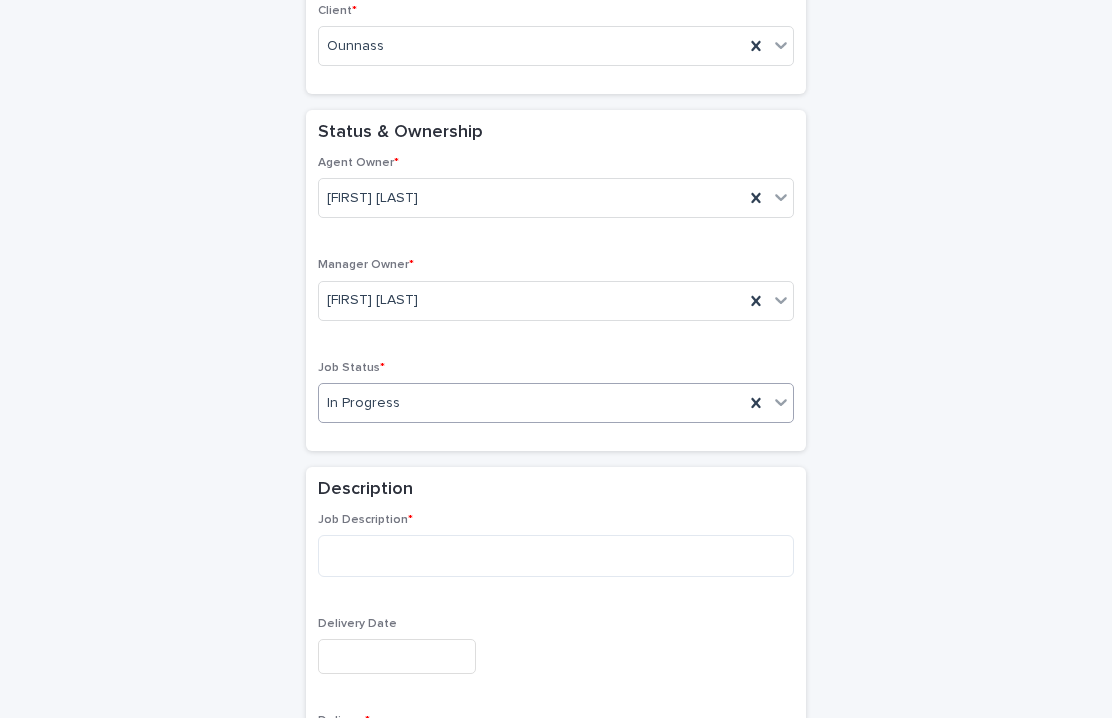 scroll, scrollTop: 391, scrollLeft: 0, axis: vertical 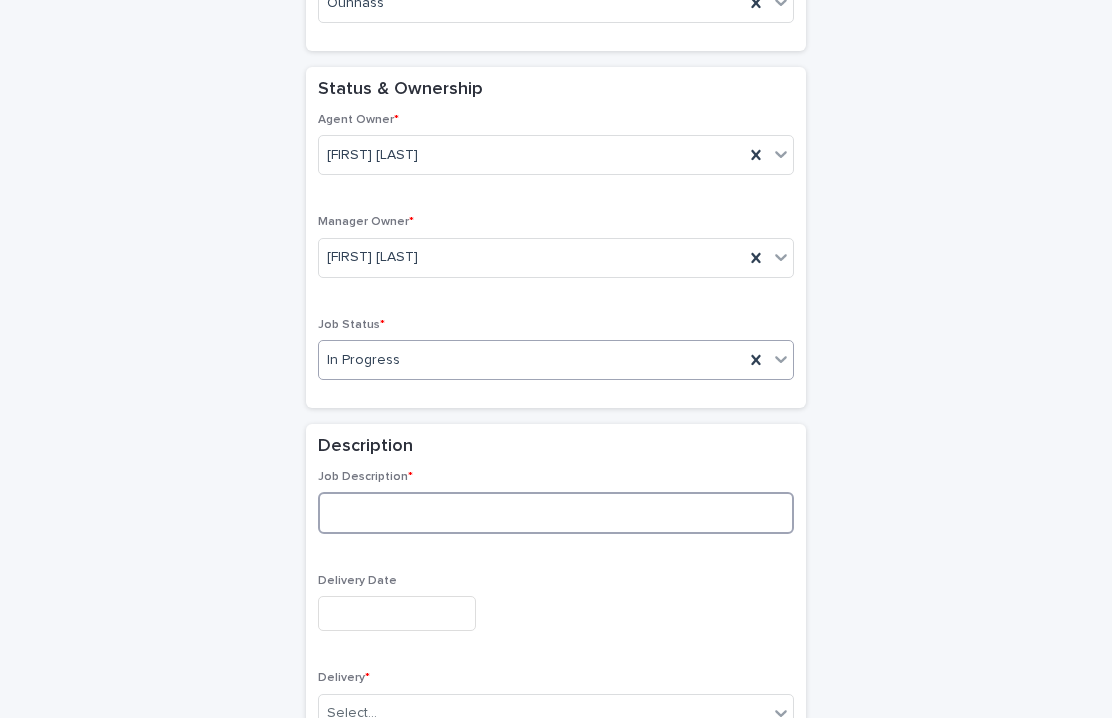 click at bounding box center [556, 513] 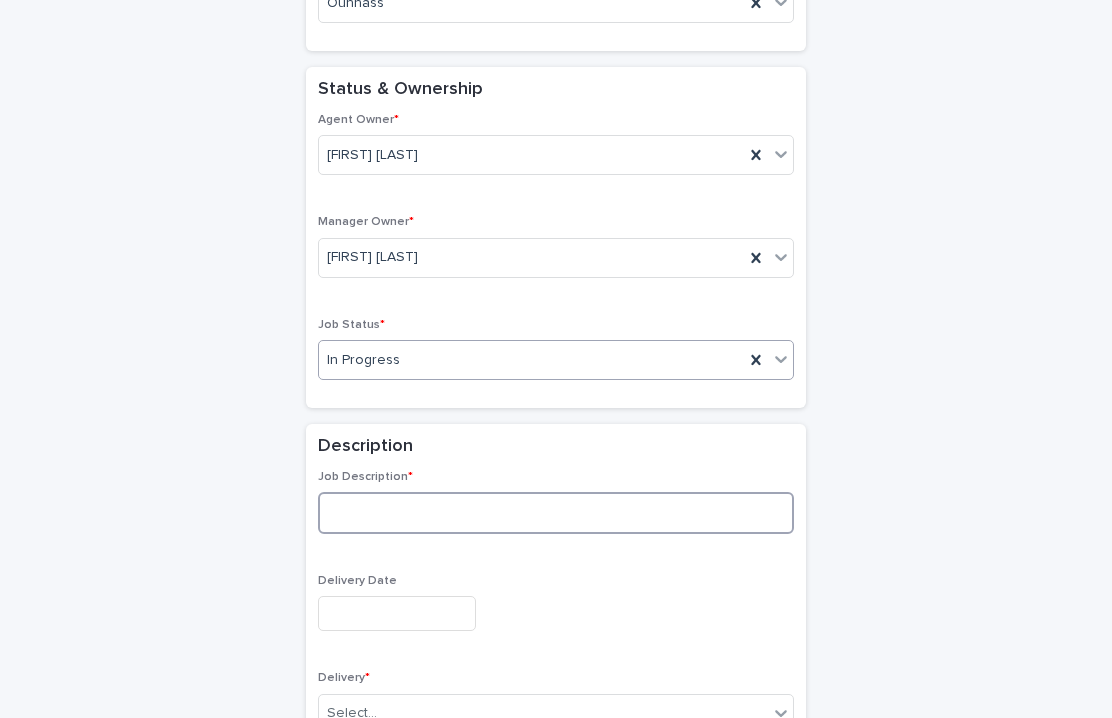 paste on "**********" 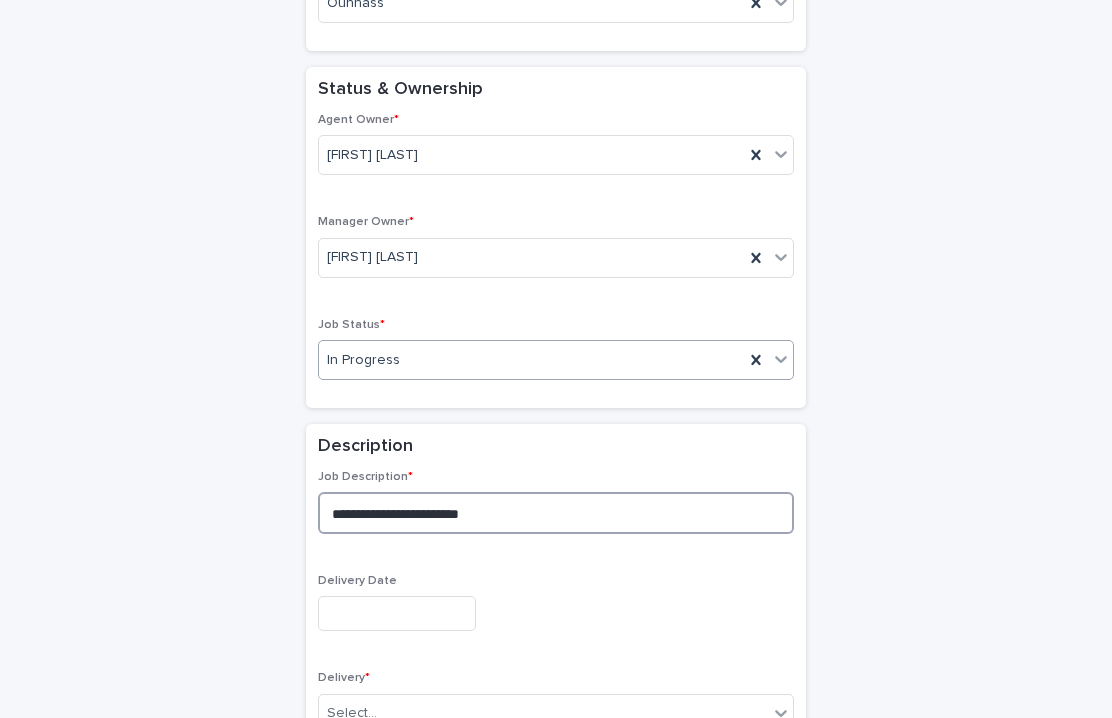 scroll, scrollTop: 556, scrollLeft: 0, axis: vertical 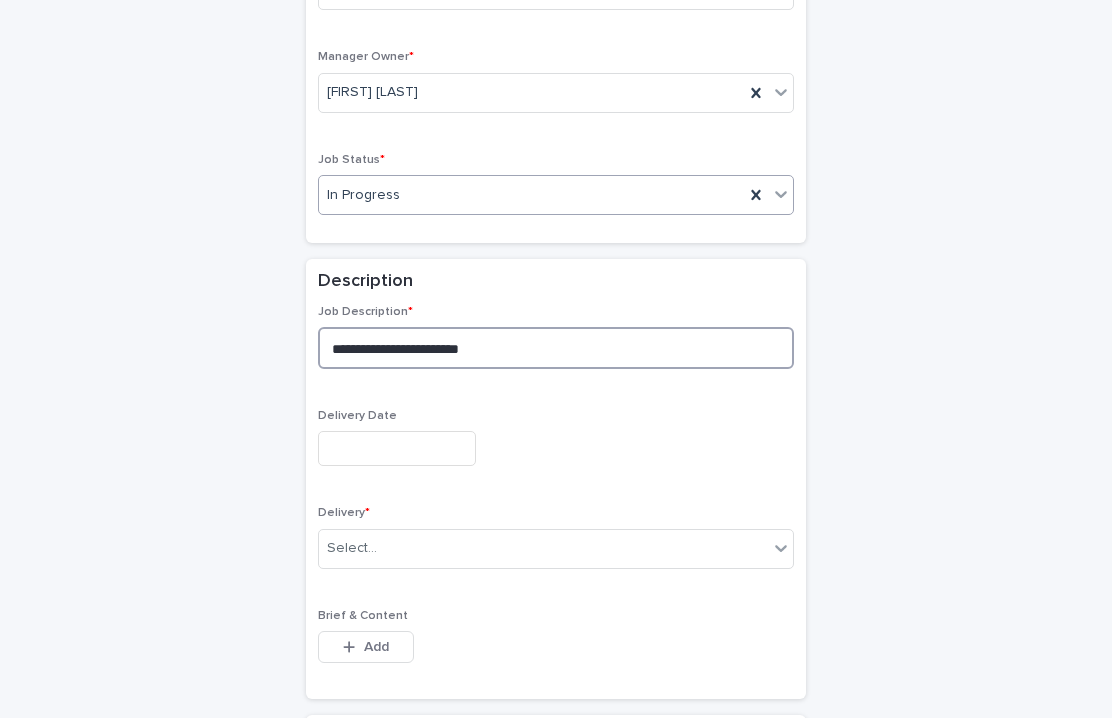 type on "**********" 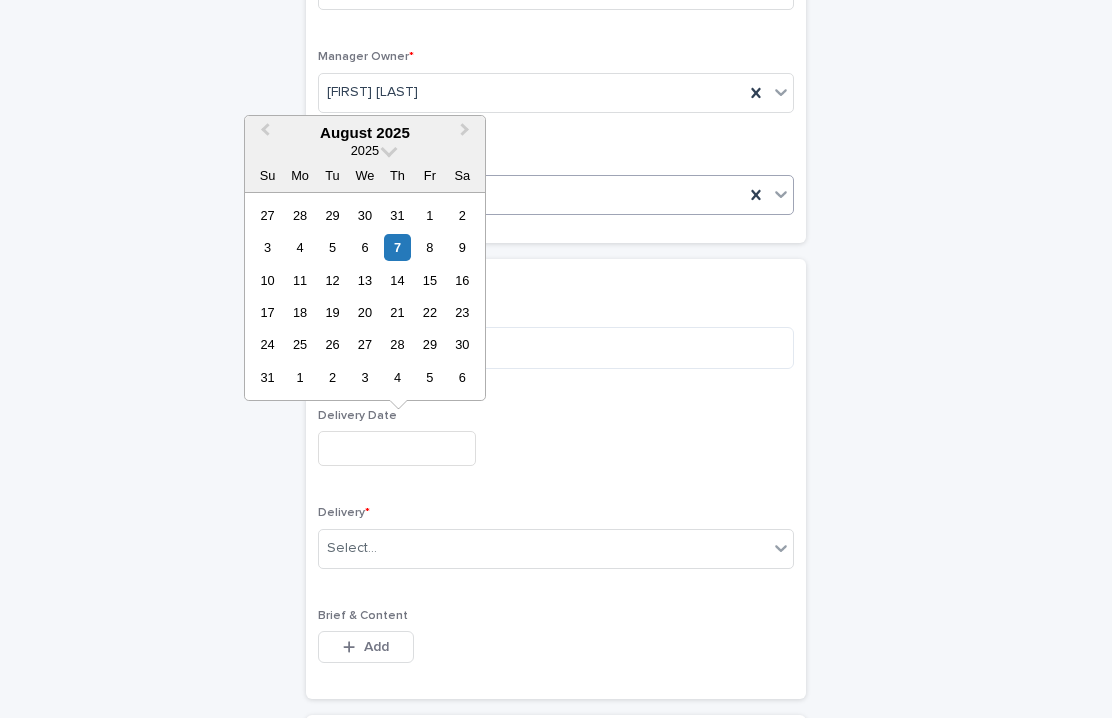 click at bounding box center (397, 448) 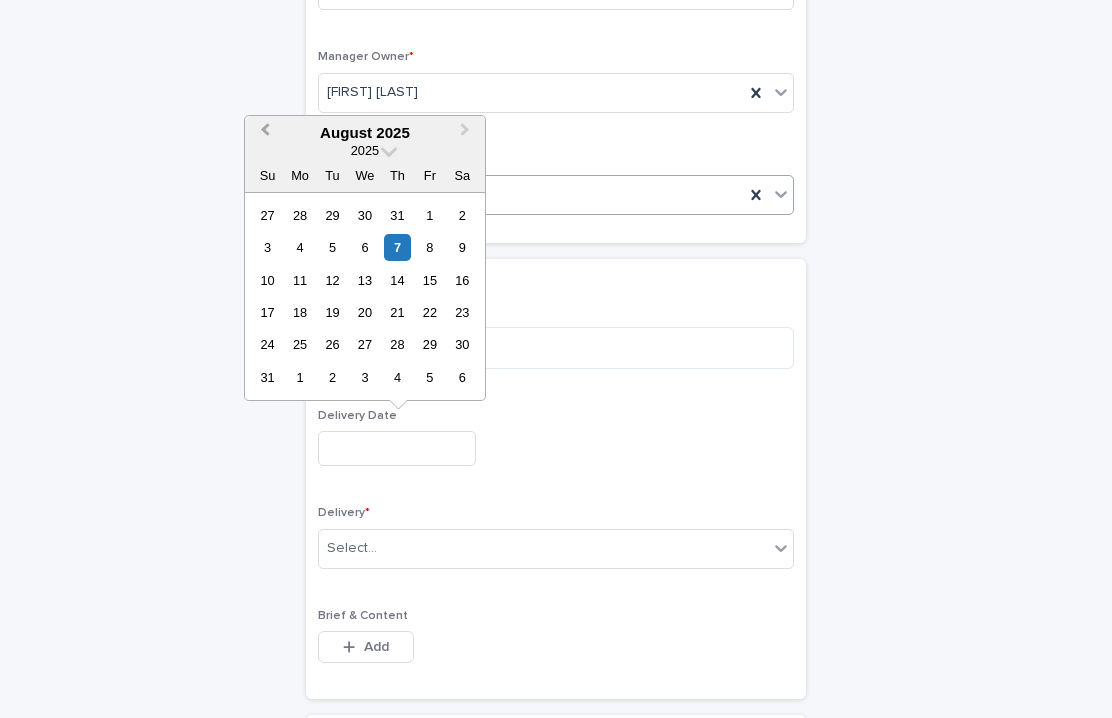 click on "Previous Month" at bounding box center (263, 134) 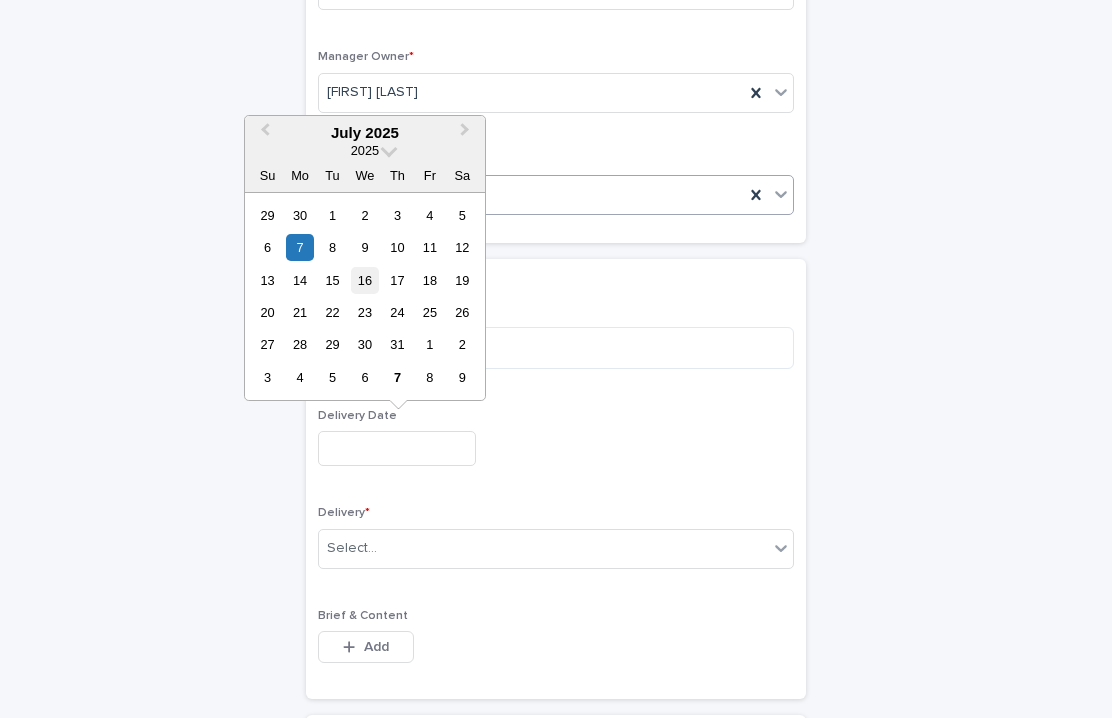click on "16" at bounding box center [364, 280] 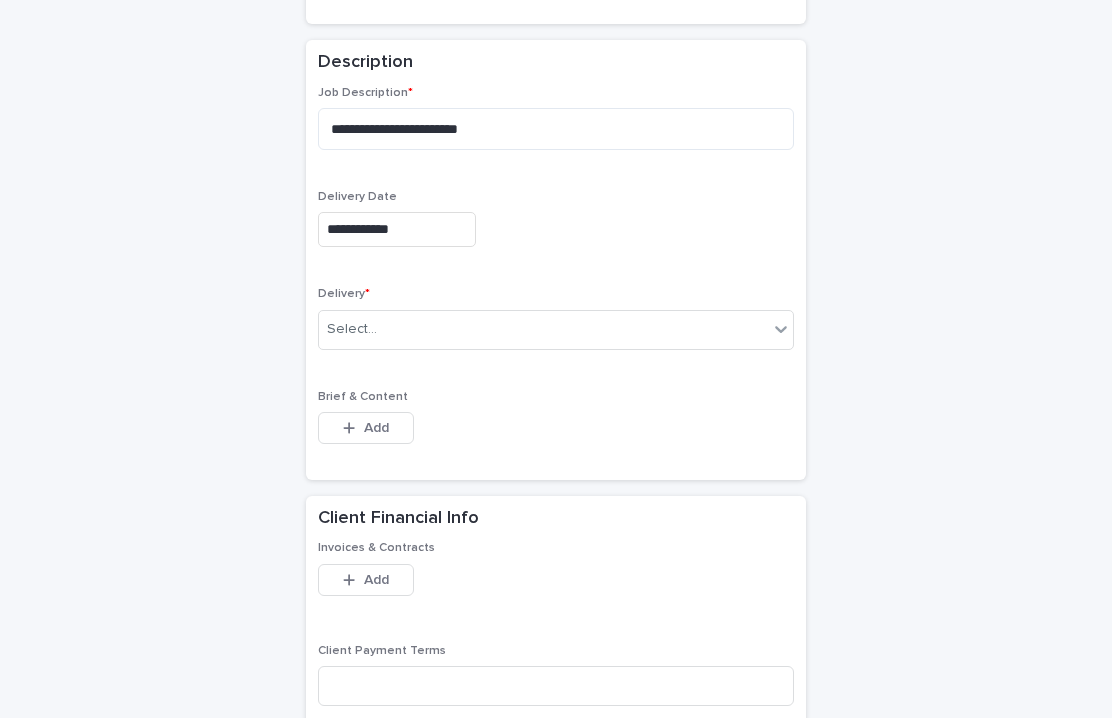 scroll, scrollTop: 792, scrollLeft: 0, axis: vertical 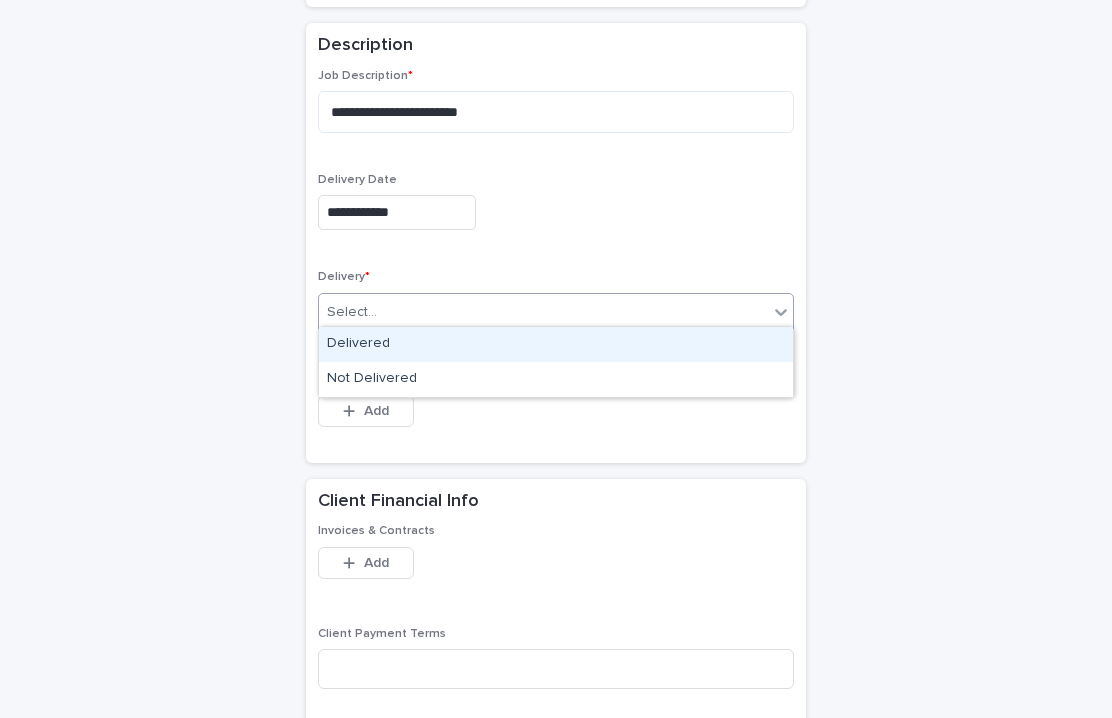 click on "Select..." at bounding box center (543, 312) 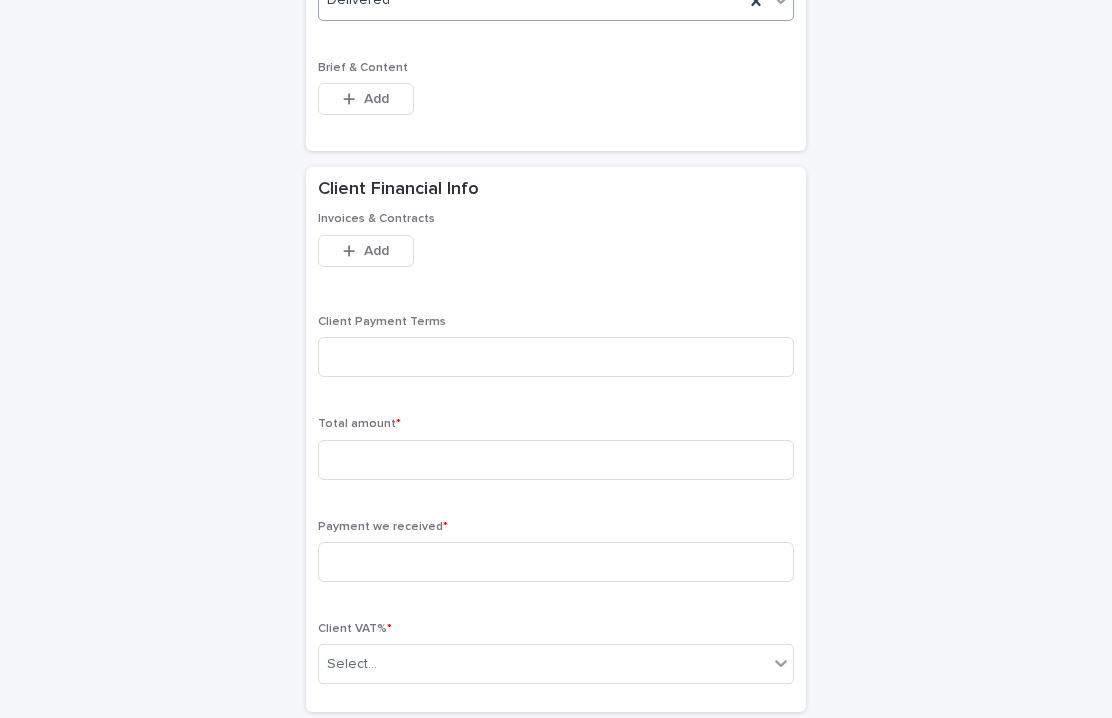 scroll, scrollTop: 1105, scrollLeft: 0, axis: vertical 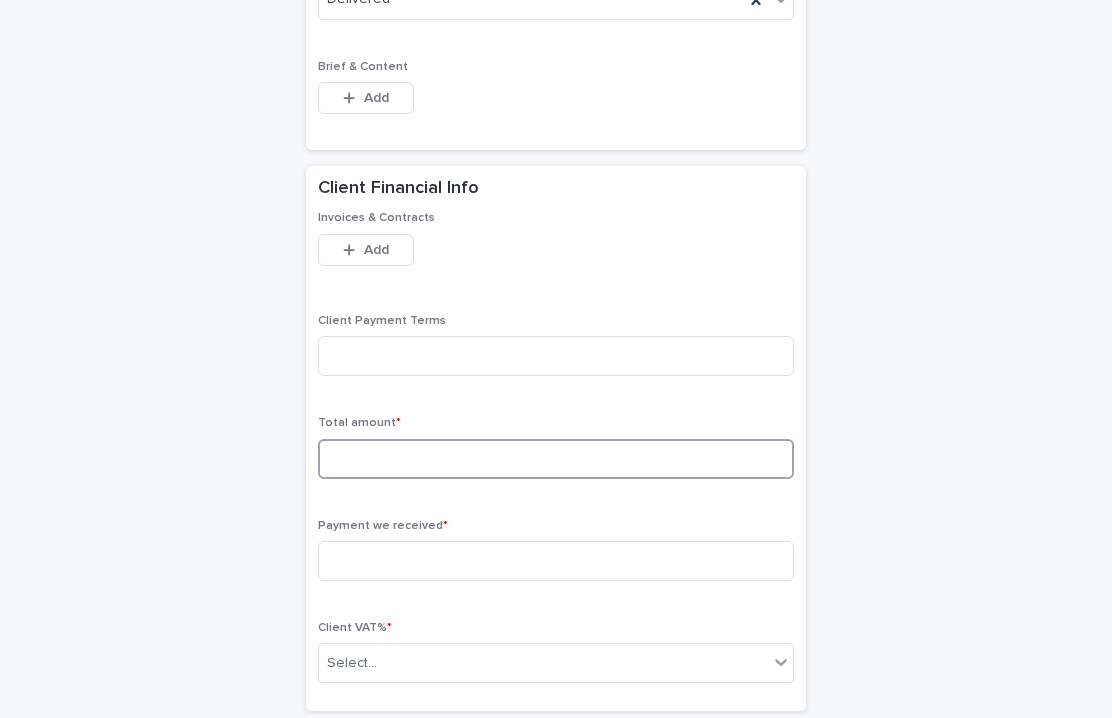 click at bounding box center [556, 459] 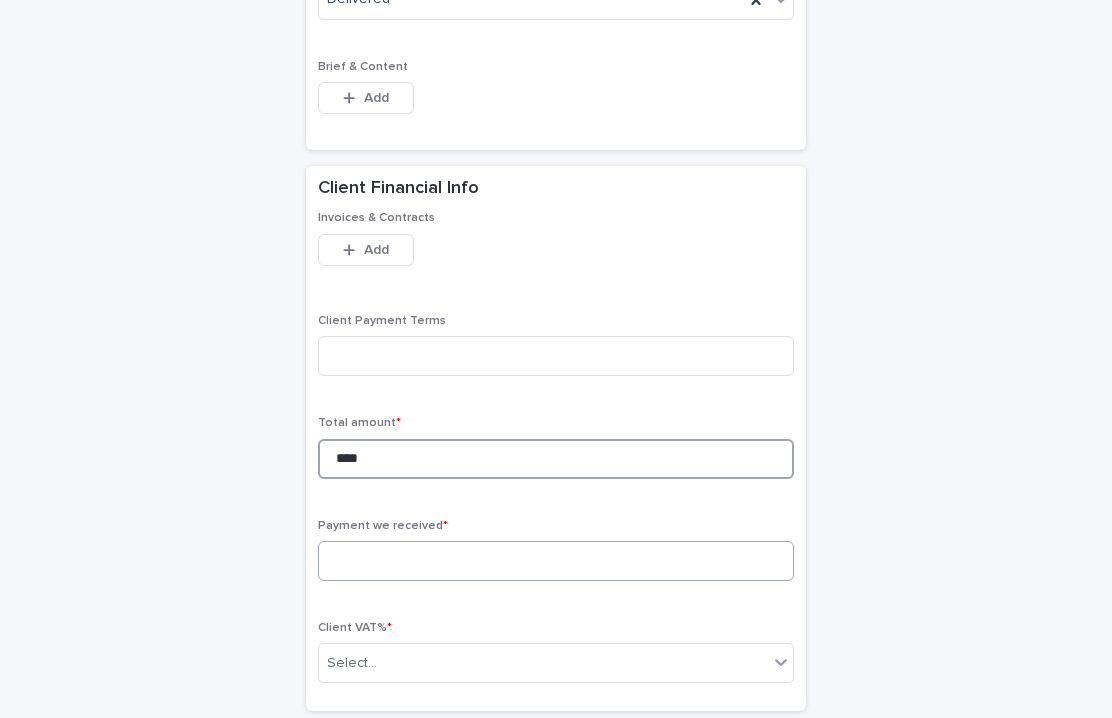 type on "****" 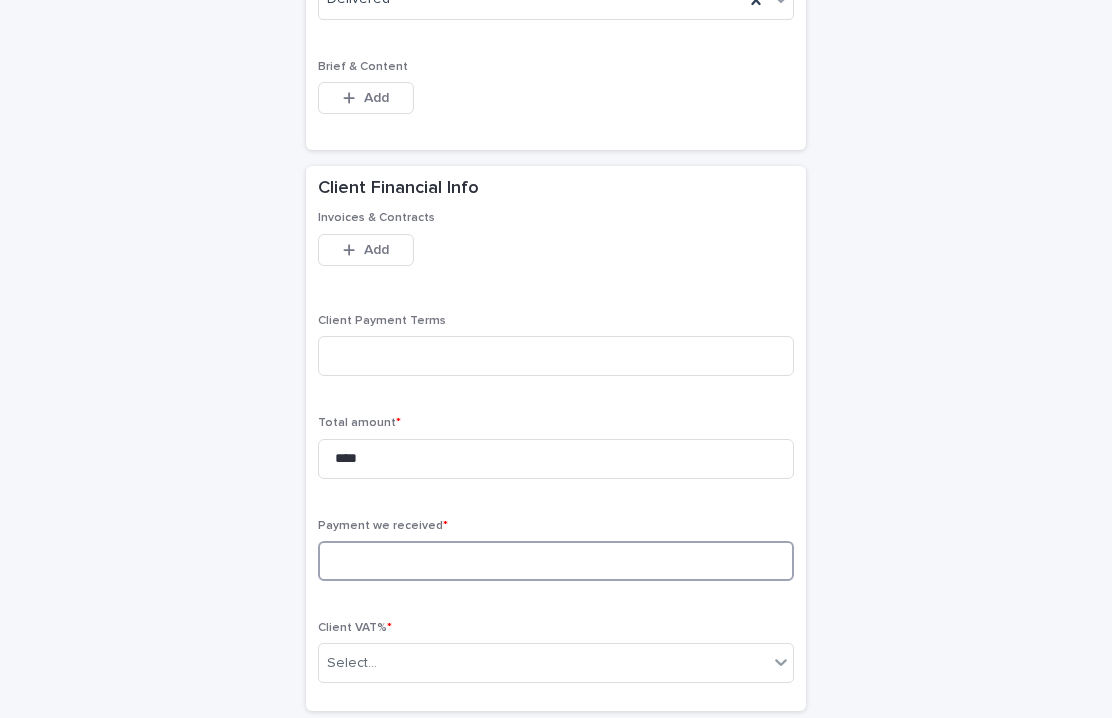 click at bounding box center (556, 561) 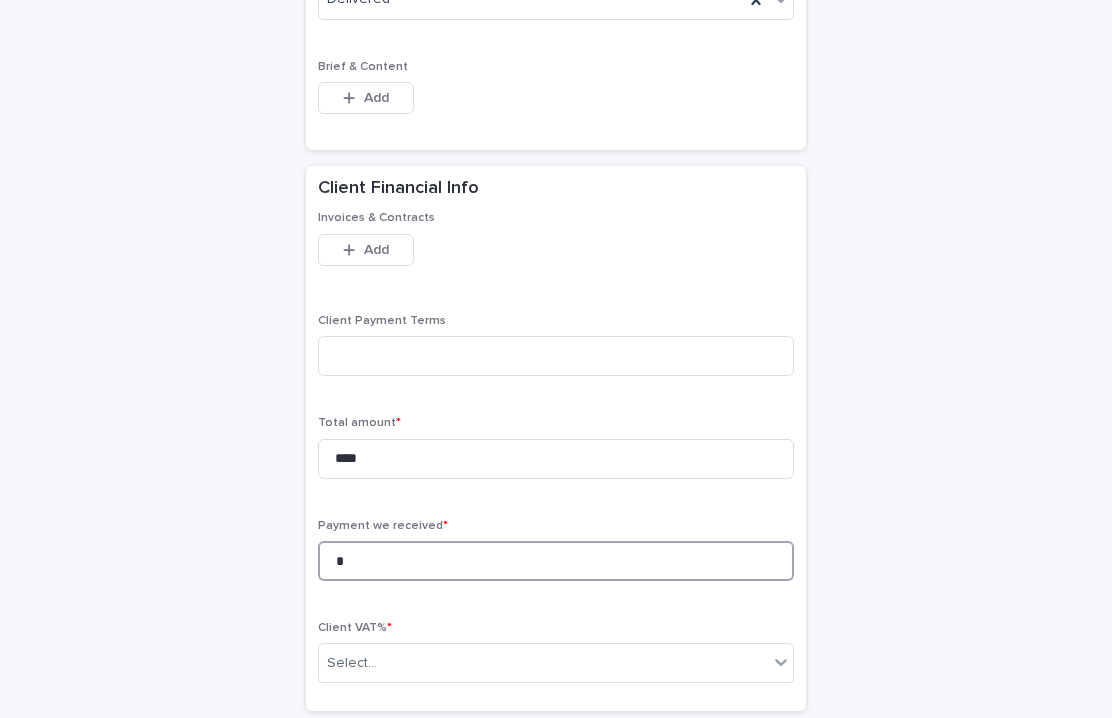 scroll, scrollTop: 1423, scrollLeft: 0, axis: vertical 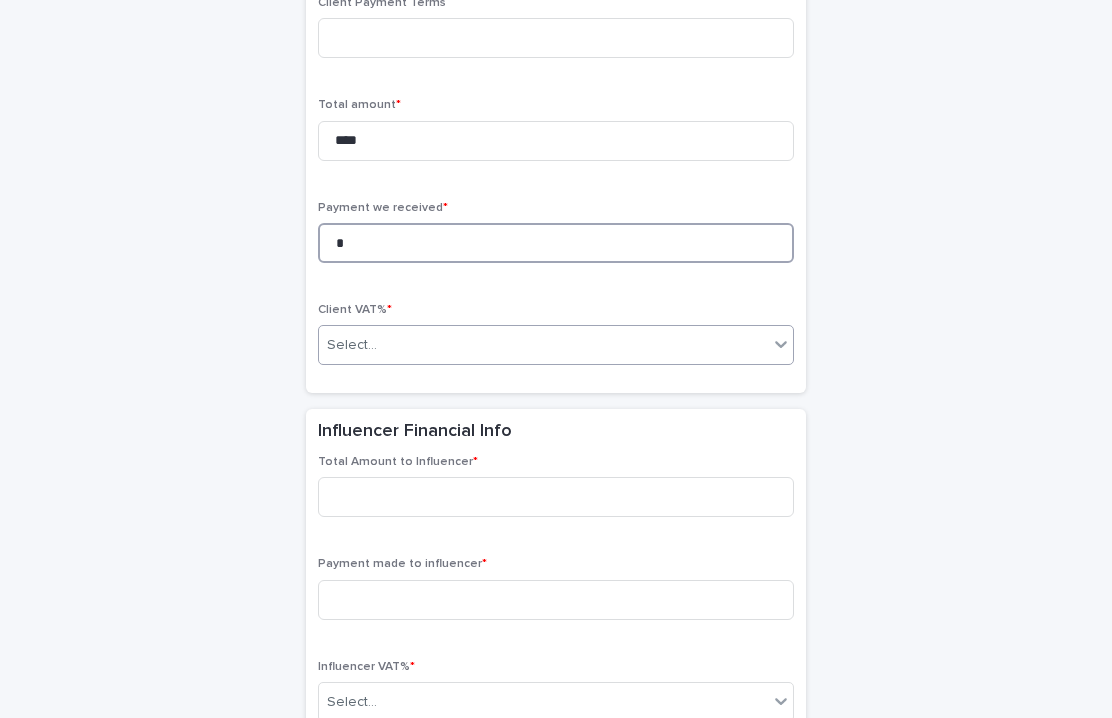 type on "*" 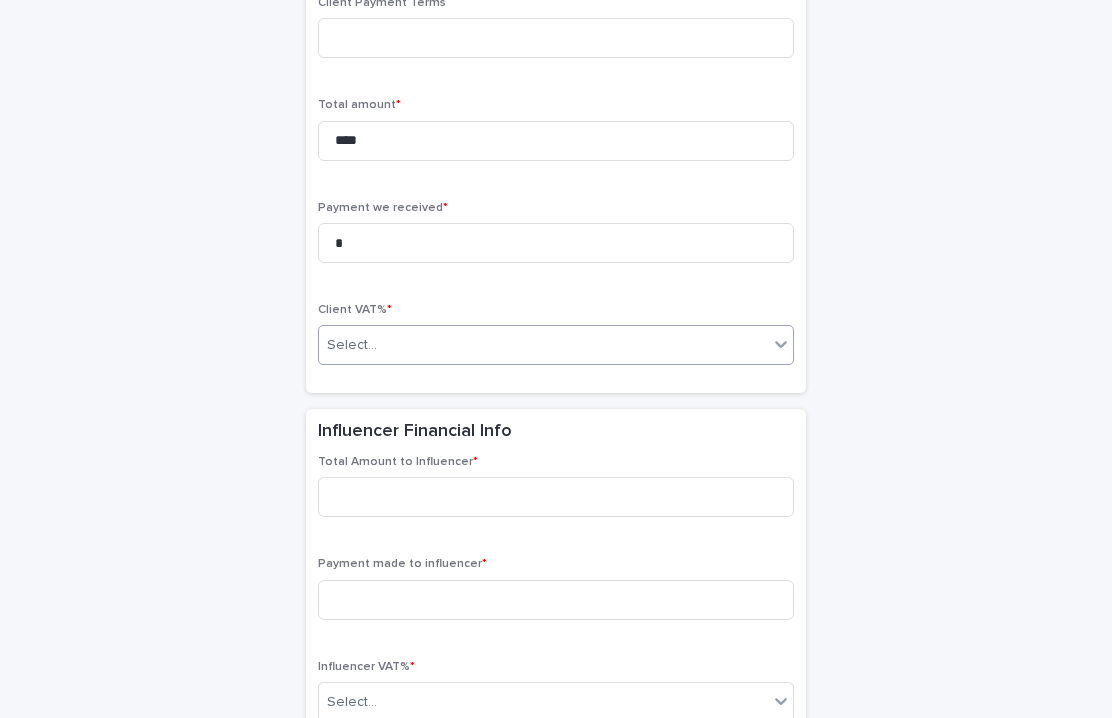 click on "Select..." at bounding box center (543, 345) 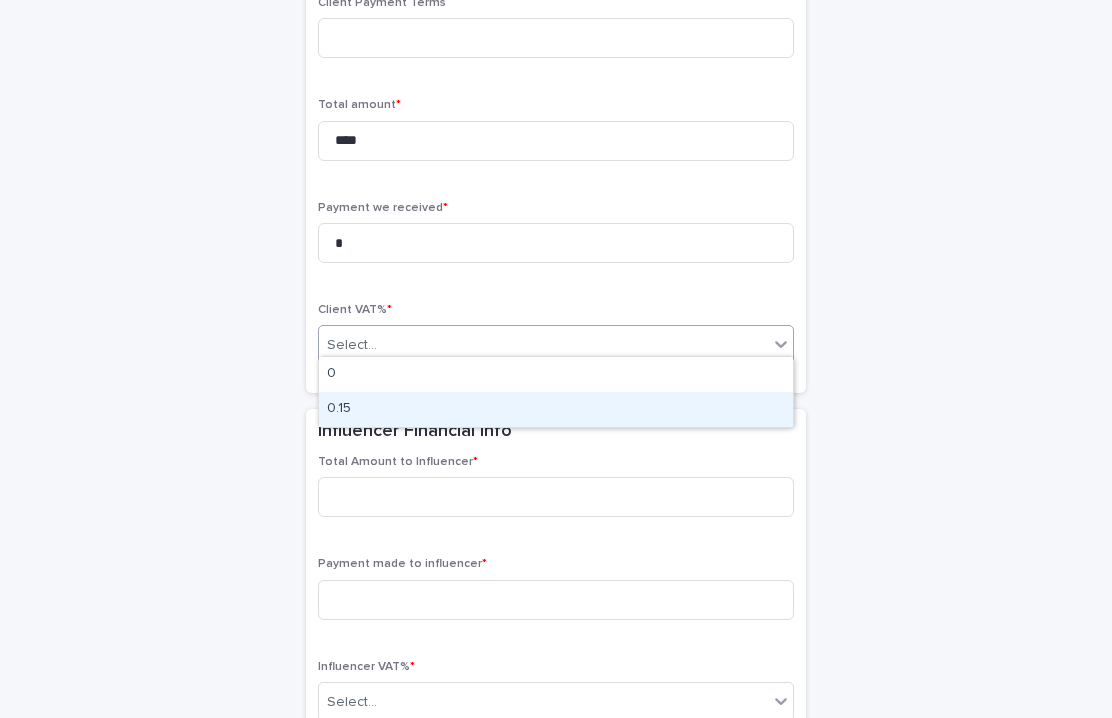 click on "0.15" at bounding box center (556, 409) 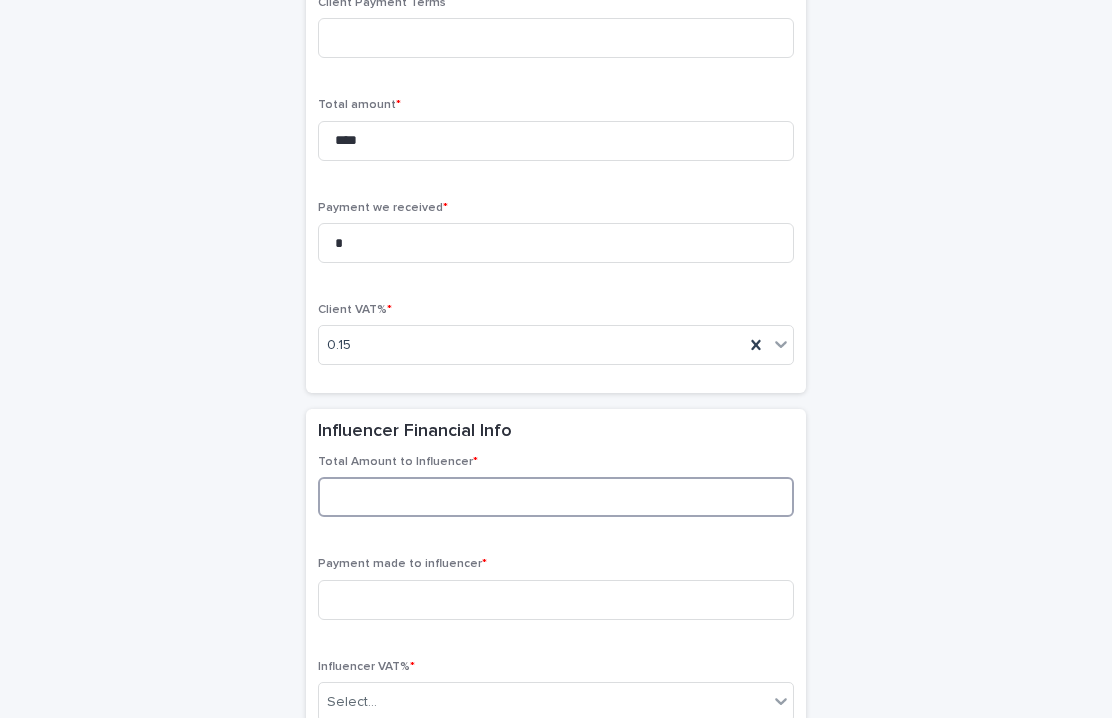 click at bounding box center (556, 497) 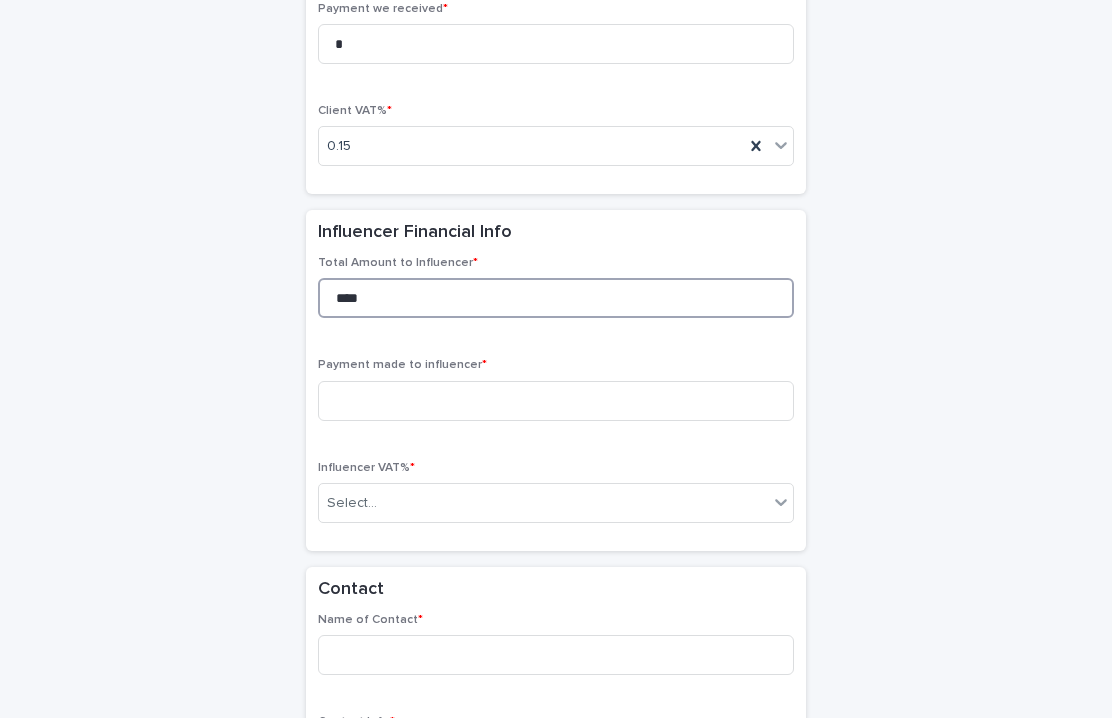 scroll, scrollTop: 1639, scrollLeft: 0, axis: vertical 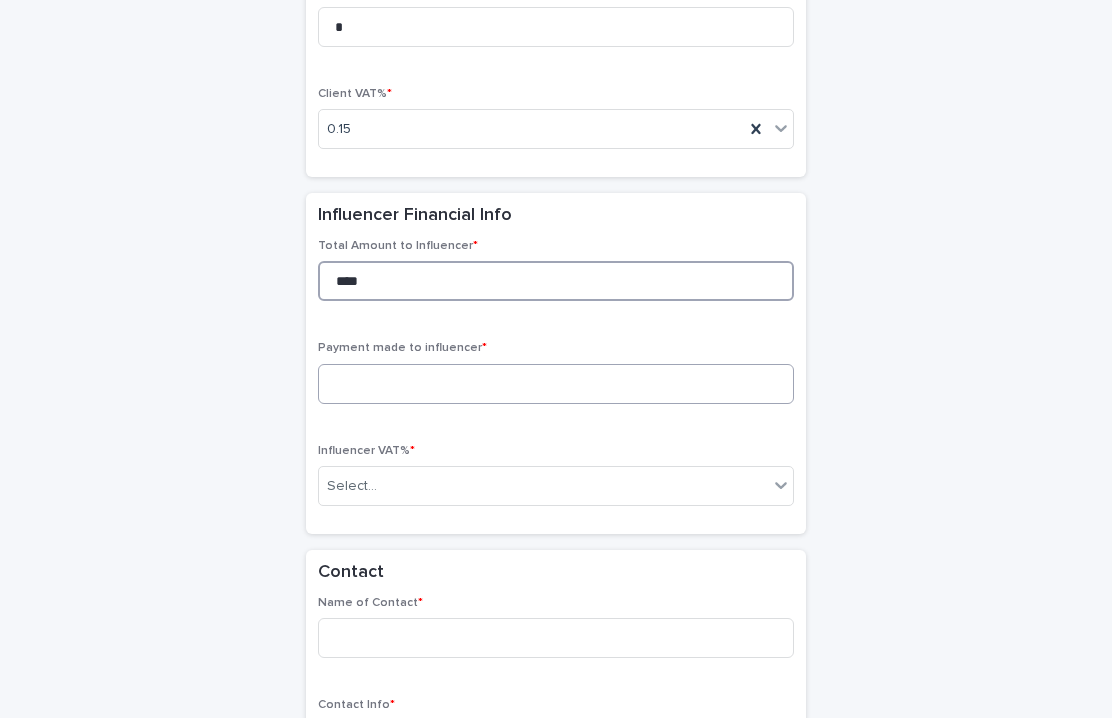 type on "****" 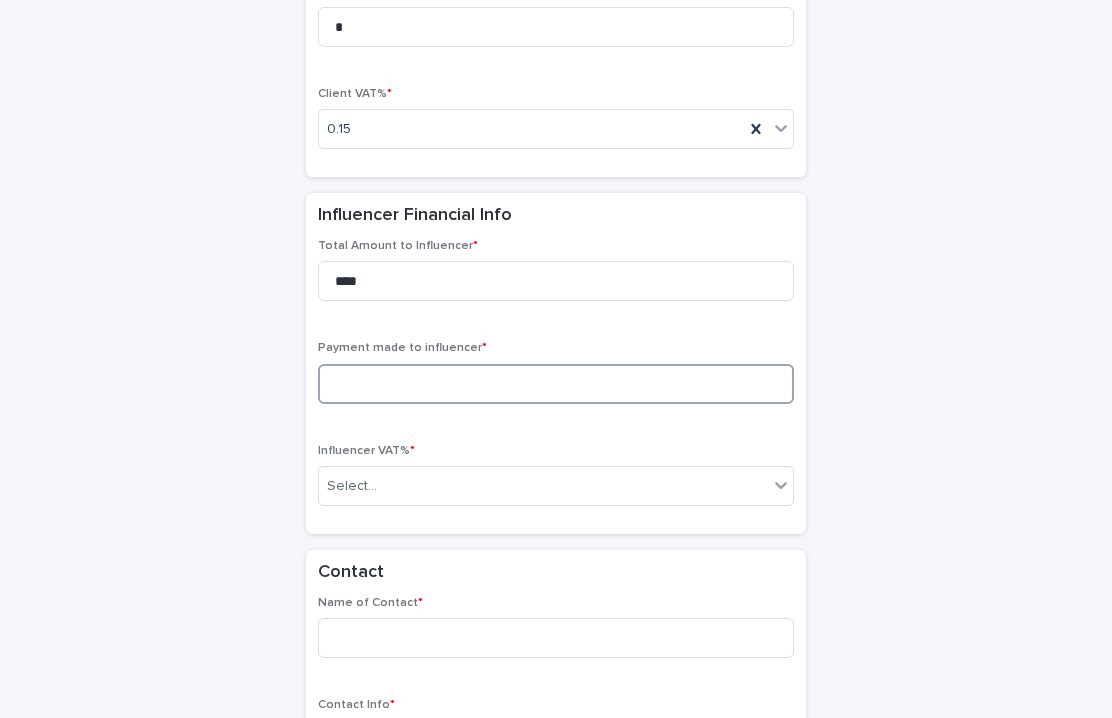 click at bounding box center [556, 384] 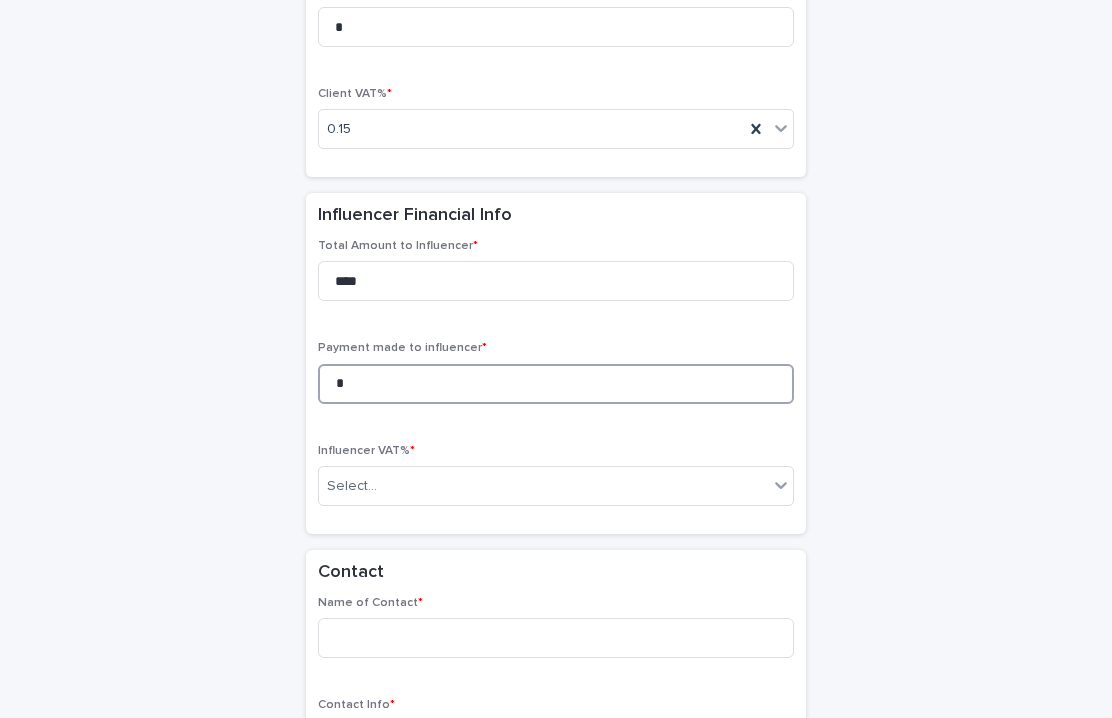 scroll, scrollTop: 1846, scrollLeft: 0, axis: vertical 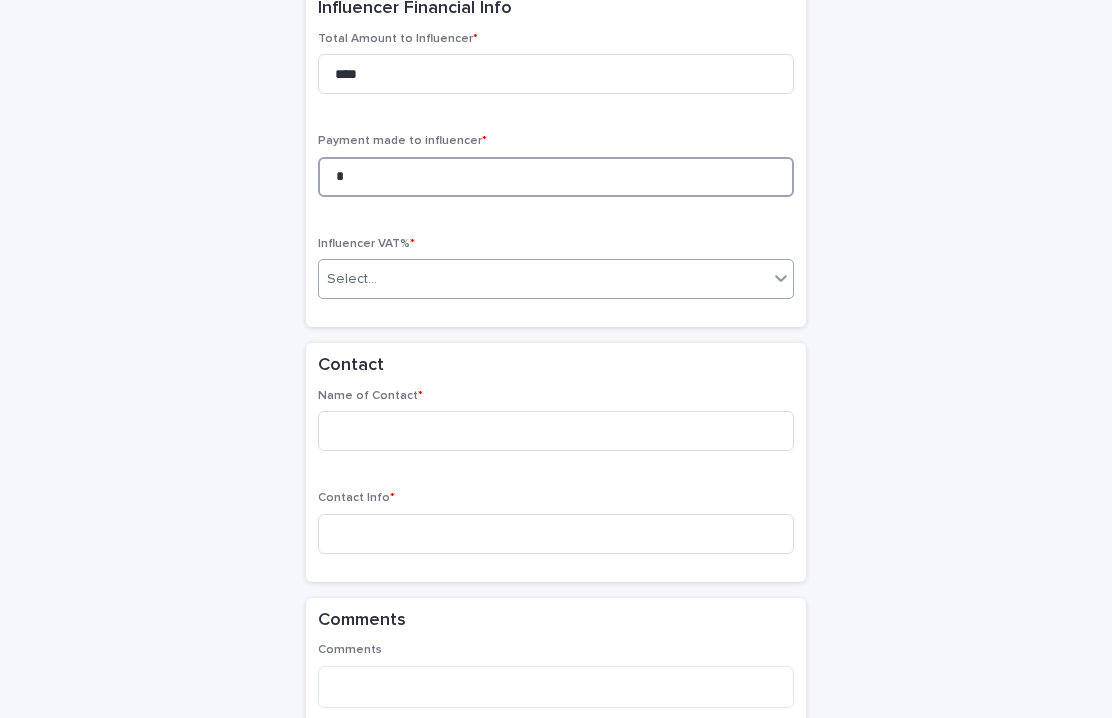type on "*" 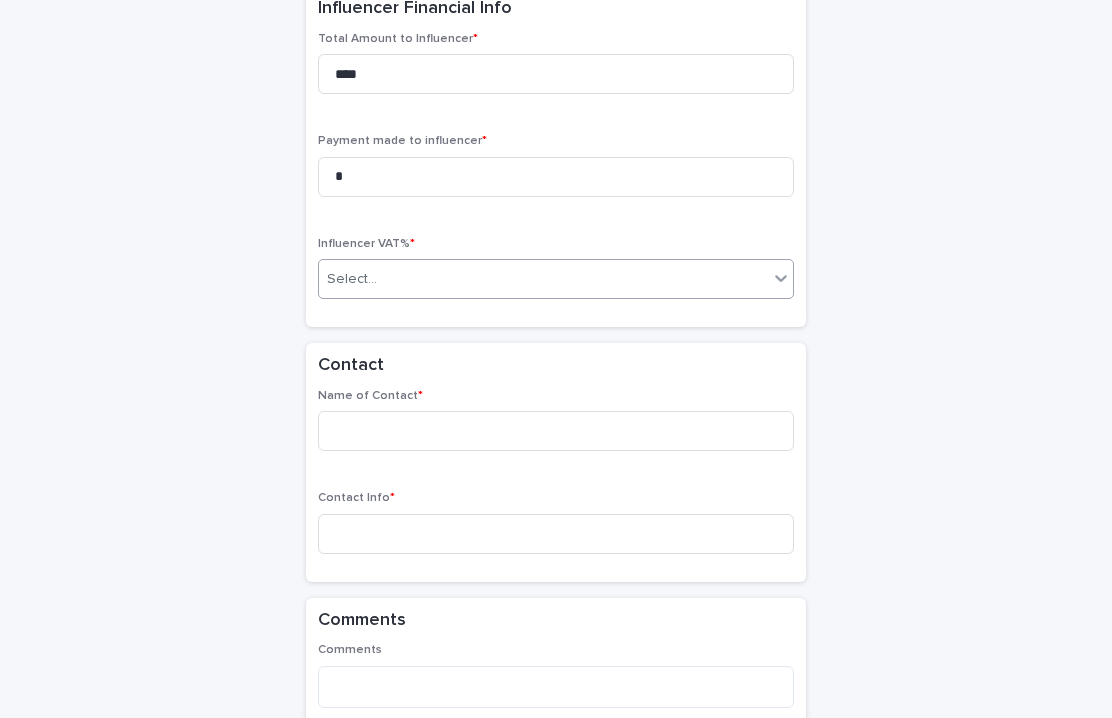 click on "Select..." at bounding box center [543, 279] 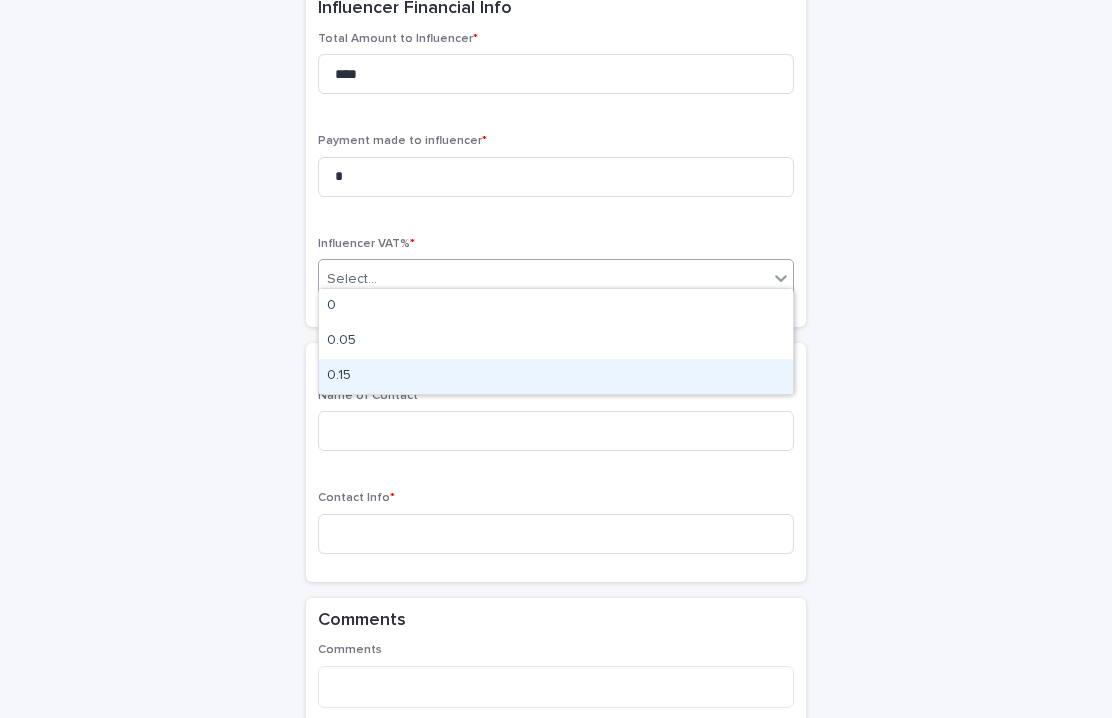 click on "0.15" at bounding box center [556, 376] 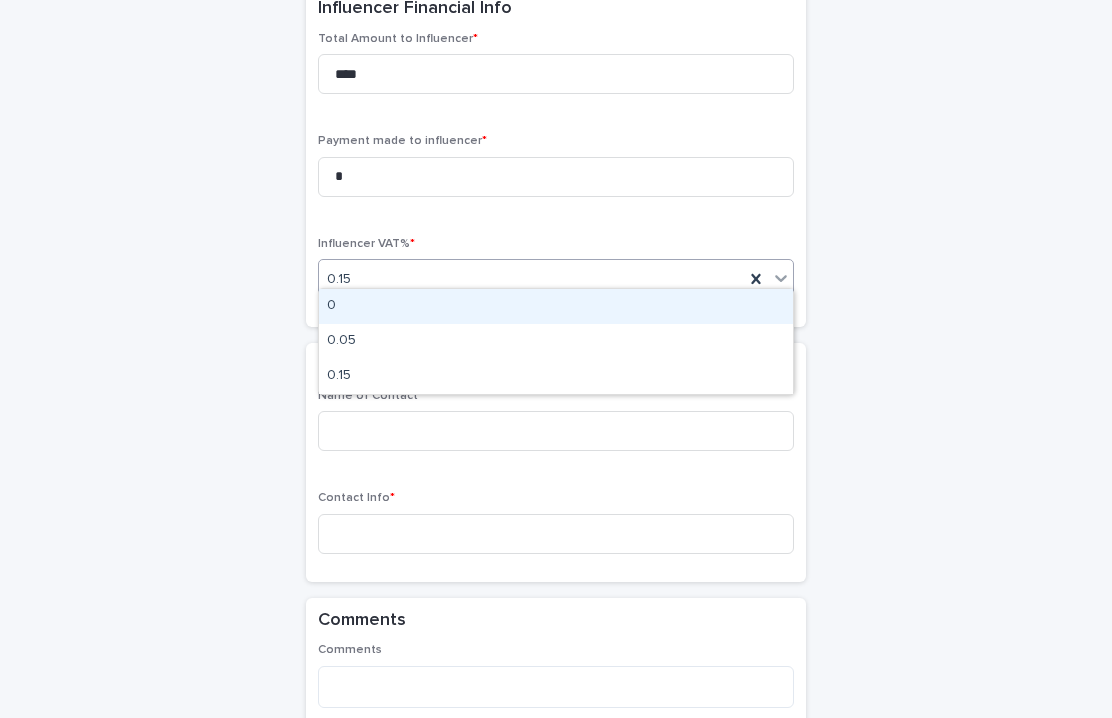 click on "0.15" at bounding box center [531, 279] 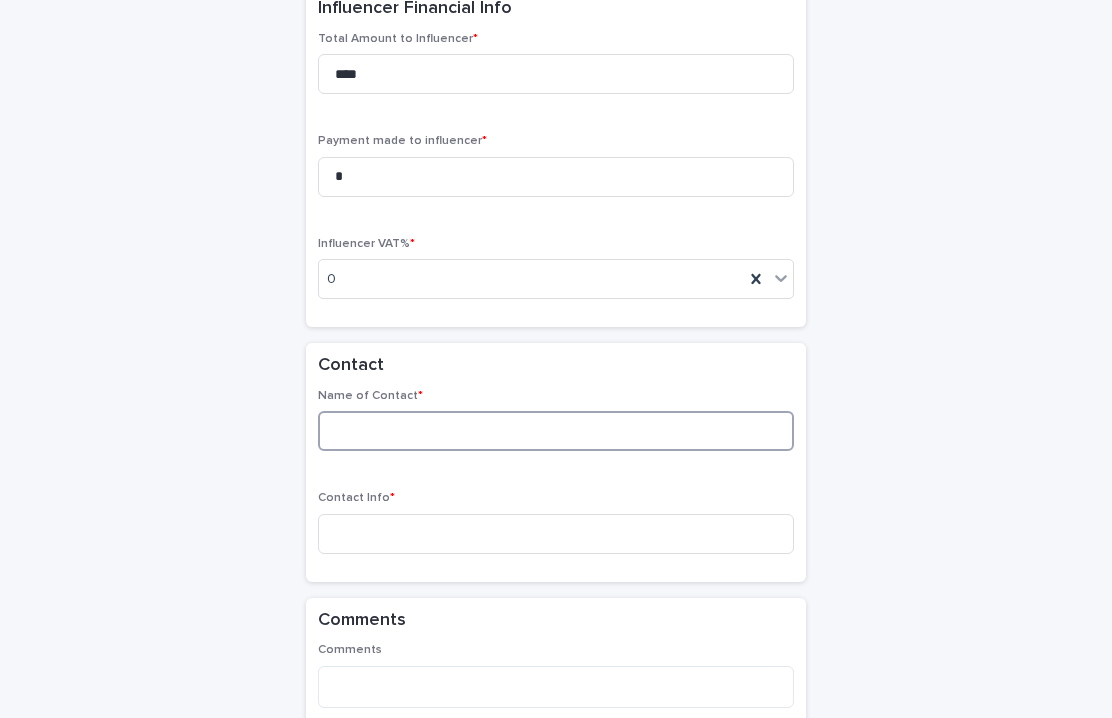 click at bounding box center [556, 431] 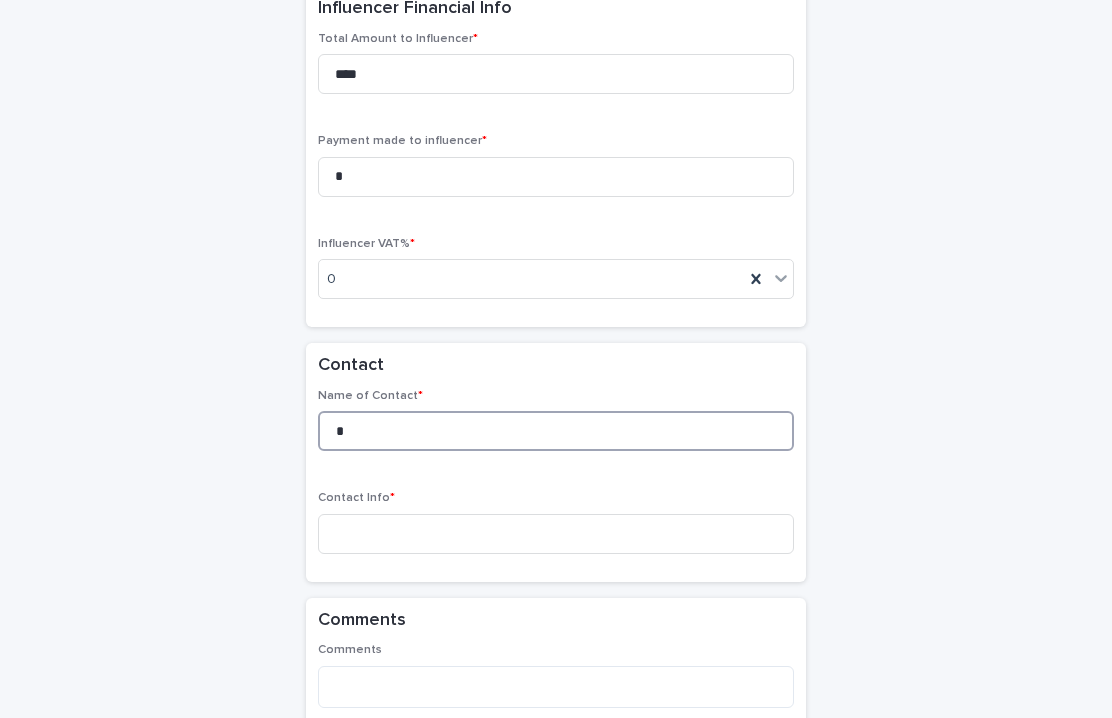 scroll, scrollTop: 1993, scrollLeft: 0, axis: vertical 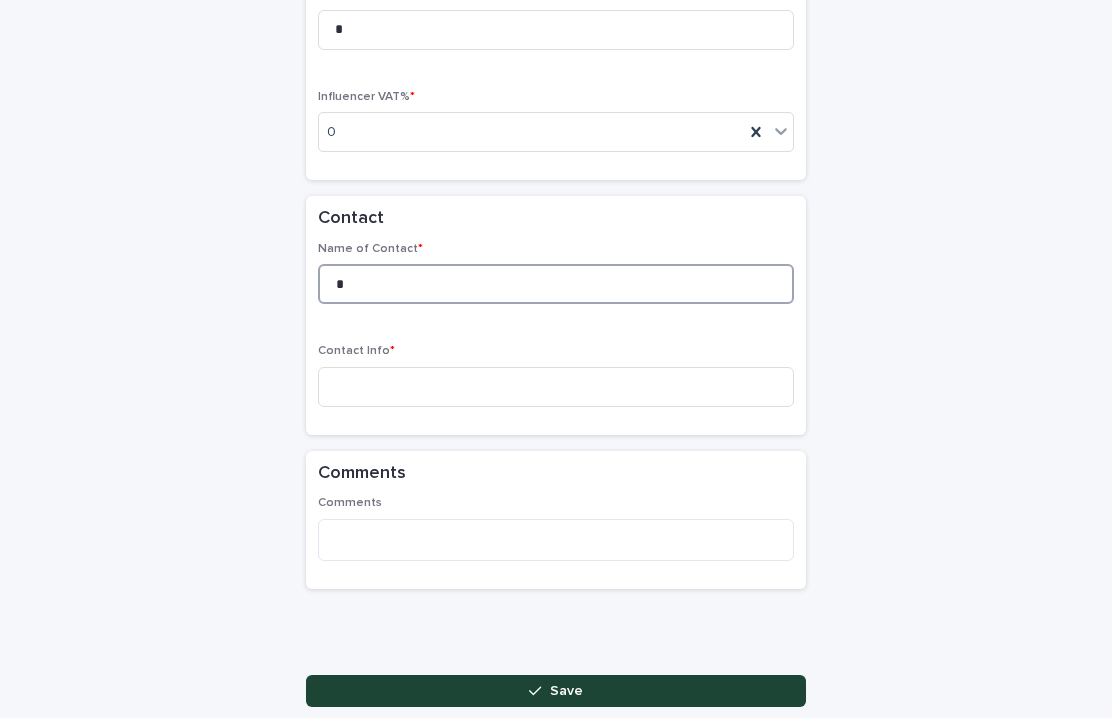 type on "*" 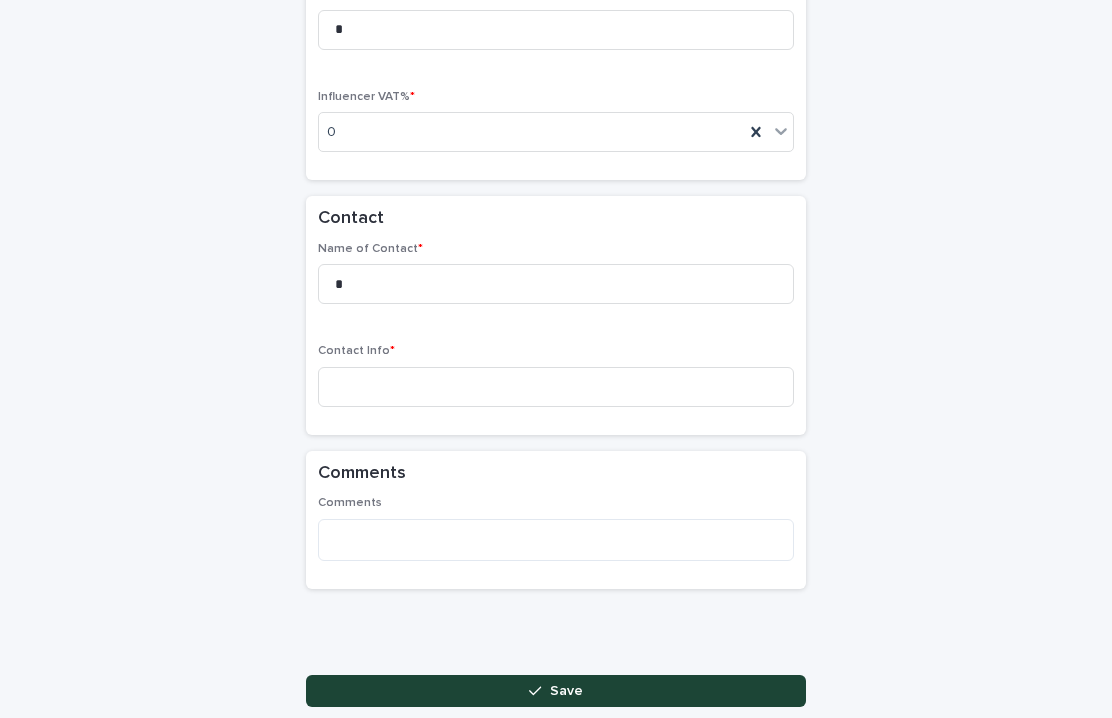 click on "Contact Info *" at bounding box center [556, 383] 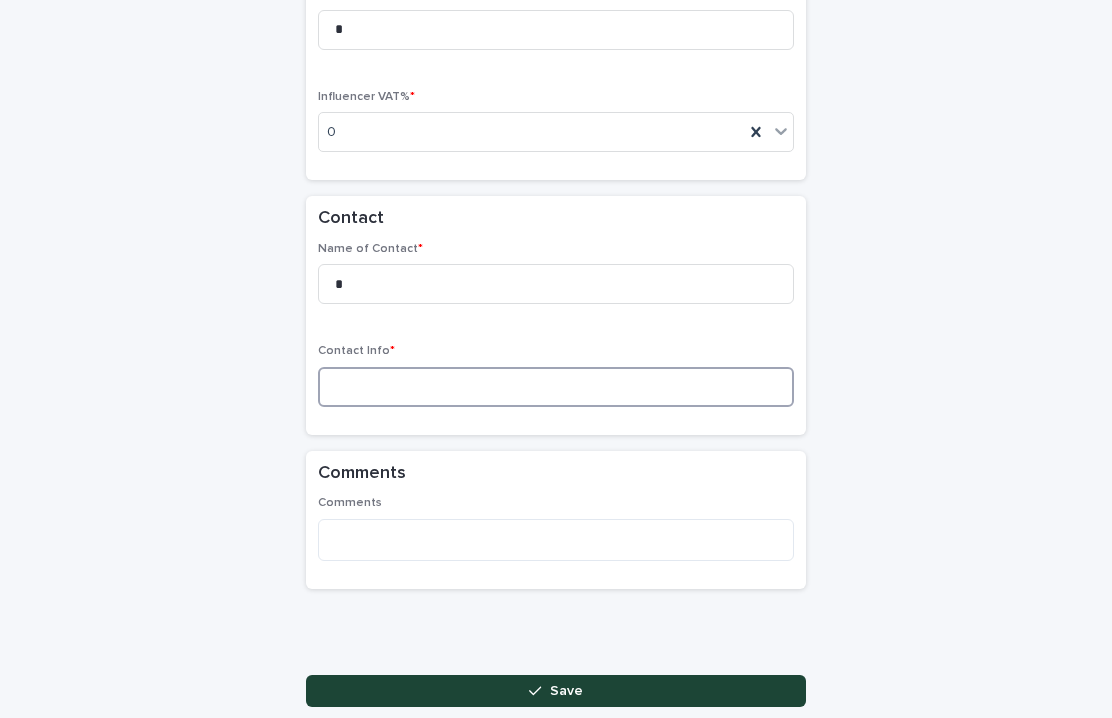 click at bounding box center [556, 387] 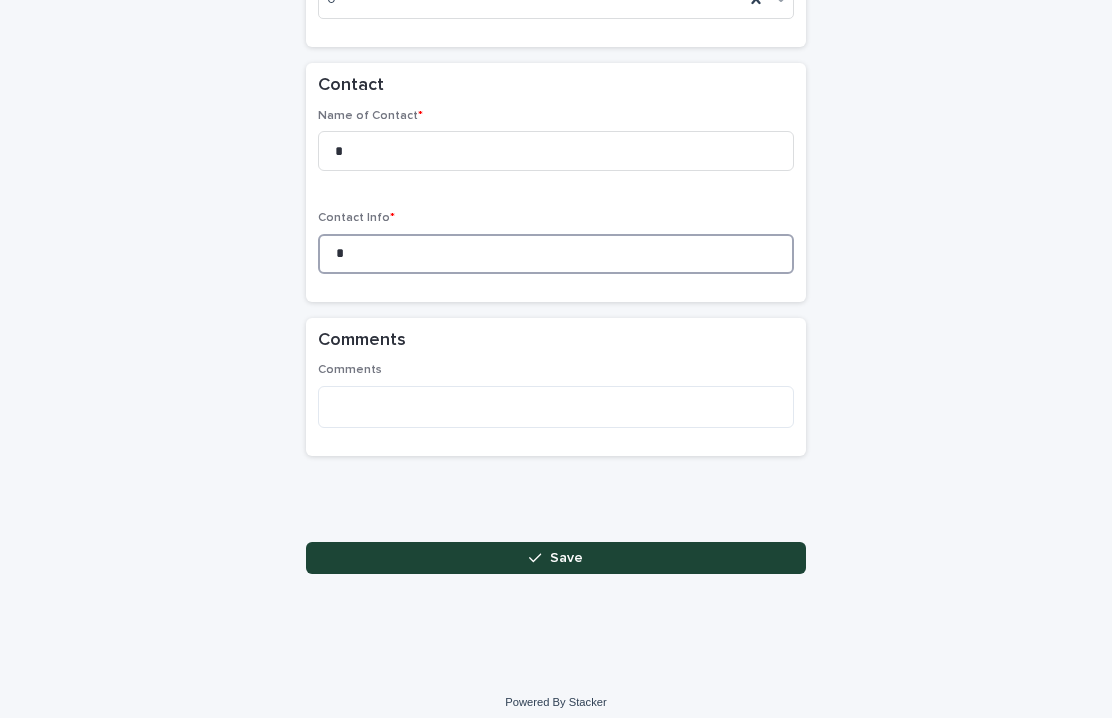 scroll, scrollTop: 2124, scrollLeft: 0, axis: vertical 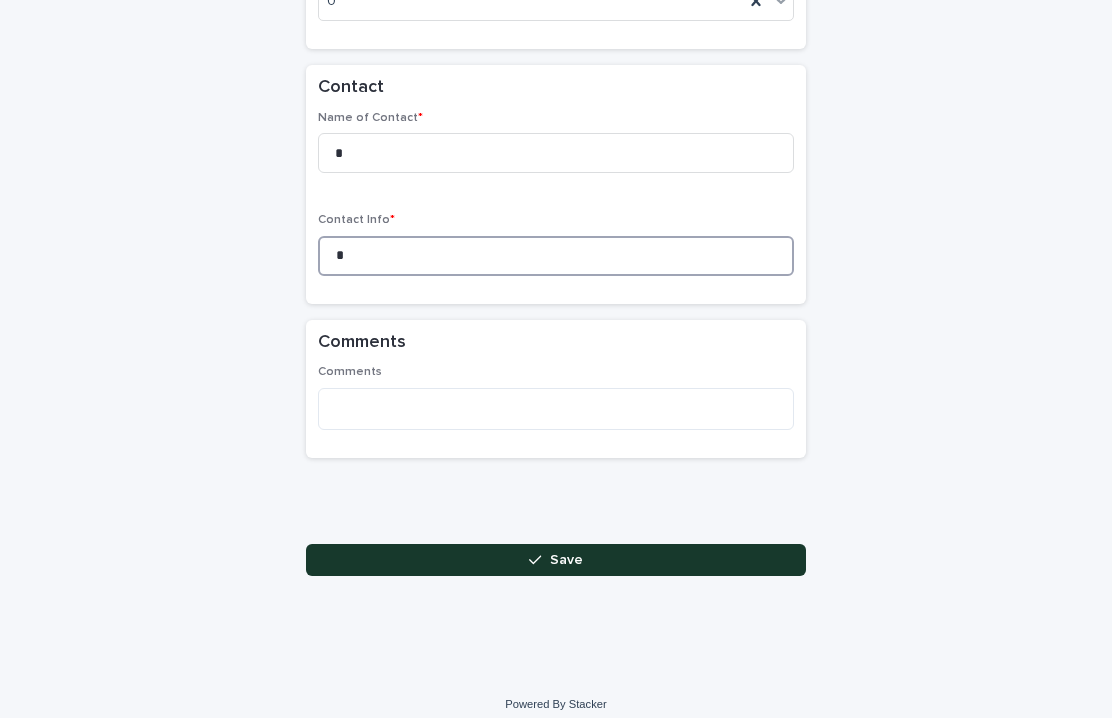 type on "*" 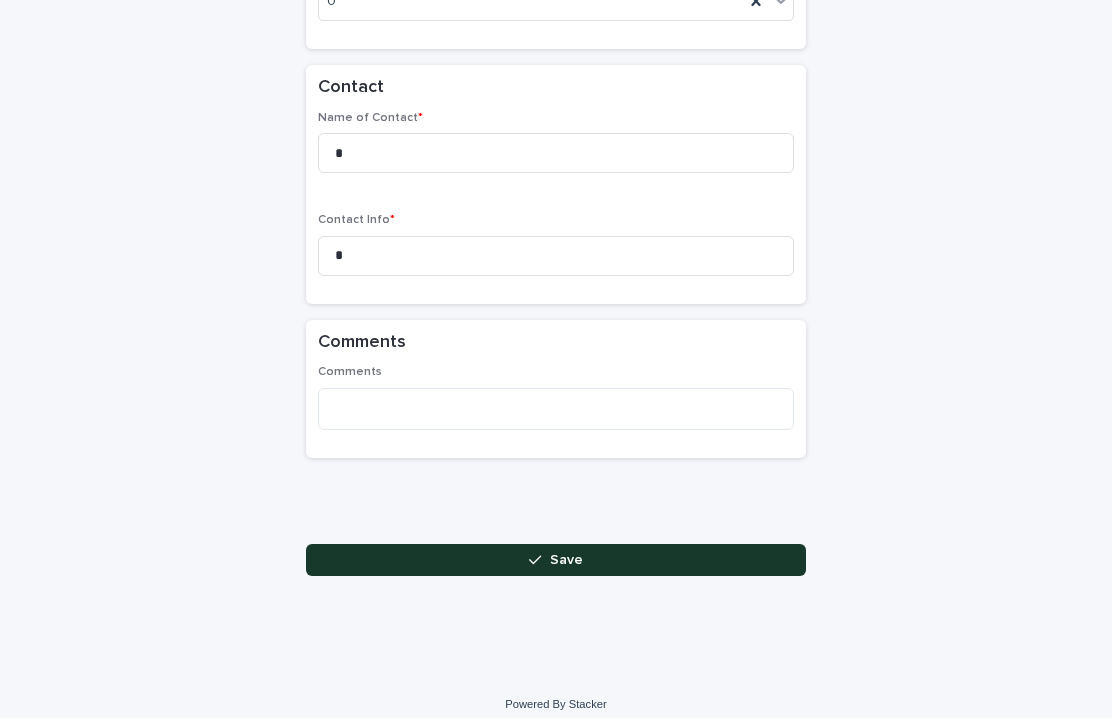click on "Save" at bounding box center (556, 560) 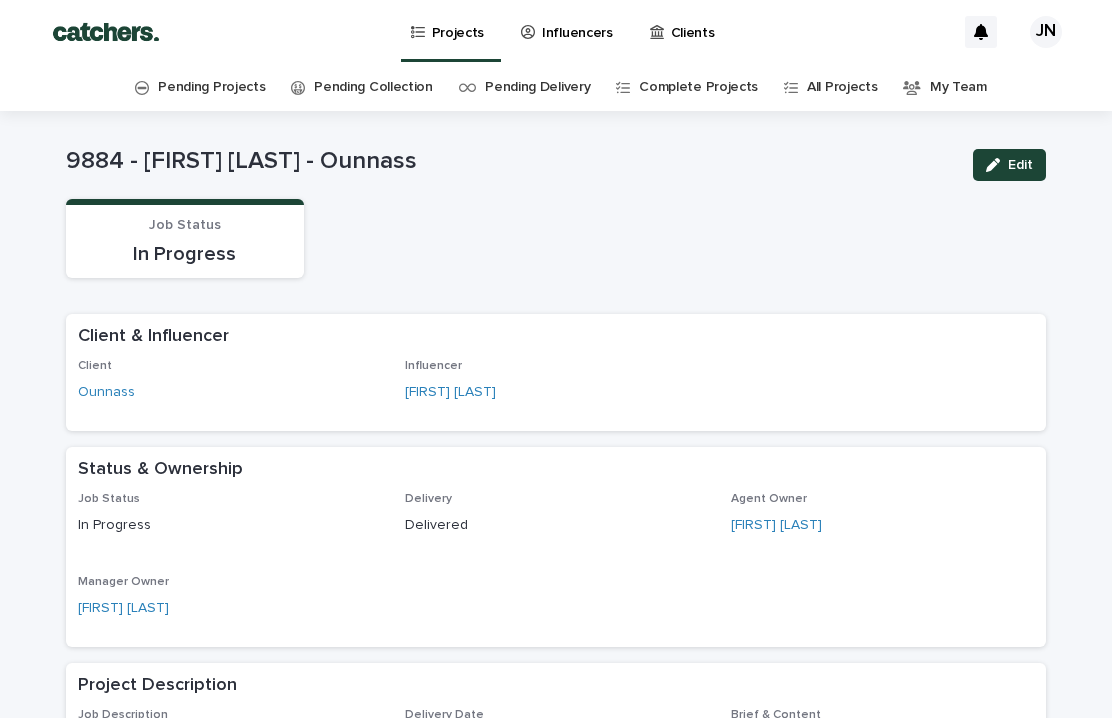 scroll, scrollTop: 0, scrollLeft: 0, axis: both 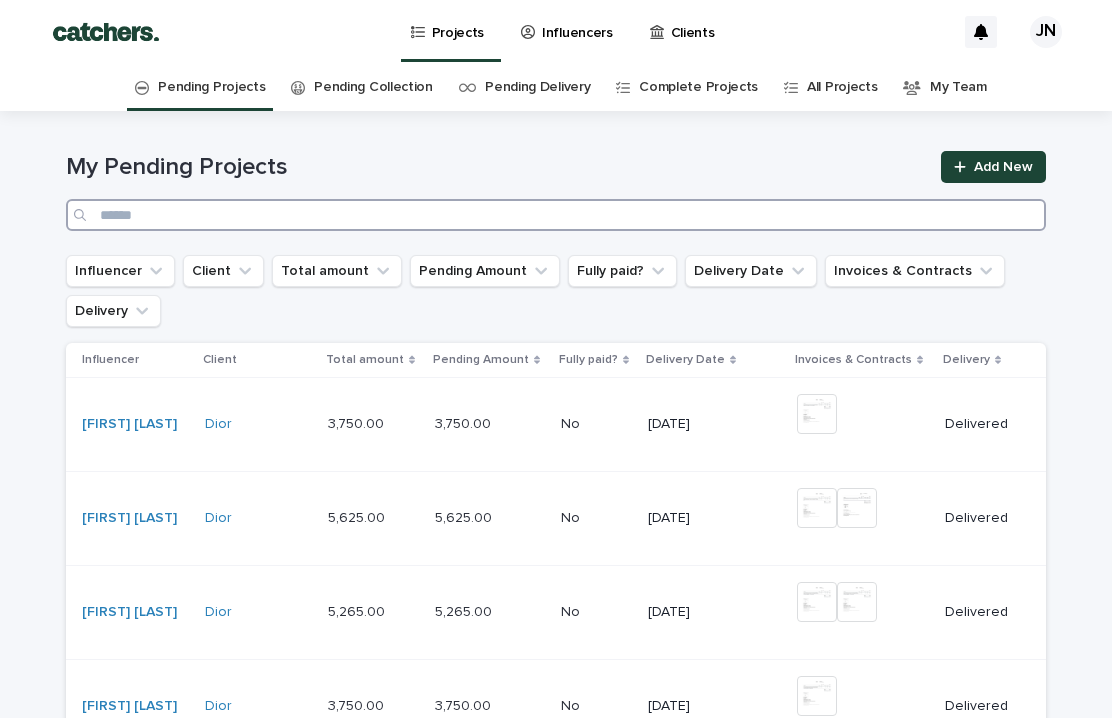 click at bounding box center (556, 215) 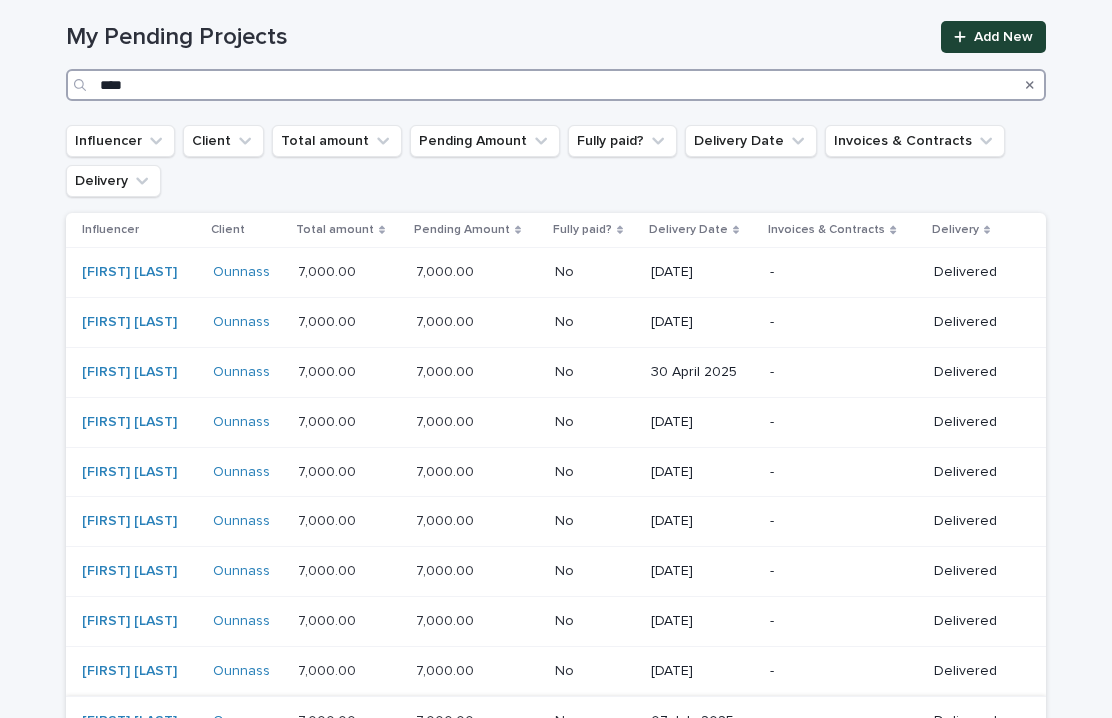 scroll, scrollTop: 177, scrollLeft: 0, axis: vertical 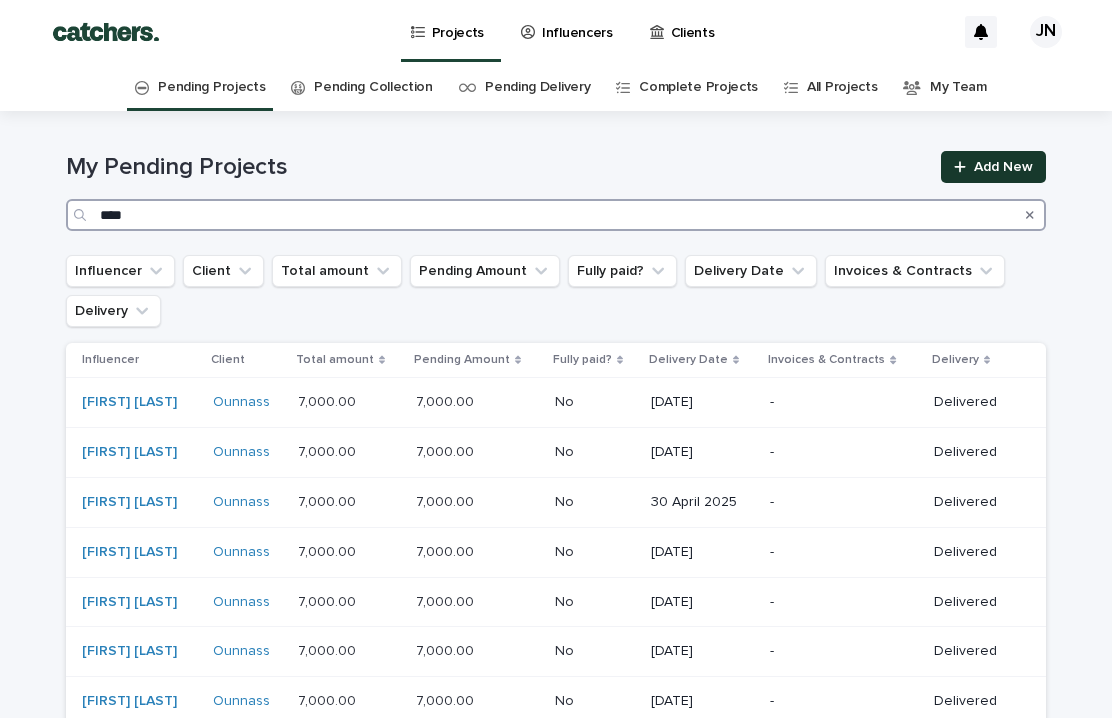 type on "****" 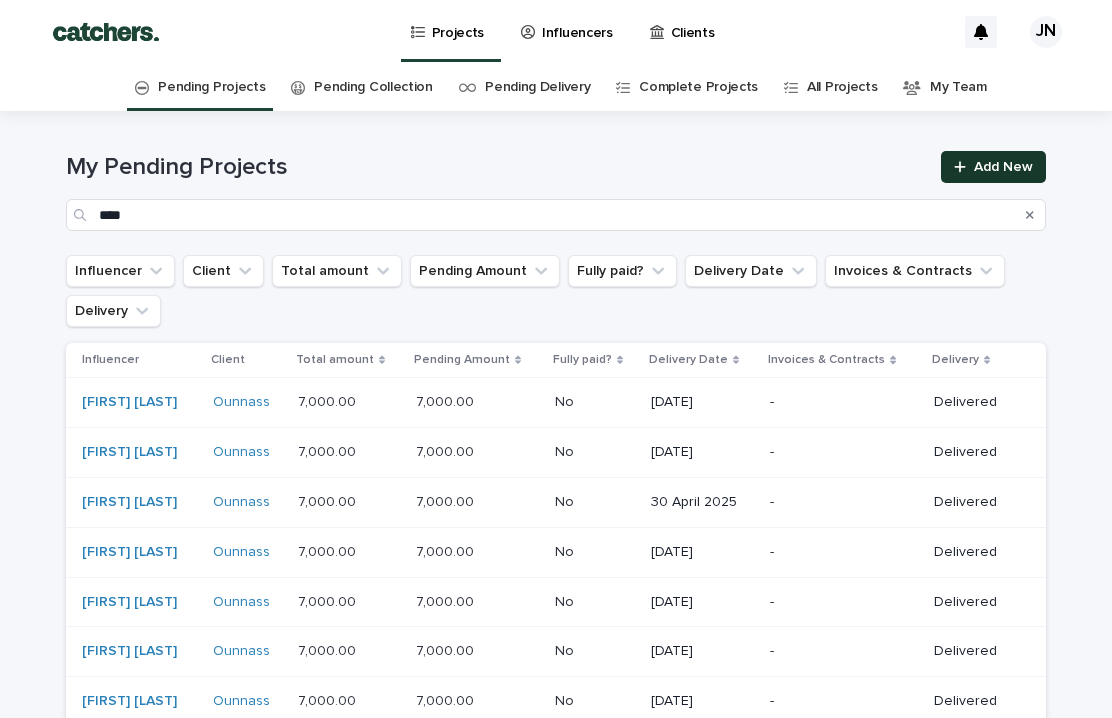 click on "Add New" at bounding box center [993, 167] 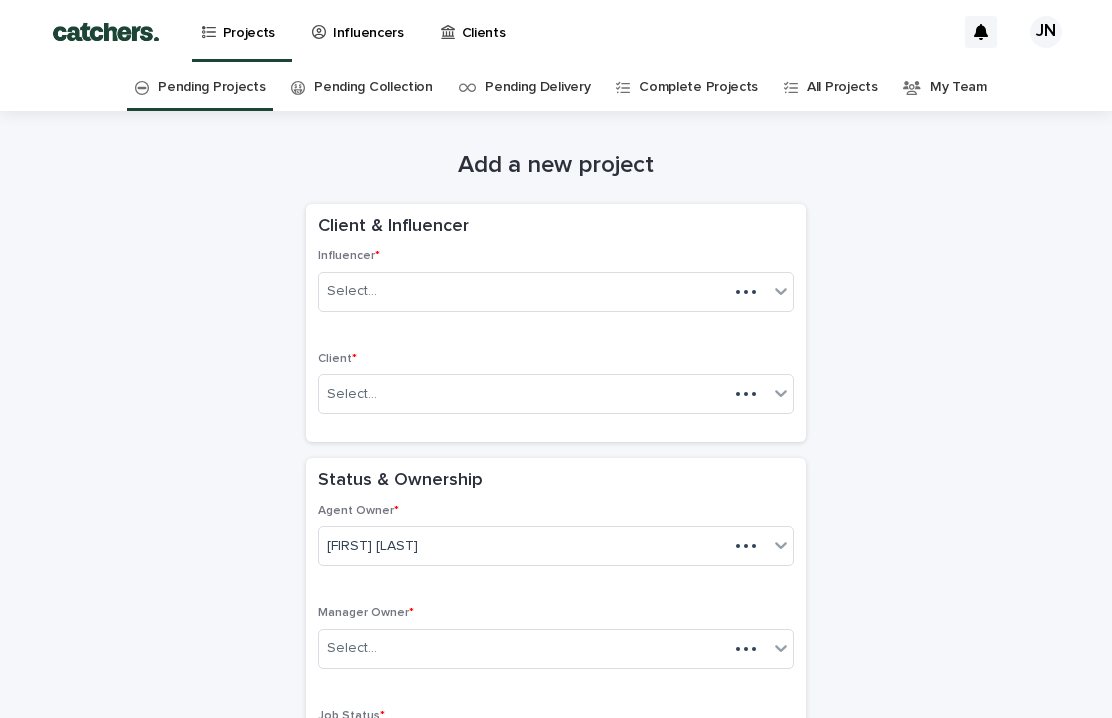 scroll, scrollTop: 64, scrollLeft: 0, axis: vertical 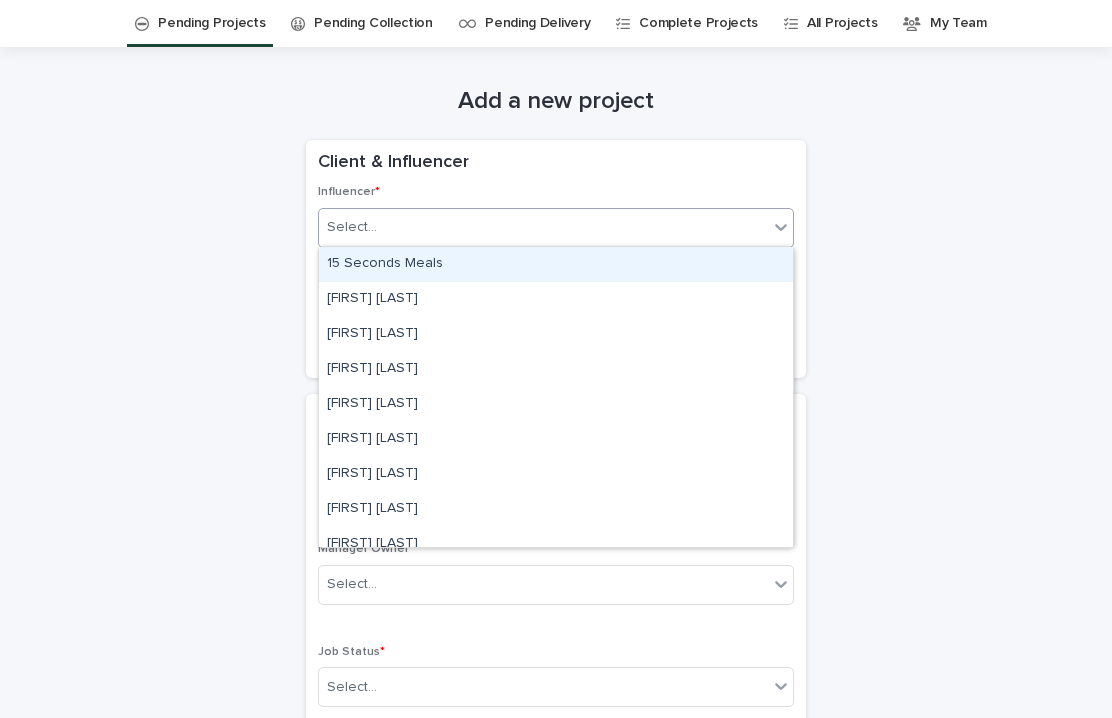 click on "Select..." at bounding box center (543, 227) 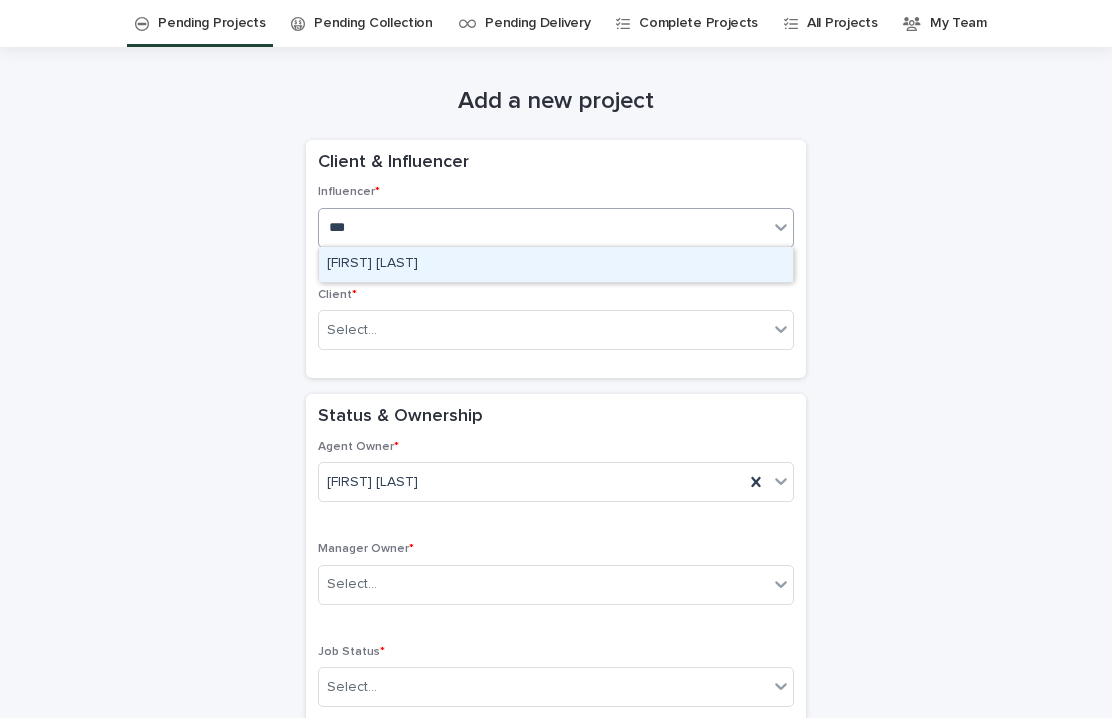 type on "****" 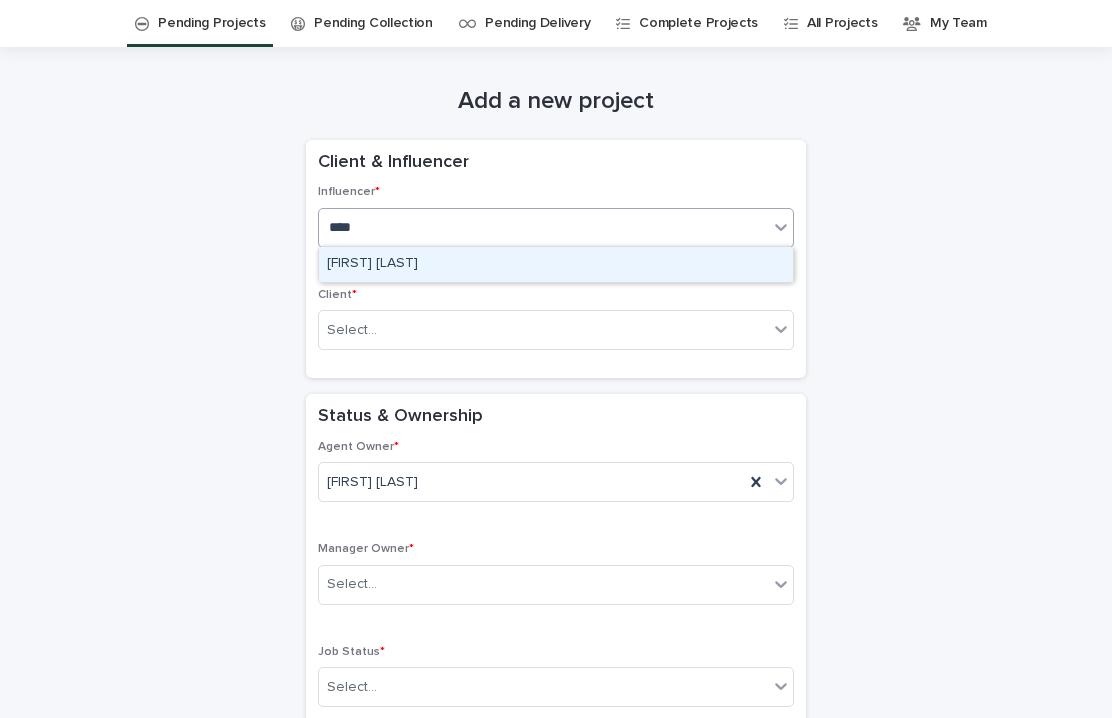 click on "[FIRST] [LAST]" at bounding box center [556, 264] 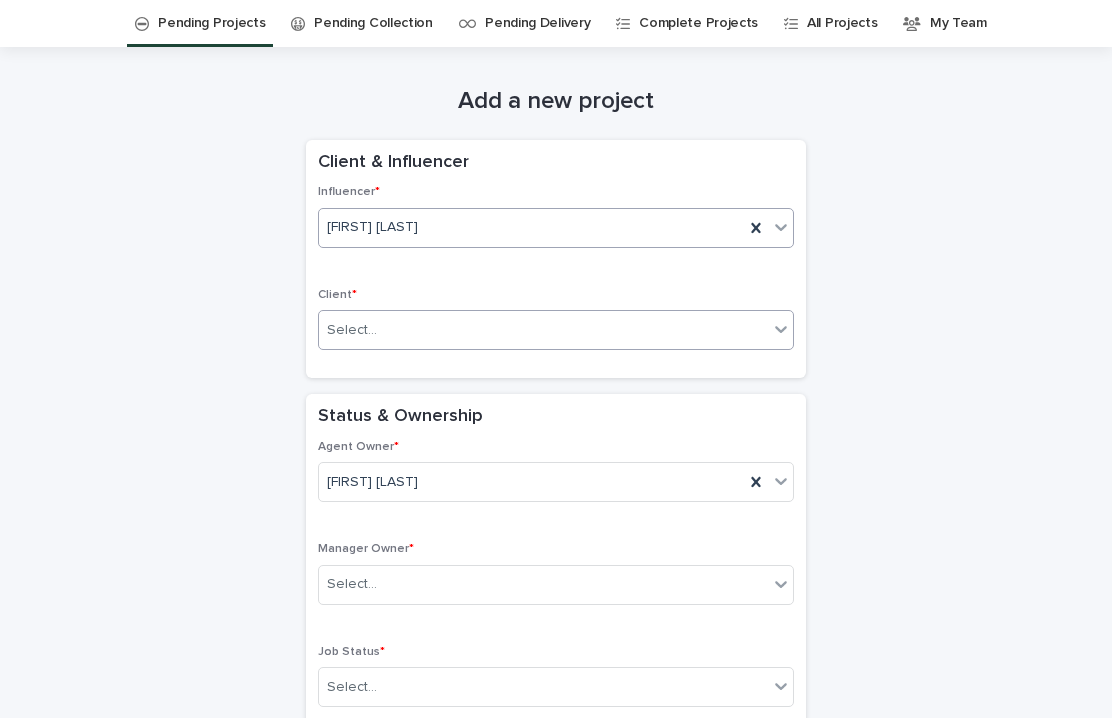 click on "Select..." at bounding box center (543, 330) 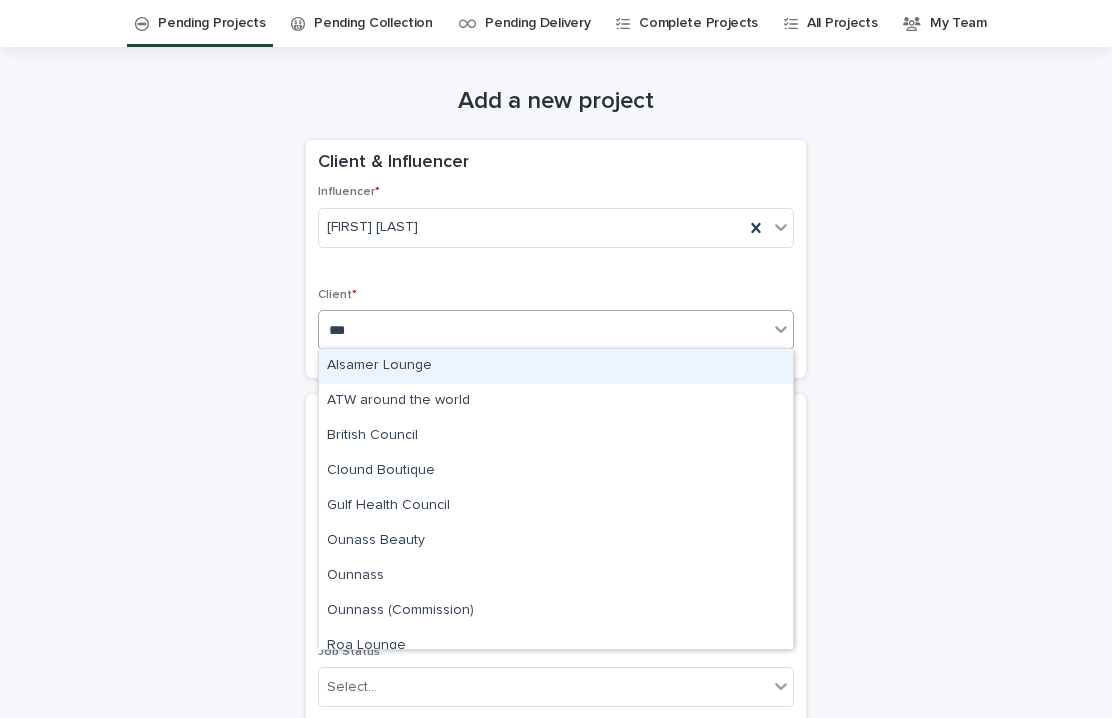type on "****" 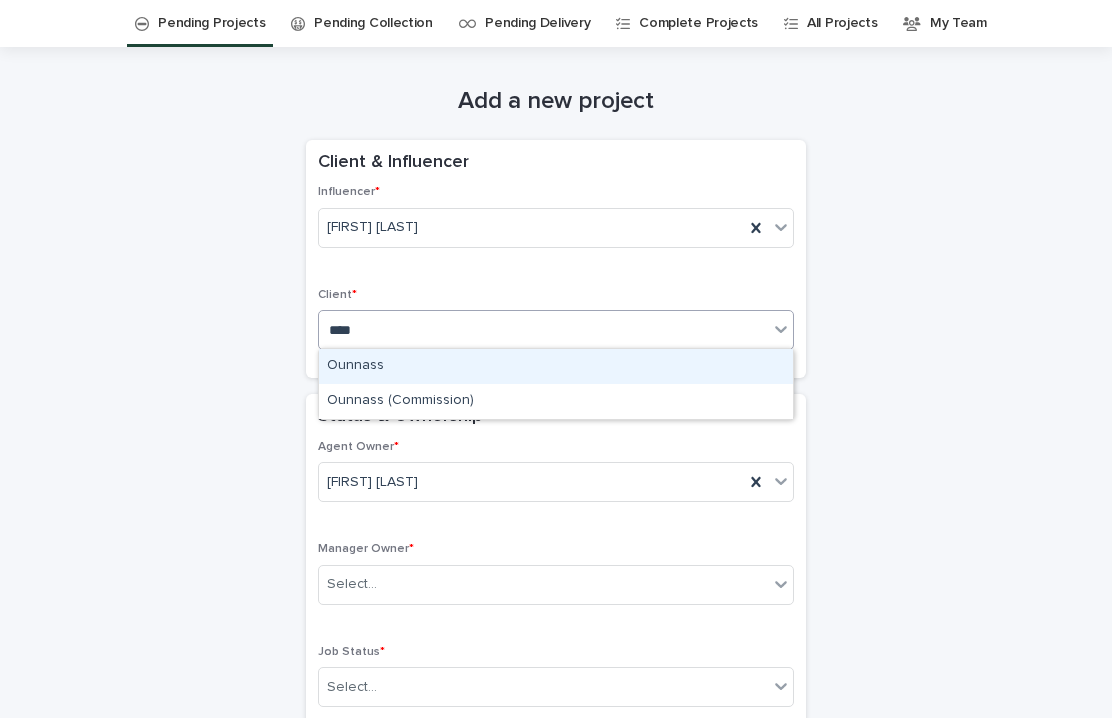 type 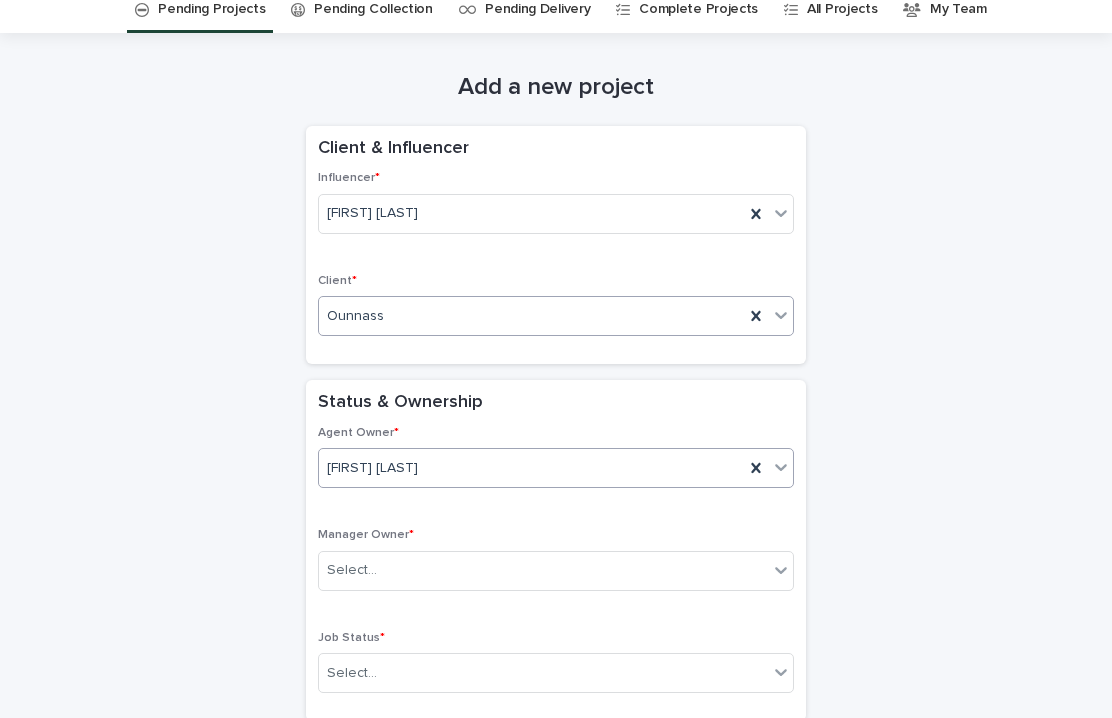 scroll, scrollTop: 79, scrollLeft: 0, axis: vertical 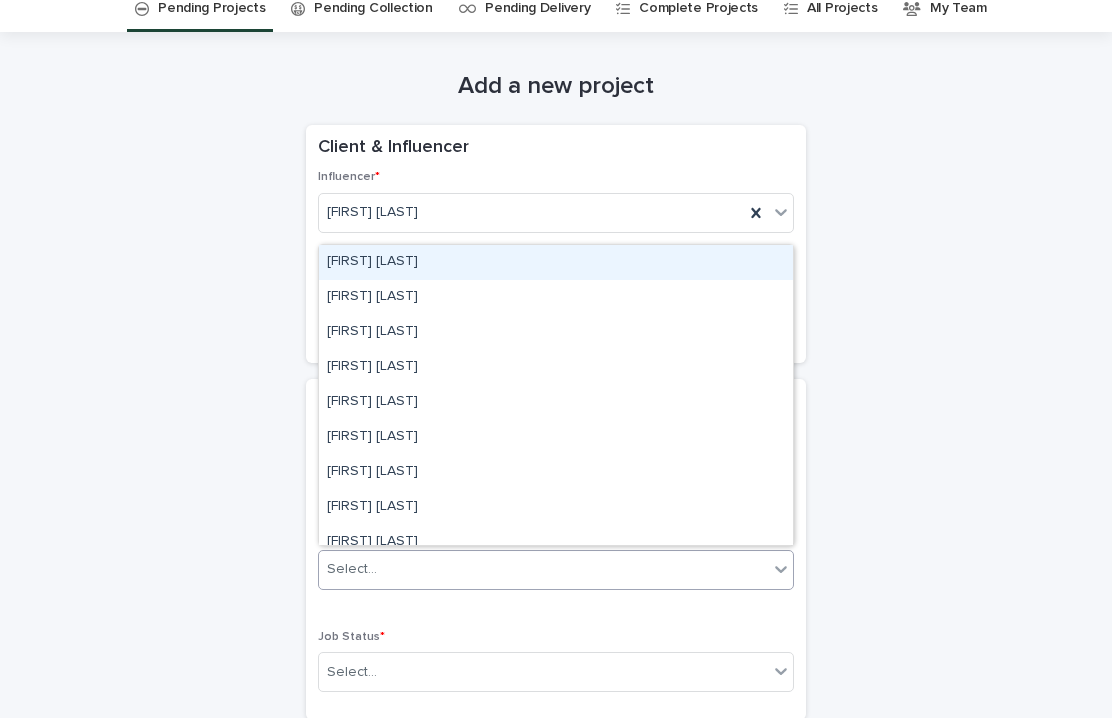 click on "Select..." at bounding box center [543, 569] 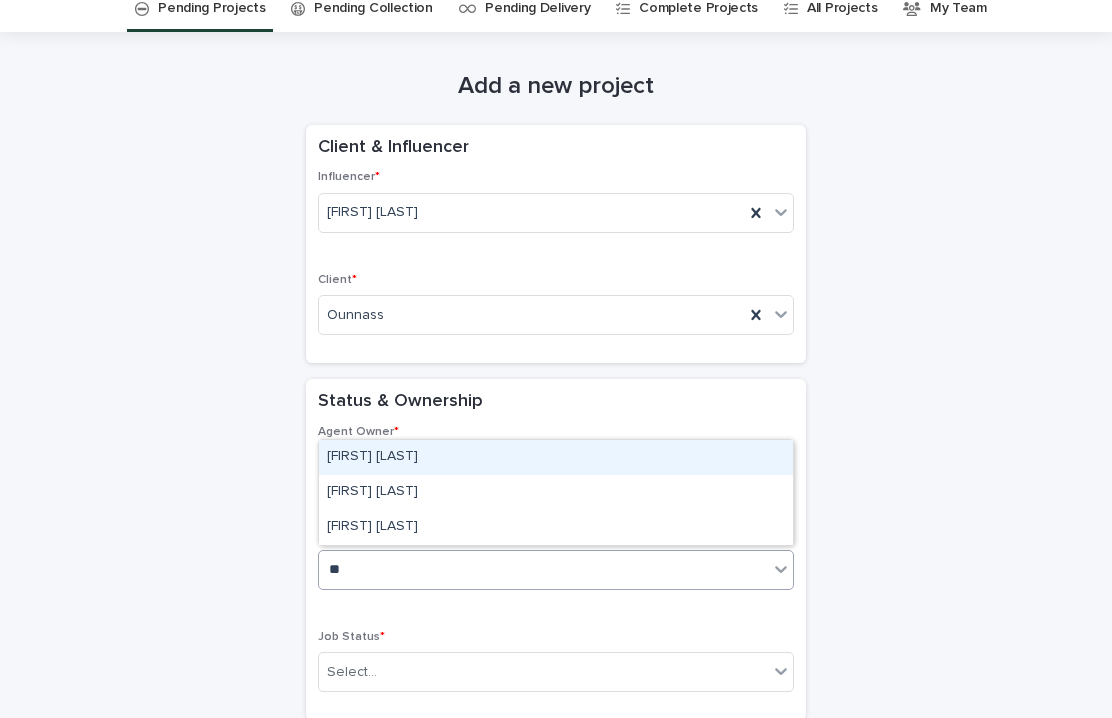 type on "***" 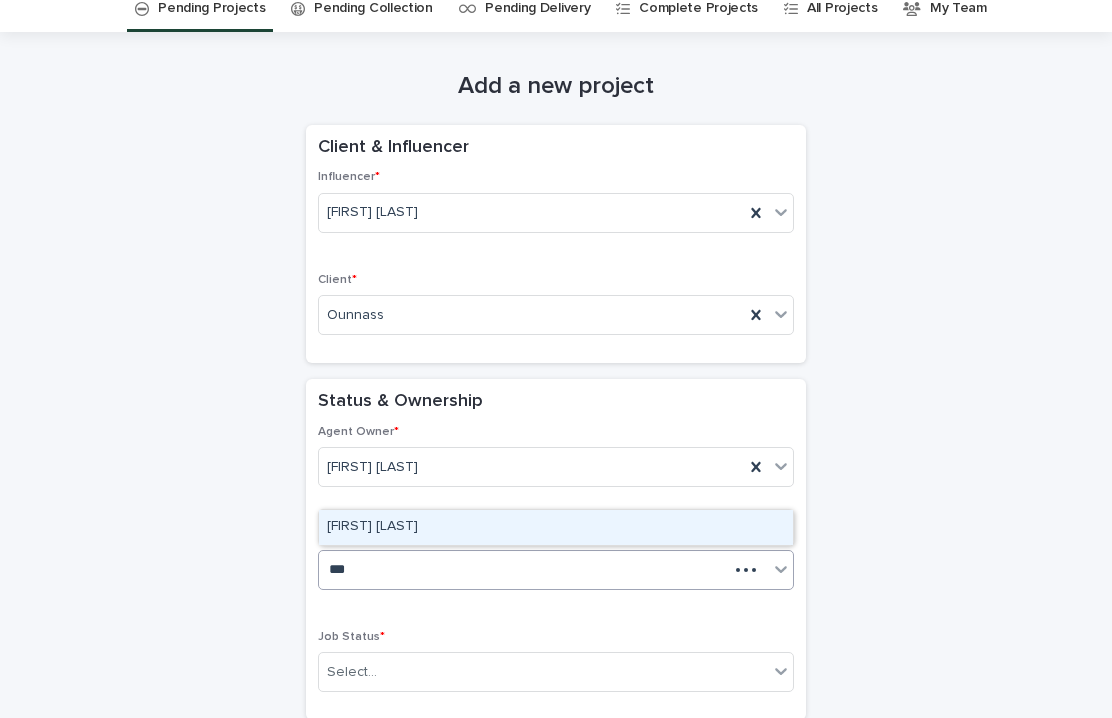 type 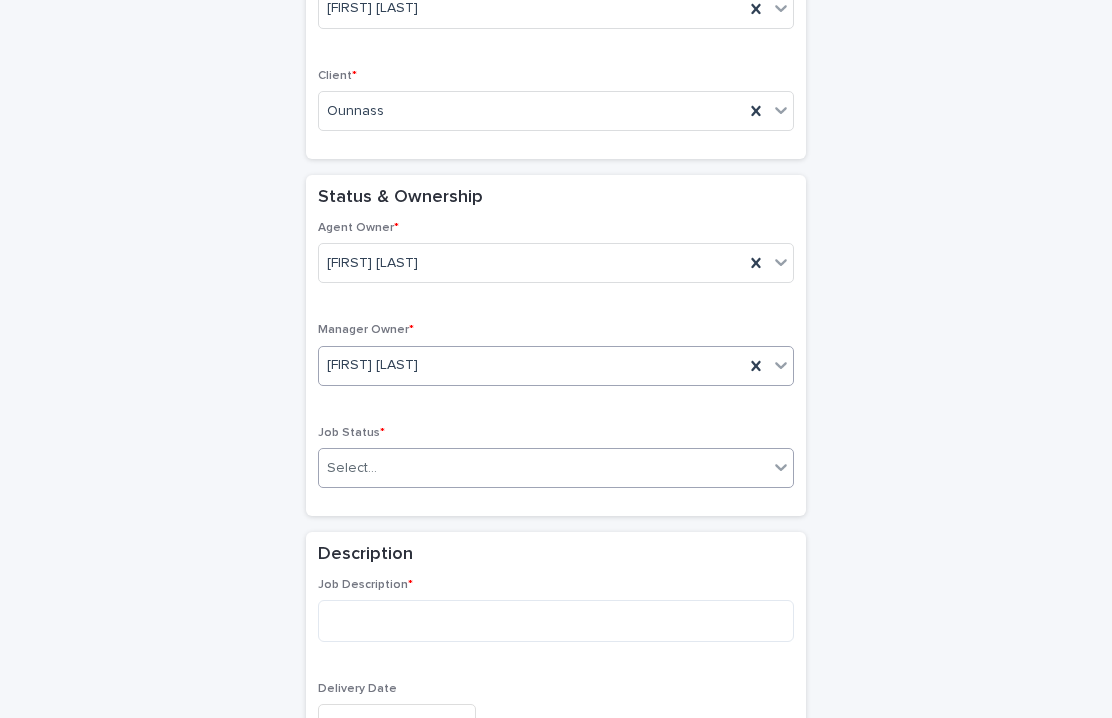 scroll, scrollTop: 298, scrollLeft: 0, axis: vertical 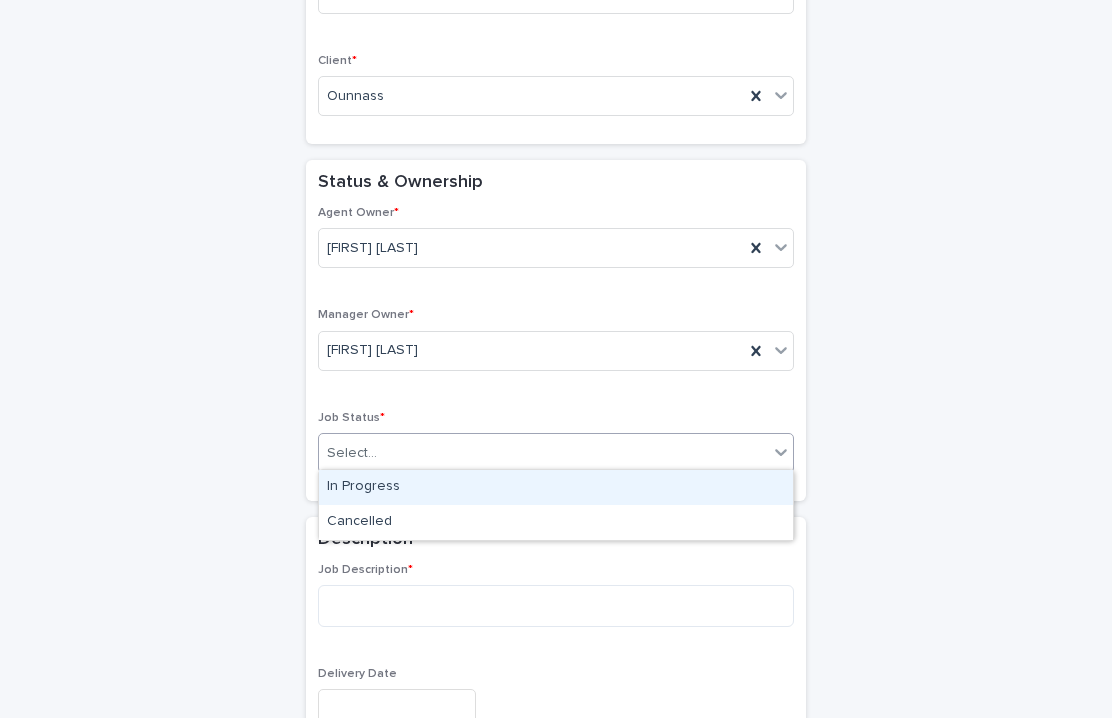 click on "Select..." at bounding box center (543, 453) 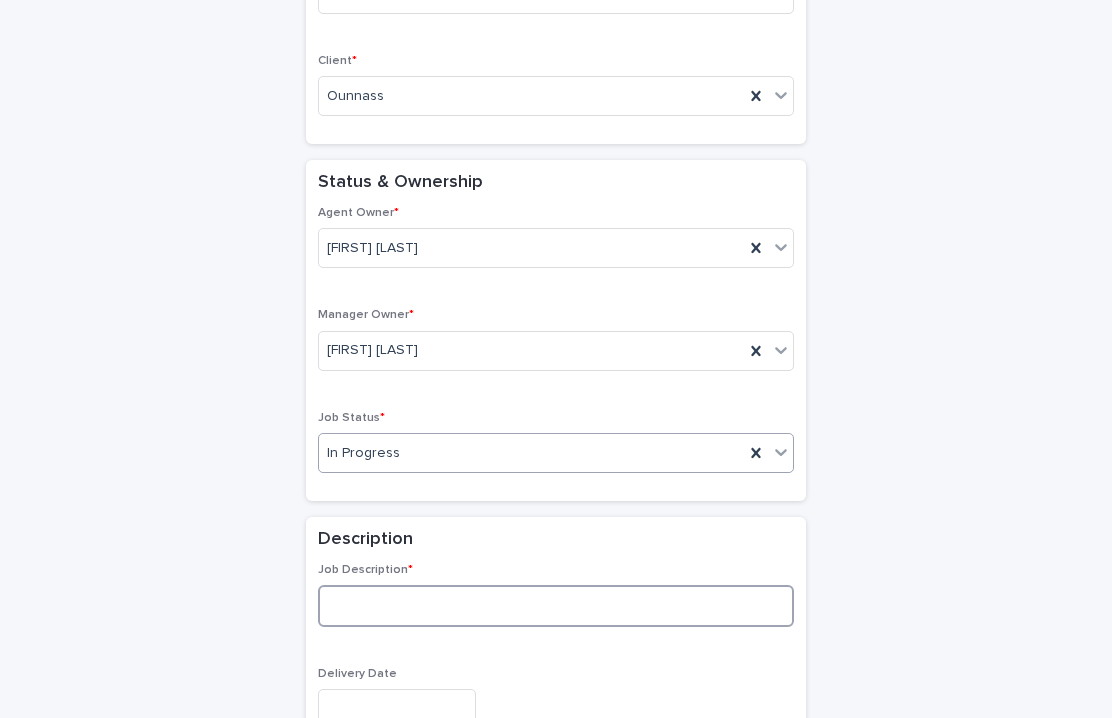 click at bounding box center [556, 606] 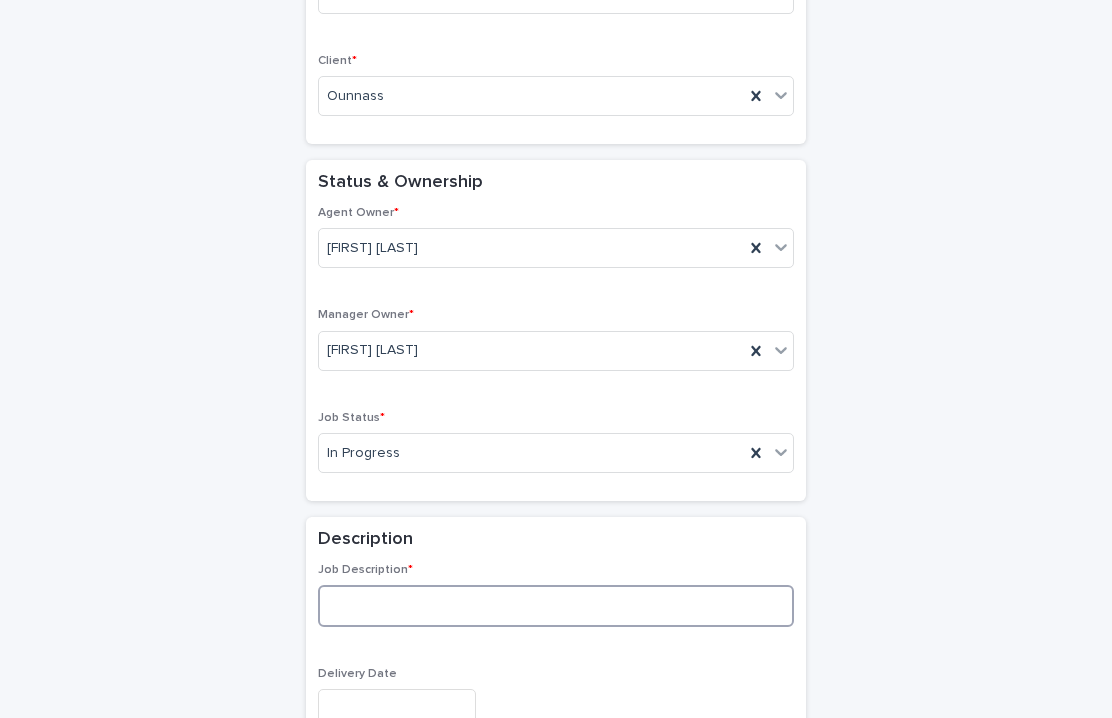 paste on "**********" 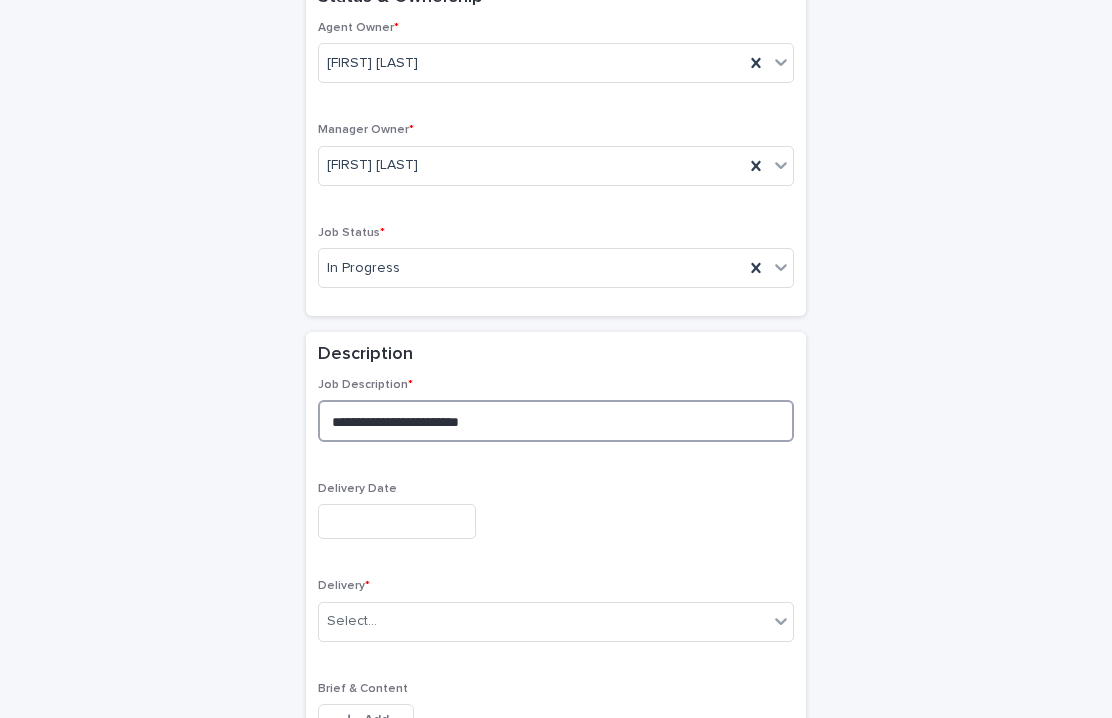 scroll, scrollTop: 502, scrollLeft: 0, axis: vertical 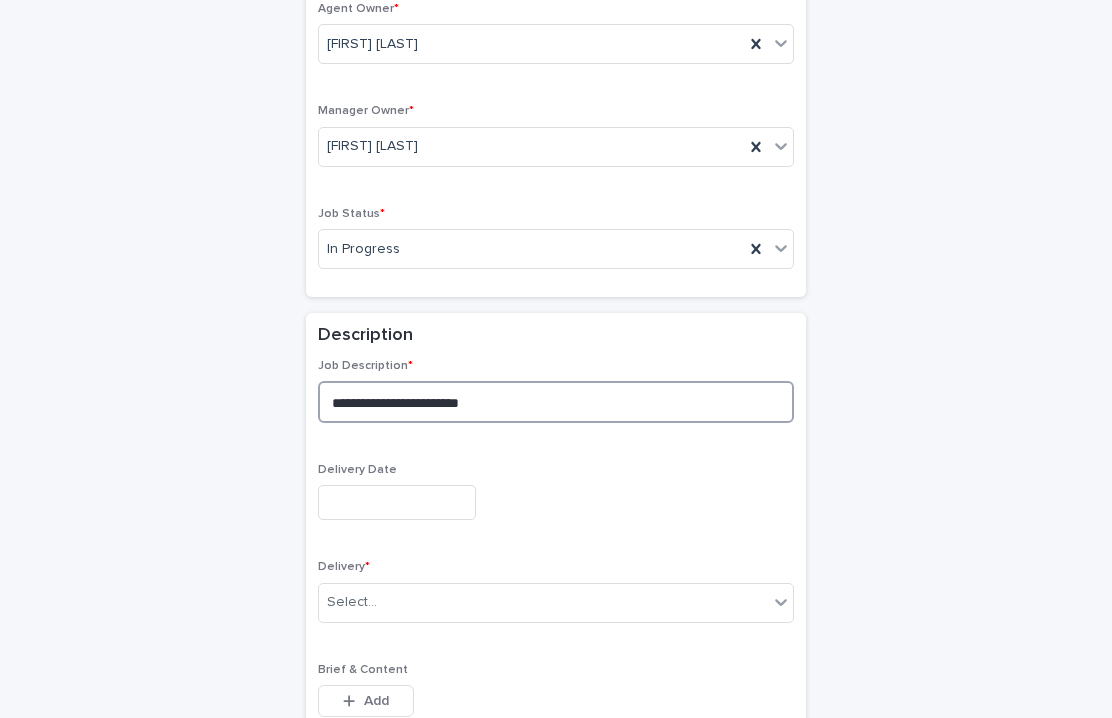 type on "**********" 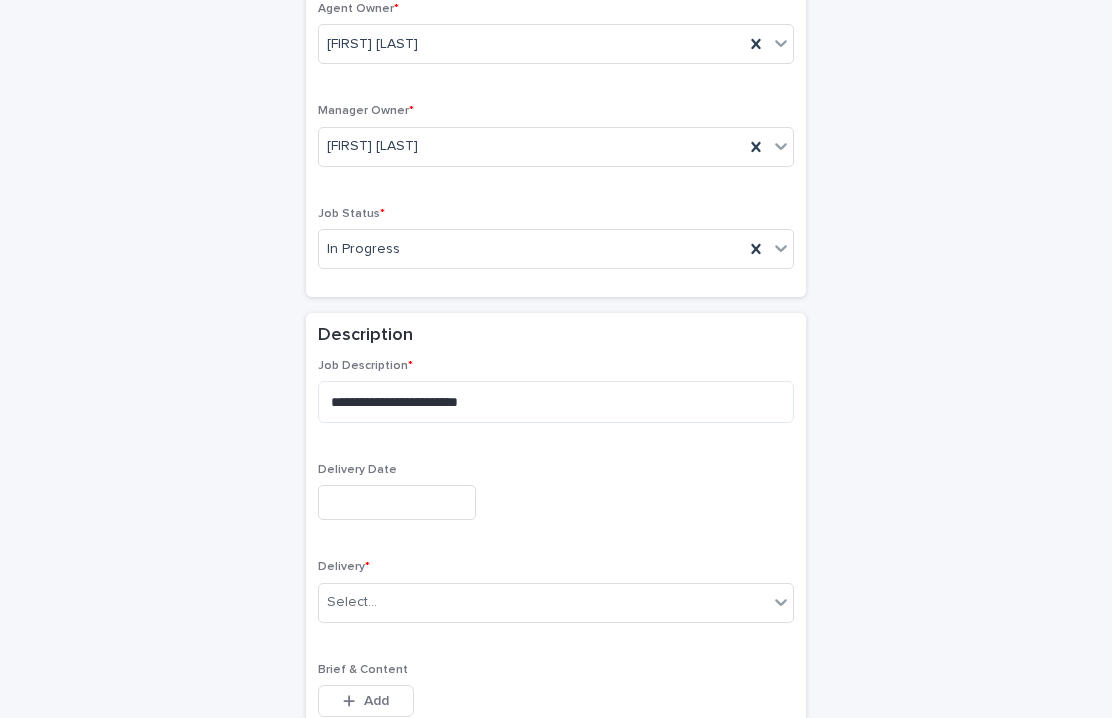 click on "Delivery Date" at bounding box center [556, 499] 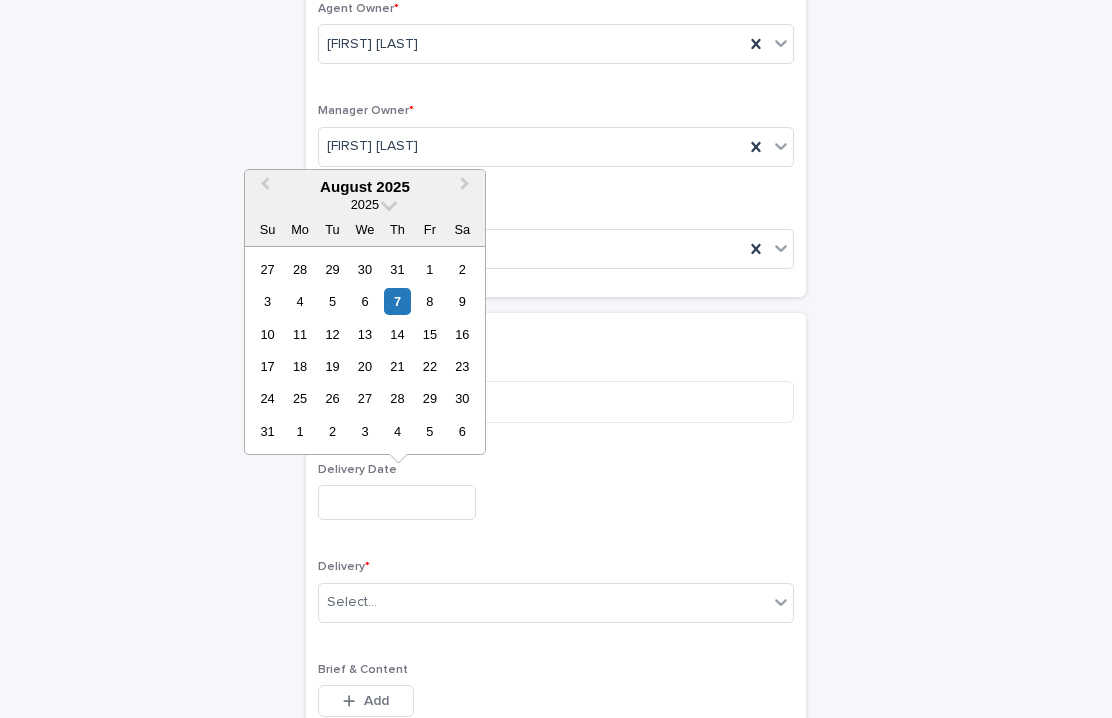 click at bounding box center (397, 502) 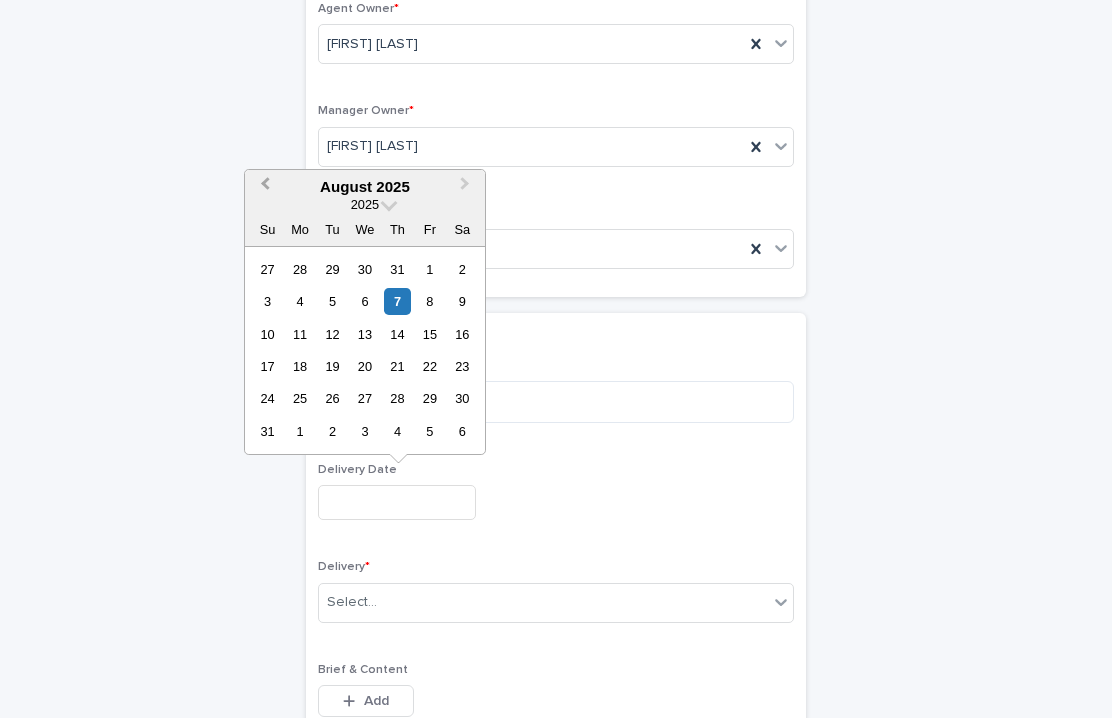 click on "Previous Month" at bounding box center (263, 188) 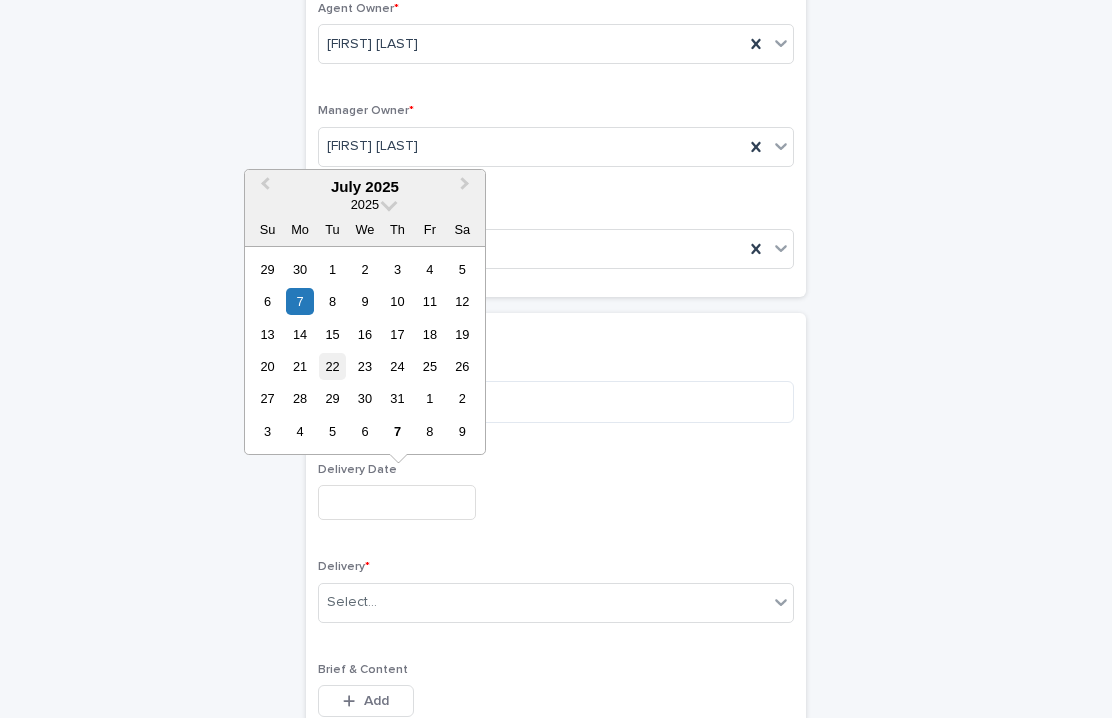 click on "22" at bounding box center [332, 366] 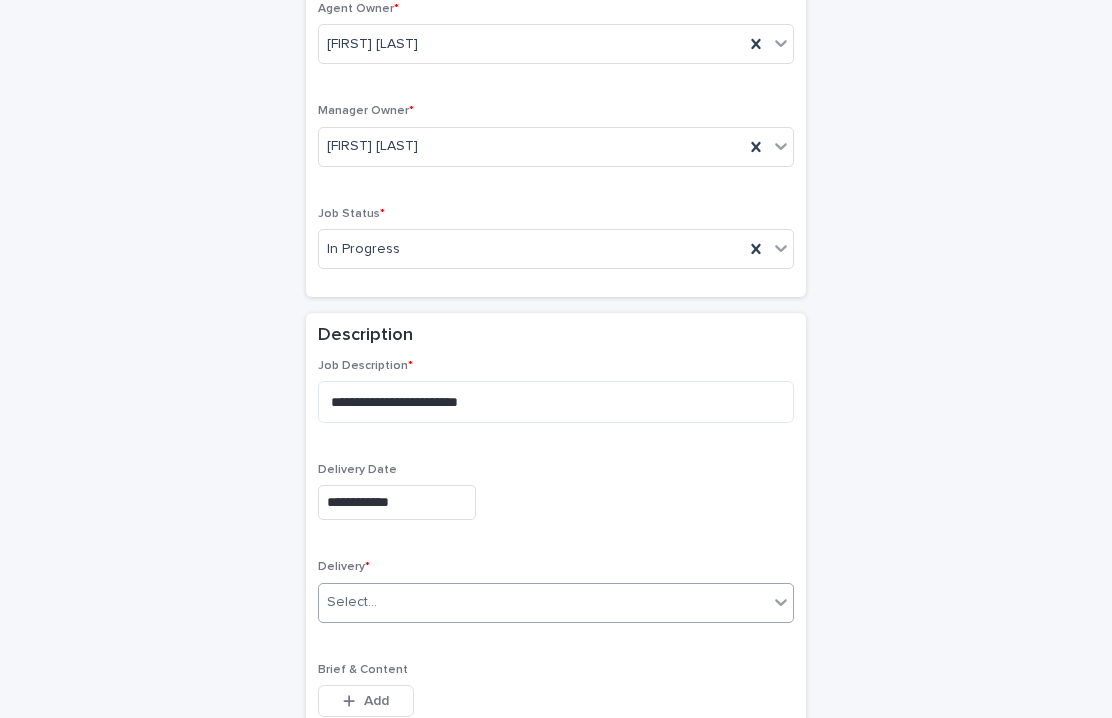 click on "Select..." at bounding box center [543, 602] 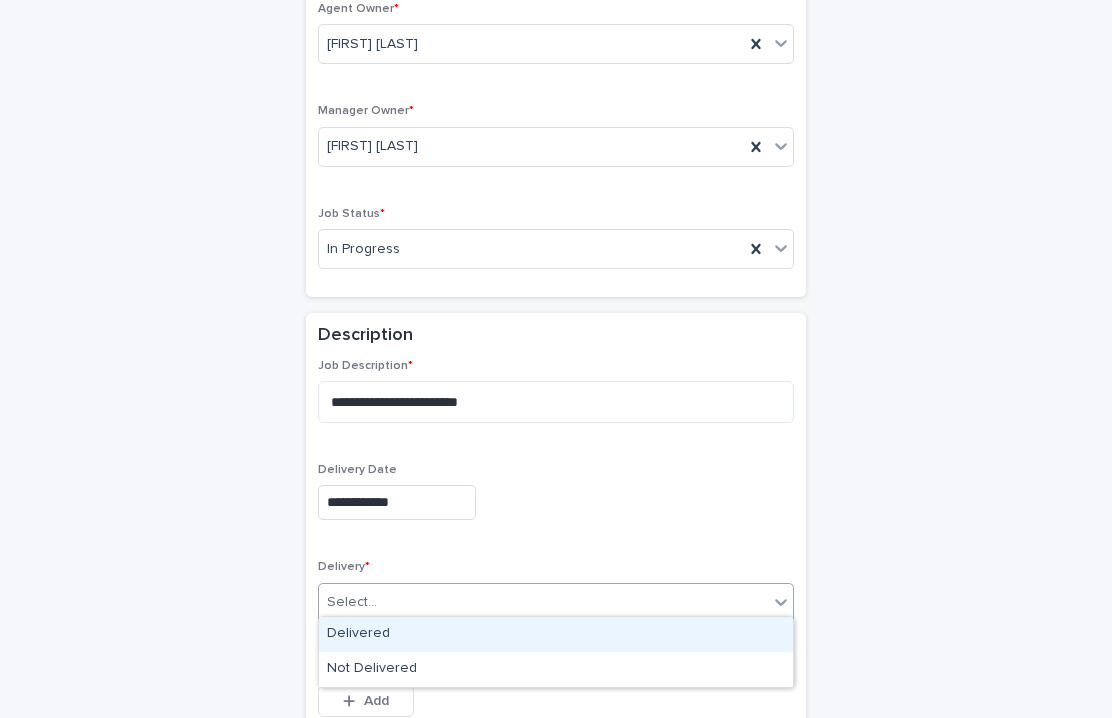 click on "Delivered" at bounding box center (556, 634) 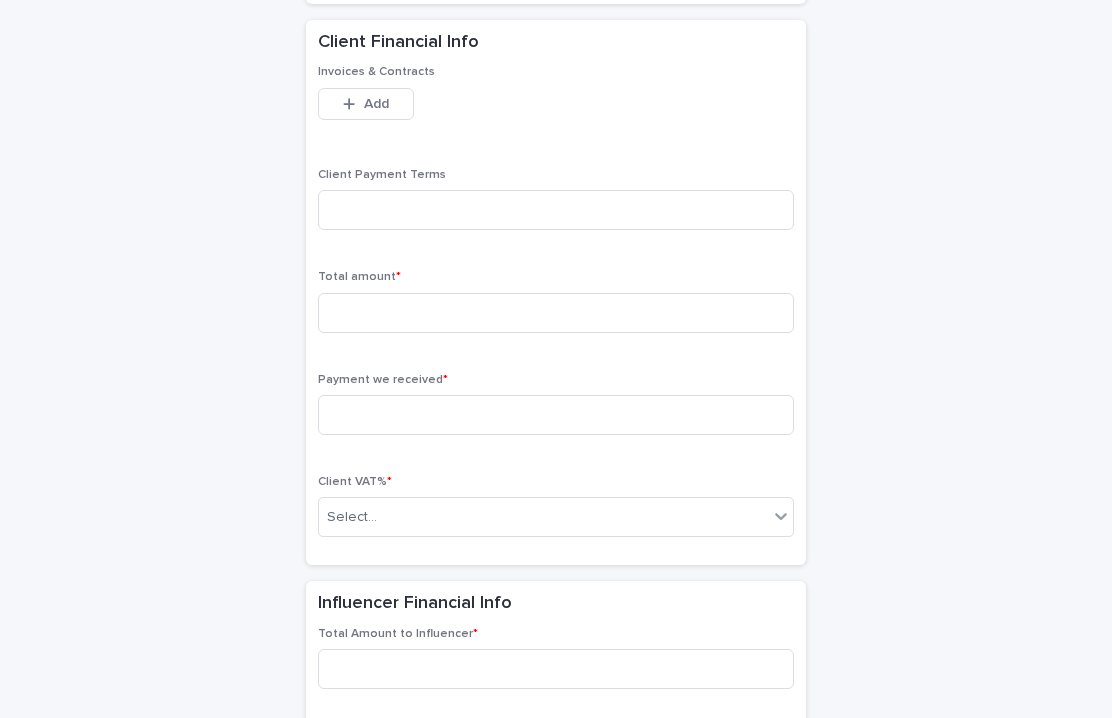 scroll, scrollTop: 1258, scrollLeft: 0, axis: vertical 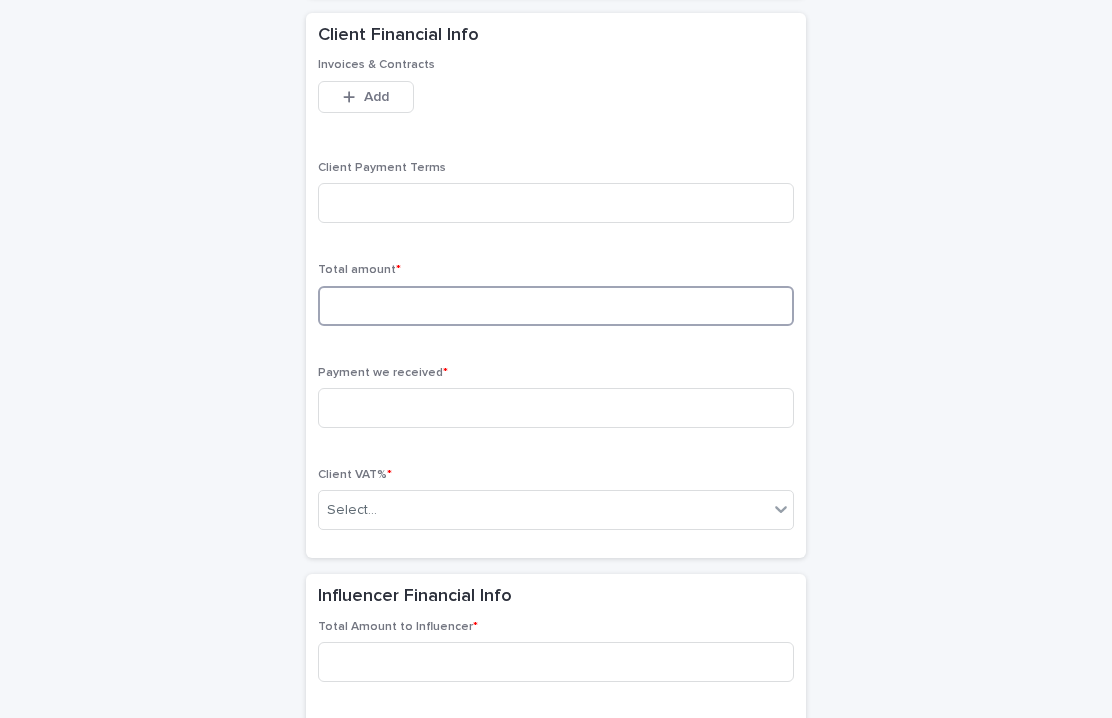 click at bounding box center [556, 306] 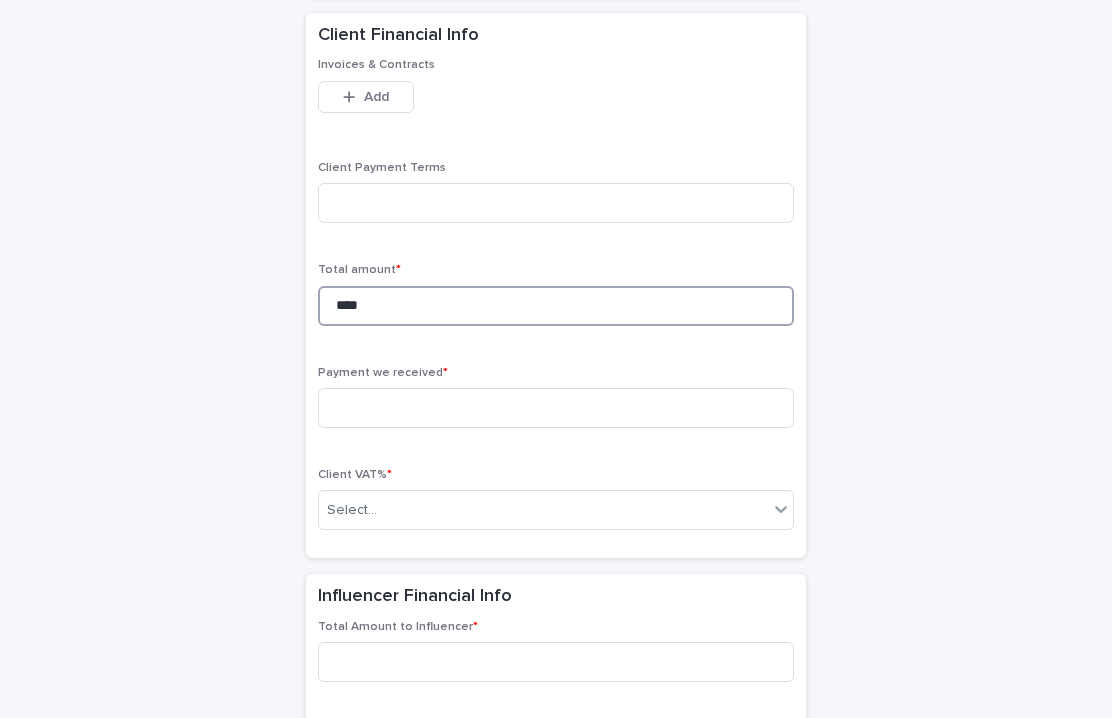 type on "****" 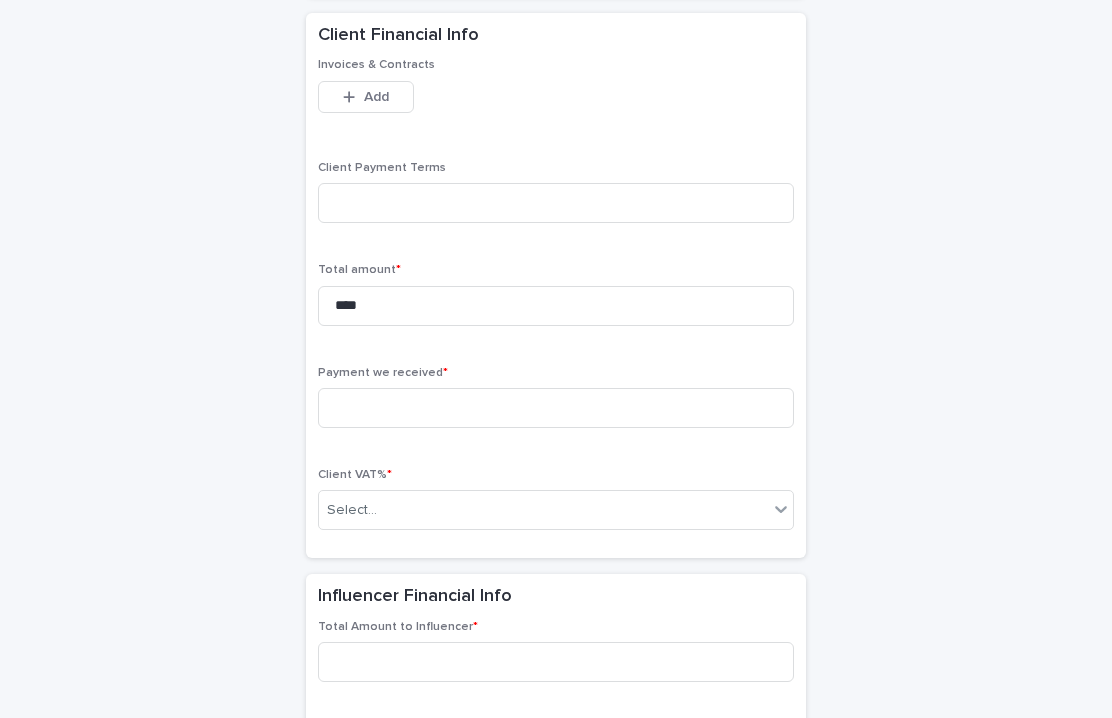 click on "Payment we received  *" at bounding box center (556, 373) 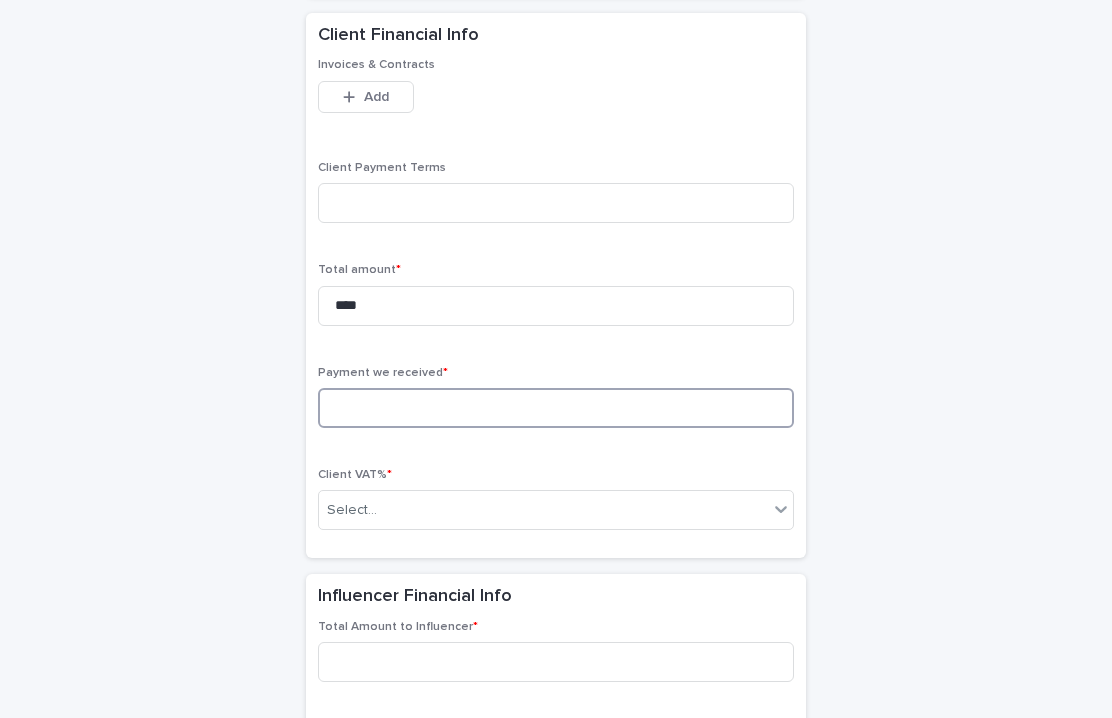 click at bounding box center [556, 408] 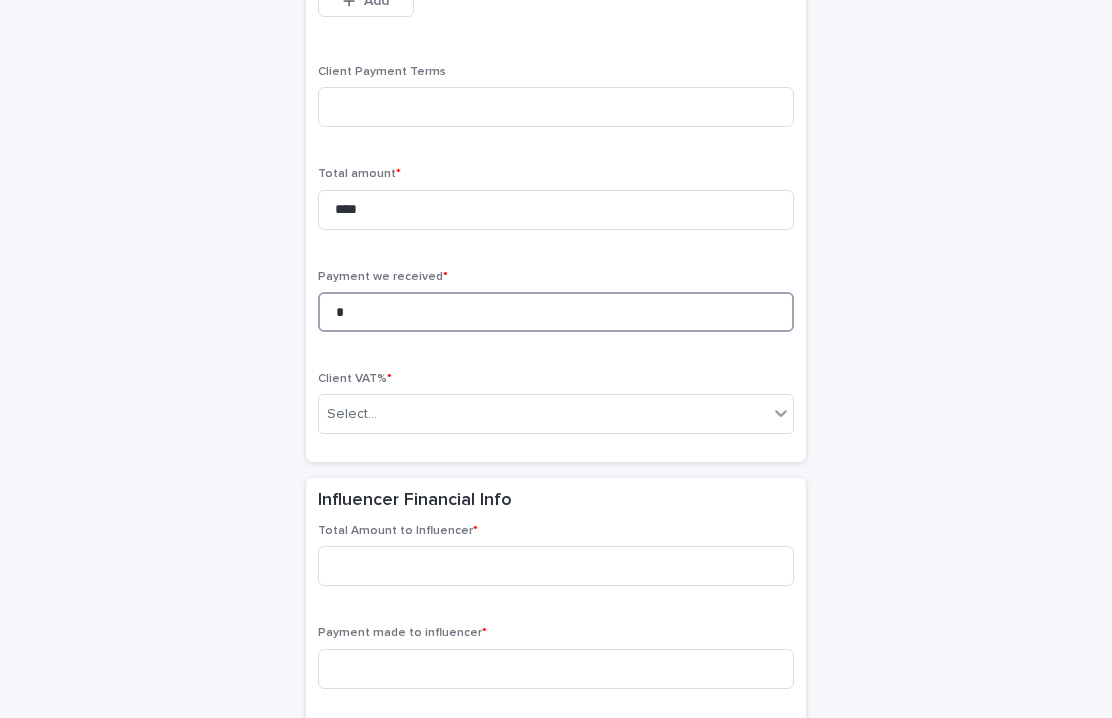 scroll, scrollTop: 1478, scrollLeft: 0, axis: vertical 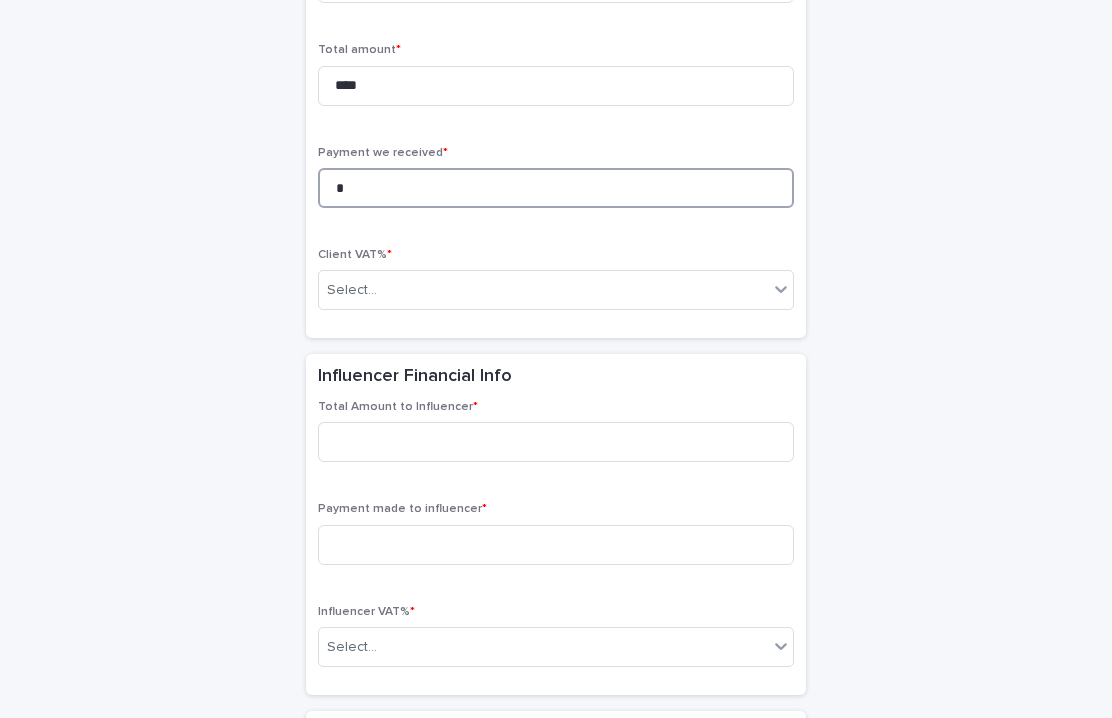 type on "*" 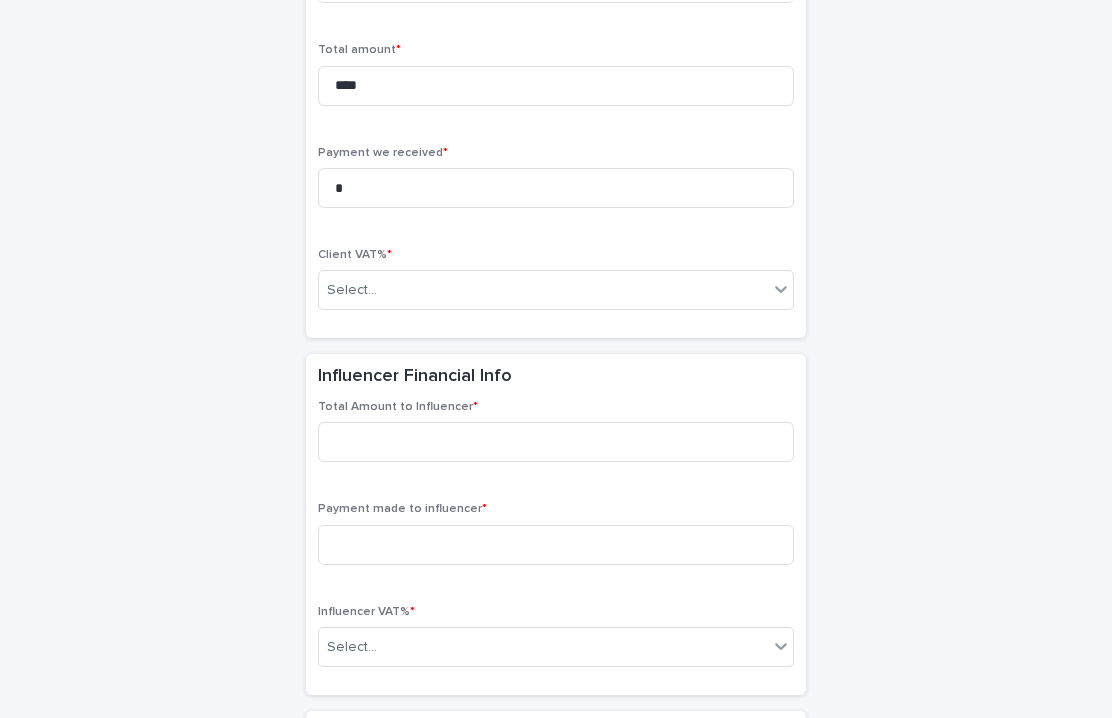 click on "Client VAT% * Select..." at bounding box center (556, 287) 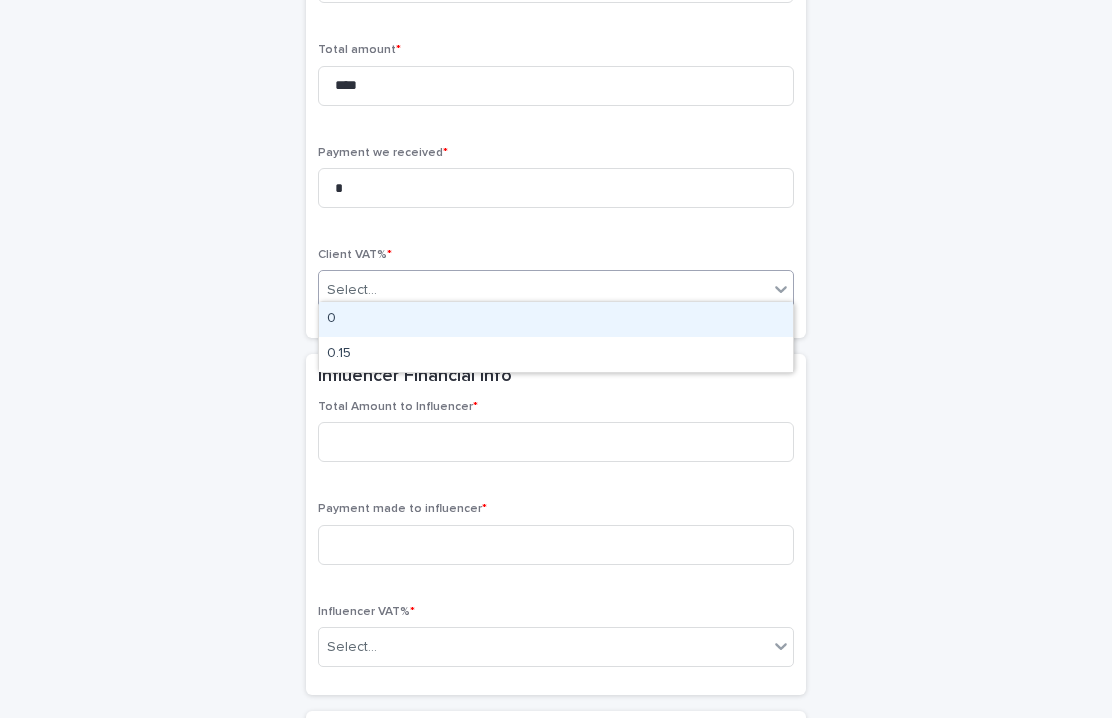 click on "Select..." at bounding box center (543, 290) 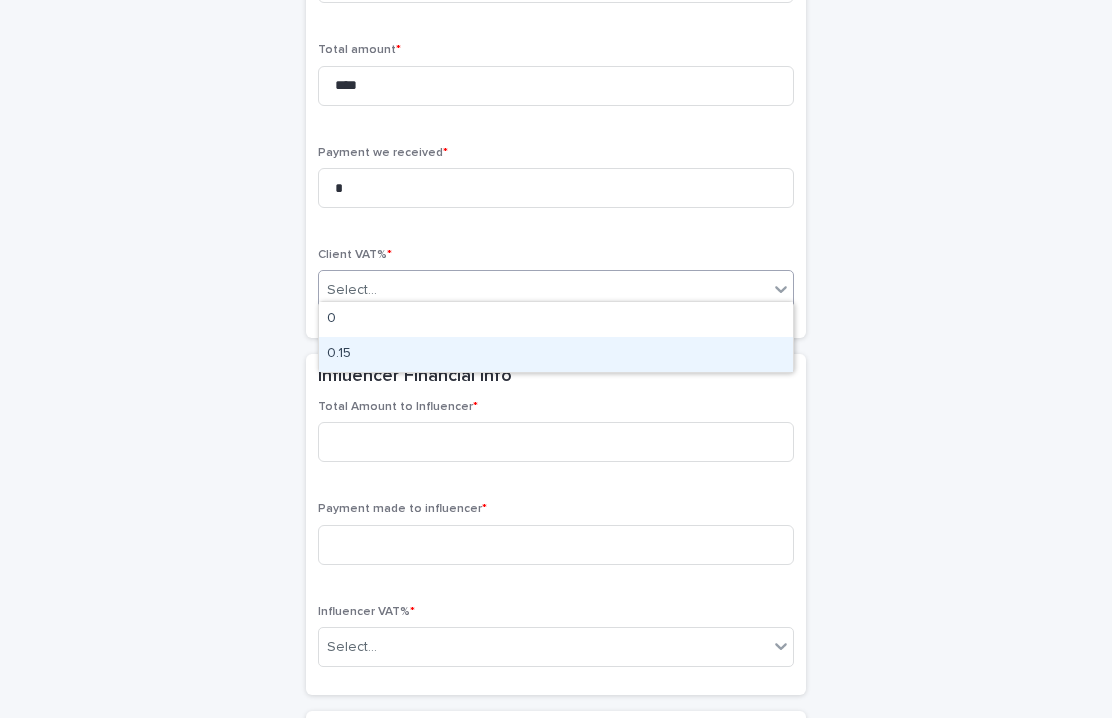 click on "0.15" at bounding box center [556, 354] 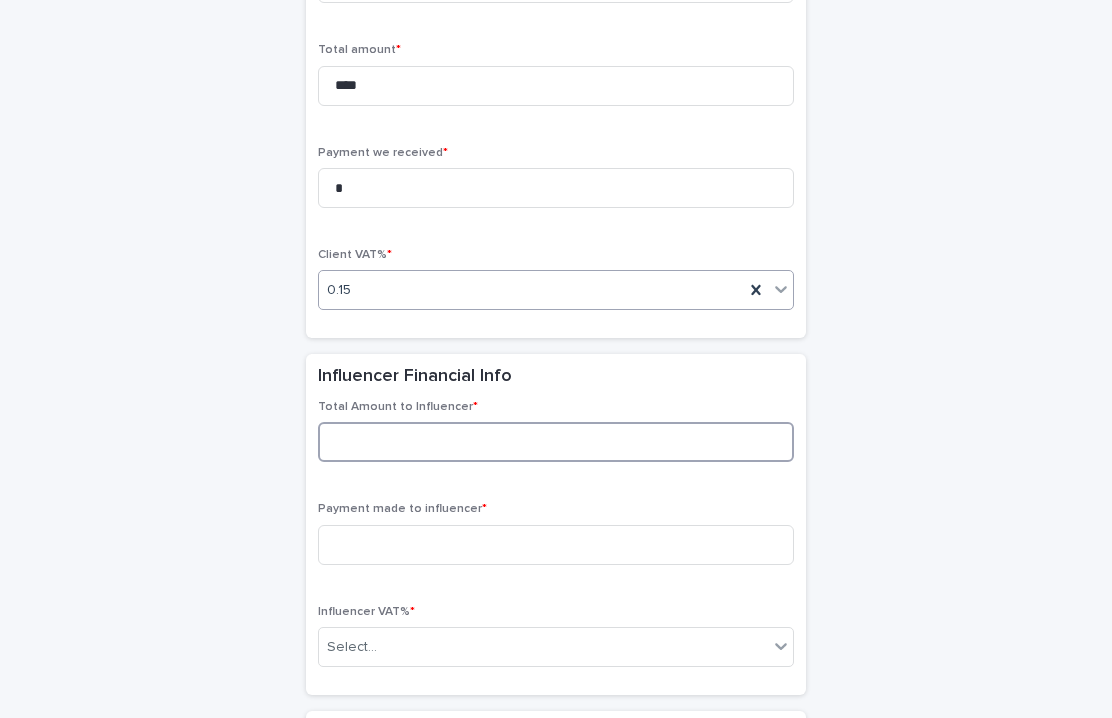 click at bounding box center (556, 442) 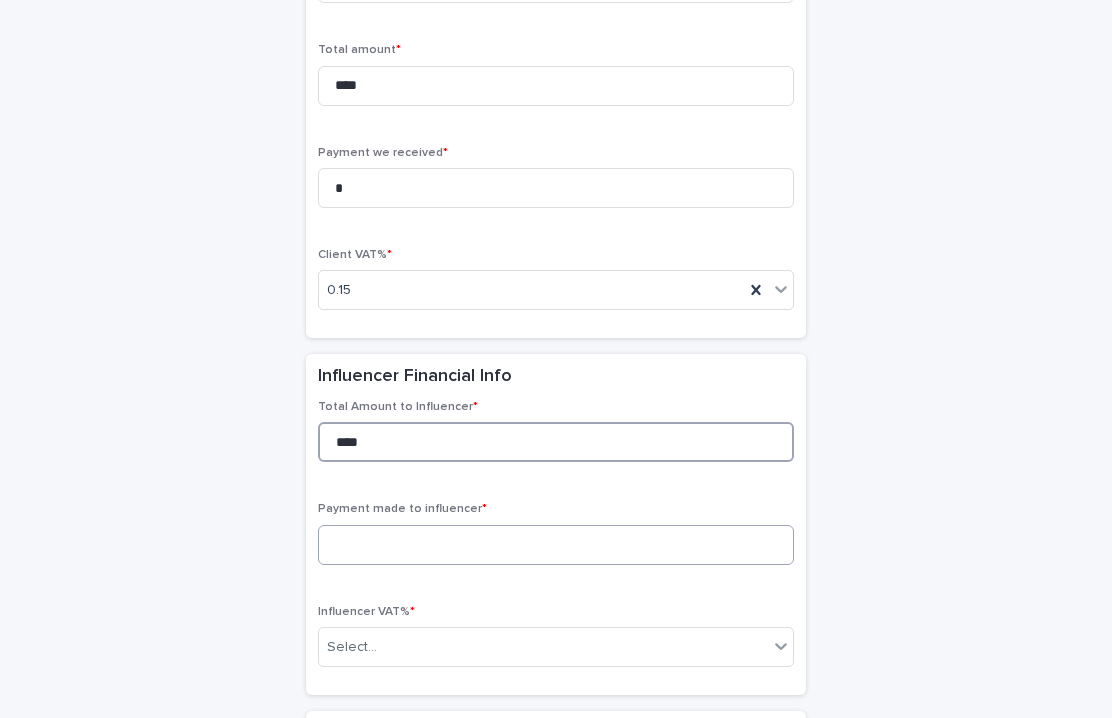 type on "****" 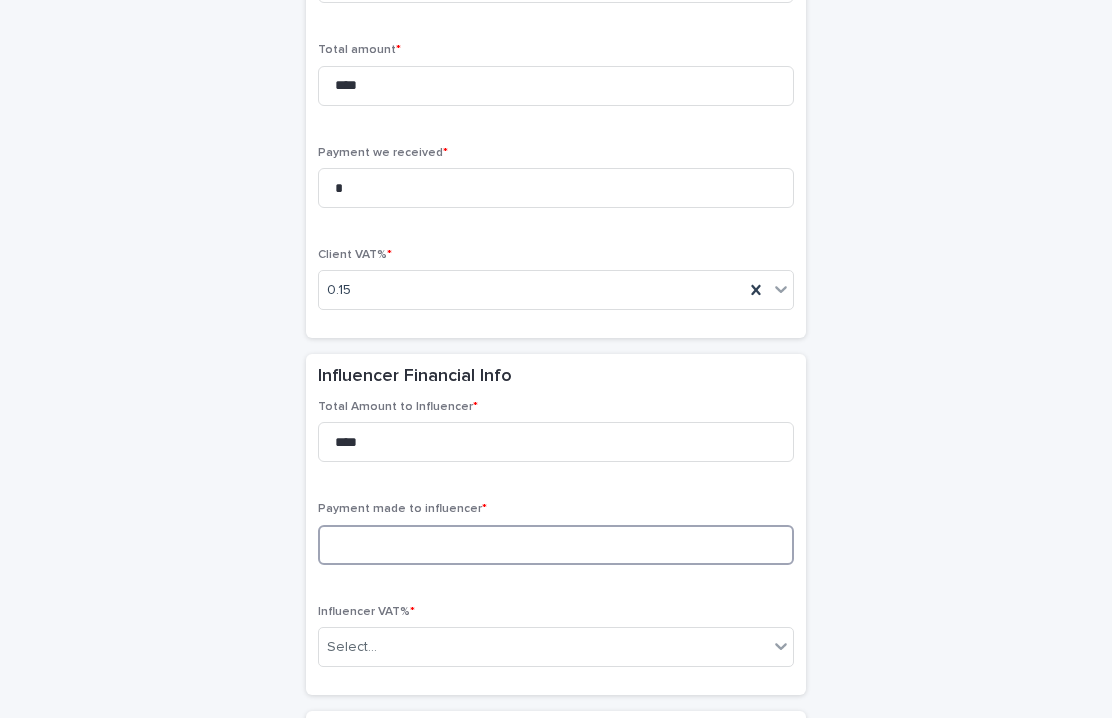click at bounding box center [556, 545] 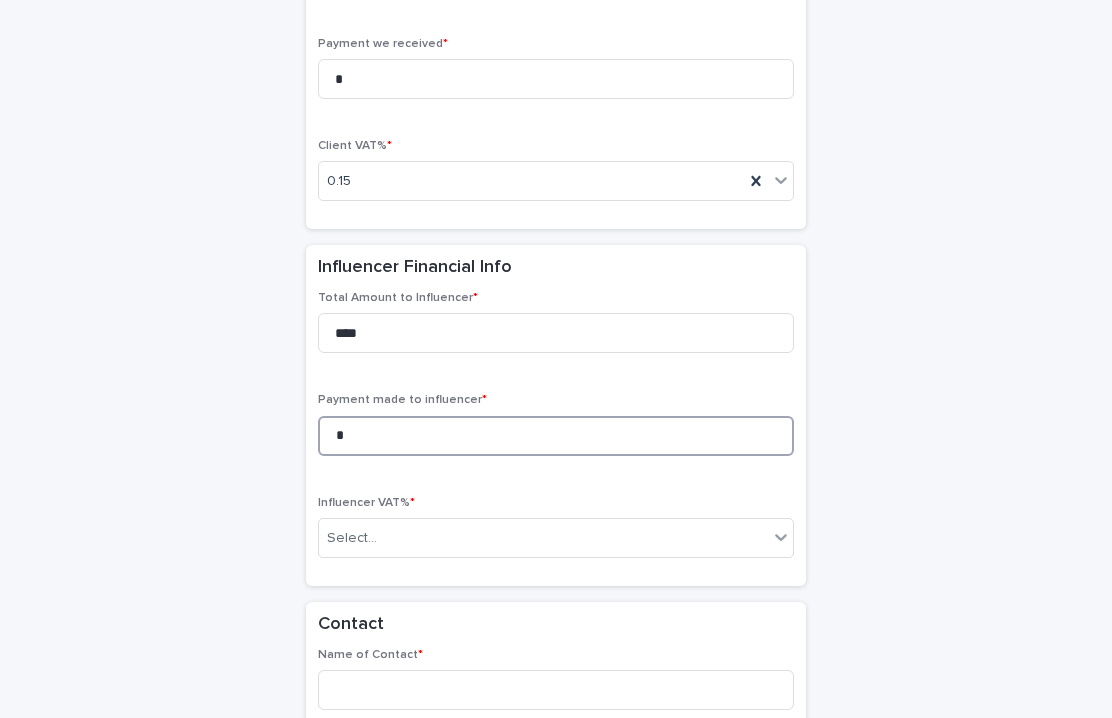 scroll, scrollTop: 1593, scrollLeft: 0, axis: vertical 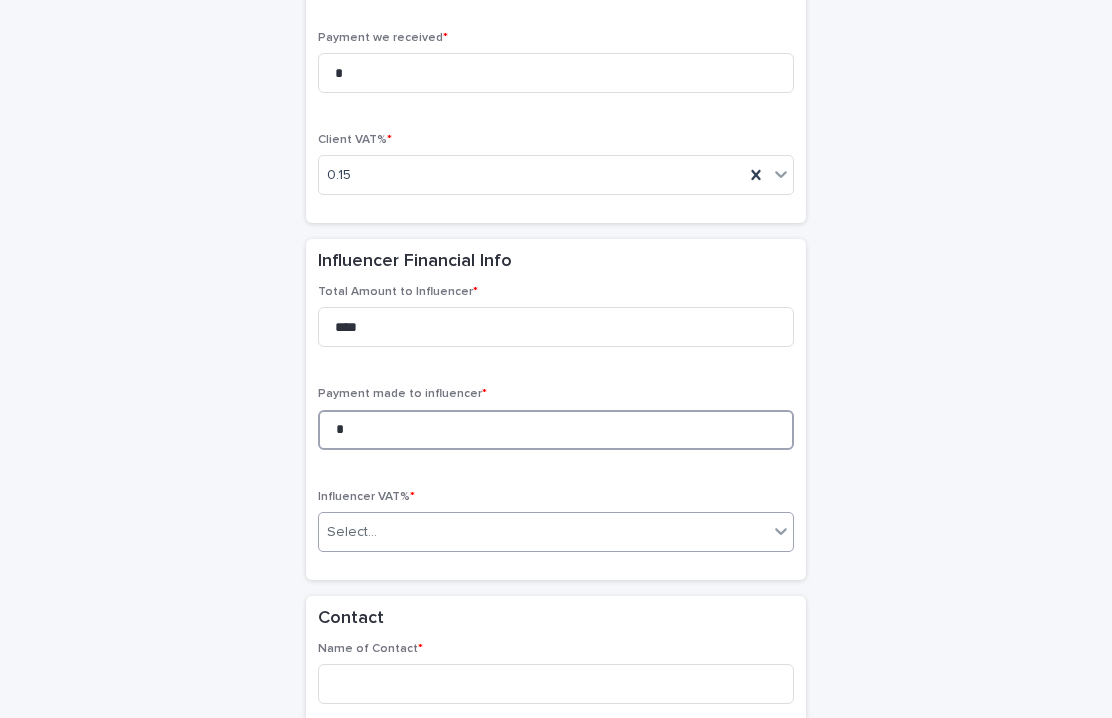 type on "*" 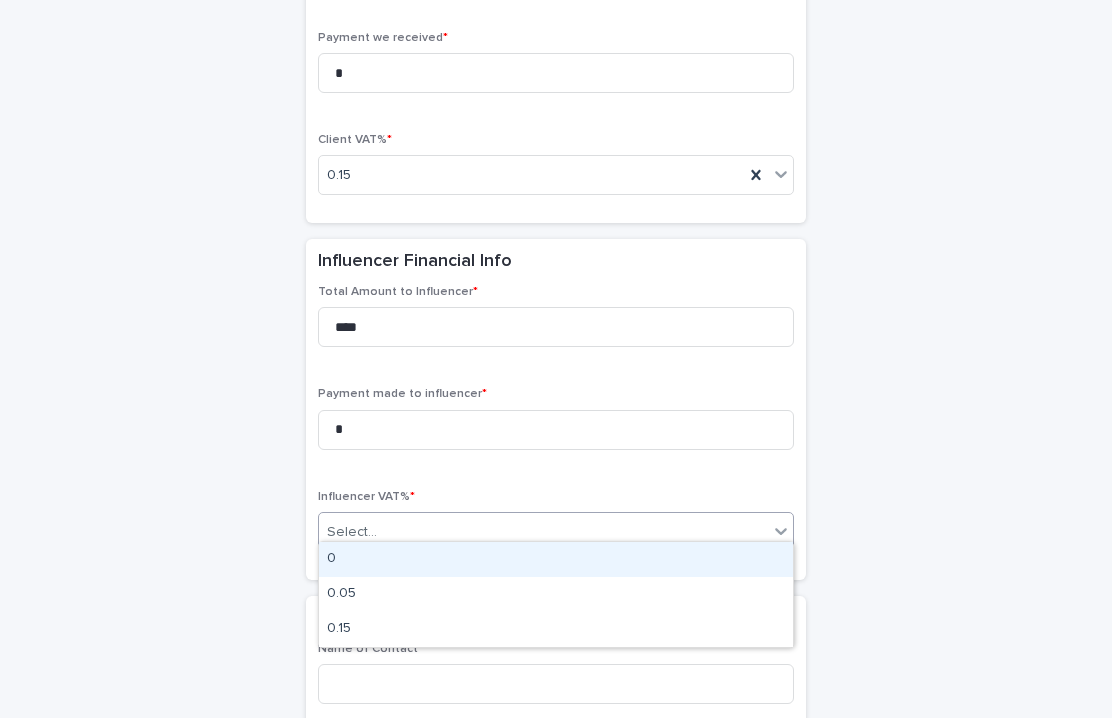 click on "Select..." at bounding box center (543, 532) 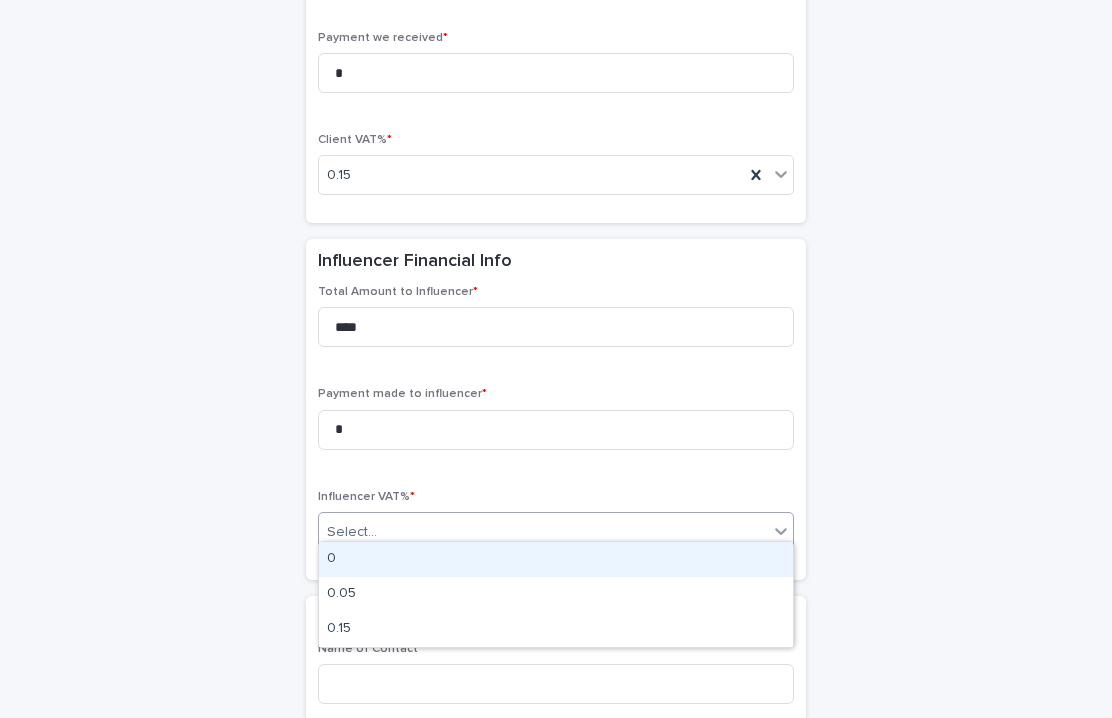 click on "0" at bounding box center (556, 559) 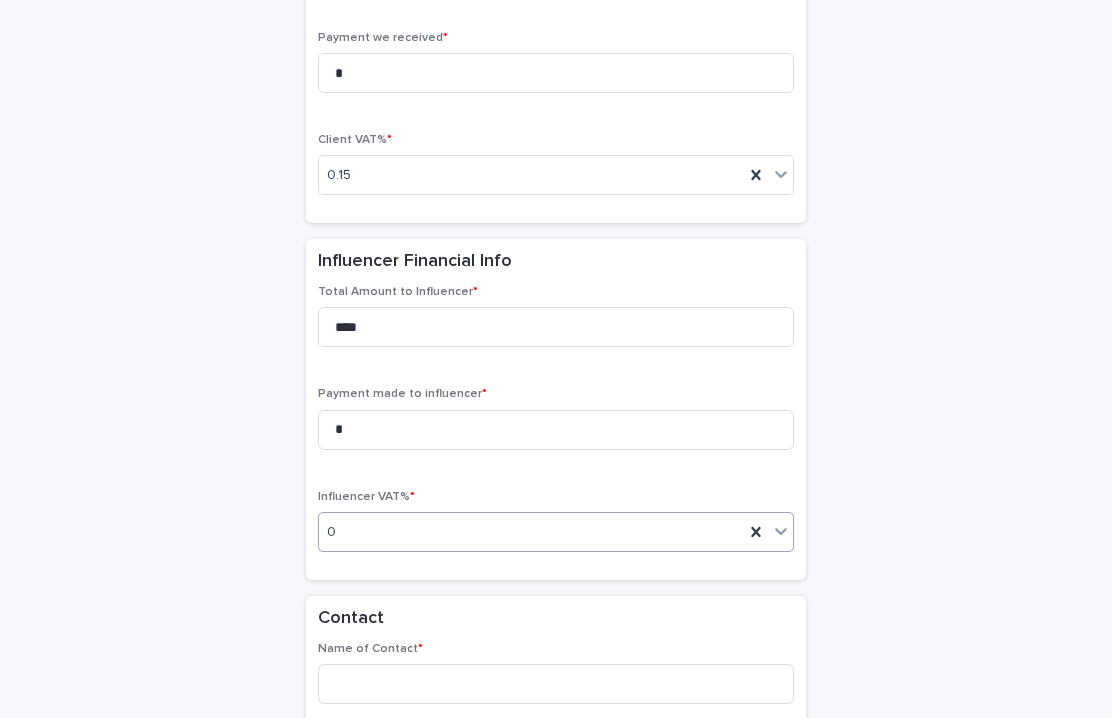 scroll, scrollTop: 1752, scrollLeft: 0, axis: vertical 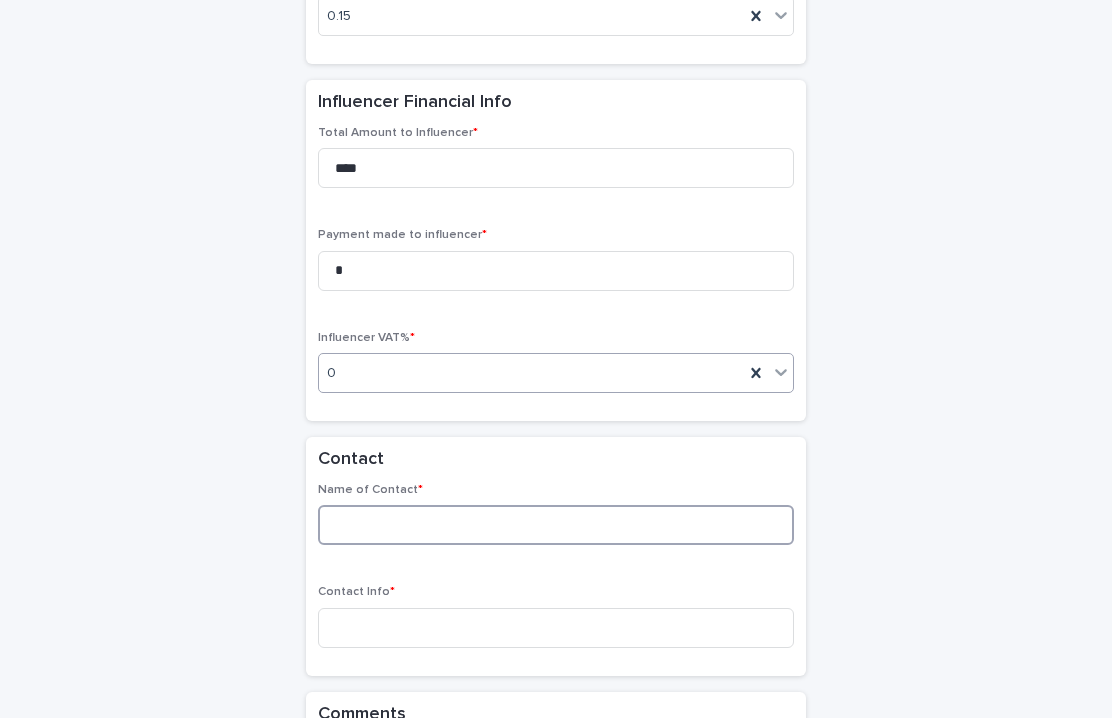 click at bounding box center (556, 525) 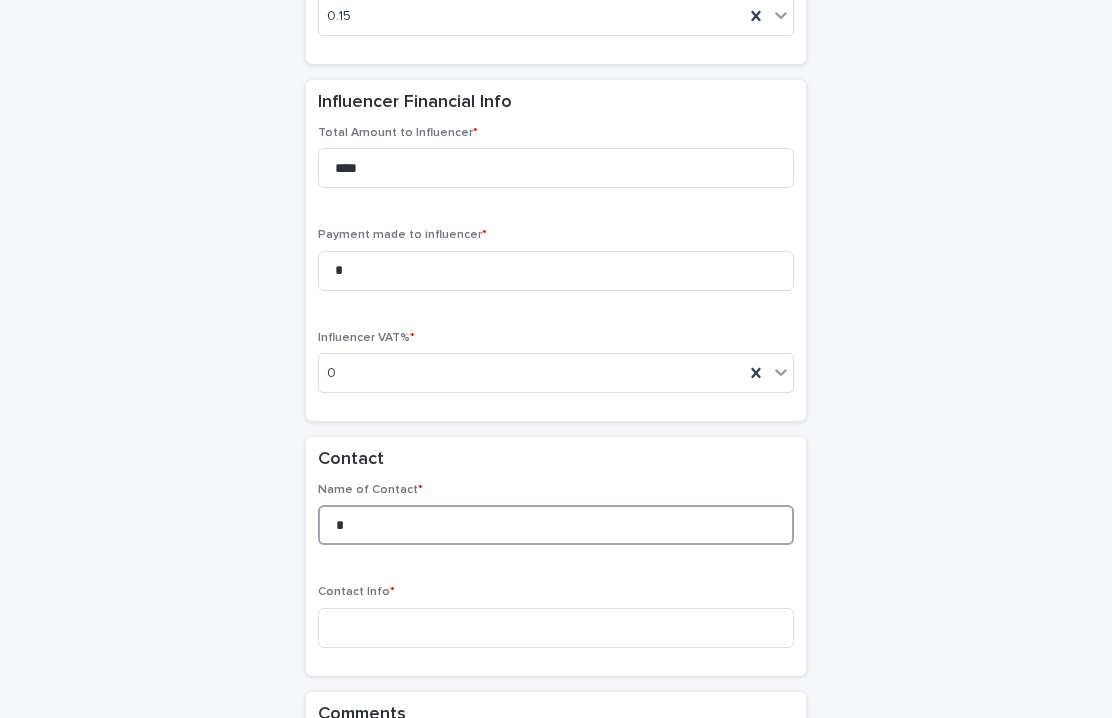 scroll, scrollTop: 1892, scrollLeft: 0, axis: vertical 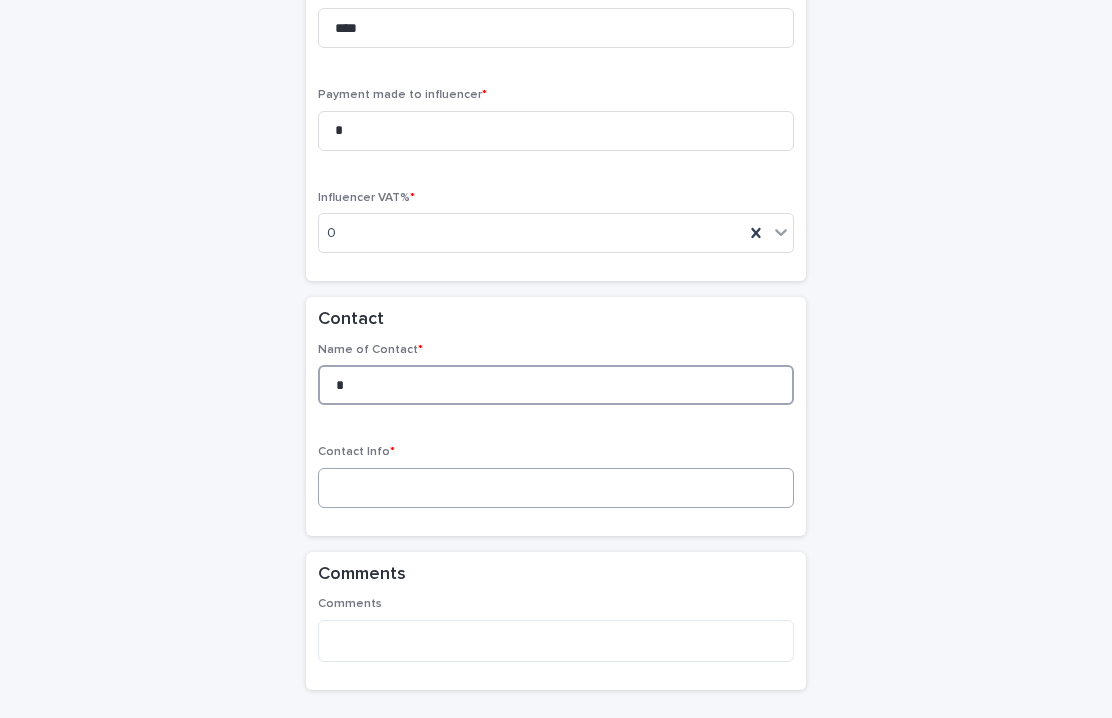 type on "*" 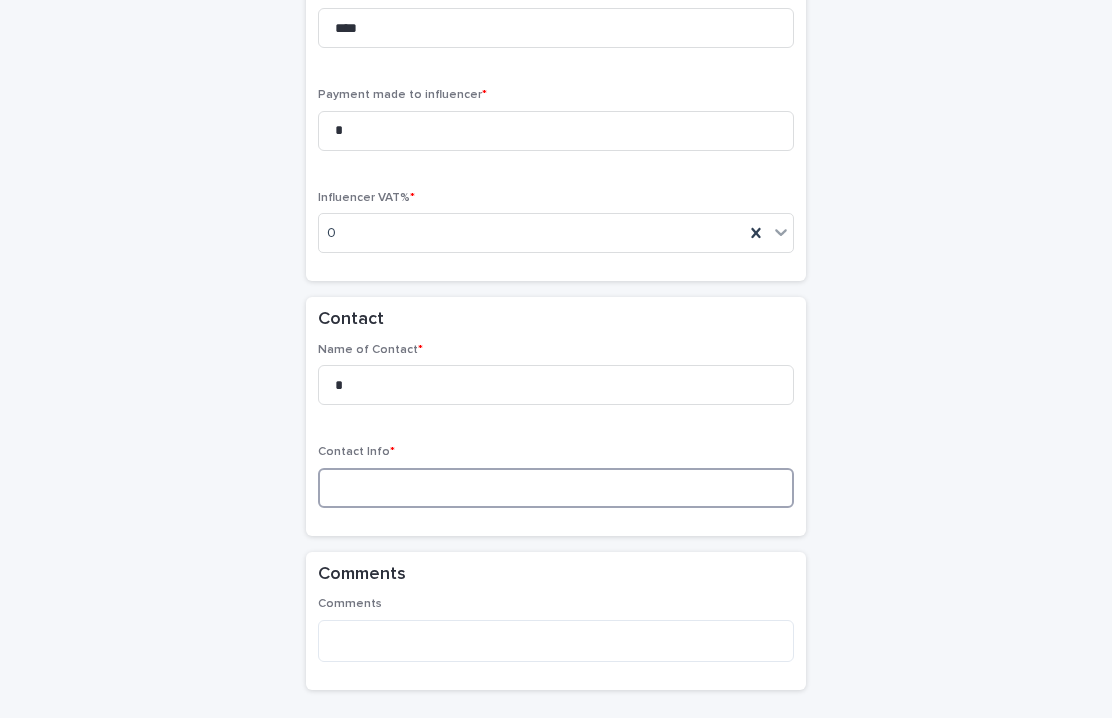 click at bounding box center (556, 488) 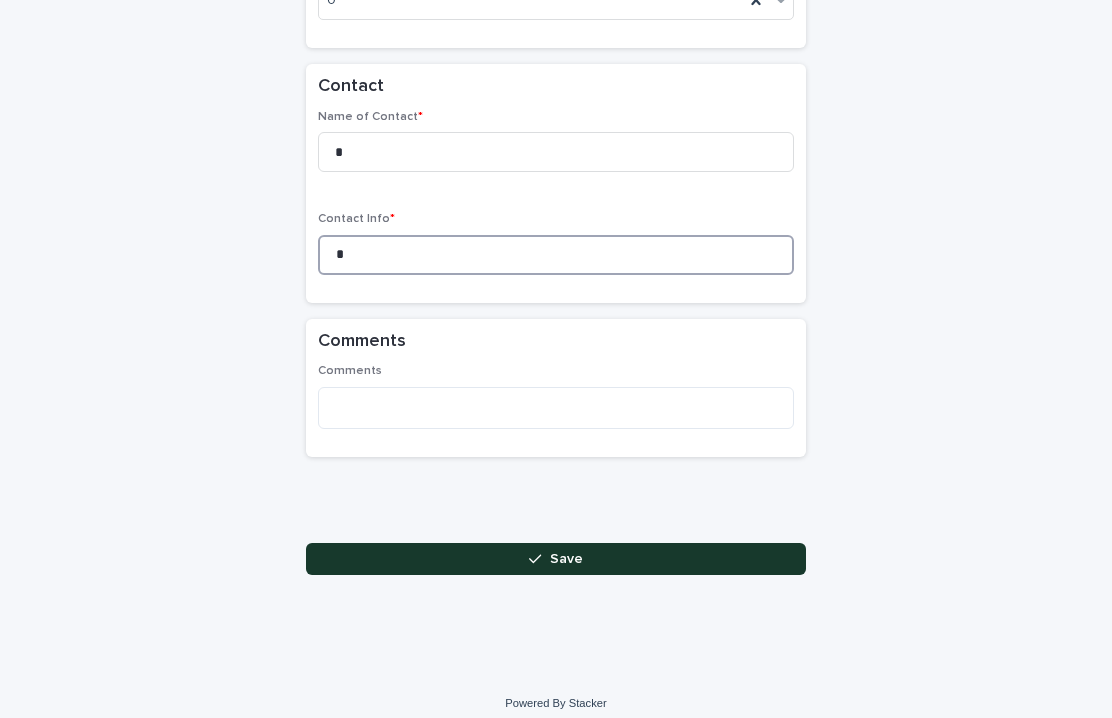 scroll, scrollTop: 2124, scrollLeft: 0, axis: vertical 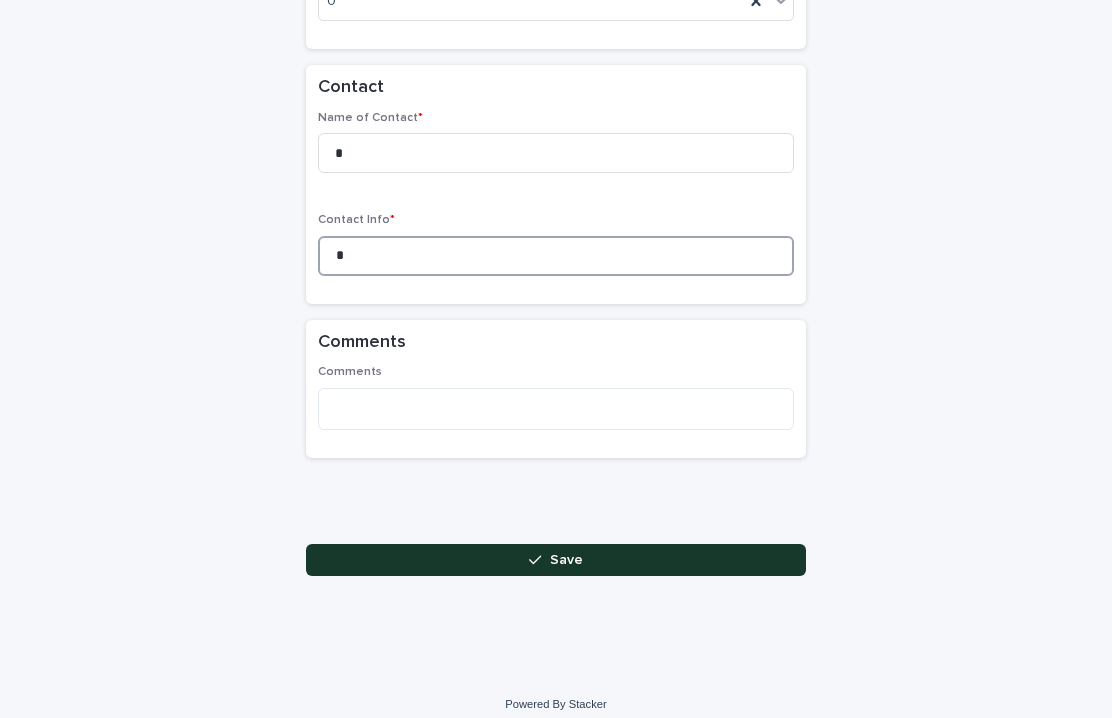type on "*" 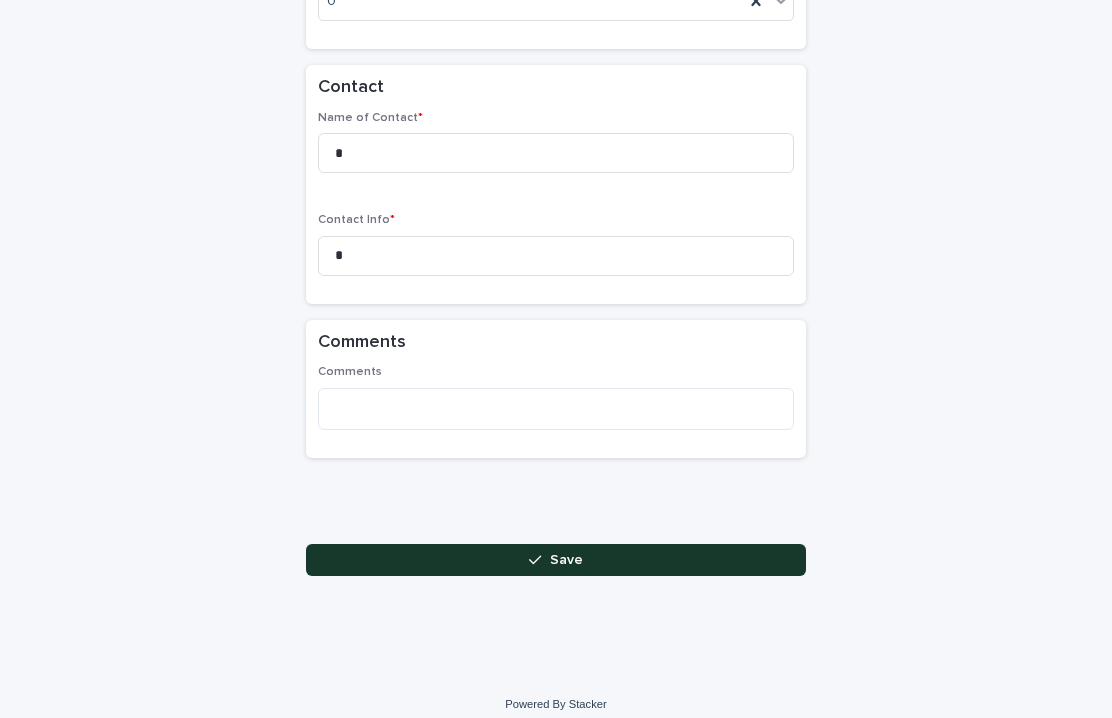 click at bounding box center (539, 560) 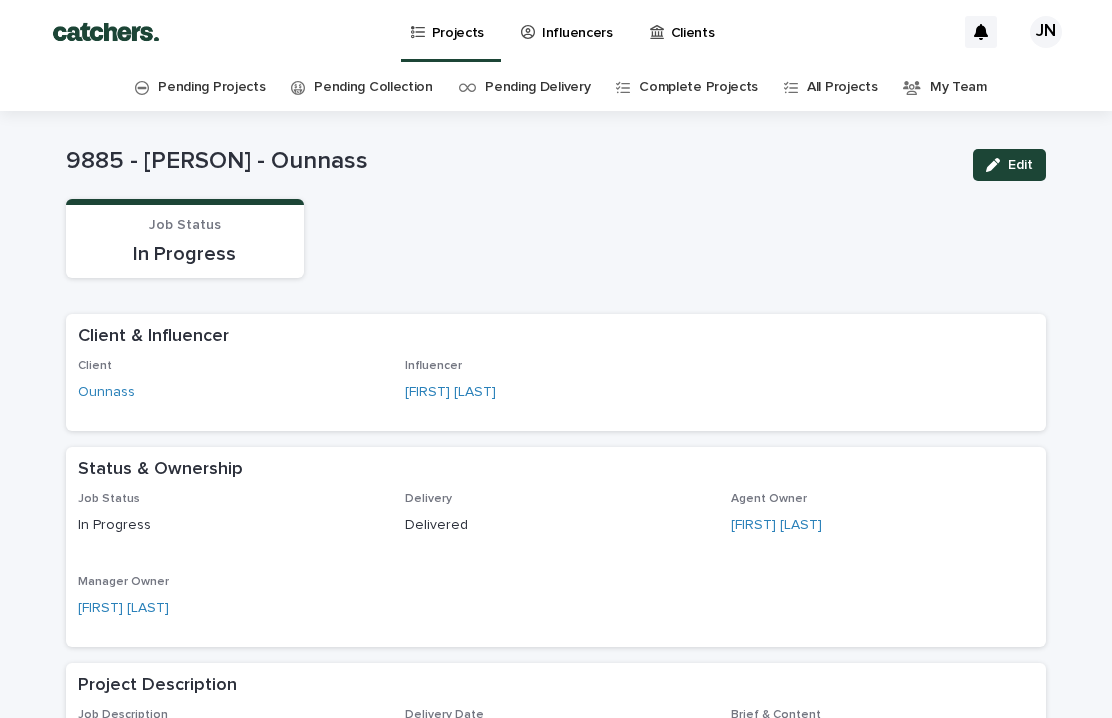 scroll, scrollTop: 0, scrollLeft: 0, axis: both 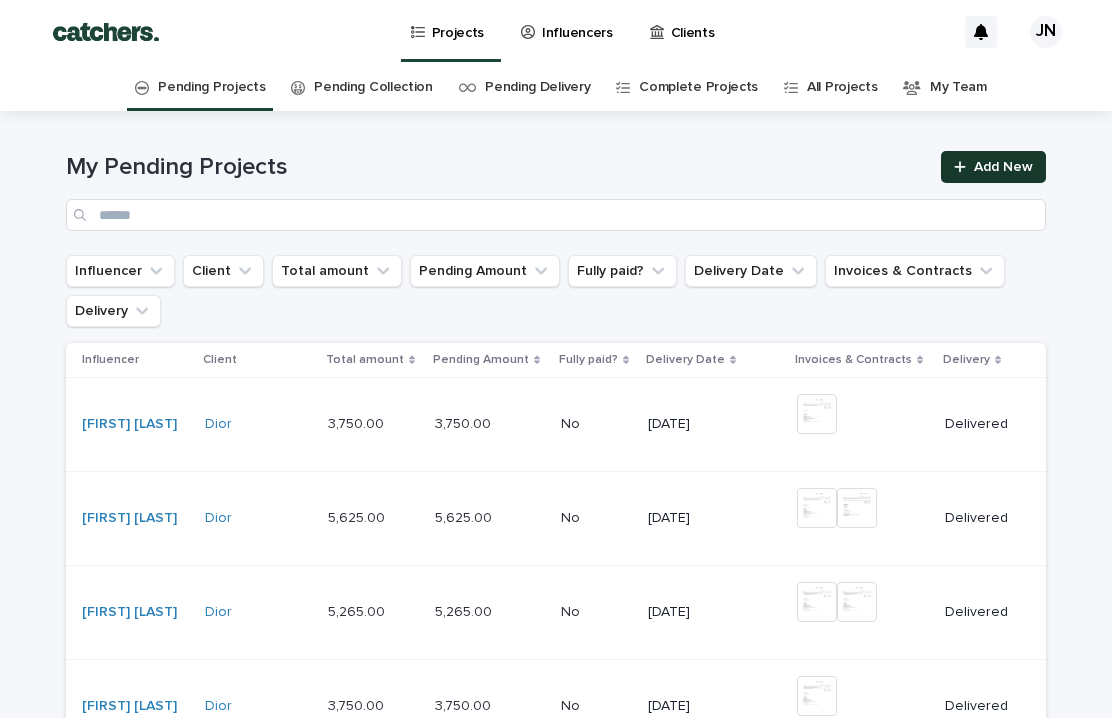 click on "Add New" at bounding box center (1003, 167) 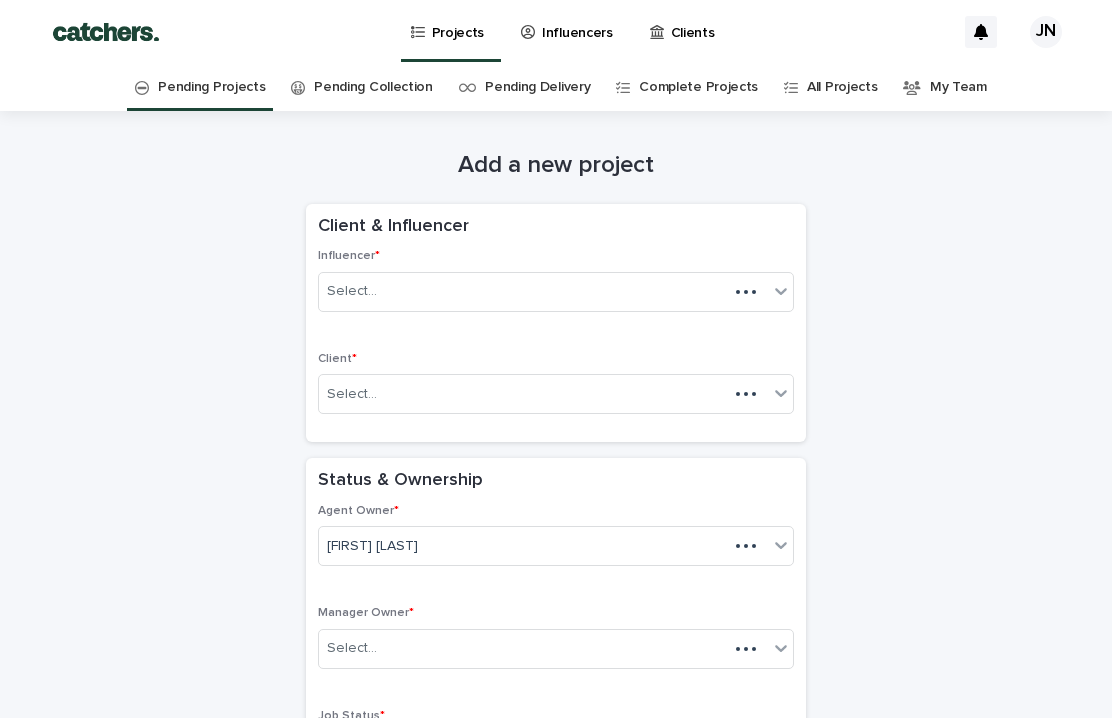 scroll, scrollTop: 64, scrollLeft: 0, axis: vertical 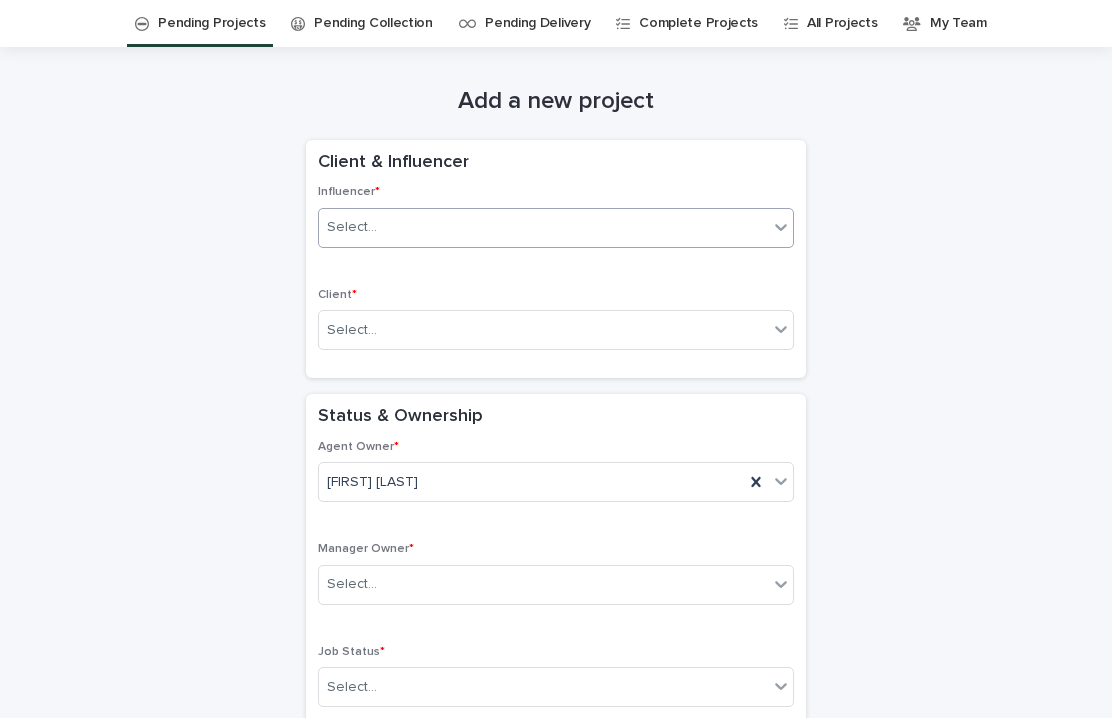 click on "Select..." at bounding box center [543, 227] 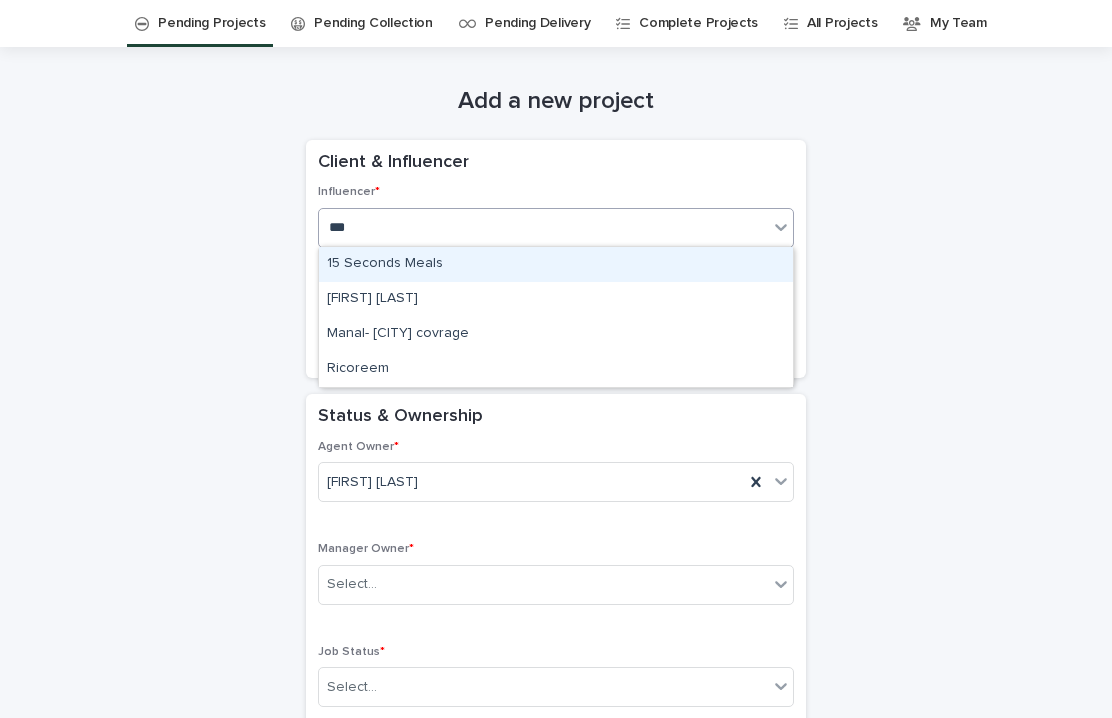 type on "****" 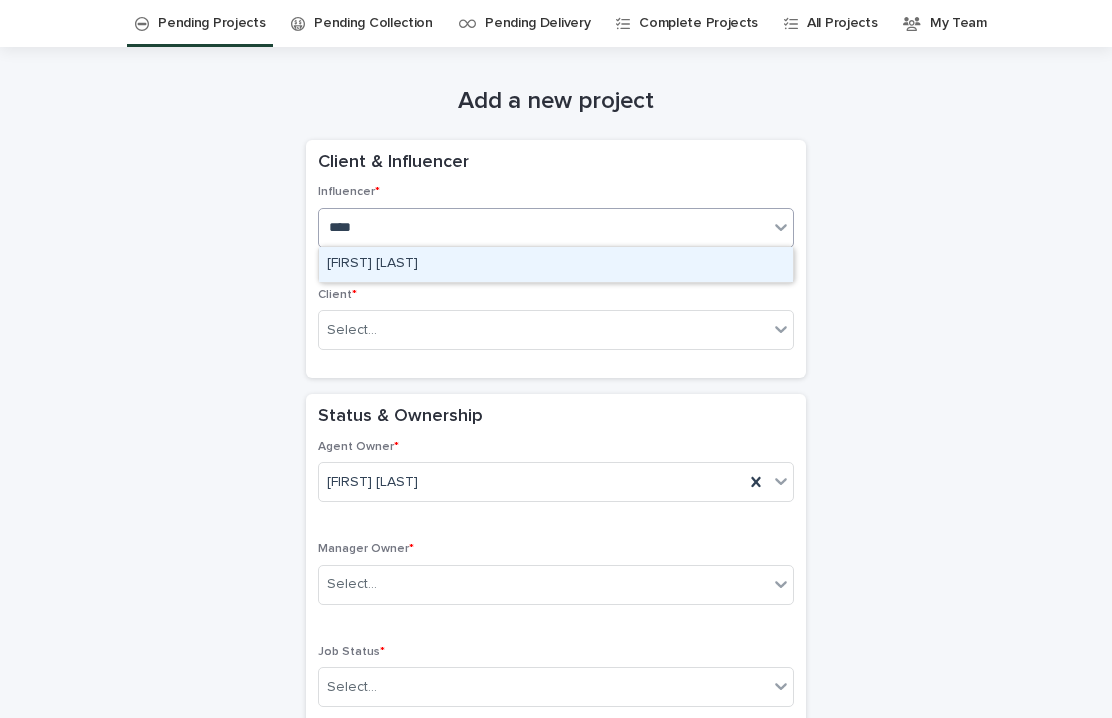 type 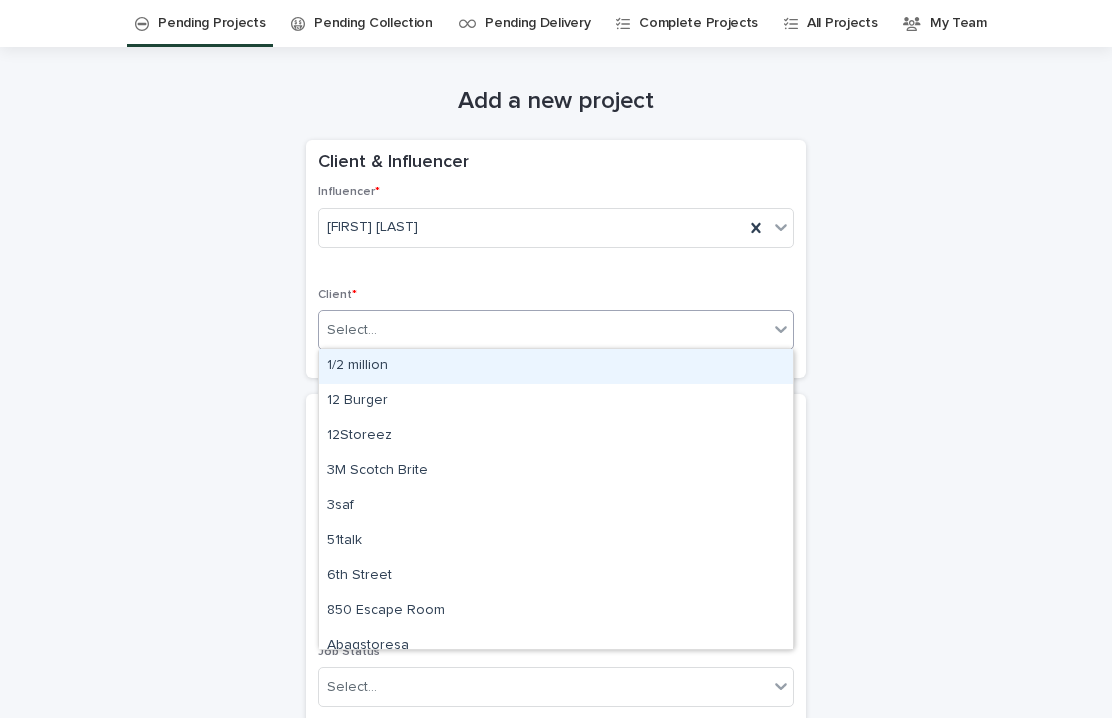 click on "Select..." at bounding box center (543, 330) 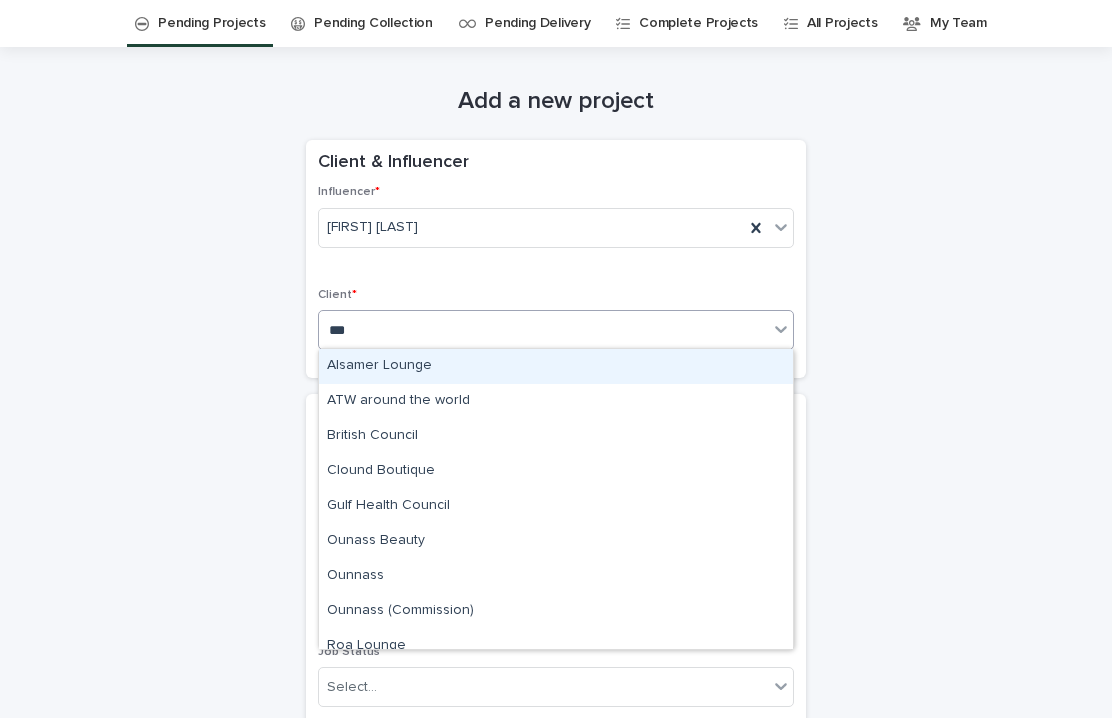 type on "****" 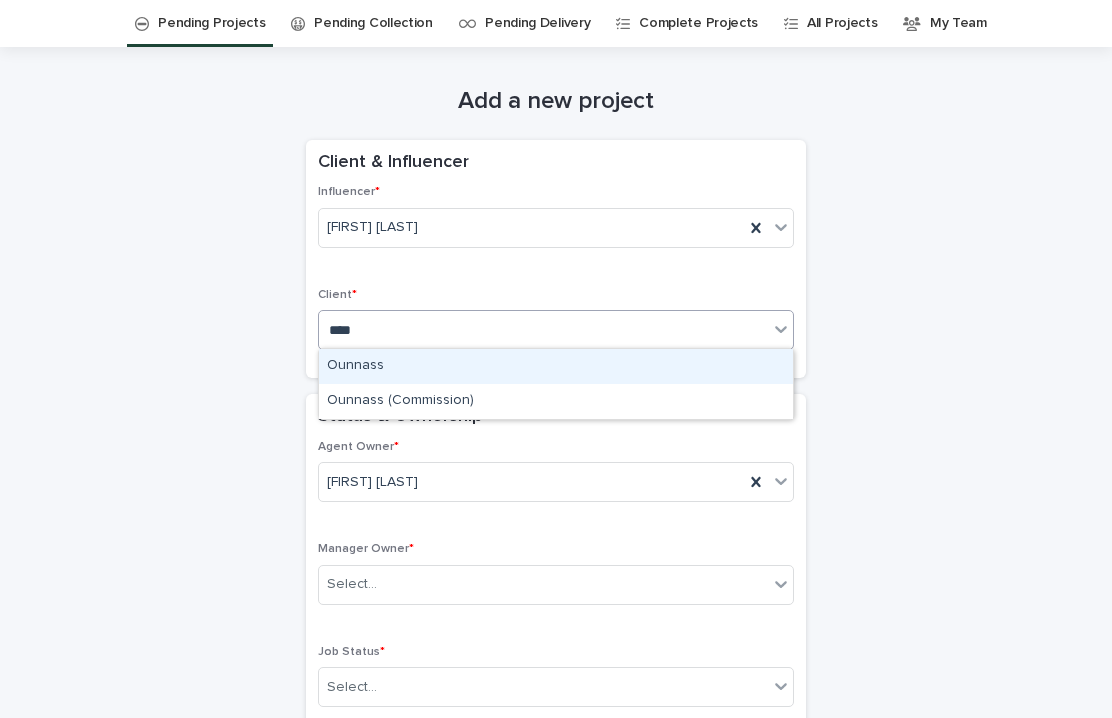 type 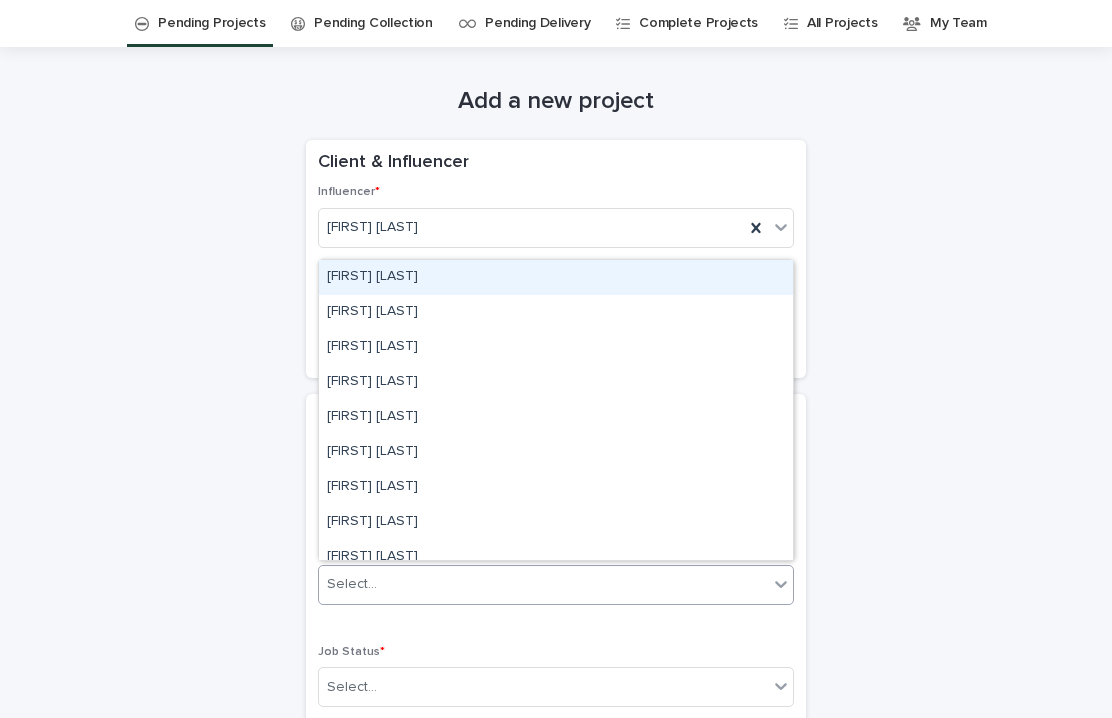 click on "Select..." at bounding box center [543, 584] 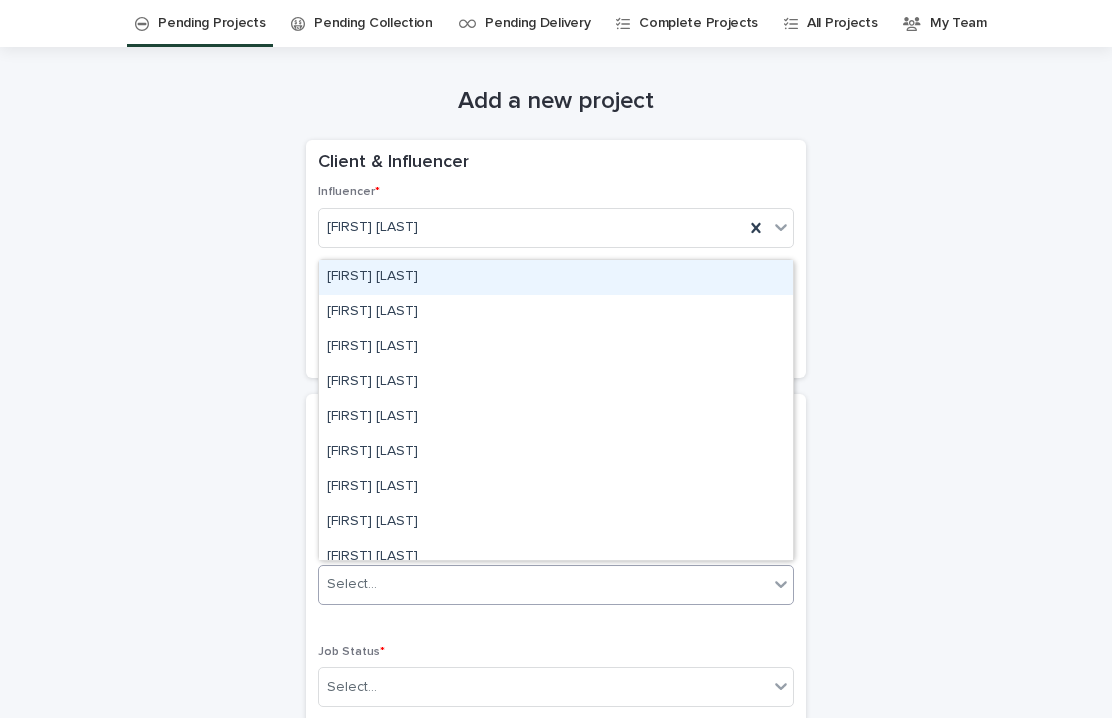 type on "*" 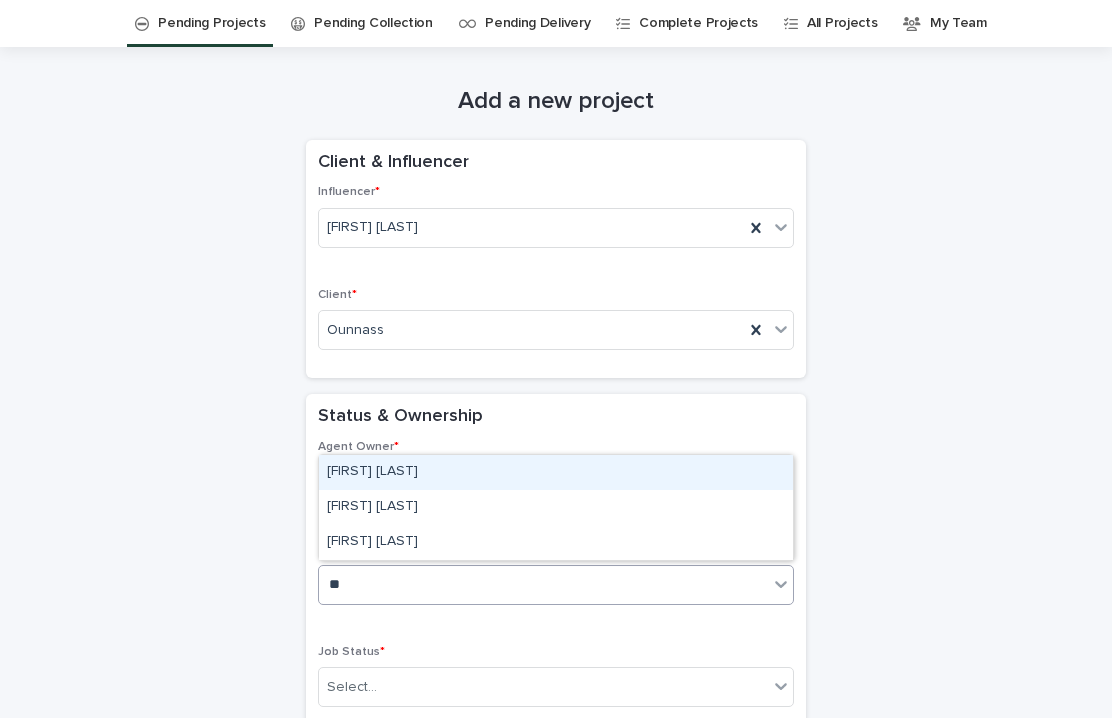 type on "***" 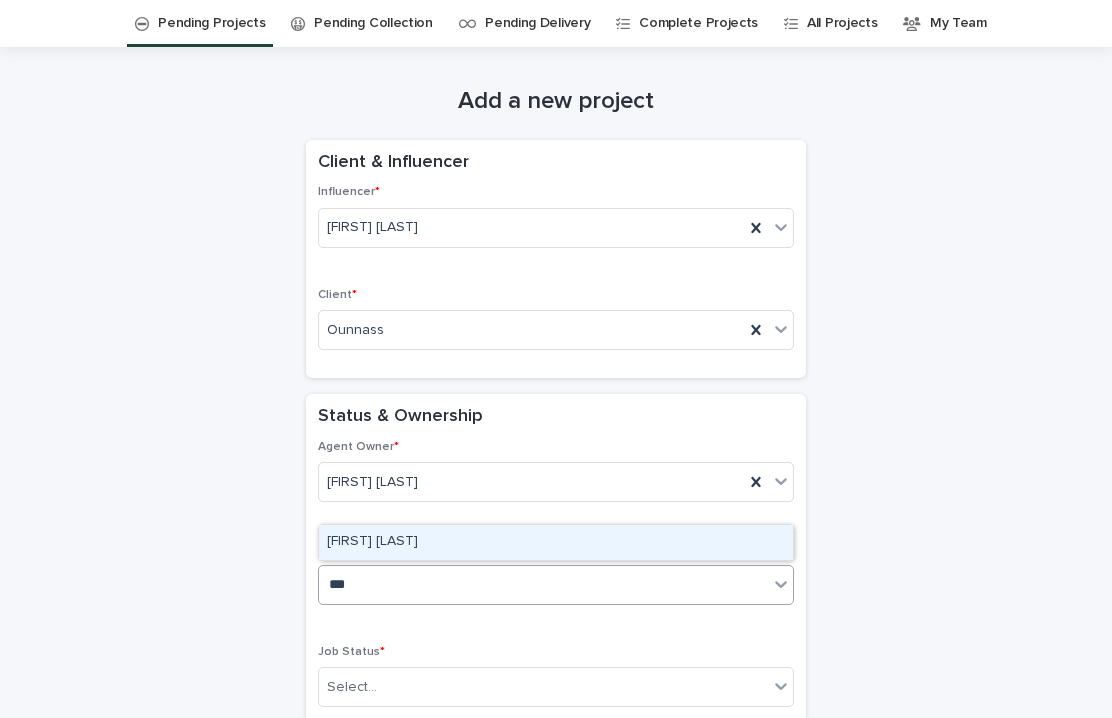 type 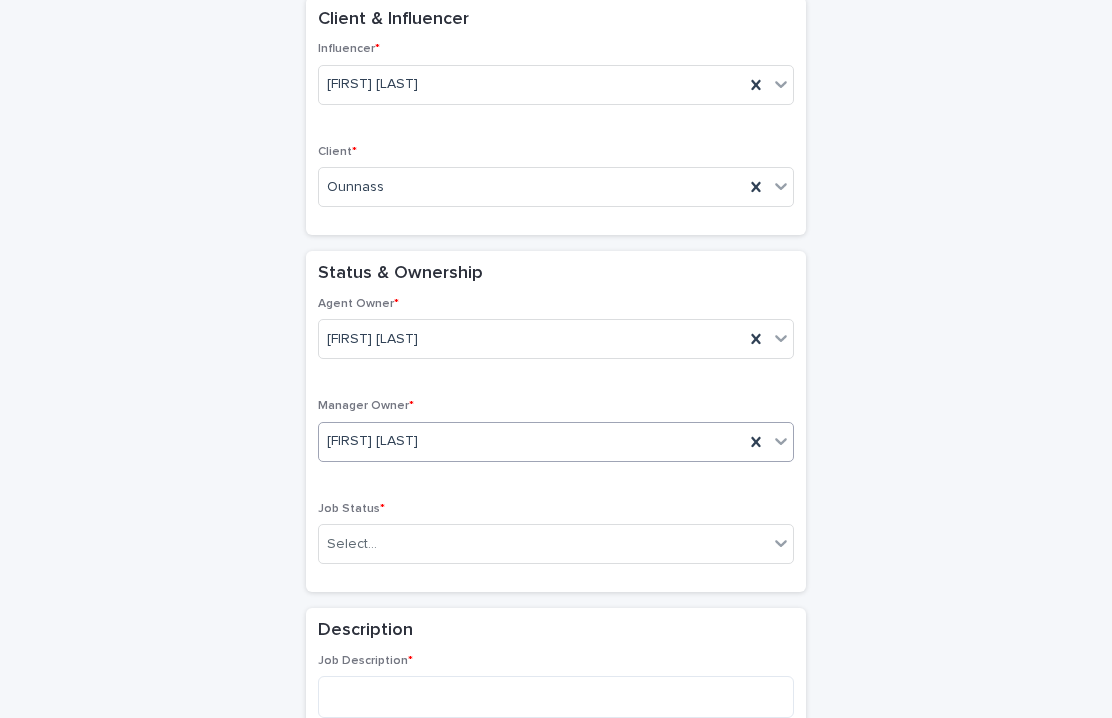 scroll, scrollTop: 249, scrollLeft: 0, axis: vertical 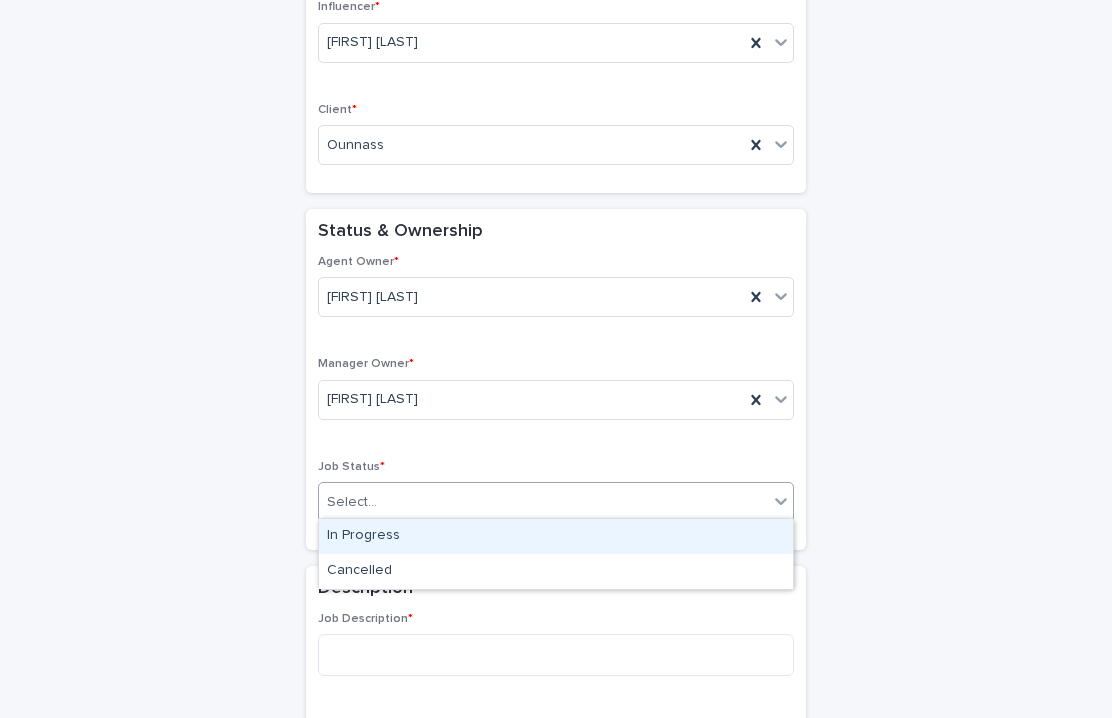 click on "Select..." at bounding box center [543, 502] 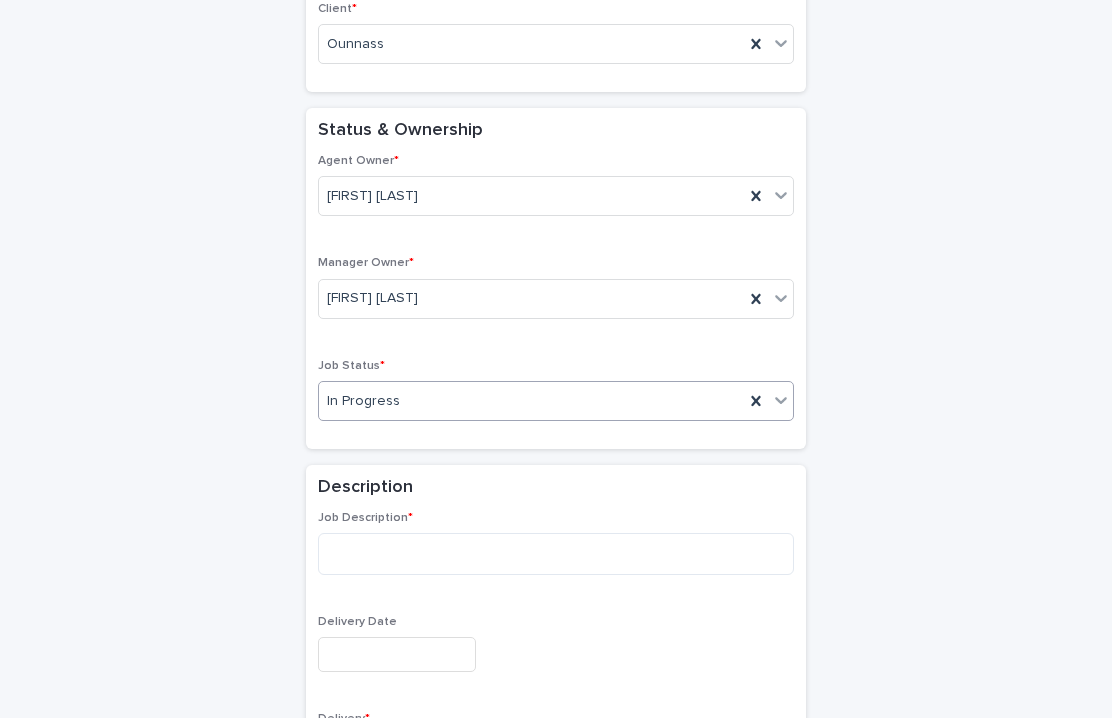 scroll, scrollTop: 356, scrollLeft: 0, axis: vertical 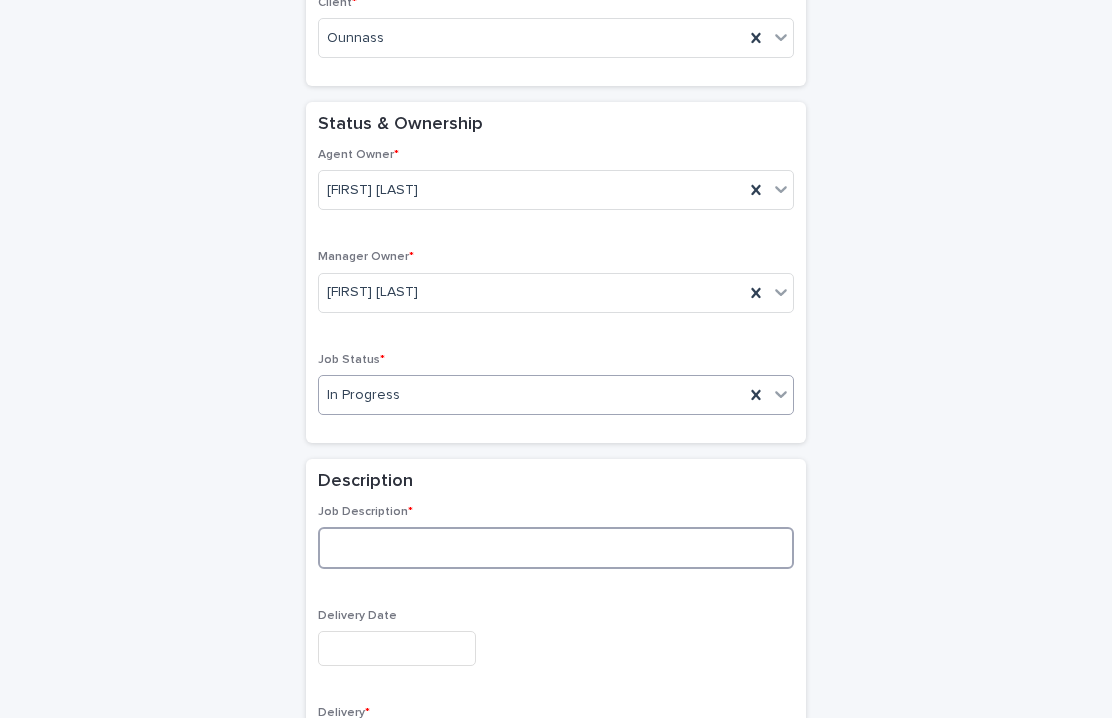 click at bounding box center [556, 548] 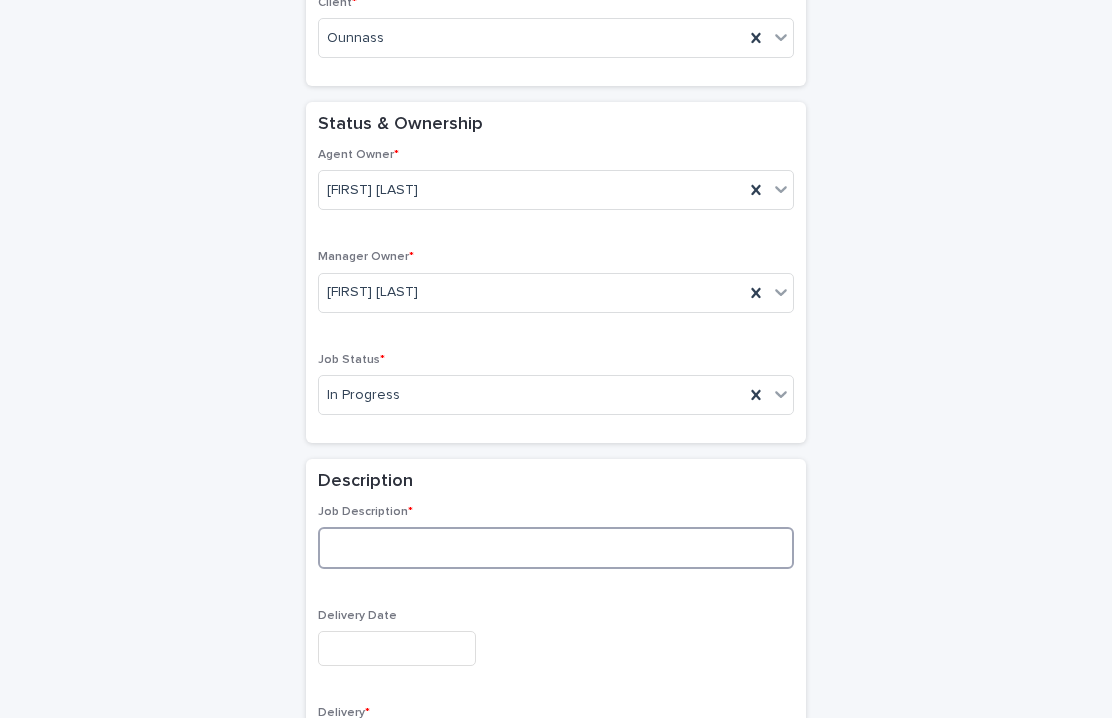 paste on "**********" 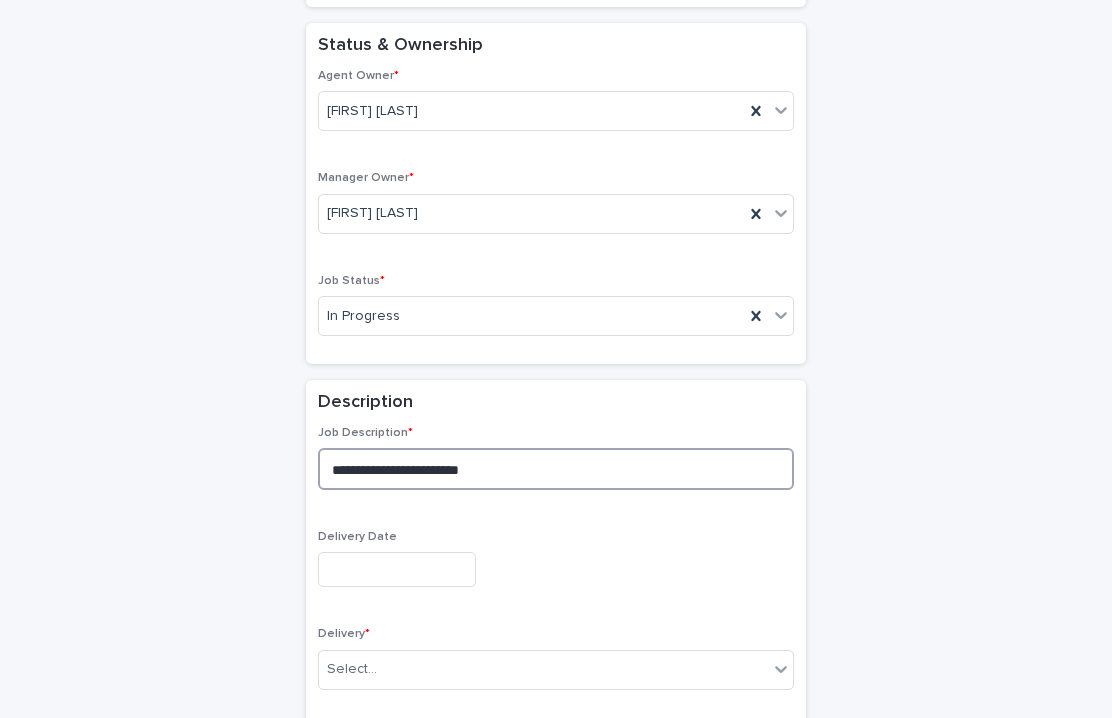 scroll, scrollTop: 464, scrollLeft: 0, axis: vertical 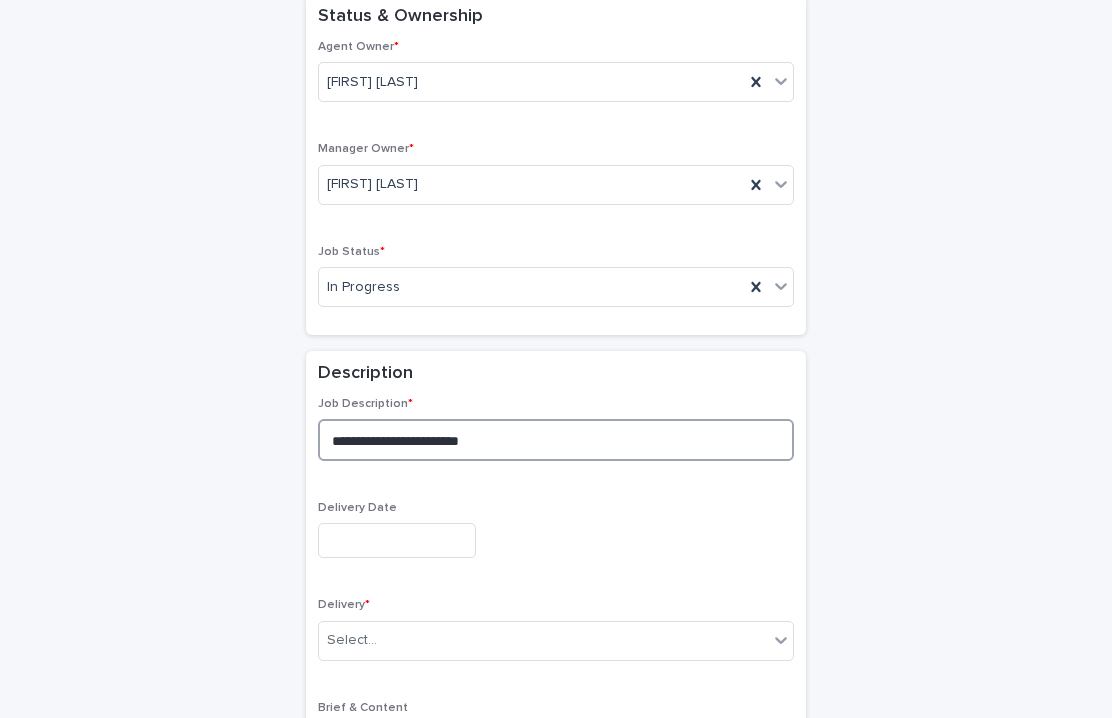type on "**********" 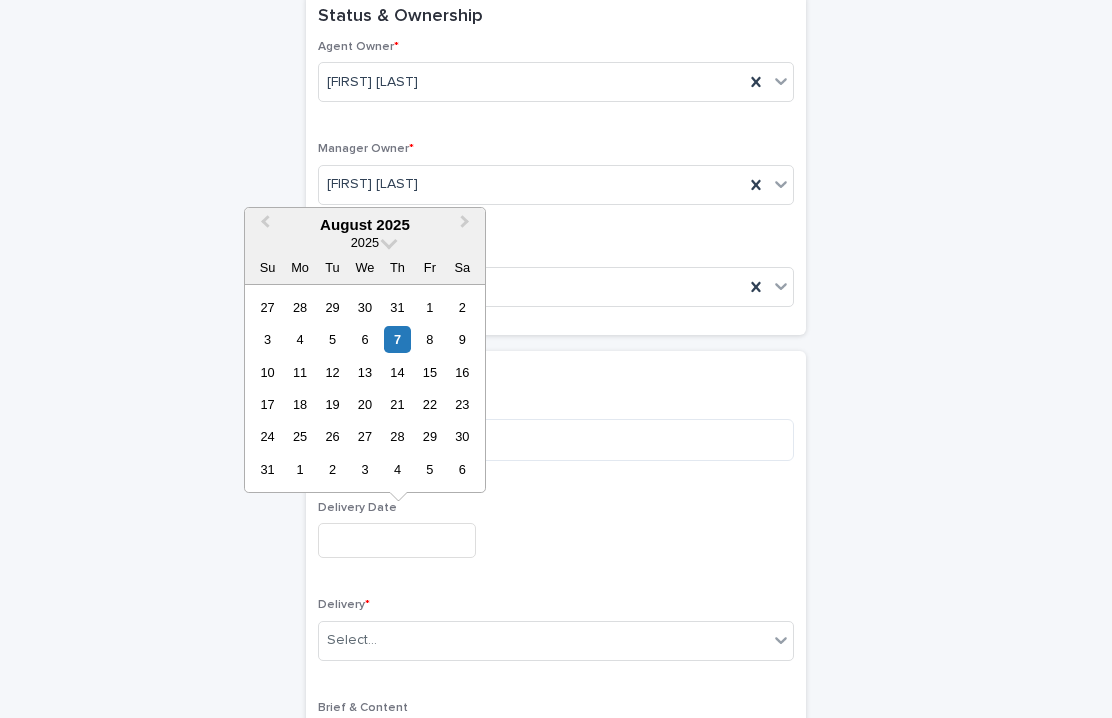 click at bounding box center [397, 540] 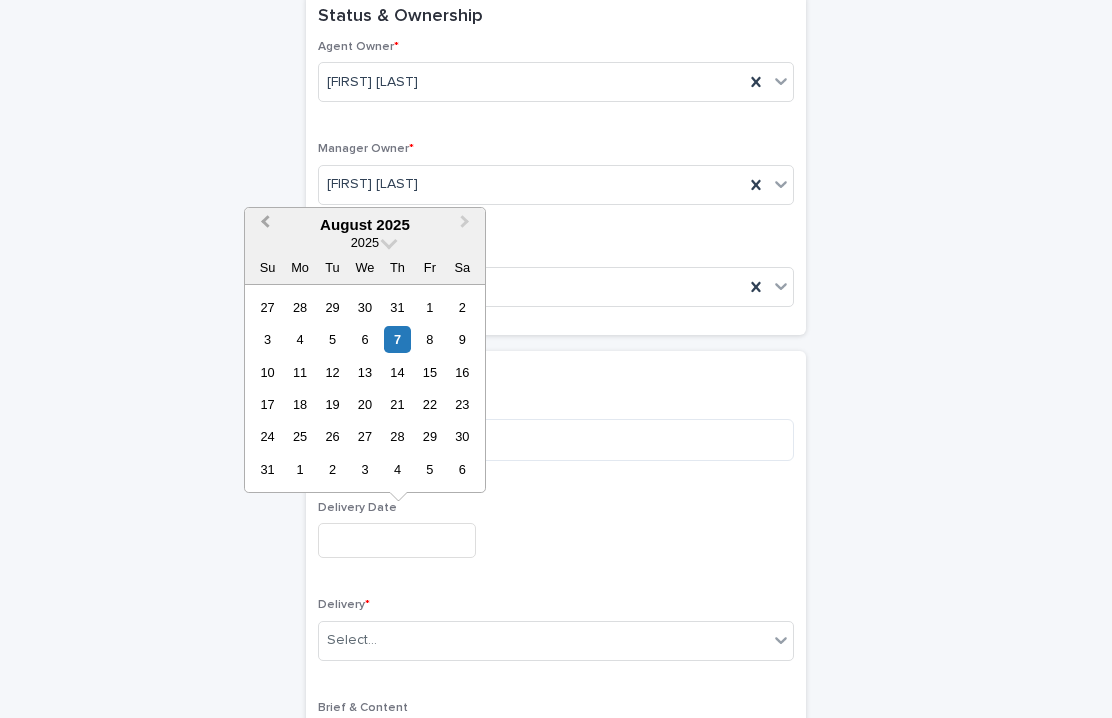click on "Previous Month" at bounding box center (263, 226) 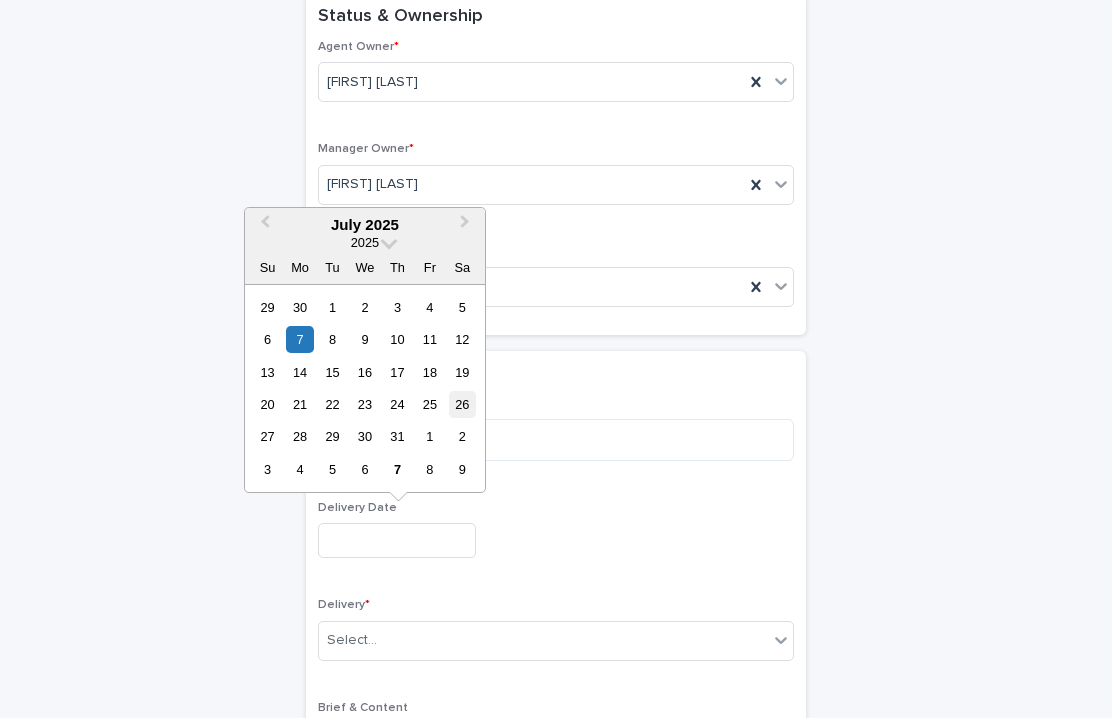click on "26" at bounding box center (462, 404) 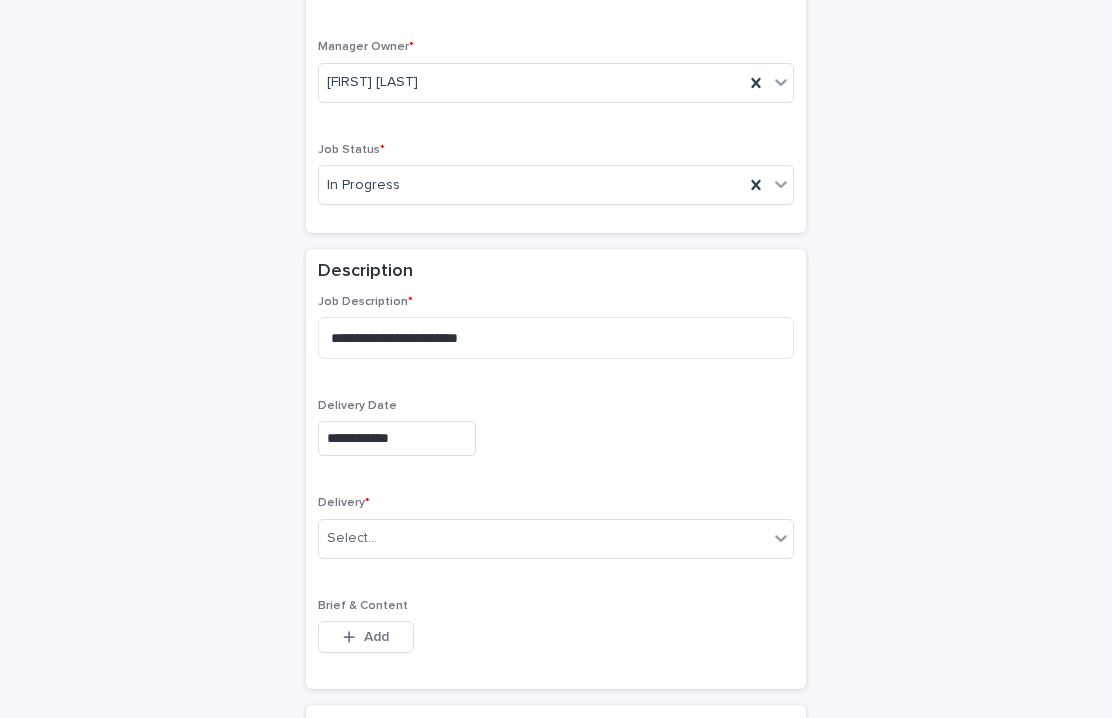 scroll, scrollTop: 647, scrollLeft: 0, axis: vertical 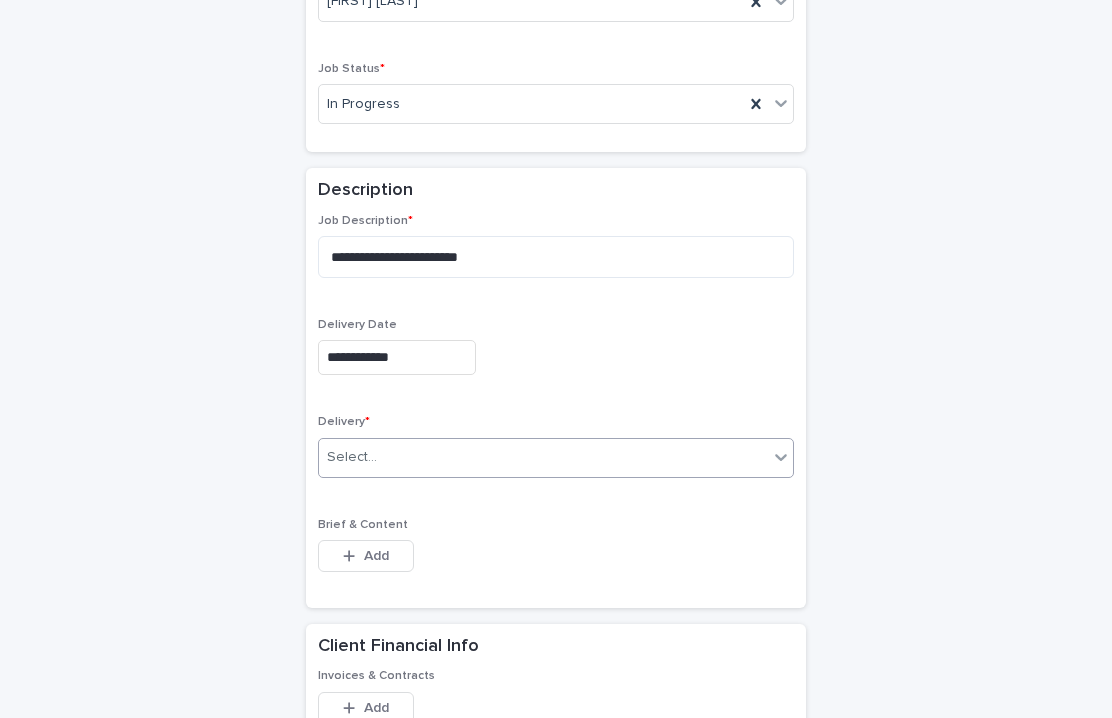 click on "Select..." at bounding box center [543, 457] 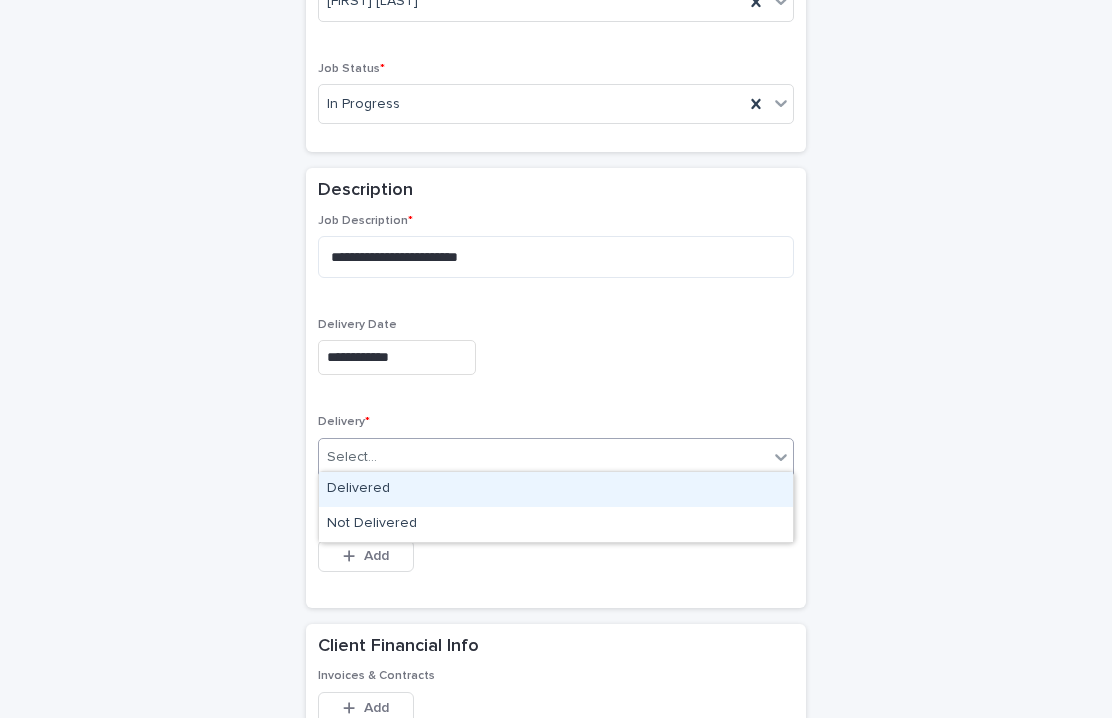 click on "Delivered" at bounding box center [556, 489] 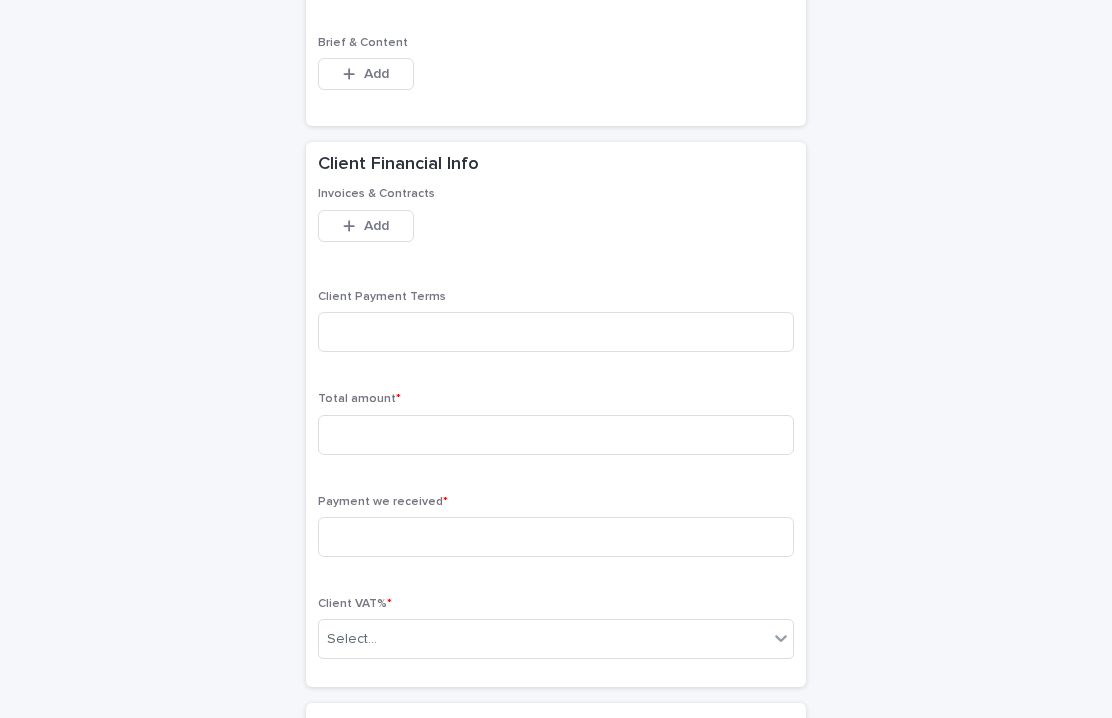 scroll, scrollTop: 1152, scrollLeft: 0, axis: vertical 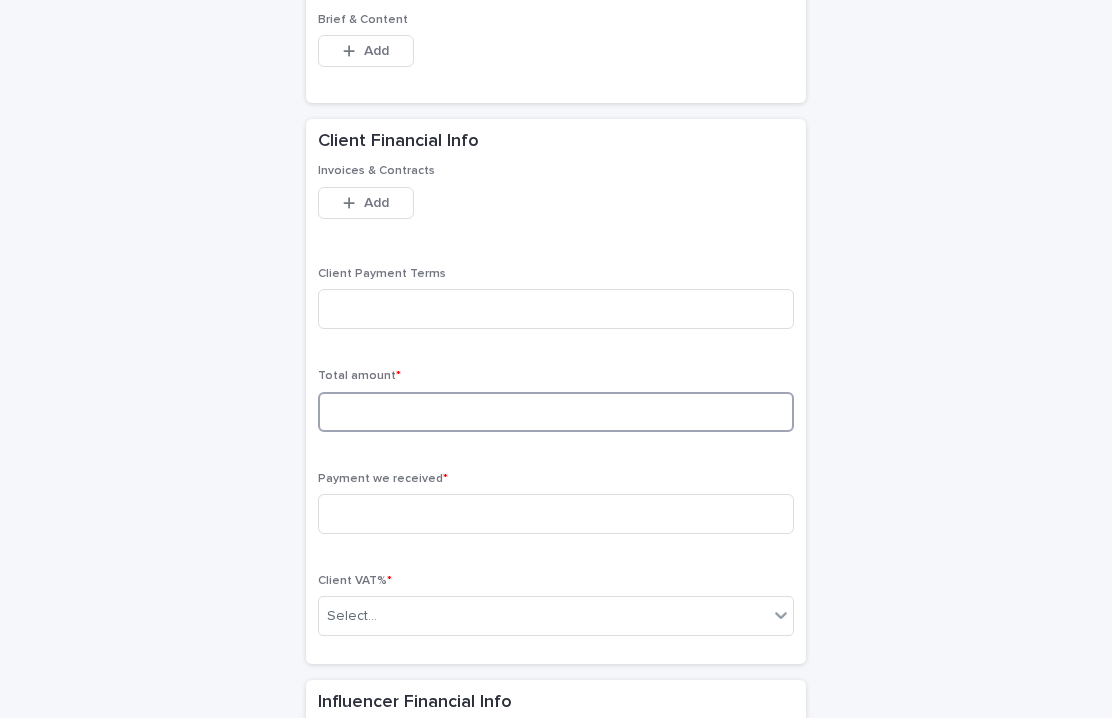 click at bounding box center [556, 412] 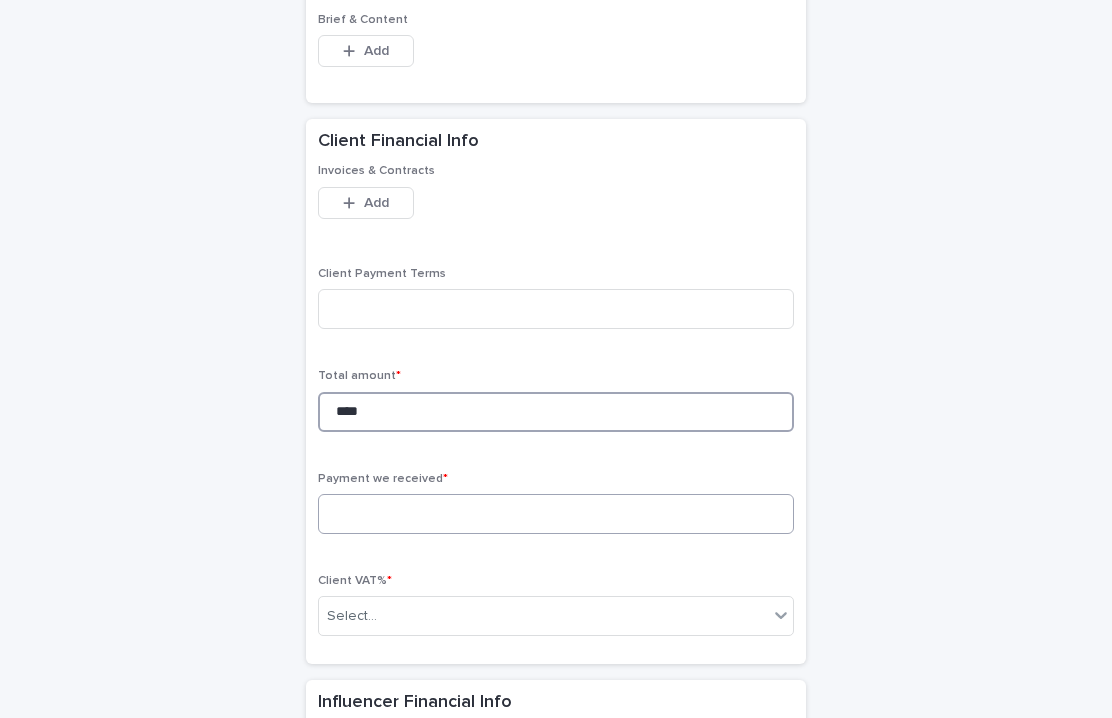 type on "****" 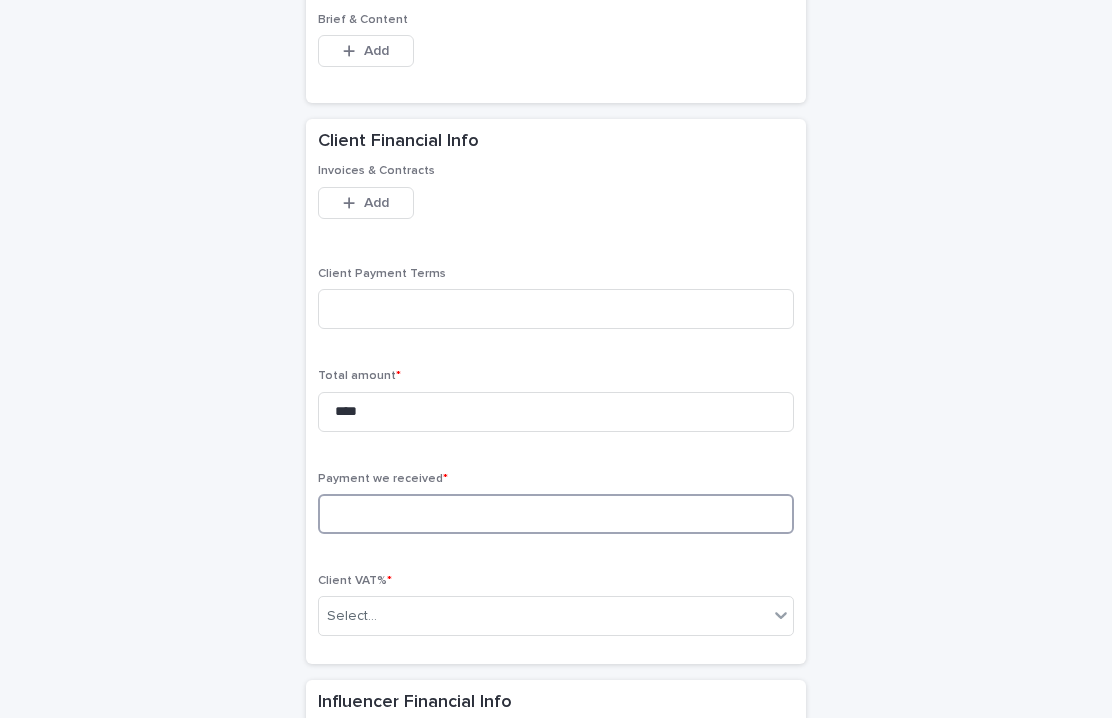 click at bounding box center [556, 514] 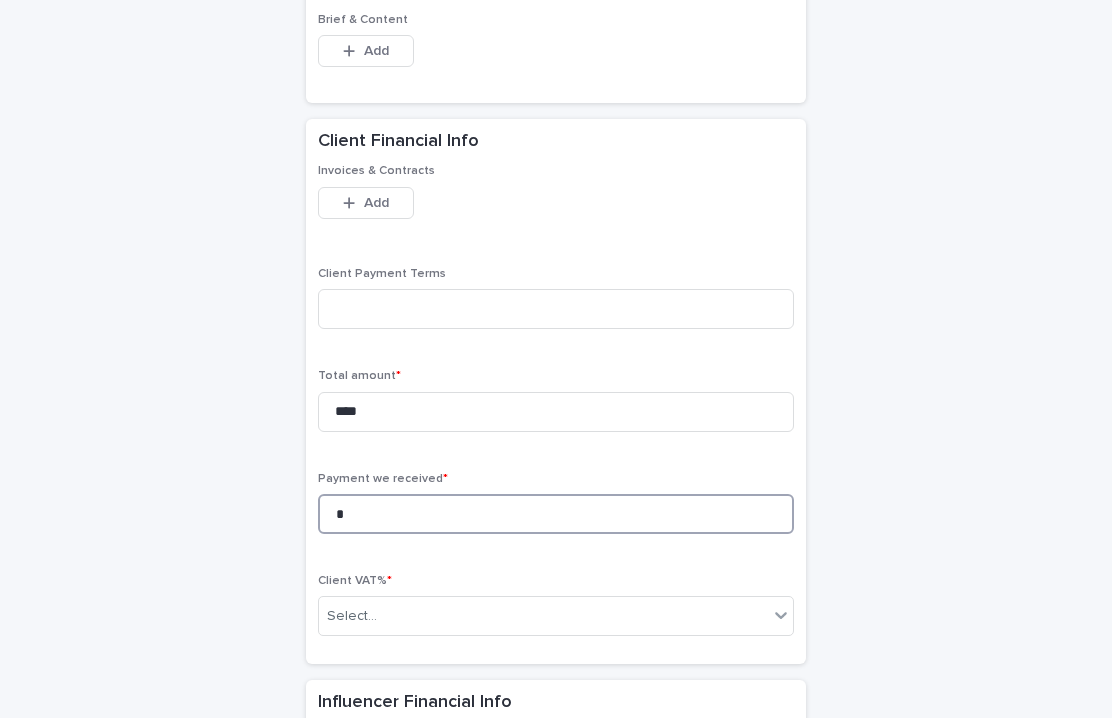 scroll, scrollTop: 1331, scrollLeft: 0, axis: vertical 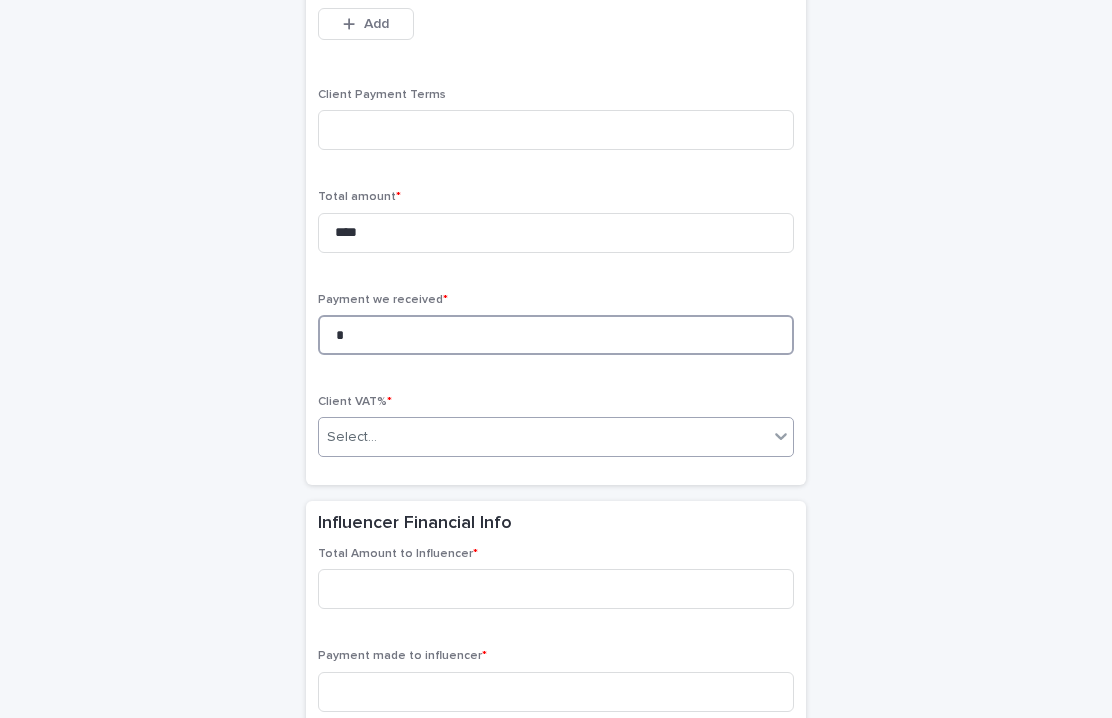 type on "*" 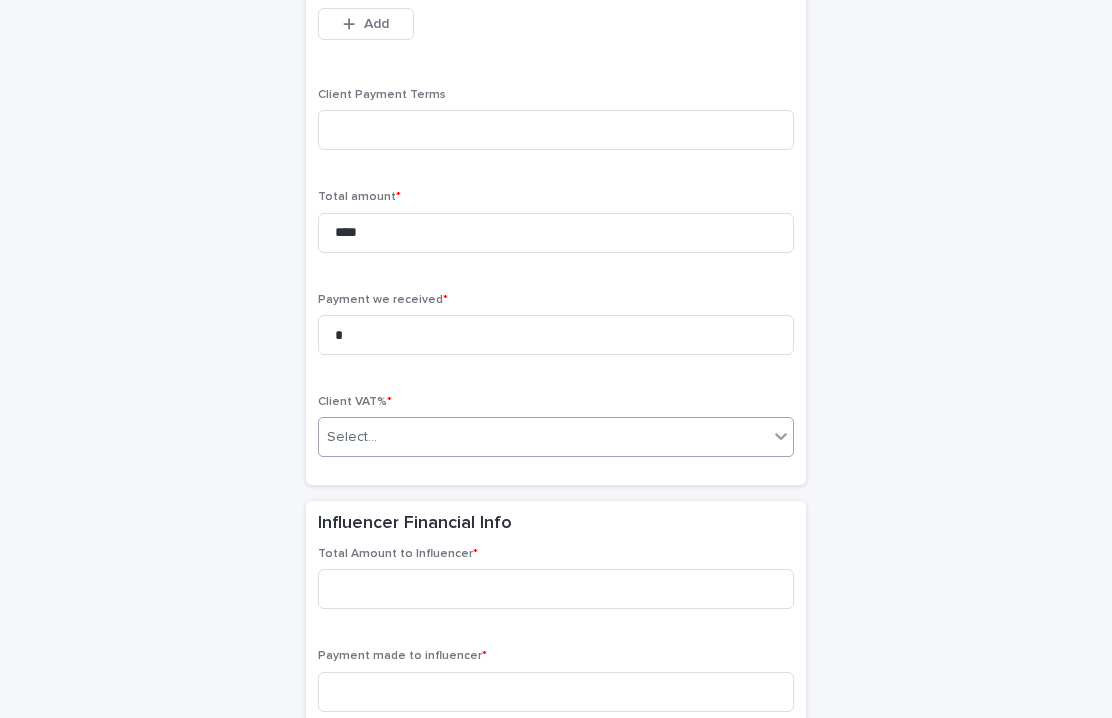 click on "Select..." at bounding box center [543, 437] 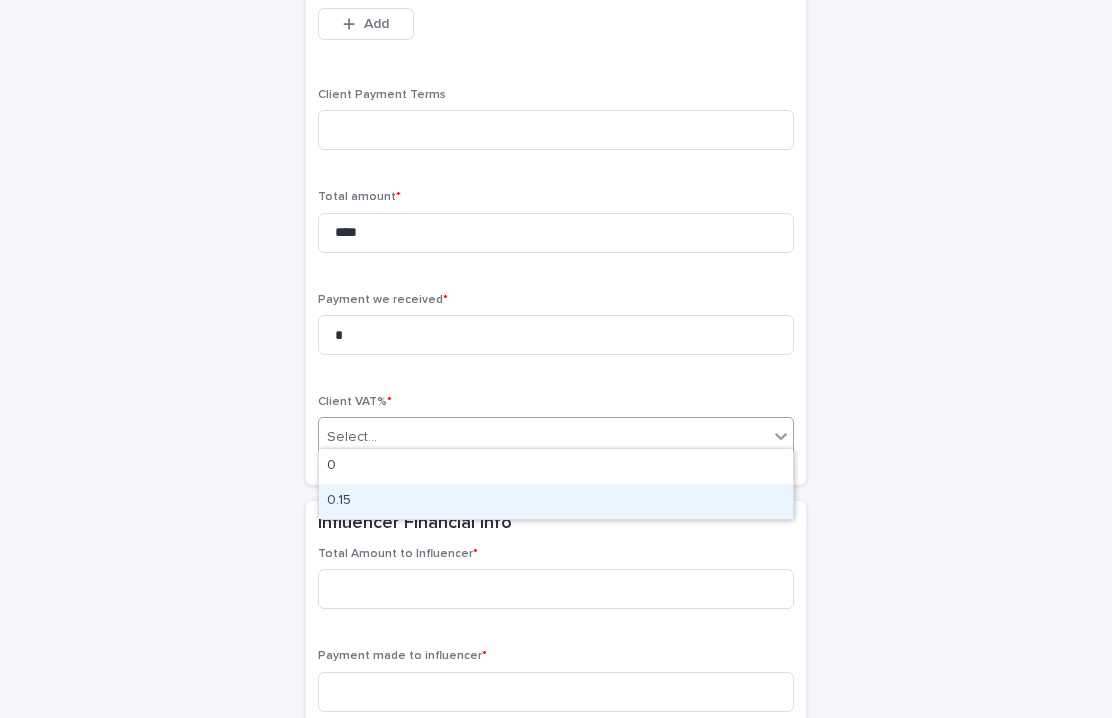 click on "0.15" at bounding box center [556, 501] 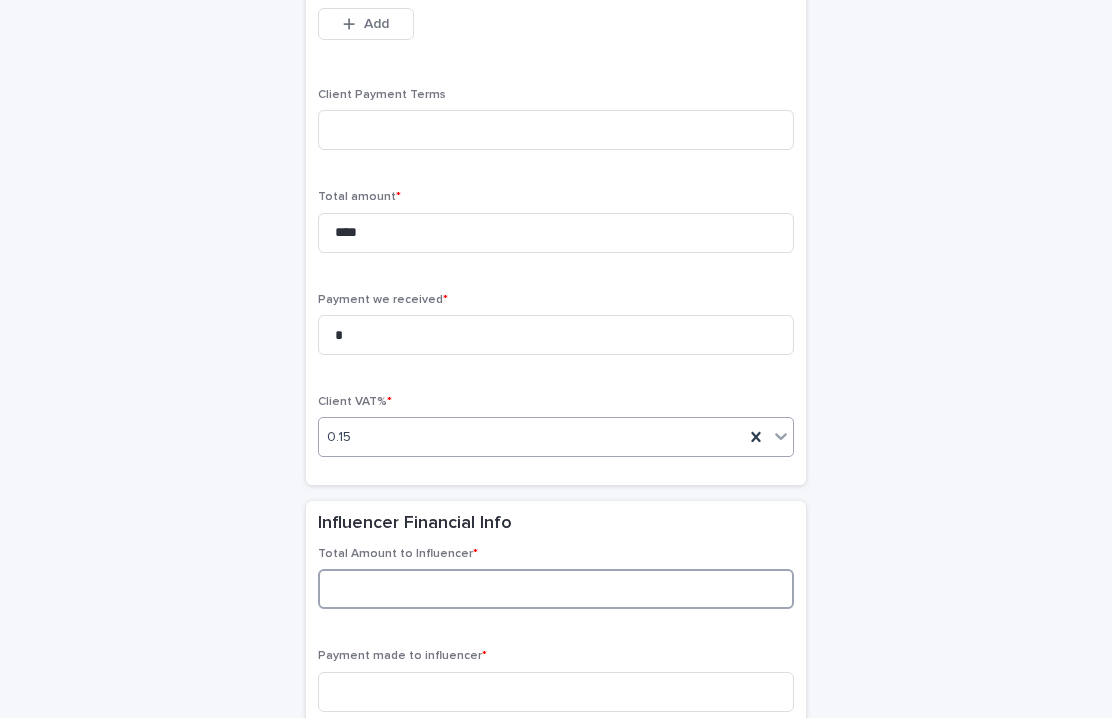 click at bounding box center (556, 589) 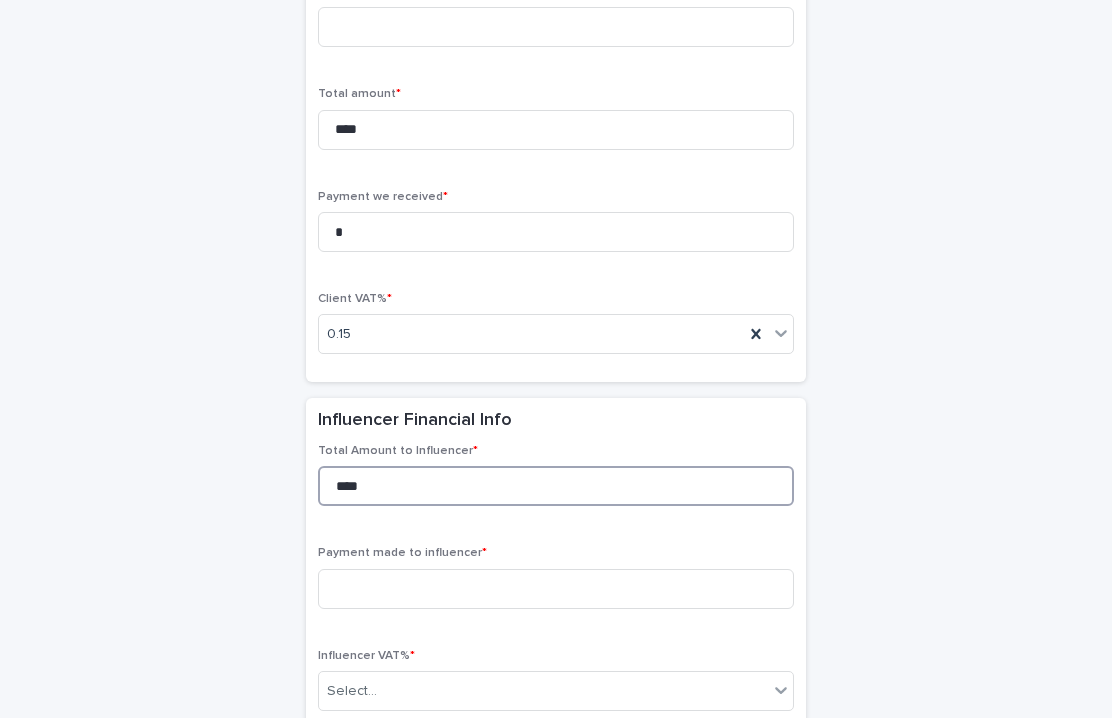 scroll, scrollTop: 1576, scrollLeft: 0, axis: vertical 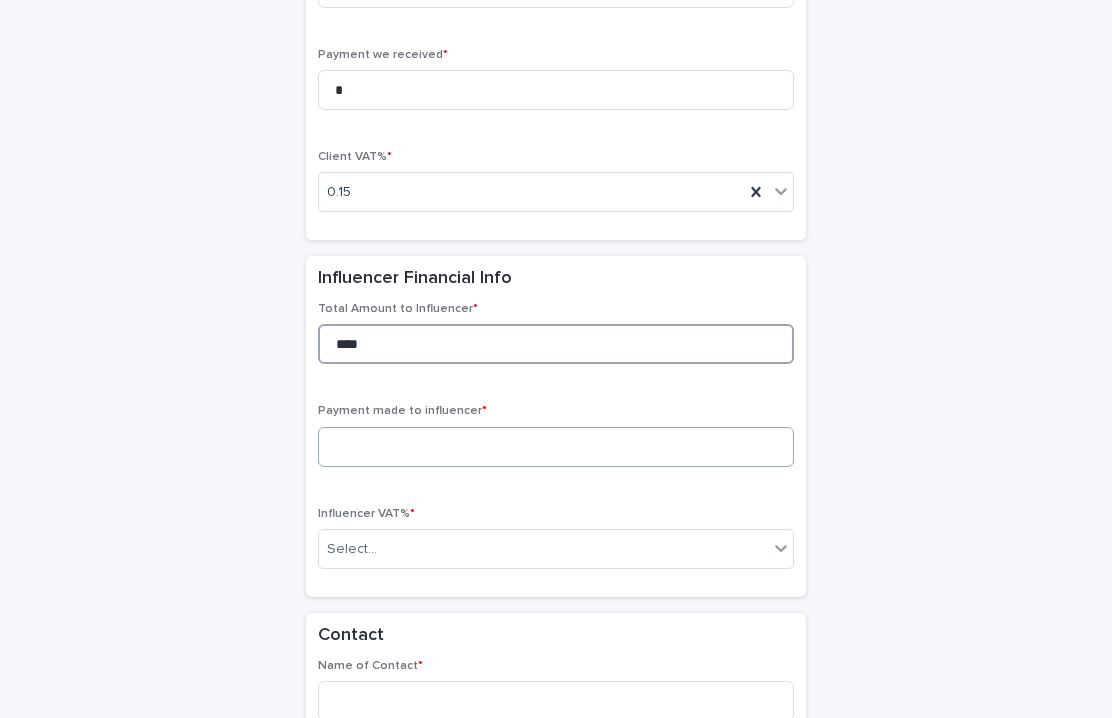type on "****" 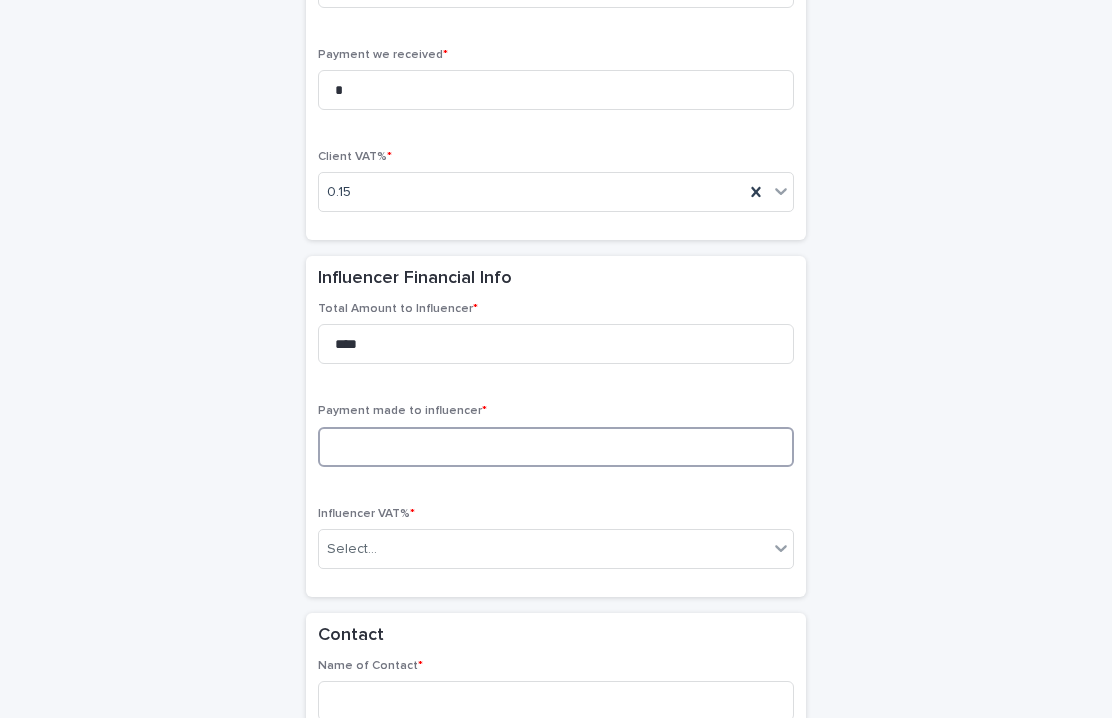 click at bounding box center [556, 447] 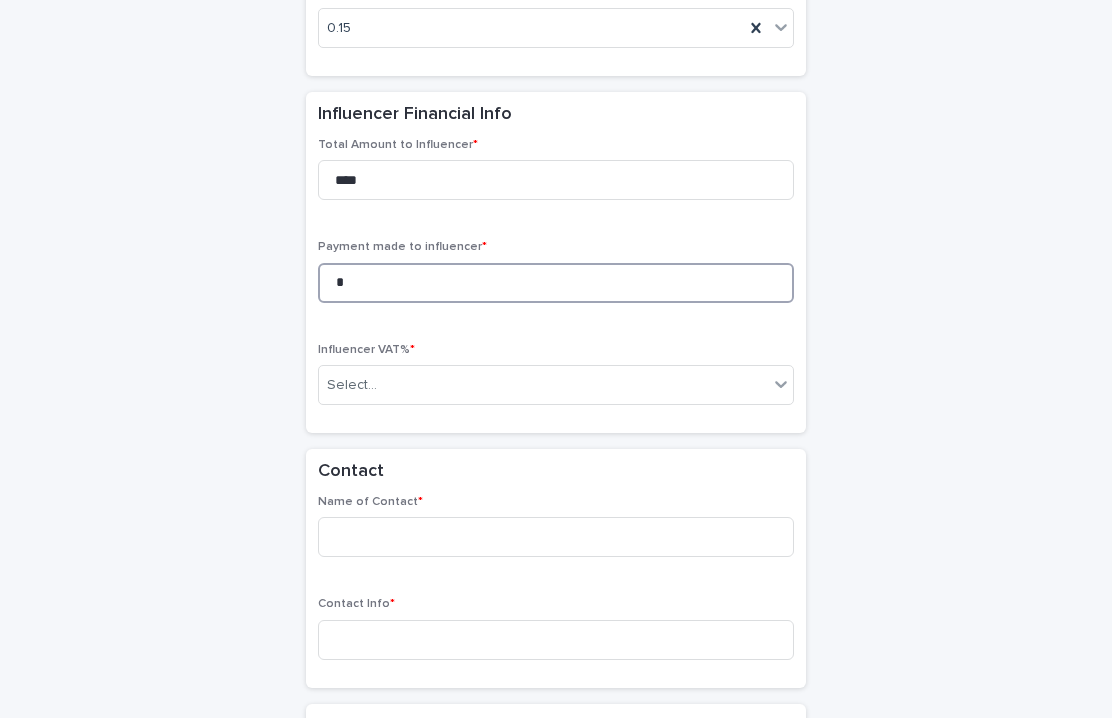 scroll, scrollTop: 1889, scrollLeft: 0, axis: vertical 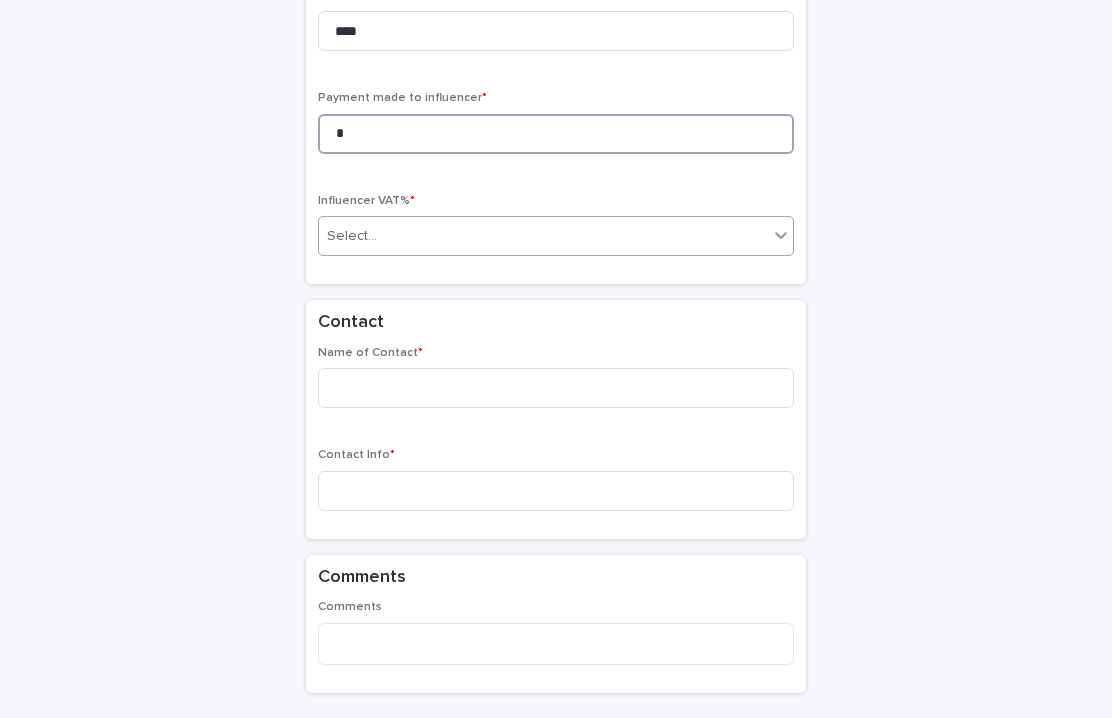 type on "*" 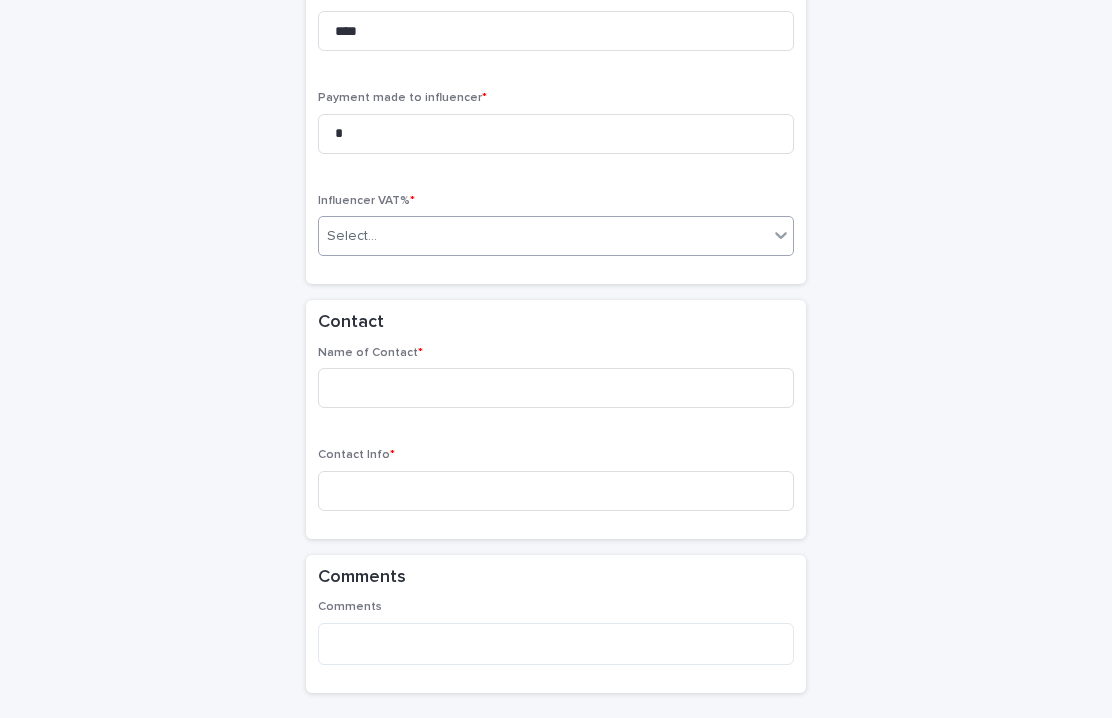 click on "Select..." at bounding box center (543, 236) 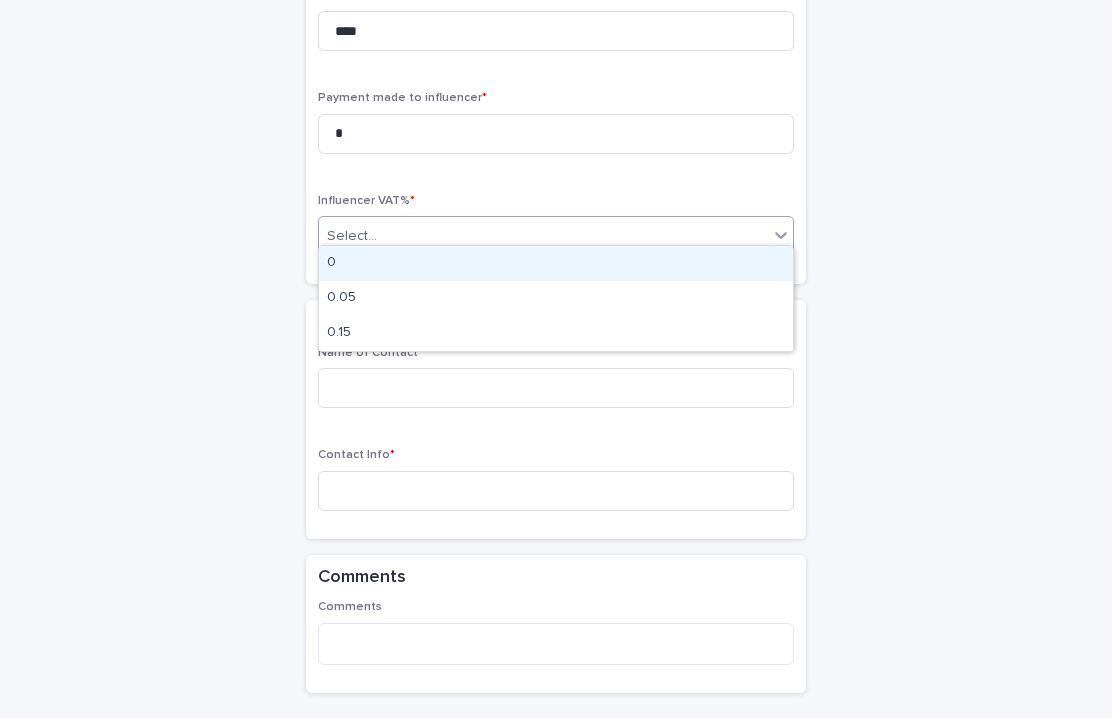 click on "0" at bounding box center (556, 263) 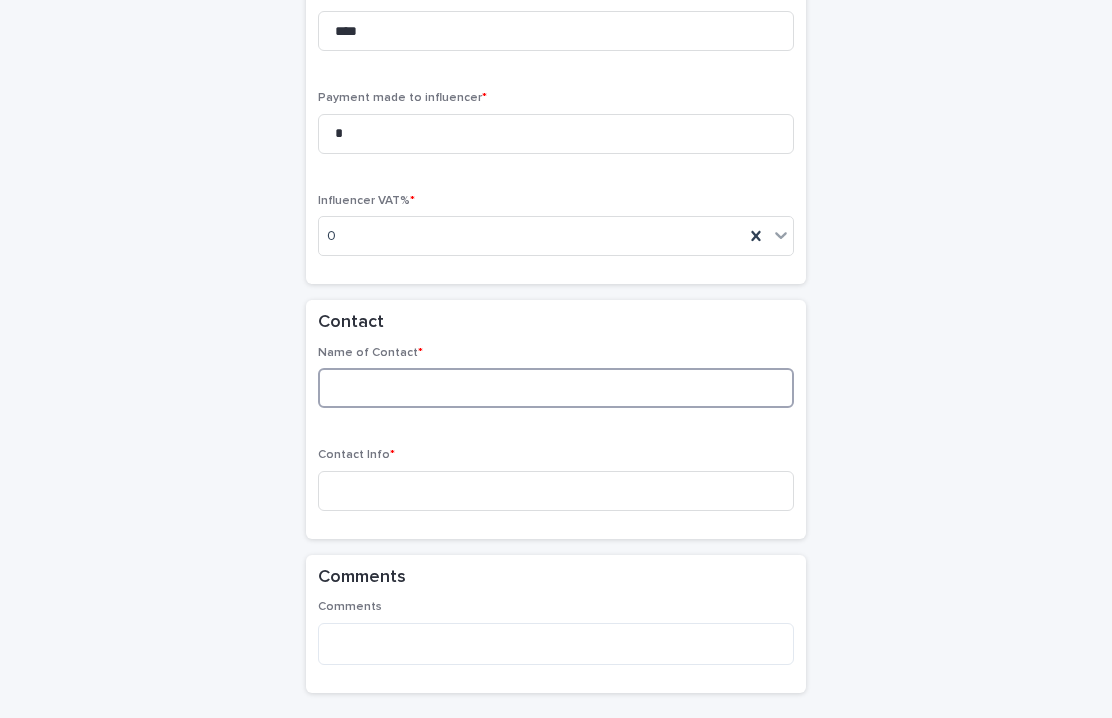 click at bounding box center [556, 388] 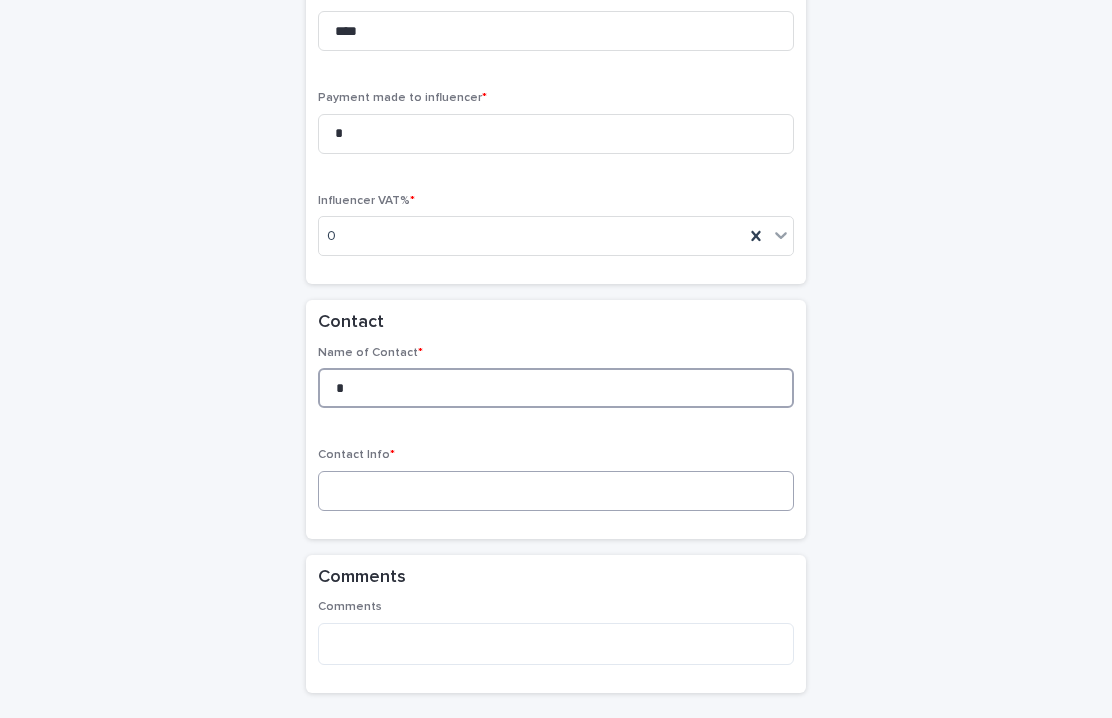 type on "*" 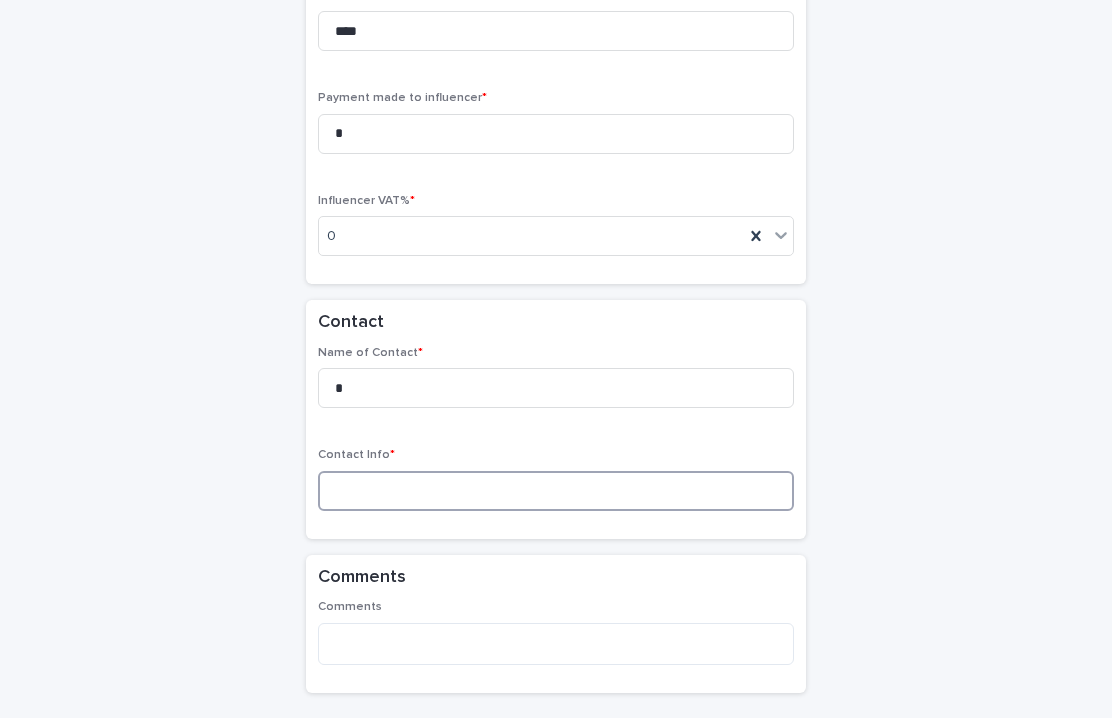 click at bounding box center (556, 491) 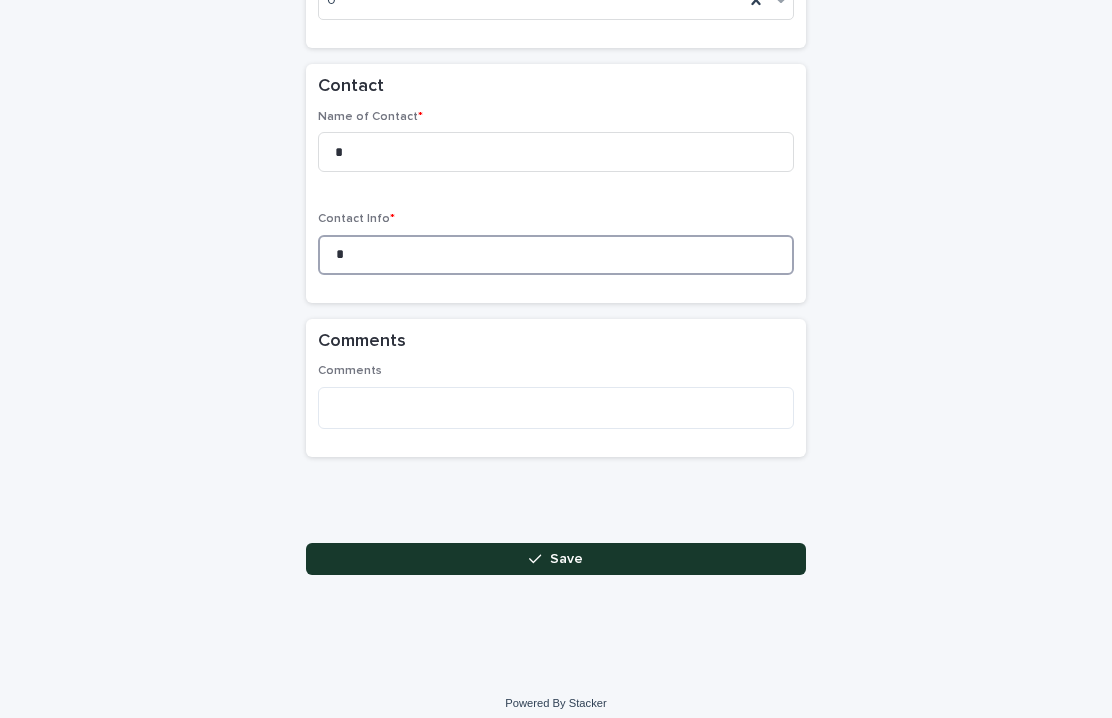 type on "*" 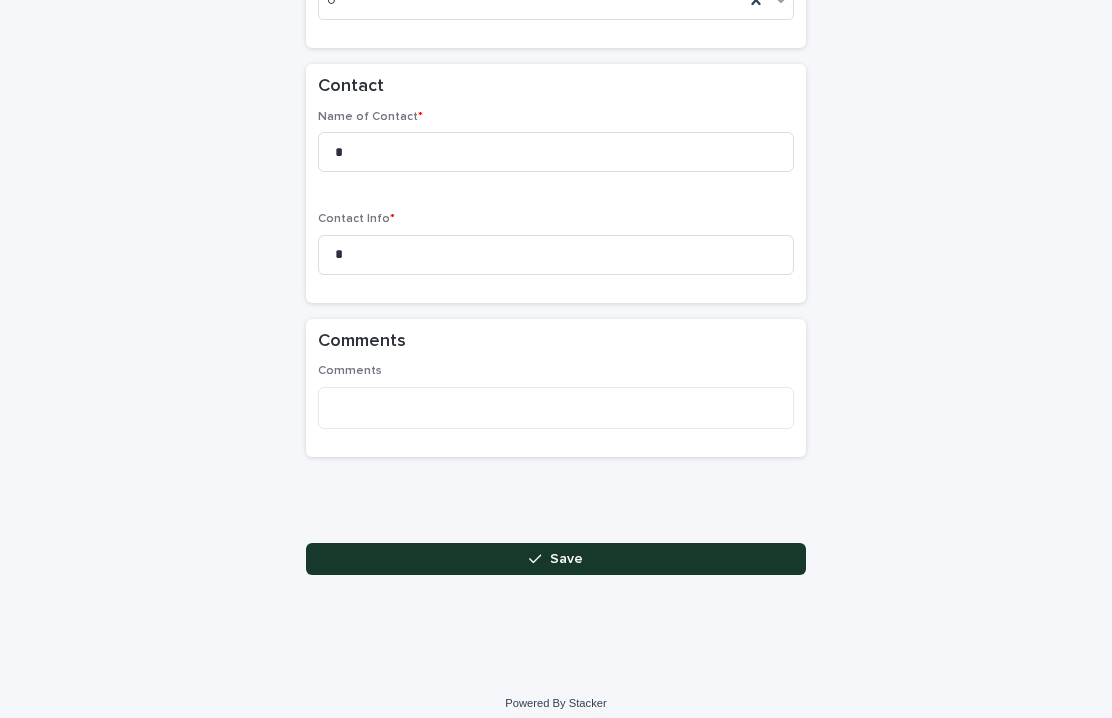 scroll, scrollTop: 2124, scrollLeft: 0, axis: vertical 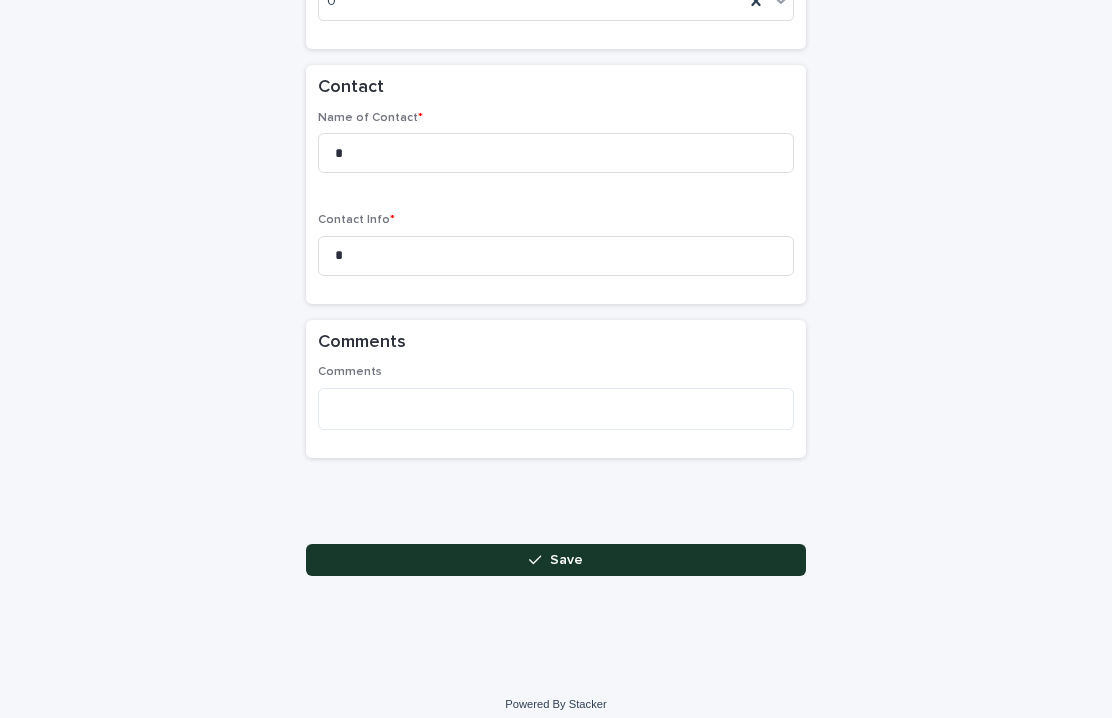 click on "Save" at bounding box center [556, 560] 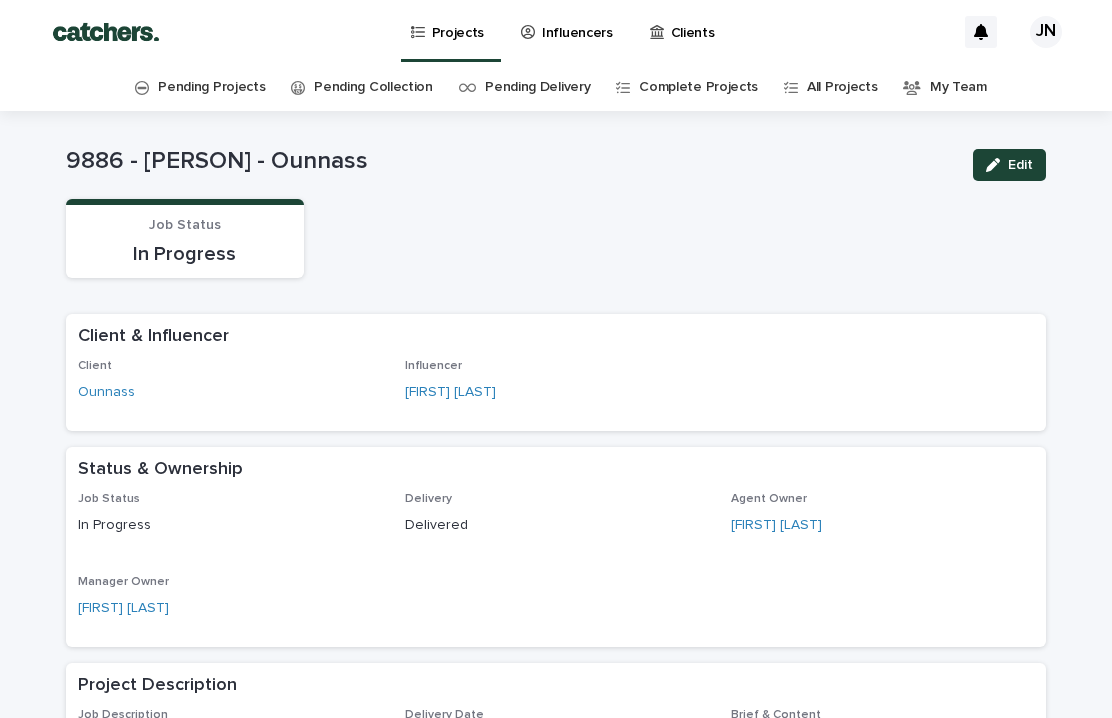 scroll, scrollTop: 0, scrollLeft: 0, axis: both 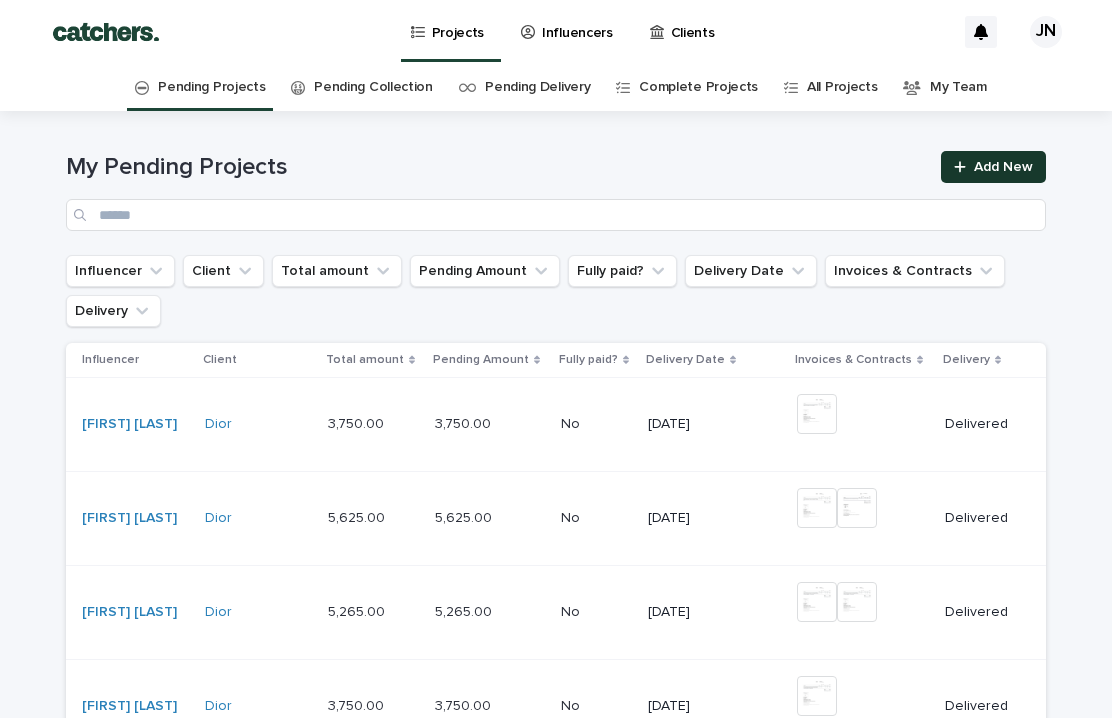 click on "Add New" at bounding box center (993, 167) 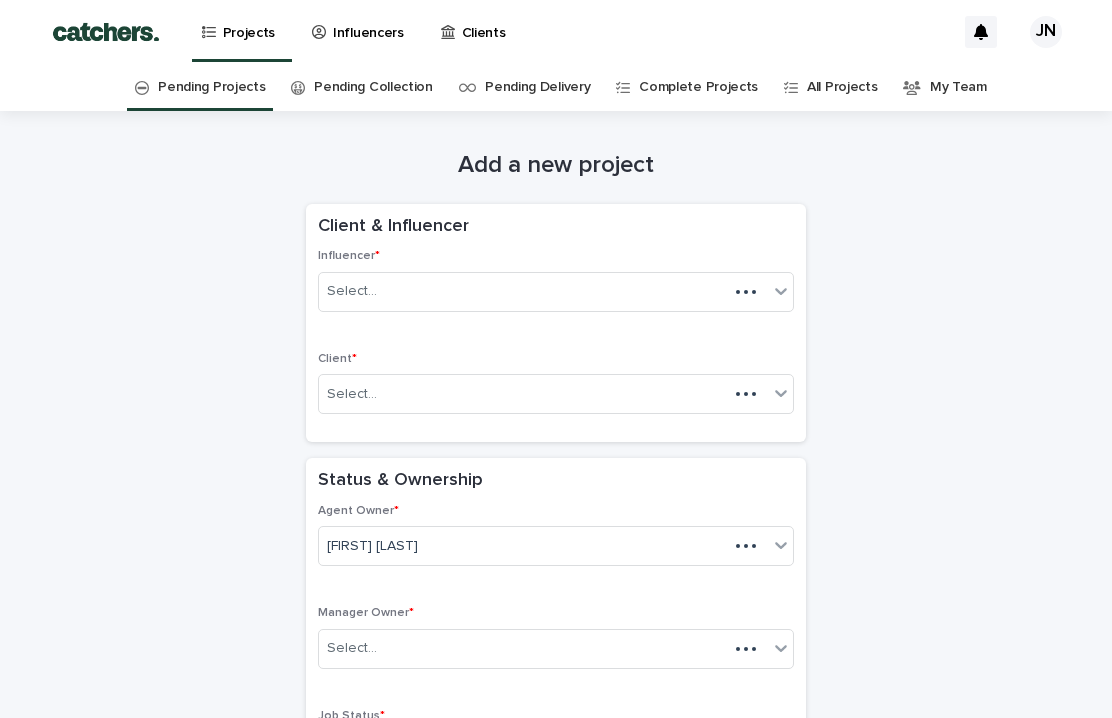 scroll, scrollTop: 64, scrollLeft: 0, axis: vertical 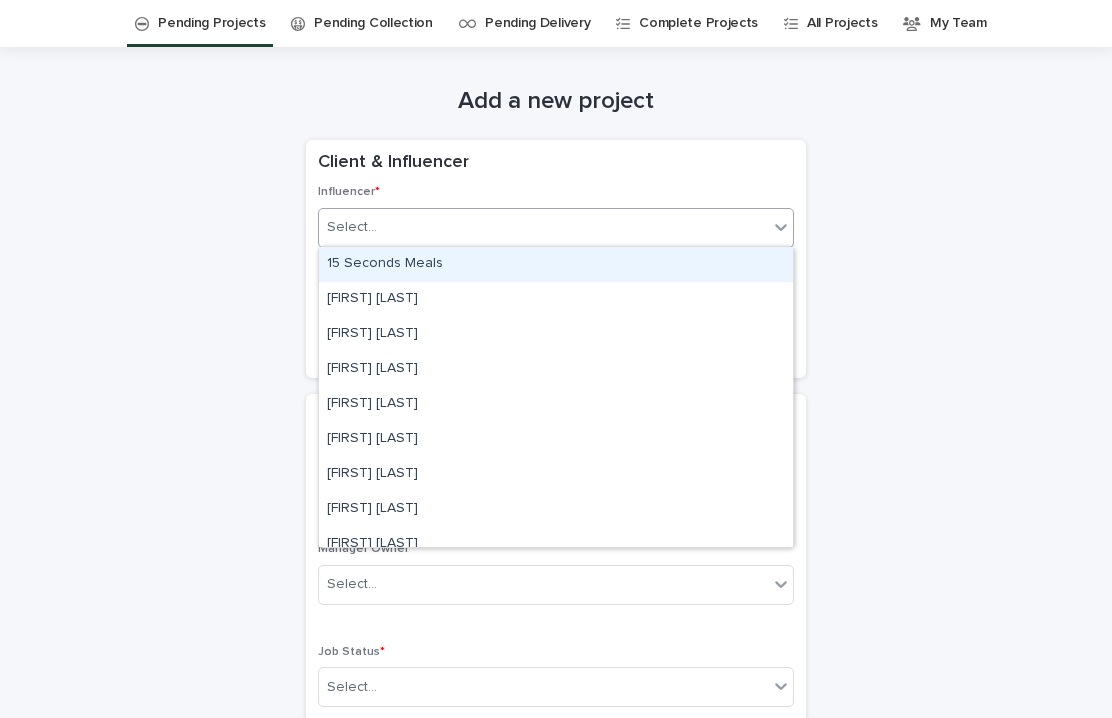 click on "Select..." at bounding box center [543, 227] 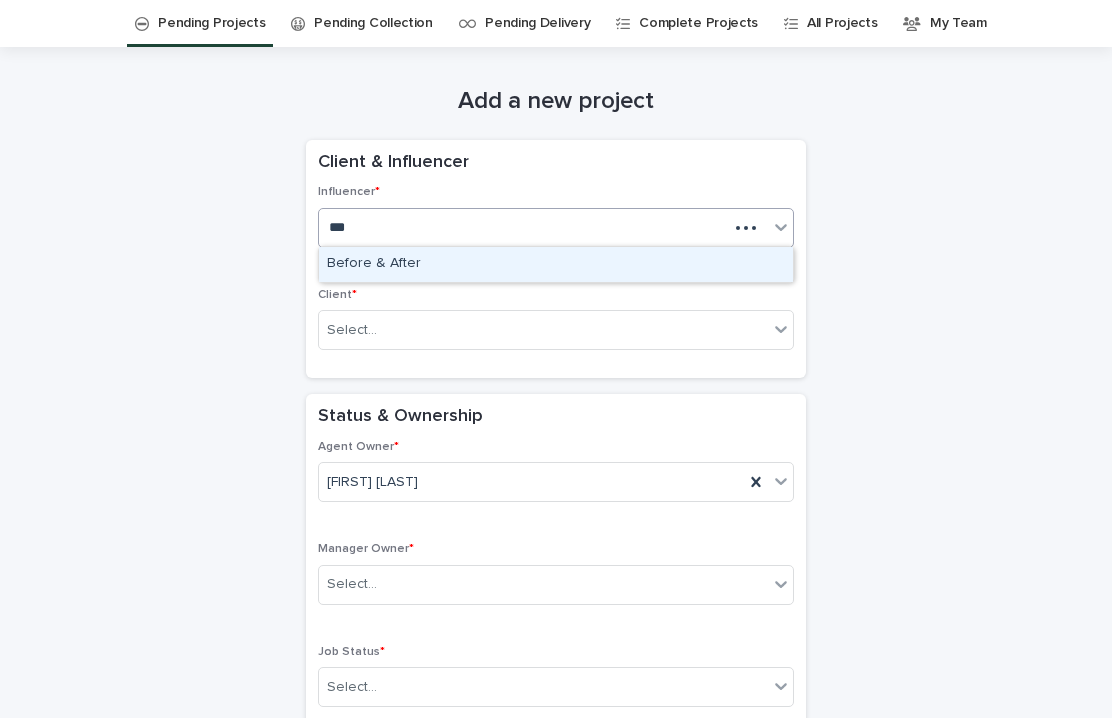 type on "****" 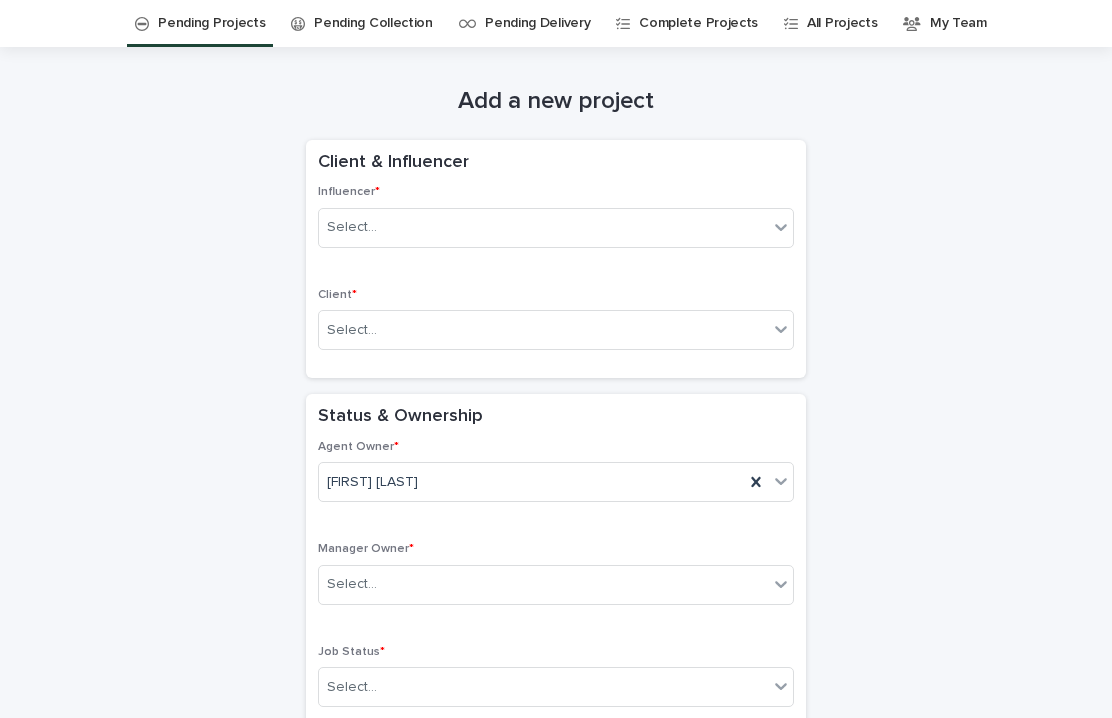 click on "Influencer * Select..." at bounding box center (556, 224) 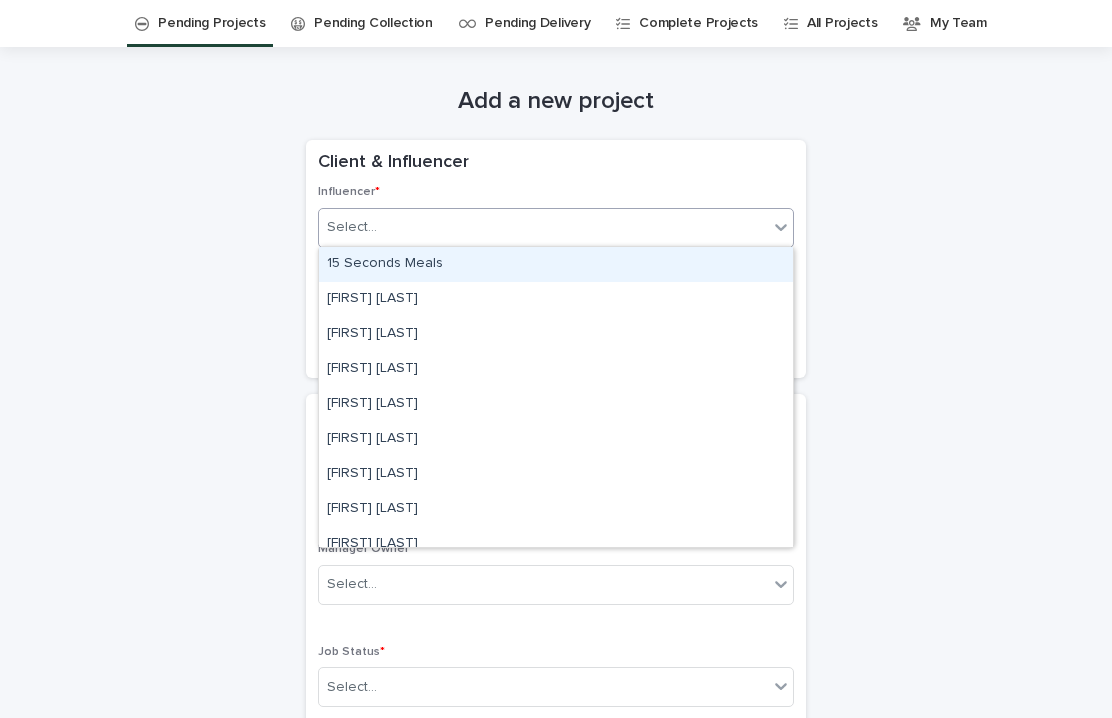 click on "Select..." at bounding box center [543, 227] 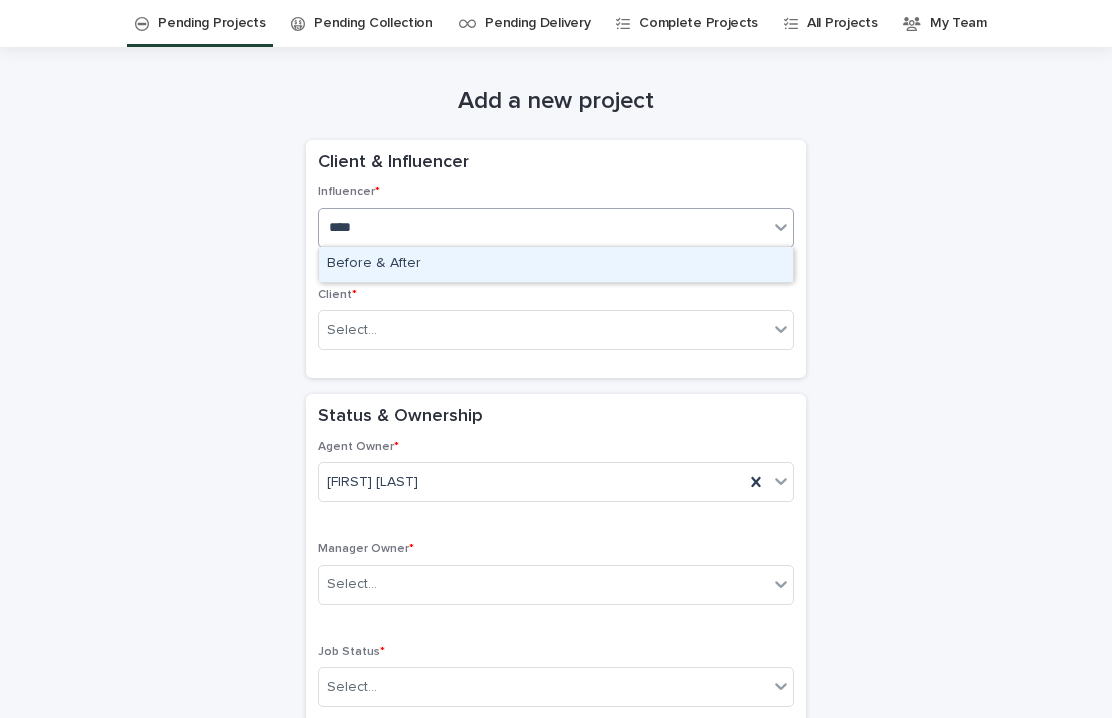 type on "*****" 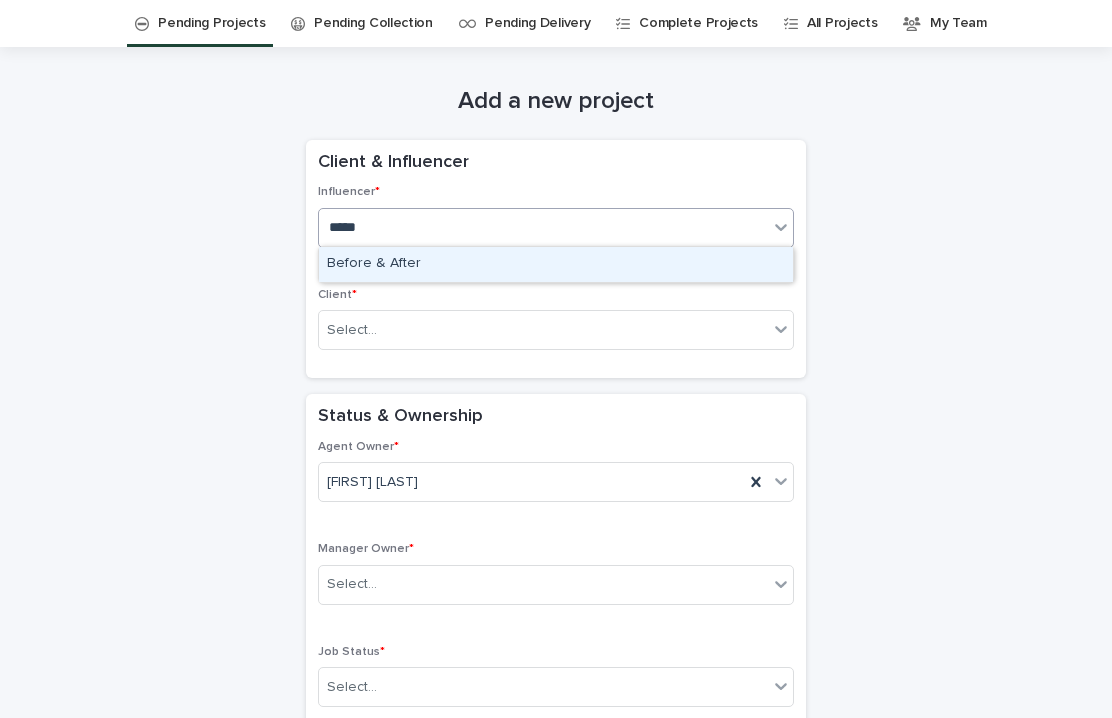 type 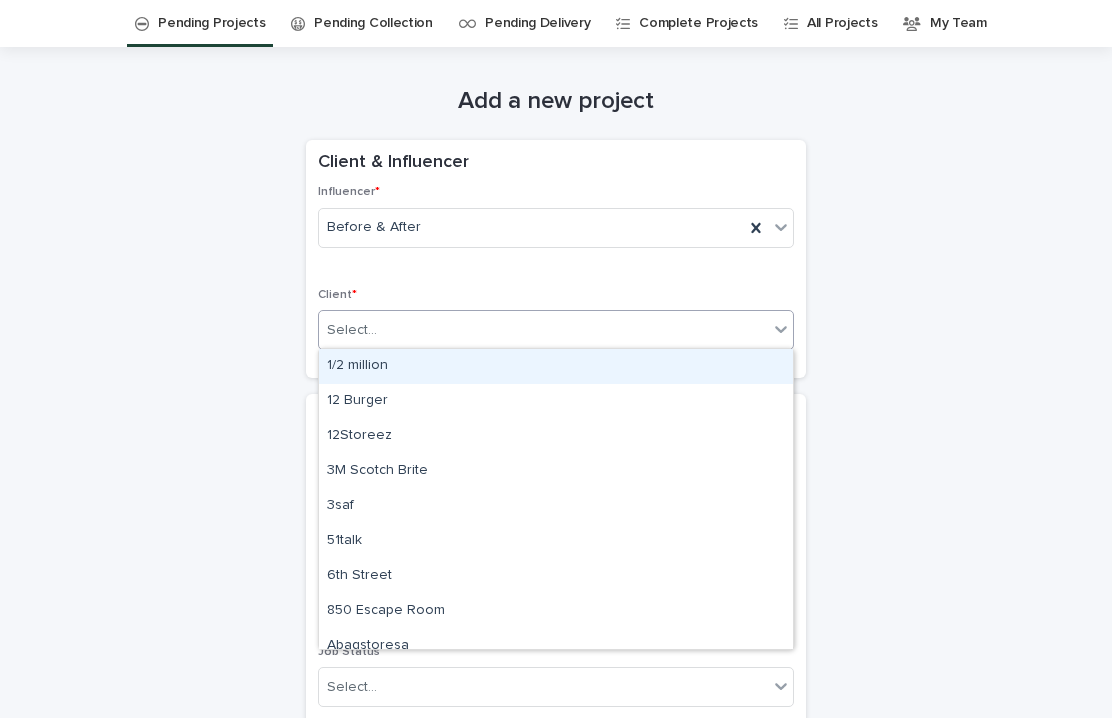 click on "Select..." at bounding box center [543, 330] 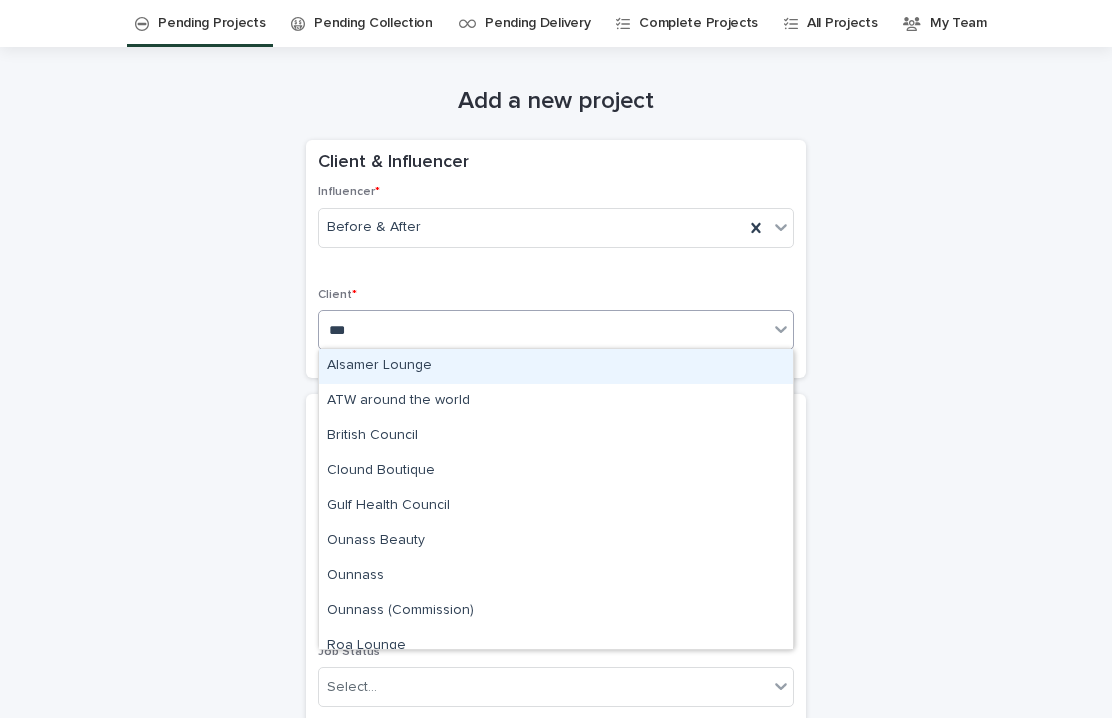 type on "****" 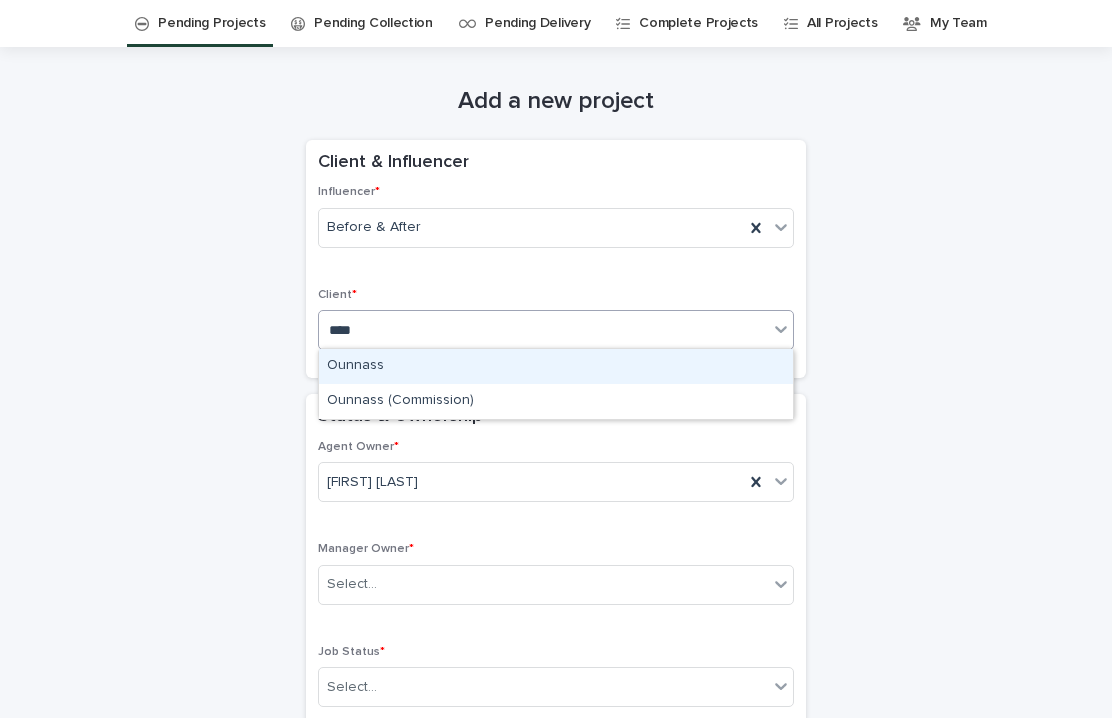 type 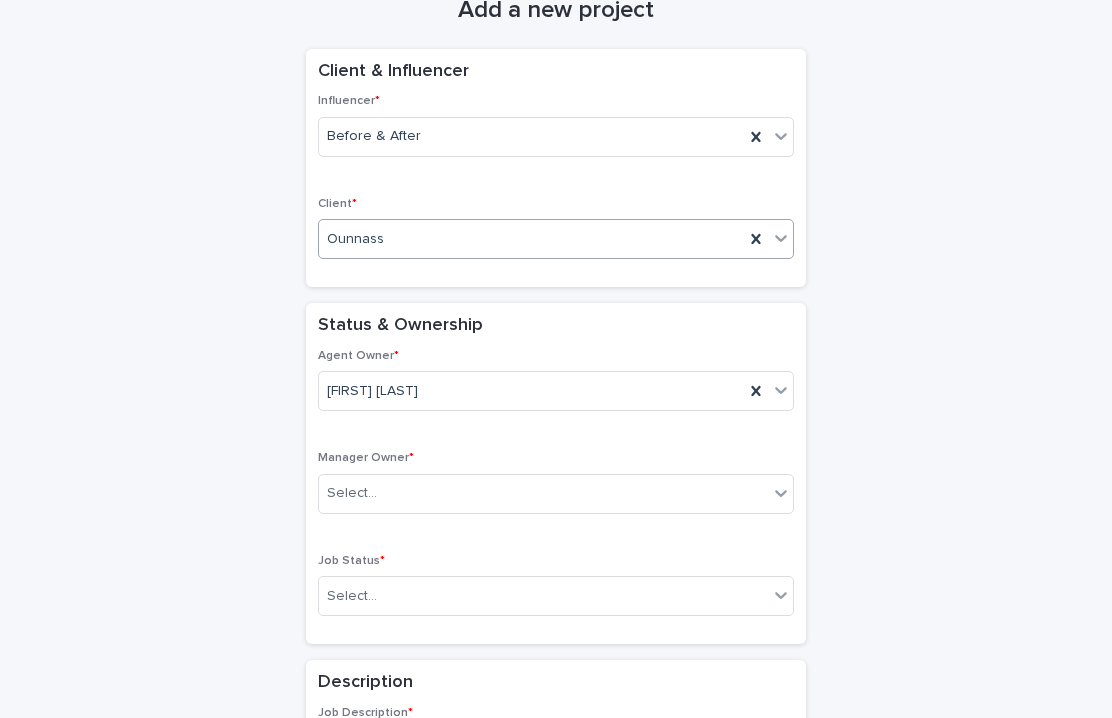 scroll, scrollTop: 272, scrollLeft: 0, axis: vertical 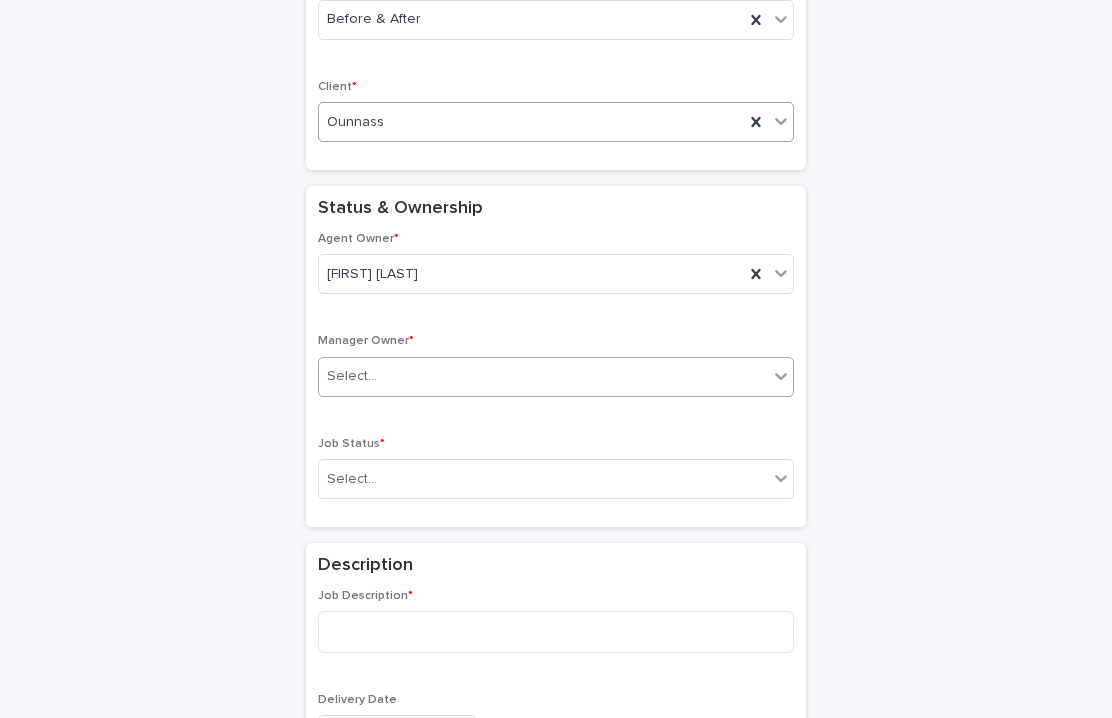 click on "Select..." at bounding box center [556, 377] 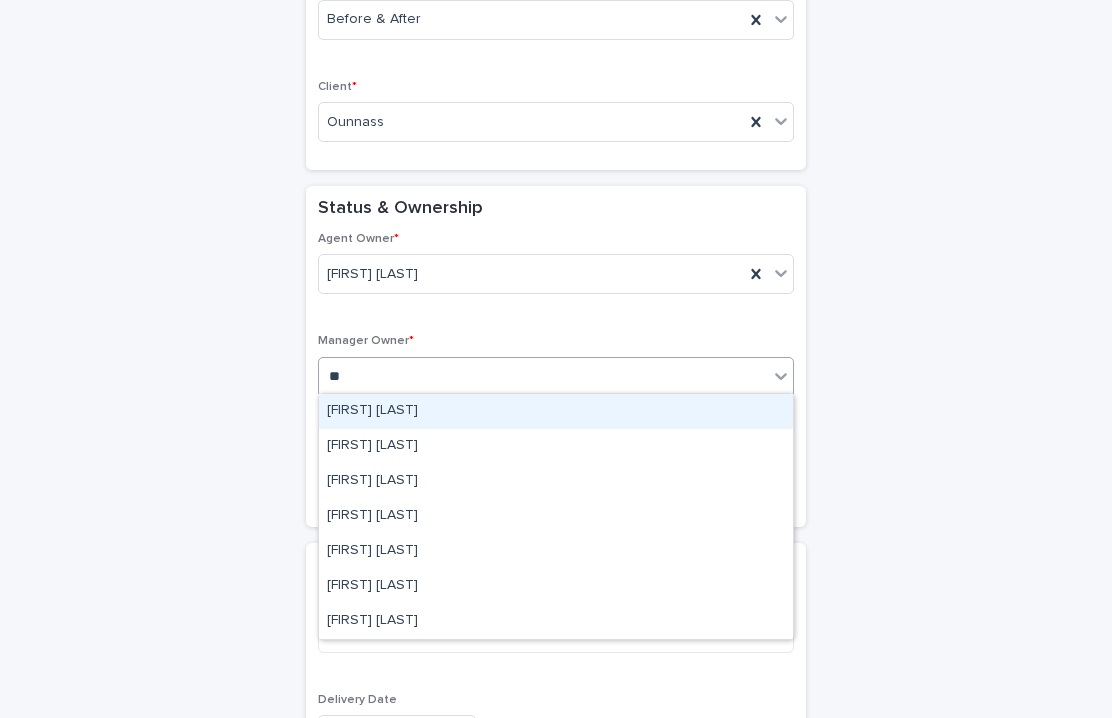 type on "***" 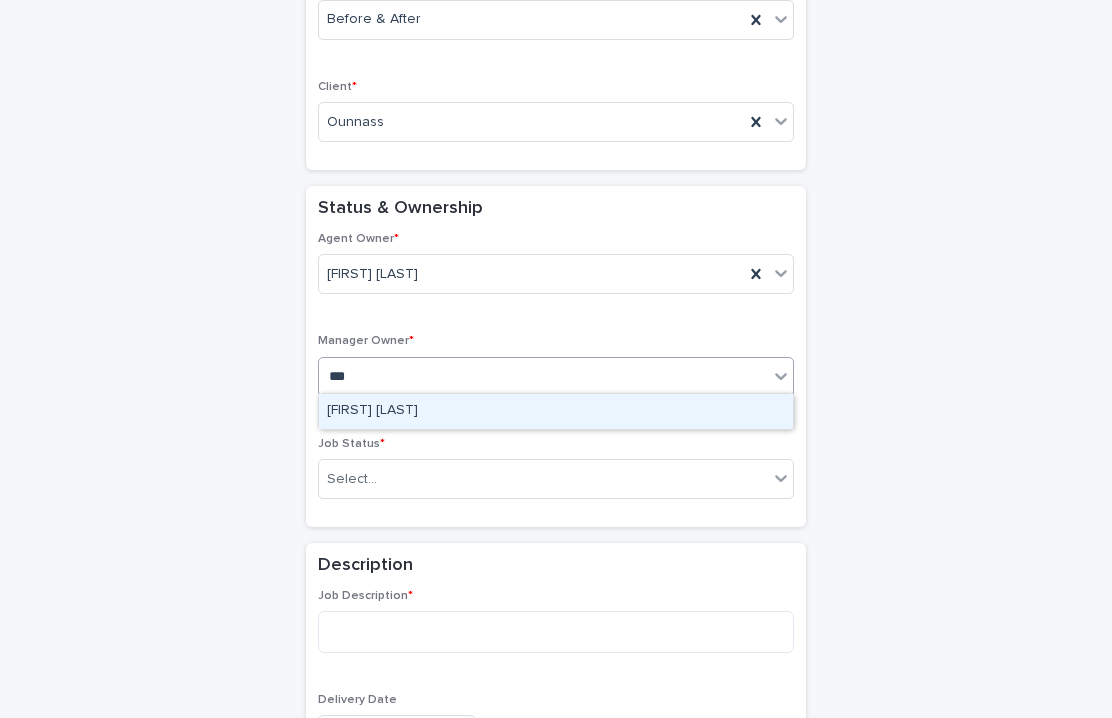 type 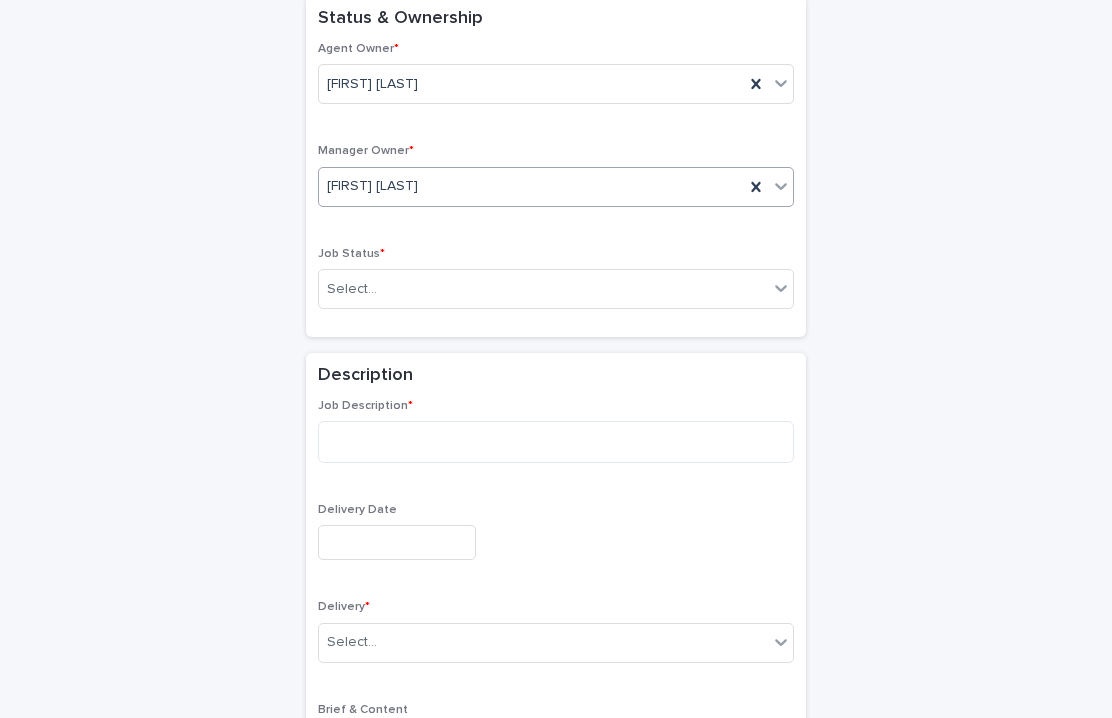 scroll, scrollTop: 482, scrollLeft: 0, axis: vertical 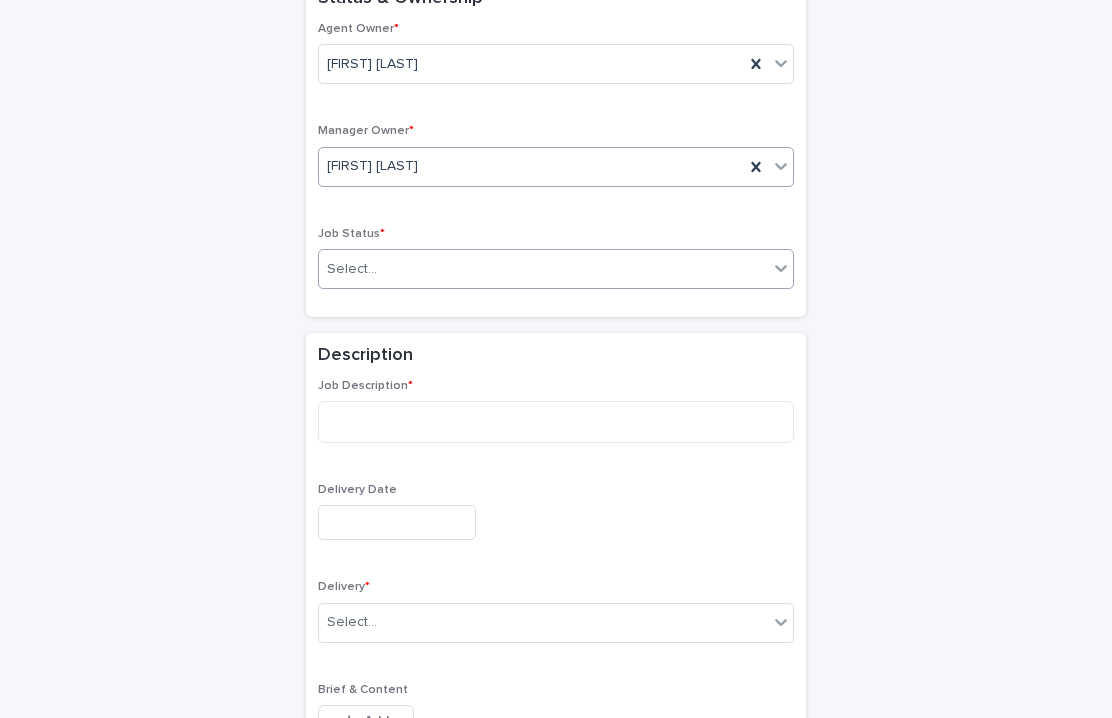 click on "Select..." at bounding box center [543, 269] 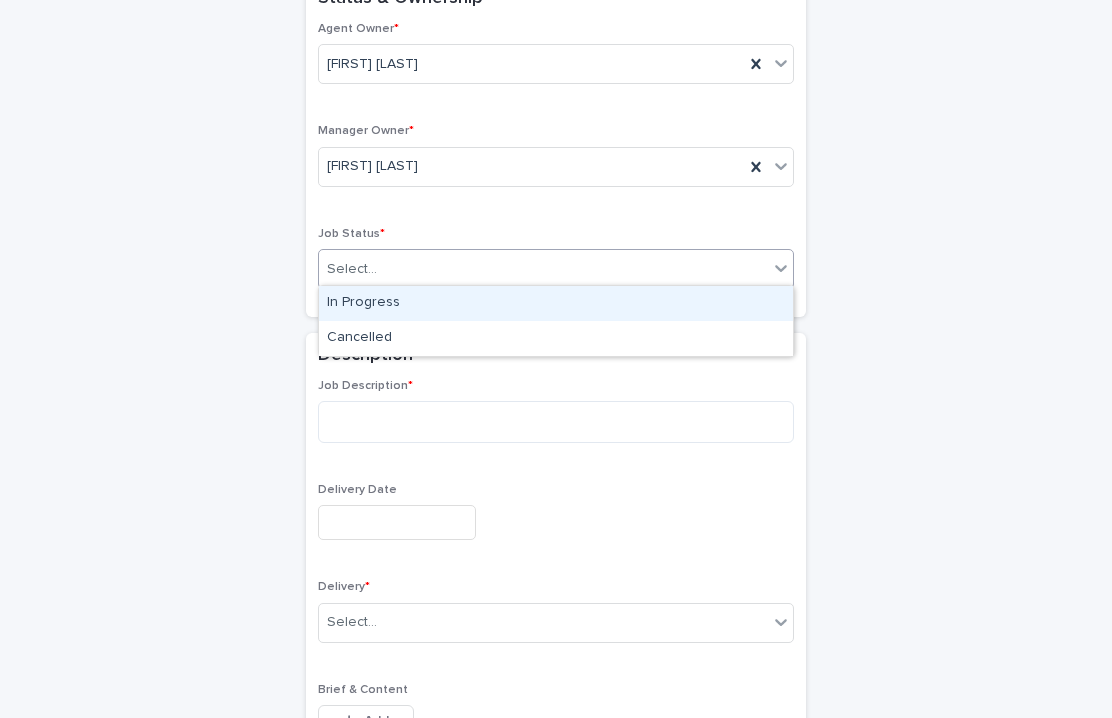 click on "In Progress" at bounding box center [556, 303] 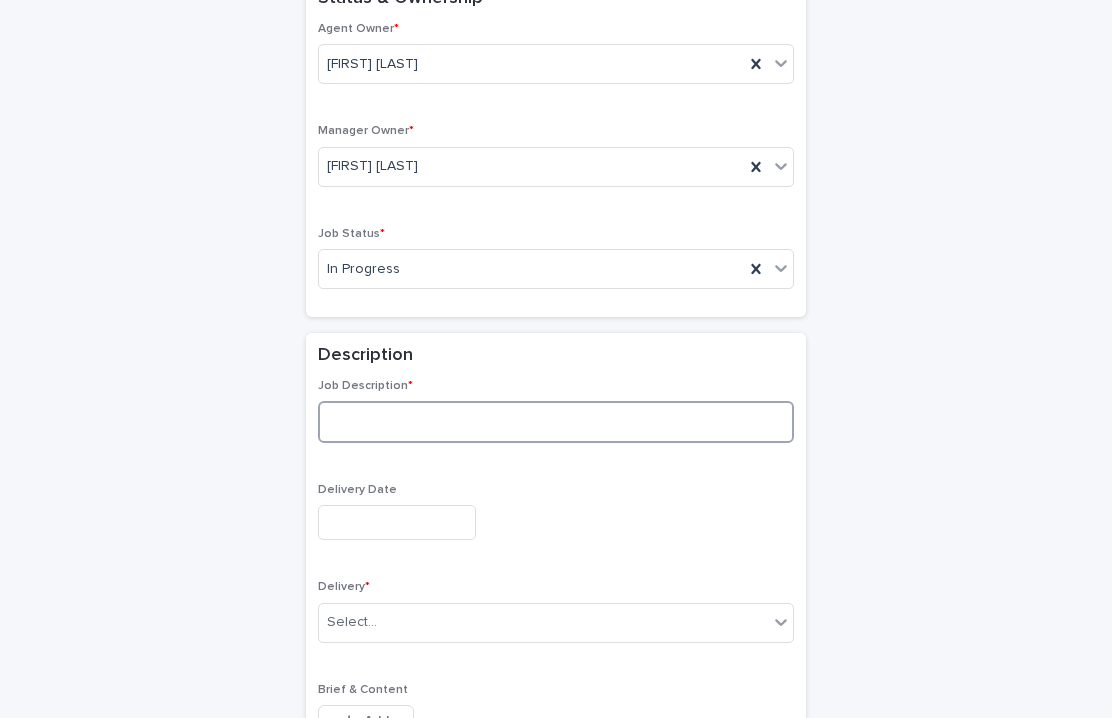 click at bounding box center (556, 422) 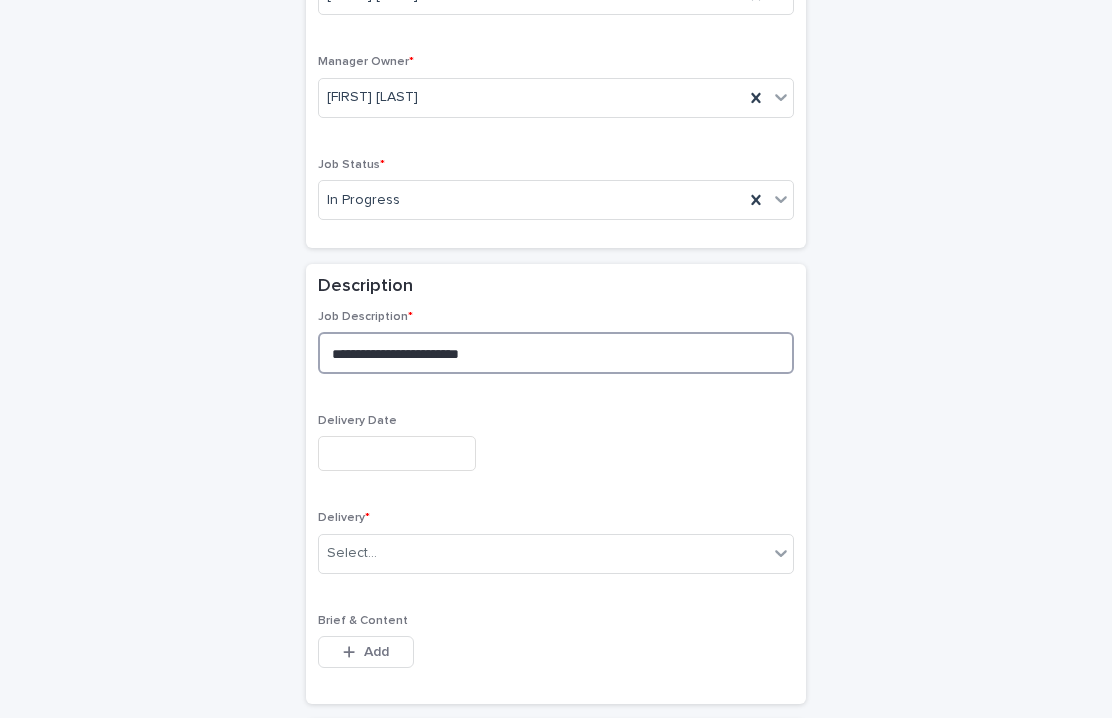 scroll, scrollTop: 597, scrollLeft: 0, axis: vertical 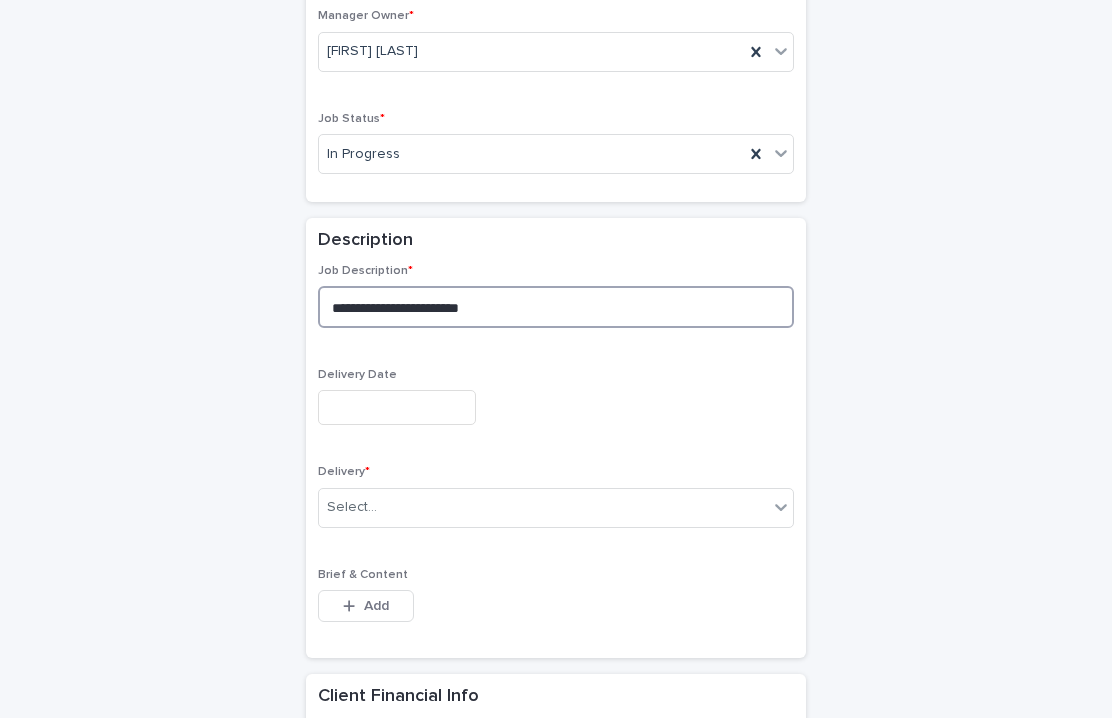 type on "**********" 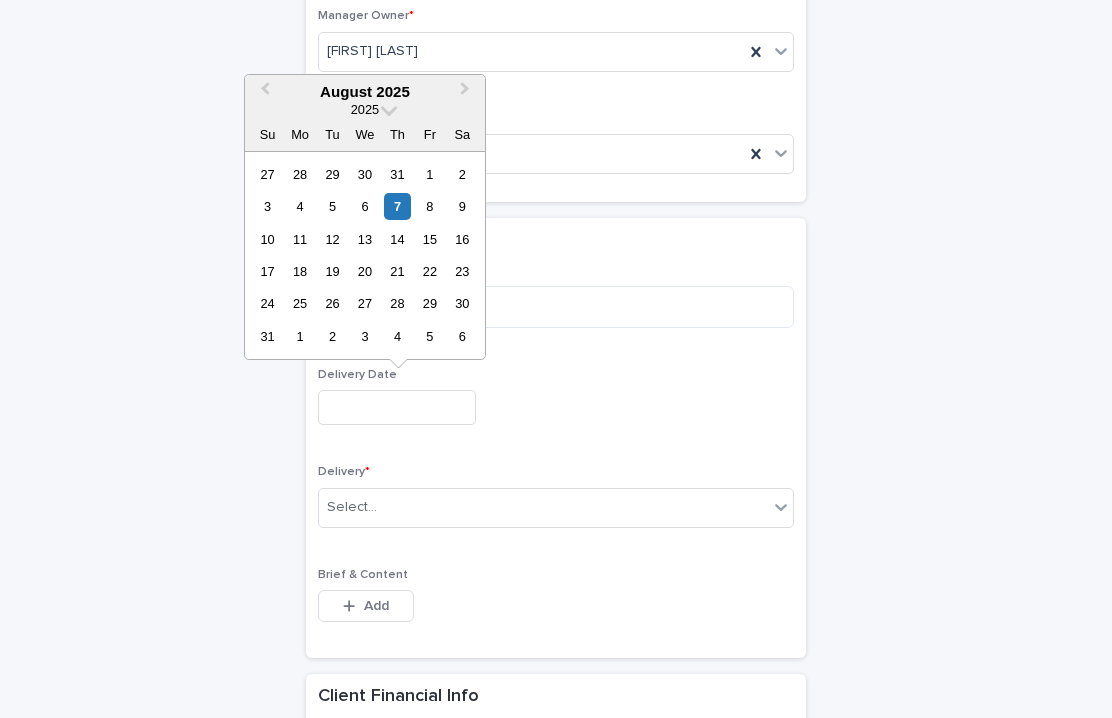 click at bounding box center [397, 407] 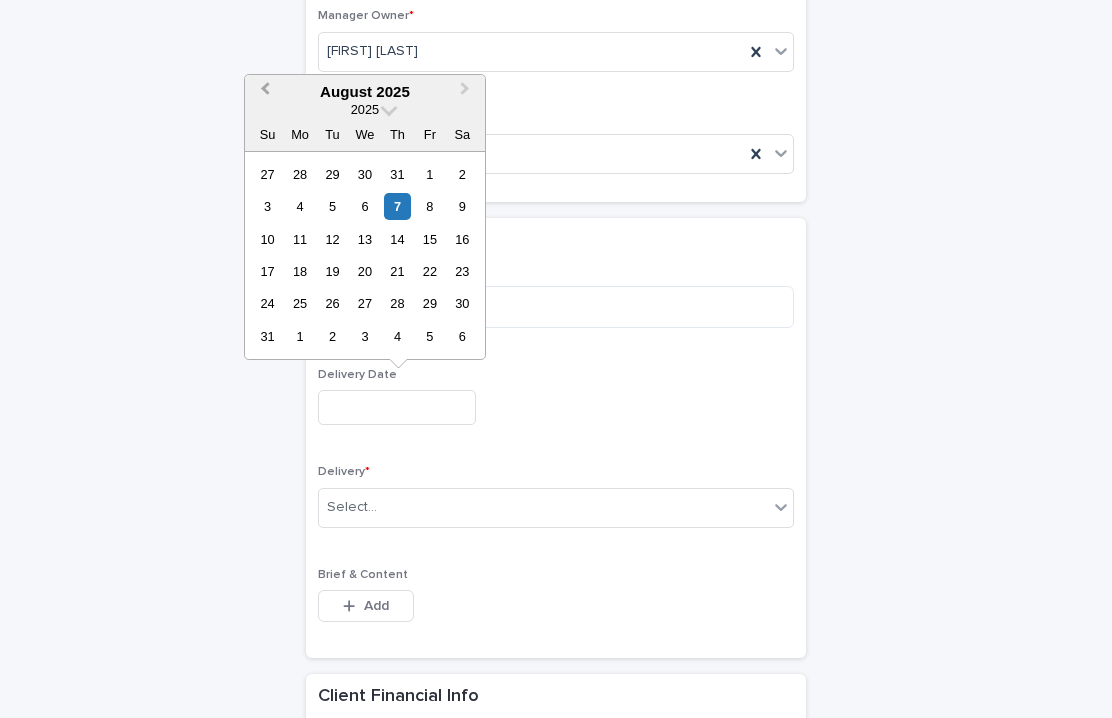 click on "Previous Month" at bounding box center (263, 93) 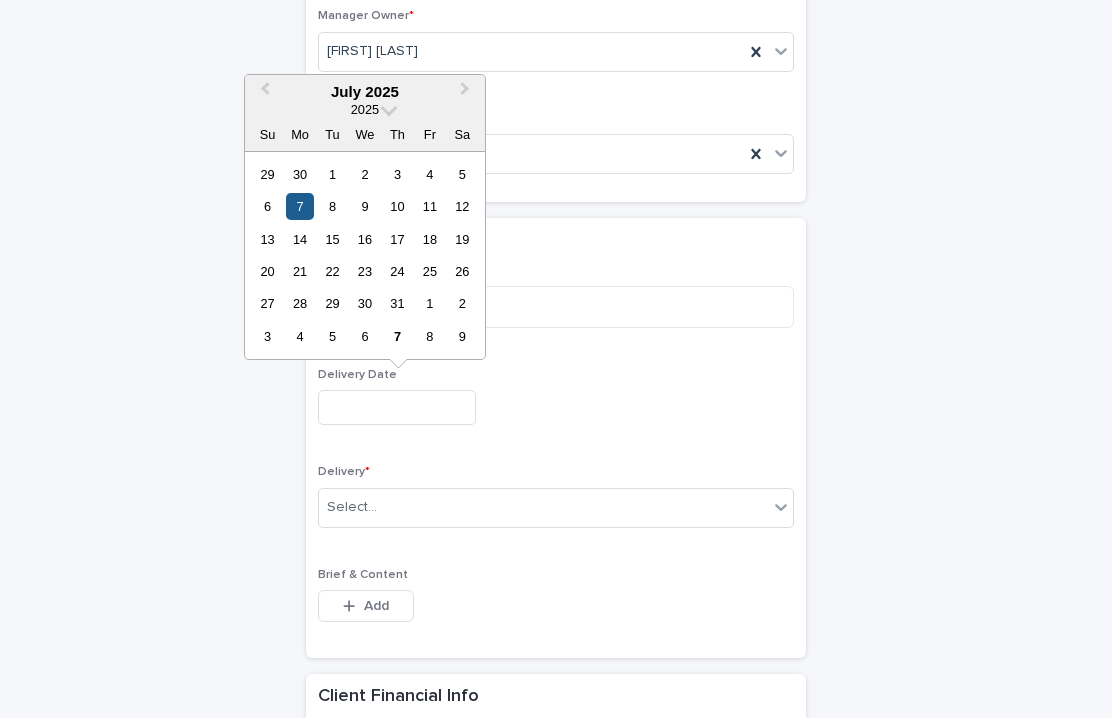 click on "7" at bounding box center [299, 206] 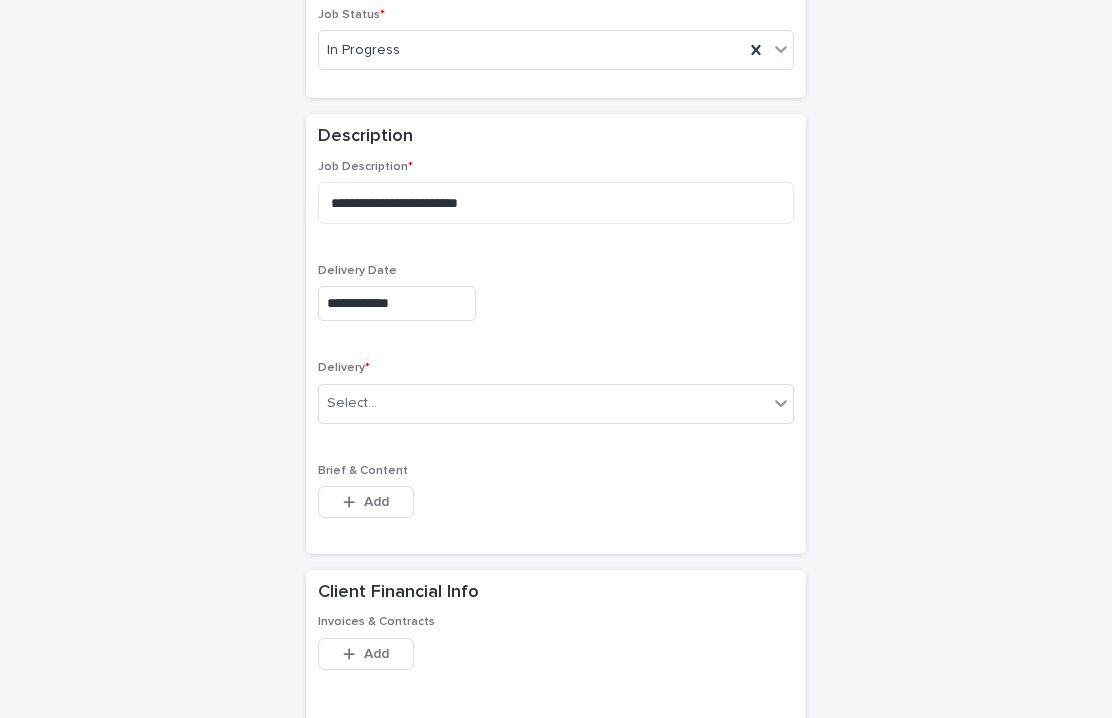 scroll, scrollTop: 722, scrollLeft: 0, axis: vertical 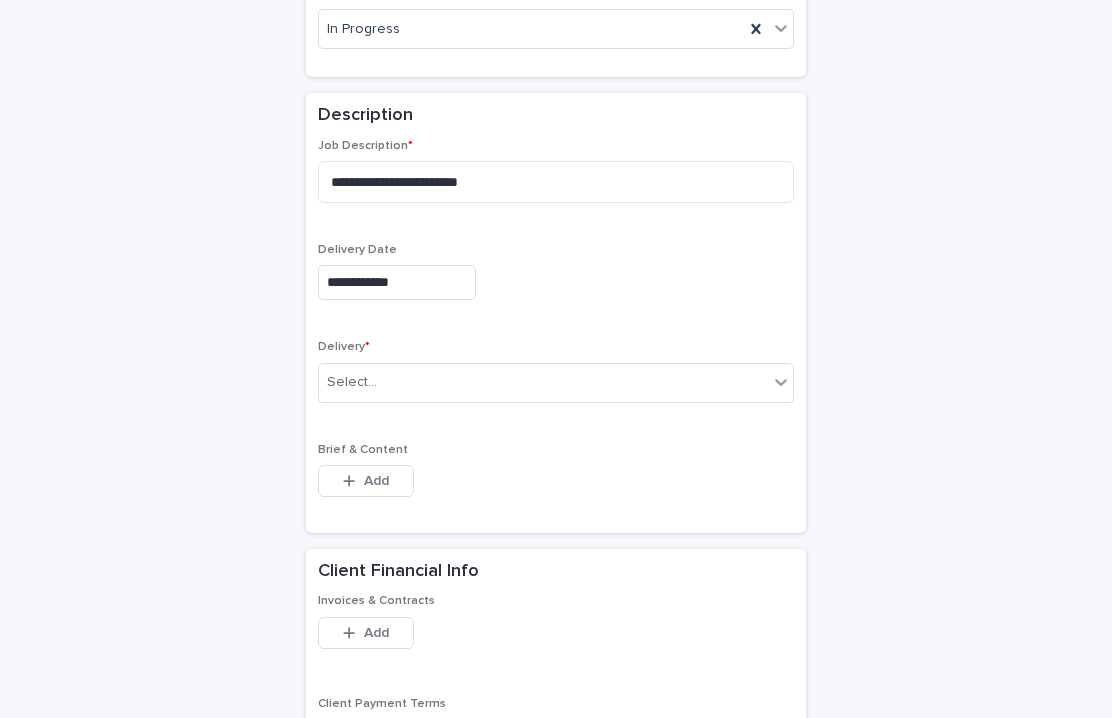 click on "Select..." at bounding box center [543, 382] 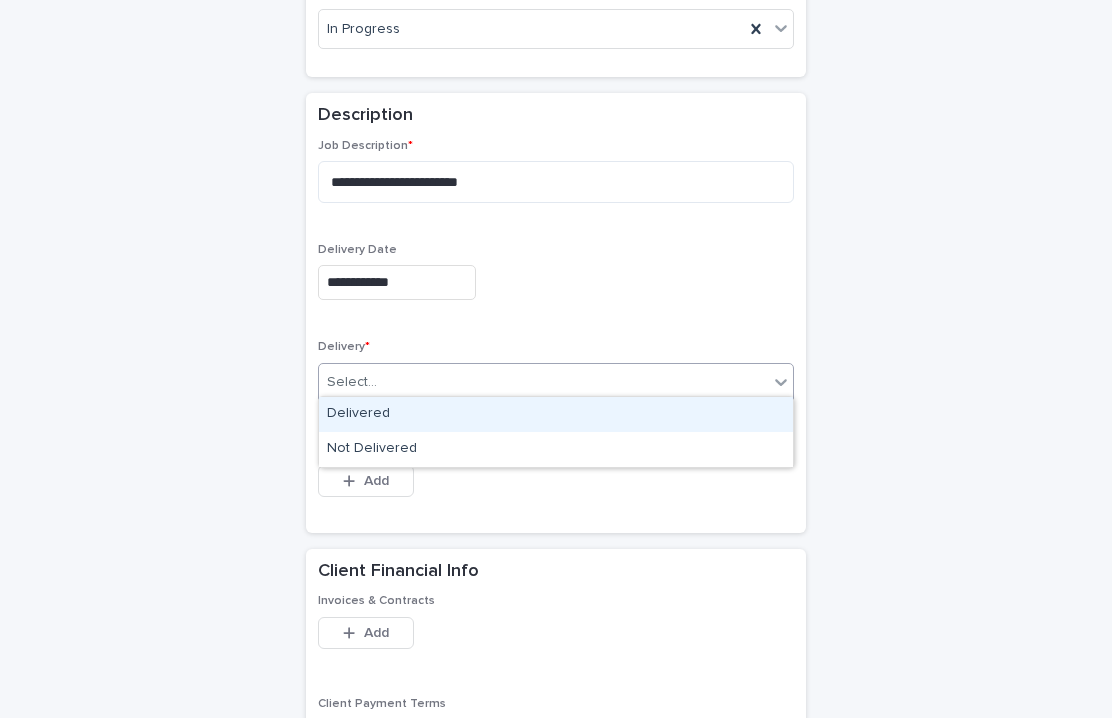 click on "Delivered" at bounding box center (556, 414) 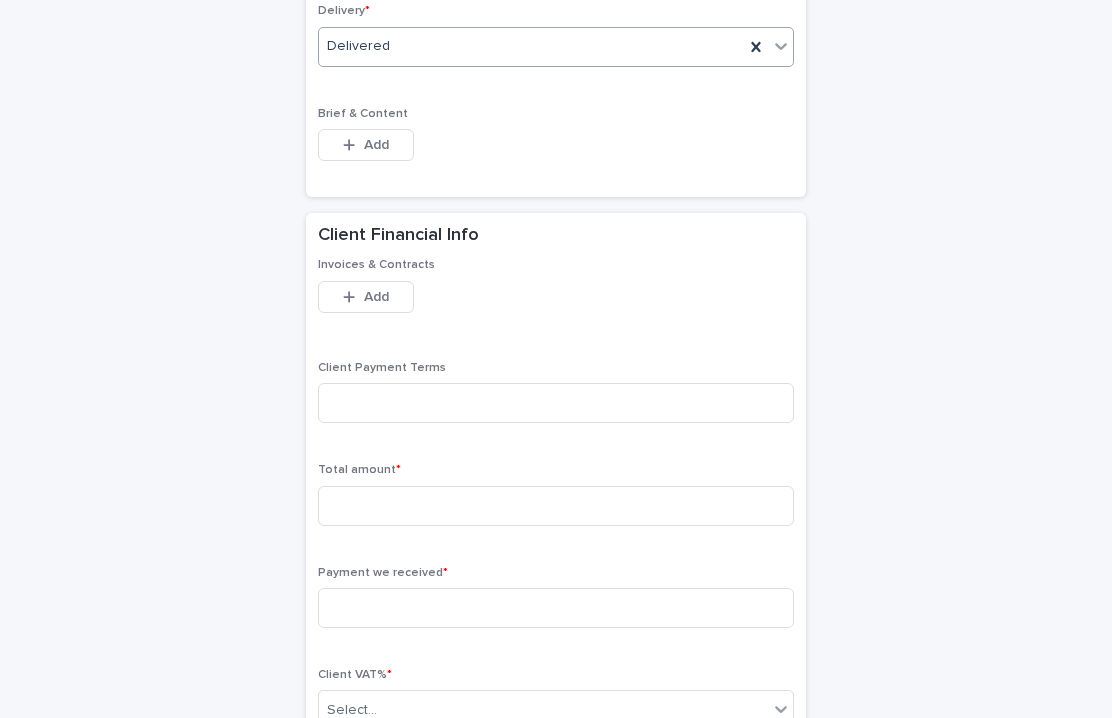 scroll, scrollTop: 1135, scrollLeft: 0, axis: vertical 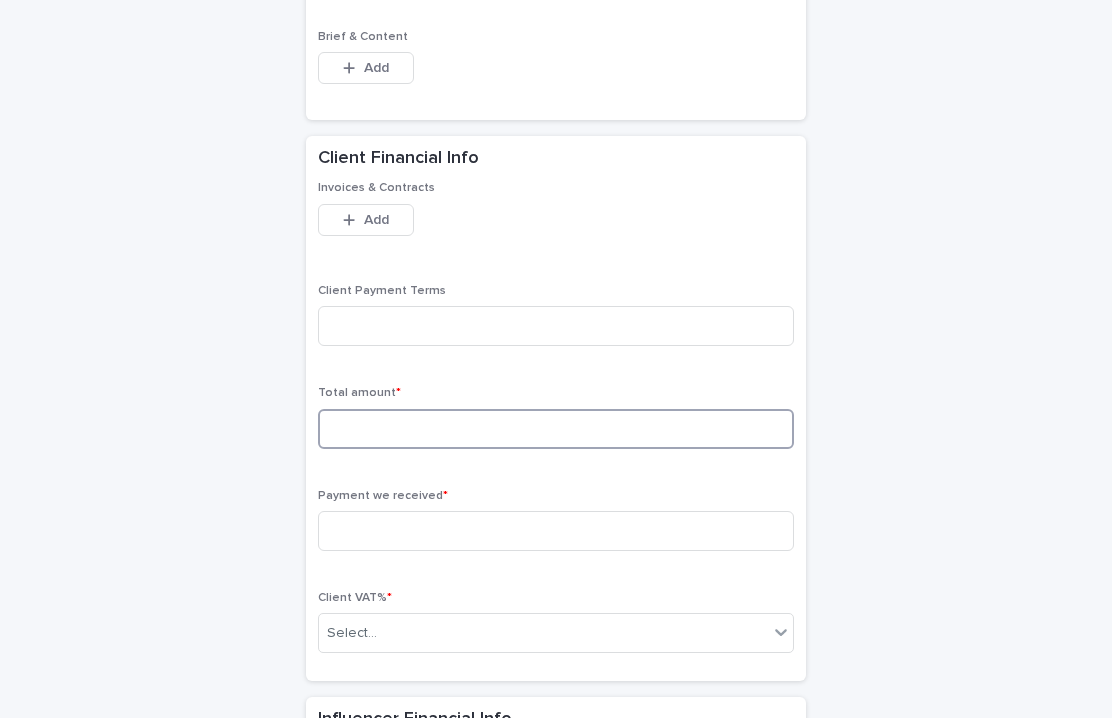 click at bounding box center (556, 429) 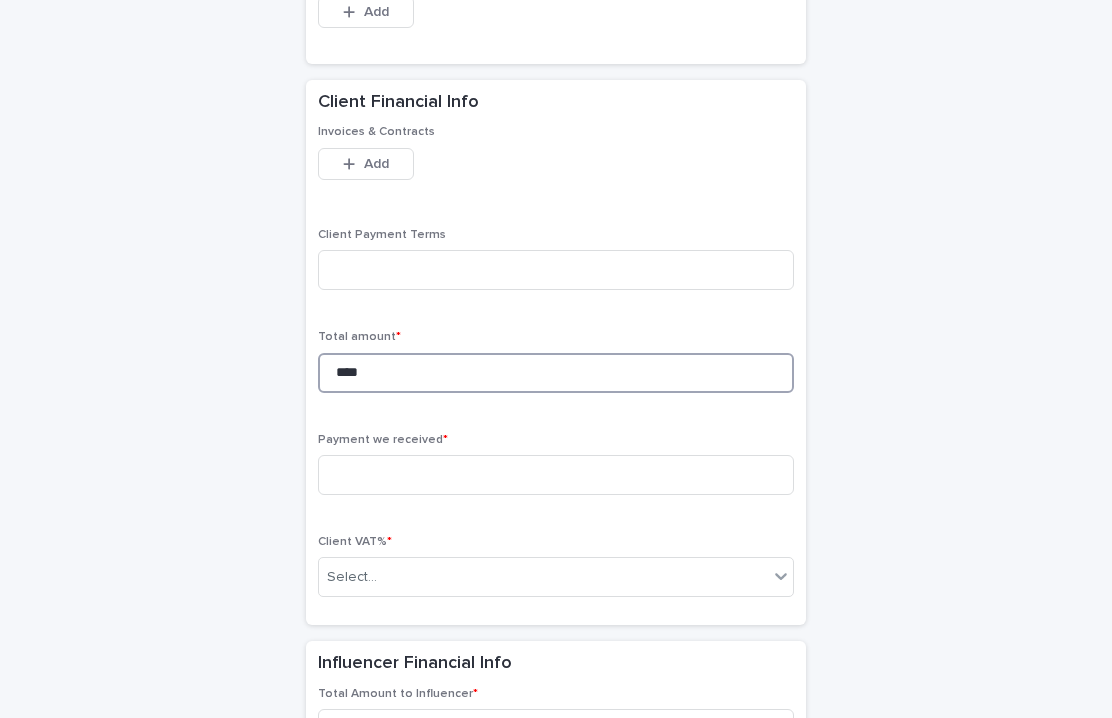 scroll, scrollTop: 1252, scrollLeft: 0, axis: vertical 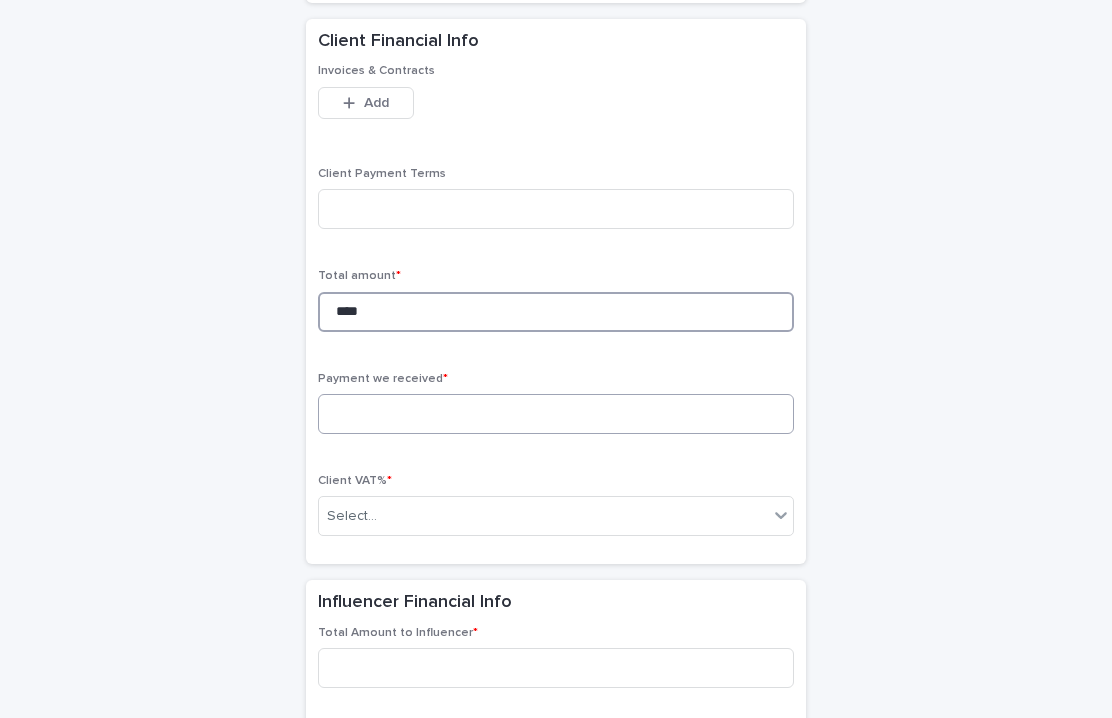 type on "****" 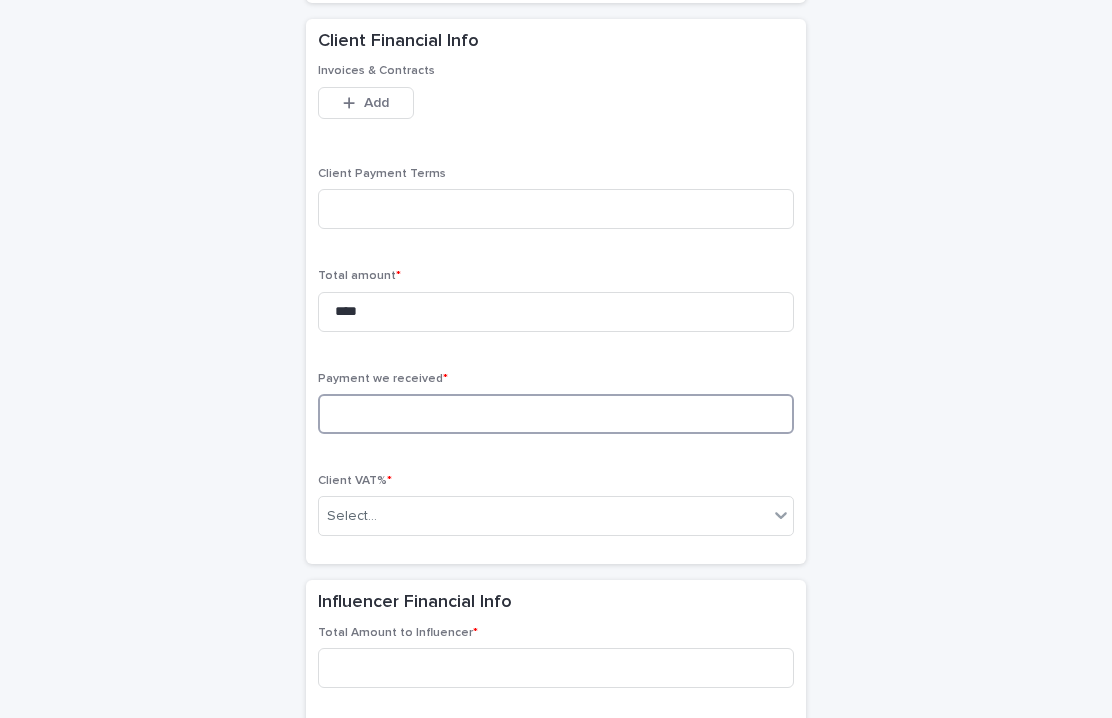 click at bounding box center [556, 414] 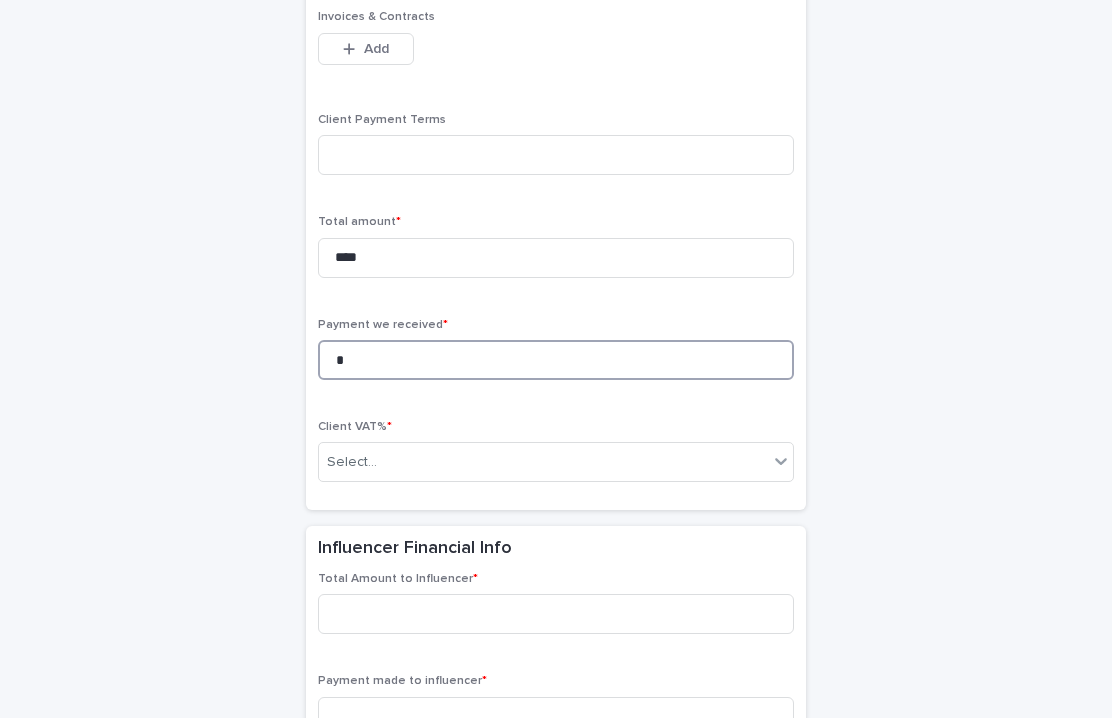 scroll, scrollTop: 1350, scrollLeft: 0, axis: vertical 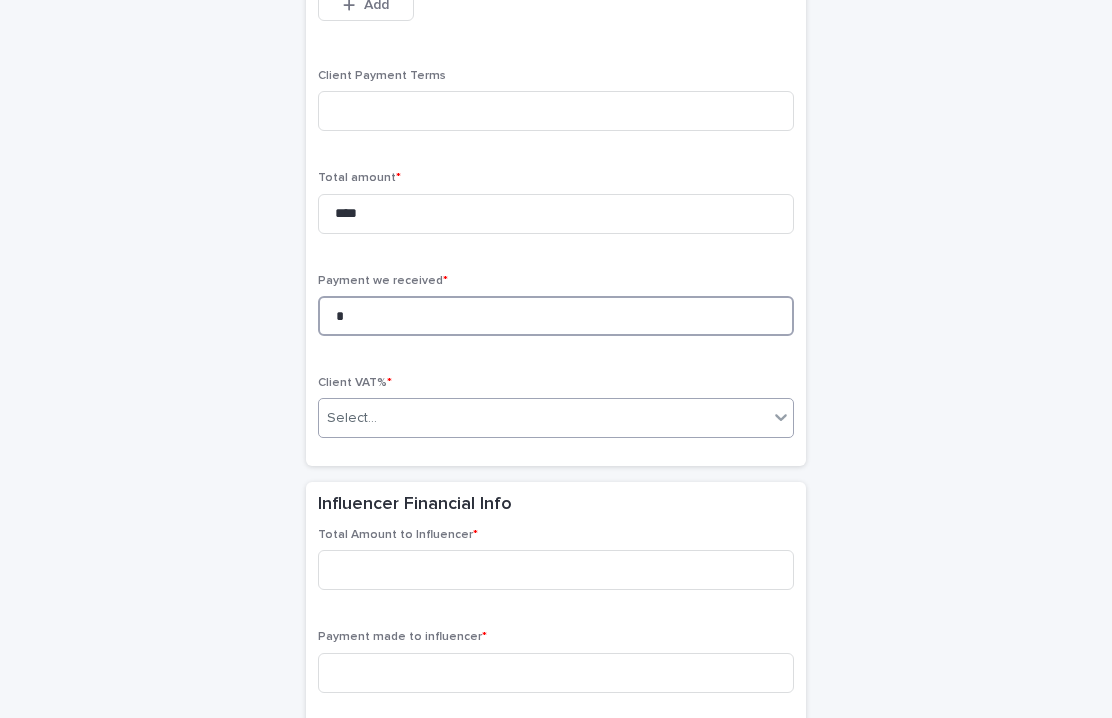 type on "*" 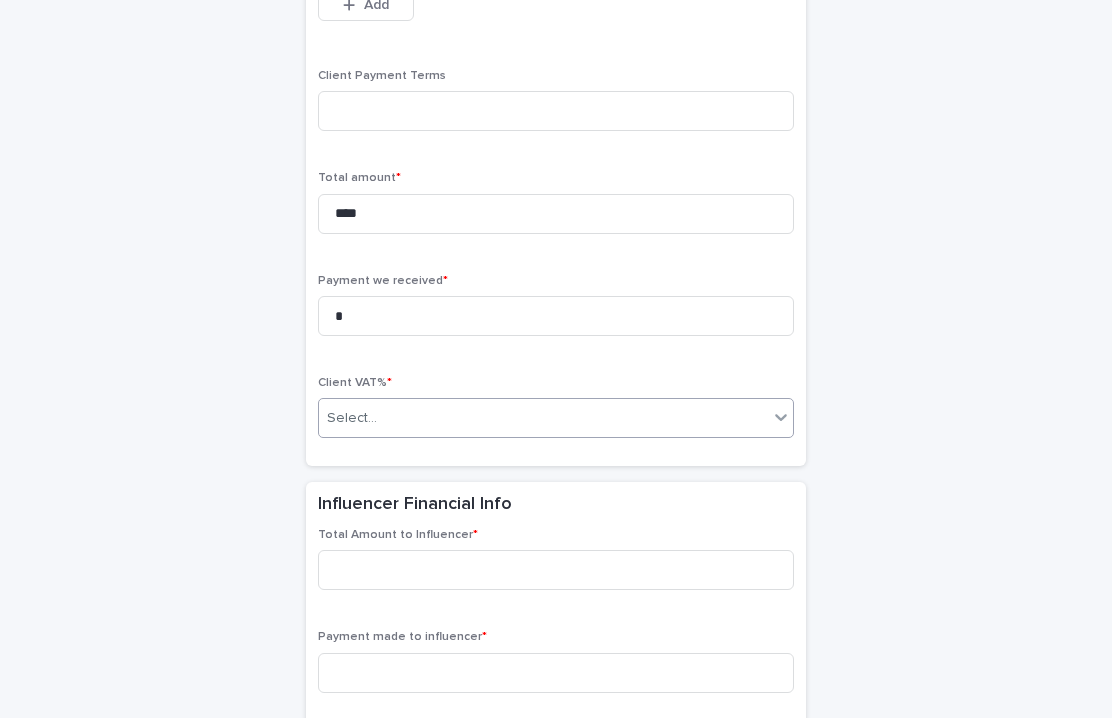 click on "Select..." at bounding box center (543, 418) 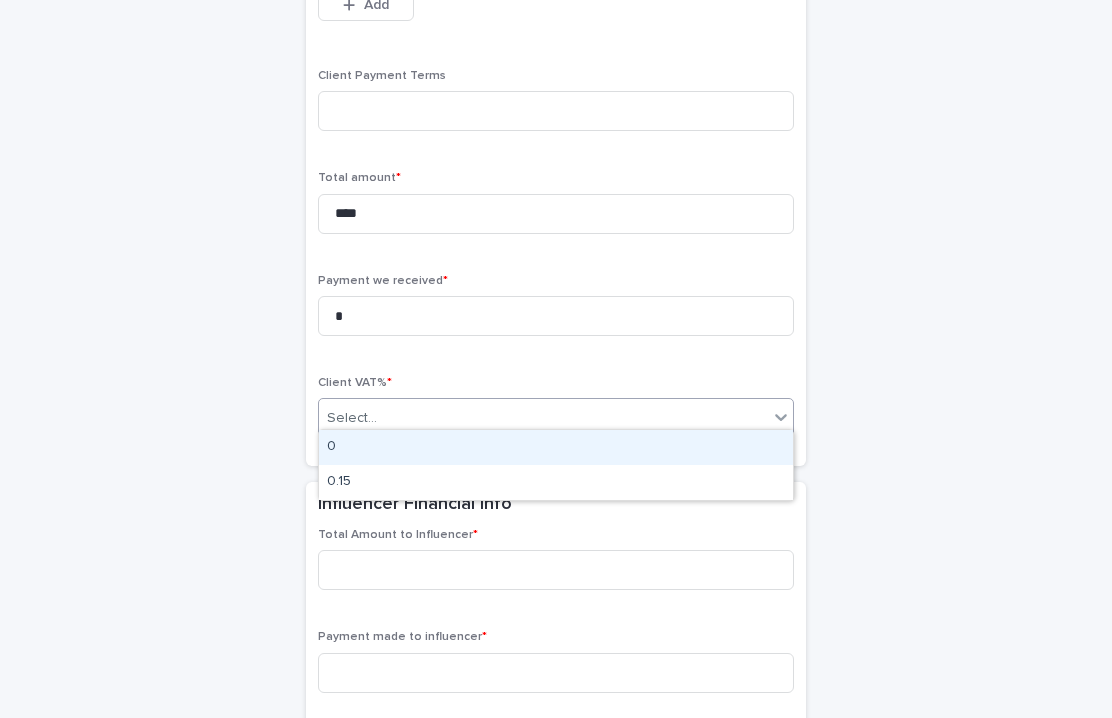 click on "0" at bounding box center [556, 447] 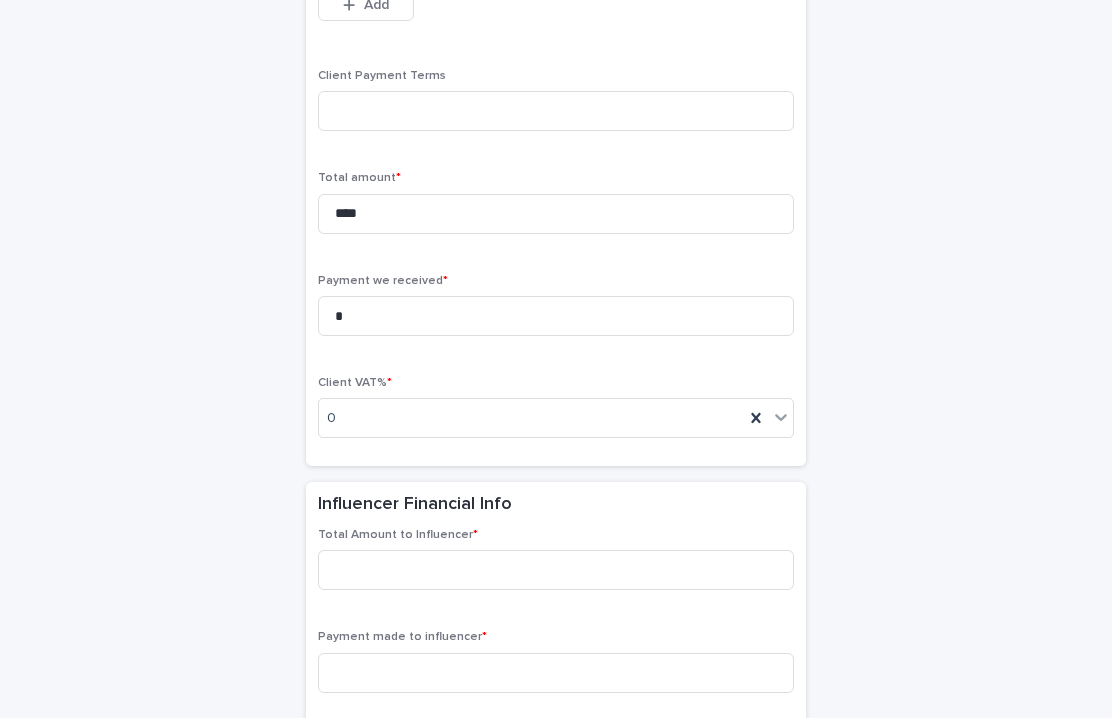 click on "Total Amount to Influencer *" at bounding box center [398, 535] 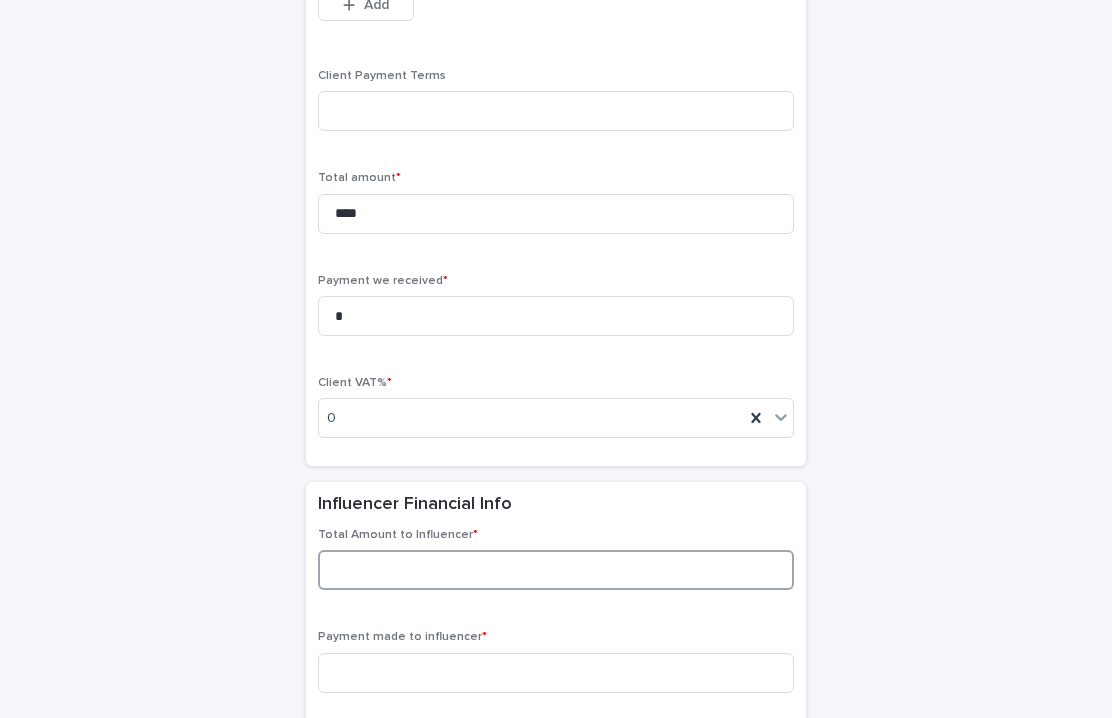 click at bounding box center [556, 570] 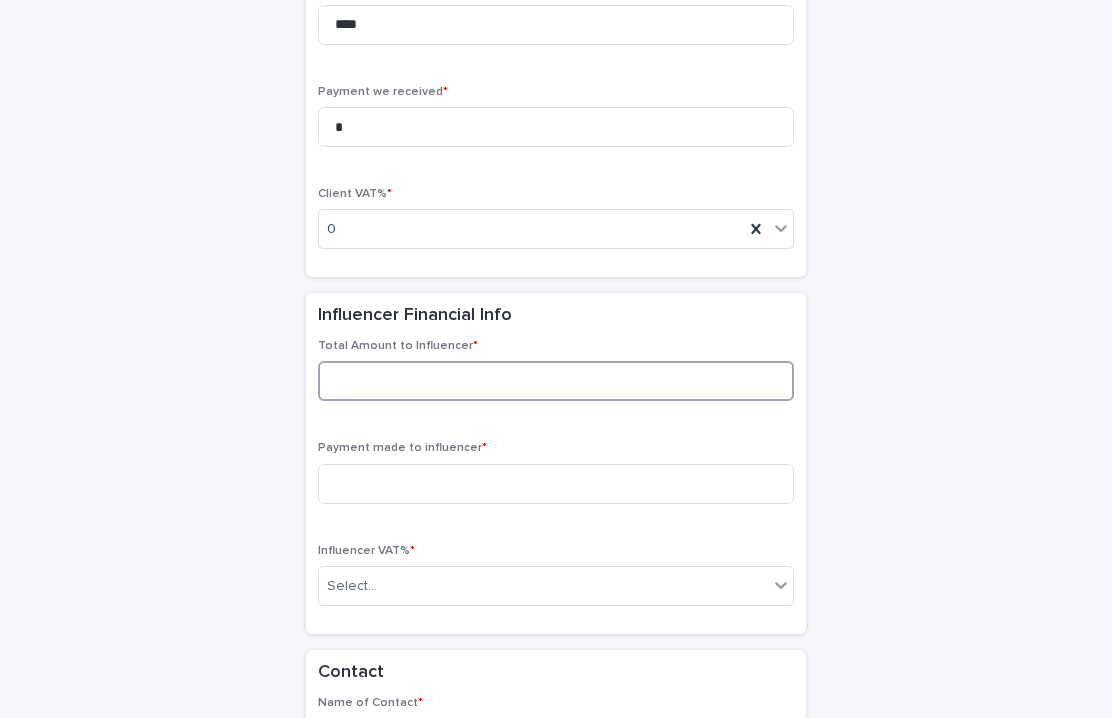 scroll, scrollTop: 1553, scrollLeft: 0, axis: vertical 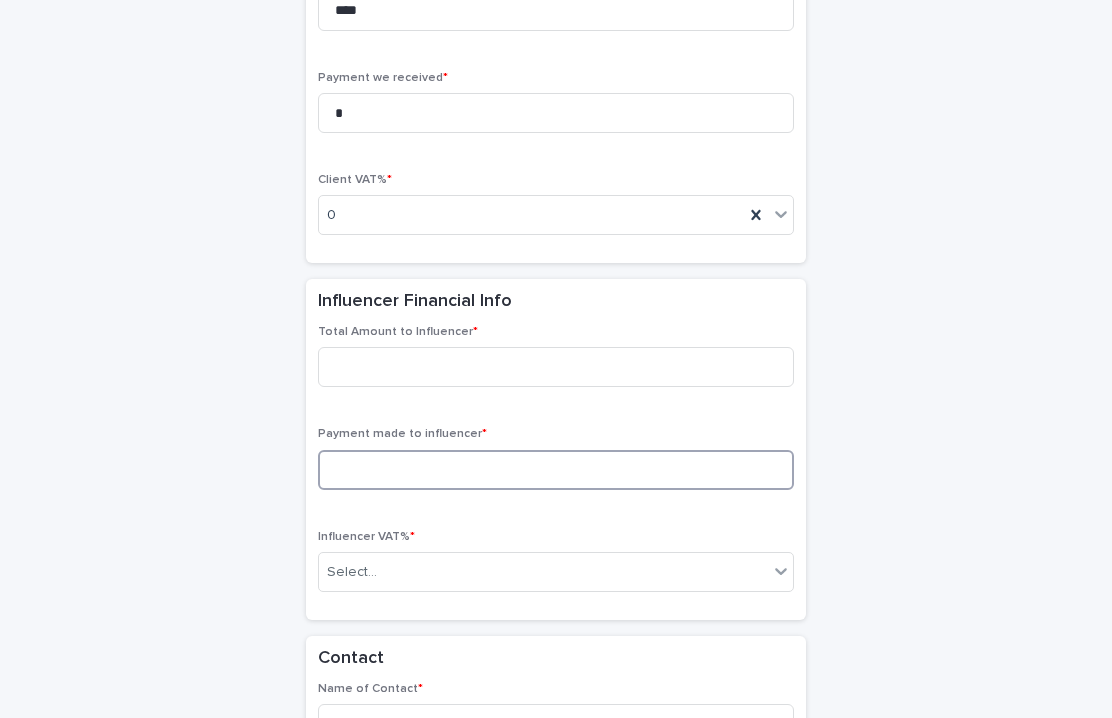 click at bounding box center (556, 470) 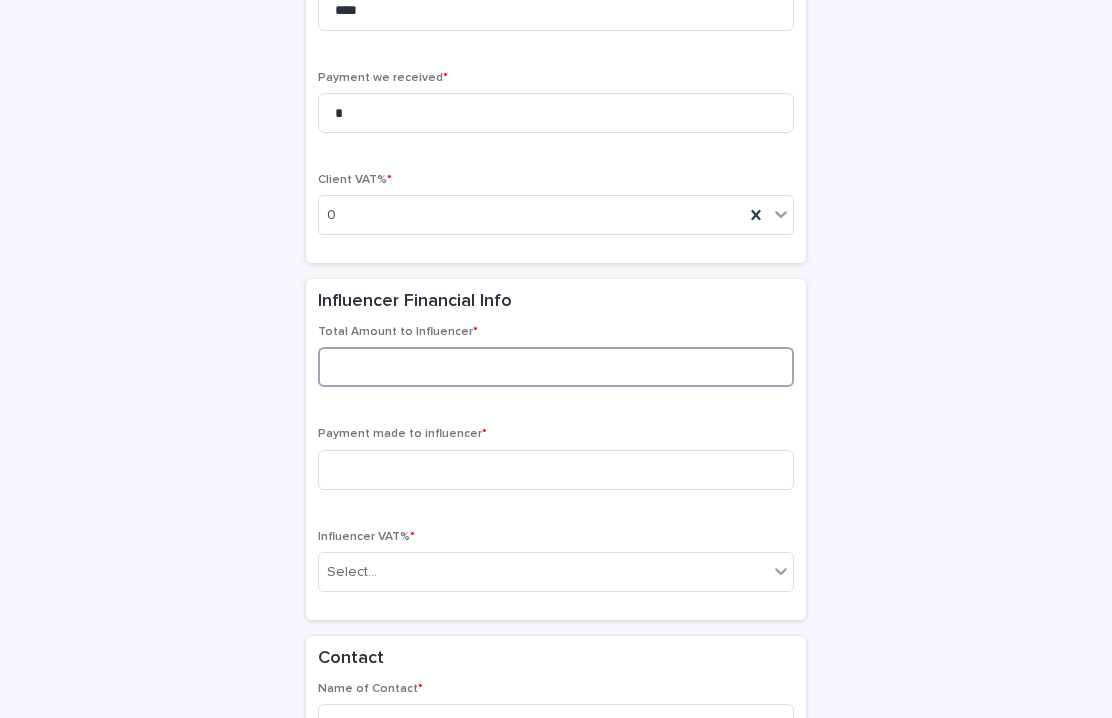 click at bounding box center [556, 367] 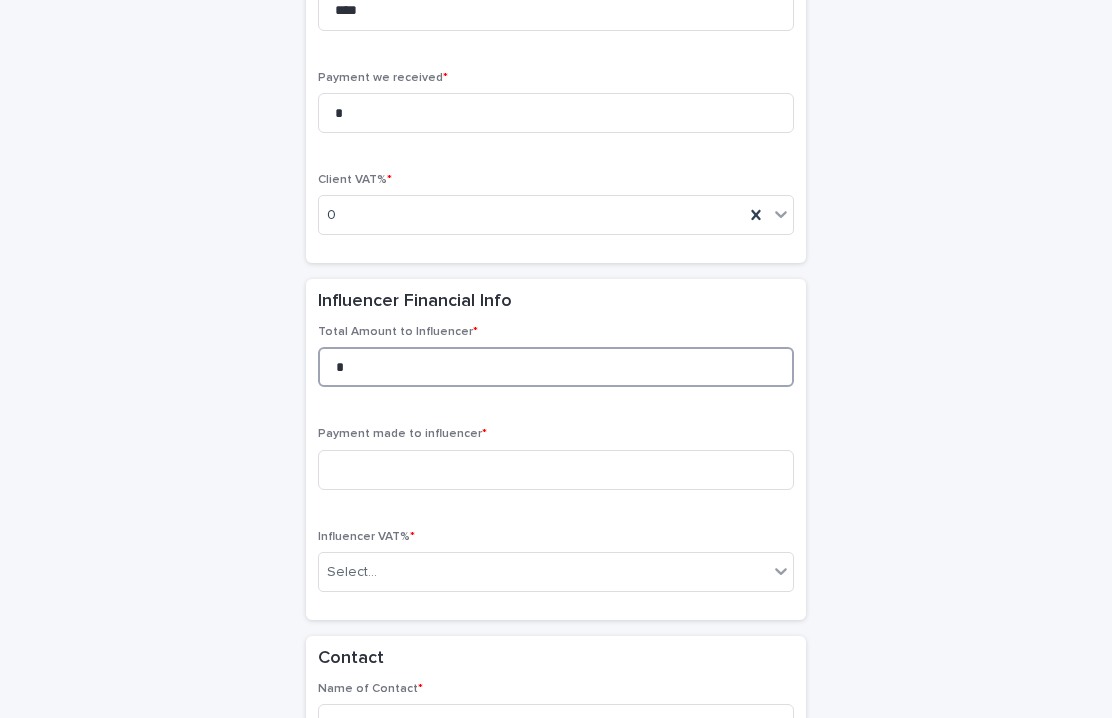 type on "*" 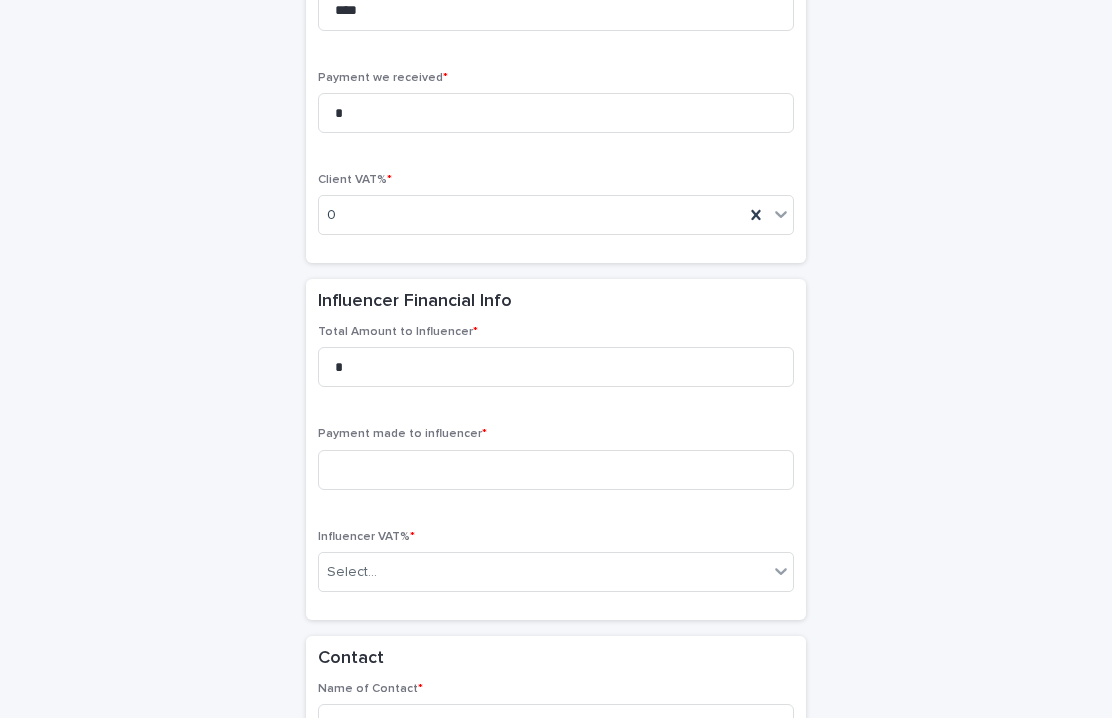 click on "Payment made to influencer  *" at bounding box center (402, 434) 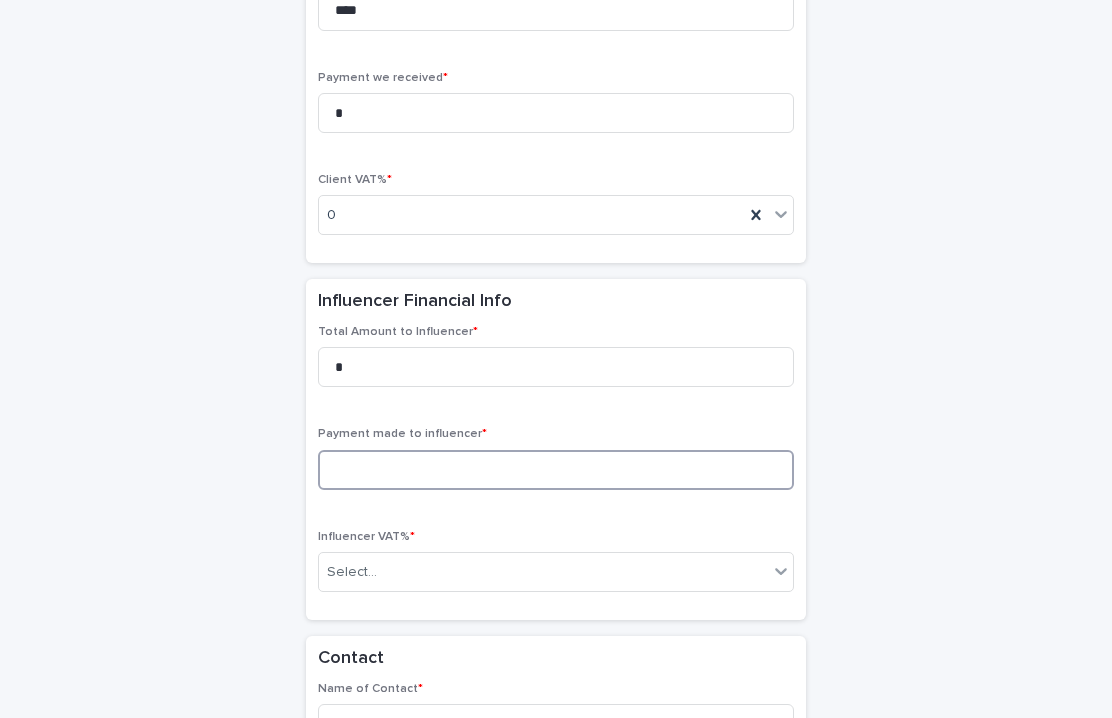 click at bounding box center [556, 470] 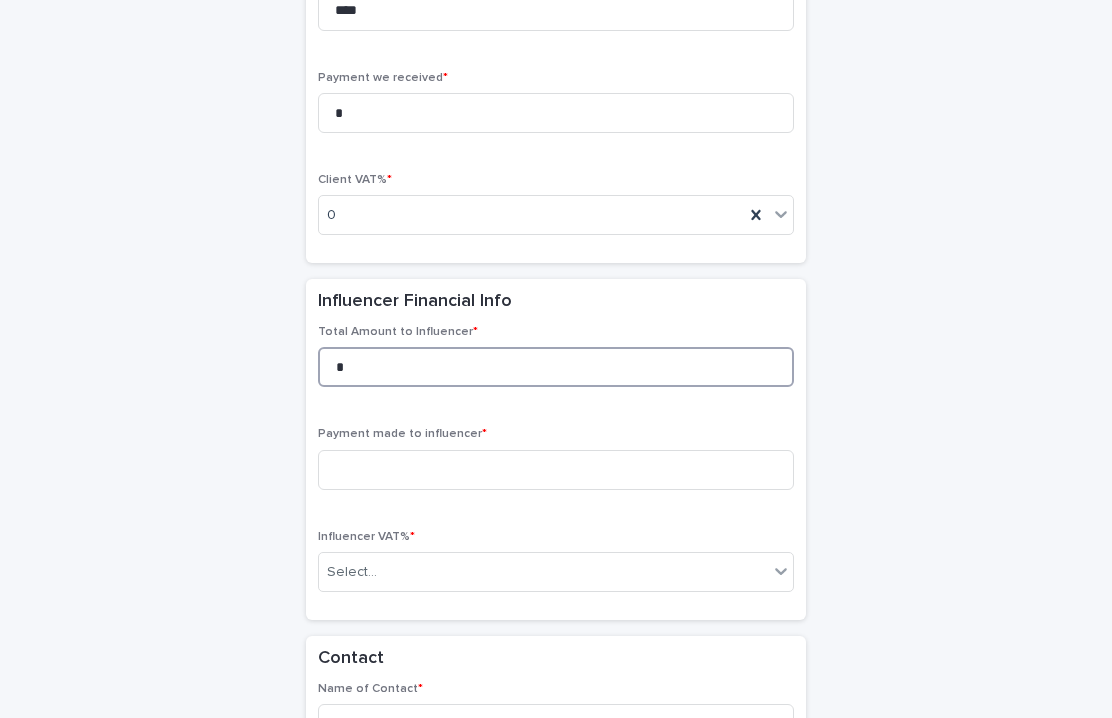 click on "*" at bounding box center [556, 367] 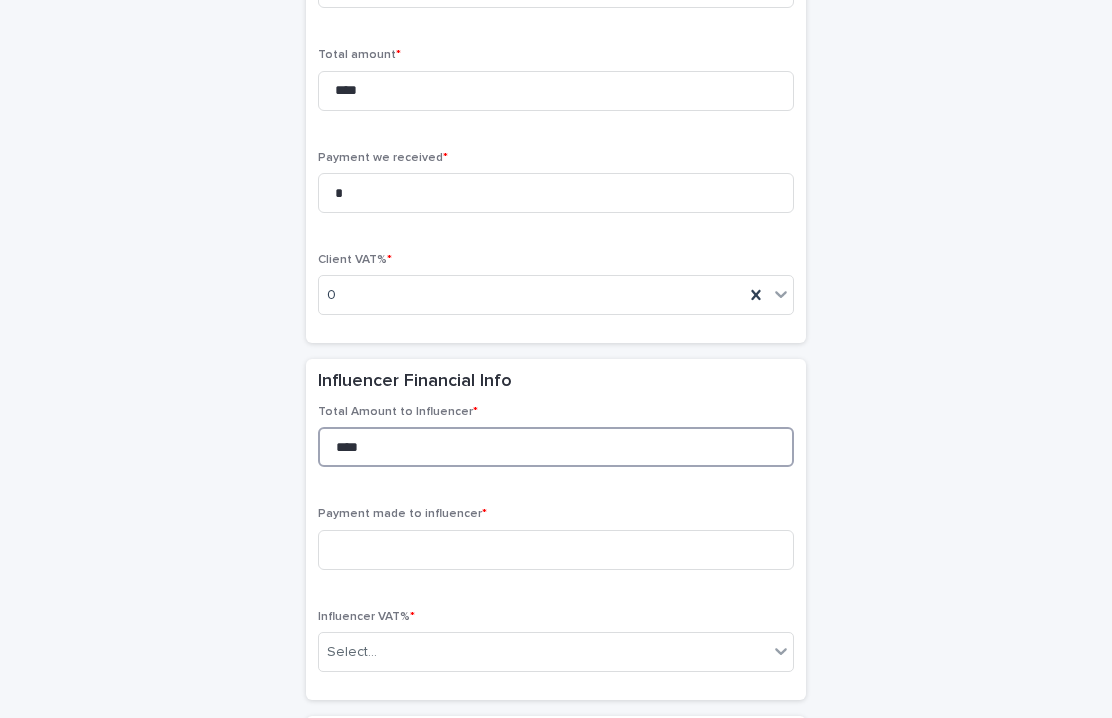 scroll, scrollTop: 1470, scrollLeft: 0, axis: vertical 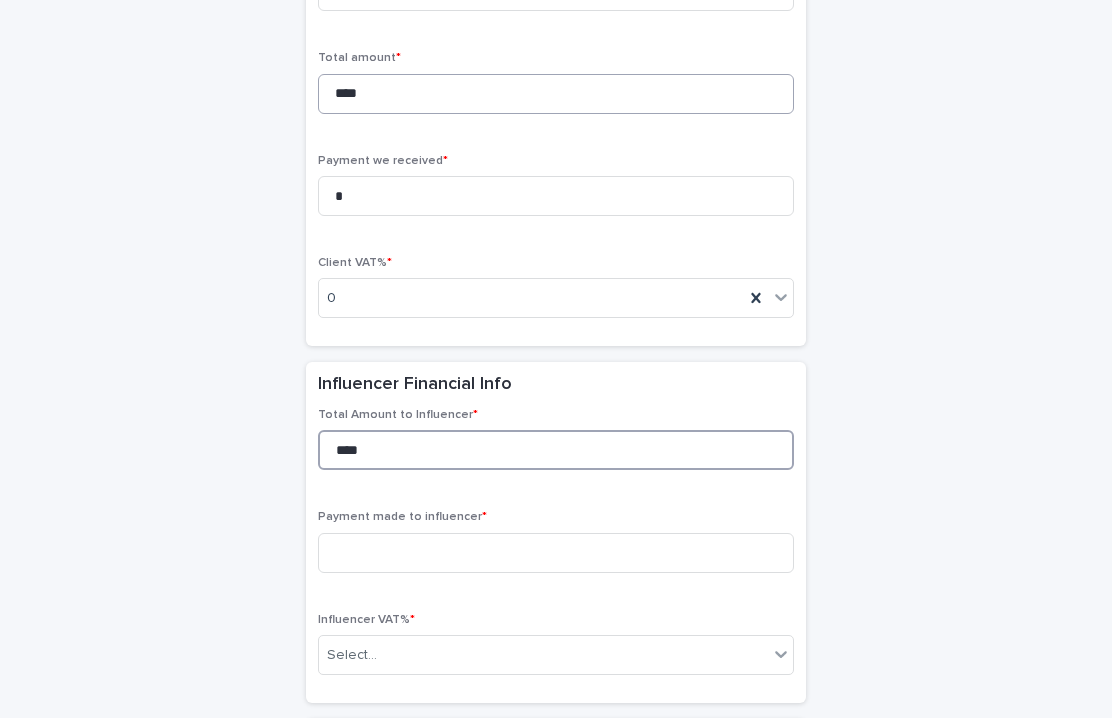 type on "****" 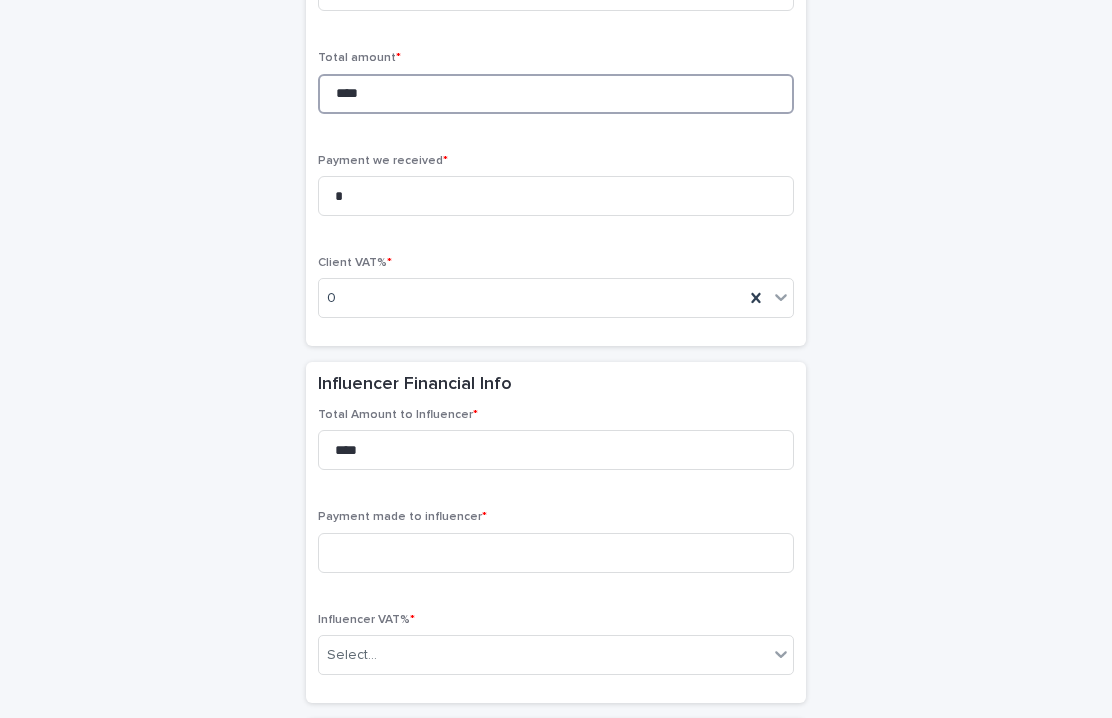 click on "****" at bounding box center (556, 94) 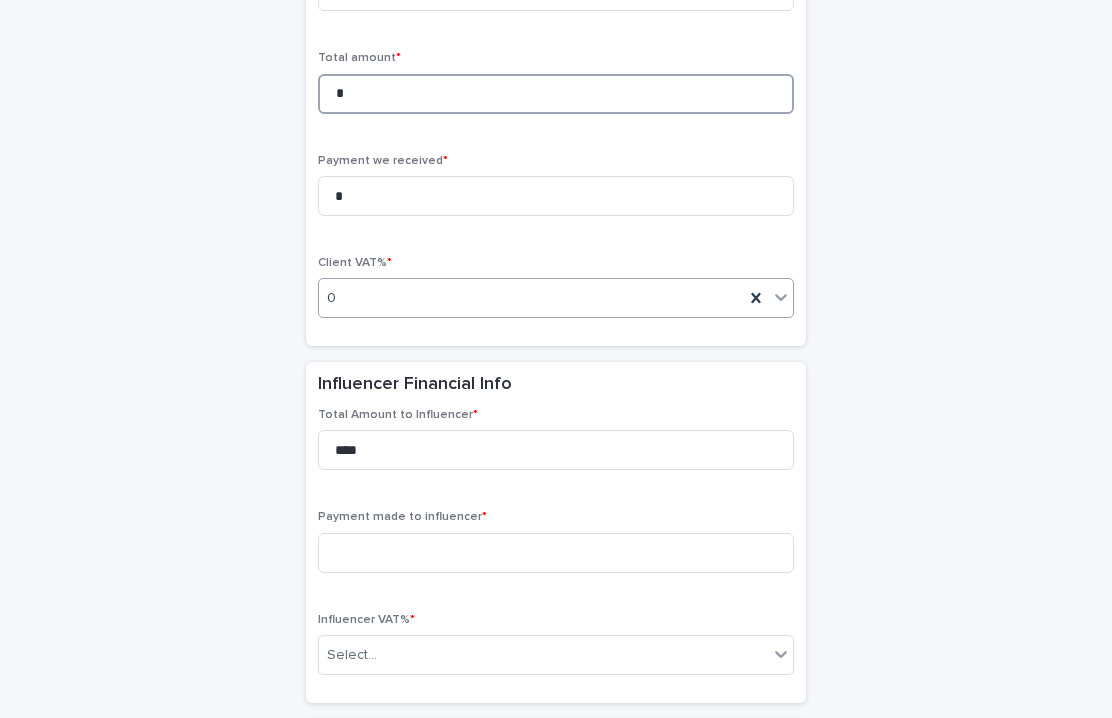 type on "*" 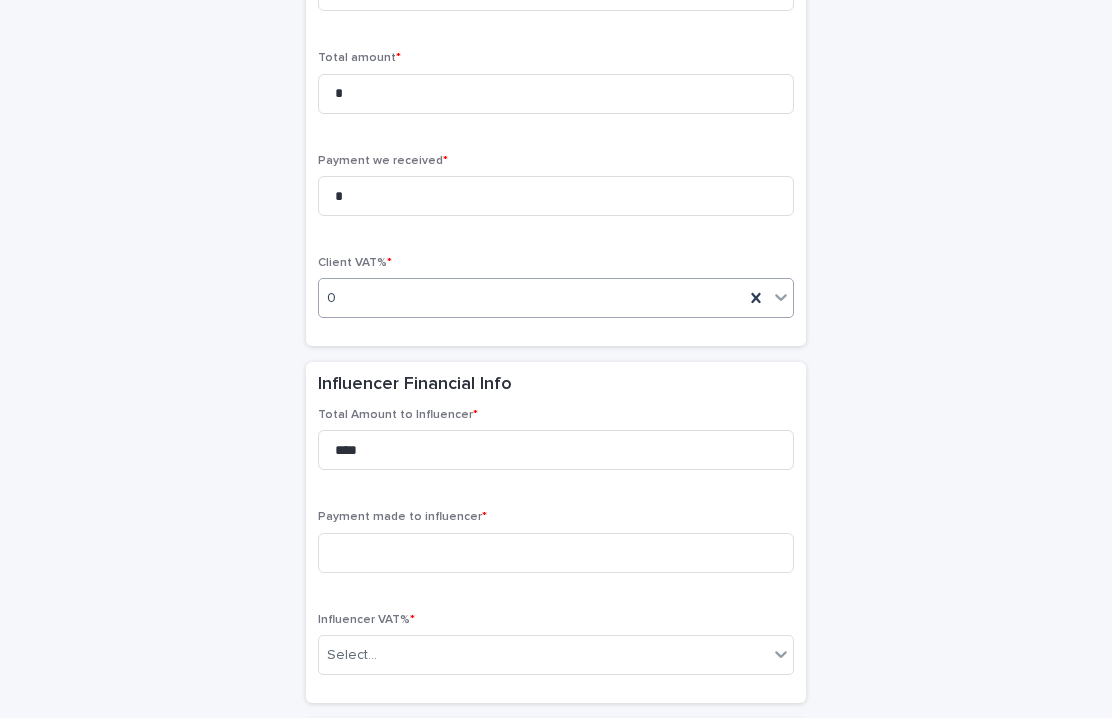 click on "0" at bounding box center [531, 298] 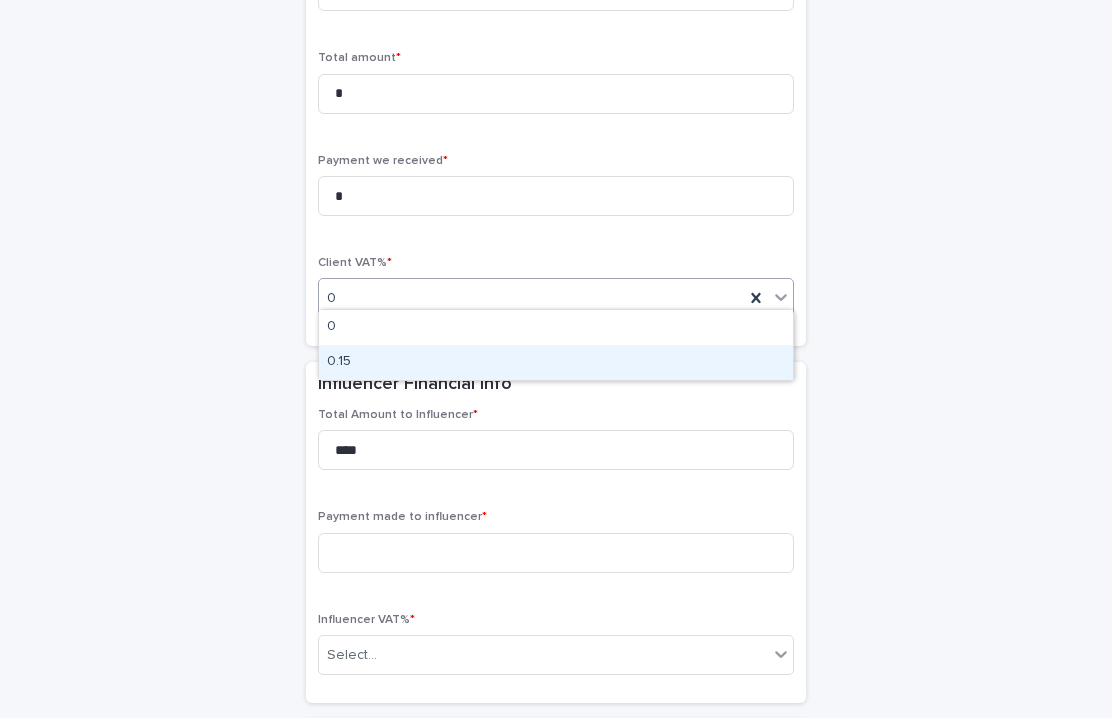 click on "Influencer Financial Info                                         •••" at bounding box center [556, 385] 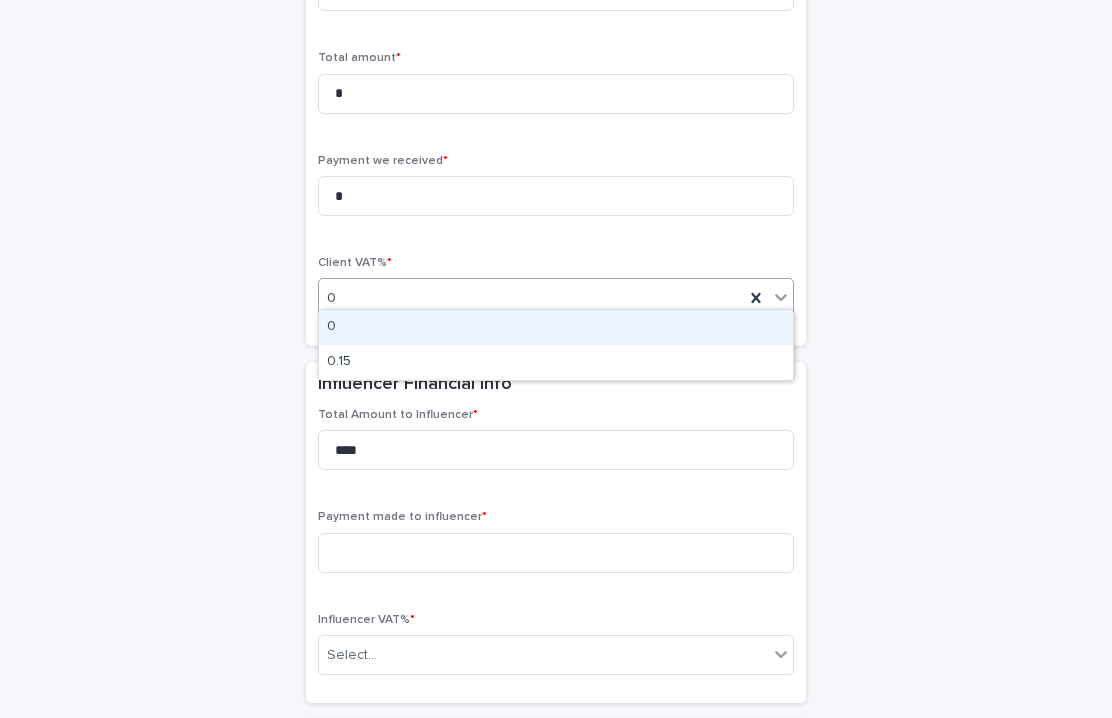 click on "0" at bounding box center [531, 298] 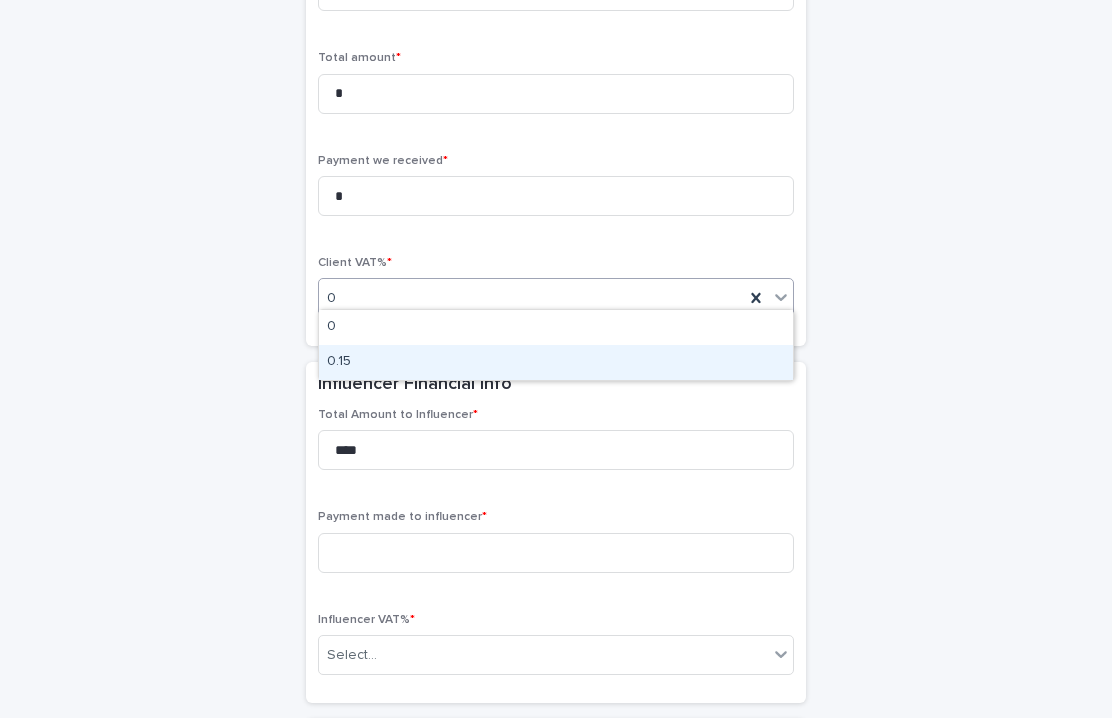 drag, startPoint x: 423, startPoint y: 342, endPoint x: 423, endPoint y: 363, distance: 21 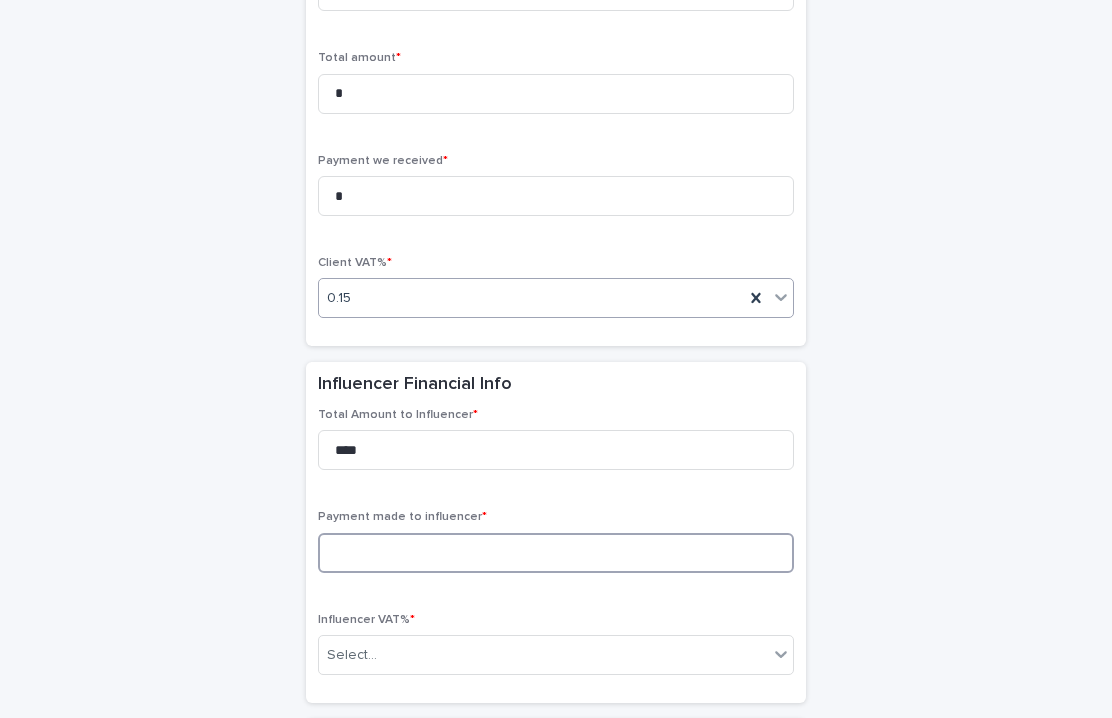 click at bounding box center (556, 553) 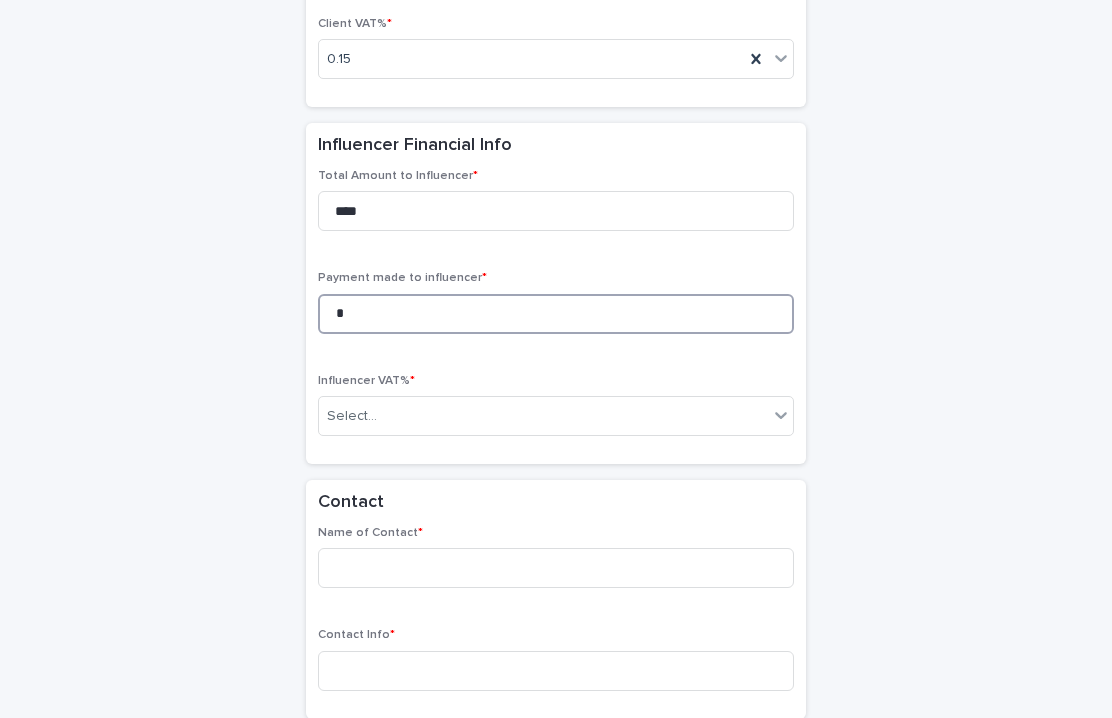 scroll, scrollTop: 1756, scrollLeft: 0, axis: vertical 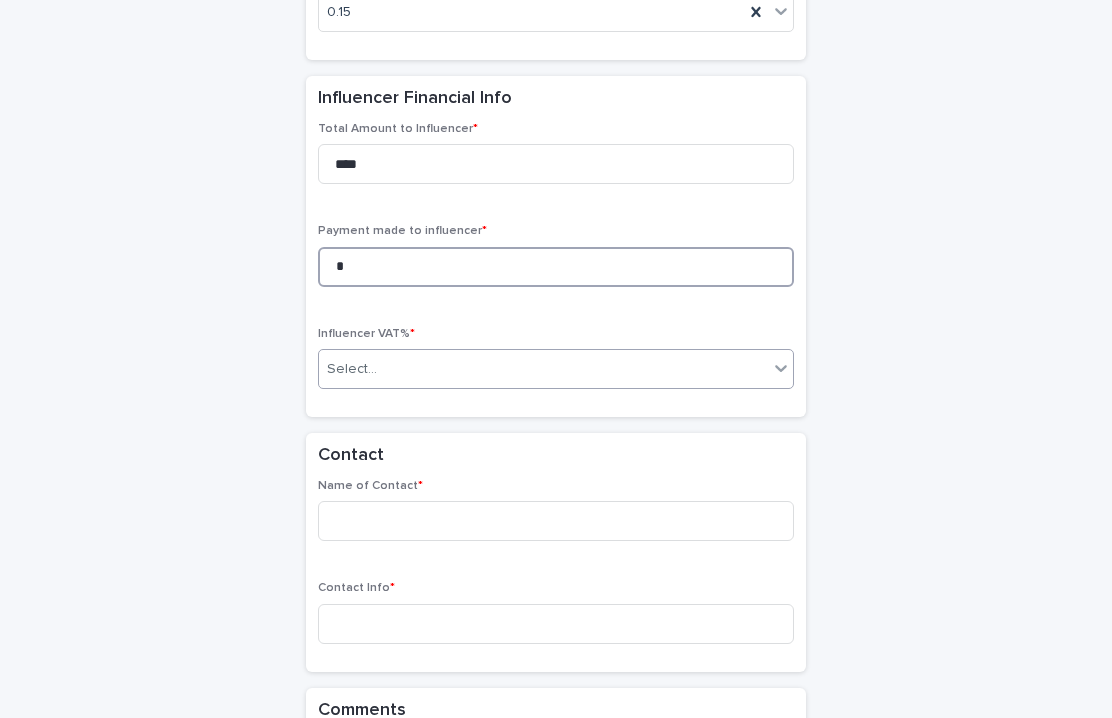 type on "*" 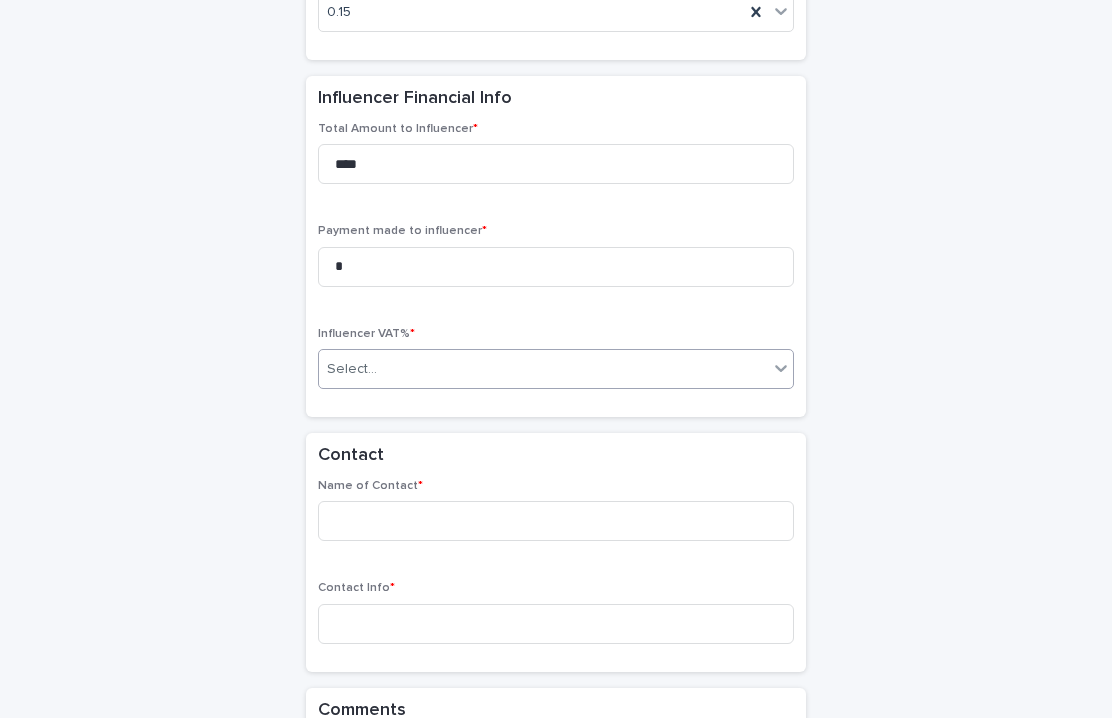 click on "Select..." at bounding box center [543, 369] 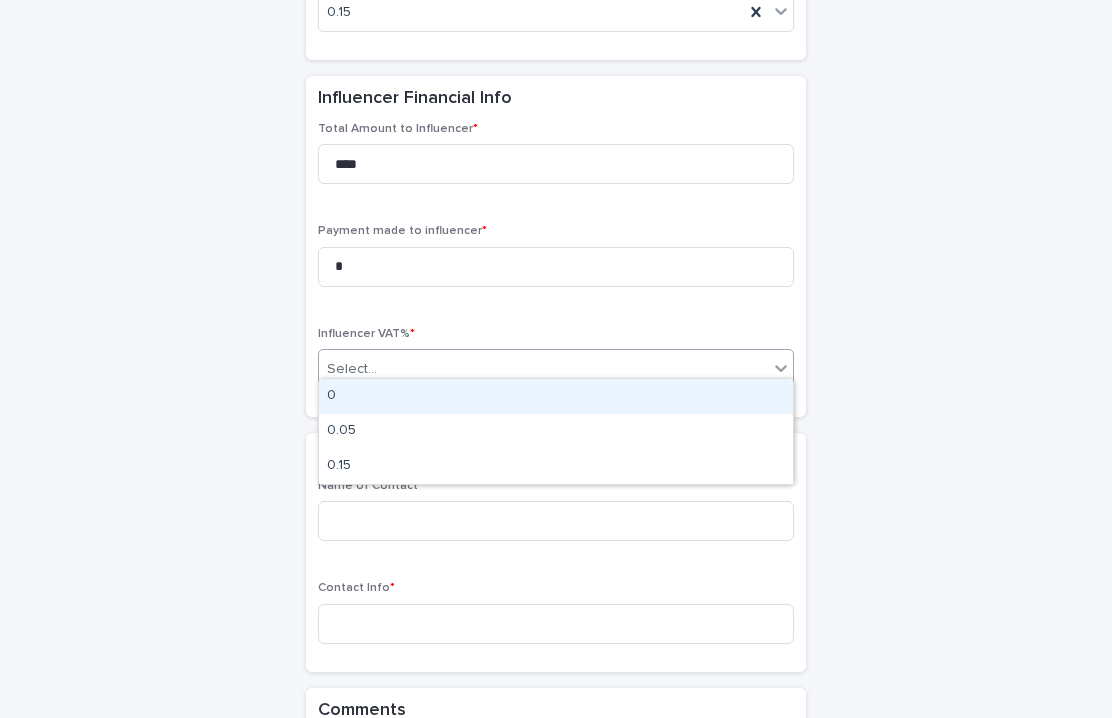 click on "0" at bounding box center [556, 396] 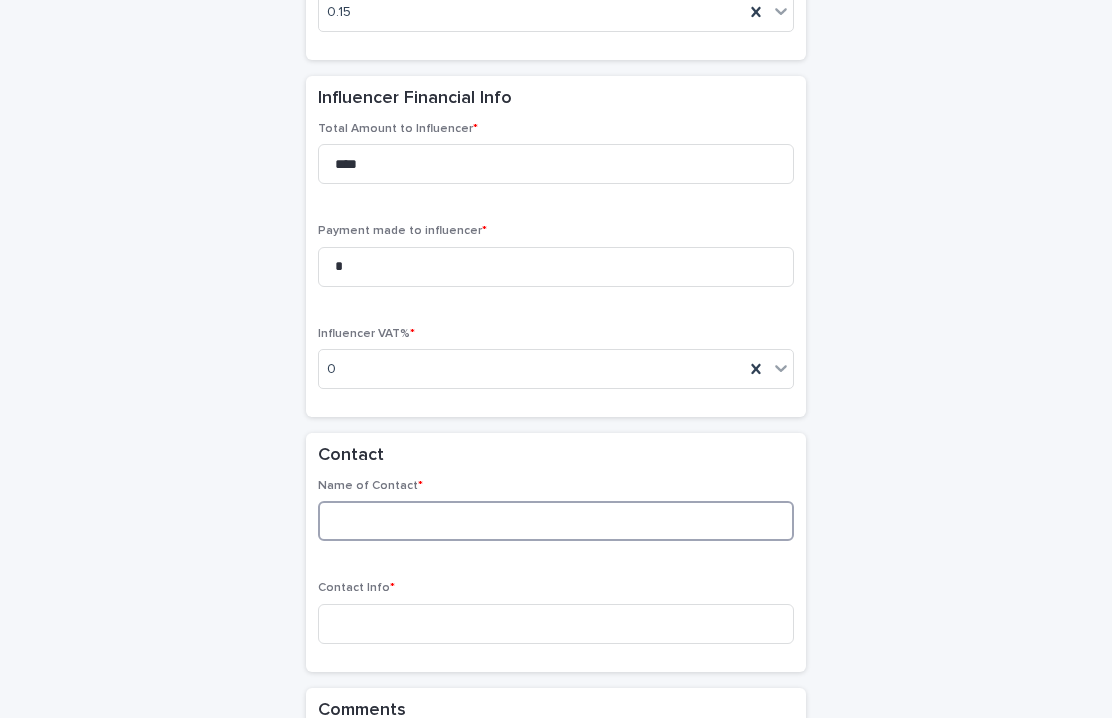click at bounding box center (556, 521) 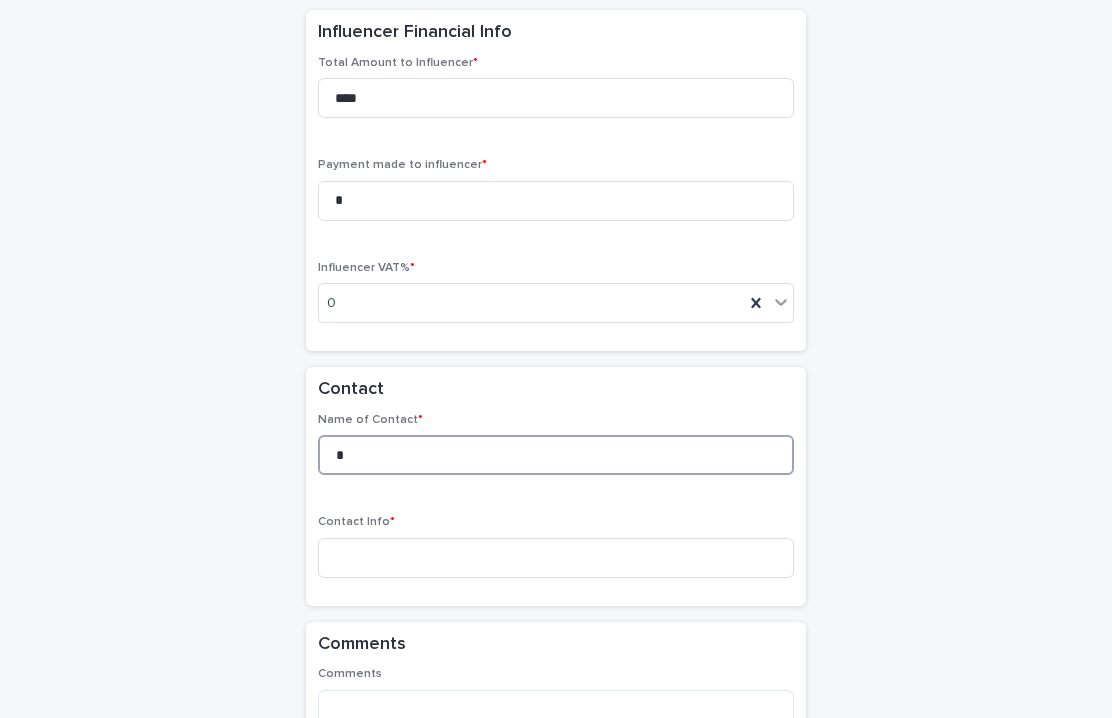 scroll, scrollTop: 1914, scrollLeft: 0, axis: vertical 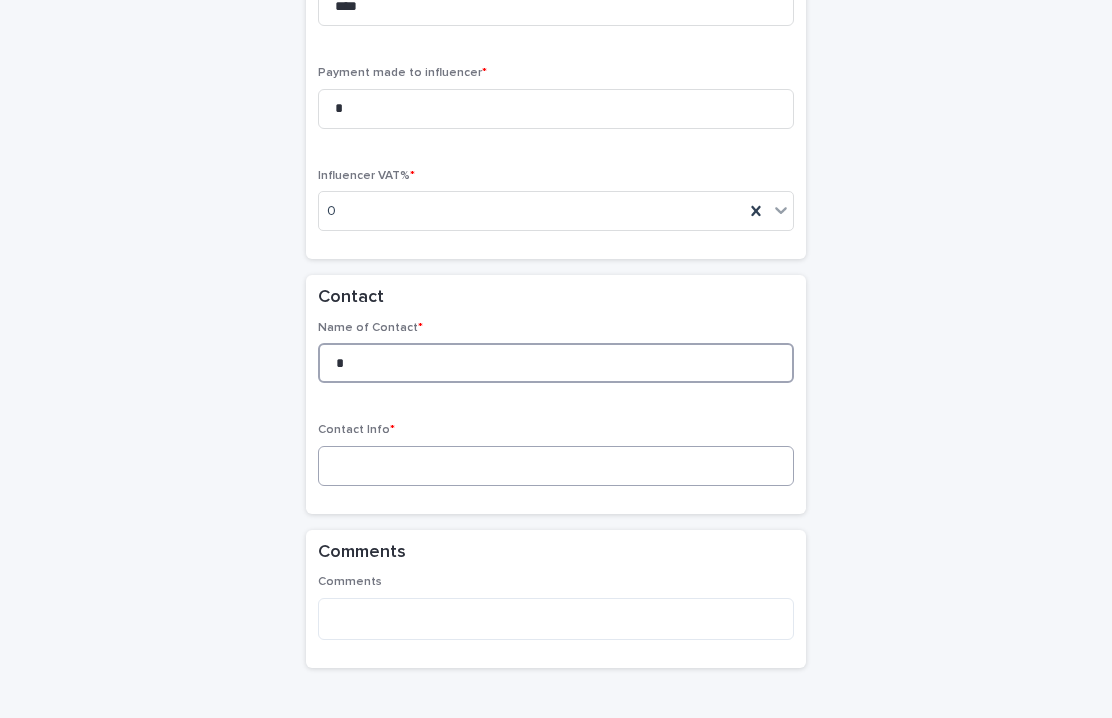 type on "*" 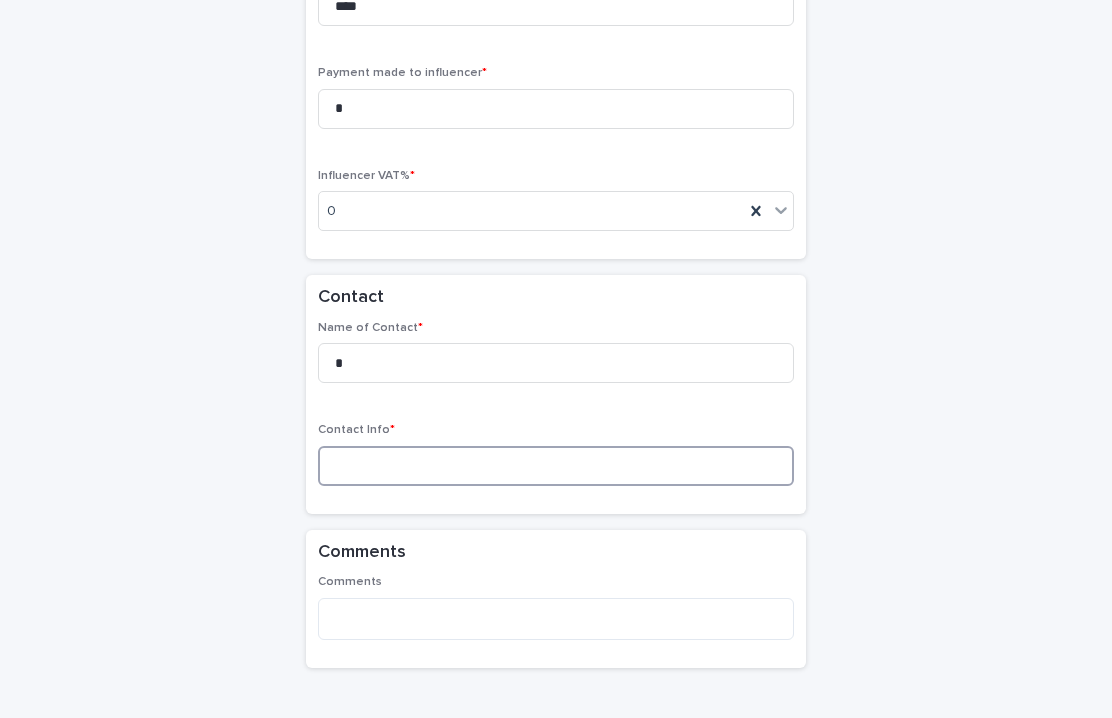 click at bounding box center (556, 466) 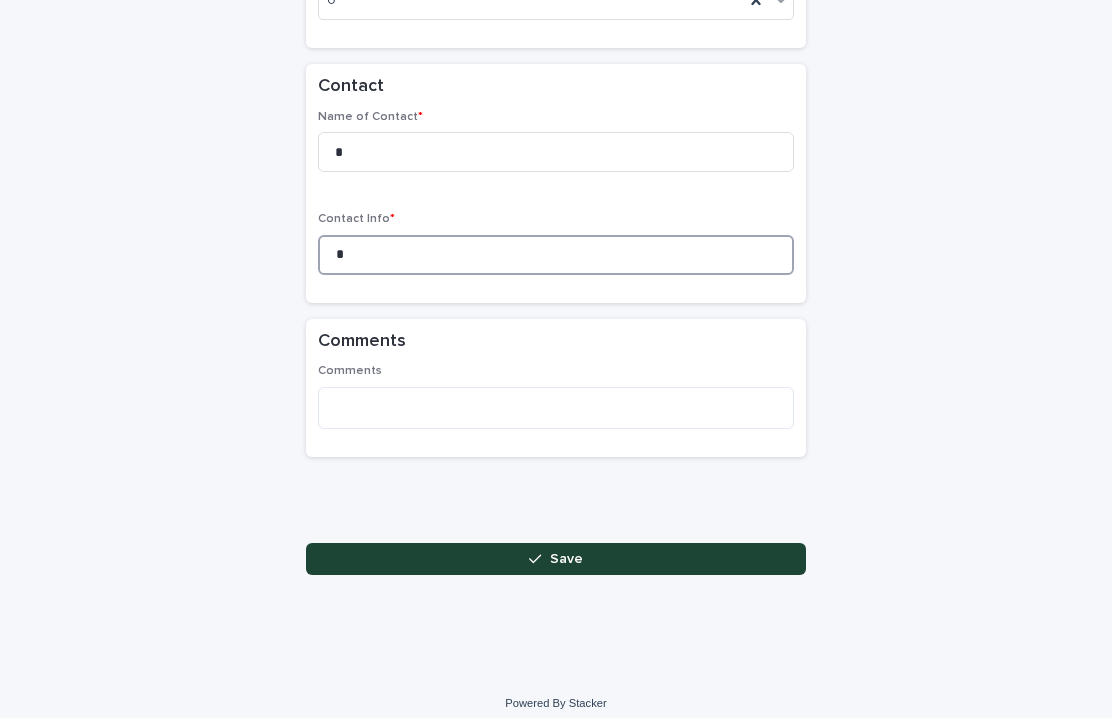 scroll, scrollTop: 2124, scrollLeft: 0, axis: vertical 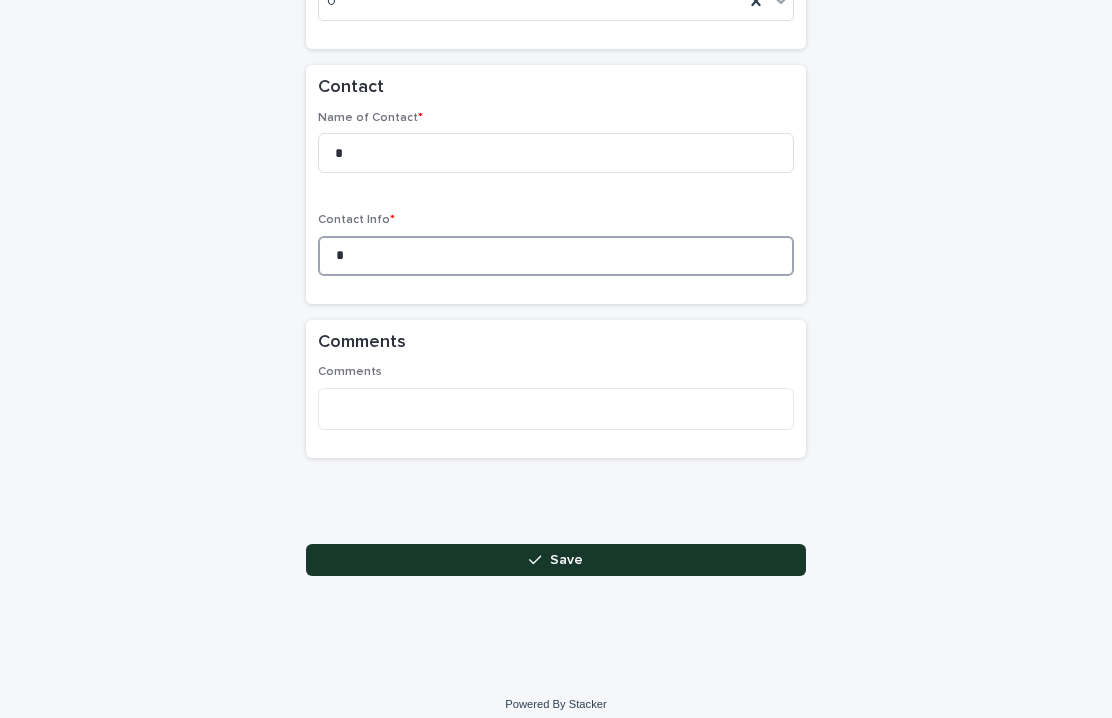 type on "*" 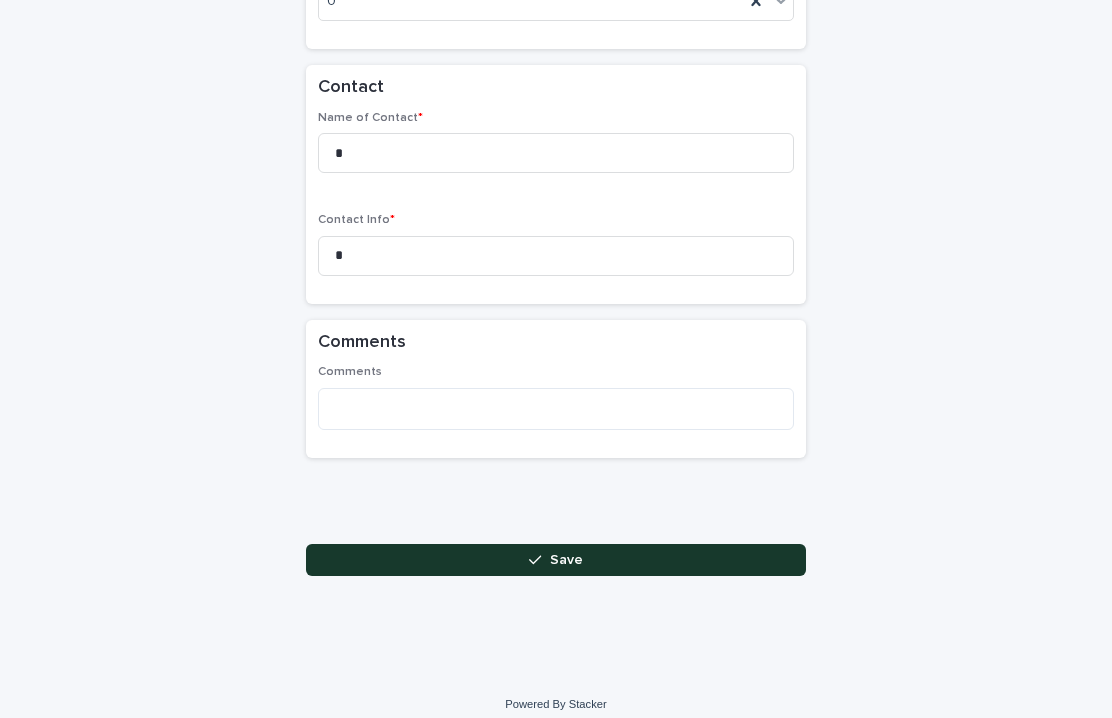 click on "Save" at bounding box center (566, 560) 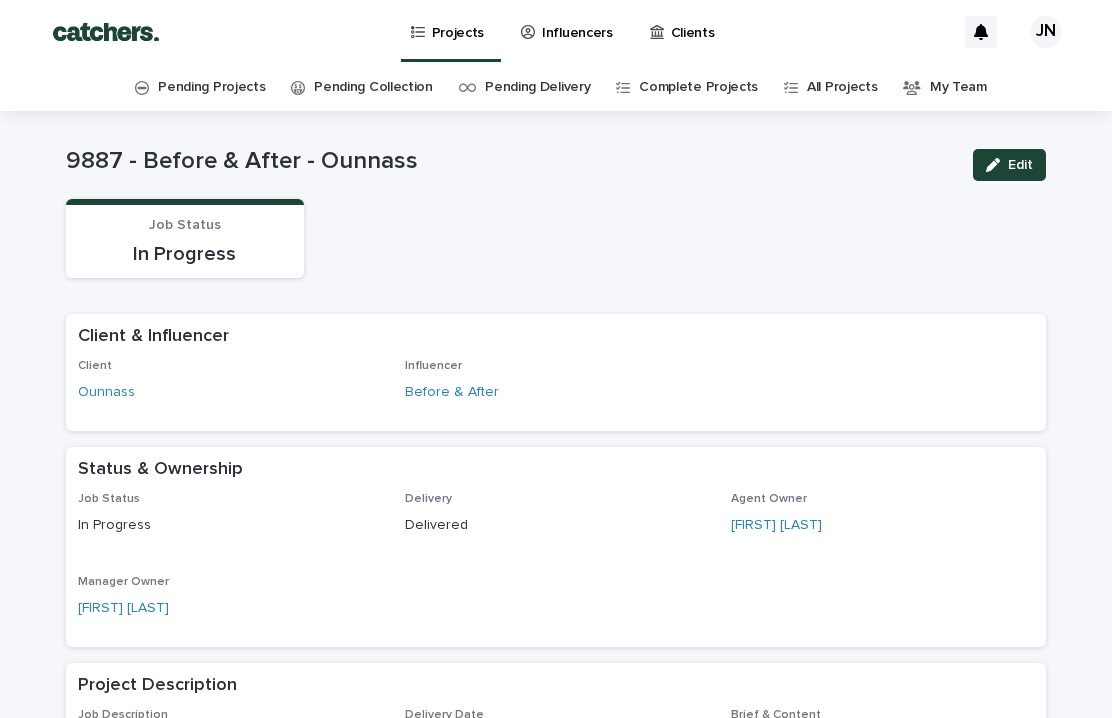 scroll, scrollTop: 0, scrollLeft: 0, axis: both 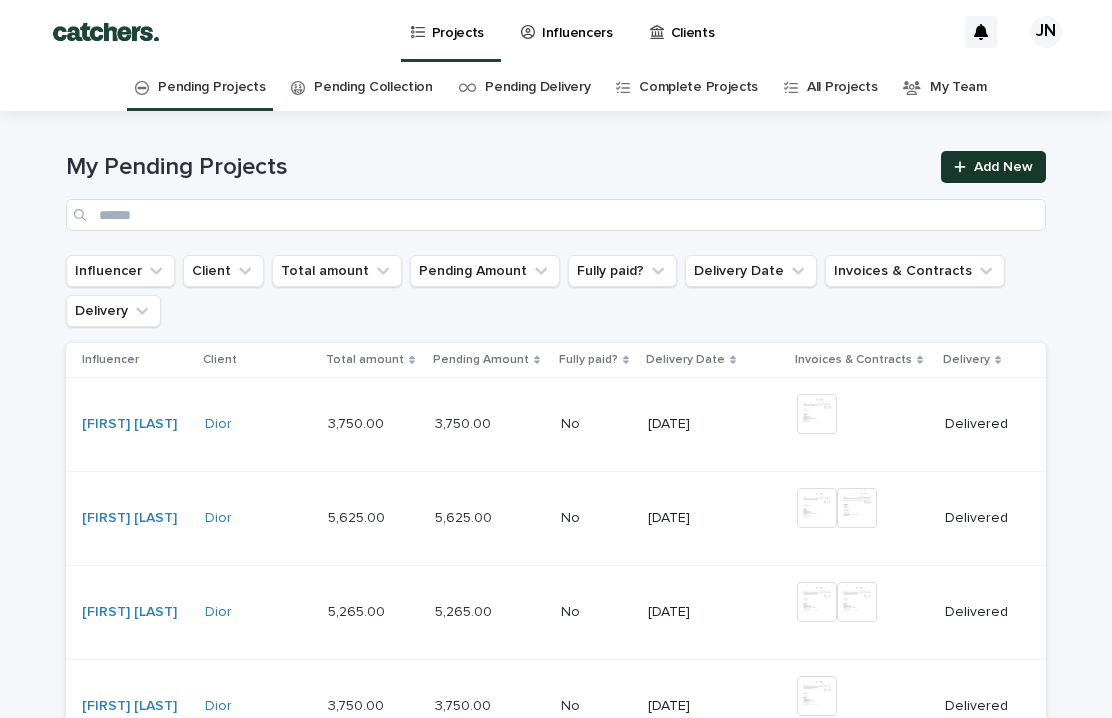 click on "Add New" at bounding box center (1003, 167) 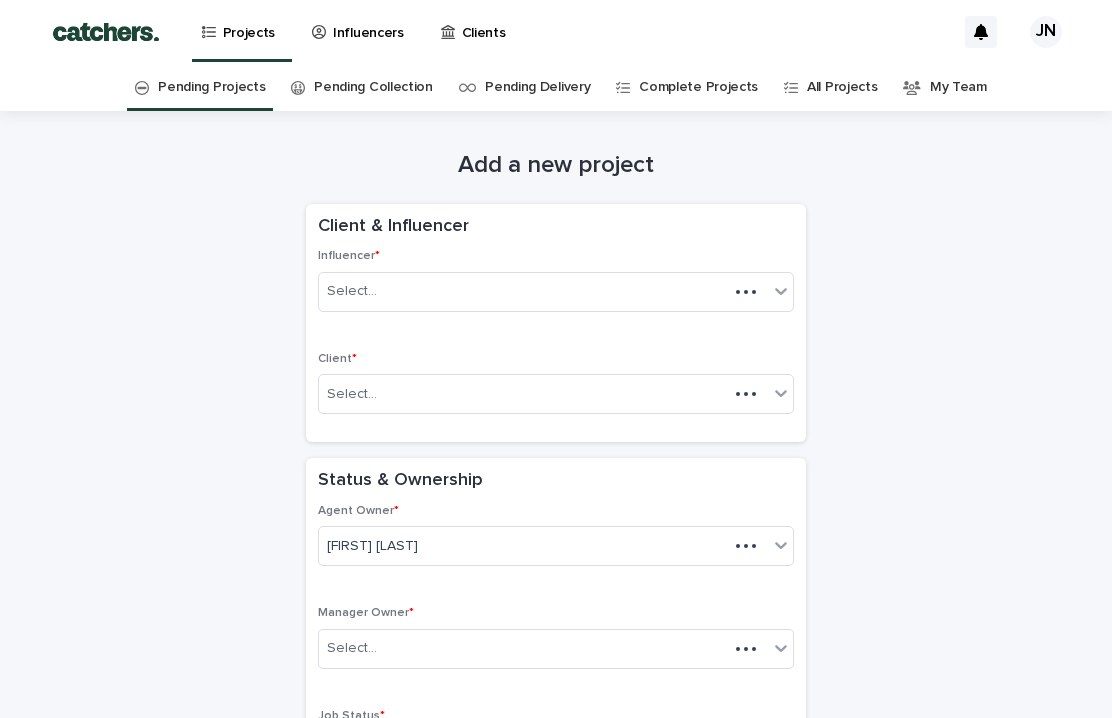 scroll, scrollTop: 64, scrollLeft: 0, axis: vertical 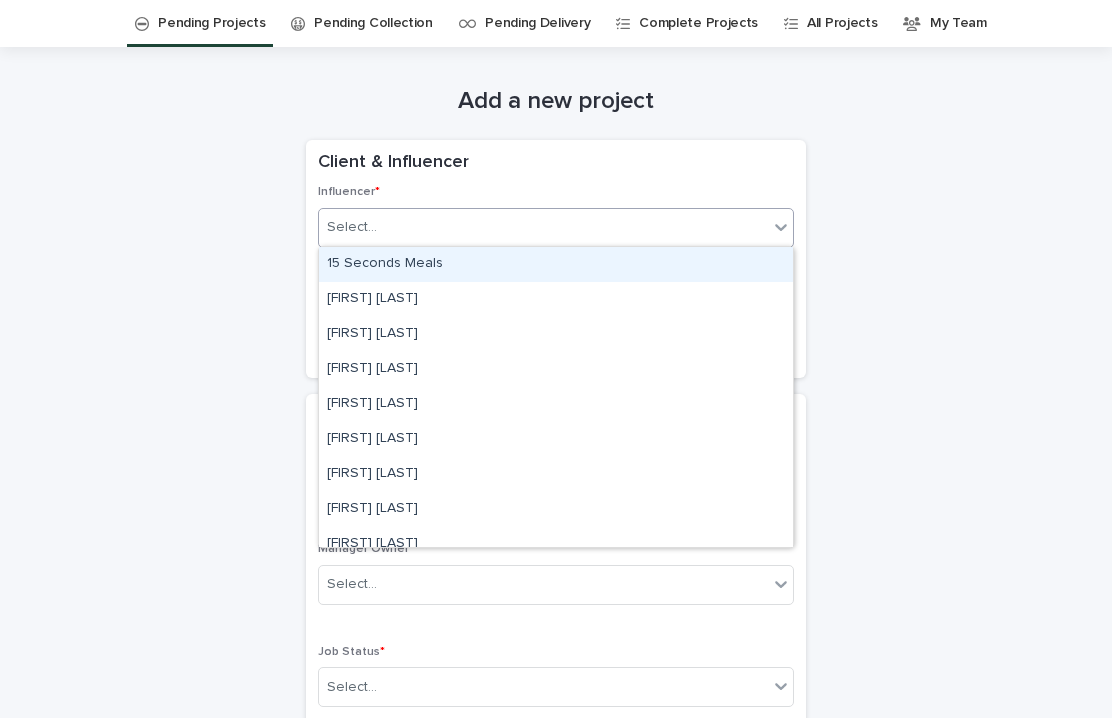 click on "Select..." at bounding box center (556, 228) 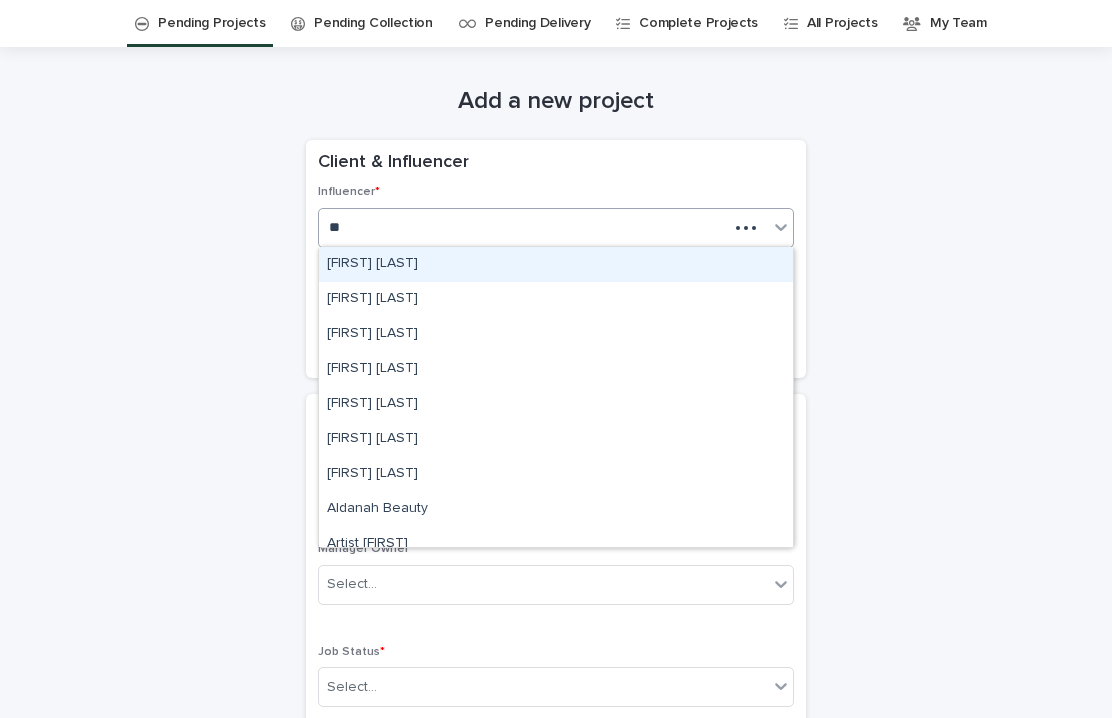 type on "***" 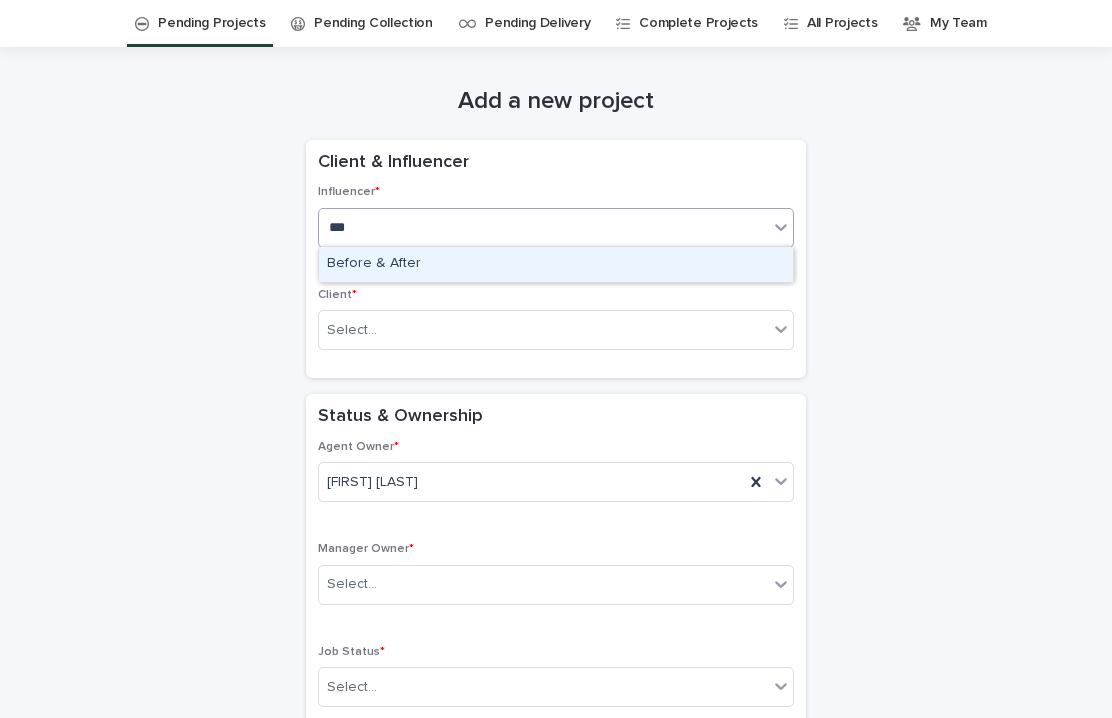 type 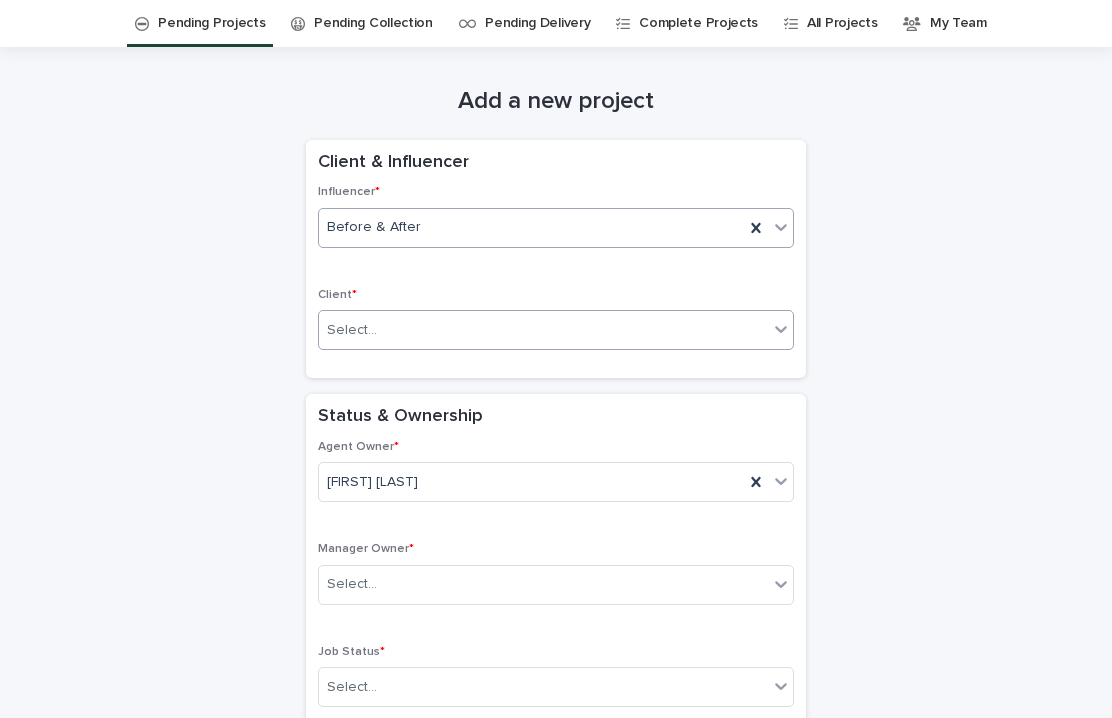 click on "Select..." at bounding box center [543, 330] 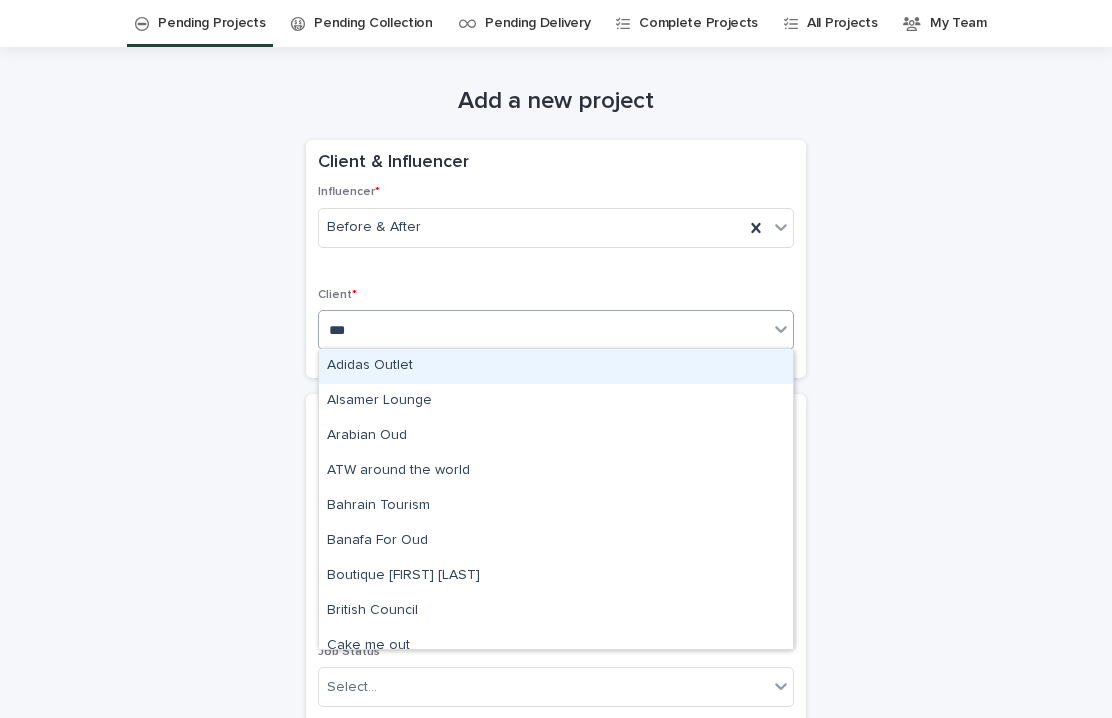 type on "****" 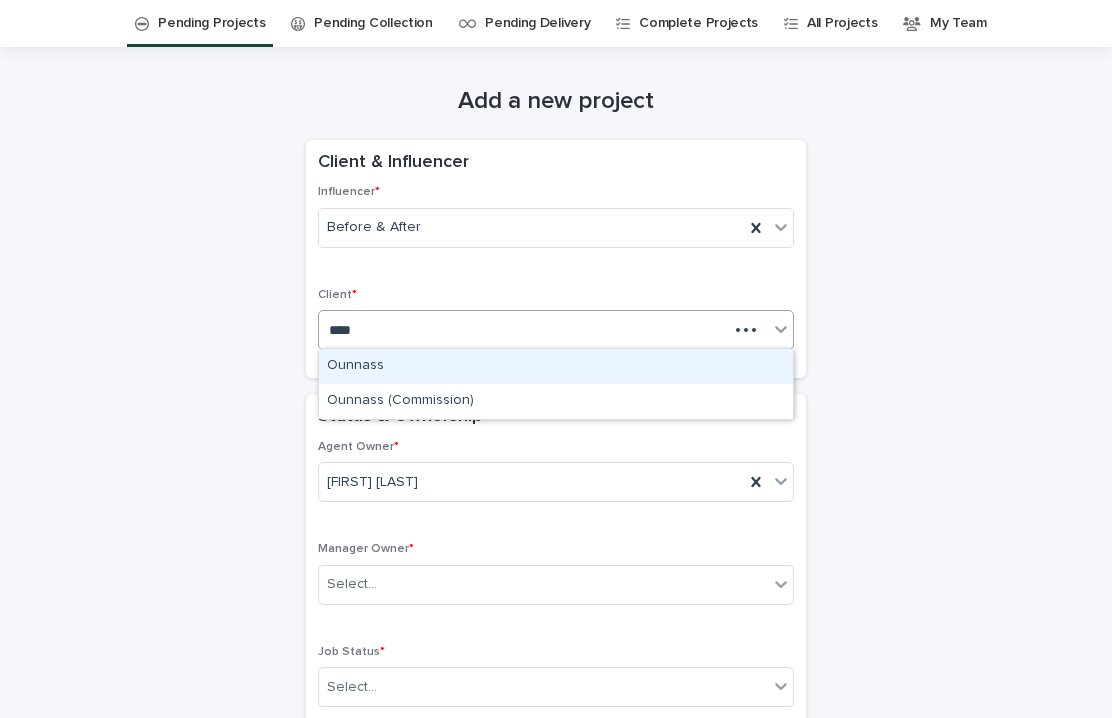 type 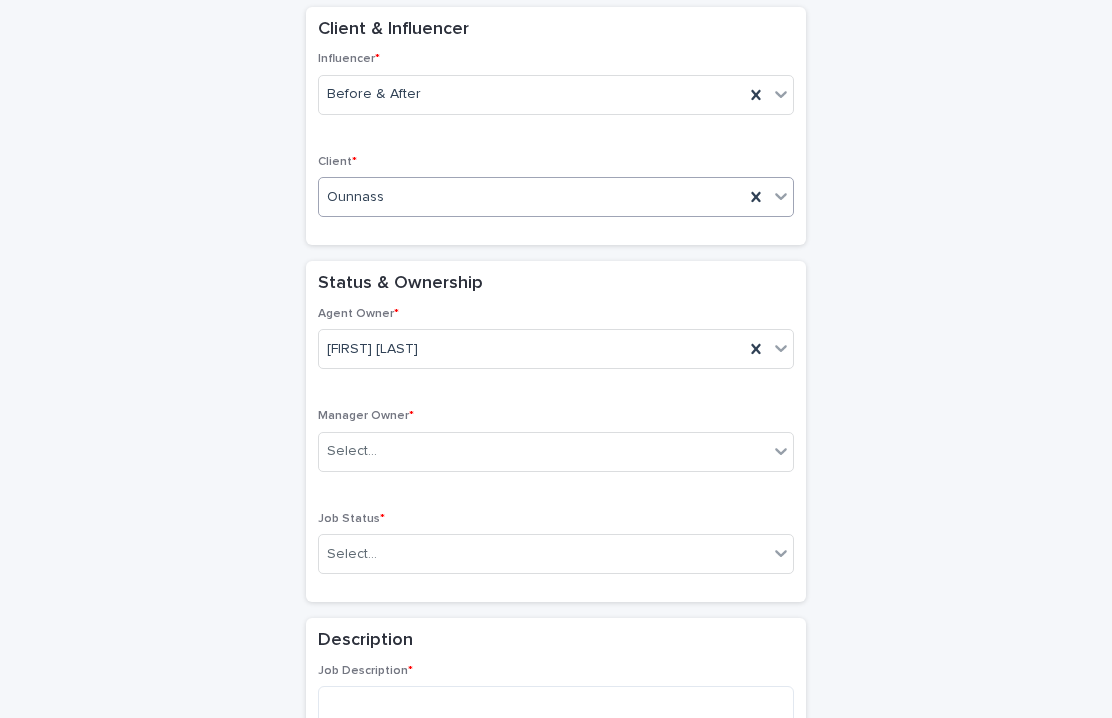 scroll, scrollTop: 201, scrollLeft: 0, axis: vertical 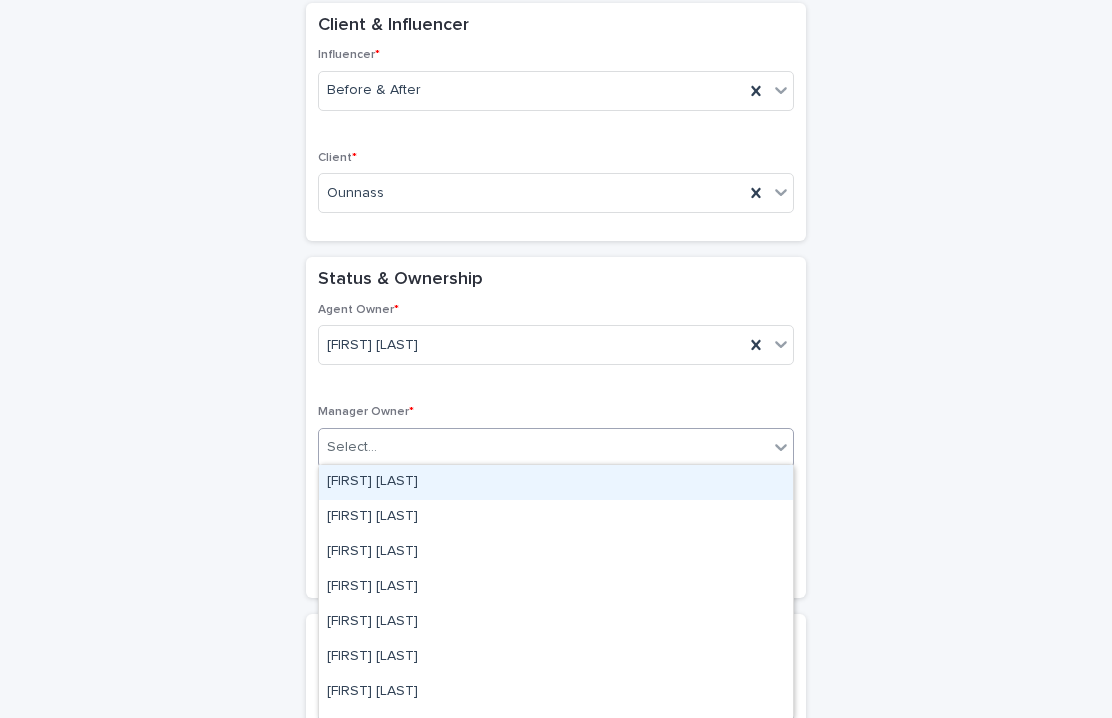 click on "Select..." at bounding box center [556, 448] 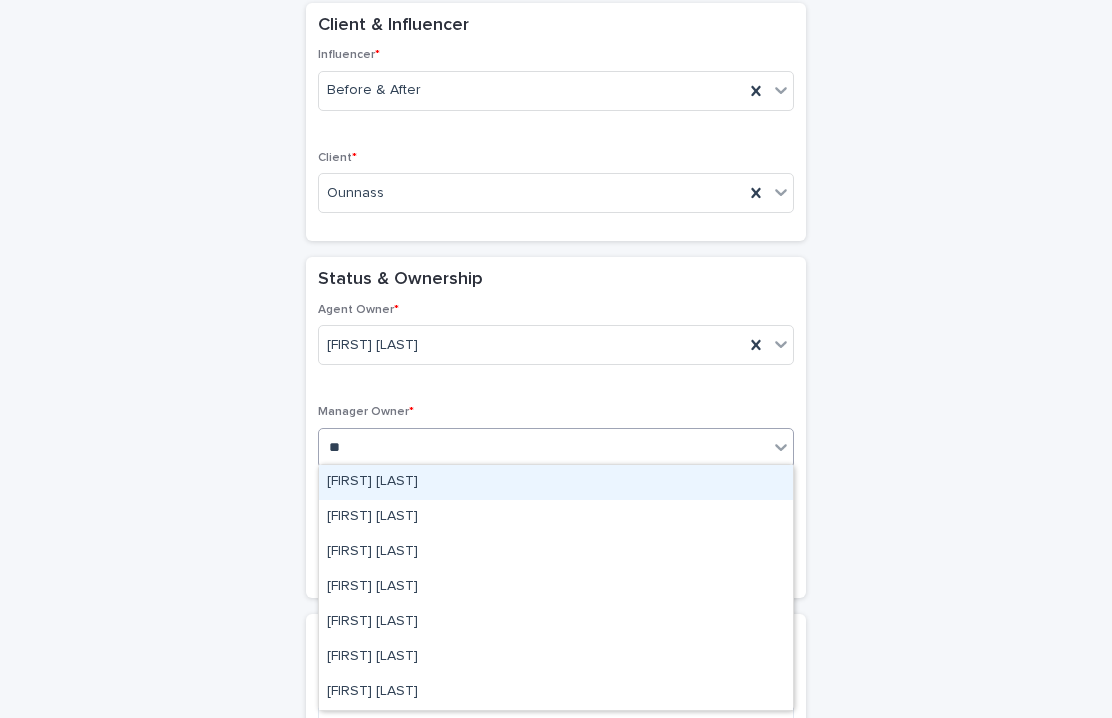 type on "***" 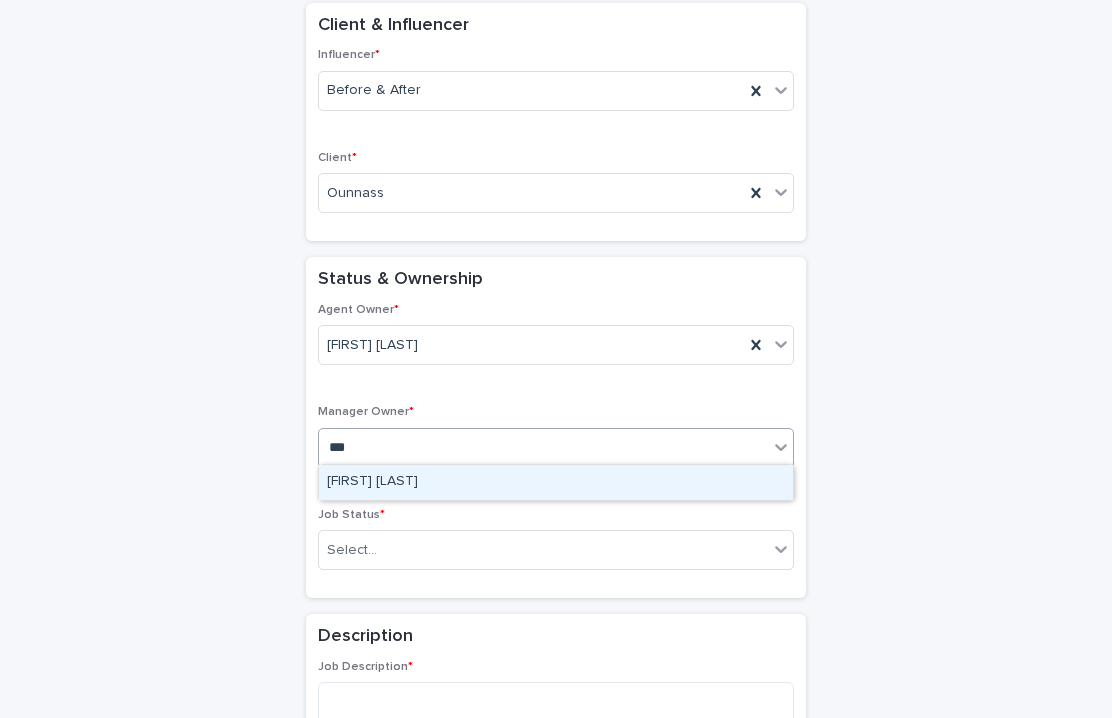 type 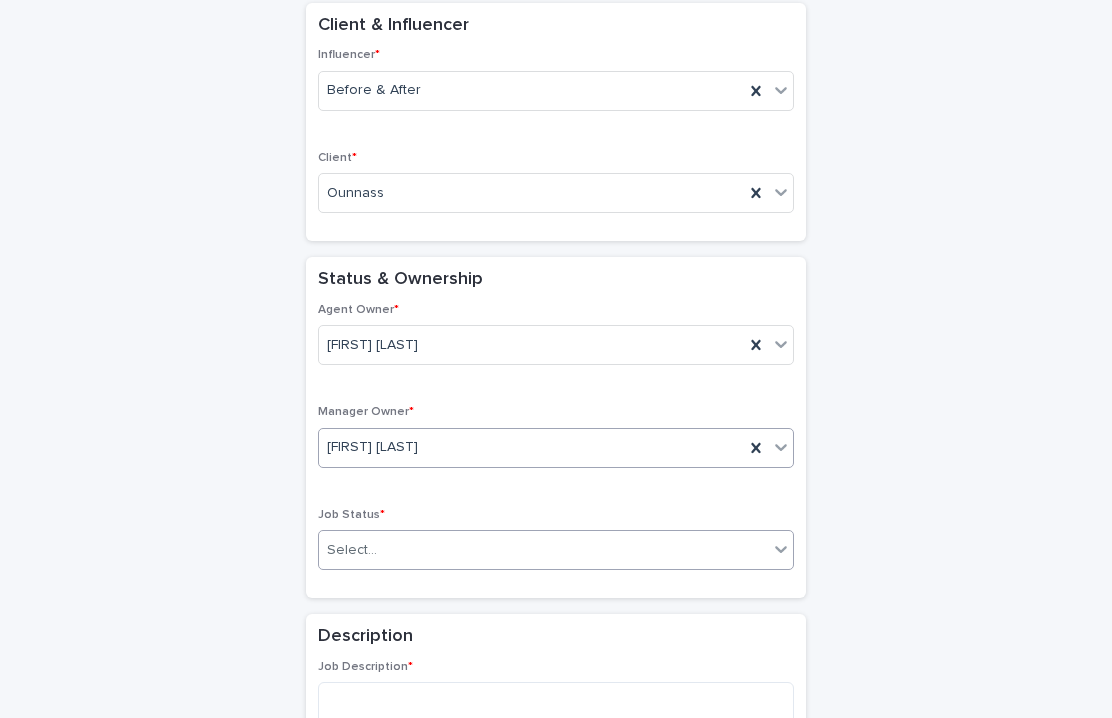 click on "Select..." at bounding box center [543, 550] 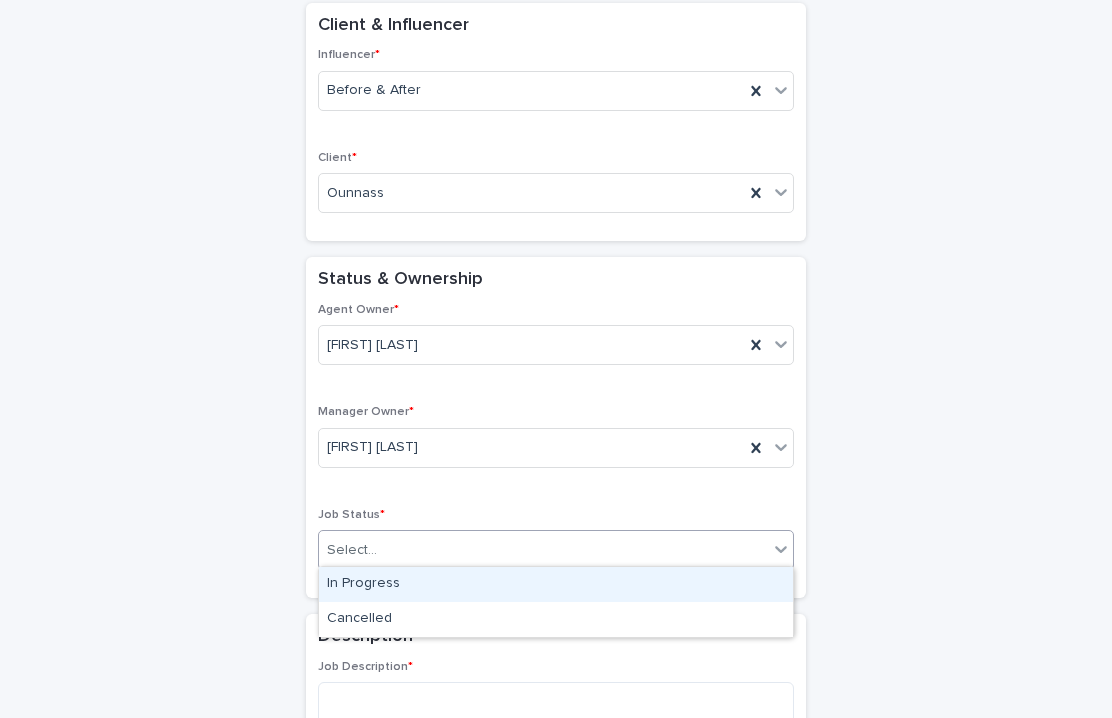 click on "In Progress" at bounding box center (556, 584) 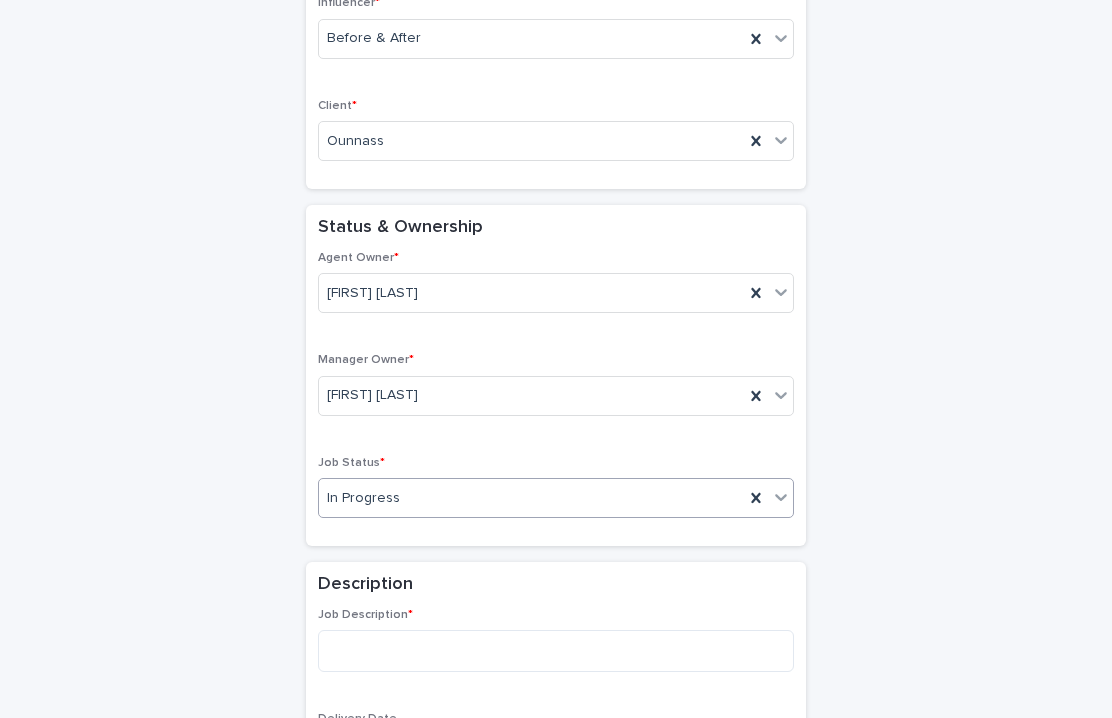 scroll, scrollTop: 345, scrollLeft: 0, axis: vertical 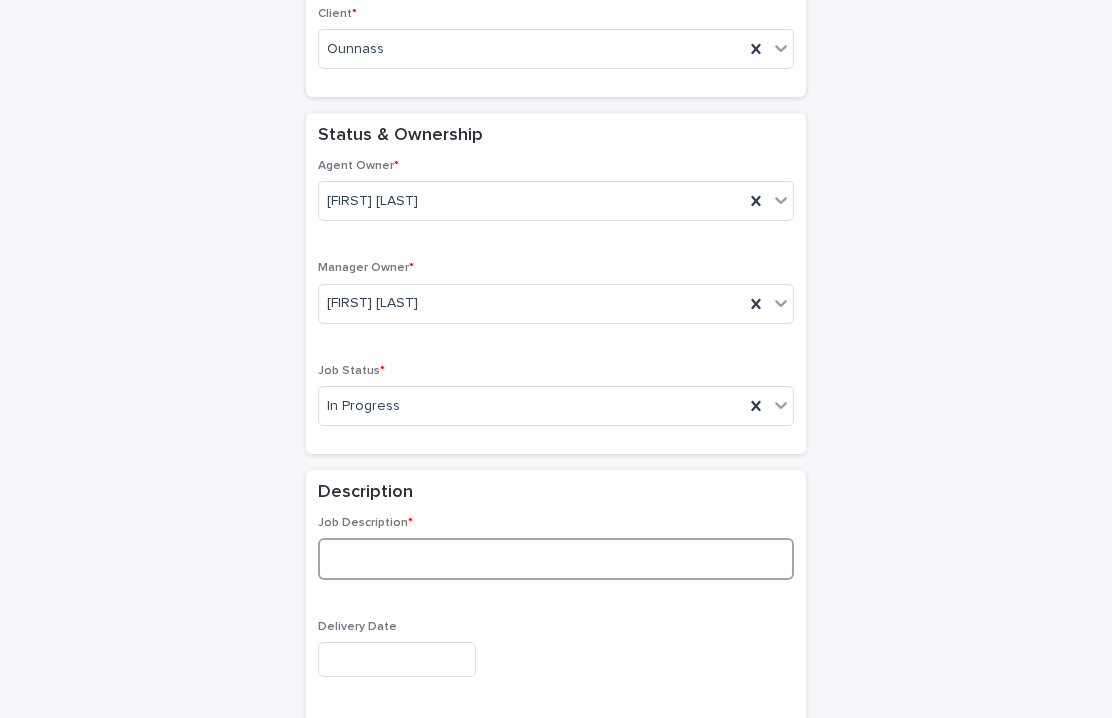 click at bounding box center (556, 559) 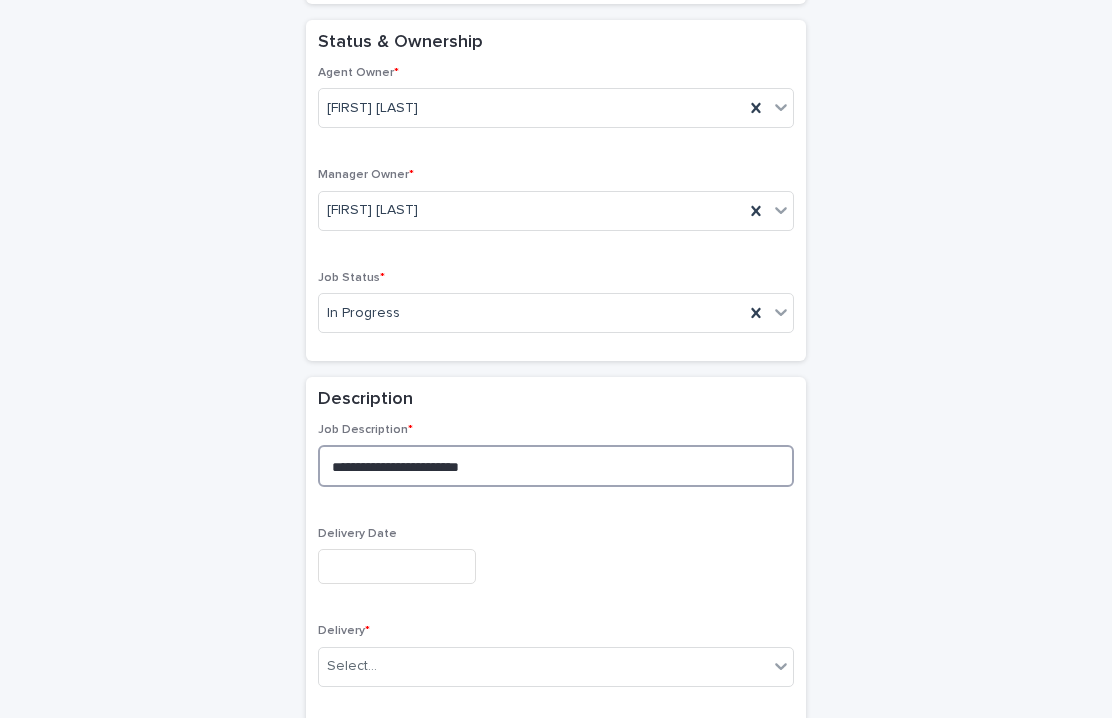 scroll, scrollTop: 444, scrollLeft: 0, axis: vertical 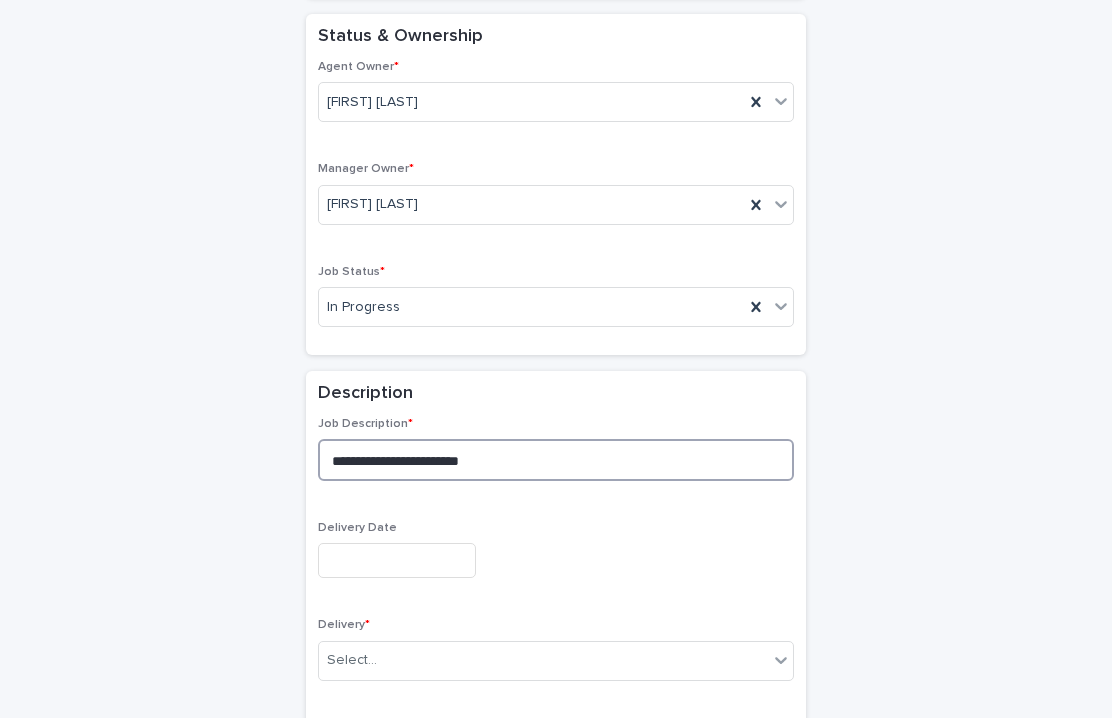 type on "**********" 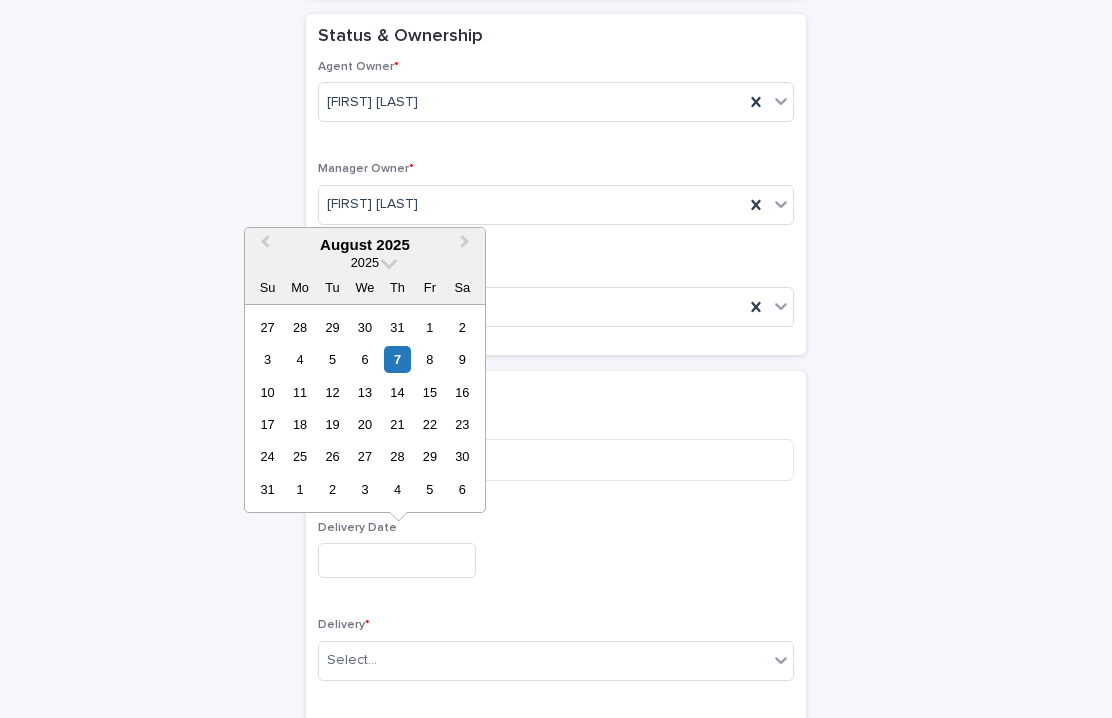 click at bounding box center (397, 560) 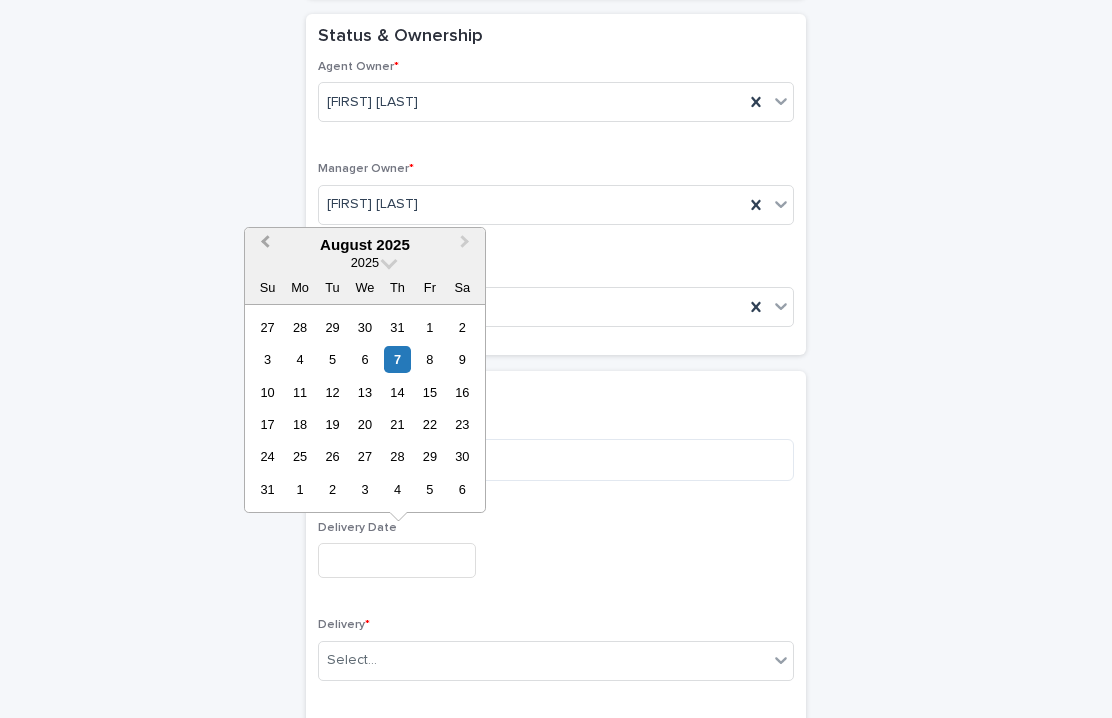click on "Previous Month" at bounding box center (263, 246) 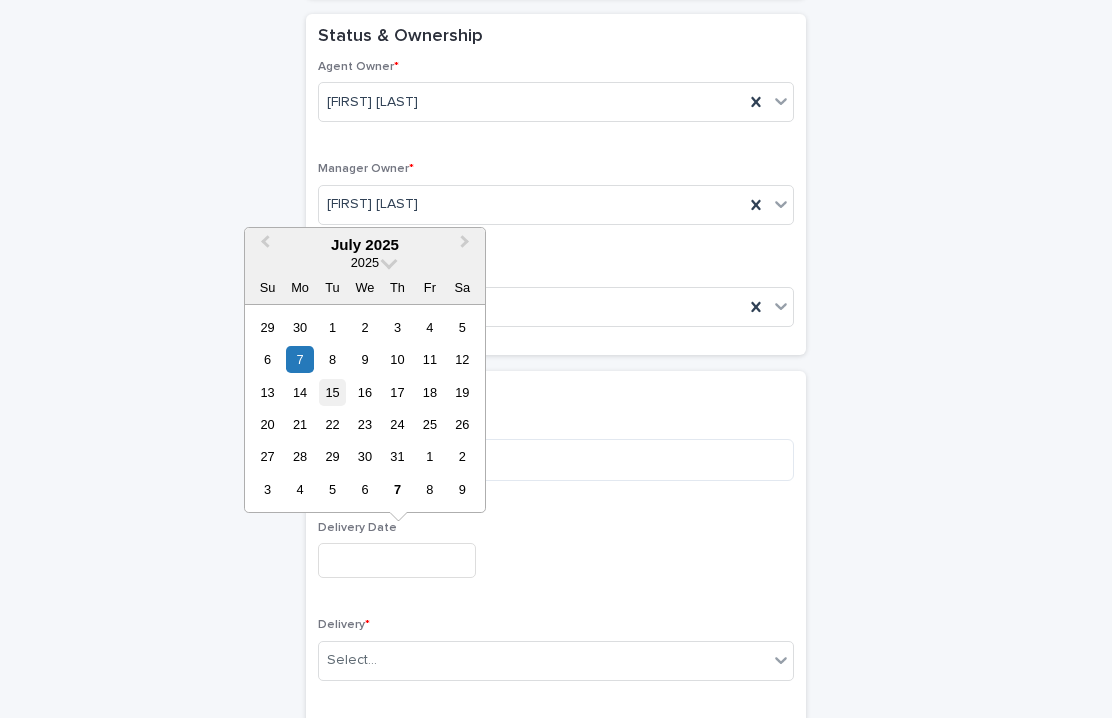 click on "15" at bounding box center (332, 392) 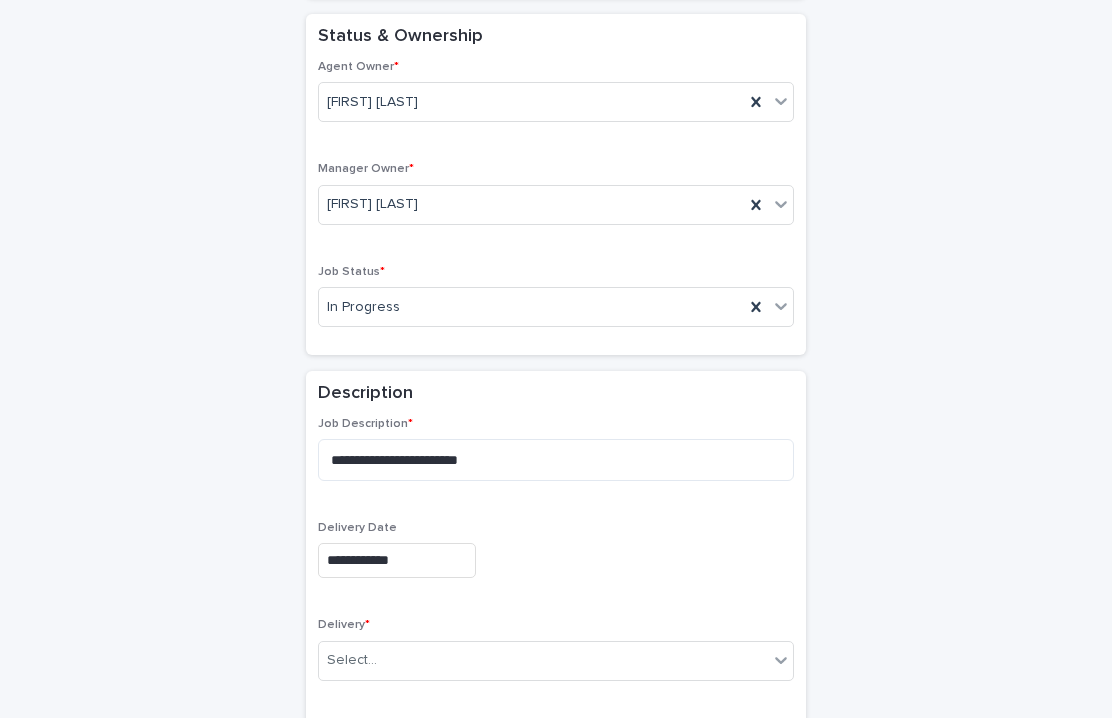 scroll, scrollTop: 675, scrollLeft: 0, axis: vertical 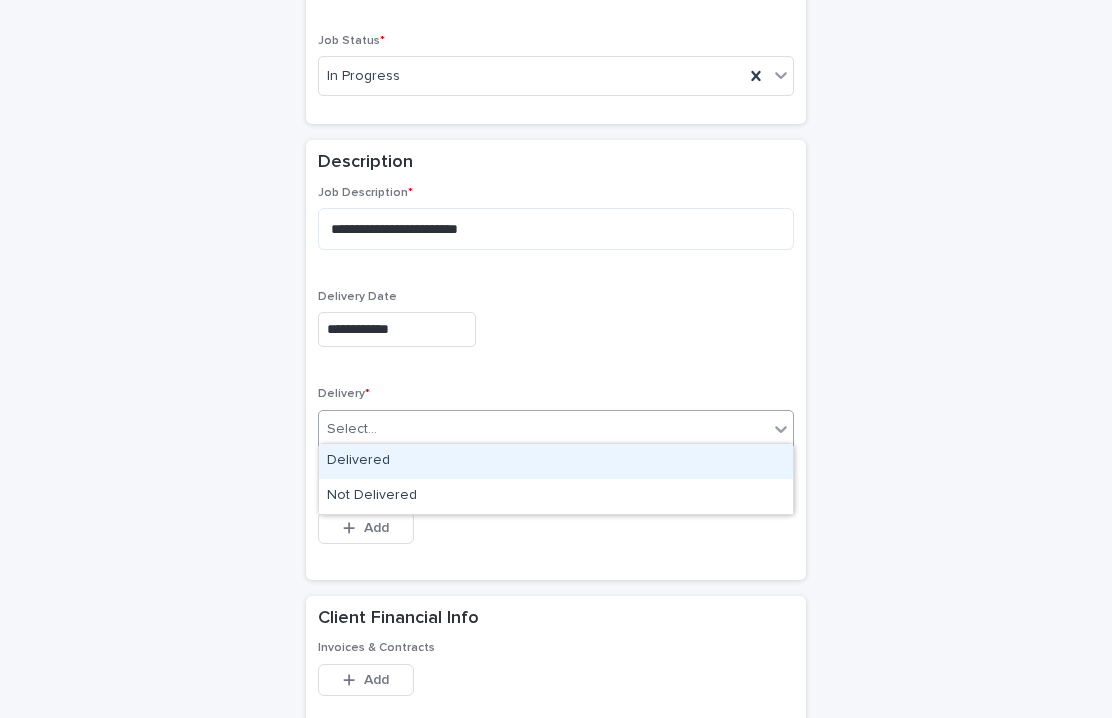 click on "Select..." at bounding box center [543, 429] 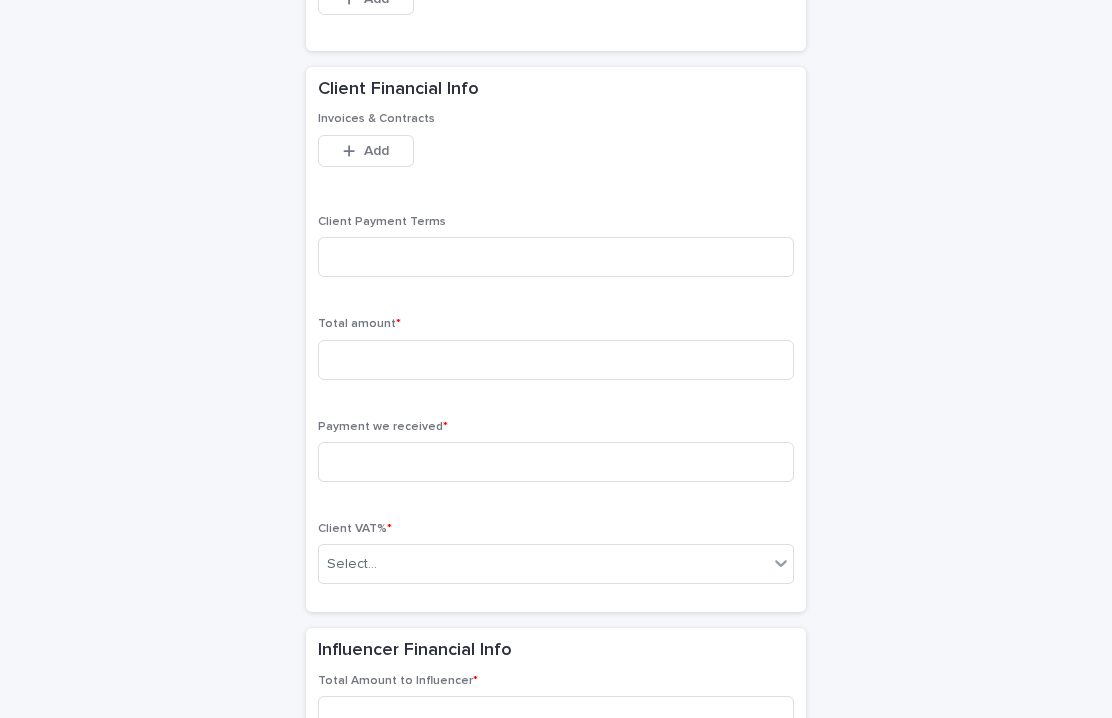 scroll, scrollTop: 1212, scrollLeft: 0, axis: vertical 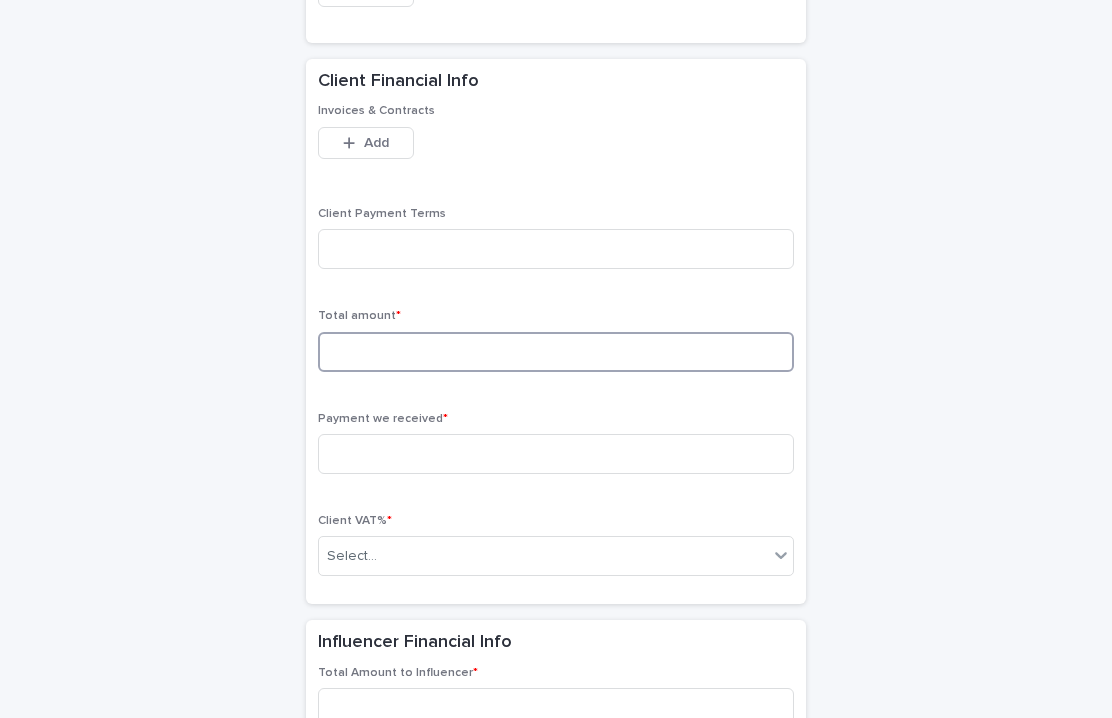 click at bounding box center (556, 352) 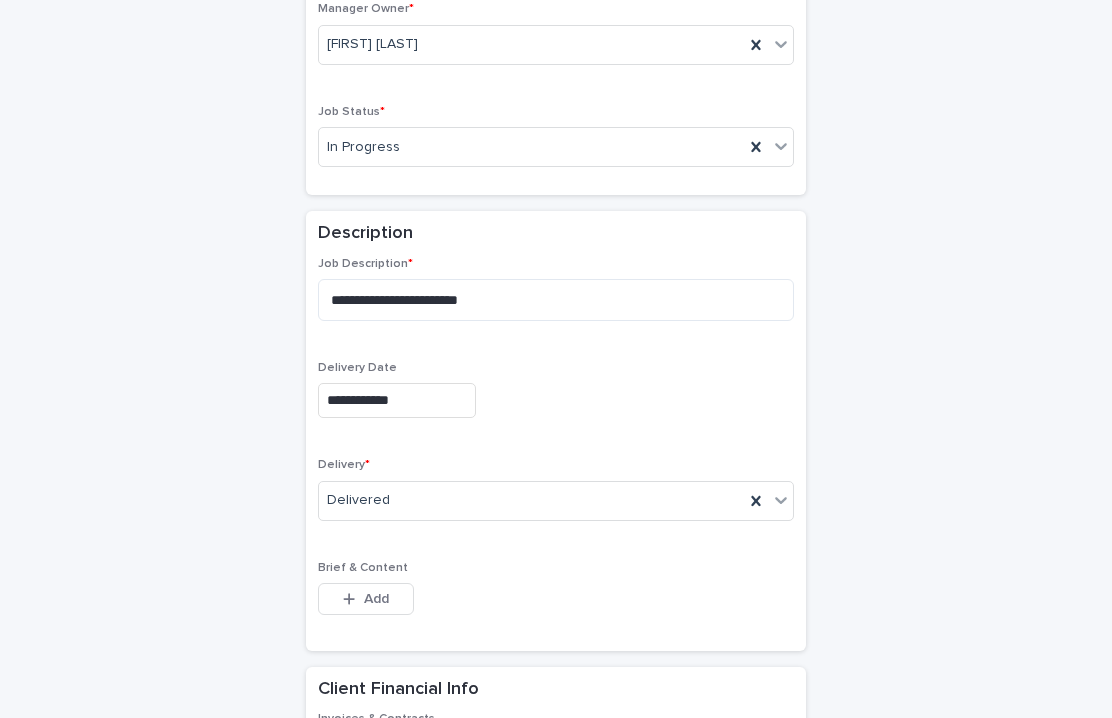 scroll, scrollTop: 564, scrollLeft: 0, axis: vertical 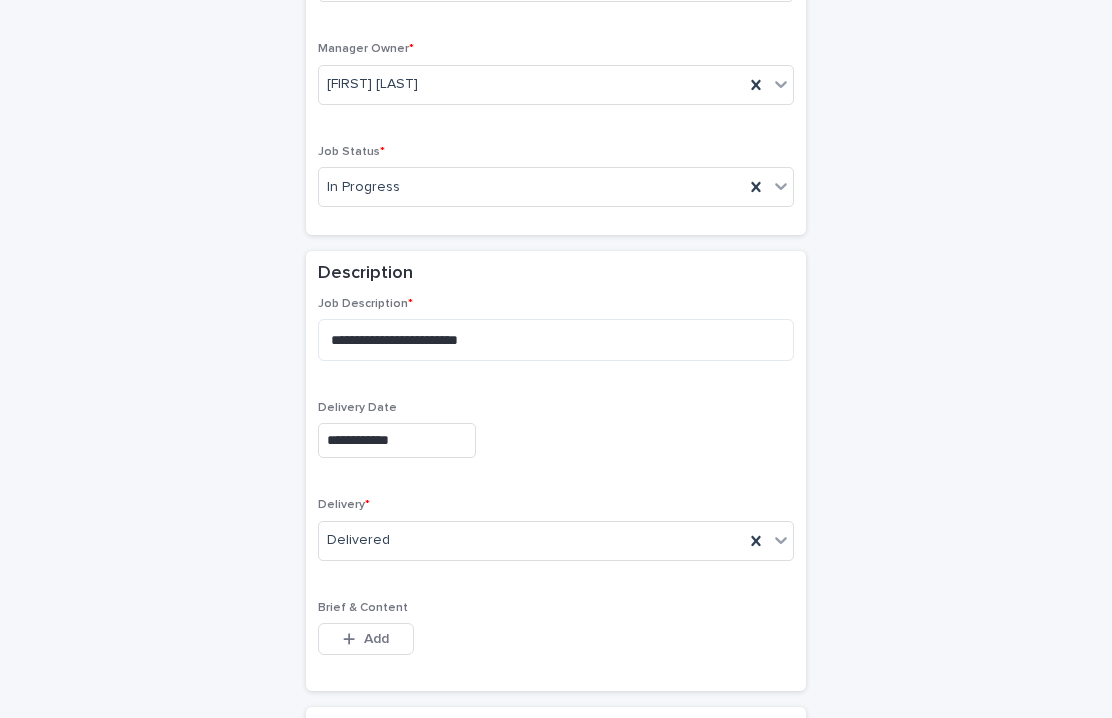 type on "****" 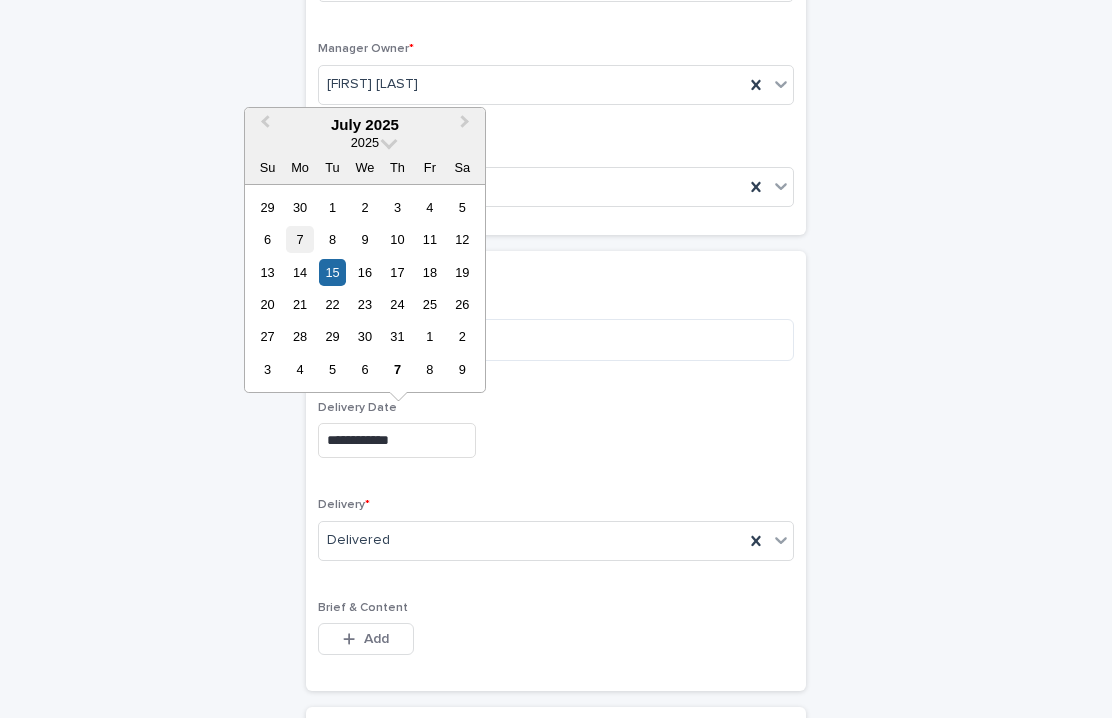 click on "7" at bounding box center [299, 239] 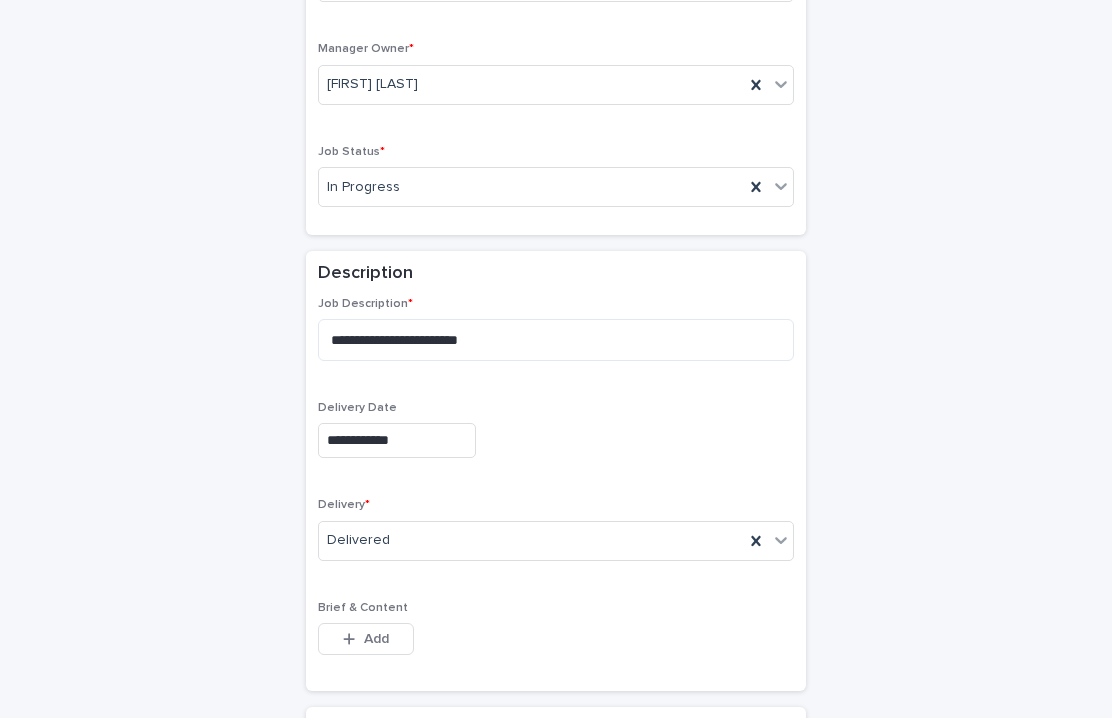 type on "**********" 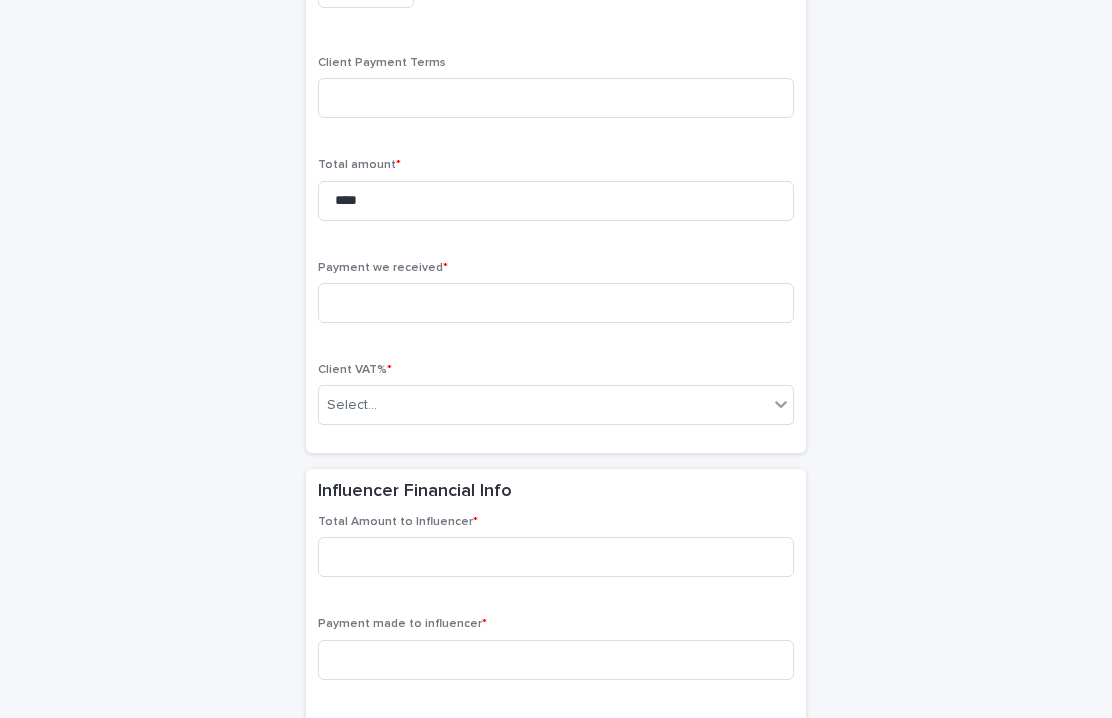 scroll, scrollTop: 1446, scrollLeft: 0, axis: vertical 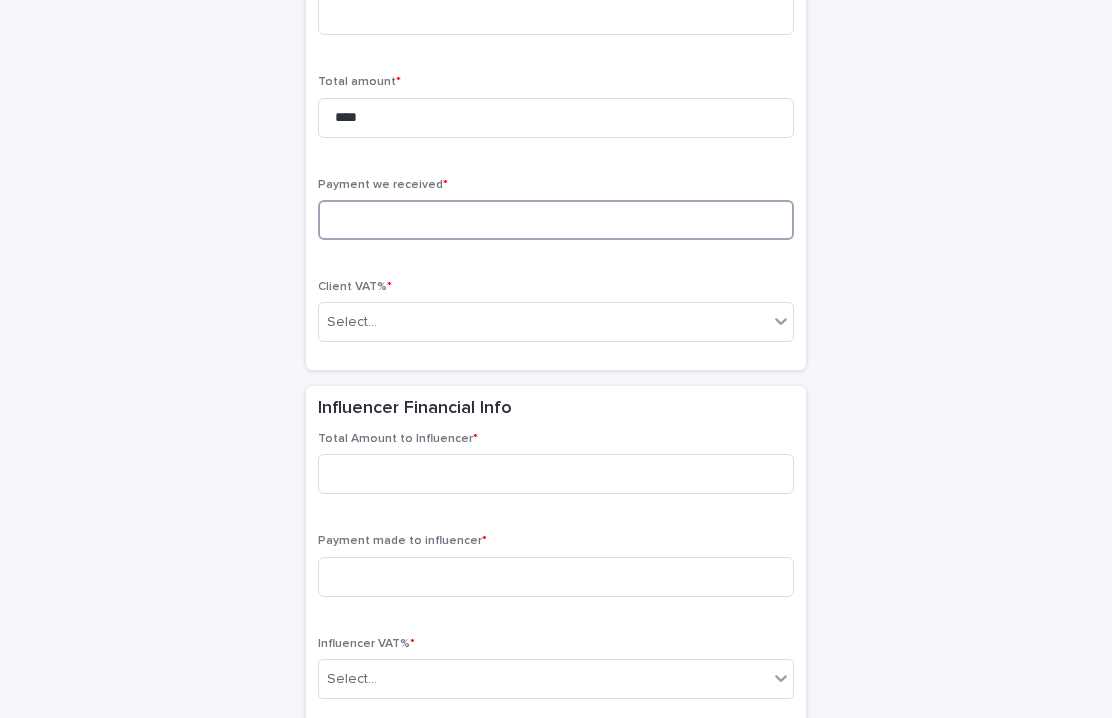 click at bounding box center (556, 220) 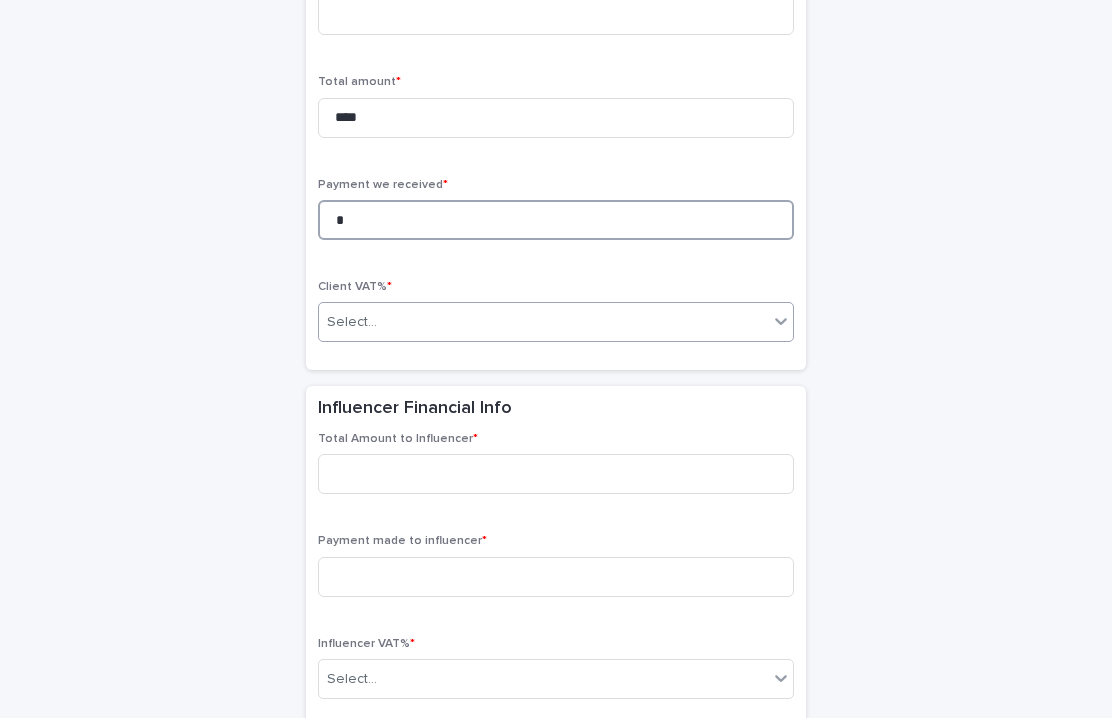 type on "*" 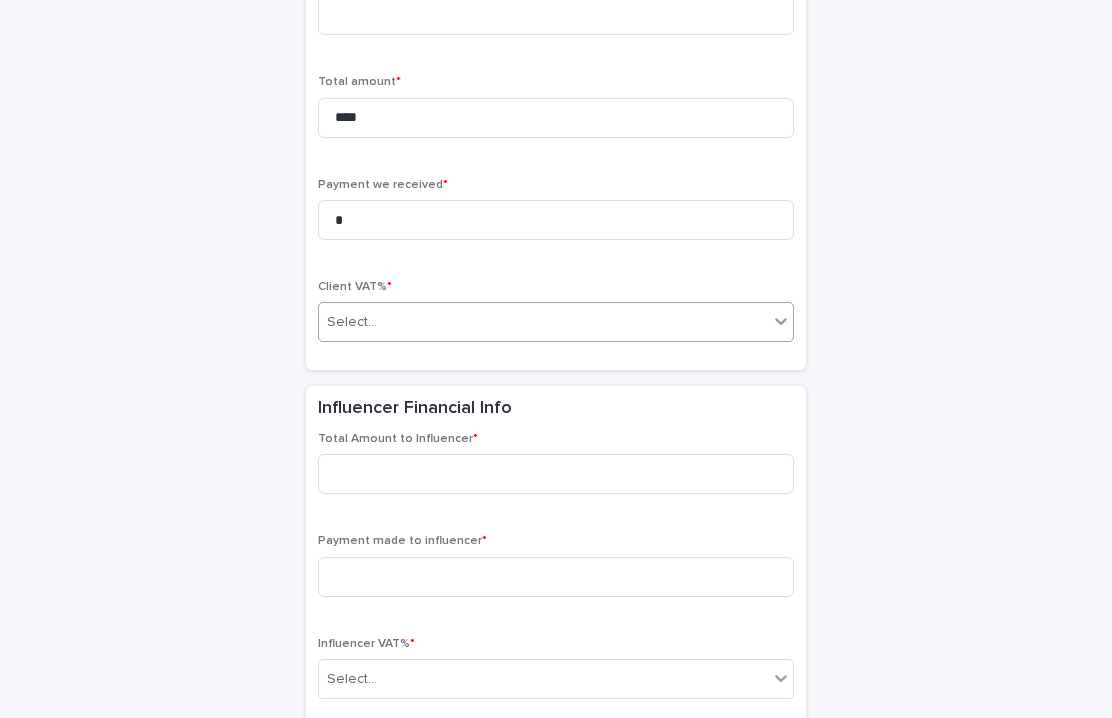 click on "Select..." at bounding box center (543, 322) 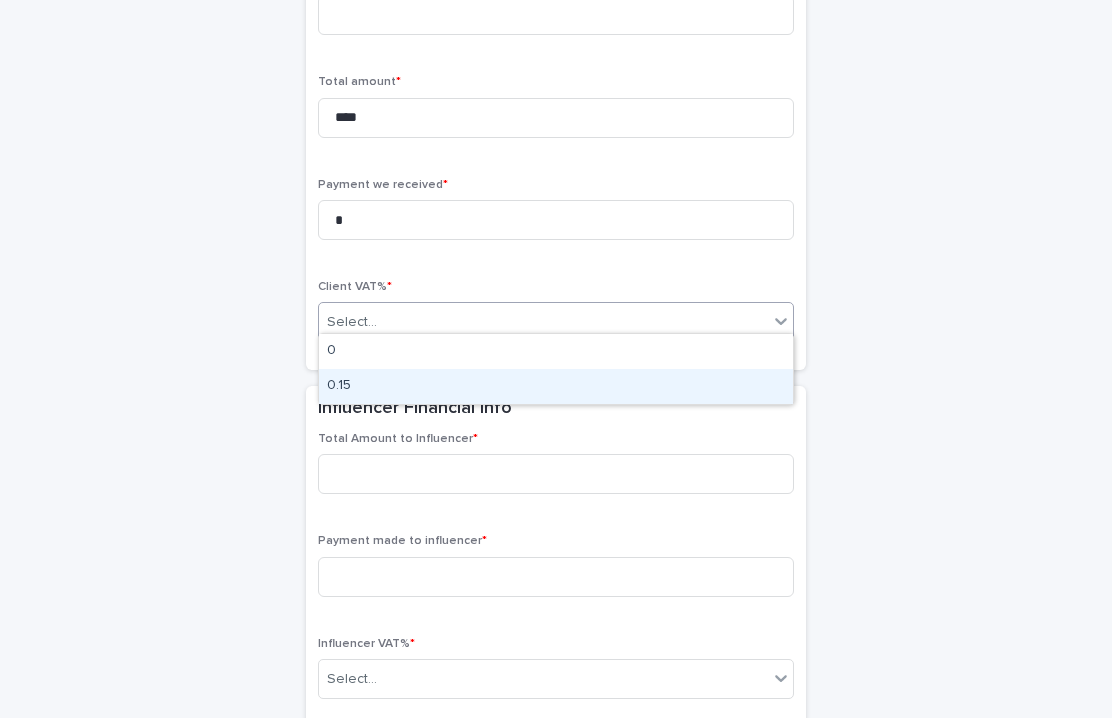 click on "0.15" at bounding box center [556, 386] 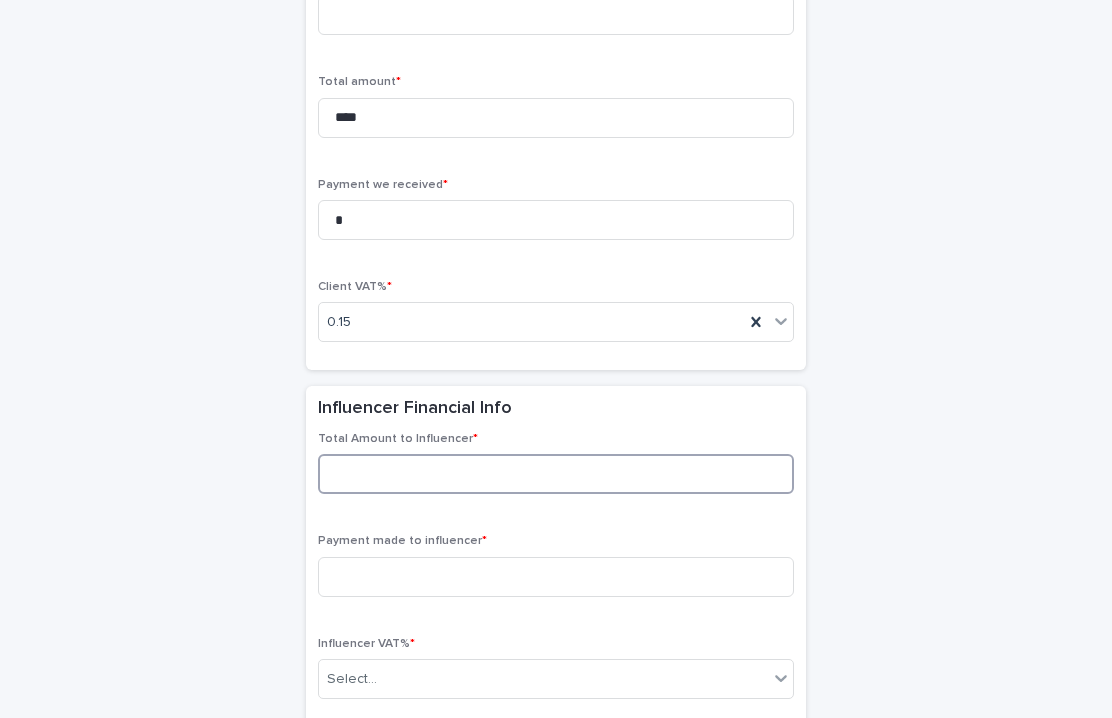 click at bounding box center [556, 474] 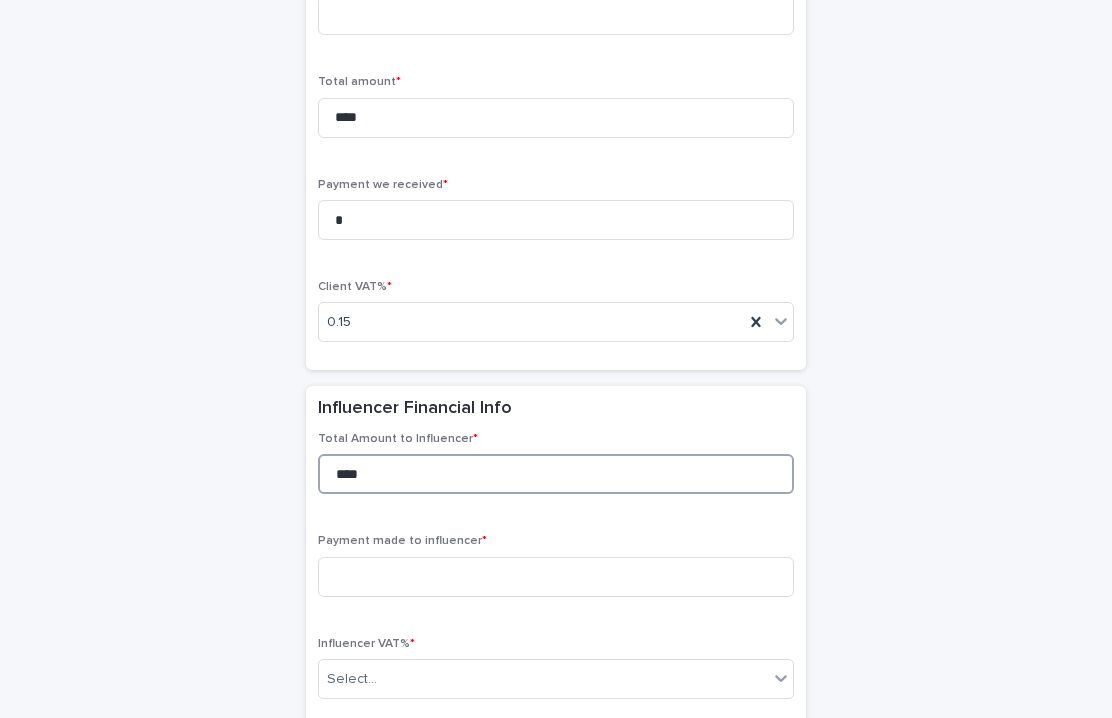 scroll, scrollTop: 1502, scrollLeft: 0, axis: vertical 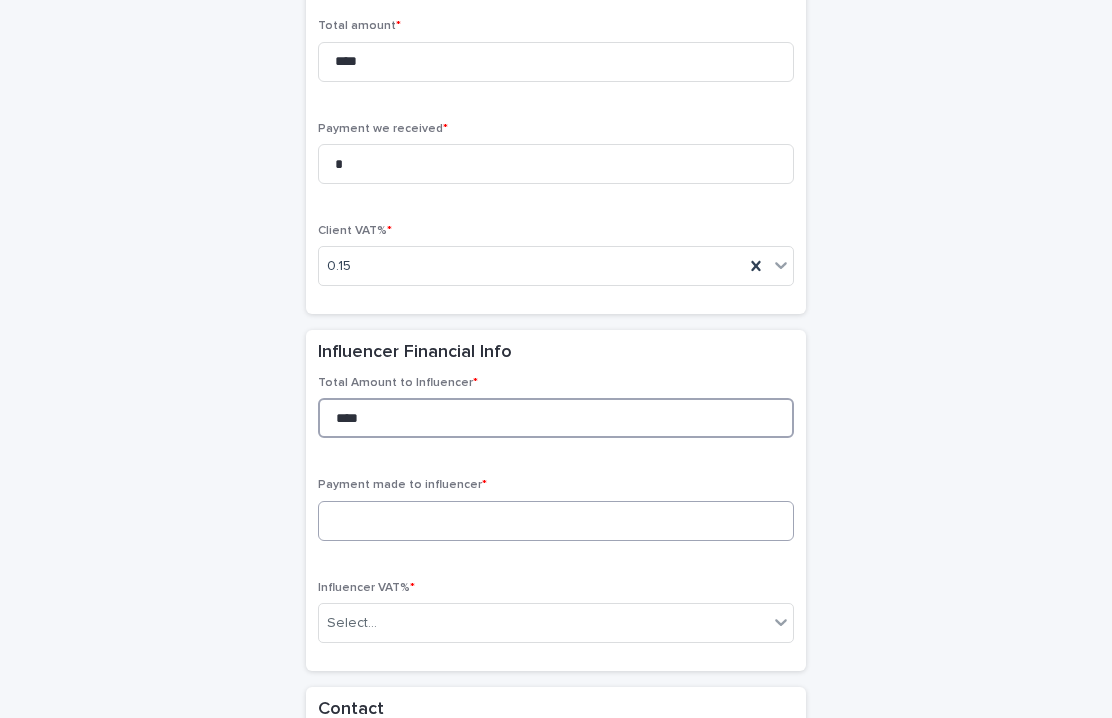 type on "****" 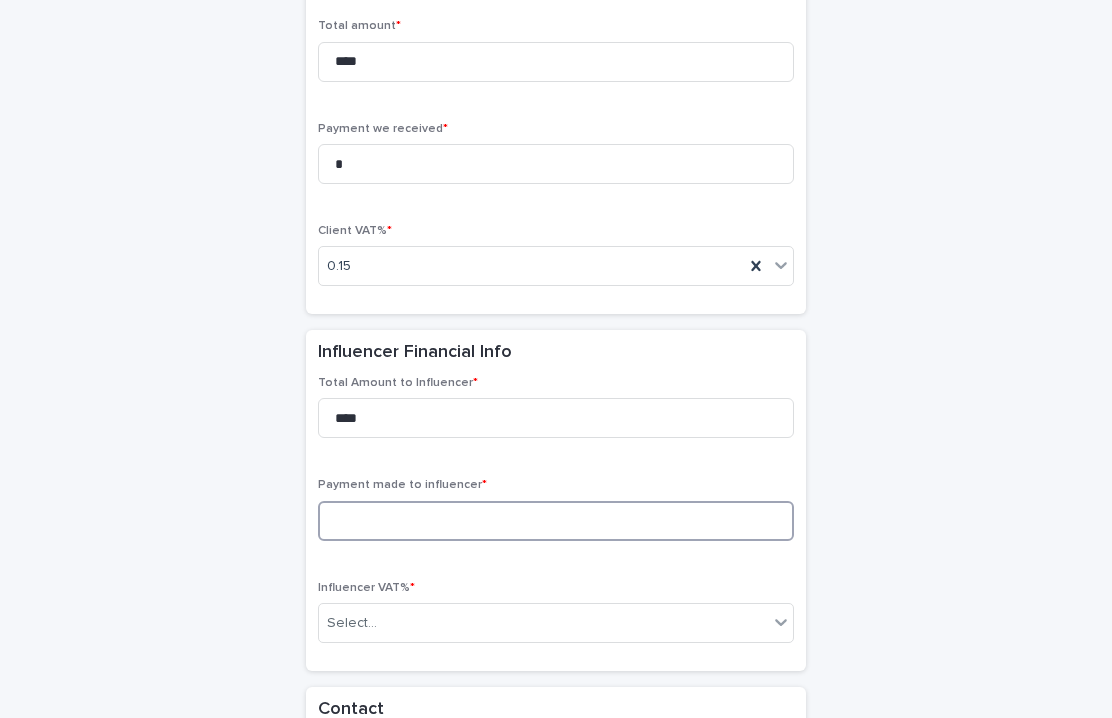 click at bounding box center [556, 521] 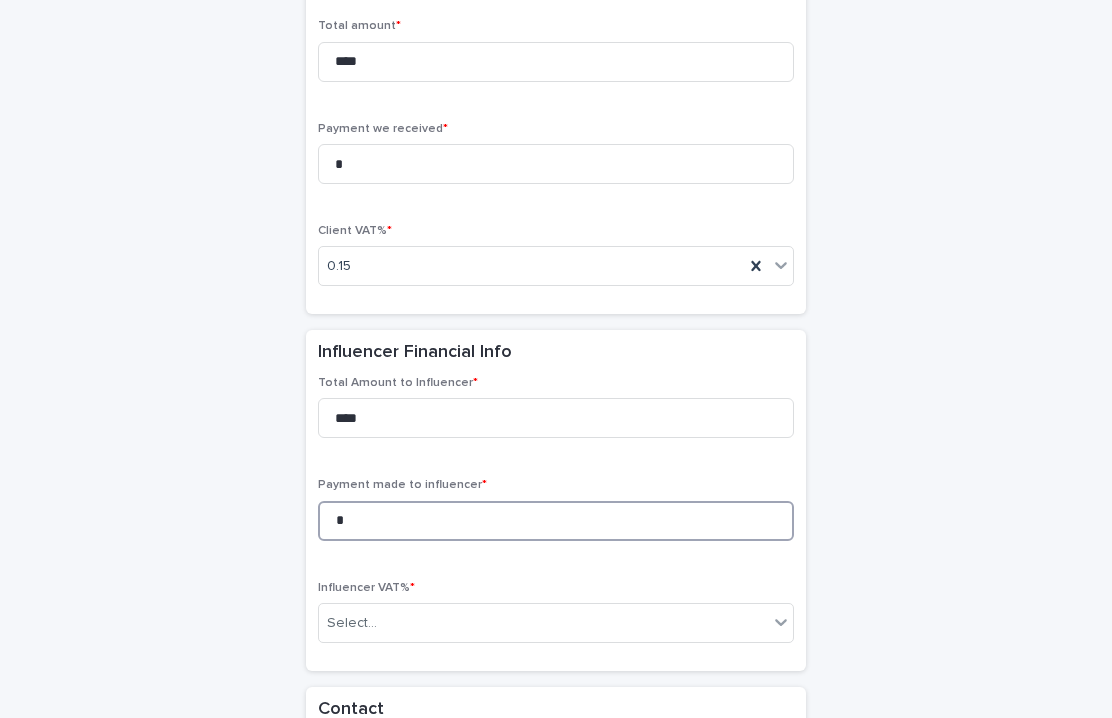 scroll, scrollTop: 1661, scrollLeft: 0, axis: vertical 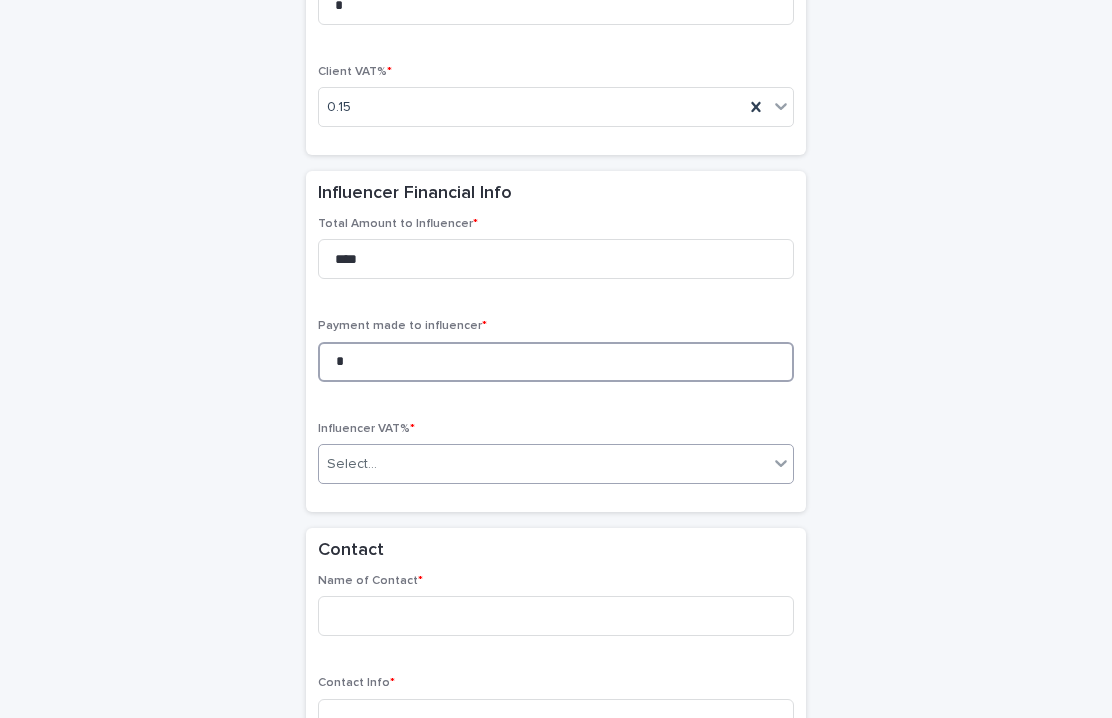 type on "*" 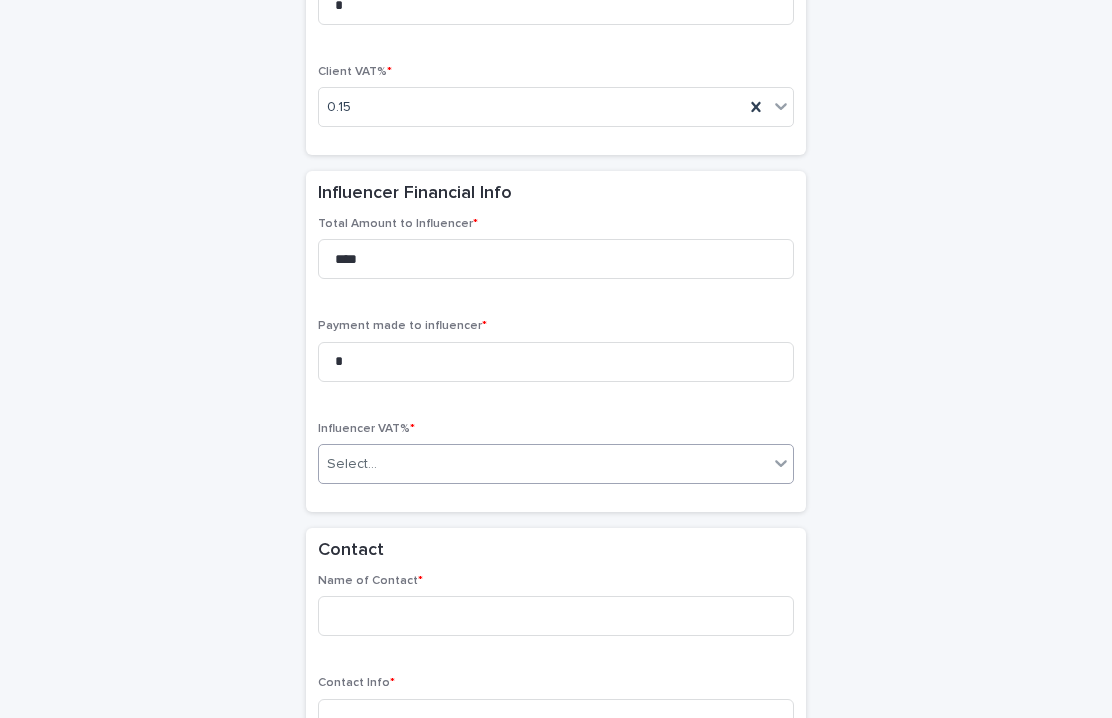 click on "Select..." at bounding box center [543, 464] 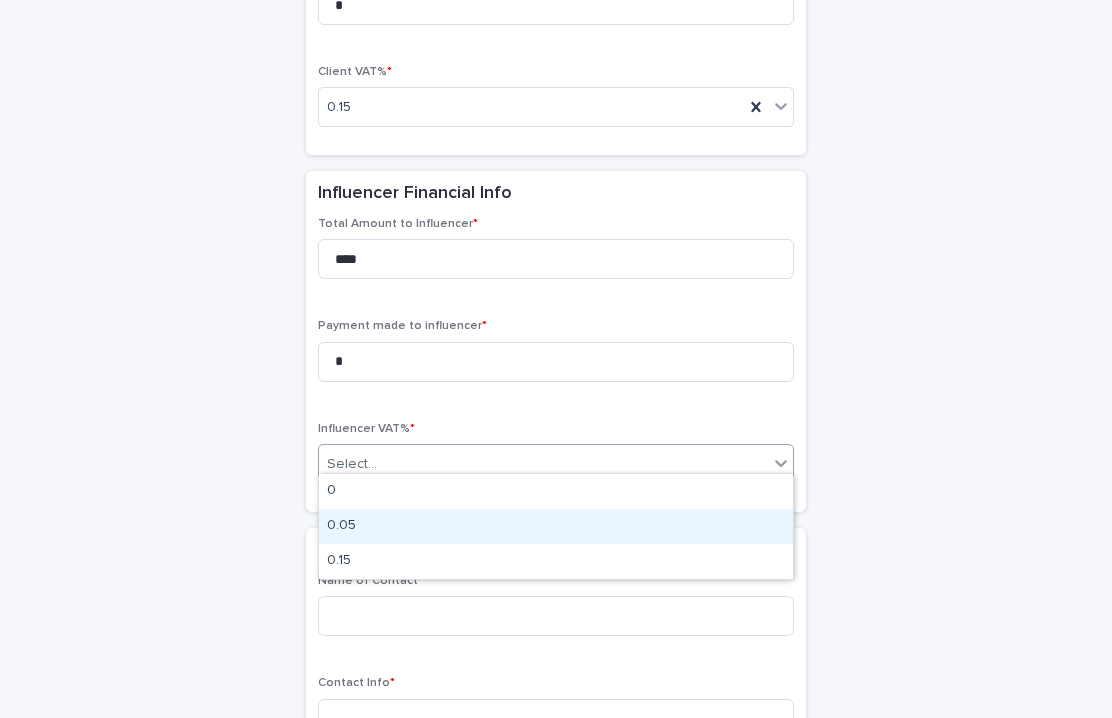 click on "0.05" at bounding box center (556, 526) 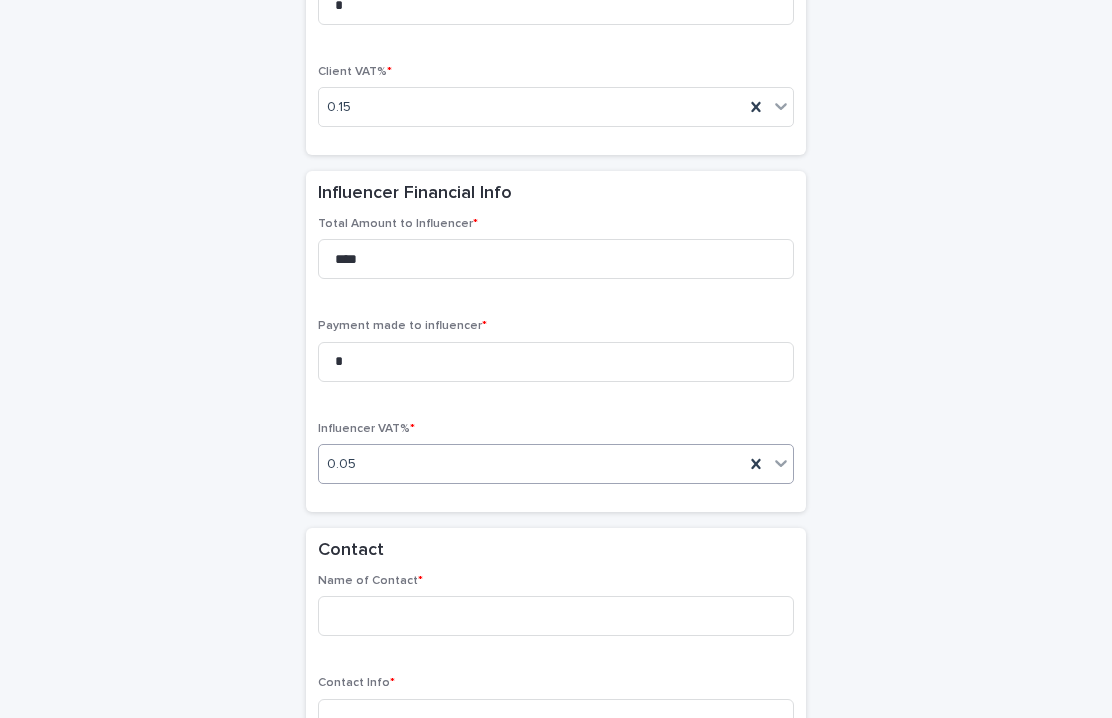 click on "0.05" at bounding box center [556, 464] 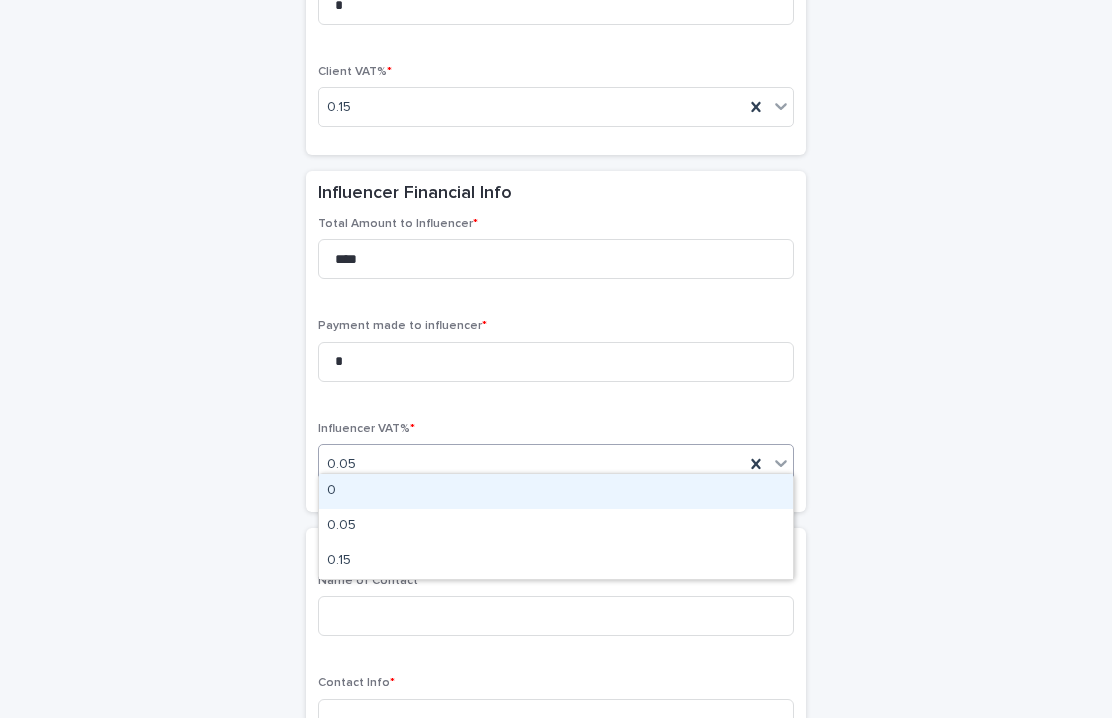 click on "0" at bounding box center (556, 491) 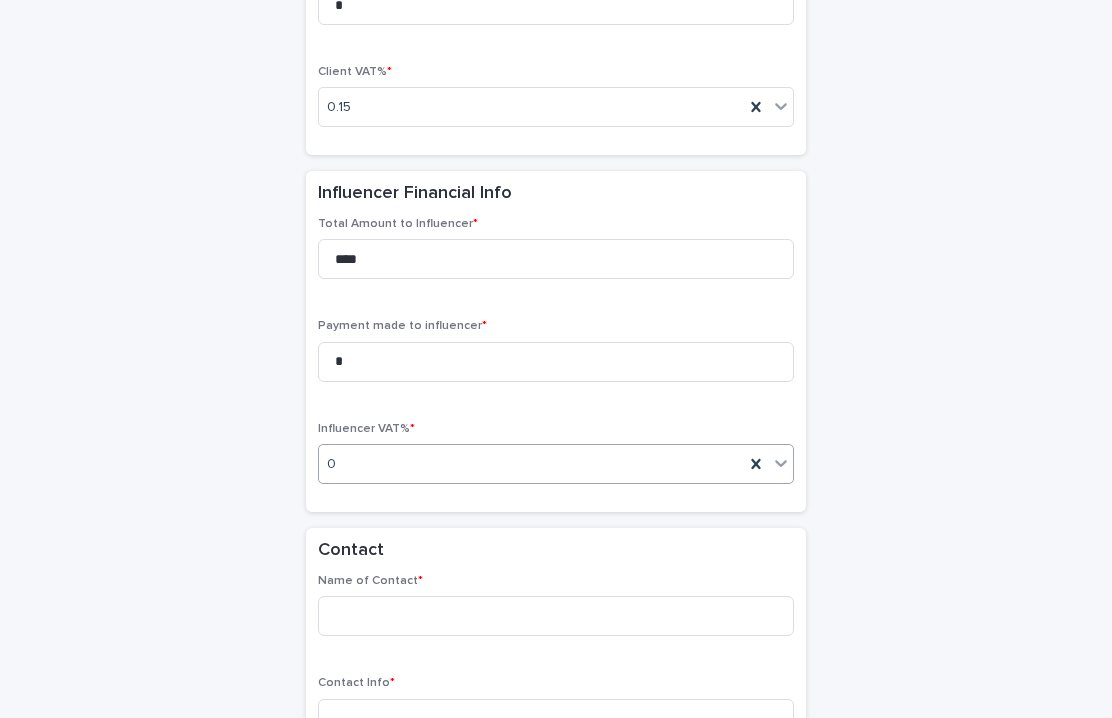 scroll, scrollTop: 1845, scrollLeft: 0, axis: vertical 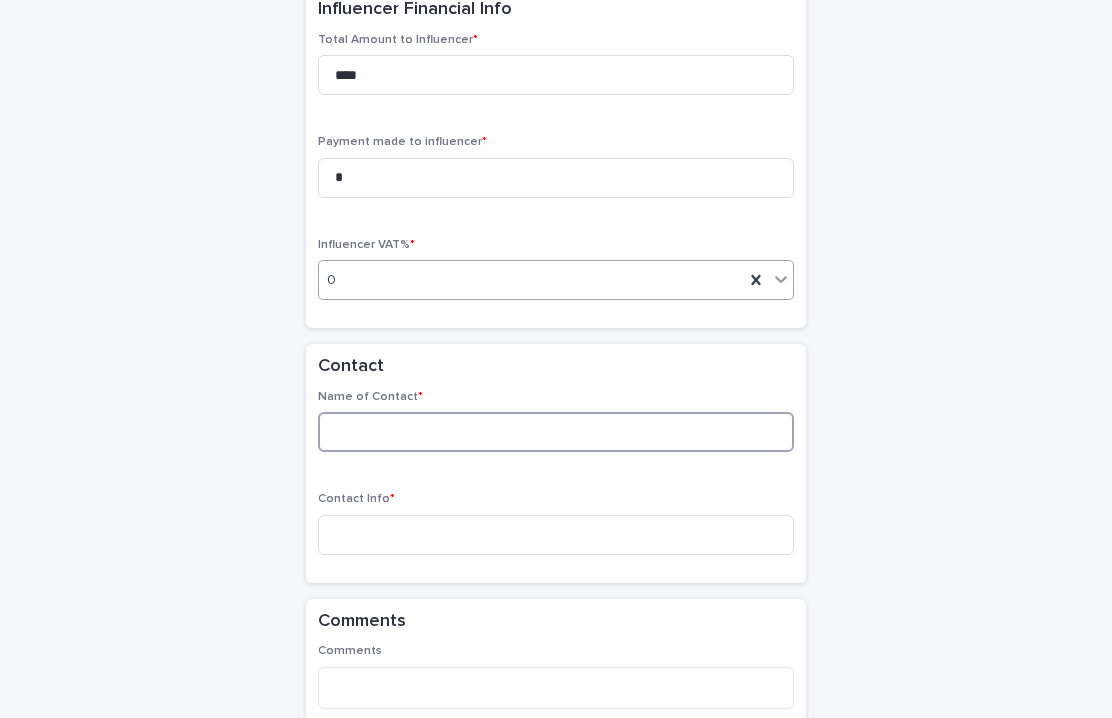 click at bounding box center (556, 432) 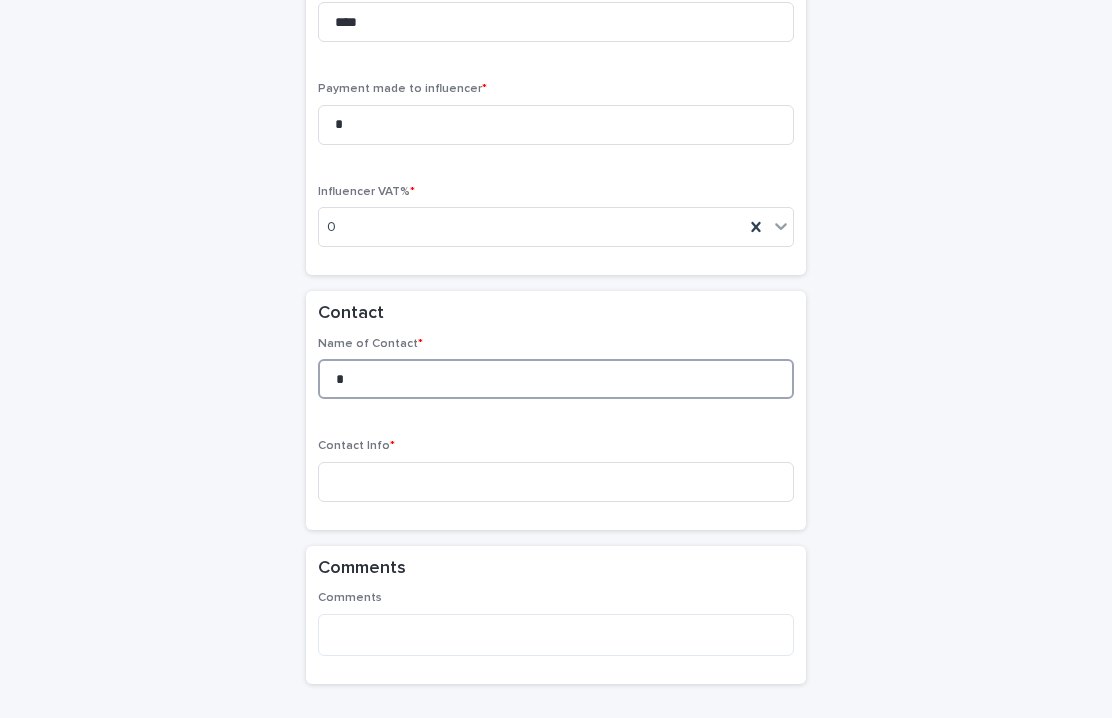 scroll, scrollTop: 1906, scrollLeft: 0, axis: vertical 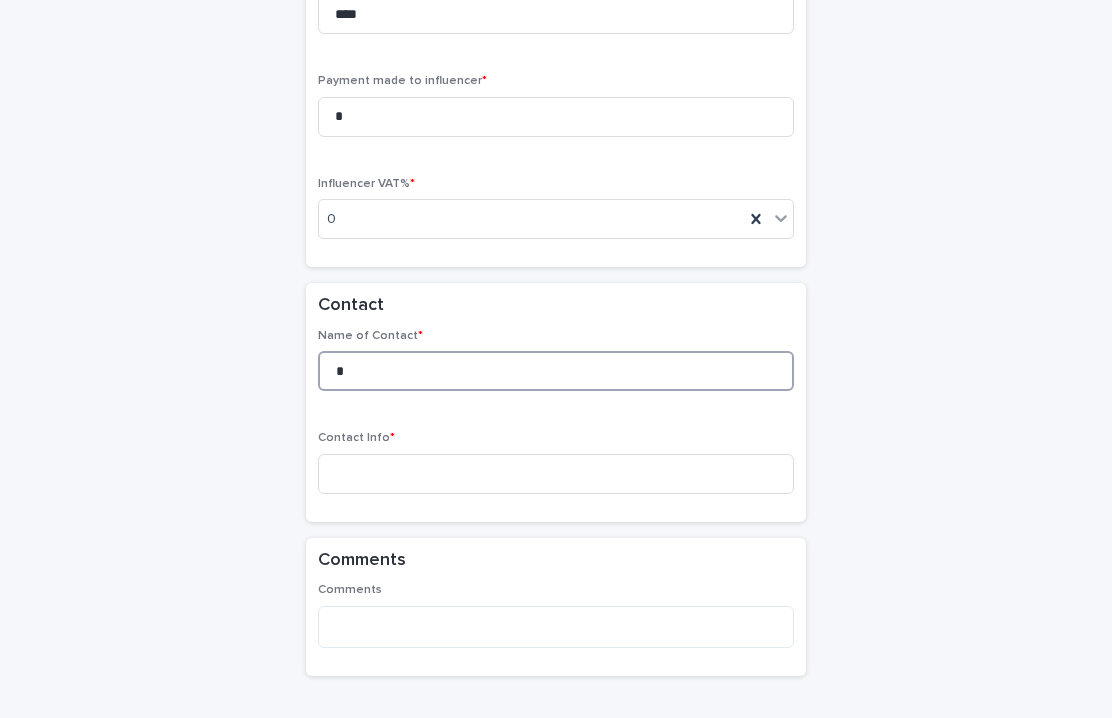 type on "*" 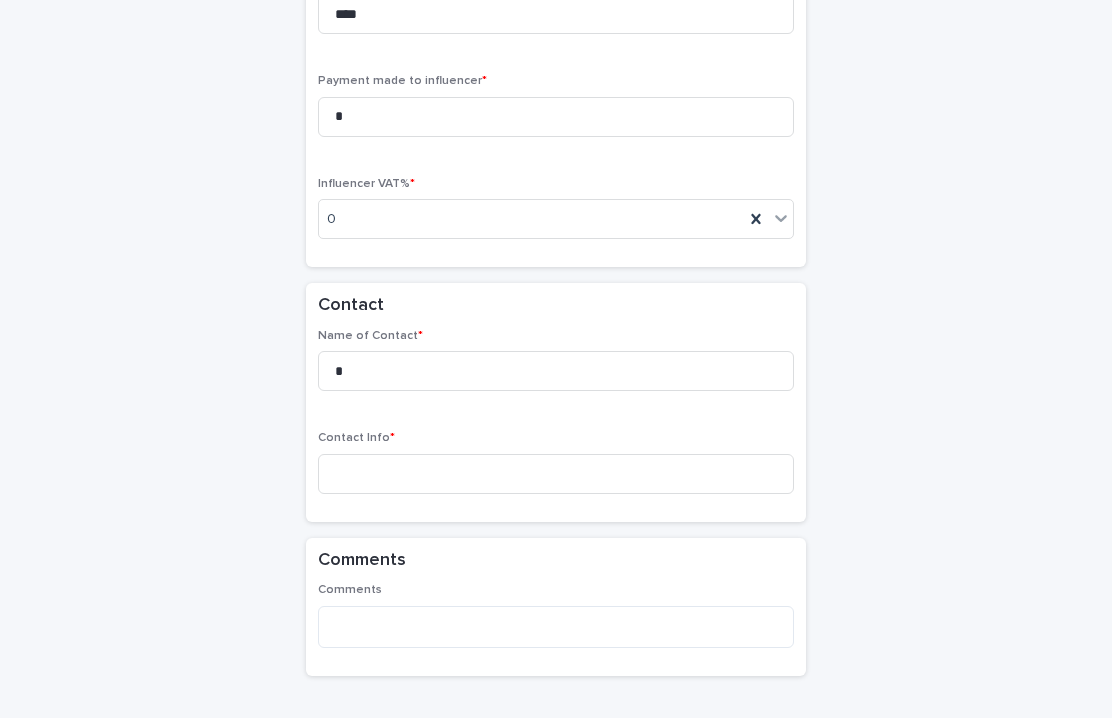 click on "Contact Info *" at bounding box center [556, 470] 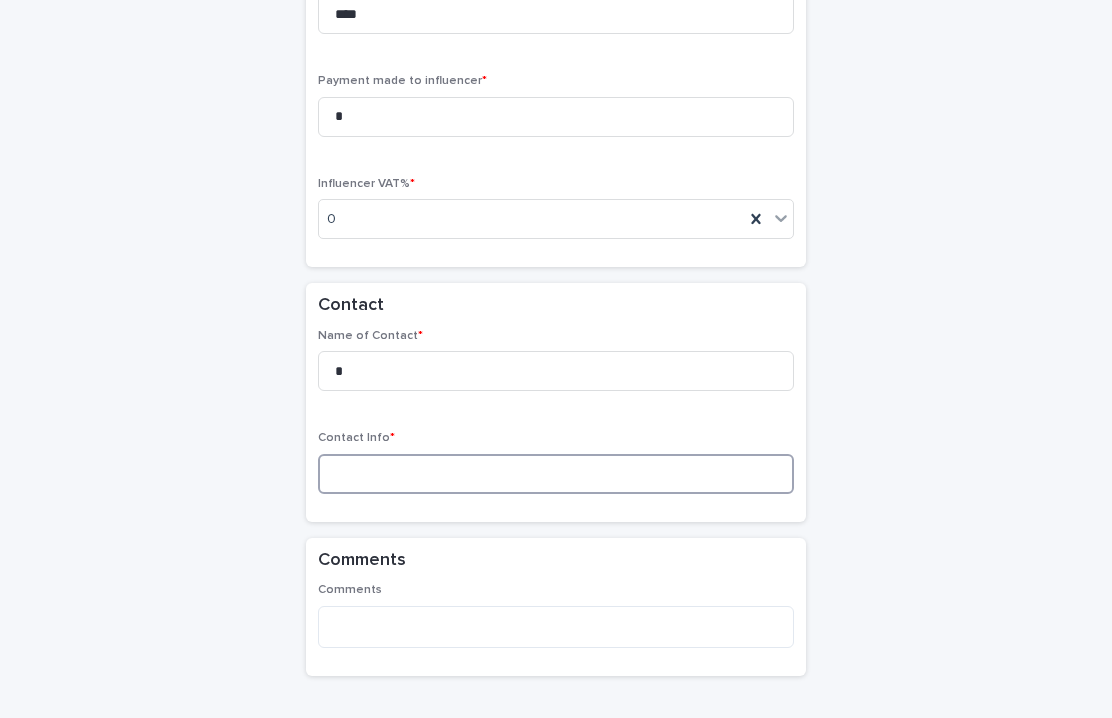 click at bounding box center [556, 474] 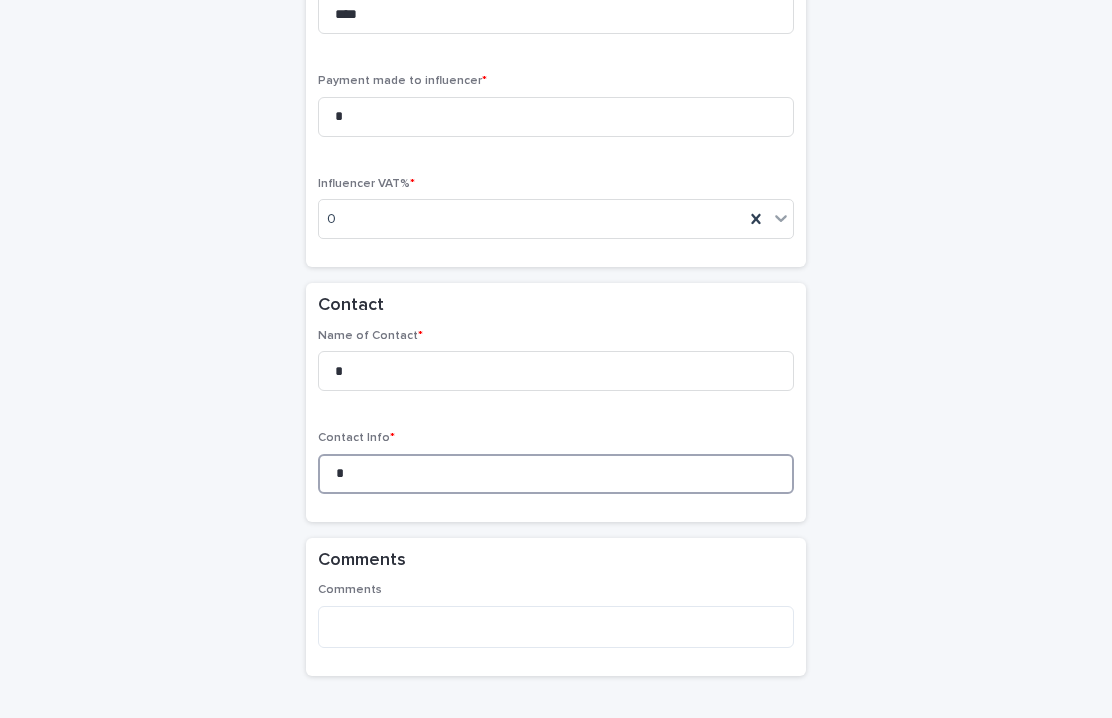 scroll, scrollTop: 2089, scrollLeft: 0, axis: vertical 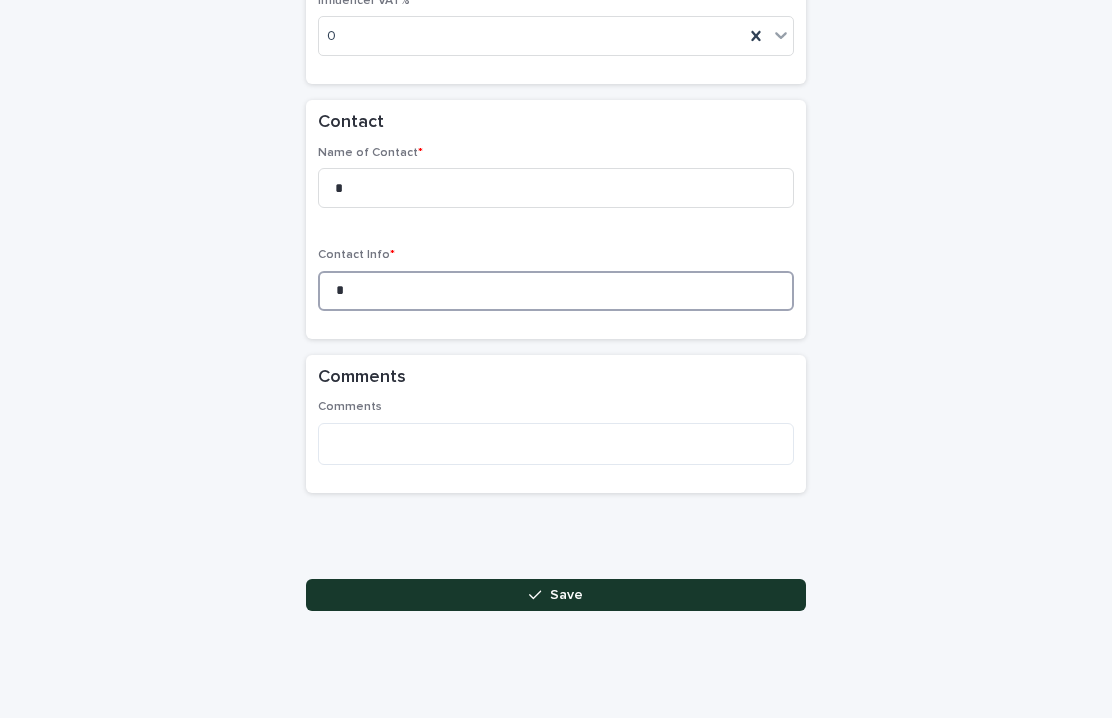 type on "*" 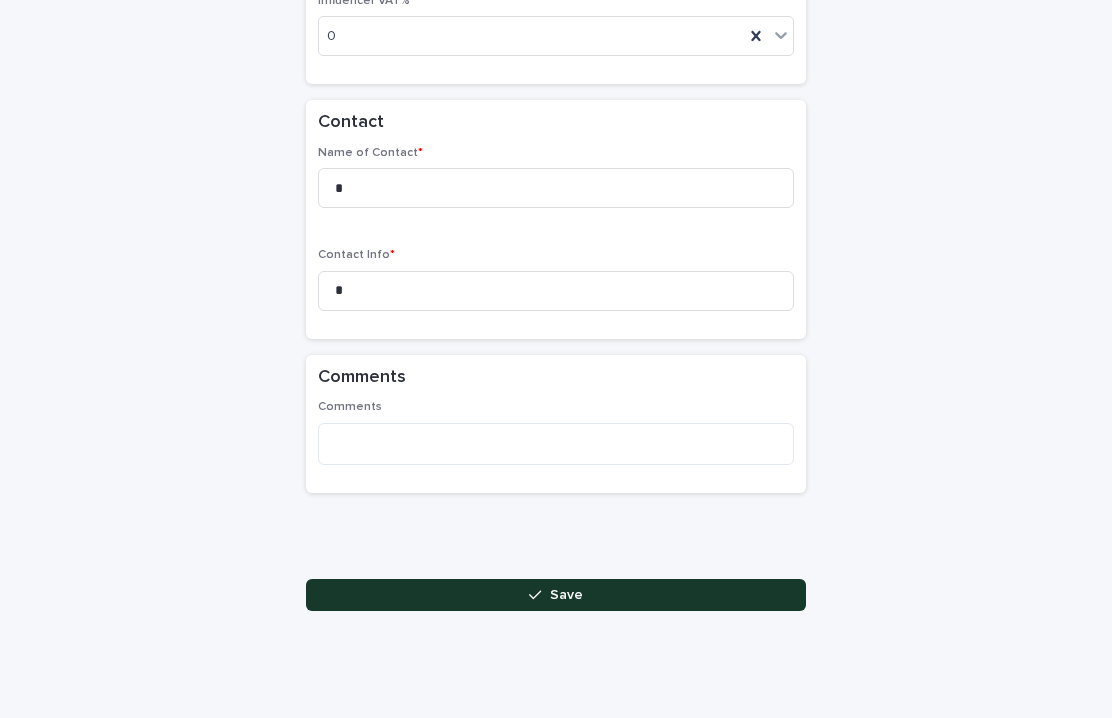 click 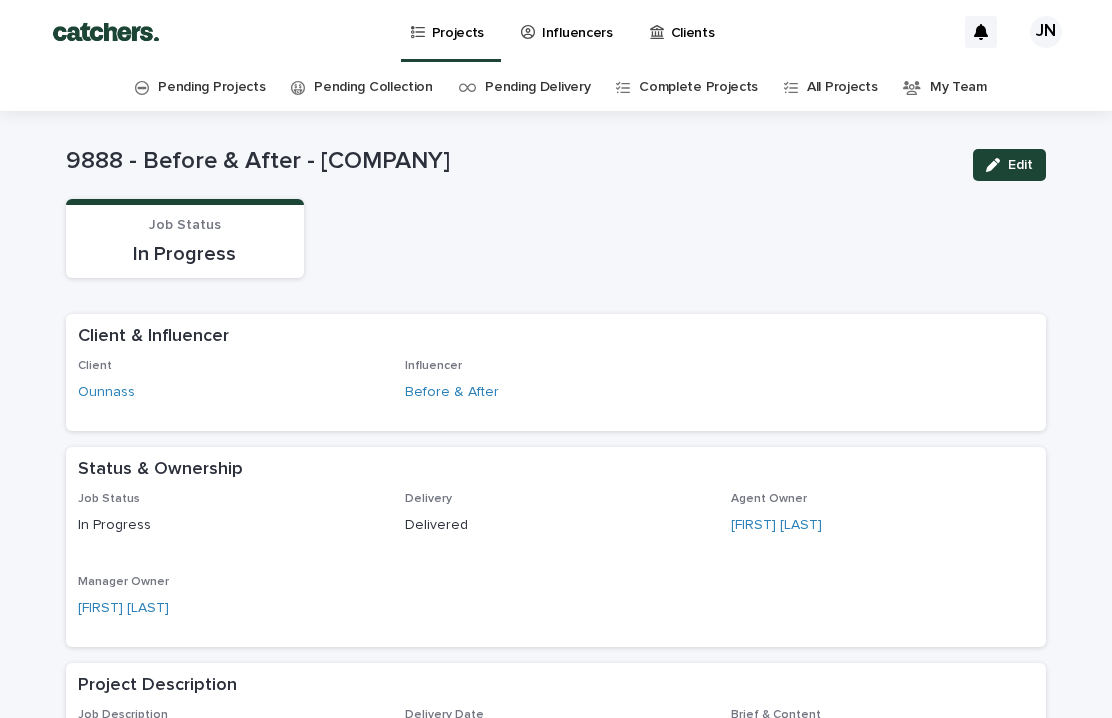 scroll, scrollTop: 0, scrollLeft: 0, axis: both 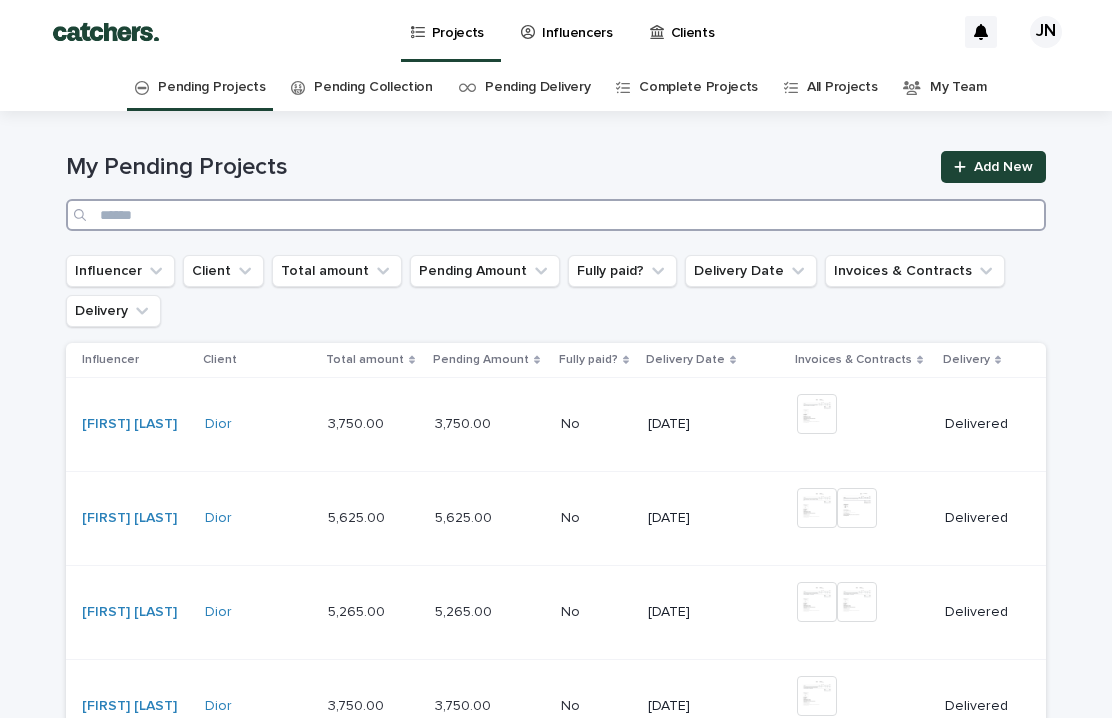 click at bounding box center [556, 215] 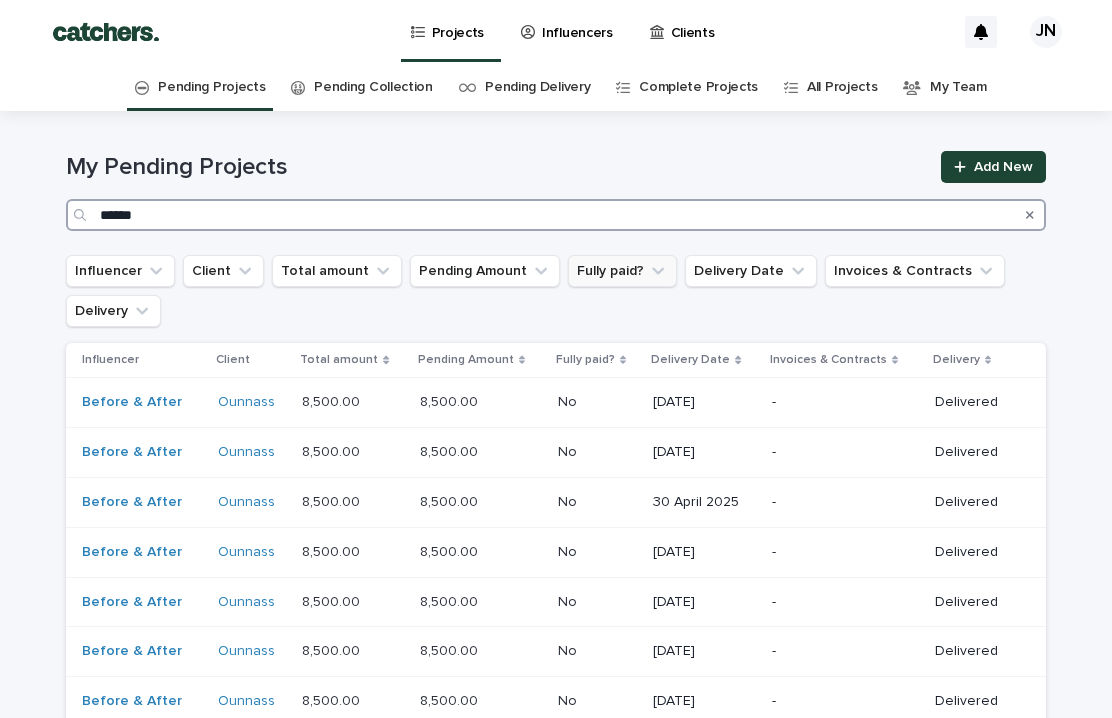 scroll, scrollTop: 0, scrollLeft: 0, axis: both 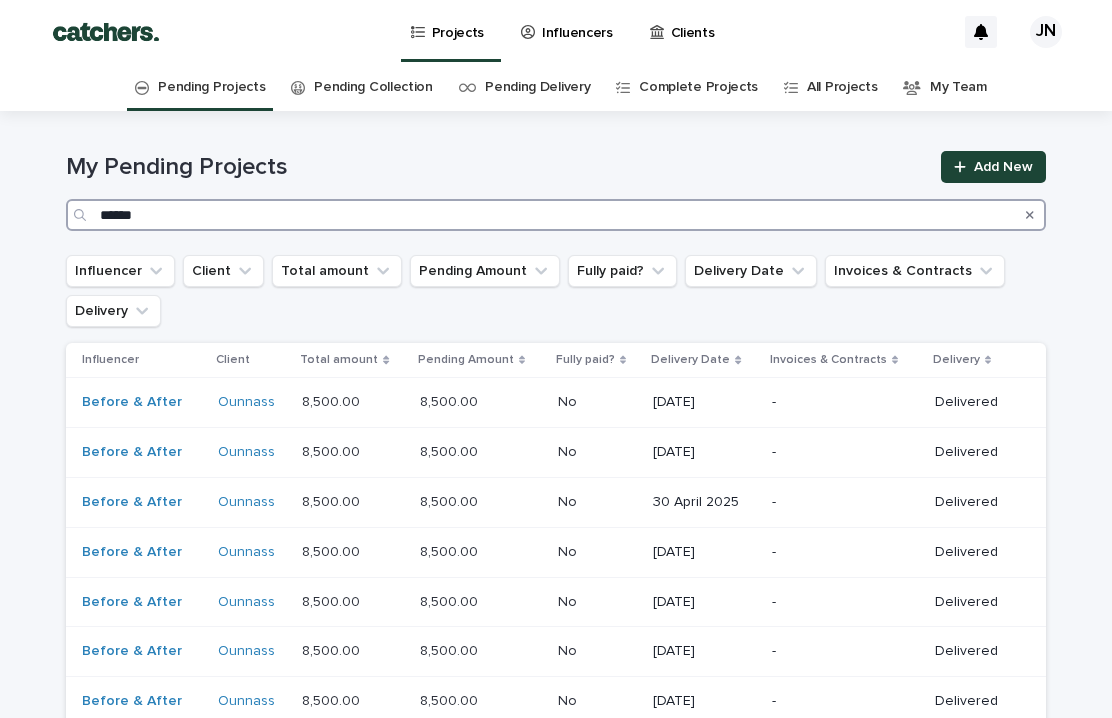click on "******" at bounding box center [556, 215] 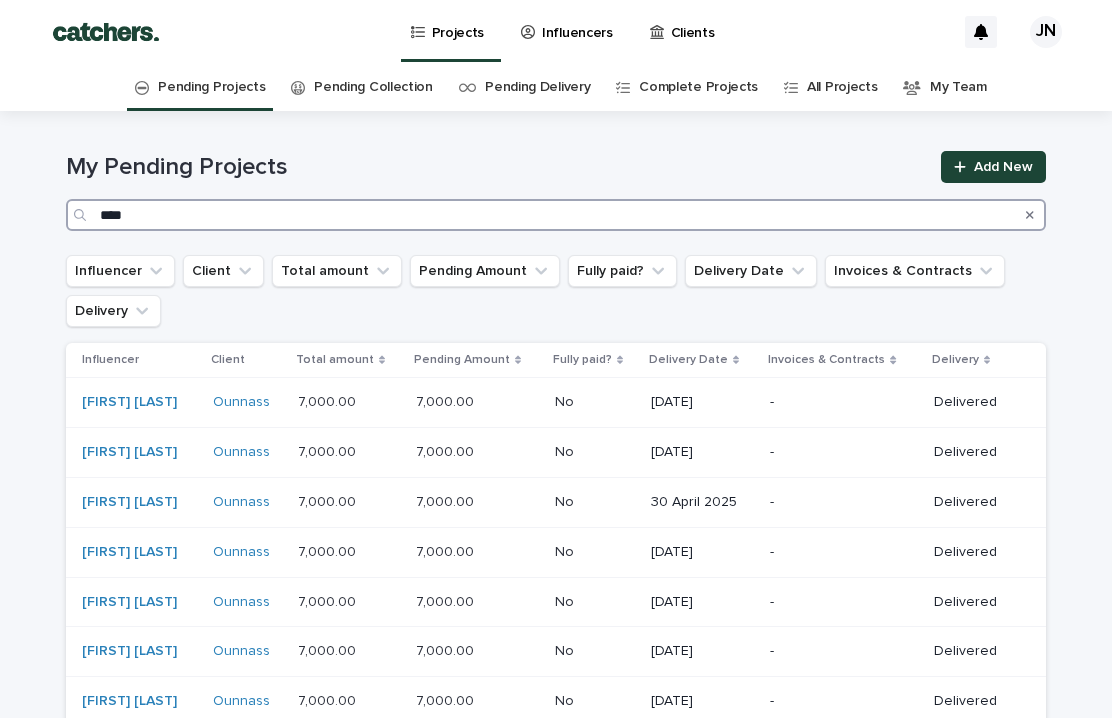 scroll, scrollTop: 0, scrollLeft: 0, axis: both 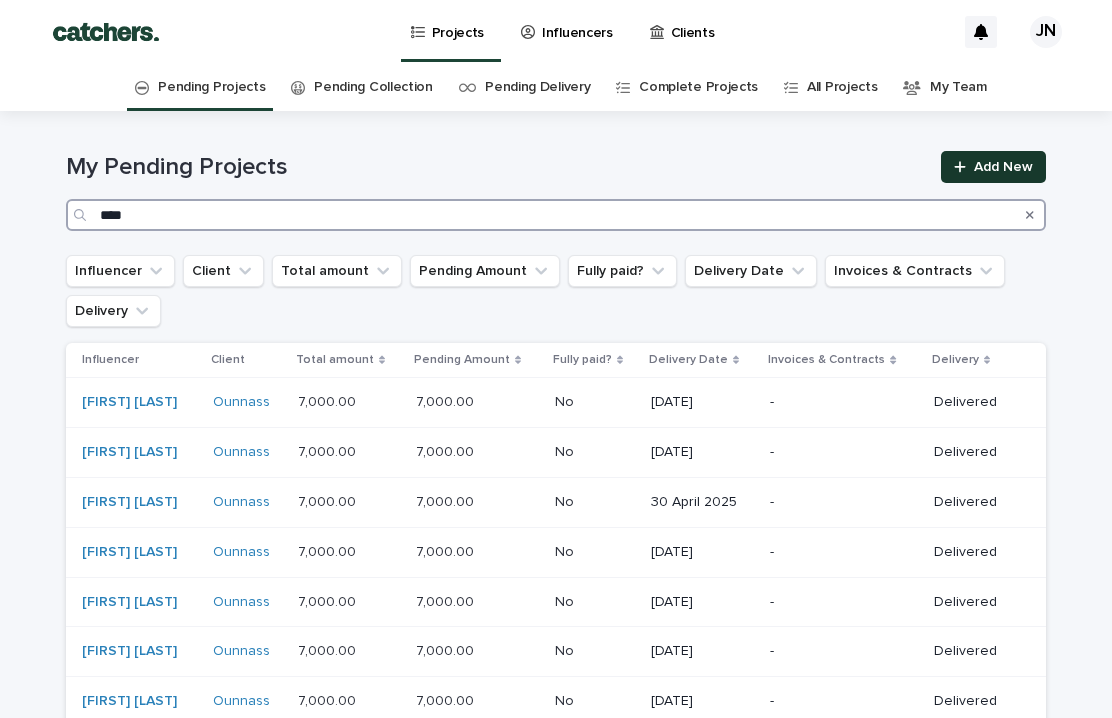 type on "****" 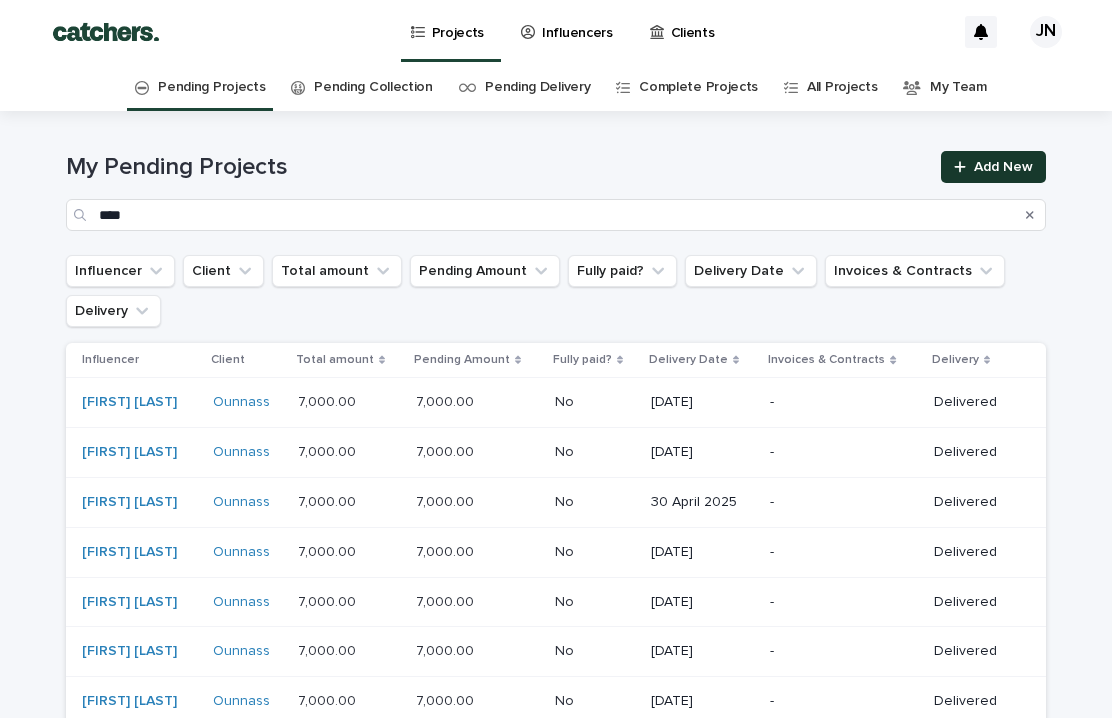 click on "Add New" at bounding box center (1003, 167) 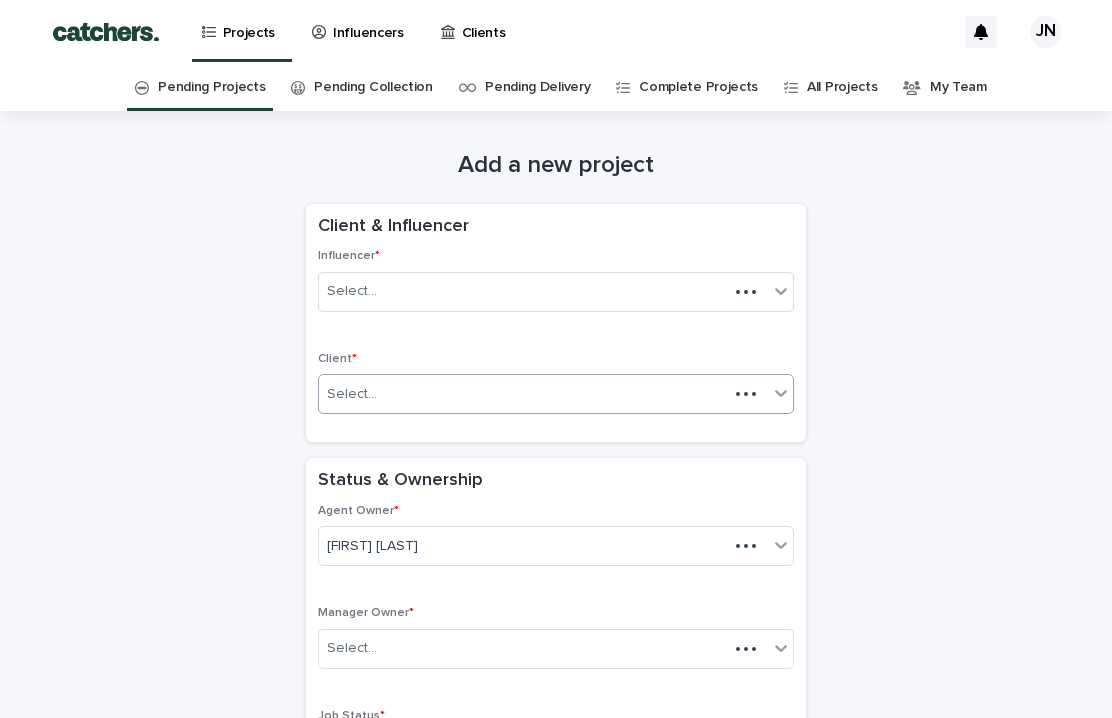 scroll, scrollTop: 64, scrollLeft: 0, axis: vertical 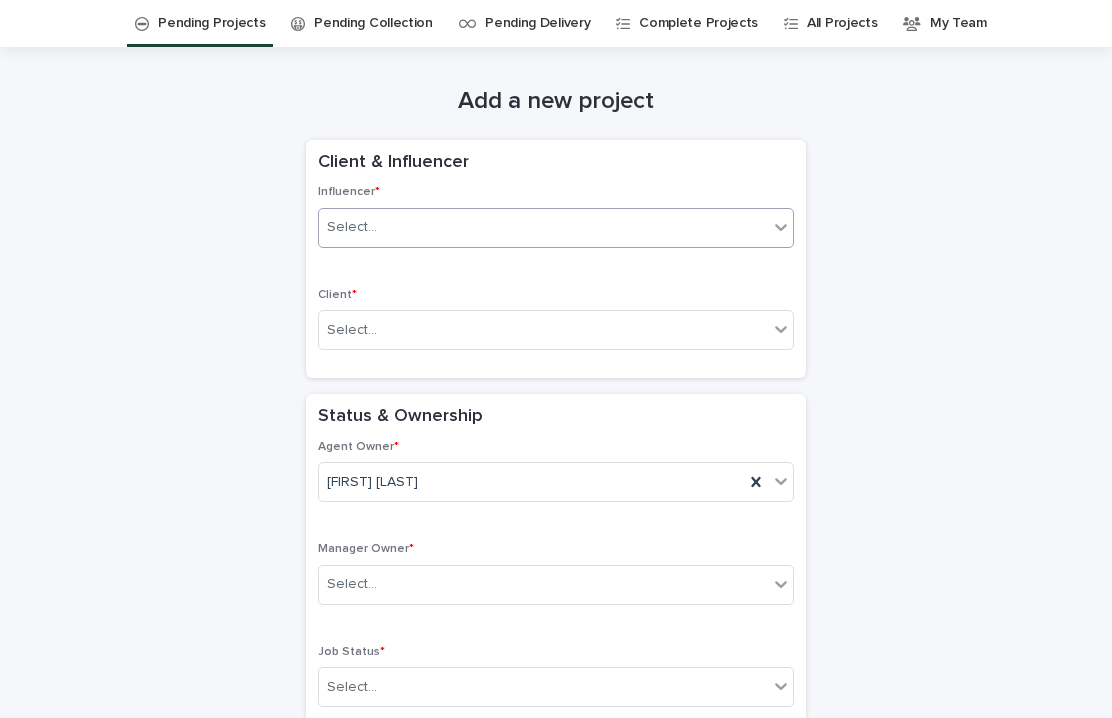 click on "Select..." at bounding box center (543, 227) 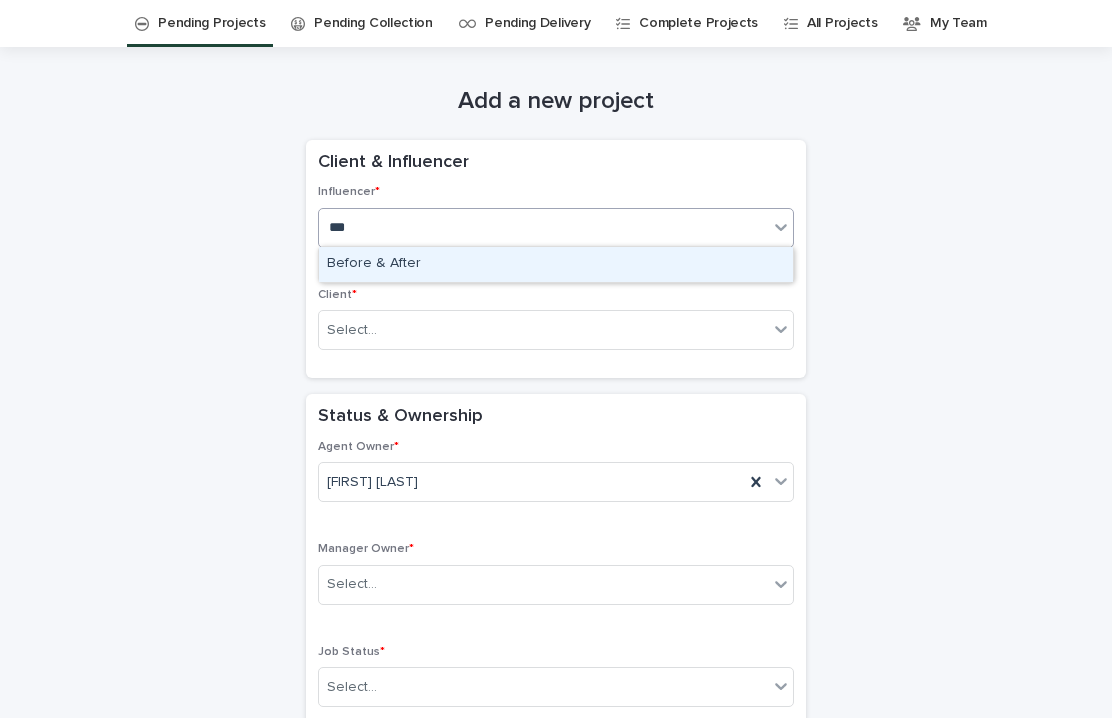 type on "****" 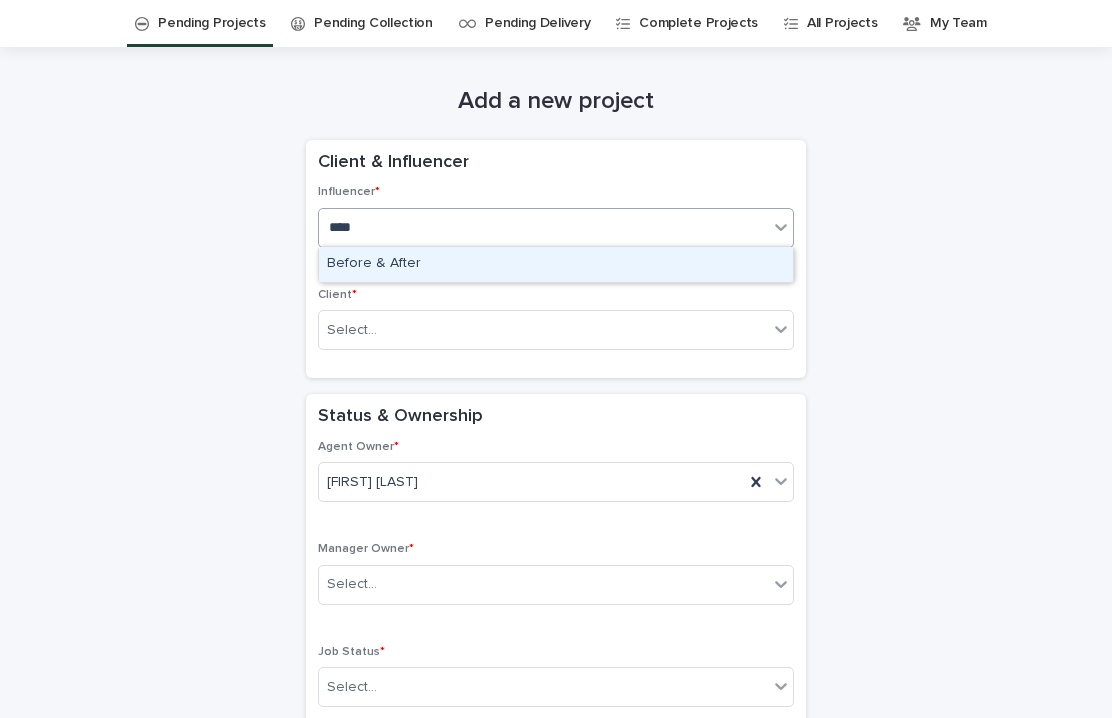type 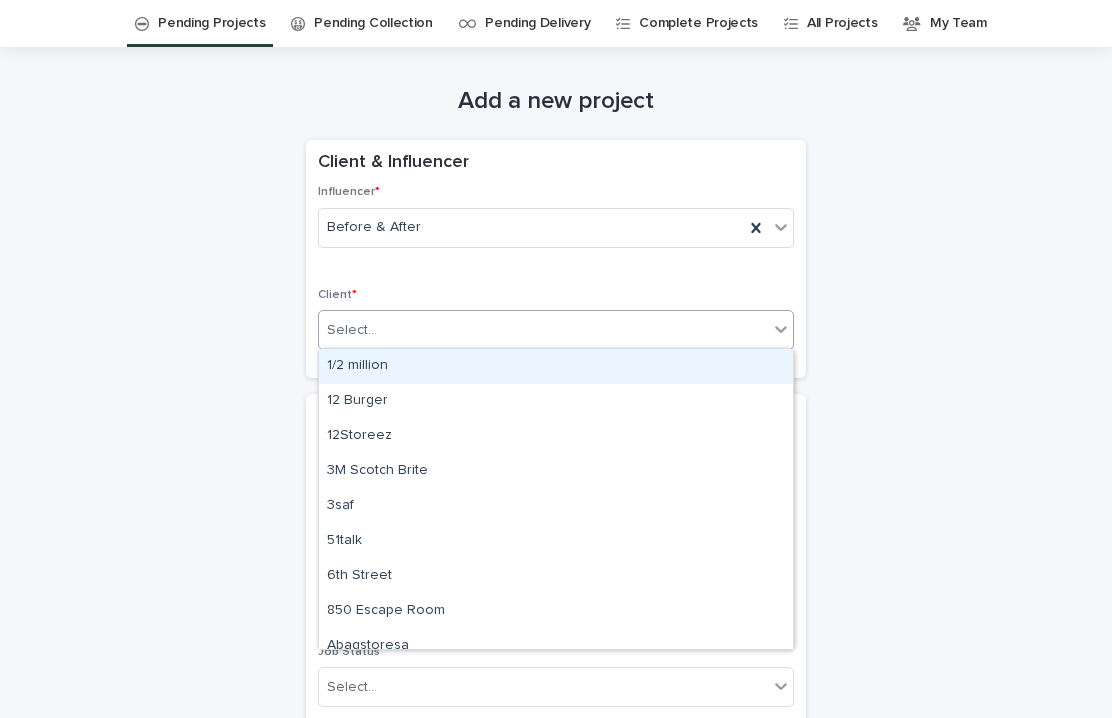 click on "Select..." at bounding box center (543, 330) 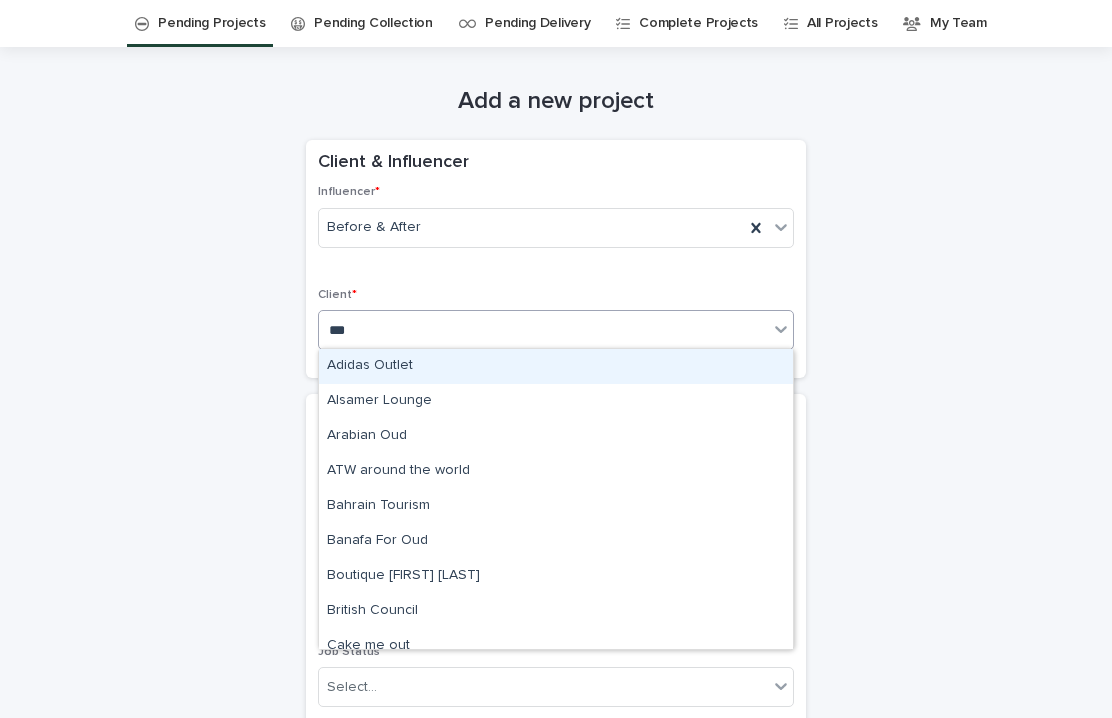 type on "****" 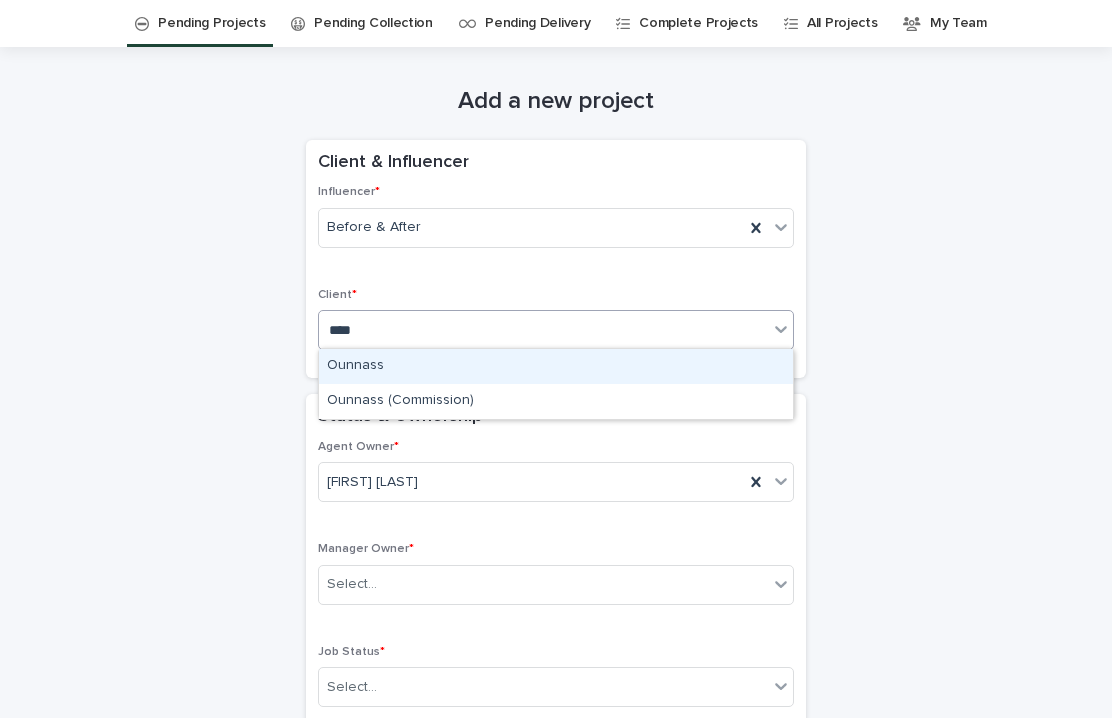 type 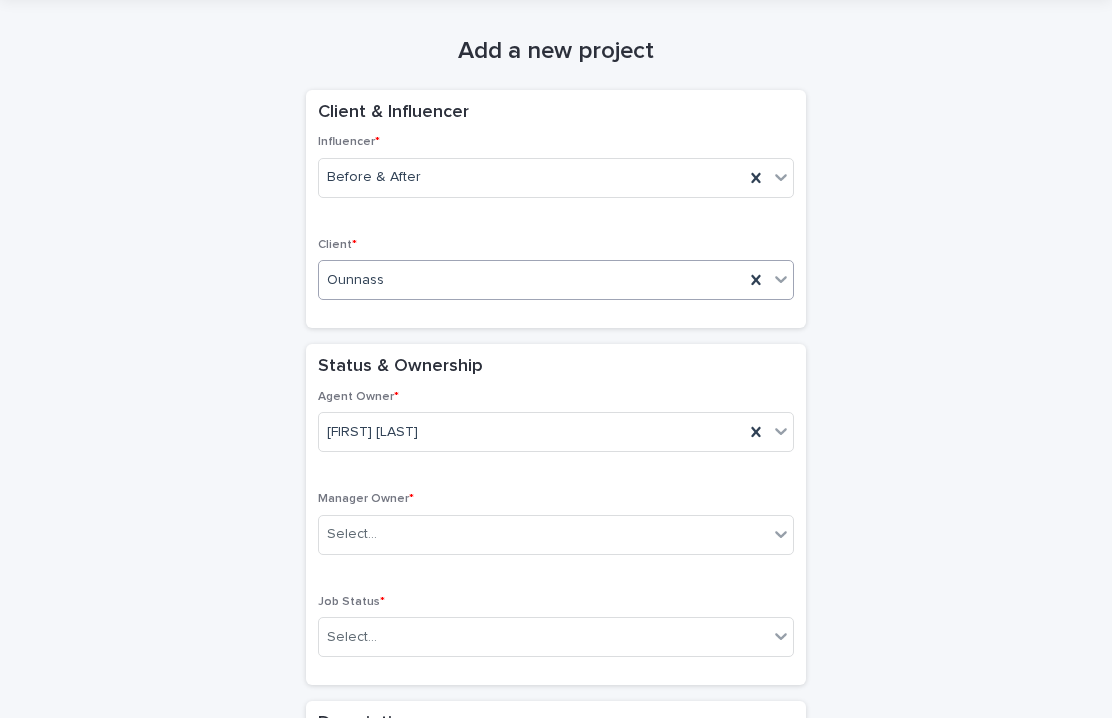 scroll, scrollTop: 197, scrollLeft: 0, axis: vertical 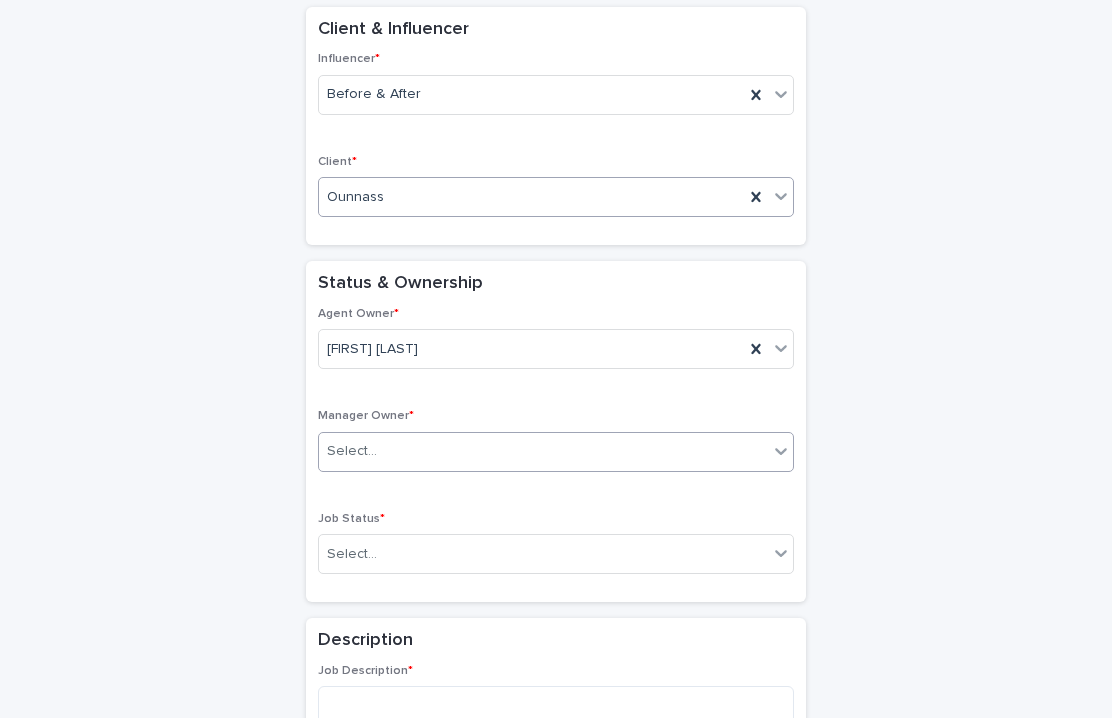 click on "Select..." at bounding box center [543, 451] 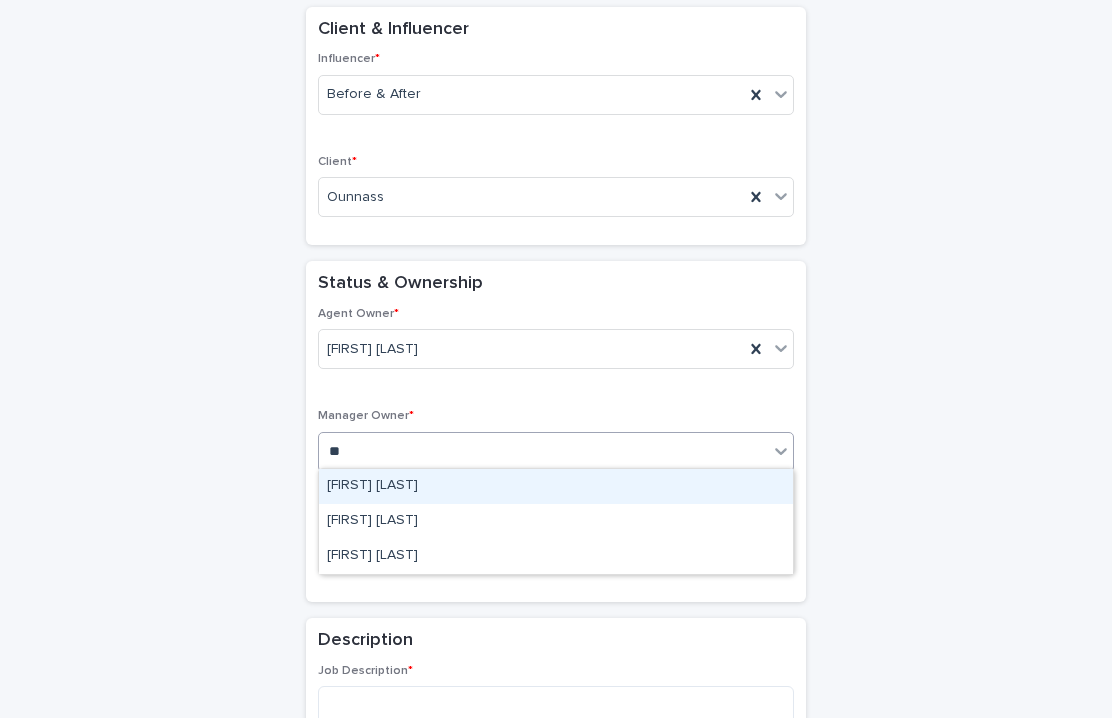 type on "***" 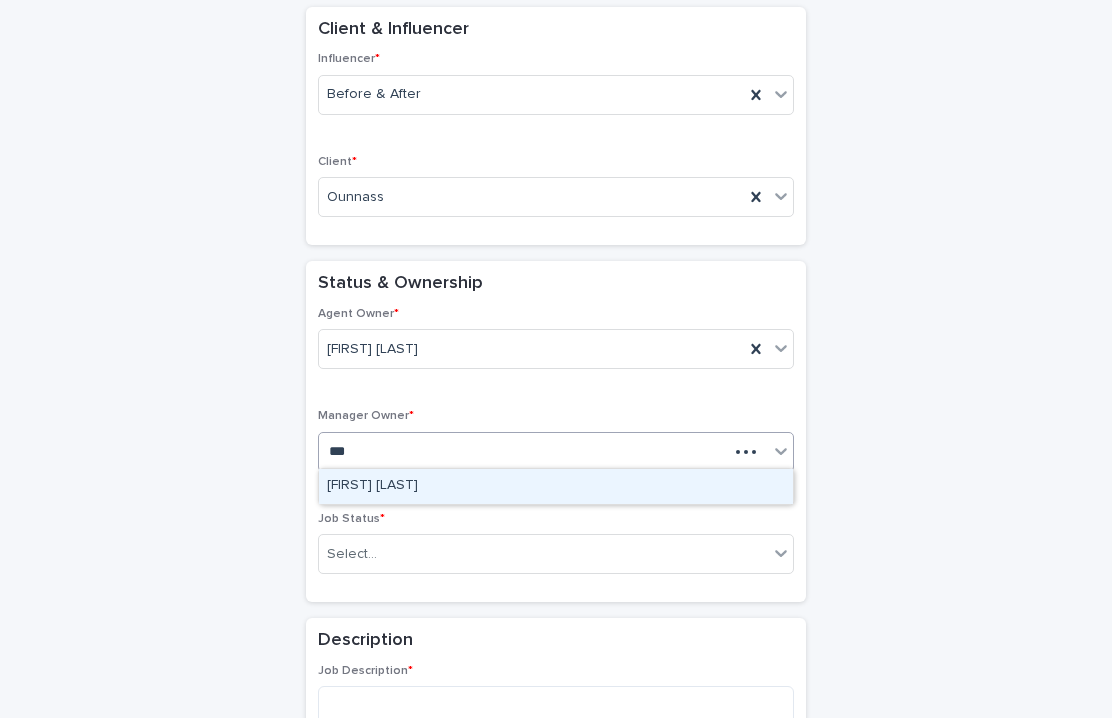 type 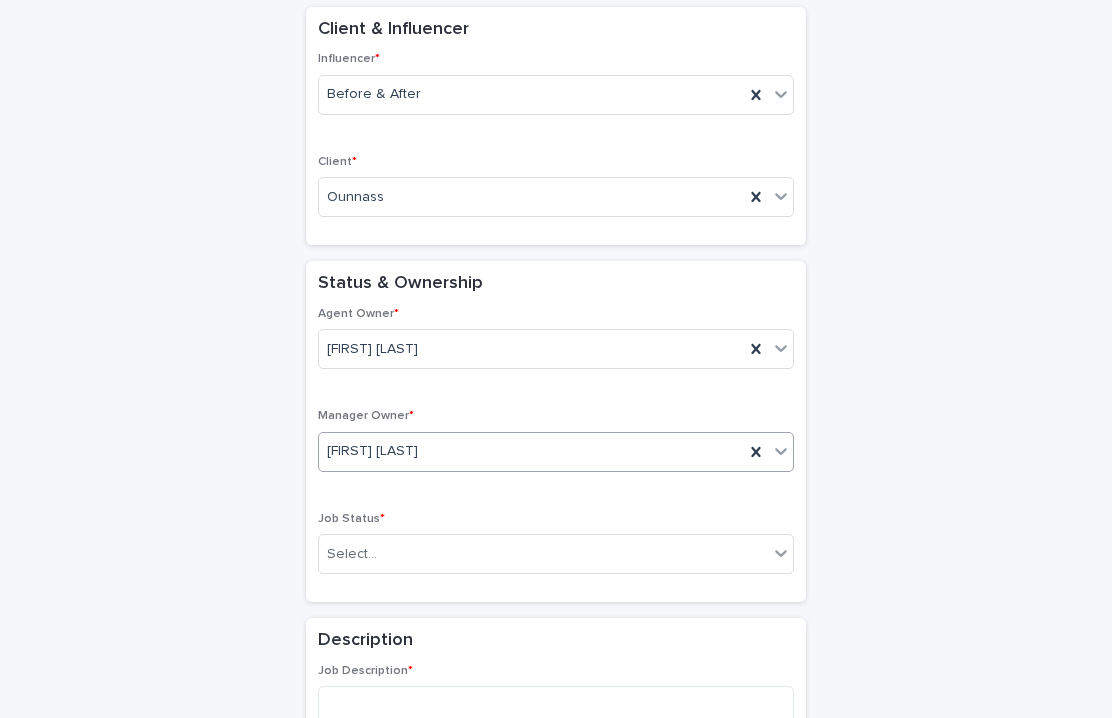 scroll, scrollTop: 317, scrollLeft: 0, axis: vertical 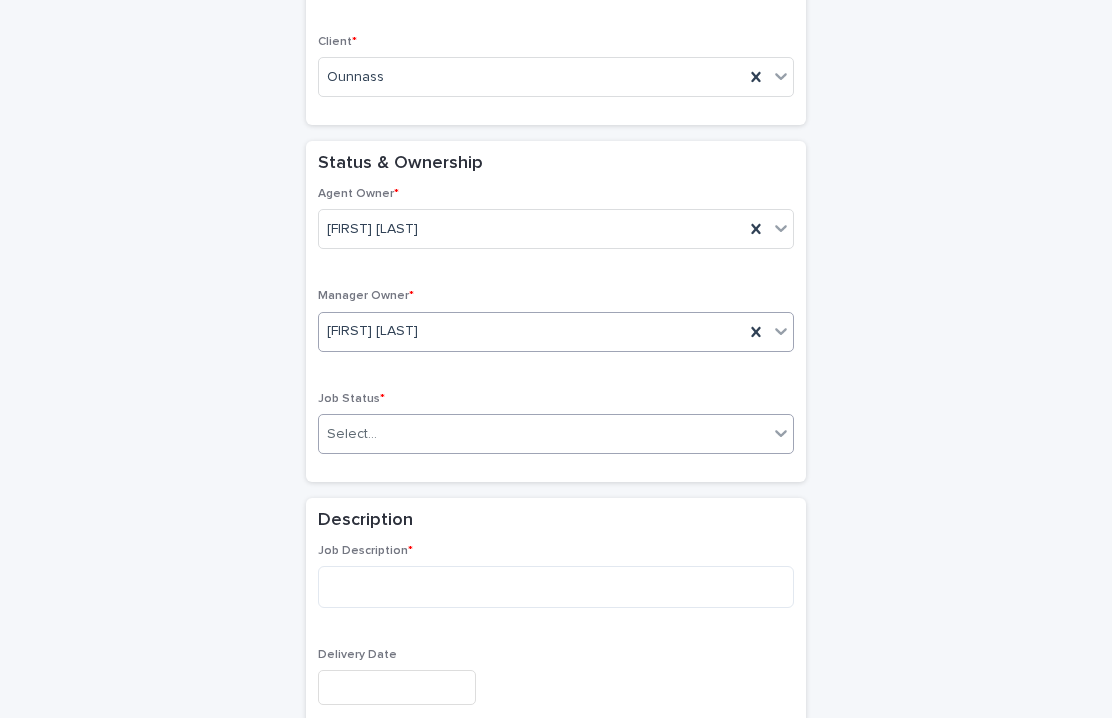 click on "Select..." at bounding box center (543, 434) 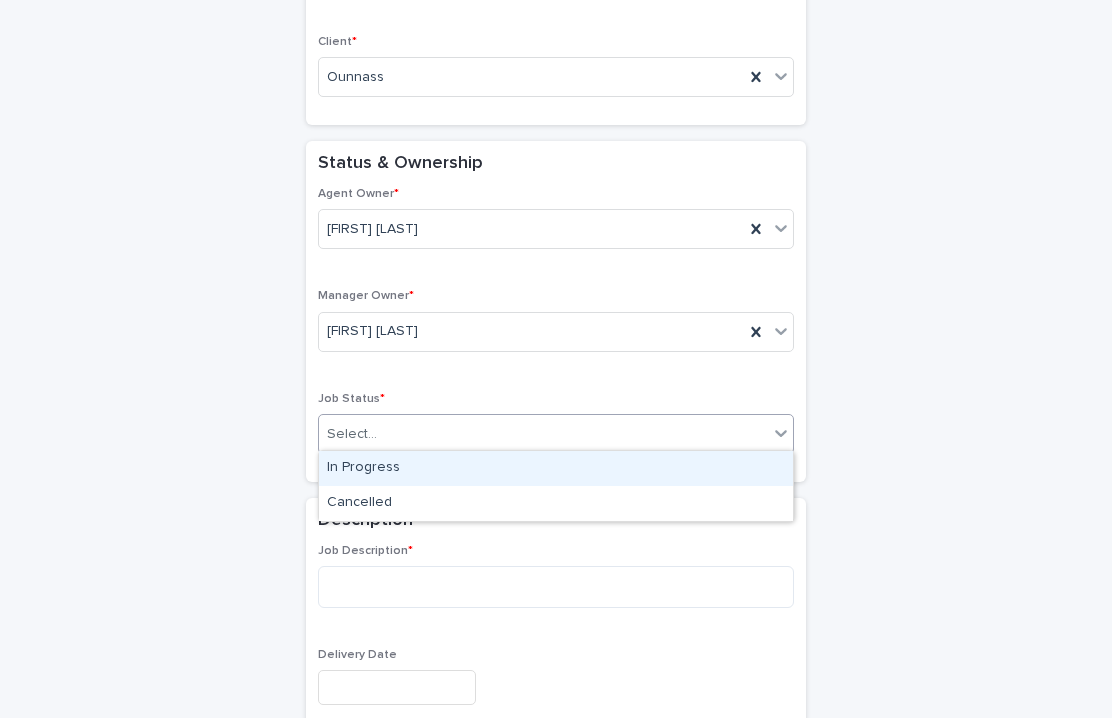 click on "In Progress" at bounding box center [556, 468] 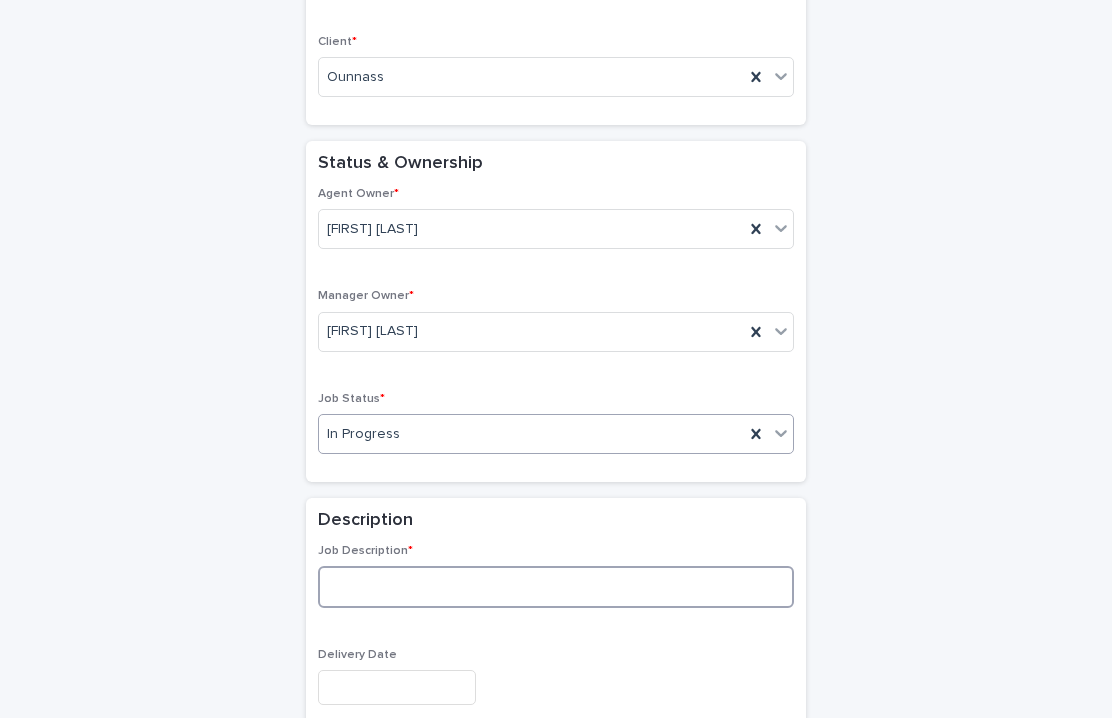 click at bounding box center [556, 587] 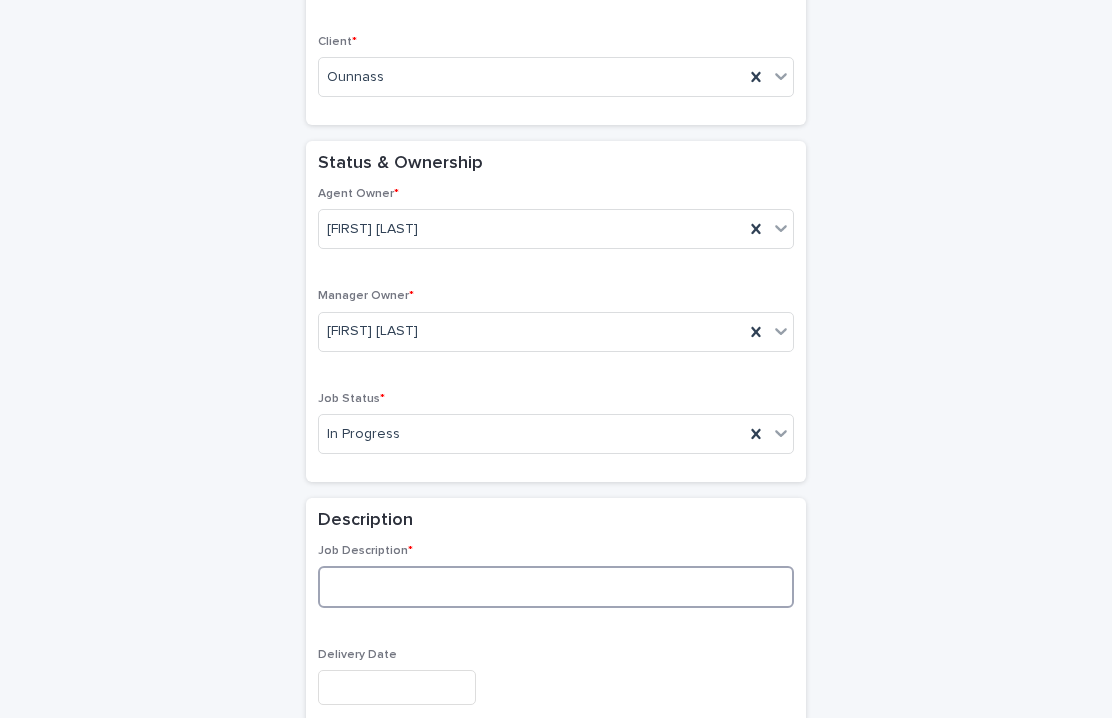 paste on "**********" 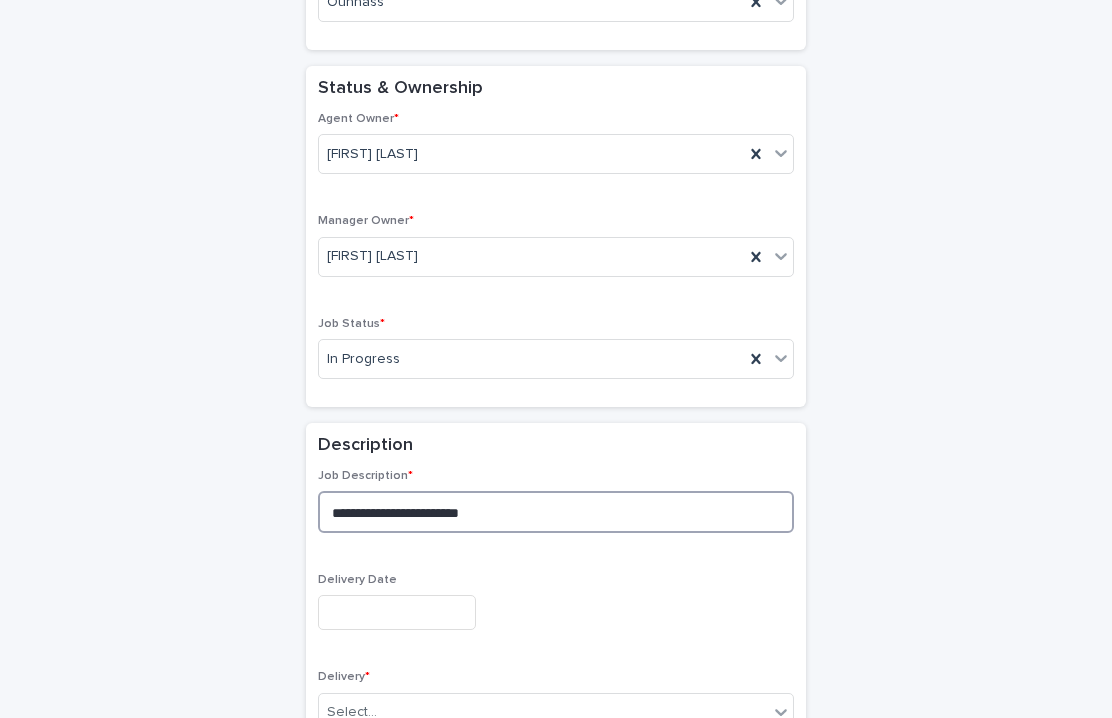 scroll, scrollTop: 515, scrollLeft: 0, axis: vertical 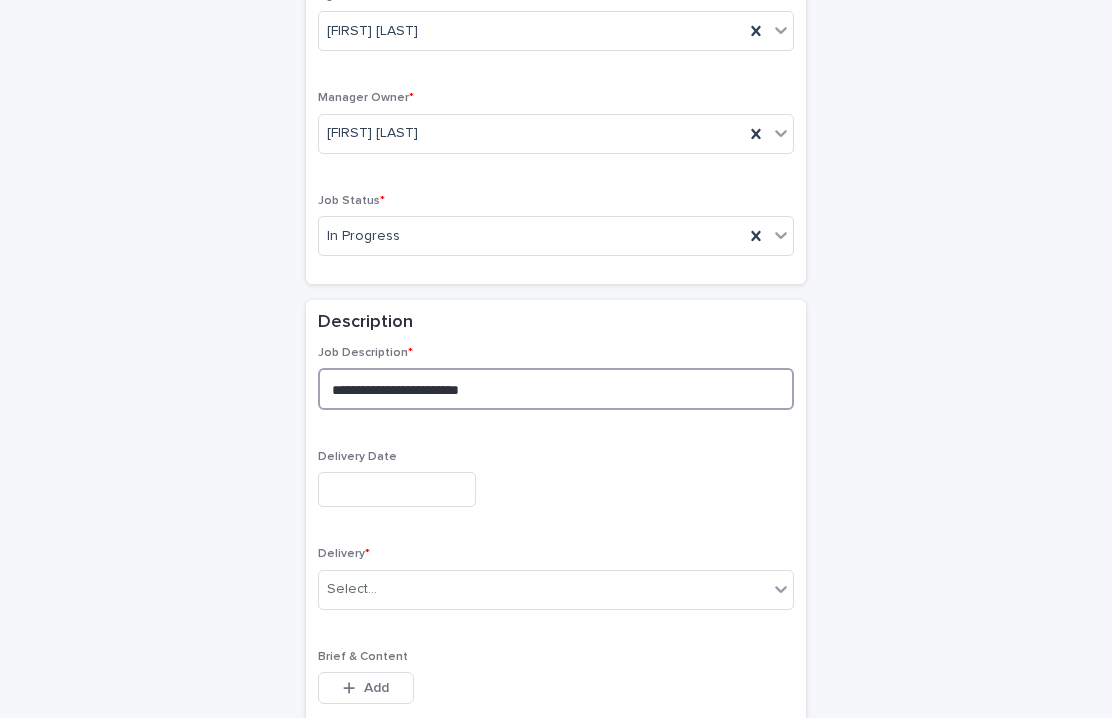 type on "**********" 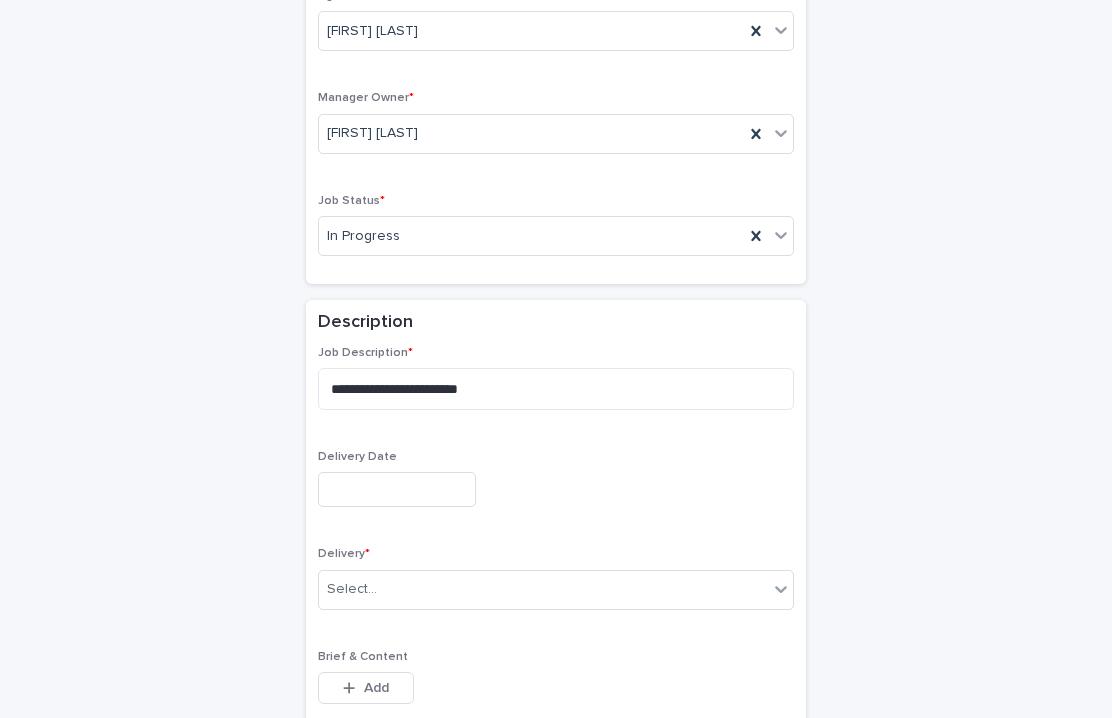 click at bounding box center [397, 489] 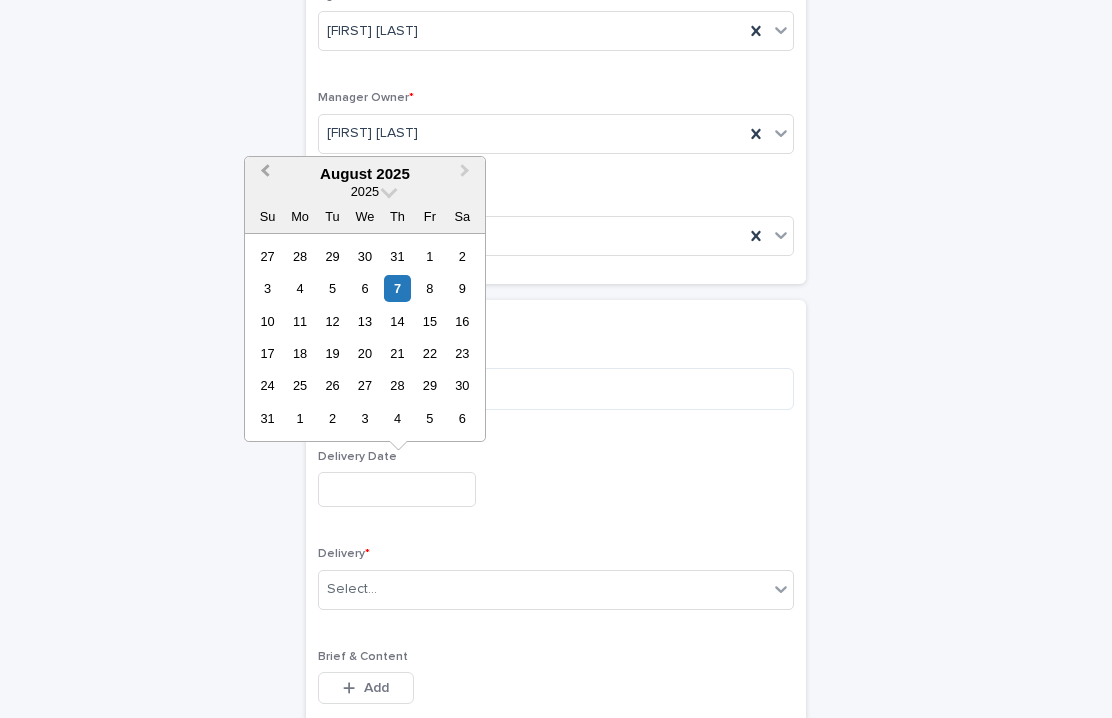 click on "Previous Month" at bounding box center [263, 175] 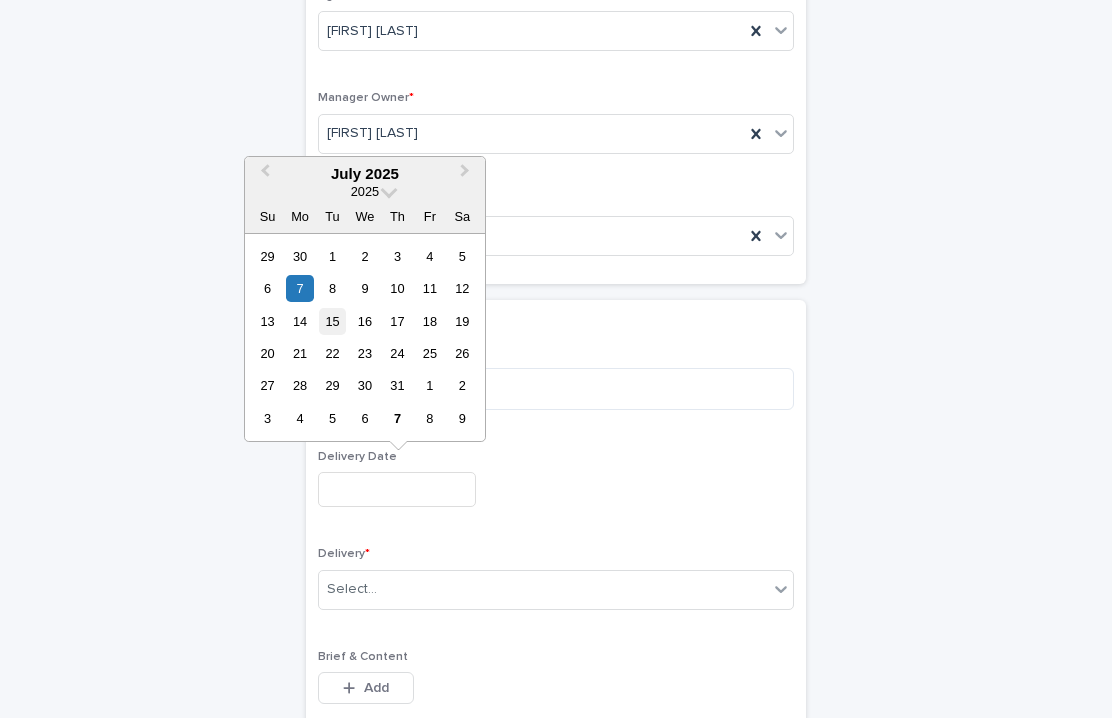 click on "15" at bounding box center (332, 321) 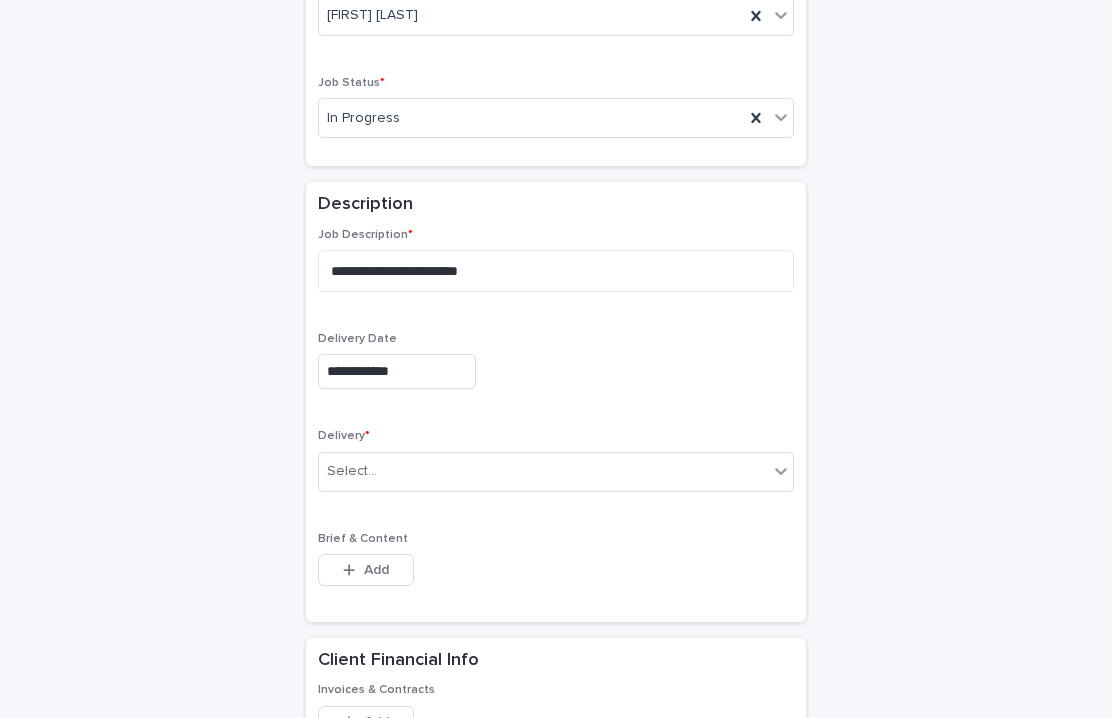 scroll, scrollTop: 659, scrollLeft: 0, axis: vertical 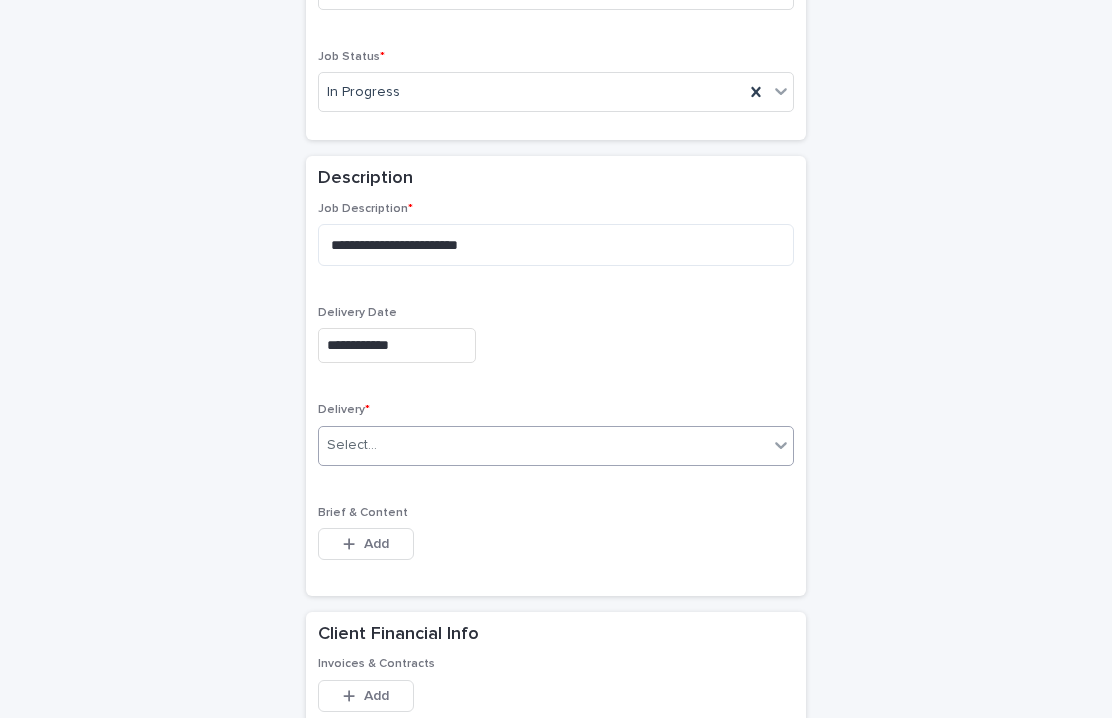 click on "Select..." at bounding box center [556, 446] 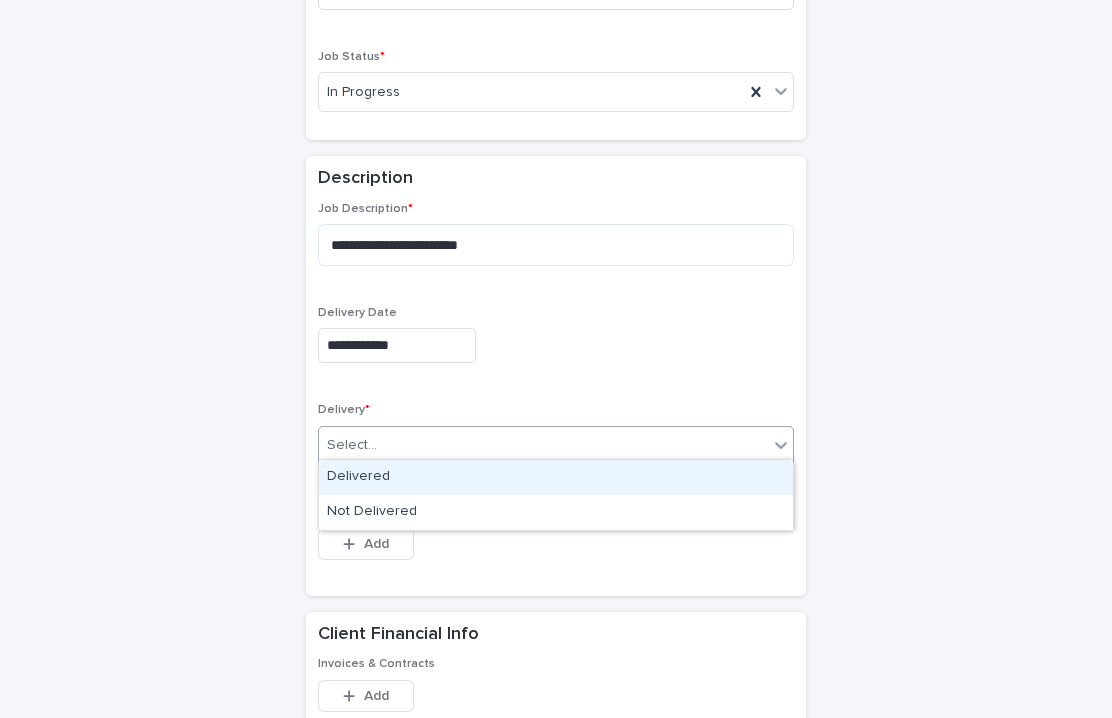 click on "Delivered" at bounding box center (556, 477) 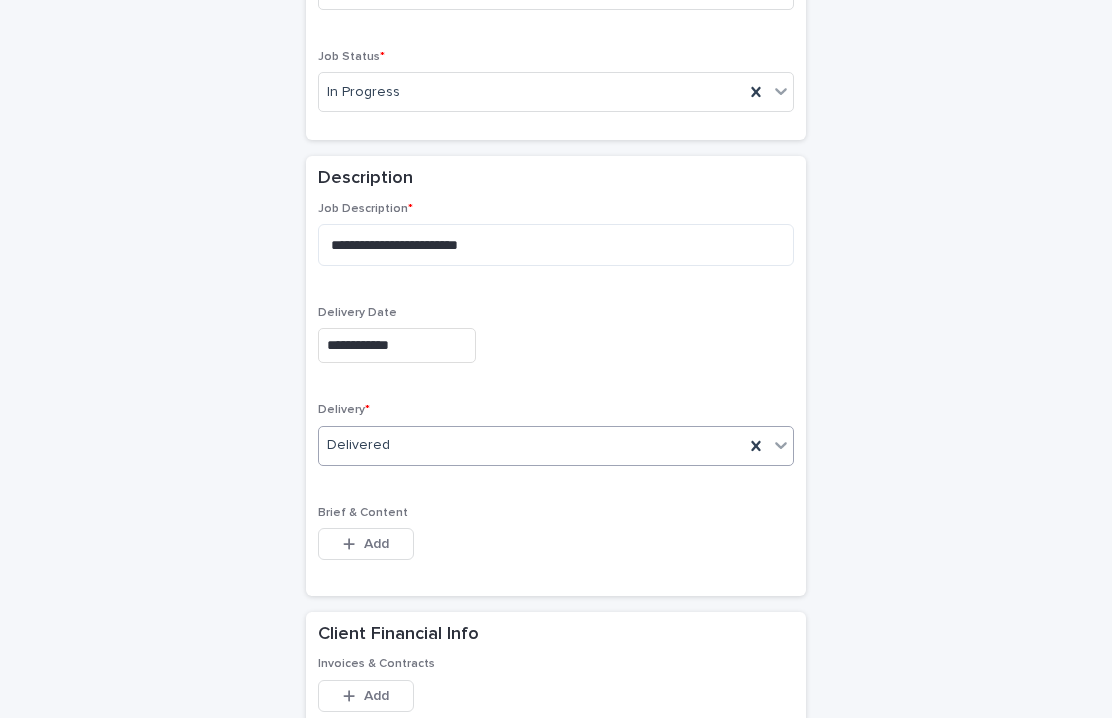 click on "**********" at bounding box center (556, 746) 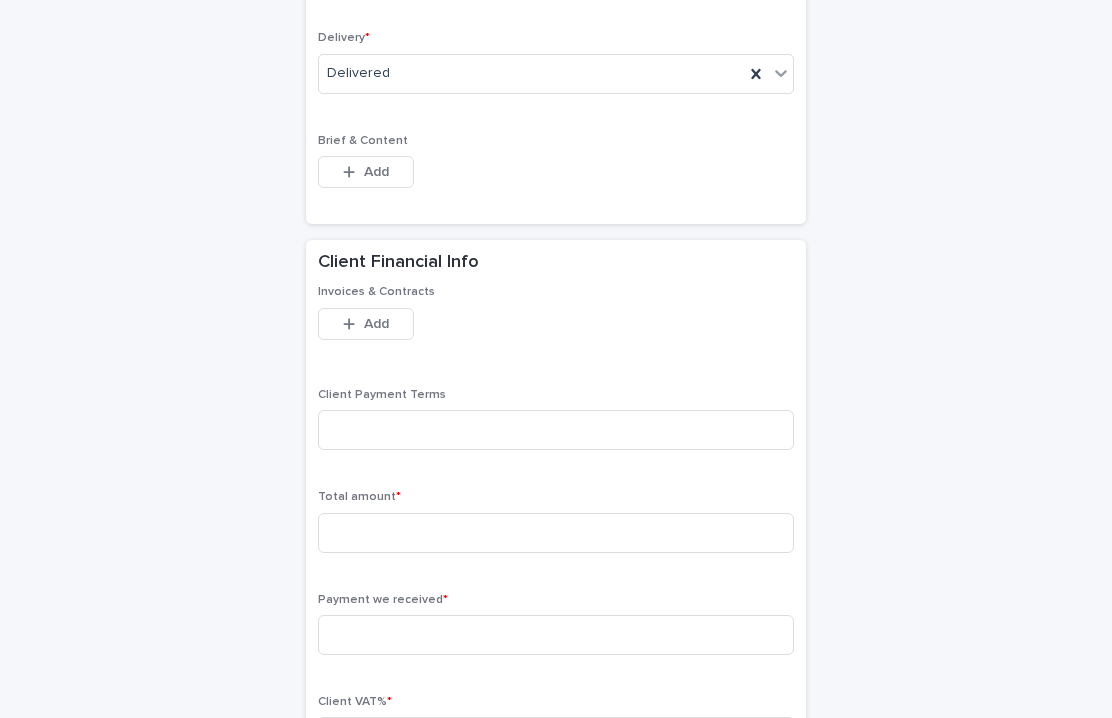 scroll, scrollTop: 1045, scrollLeft: 0, axis: vertical 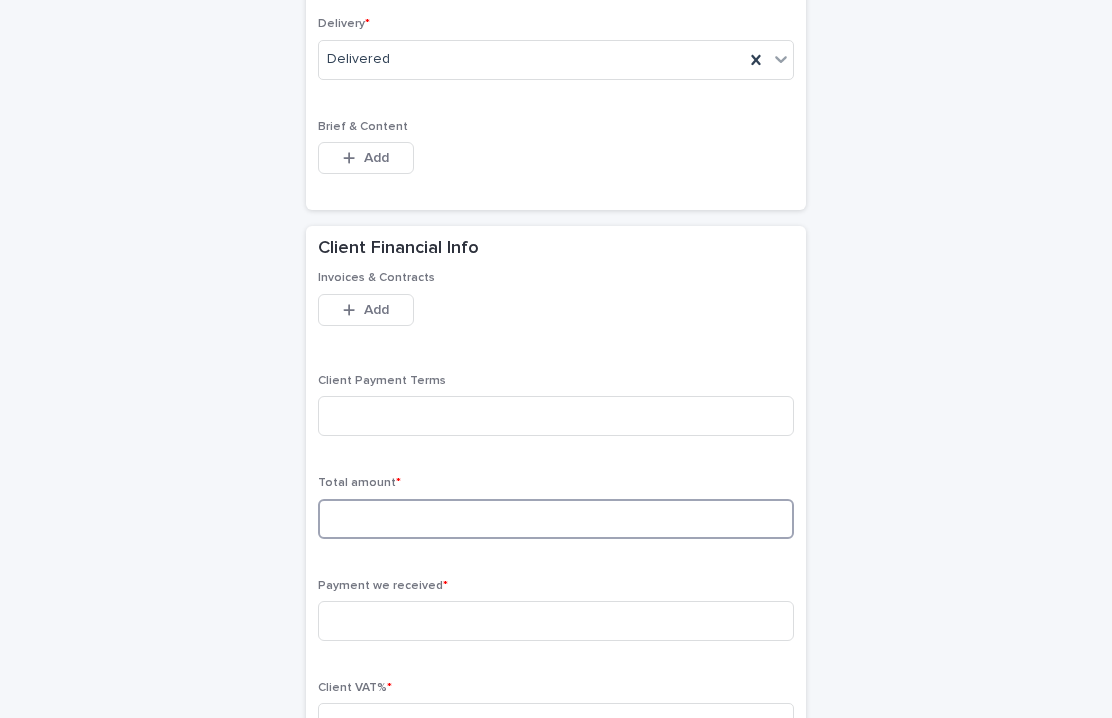 click at bounding box center (556, 519) 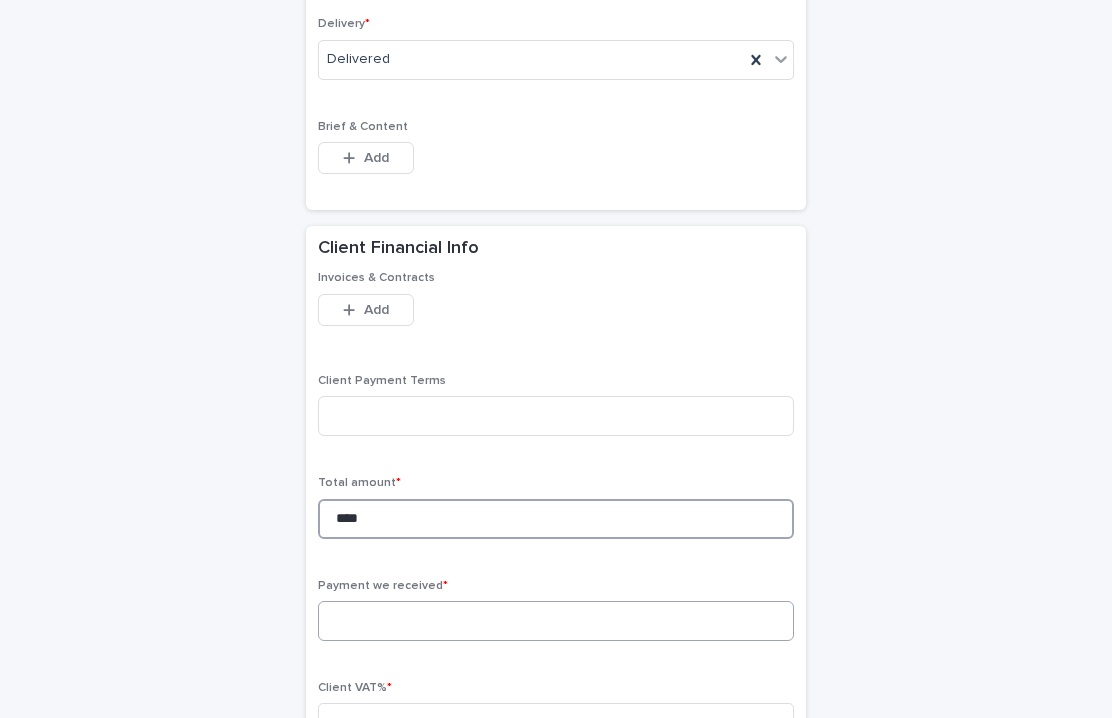 type on "****" 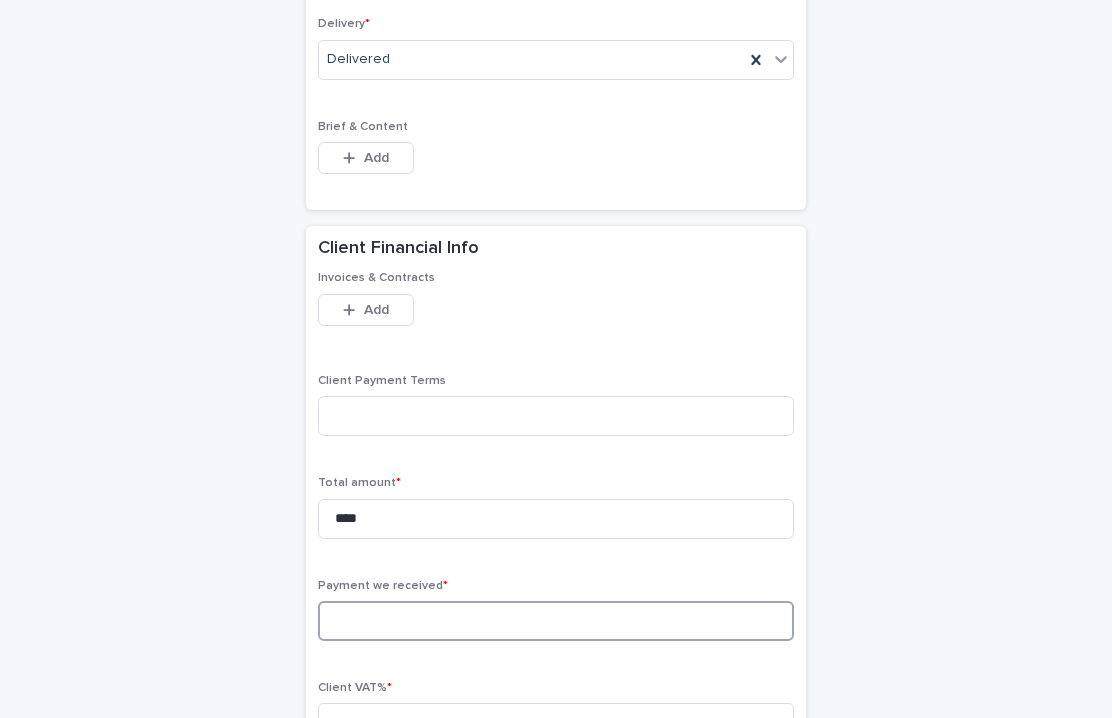 click at bounding box center [556, 621] 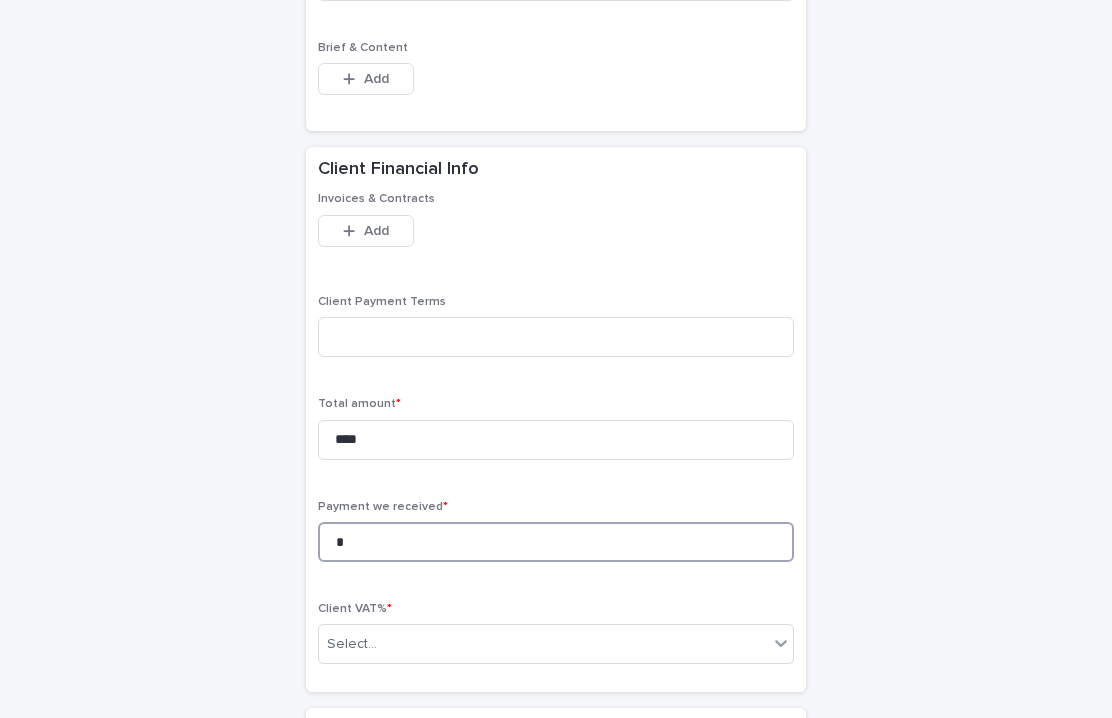 scroll, scrollTop: 1269, scrollLeft: 0, axis: vertical 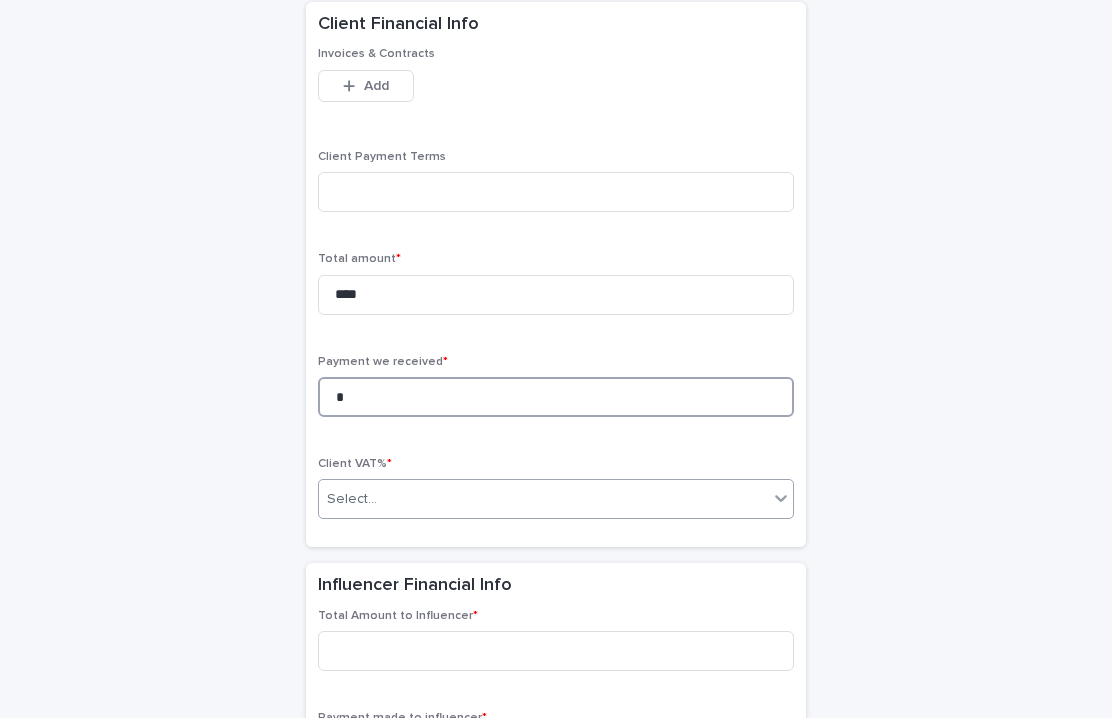 type on "*" 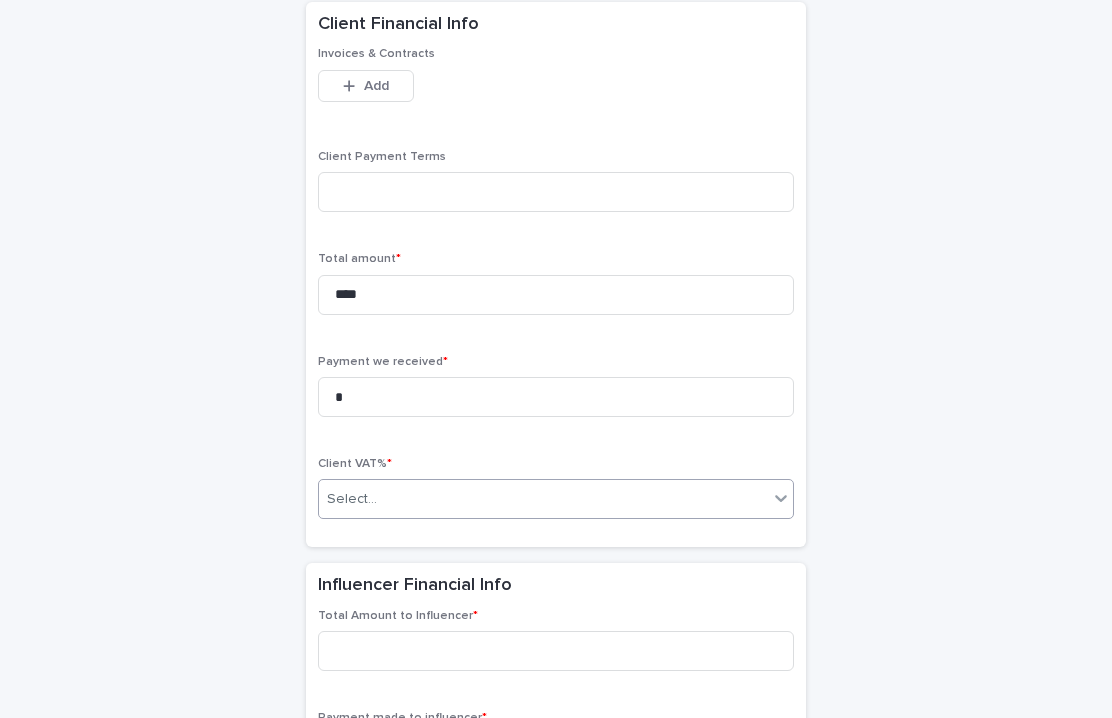 click on "Select..." at bounding box center [543, 499] 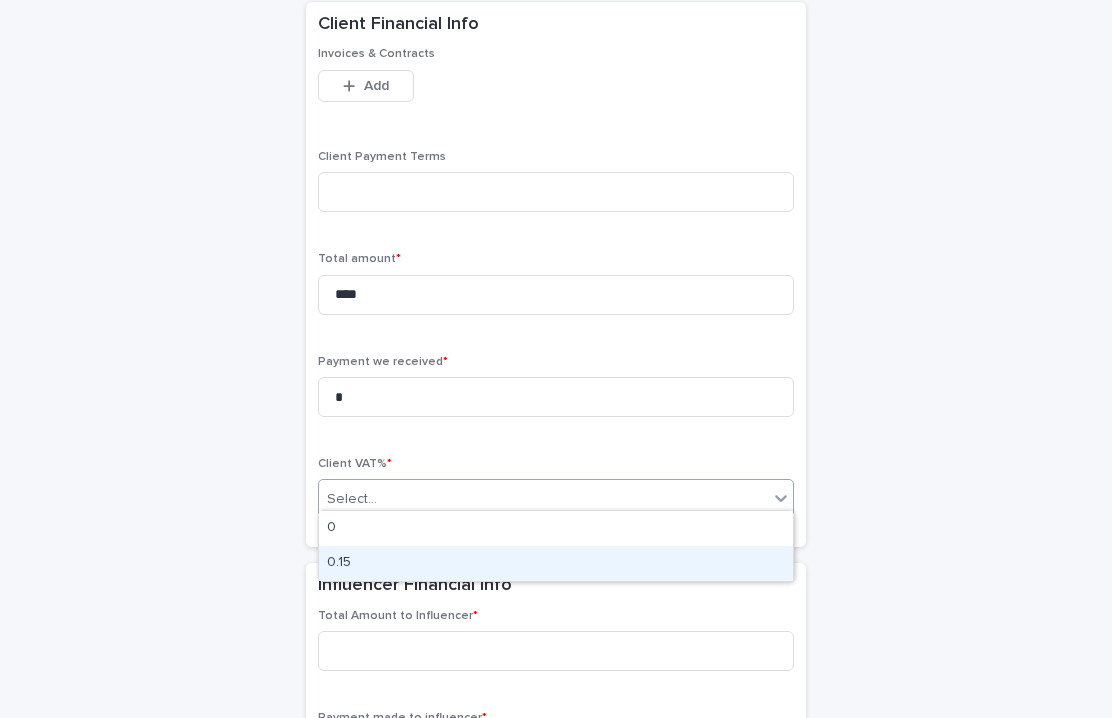 click on "0.15" at bounding box center (556, 563) 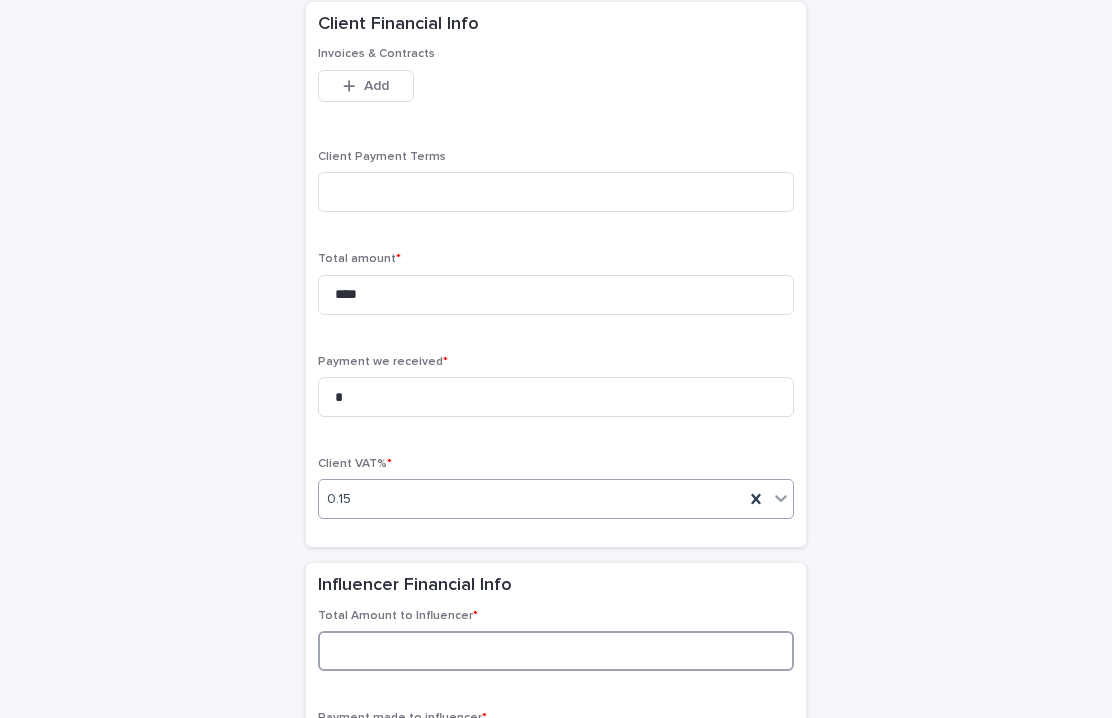click at bounding box center [556, 651] 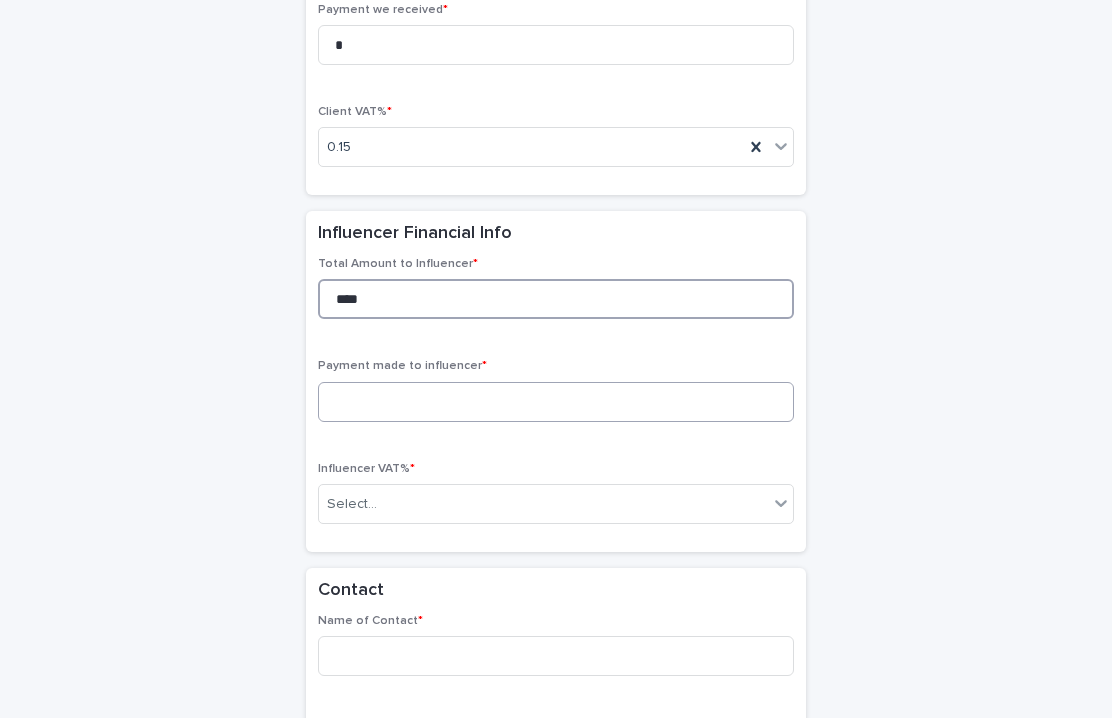 scroll, scrollTop: 1636, scrollLeft: 0, axis: vertical 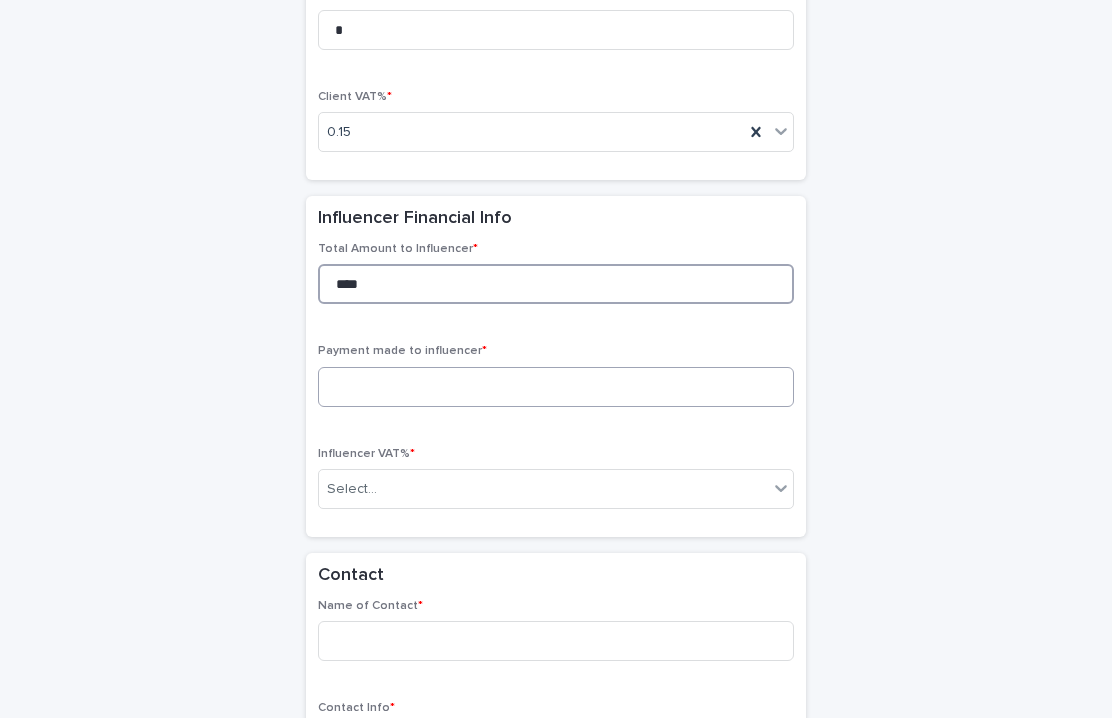 type on "****" 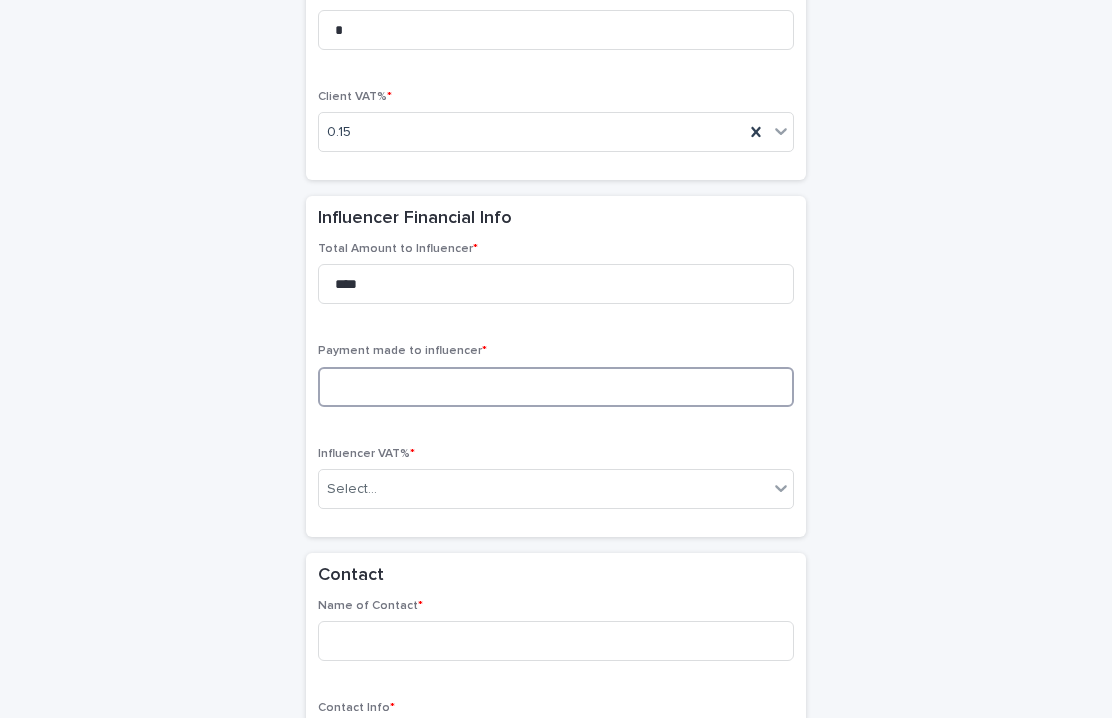 click at bounding box center (556, 387) 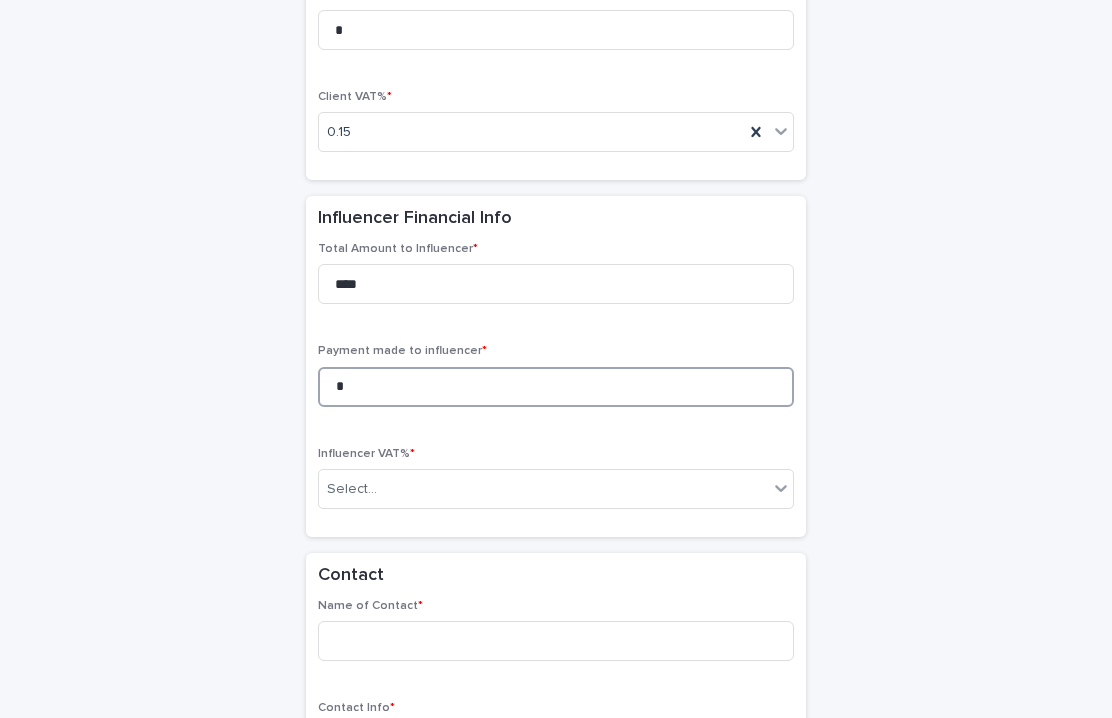 scroll, scrollTop: 1812, scrollLeft: 0, axis: vertical 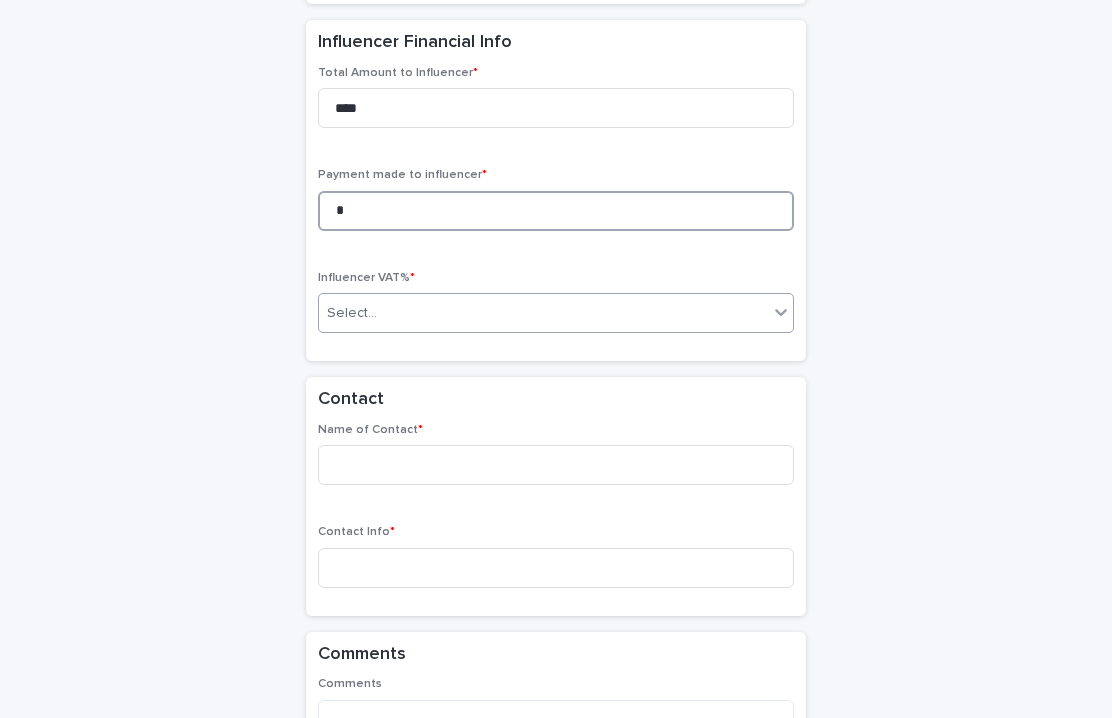 type on "*" 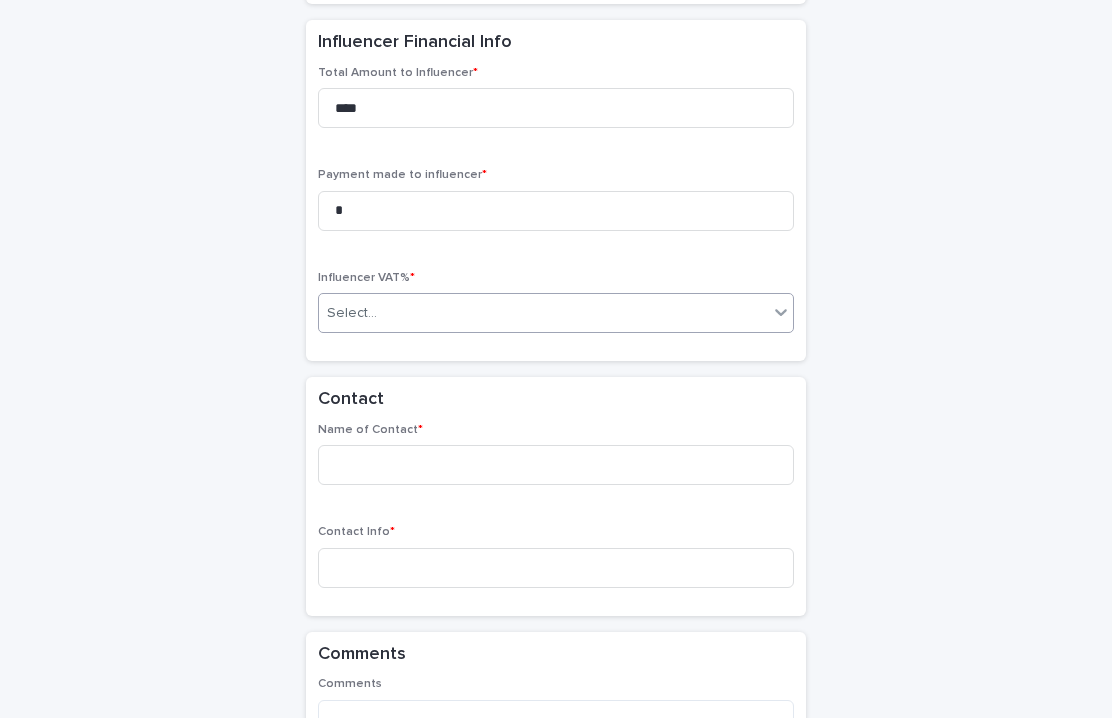 click on "Select..." at bounding box center [543, 313] 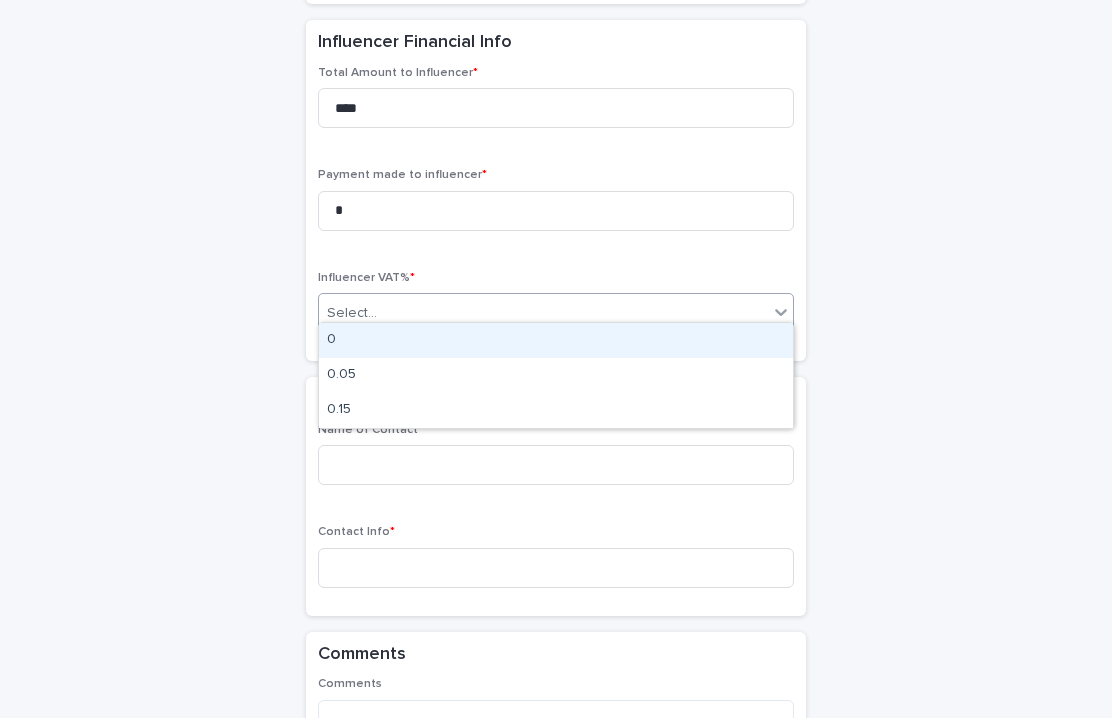 click on "0" at bounding box center (556, 340) 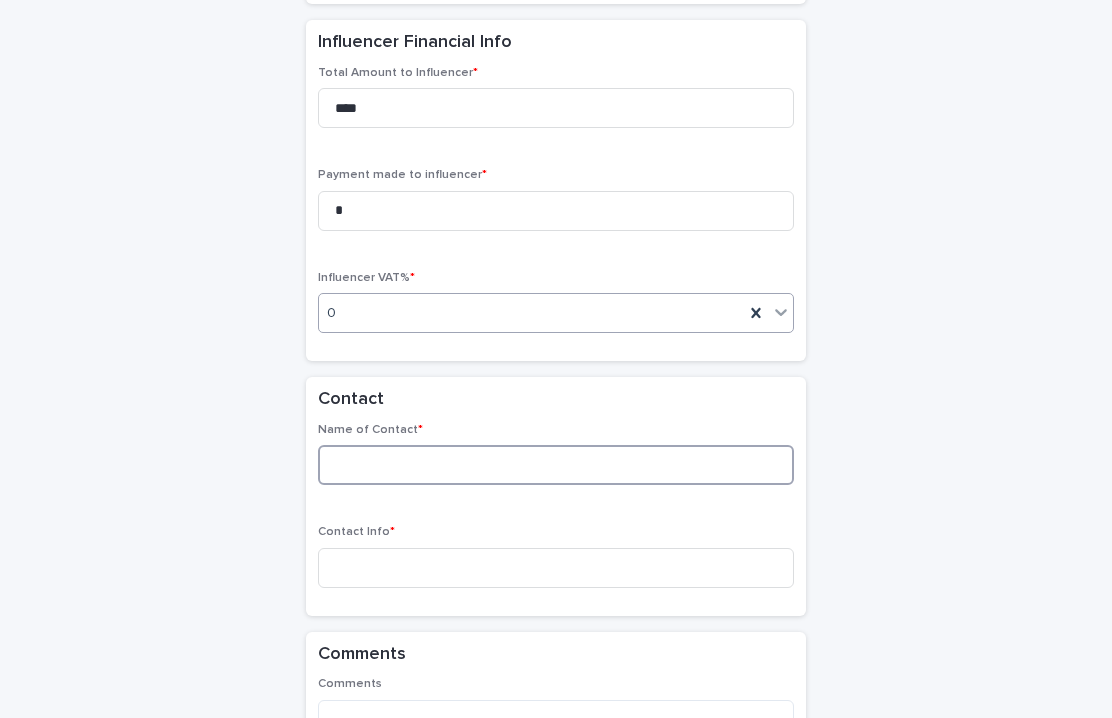 click at bounding box center [556, 465] 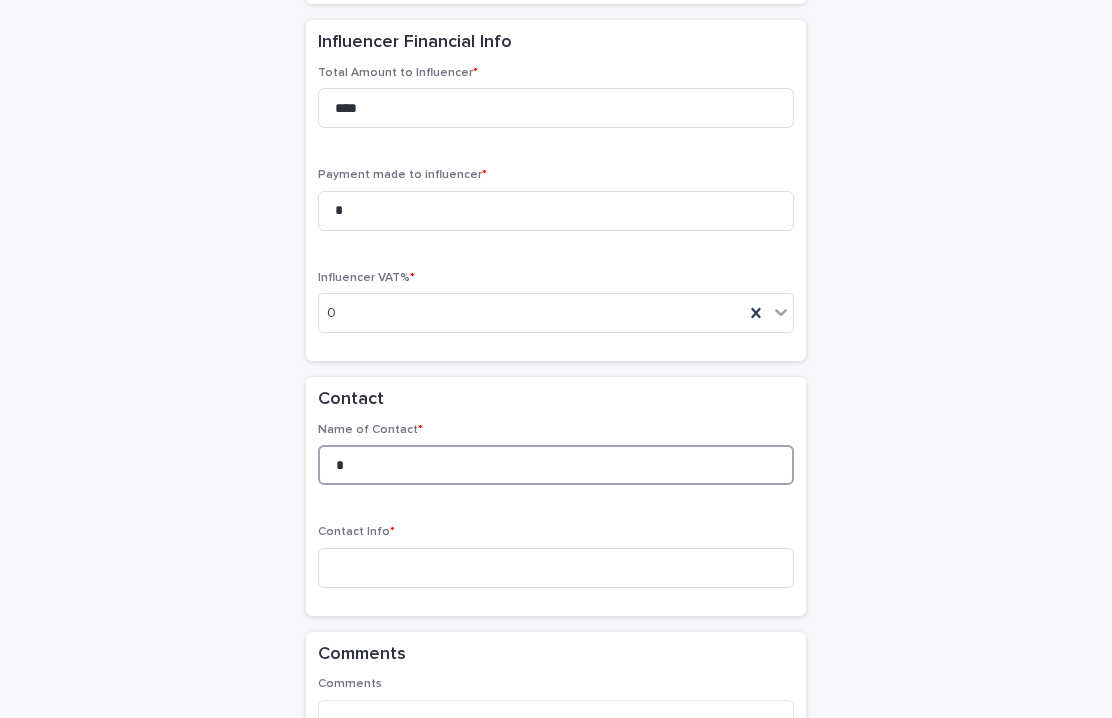 scroll, scrollTop: 1954, scrollLeft: 0, axis: vertical 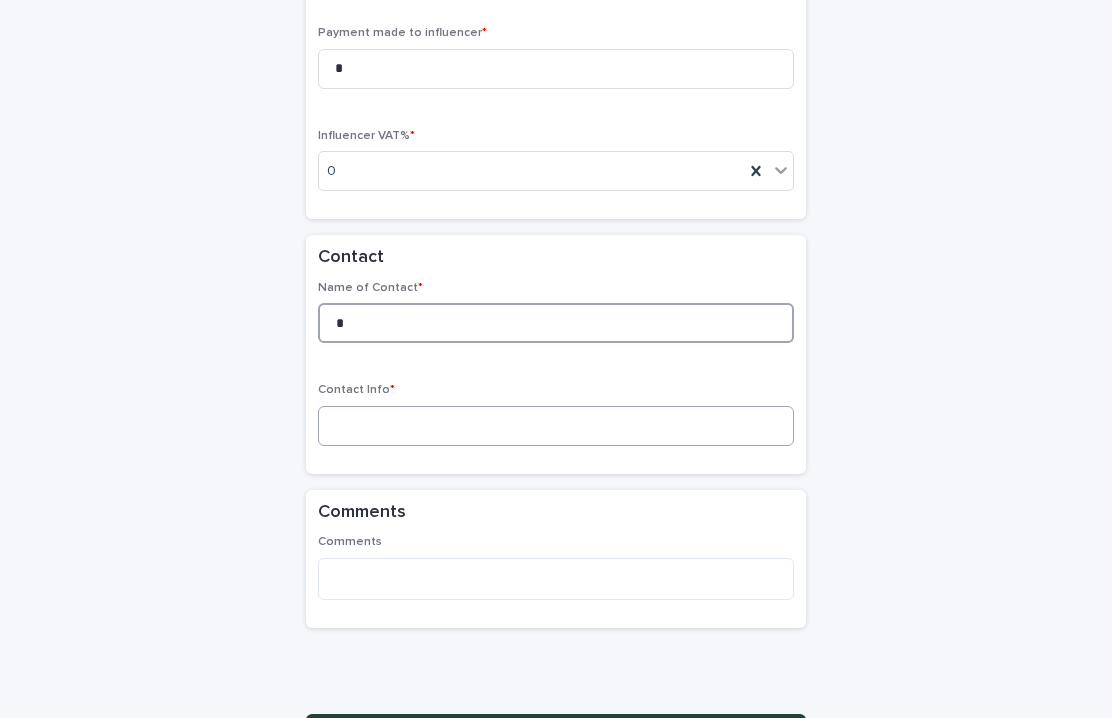 type on "*" 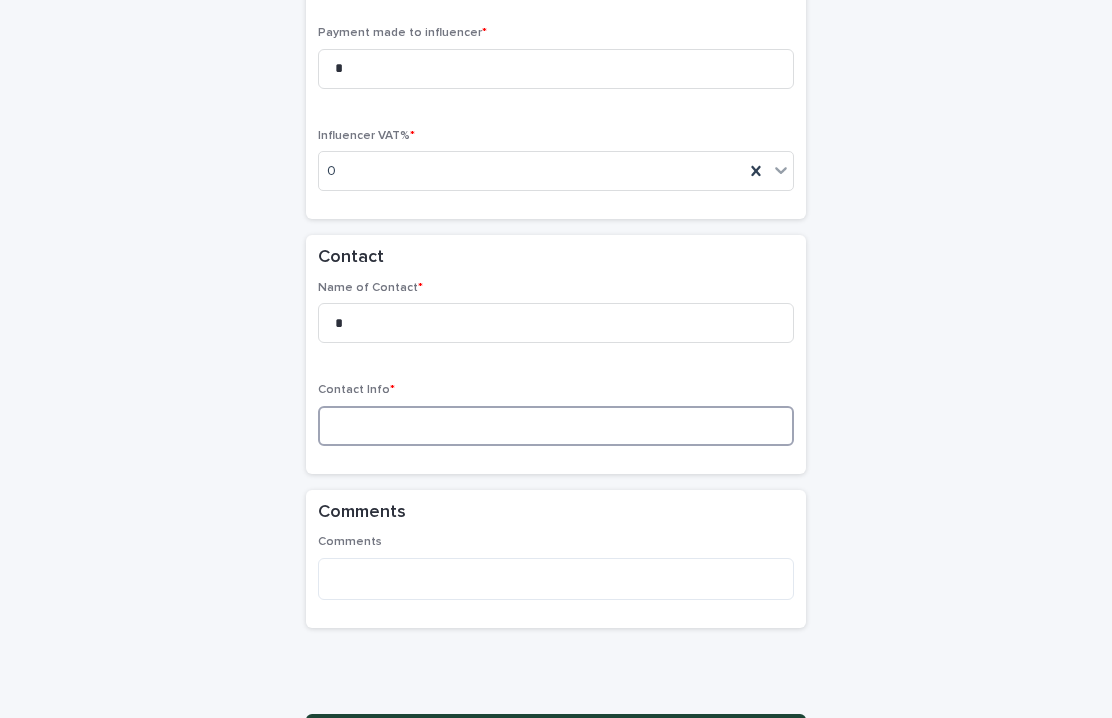 click at bounding box center (556, 426) 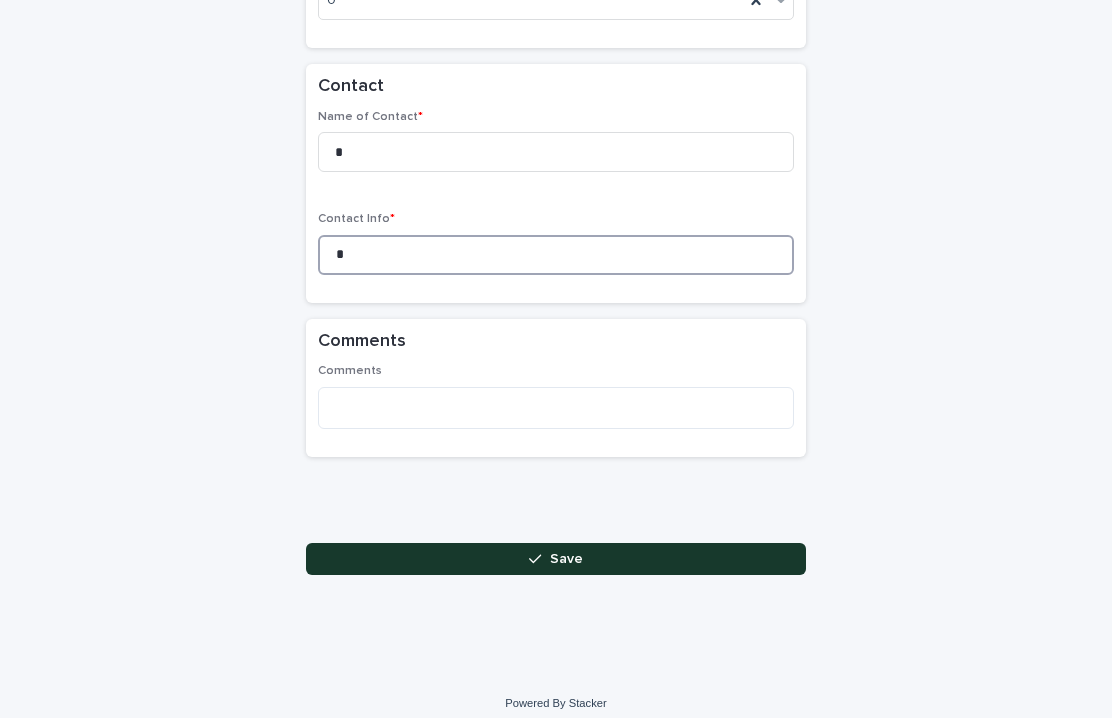 scroll, scrollTop: 2124, scrollLeft: 0, axis: vertical 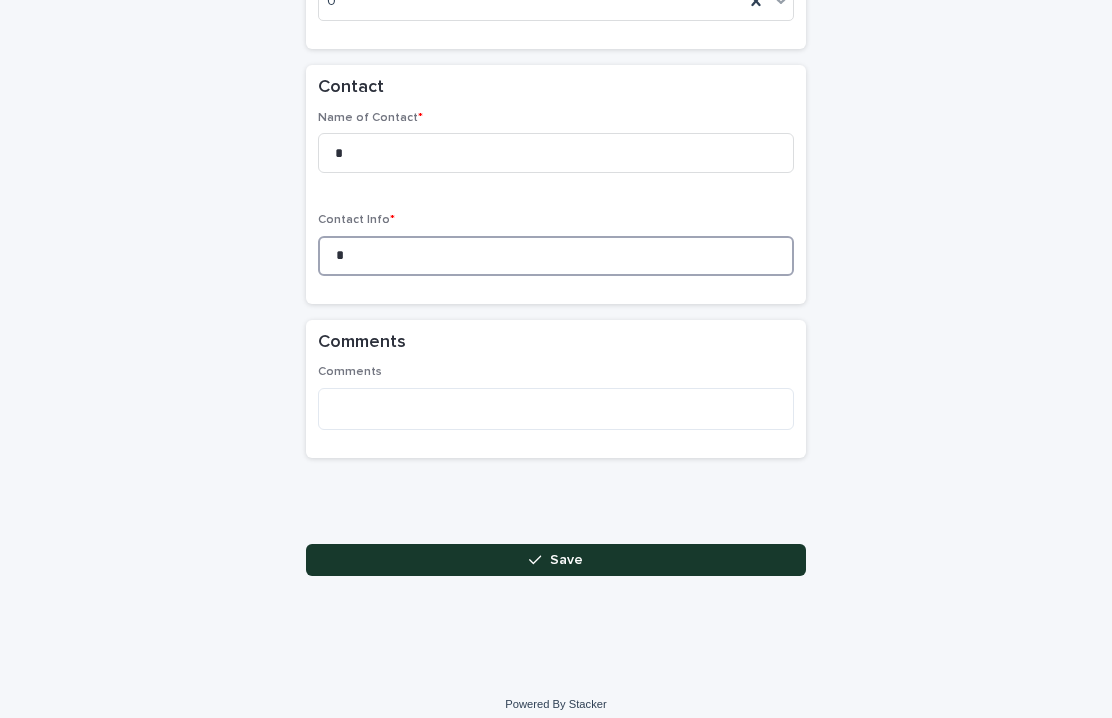 type on "*" 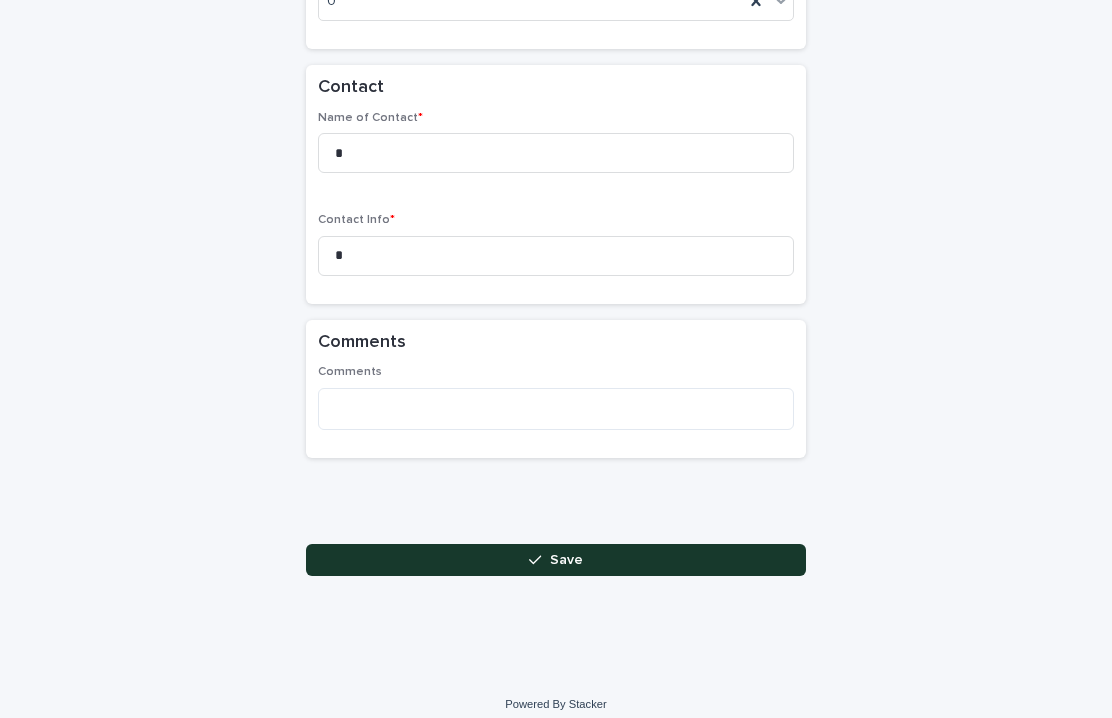 click on "Save" at bounding box center [556, 560] 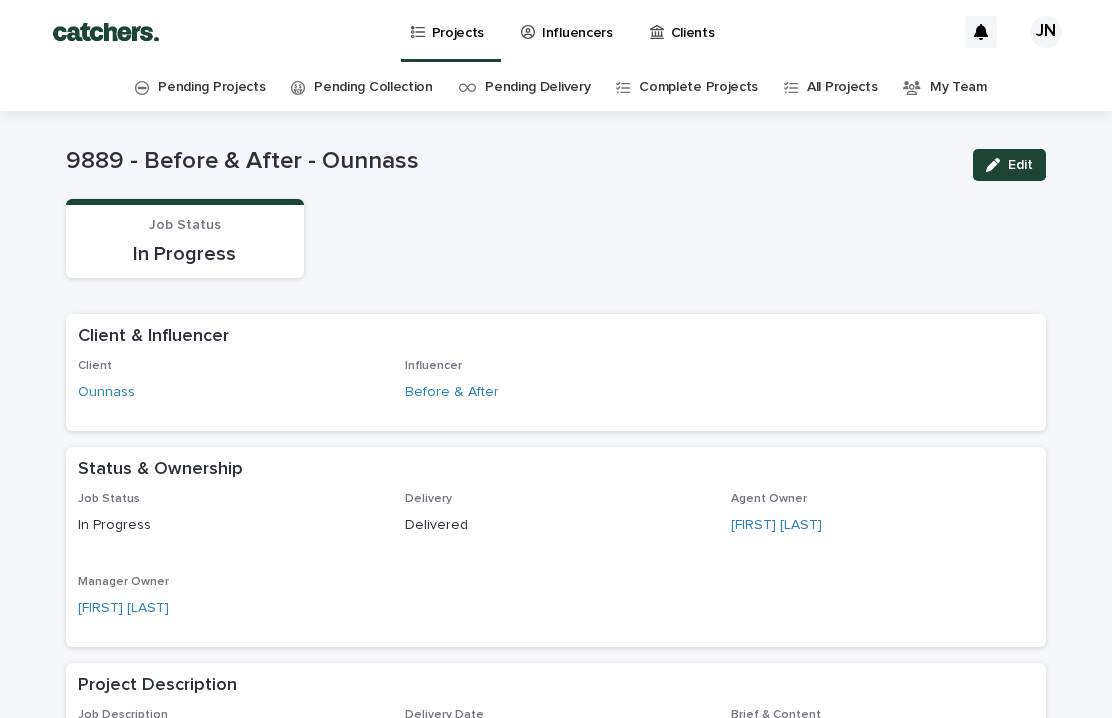 scroll, scrollTop: 0, scrollLeft: 0, axis: both 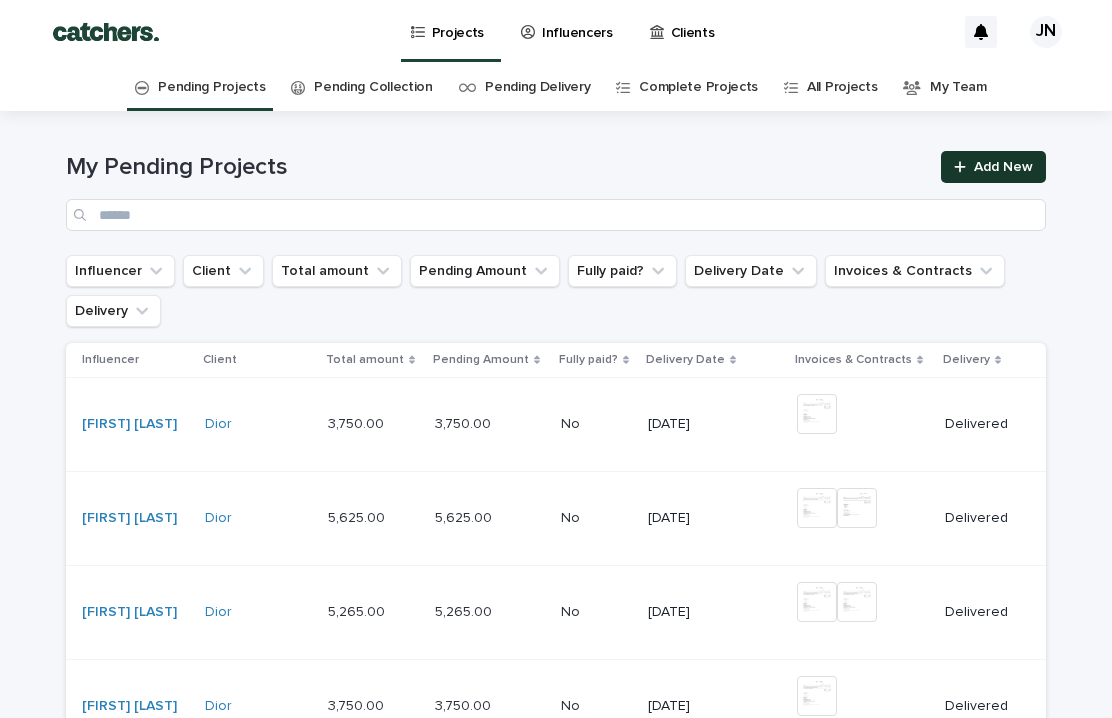 click on "Add New" at bounding box center [1003, 167] 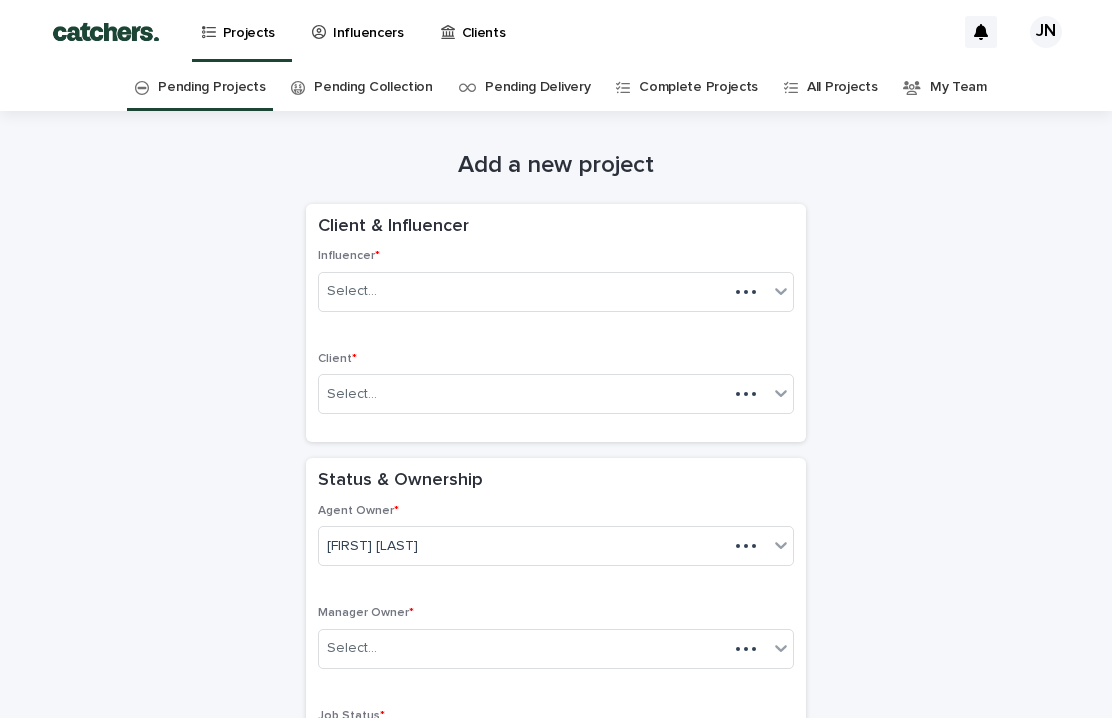 scroll, scrollTop: 64, scrollLeft: 0, axis: vertical 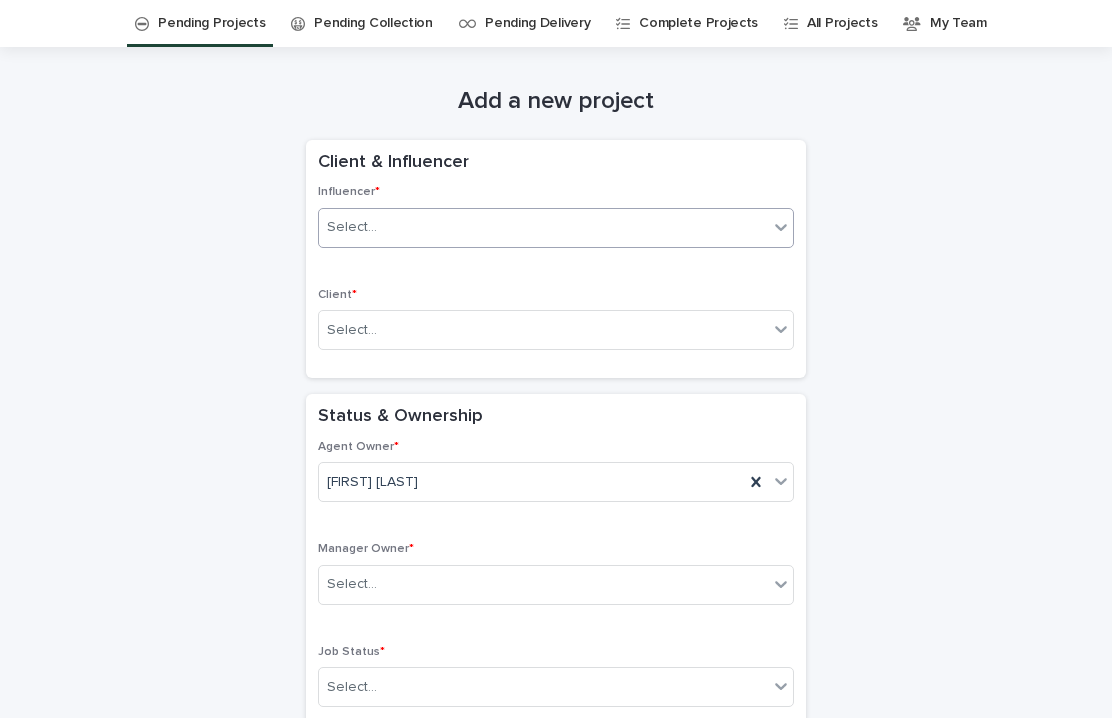 click on "Select..." at bounding box center (543, 227) 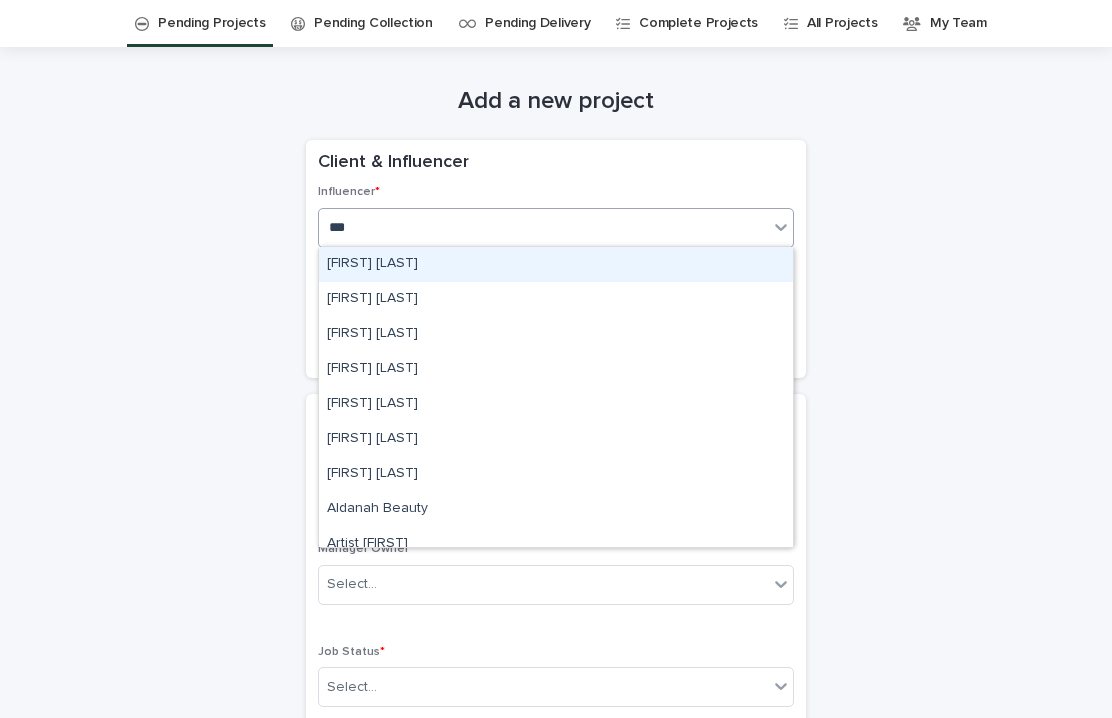 type on "****" 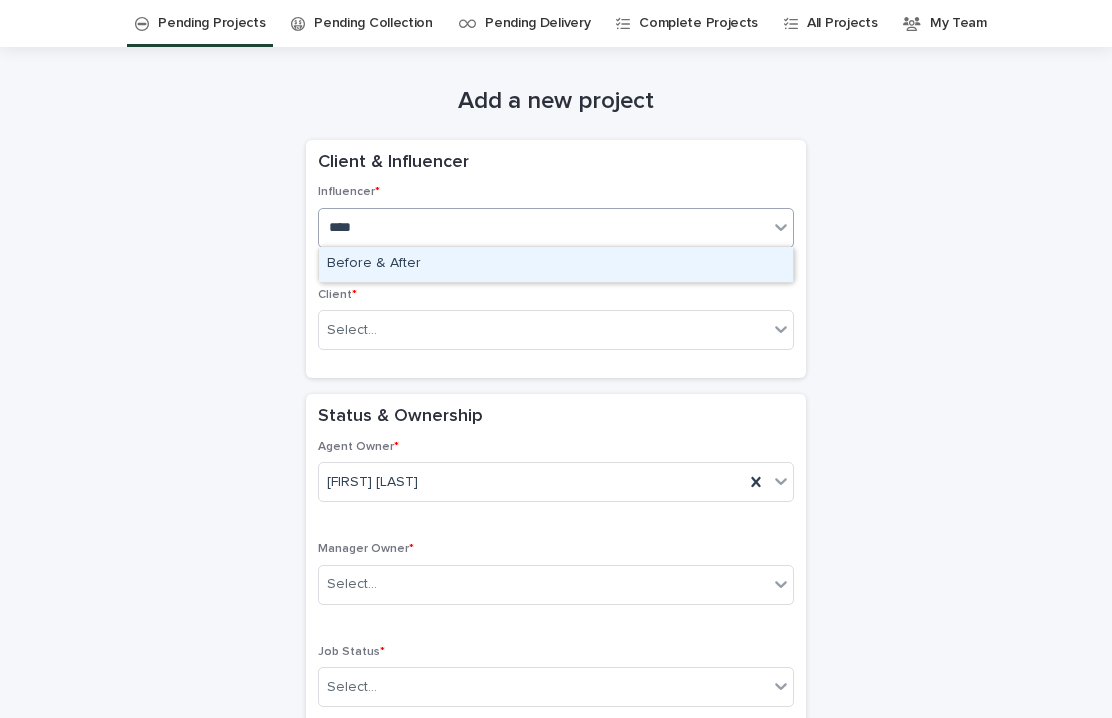 type 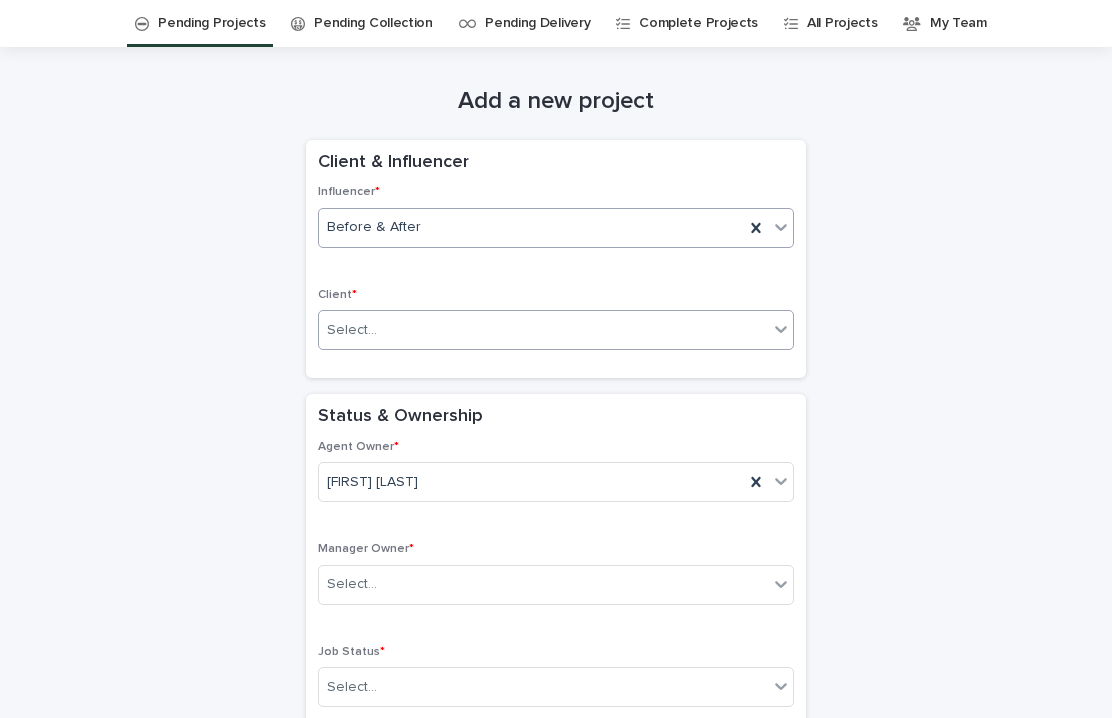 click on "Select..." at bounding box center [543, 330] 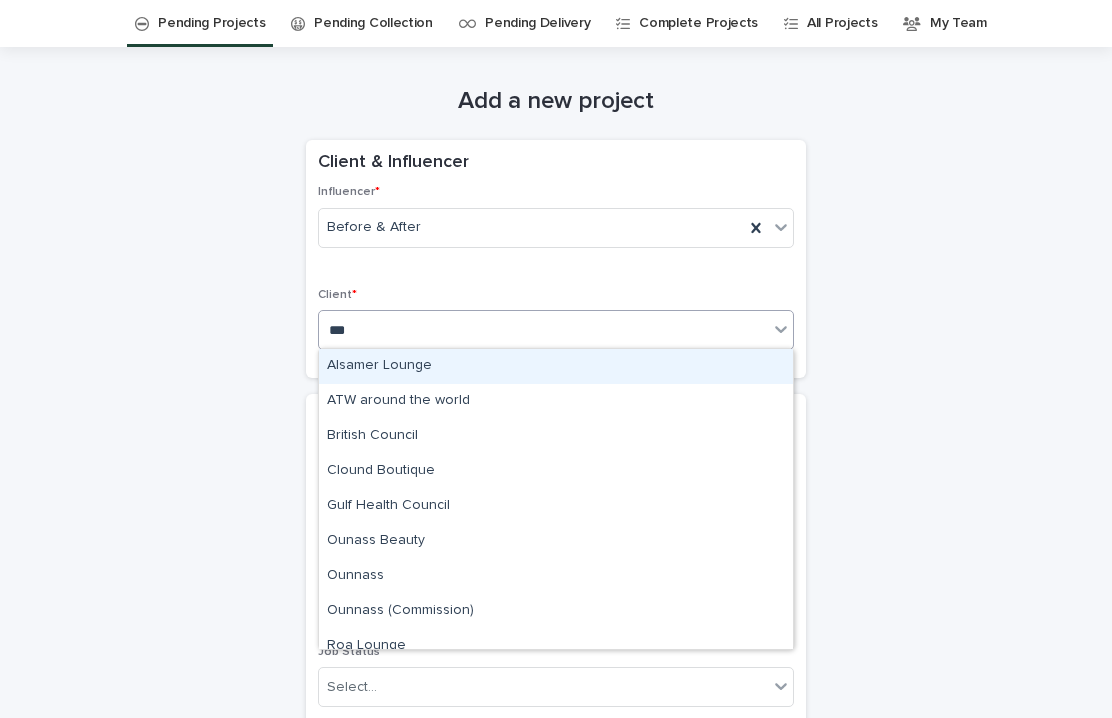 type on "****" 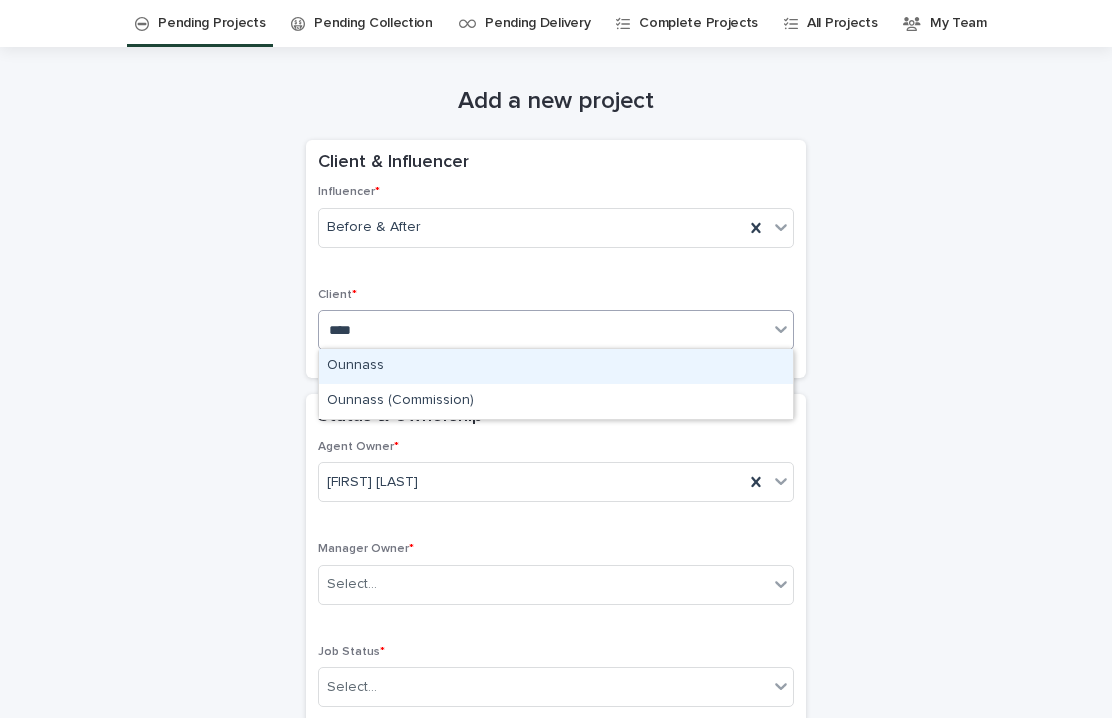 type 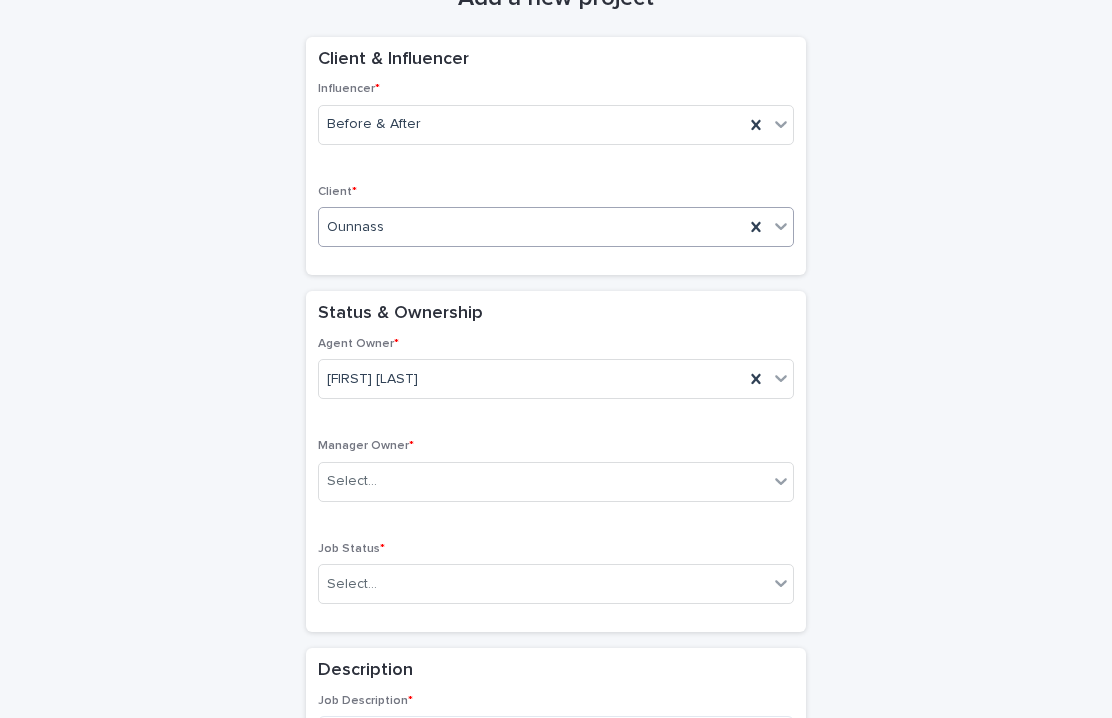 scroll, scrollTop: 199, scrollLeft: 0, axis: vertical 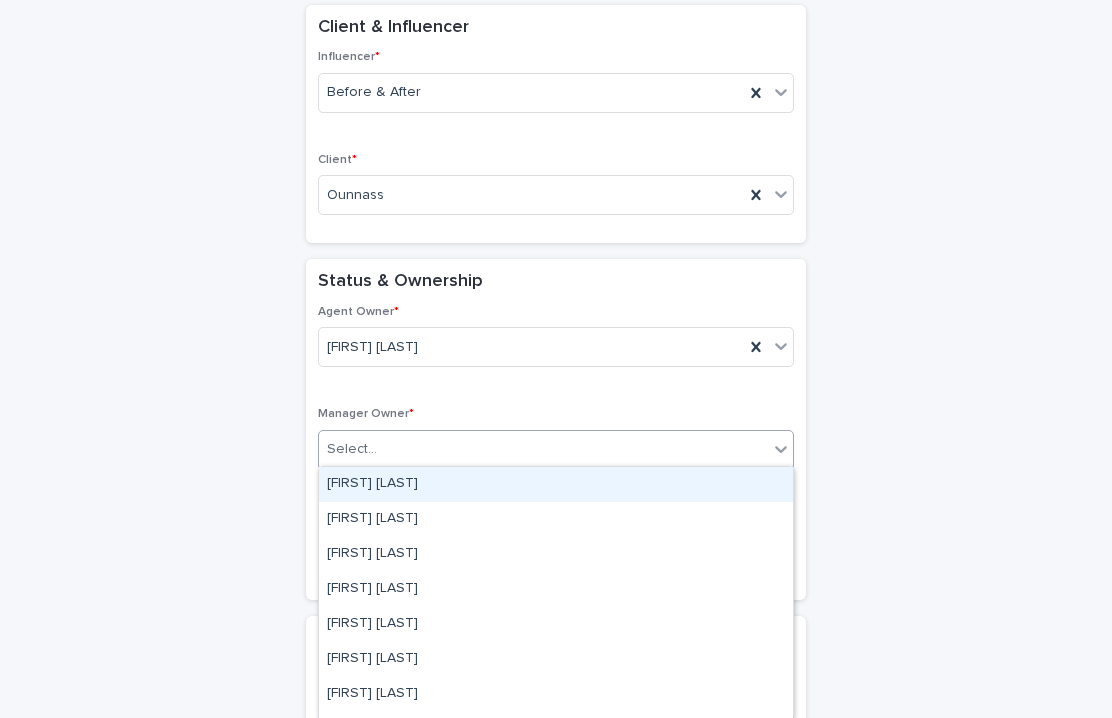 click on "Select..." at bounding box center (543, 449) 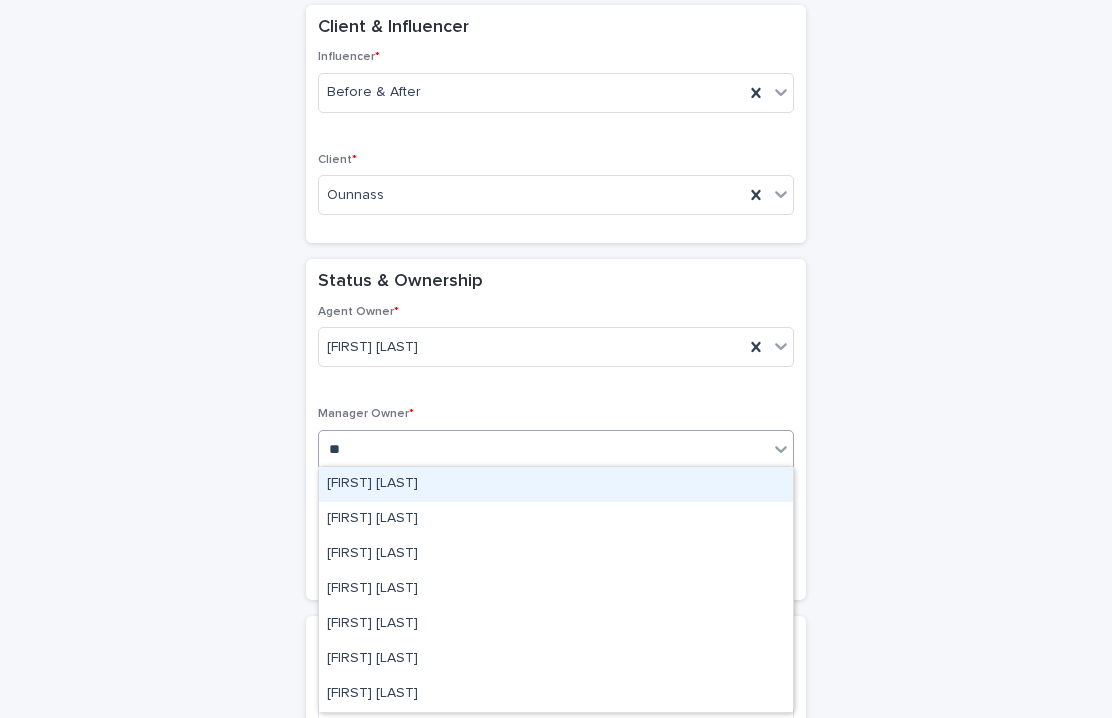 type on "***" 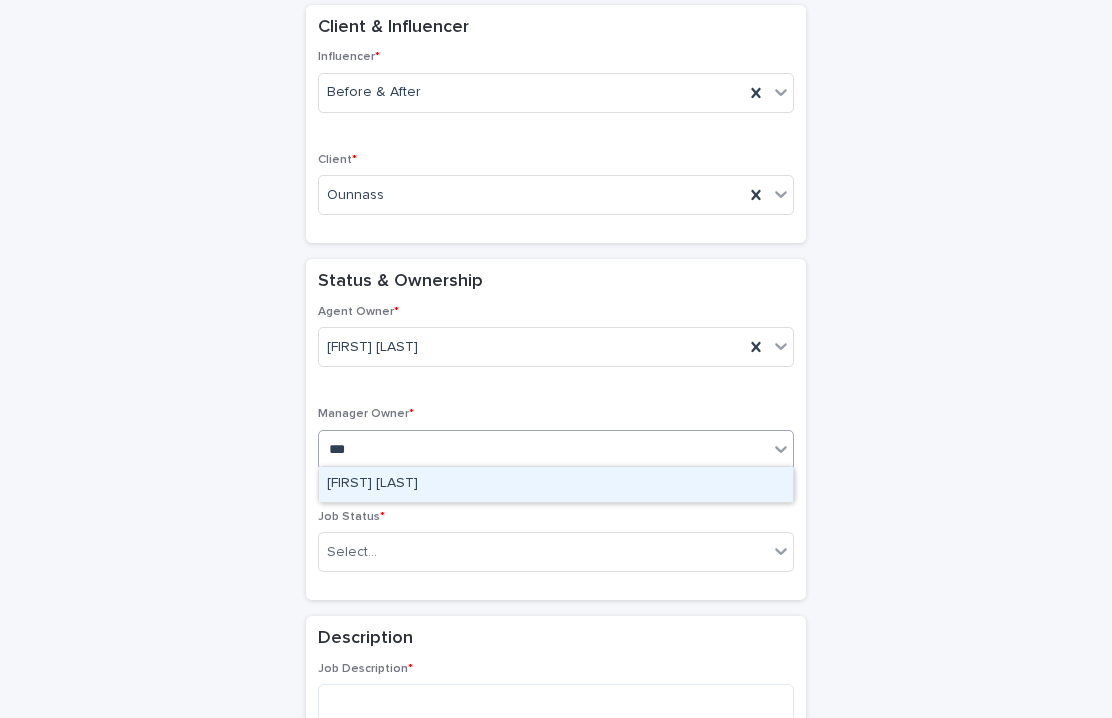 type 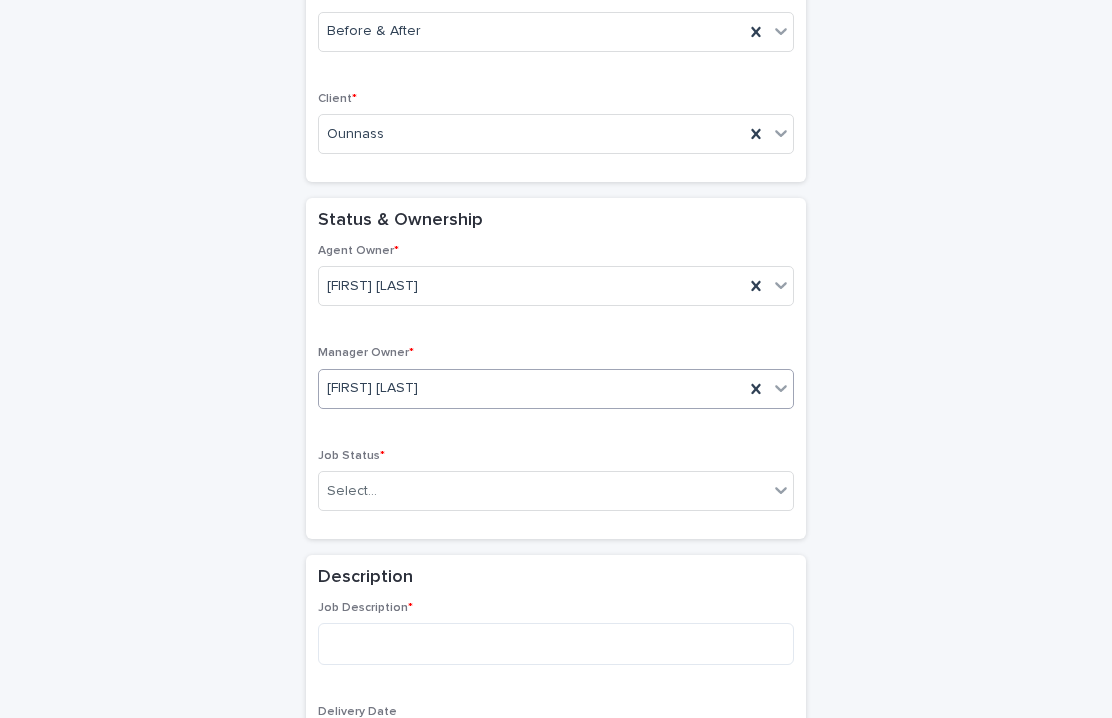 scroll, scrollTop: 372, scrollLeft: 0, axis: vertical 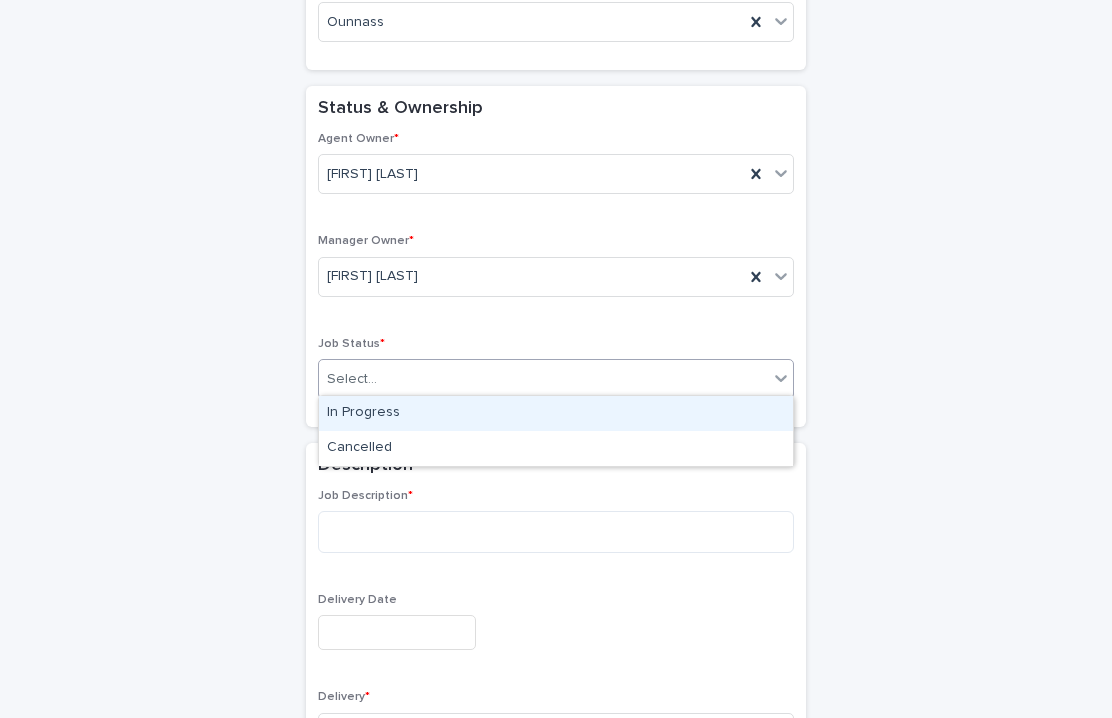 click on "Select..." at bounding box center [543, 379] 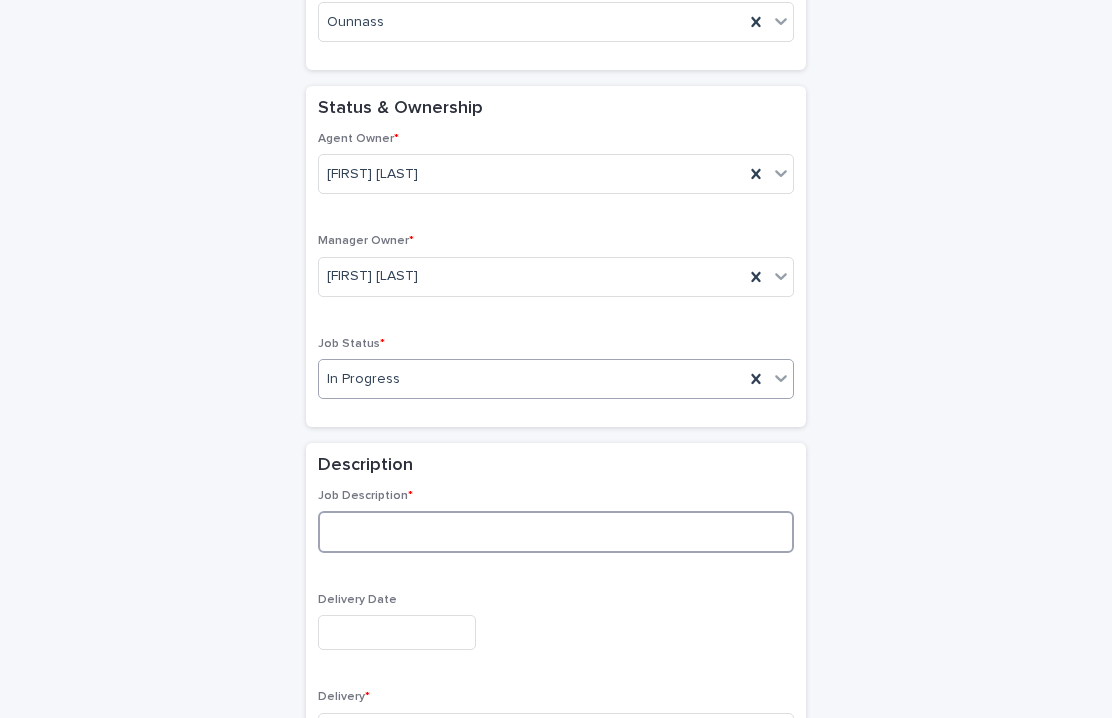 click at bounding box center (556, 532) 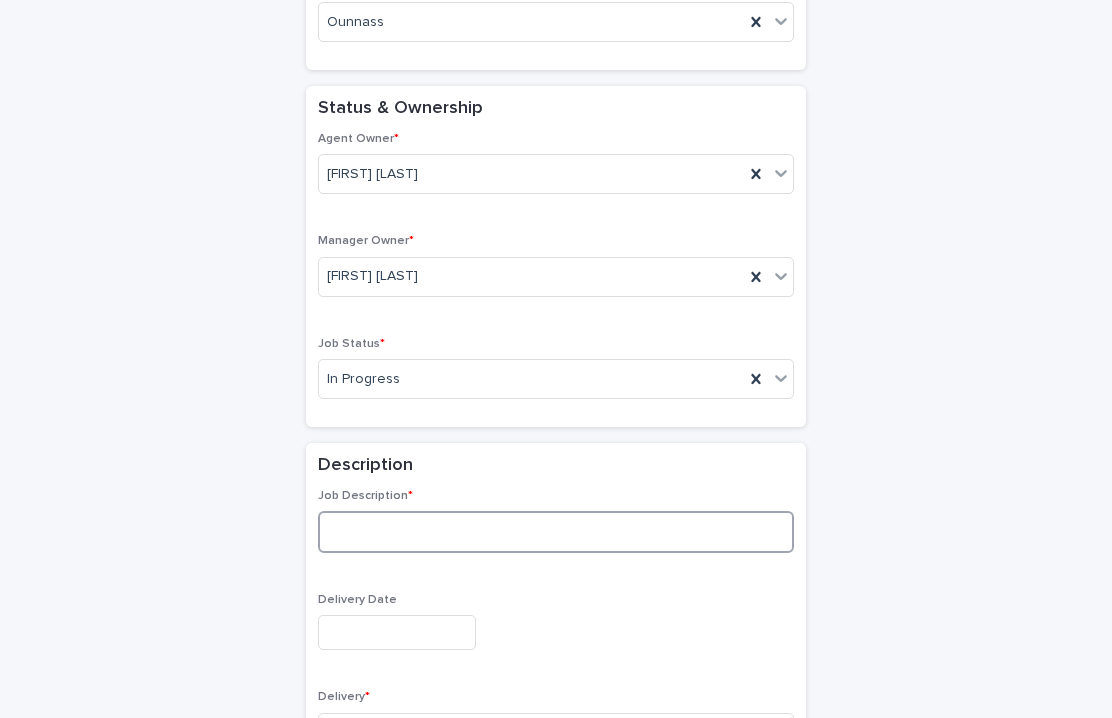 paste on "**********" 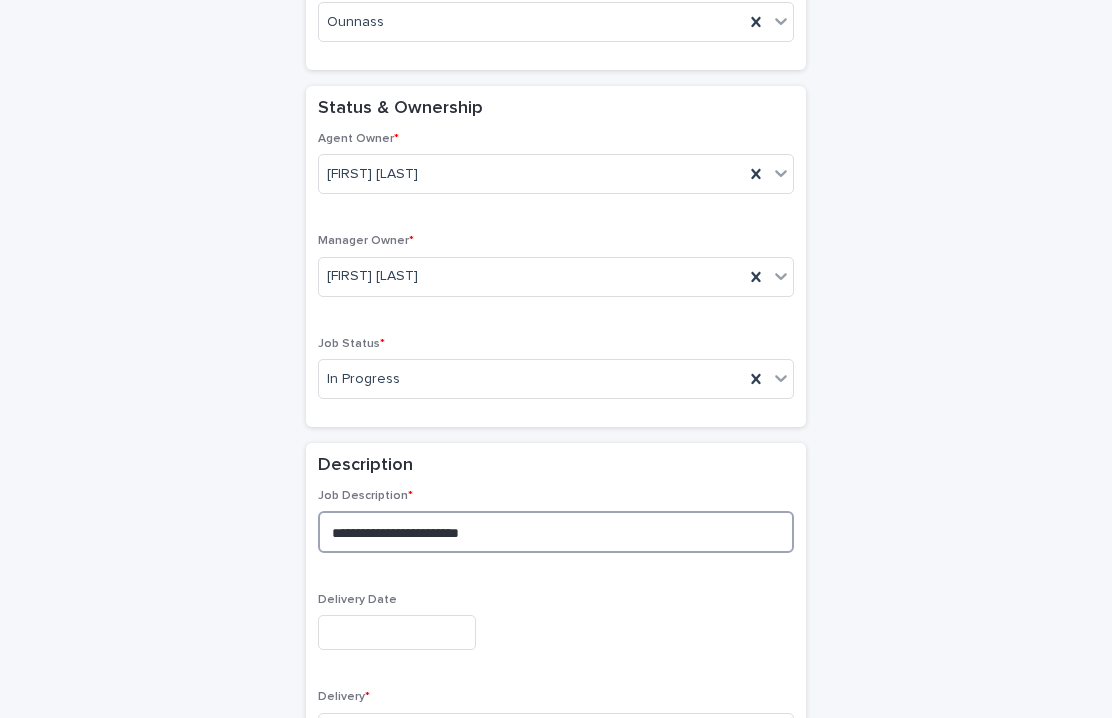 scroll, scrollTop: 498, scrollLeft: 0, axis: vertical 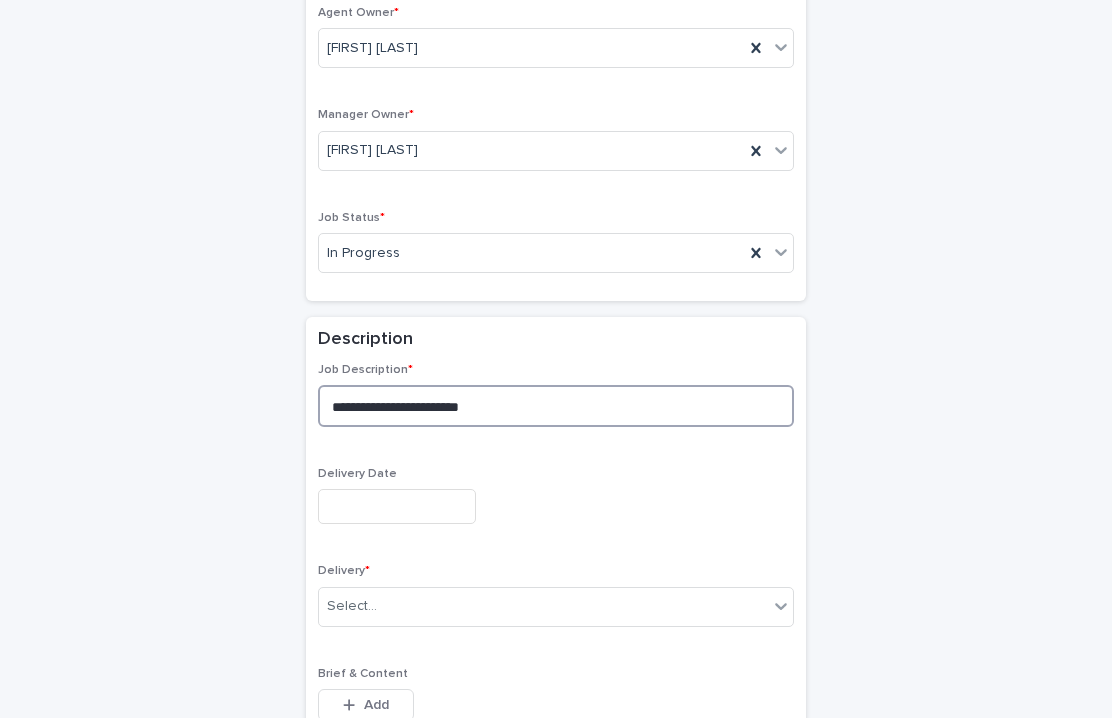 type on "**********" 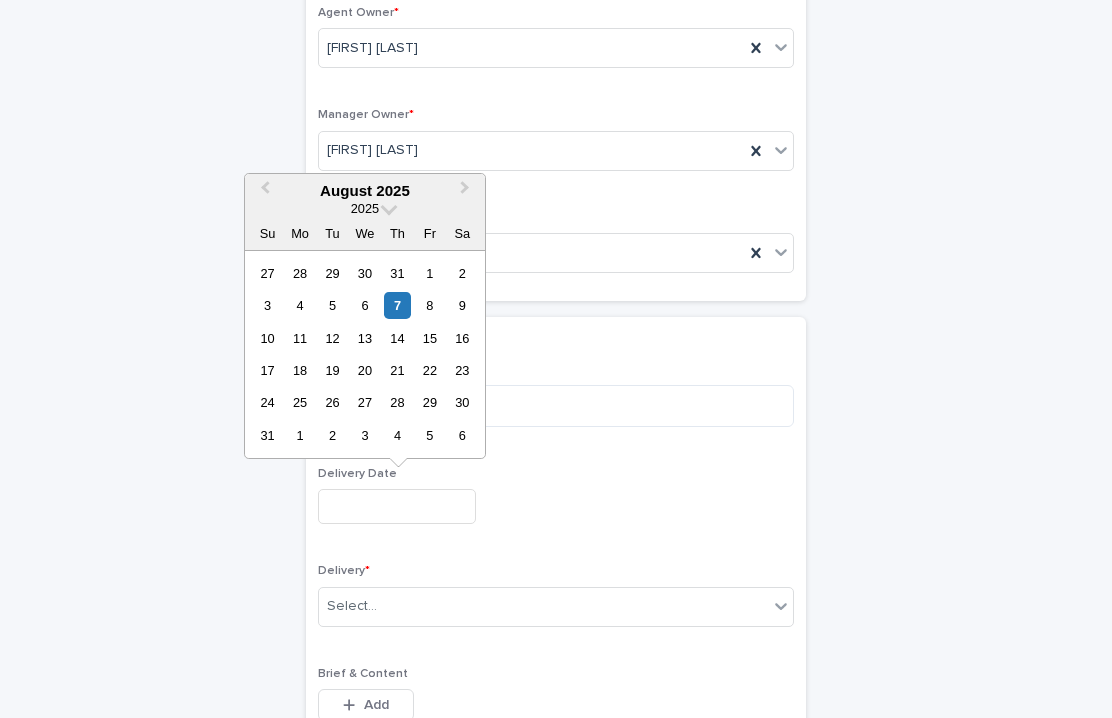 click at bounding box center (397, 506) 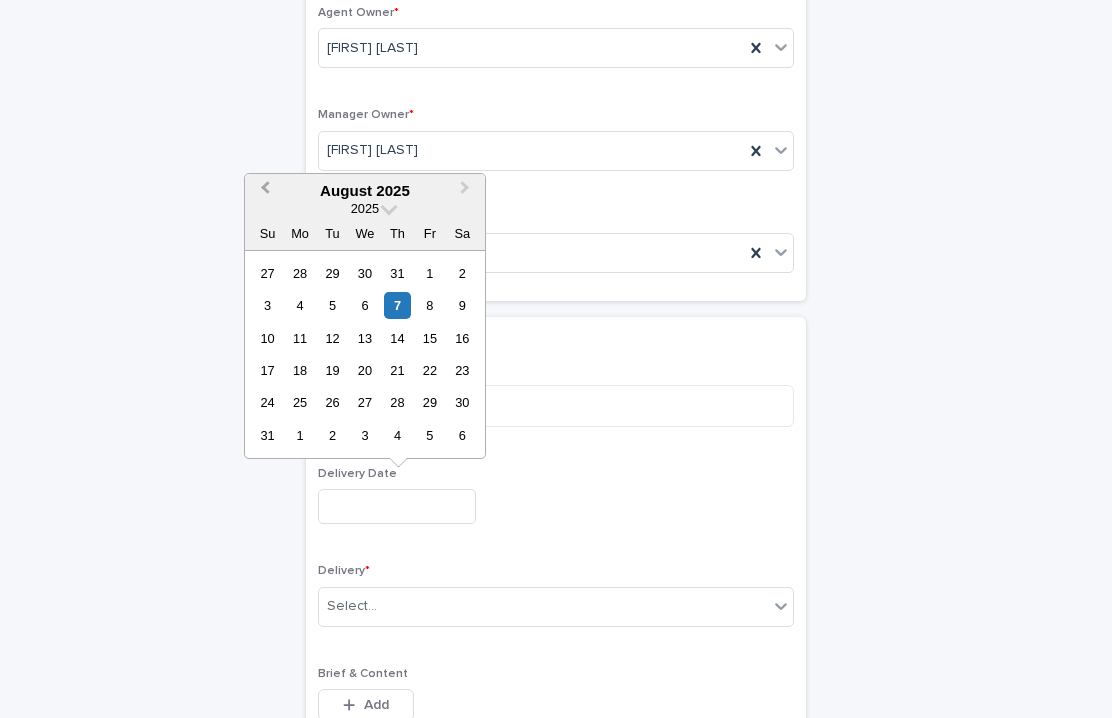 click on "Previous Month" at bounding box center (263, 192) 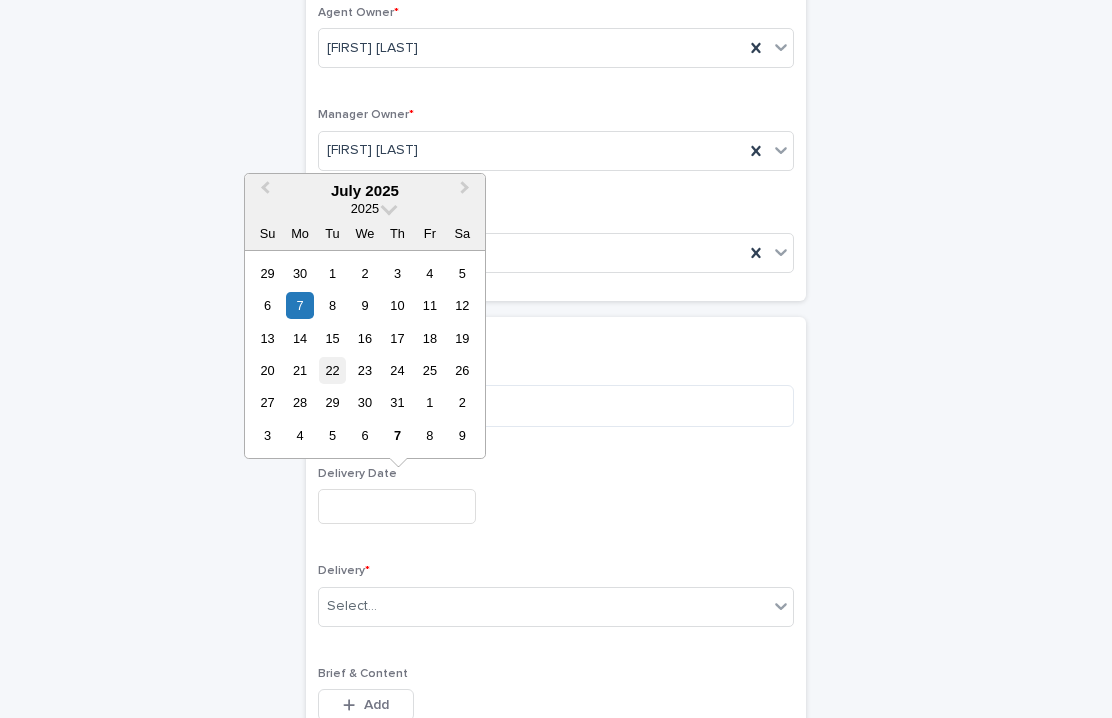 click on "22" at bounding box center [332, 370] 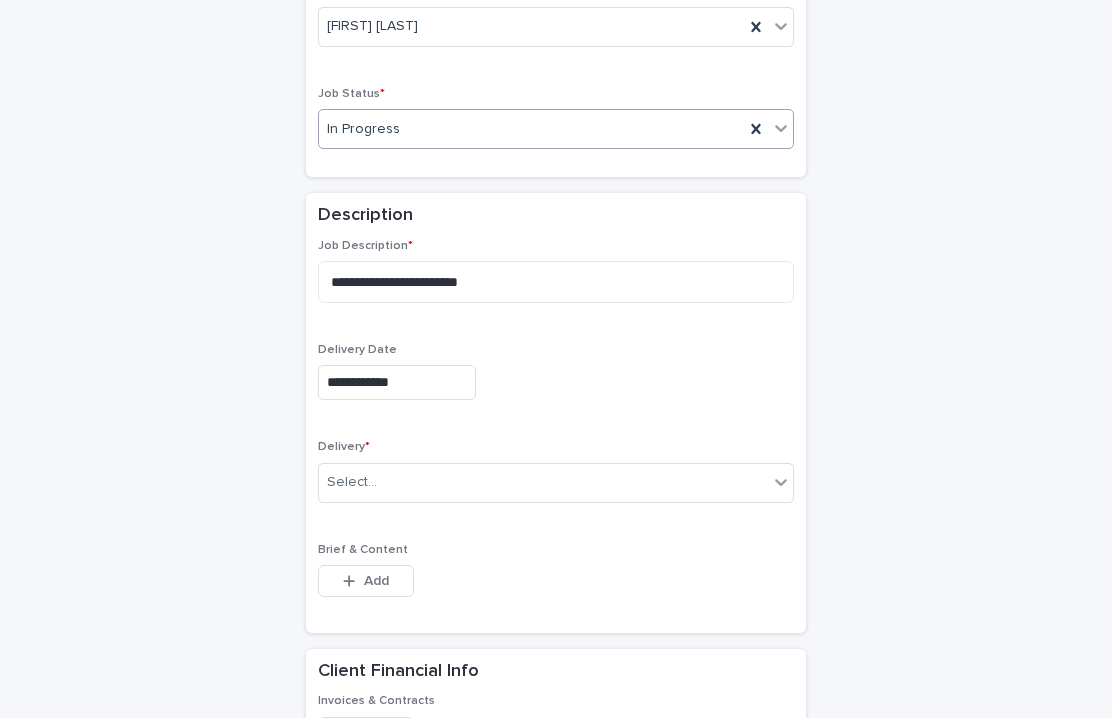 scroll, scrollTop: 725, scrollLeft: 0, axis: vertical 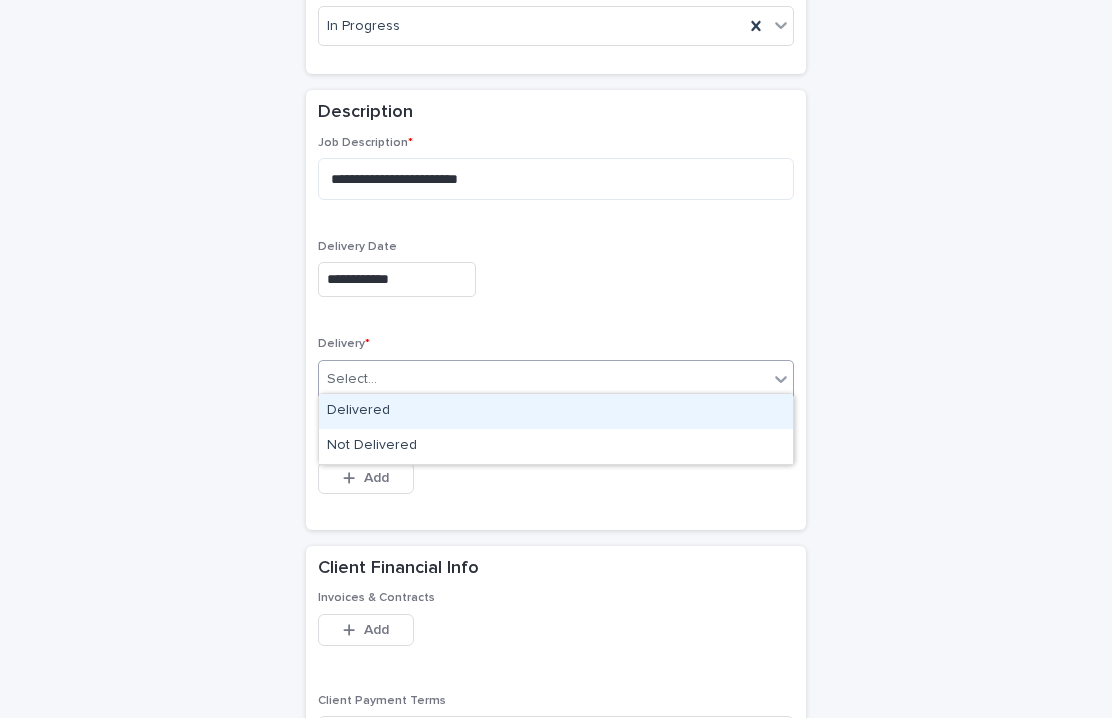 click on "Select..." at bounding box center (543, 379) 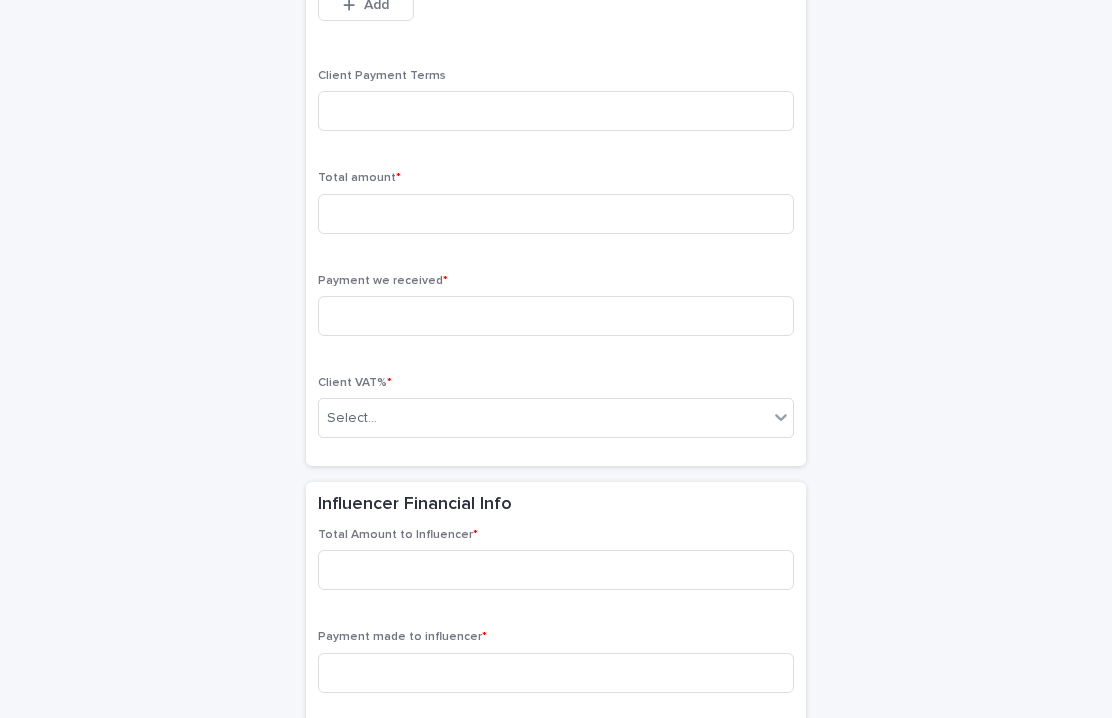 scroll, scrollTop: 1366, scrollLeft: 0, axis: vertical 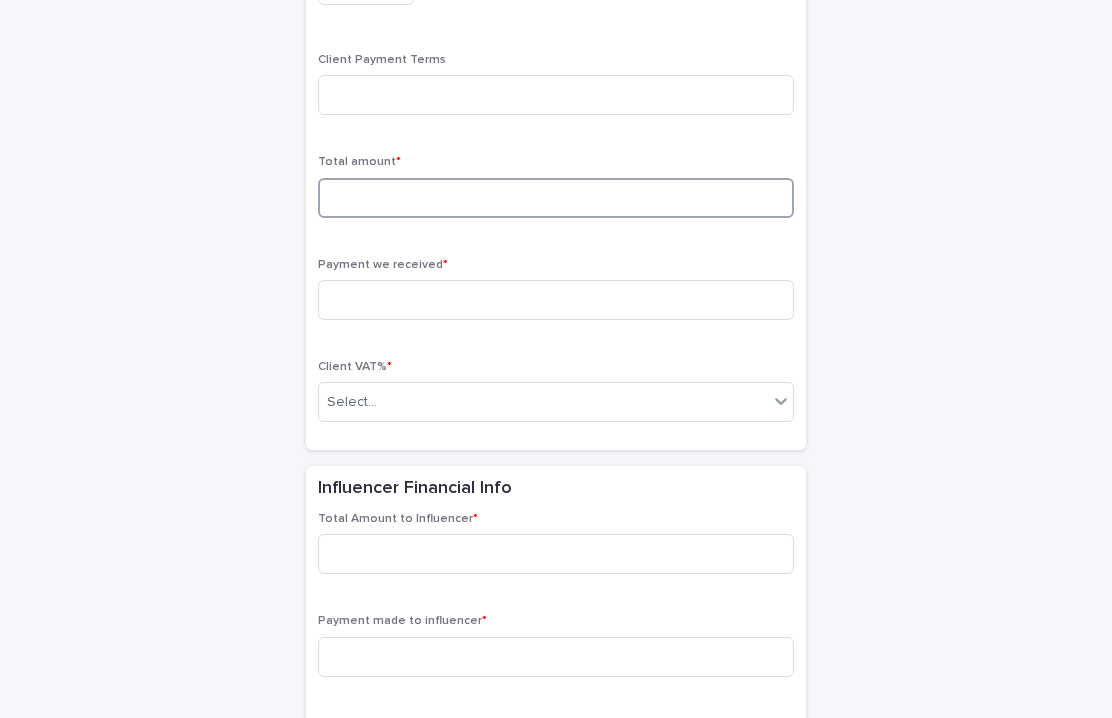 click at bounding box center [556, 198] 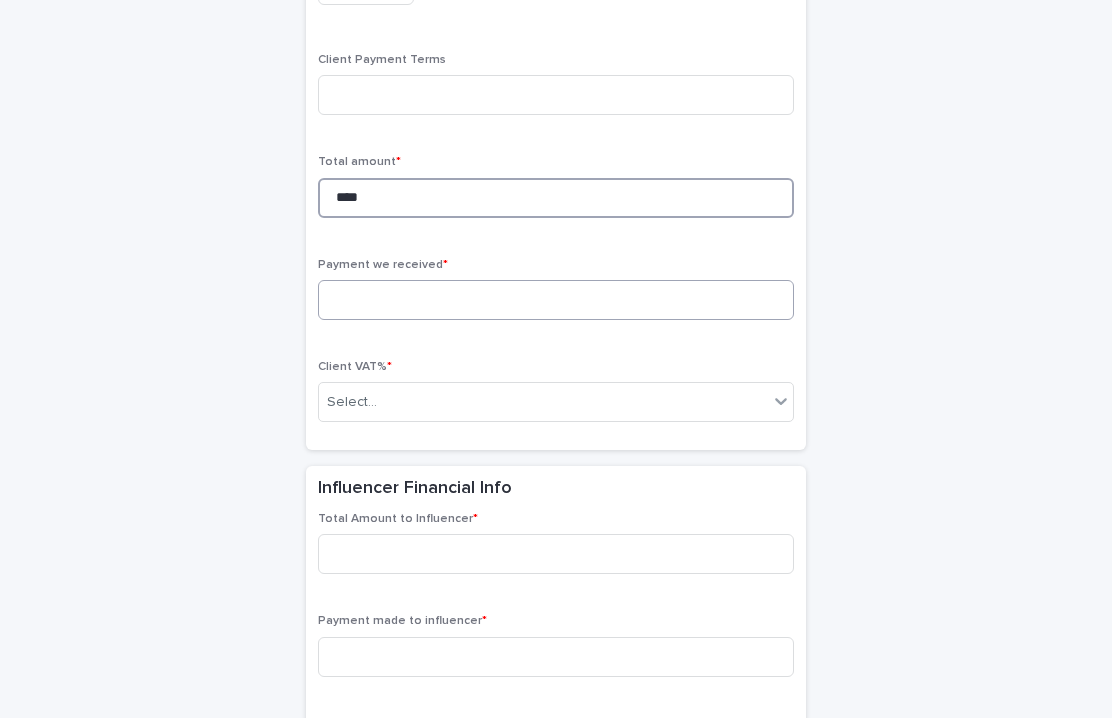 type on "****" 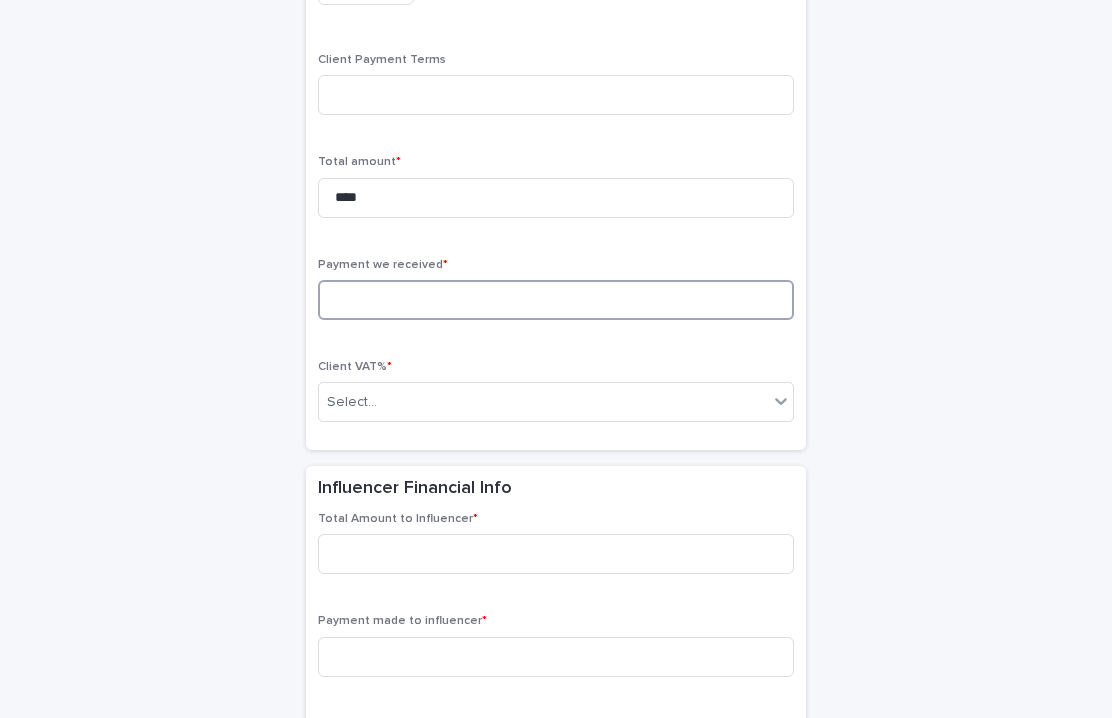 click at bounding box center (556, 300) 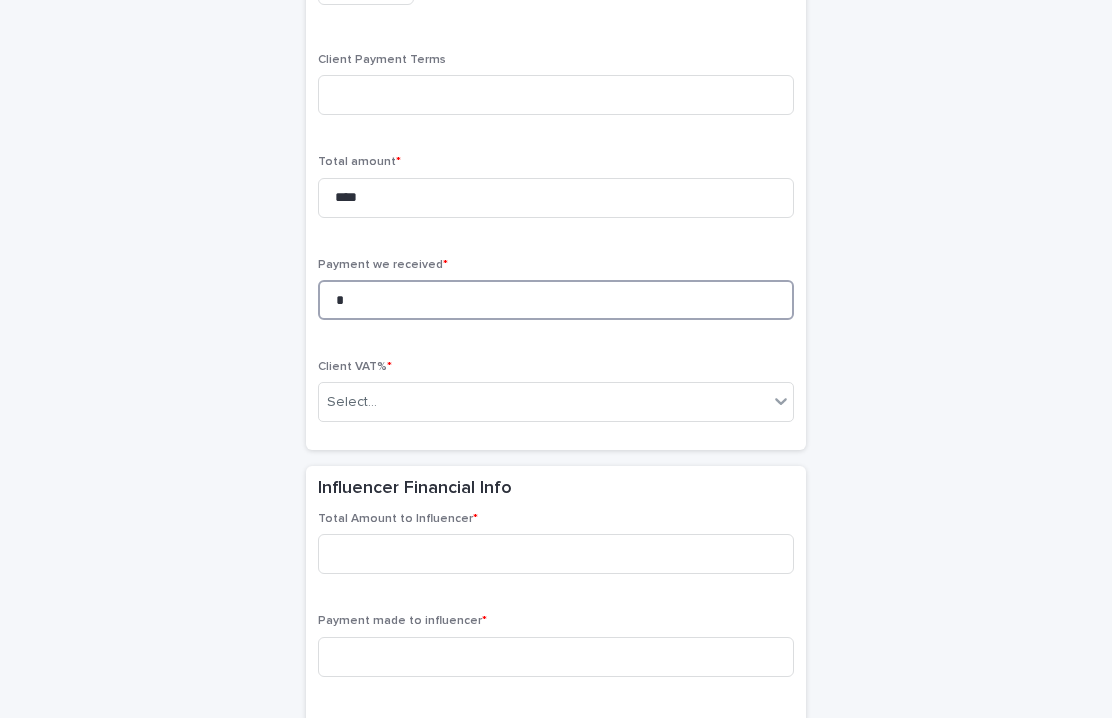 scroll, scrollTop: 1479, scrollLeft: 0, axis: vertical 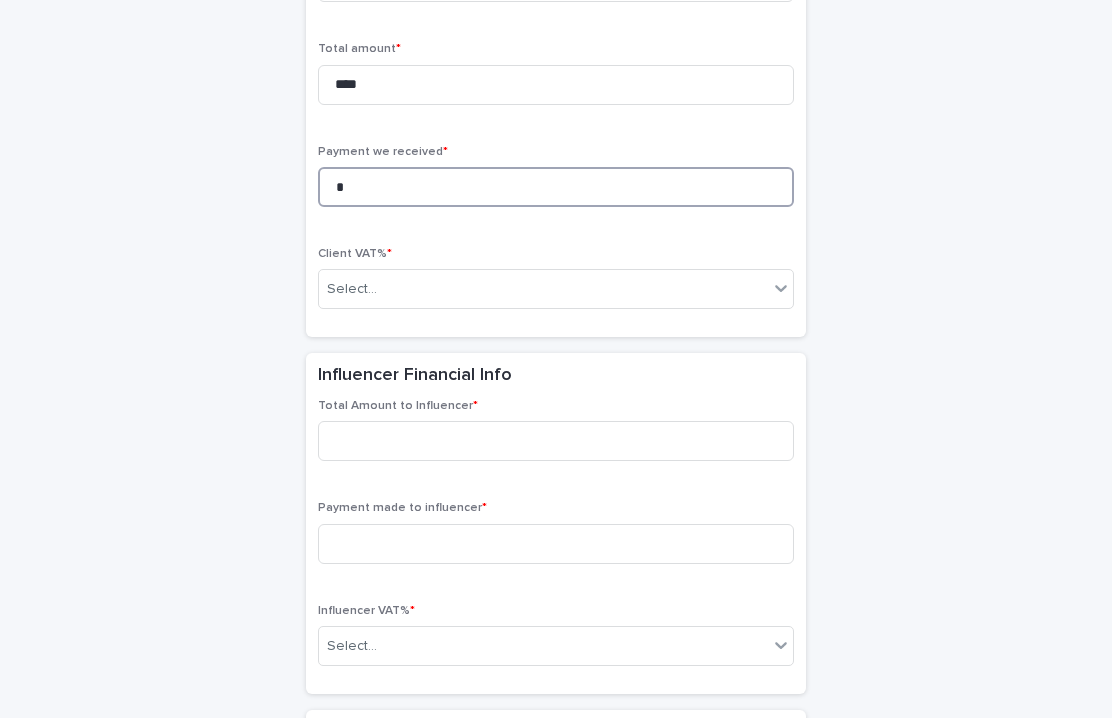type on "*" 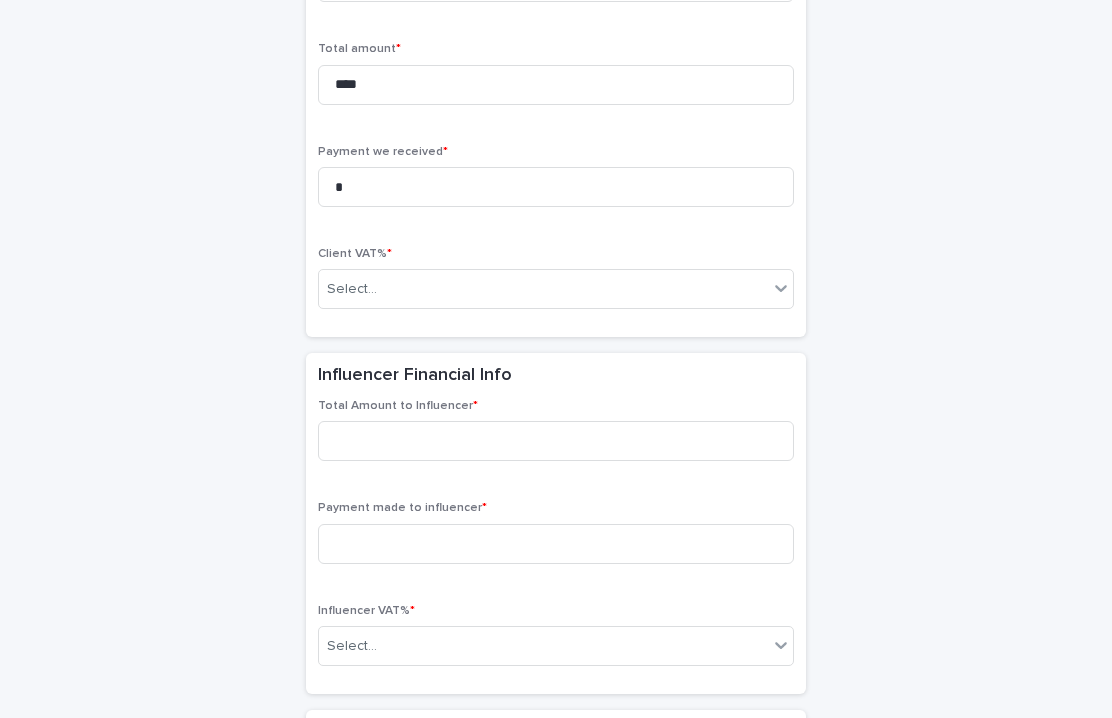 click on "Client VAT% * Select..." at bounding box center (556, 286) 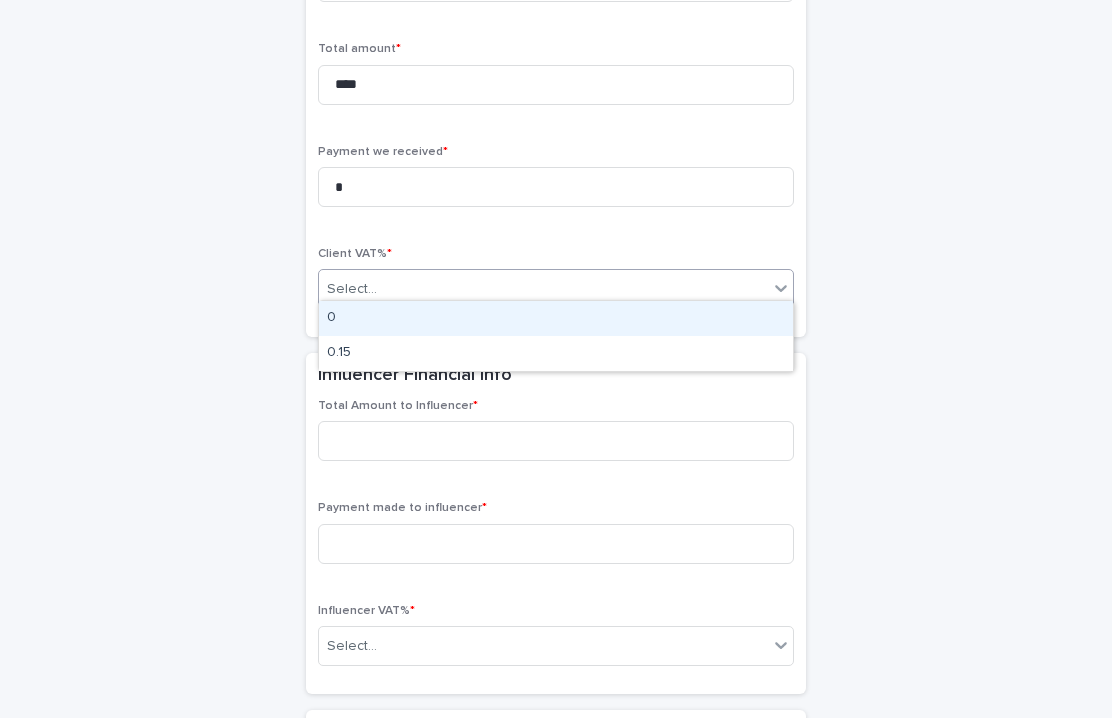 click on "Select..." at bounding box center [543, 289] 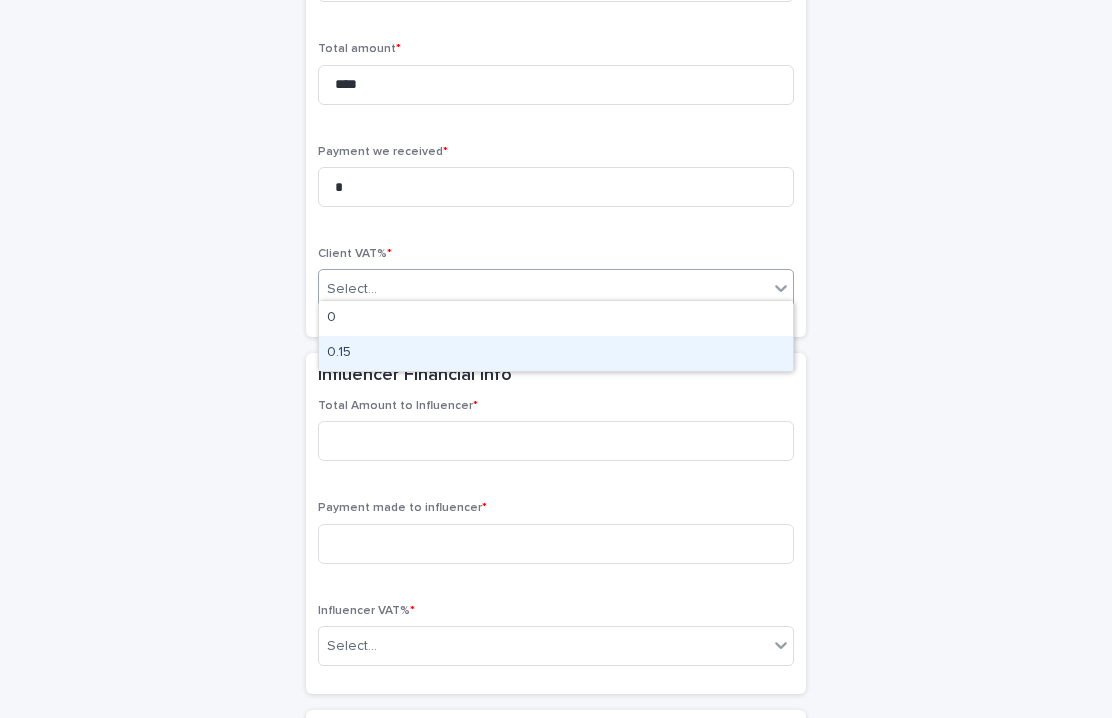 click on "0.15" at bounding box center [556, 353] 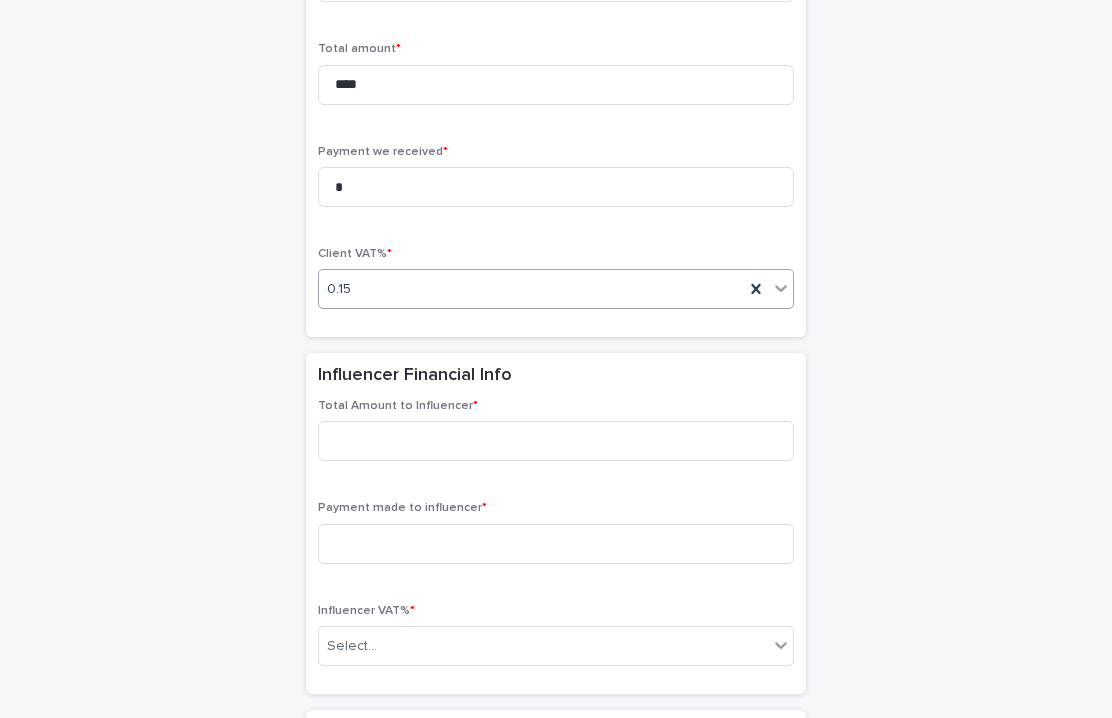 click on "0.15" at bounding box center [531, 289] 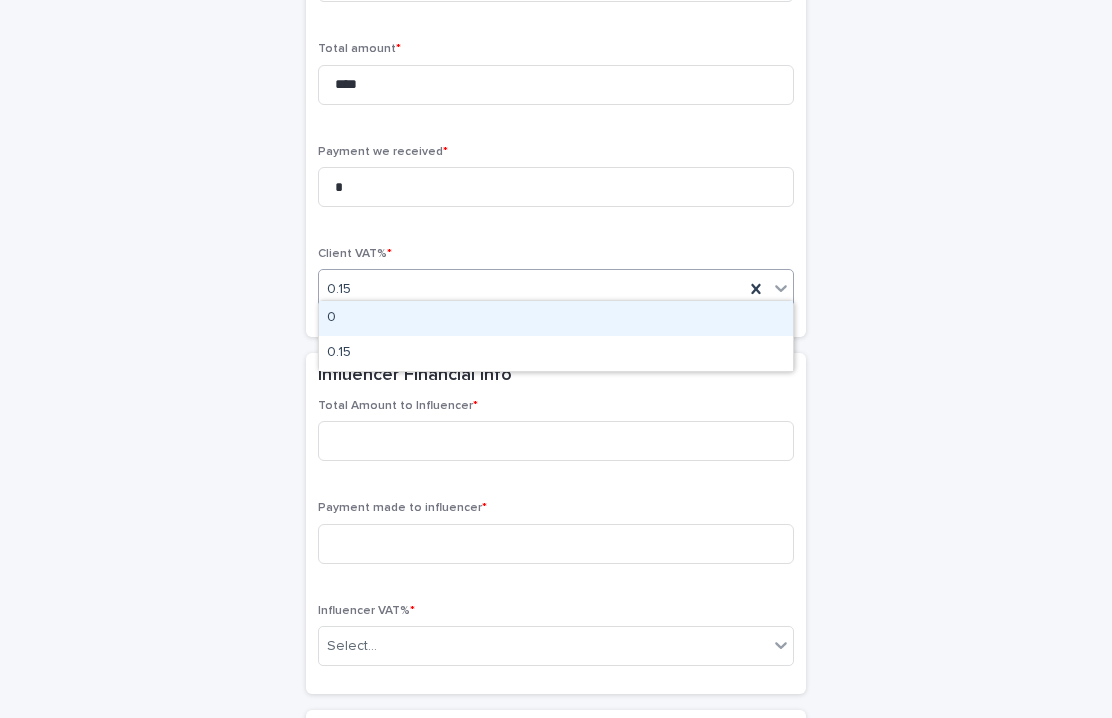 click on "0" at bounding box center [556, 318] 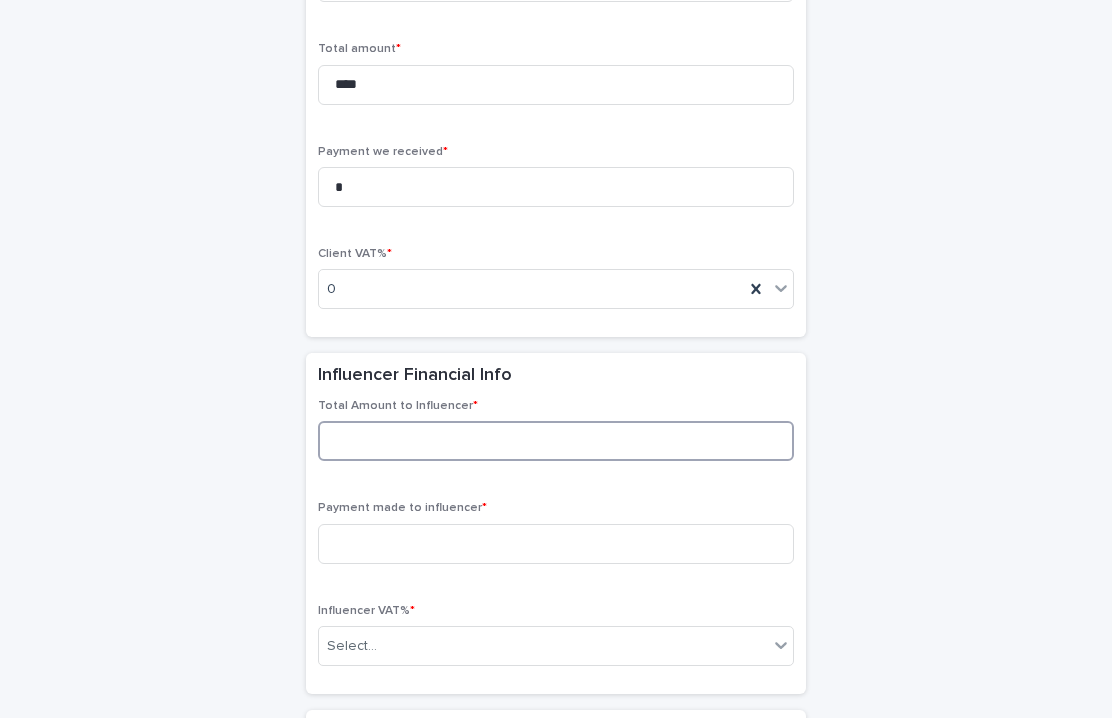 click at bounding box center [556, 441] 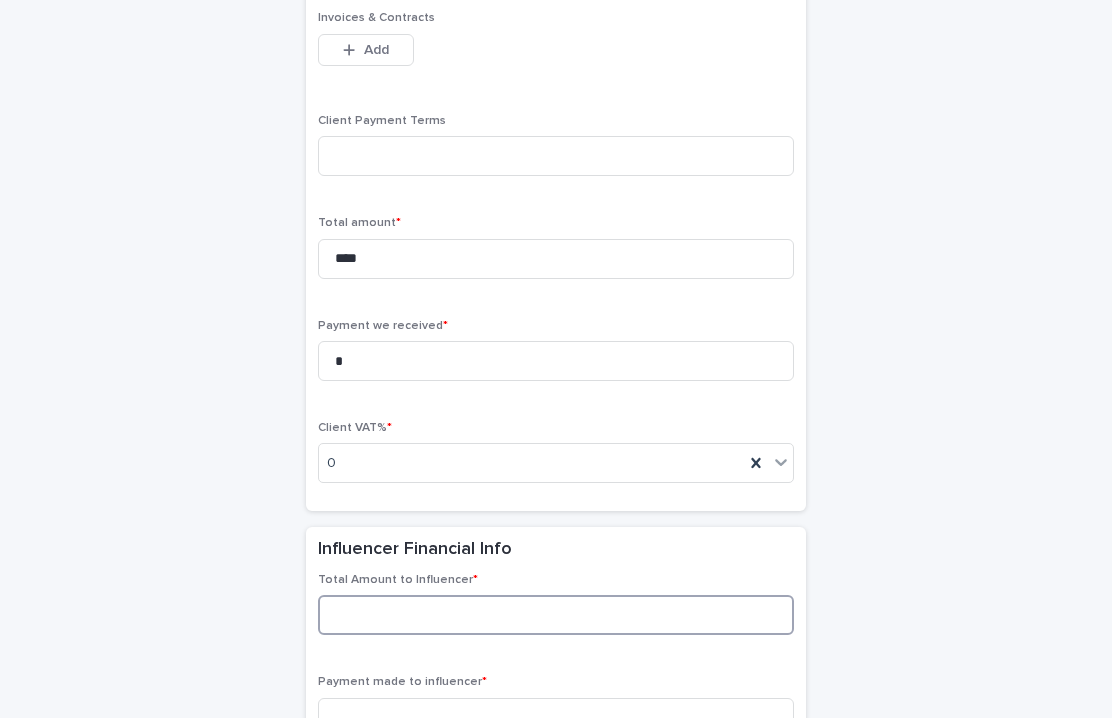 scroll, scrollTop: 1298, scrollLeft: 0, axis: vertical 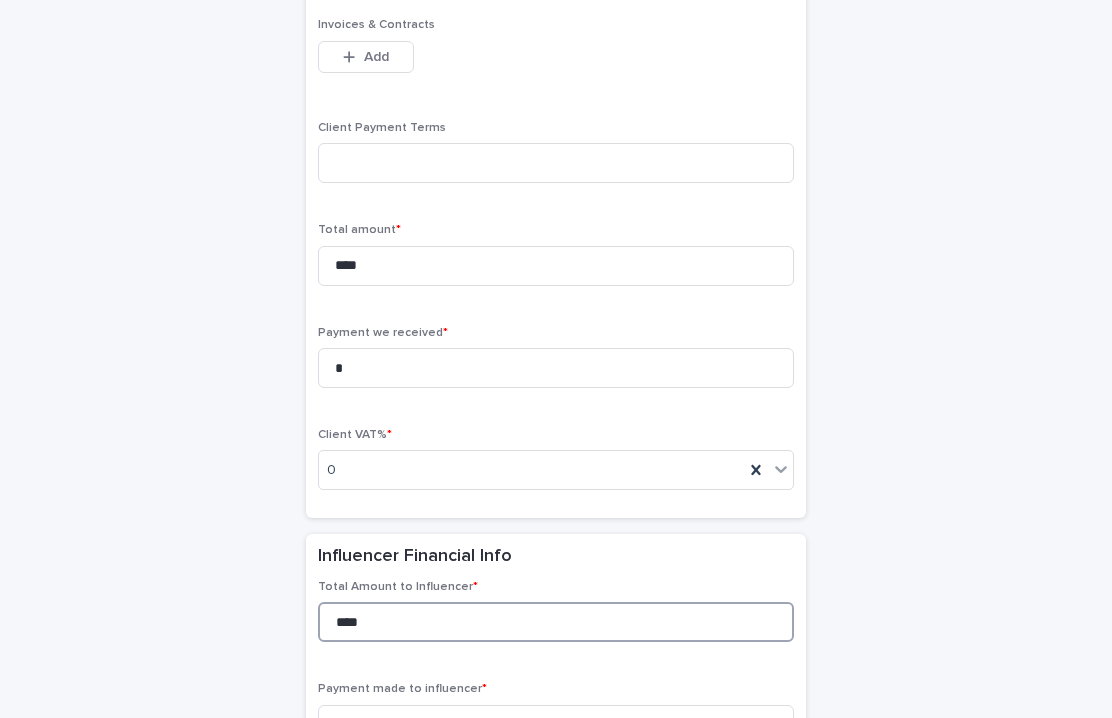type on "****" 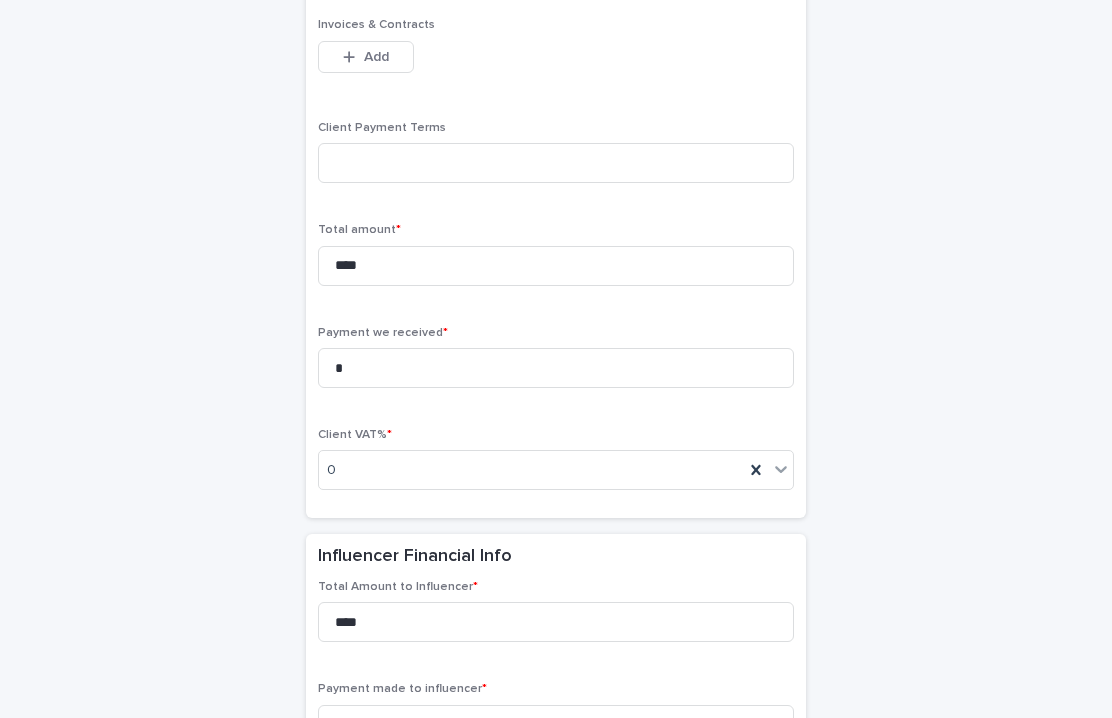 click on "**********" at bounding box center (556, 107) 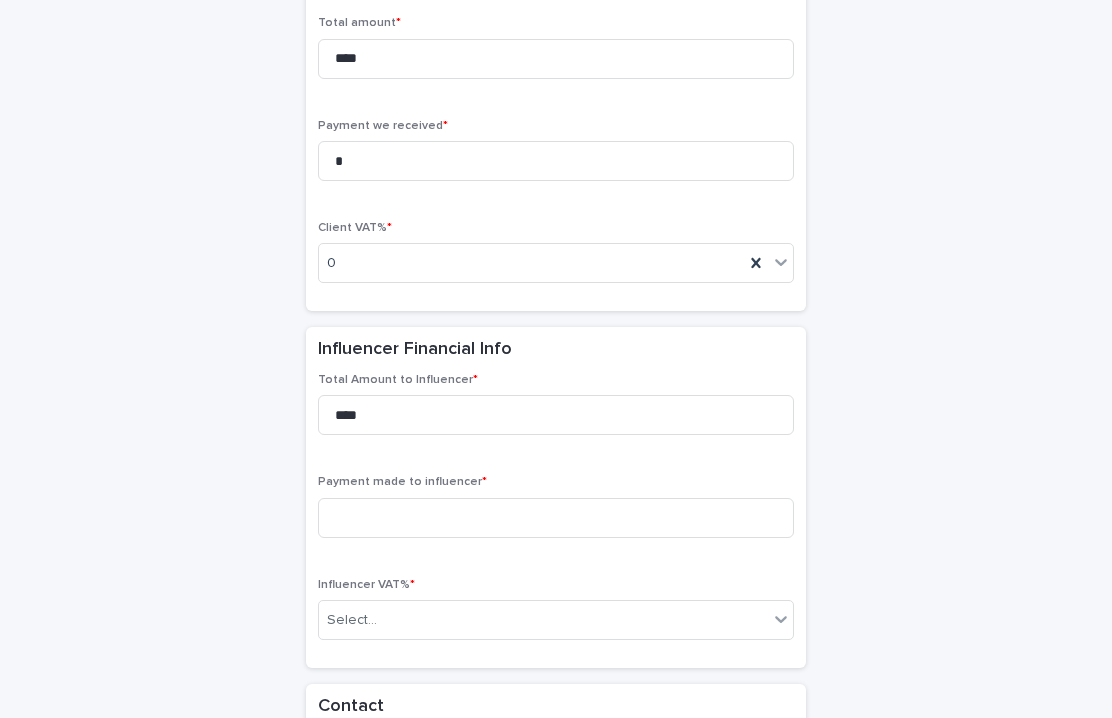scroll, scrollTop: 1539, scrollLeft: 0, axis: vertical 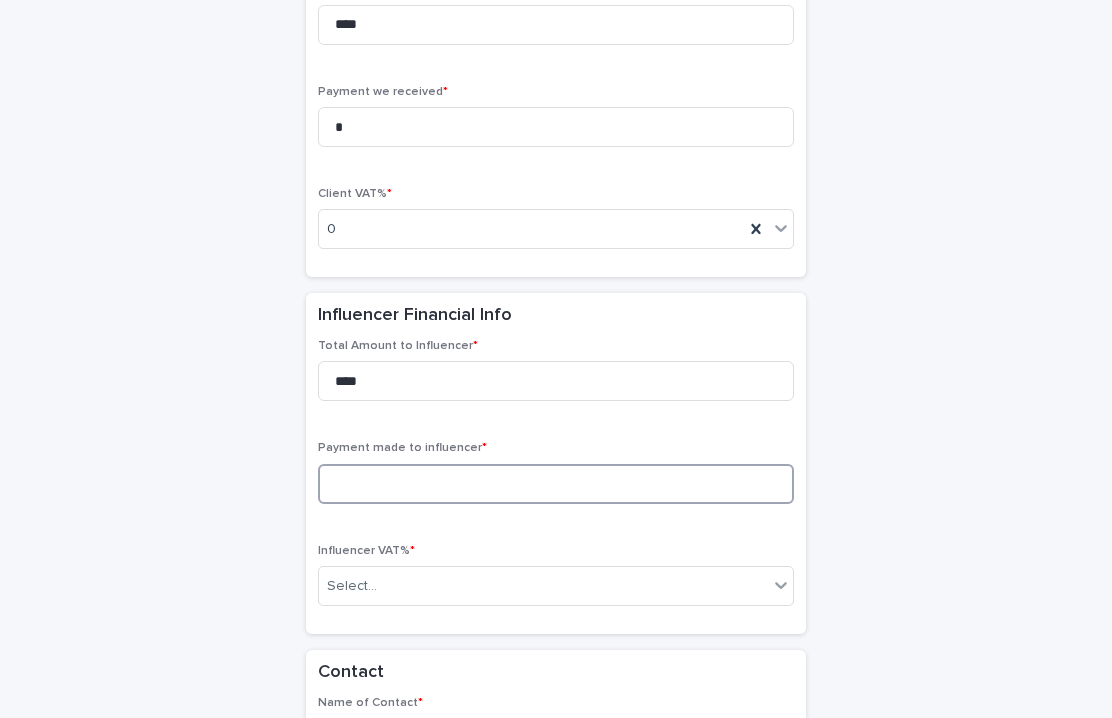 click at bounding box center (556, 484) 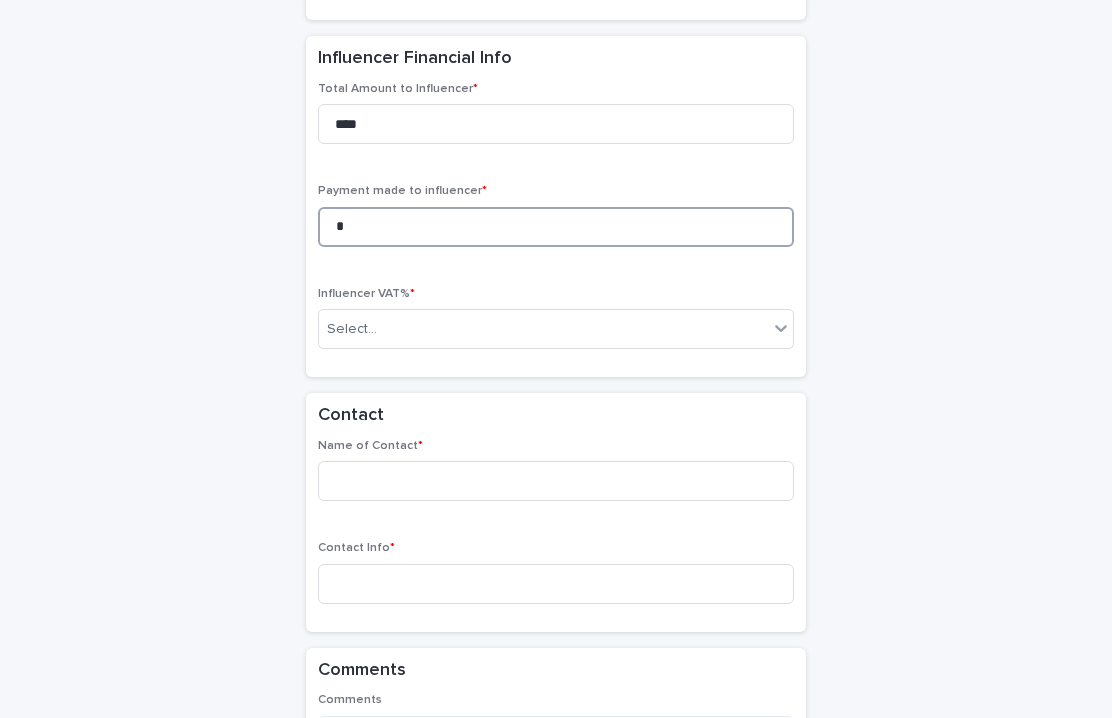 scroll, scrollTop: 1802, scrollLeft: 0, axis: vertical 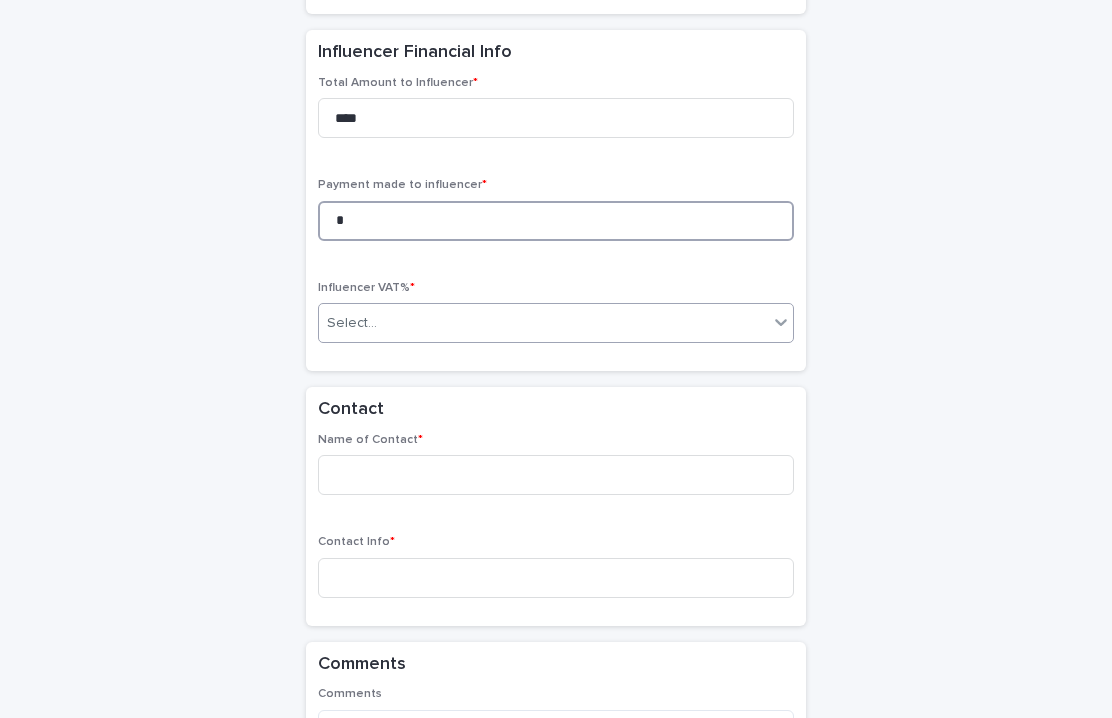 type on "*" 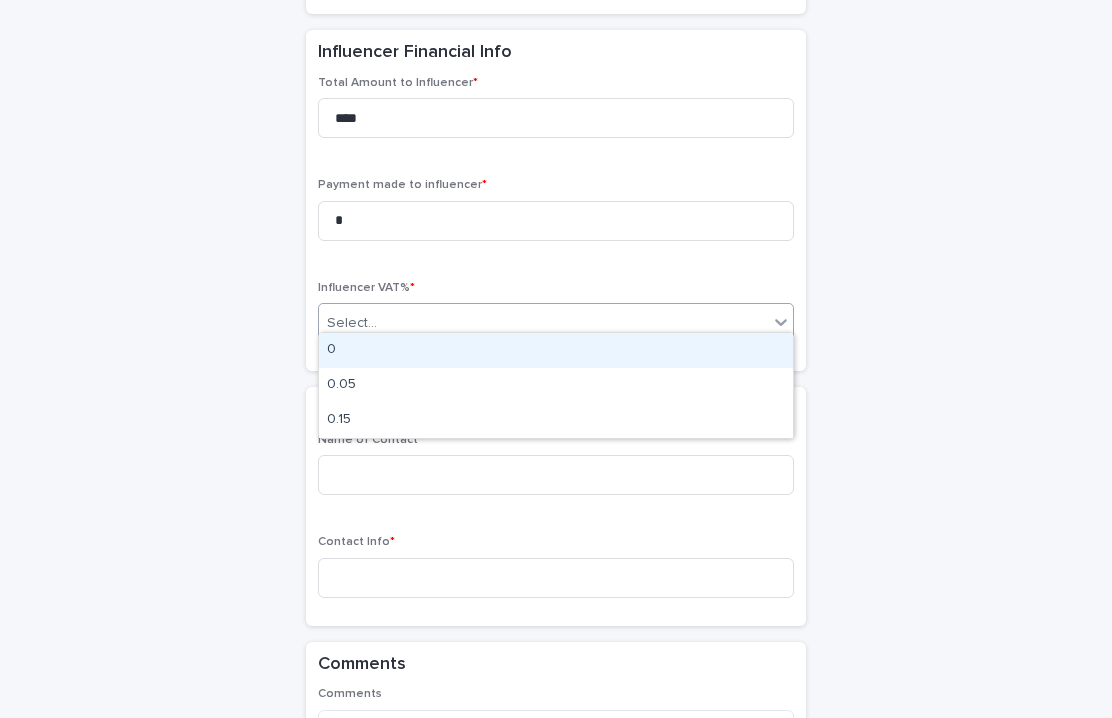 click on "Select..." at bounding box center [543, 323] 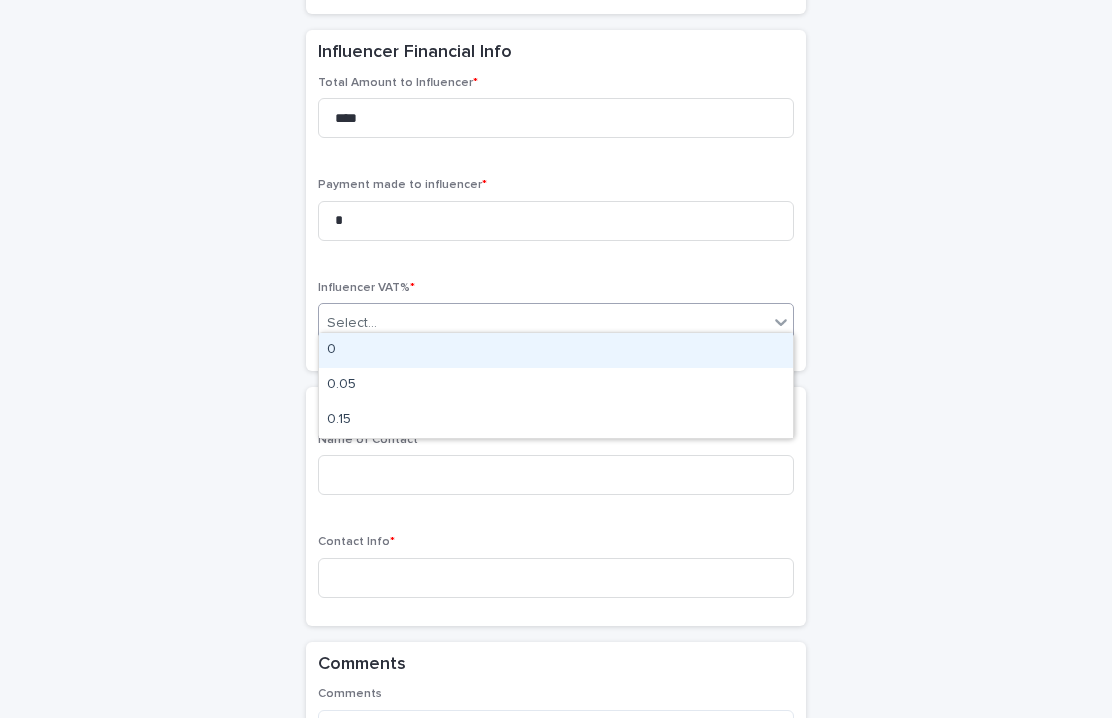 click on "0" at bounding box center (556, 350) 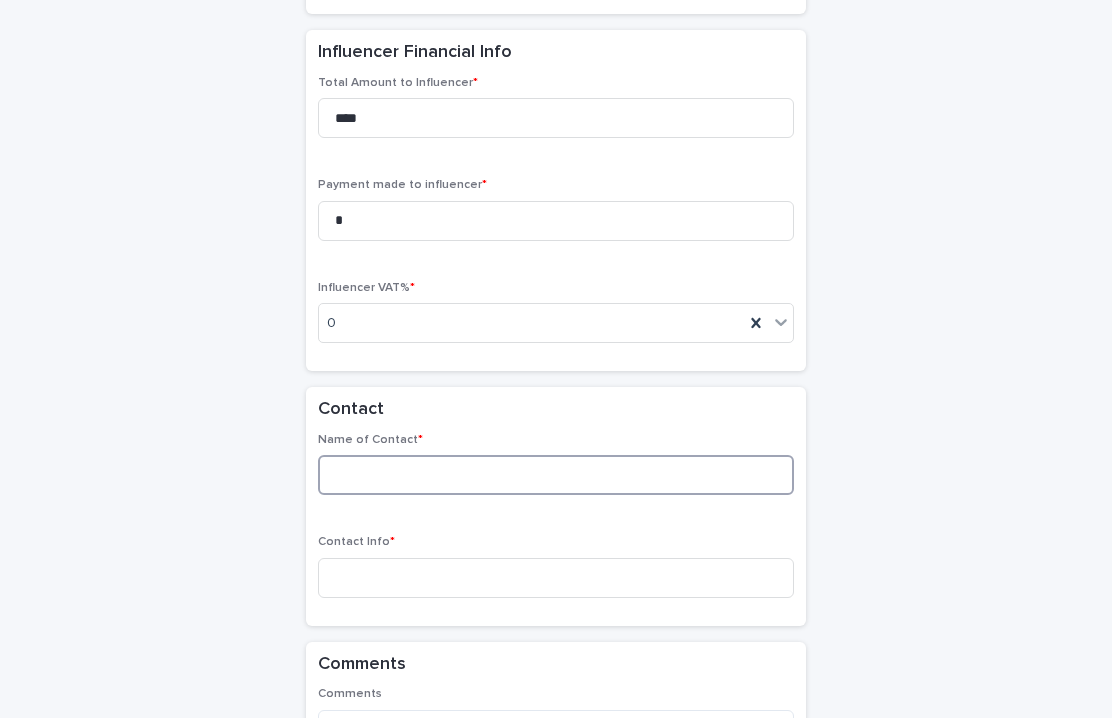 click at bounding box center [556, 475] 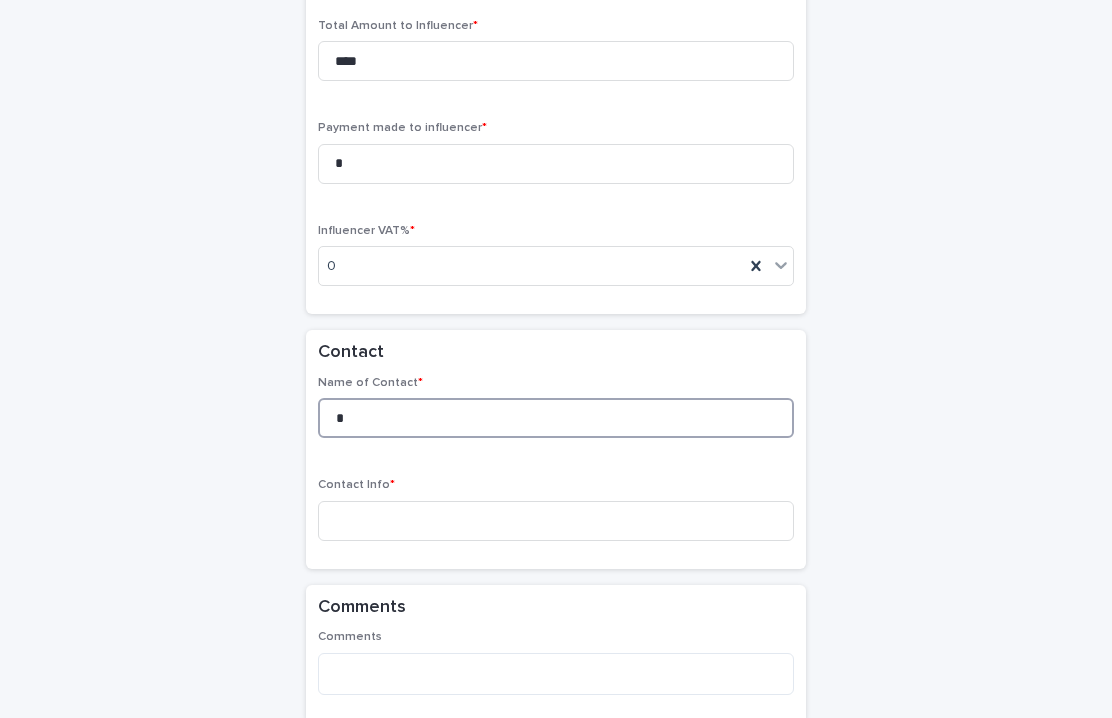 scroll, scrollTop: 1954, scrollLeft: 0, axis: vertical 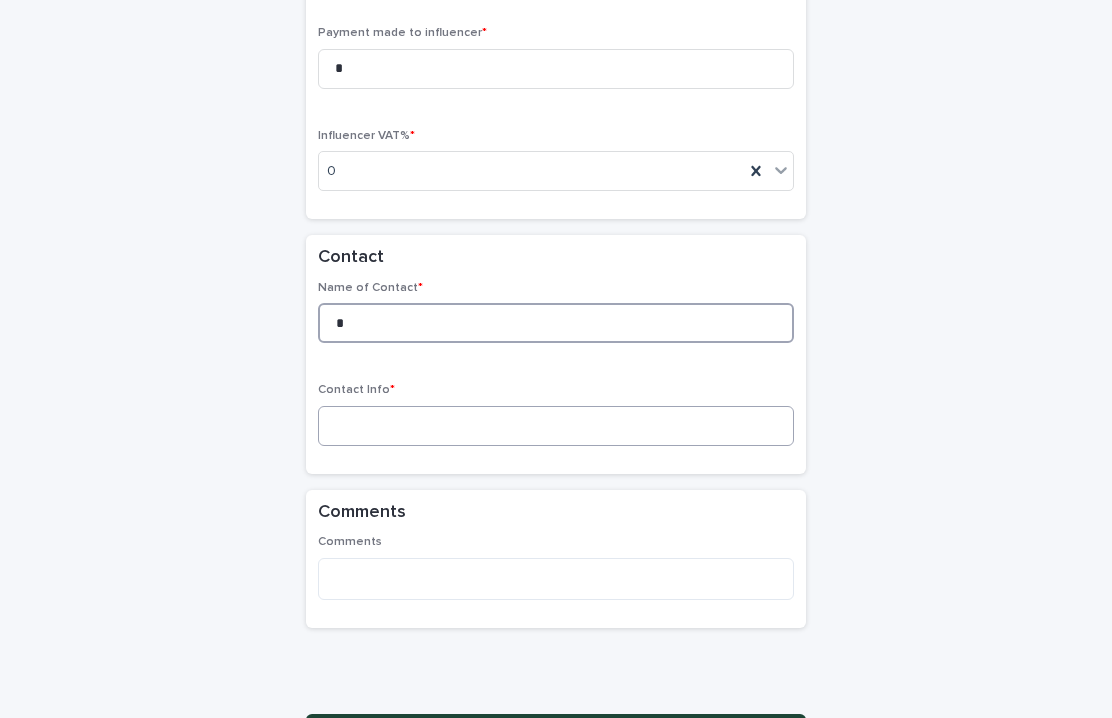 type on "*" 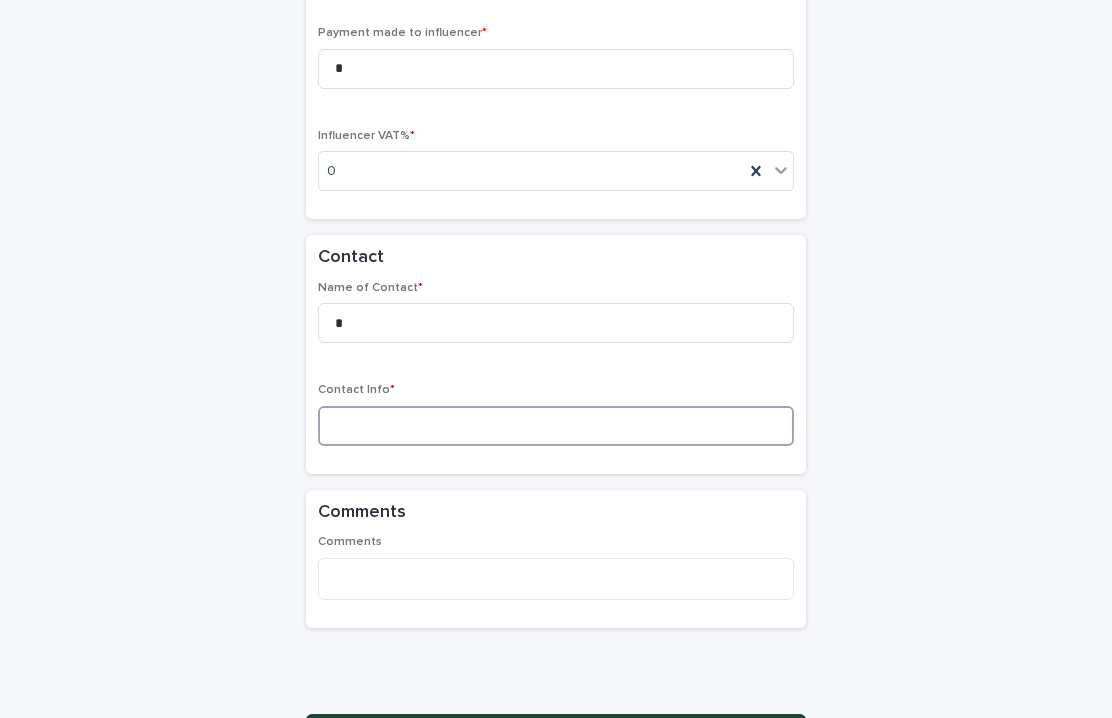 click at bounding box center (556, 426) 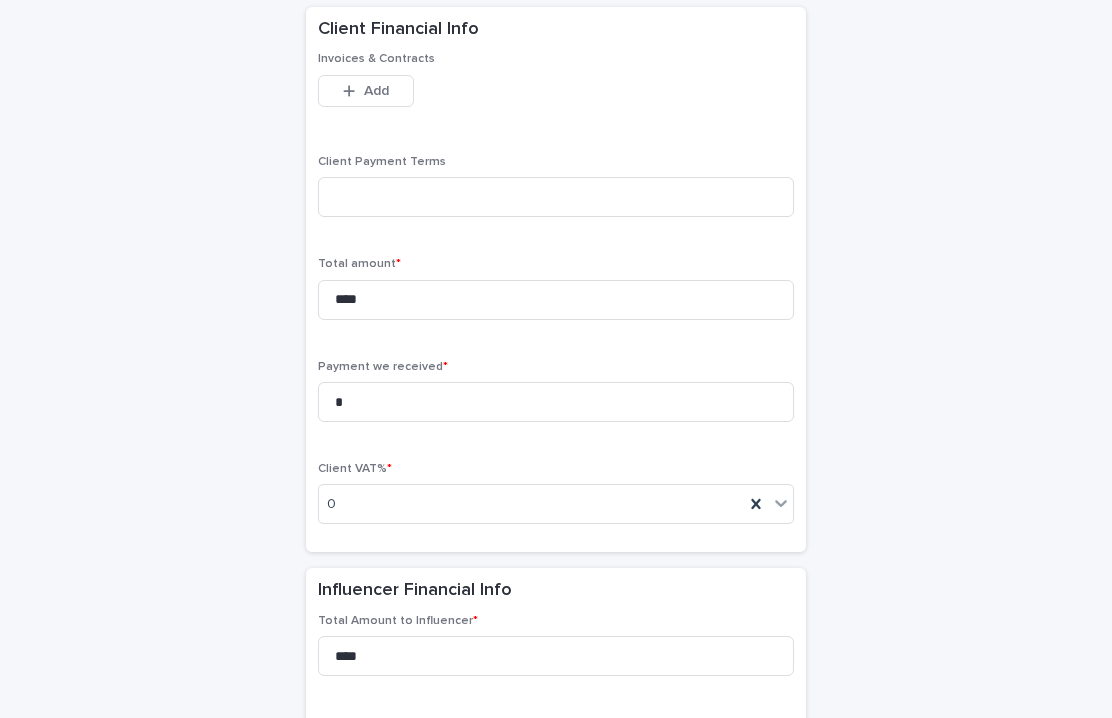 scroll, scrollTop: 1266, scrollLeft: 0, axis: vertical 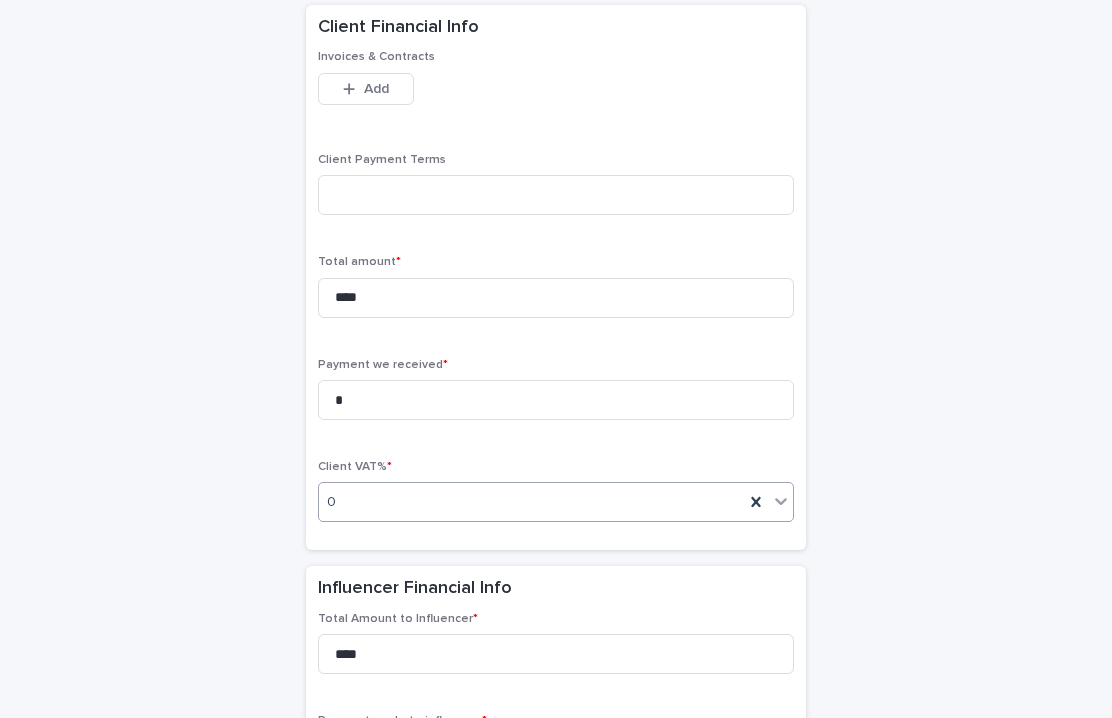 type on "*" 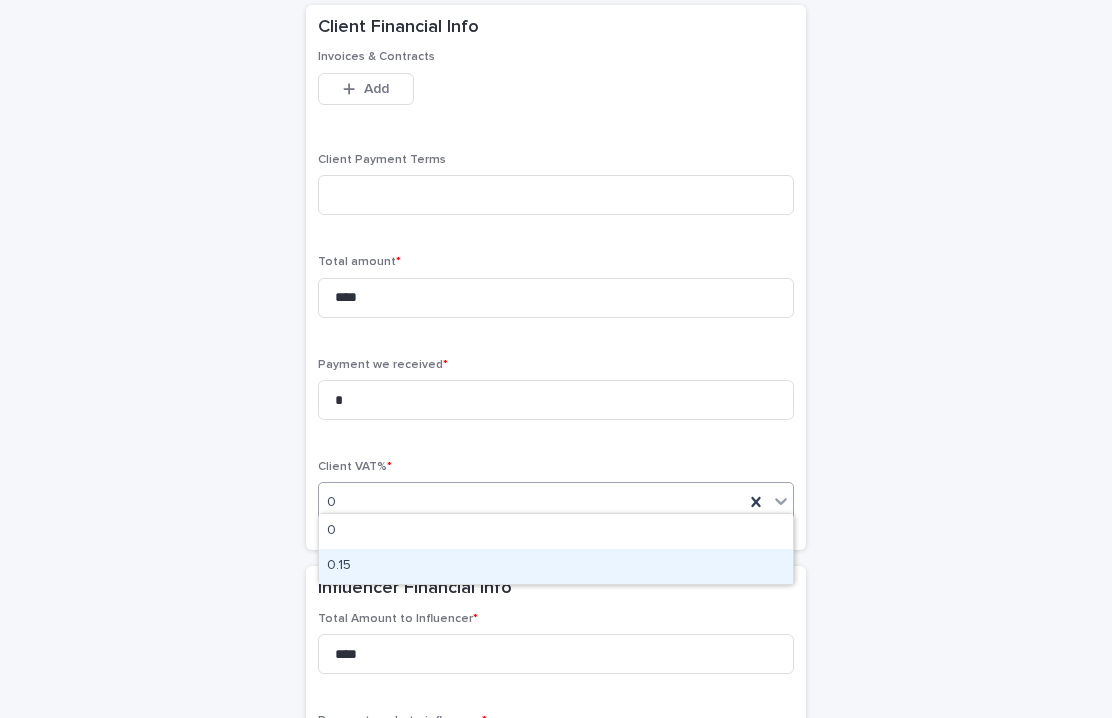 click on "0.15" at bounding box center [556, 566] 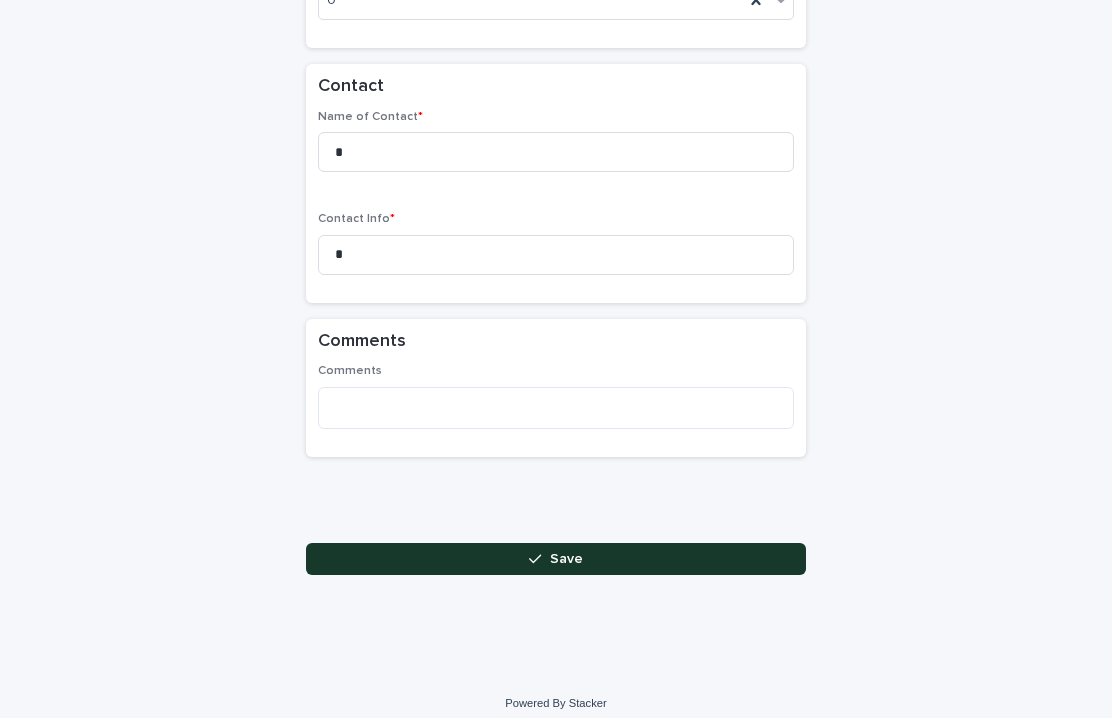 scroll, scrollTop: 2124, scrollLeft: 0, axis: vertical 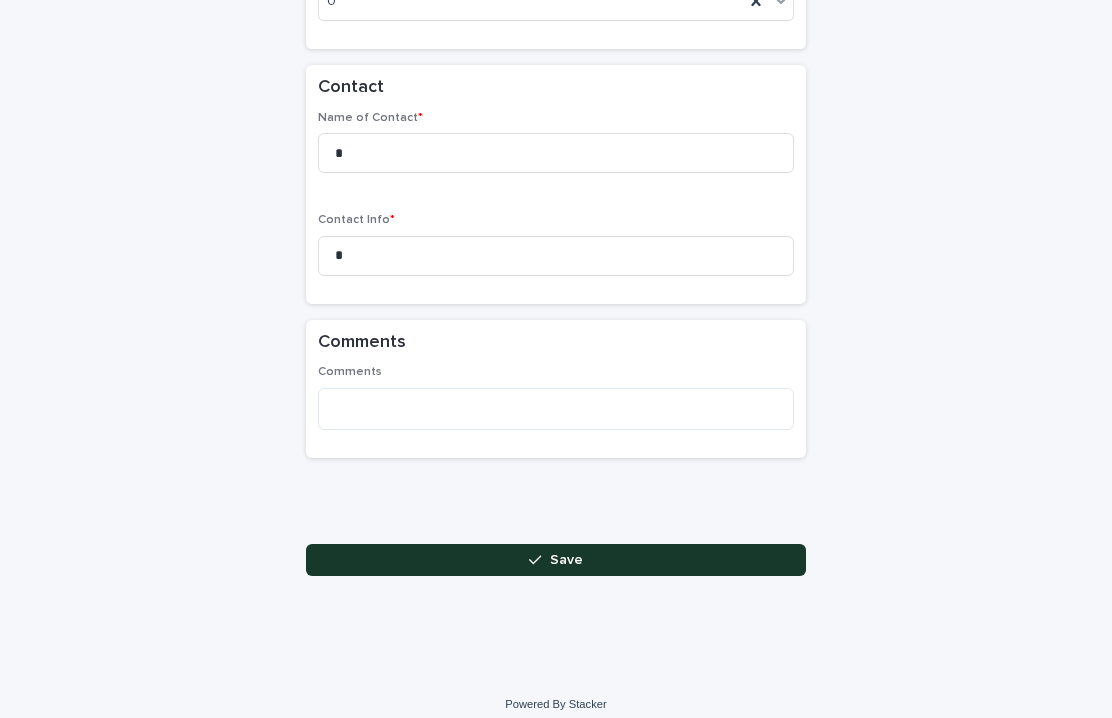 click on "Save" at bounding box center (556, 560) 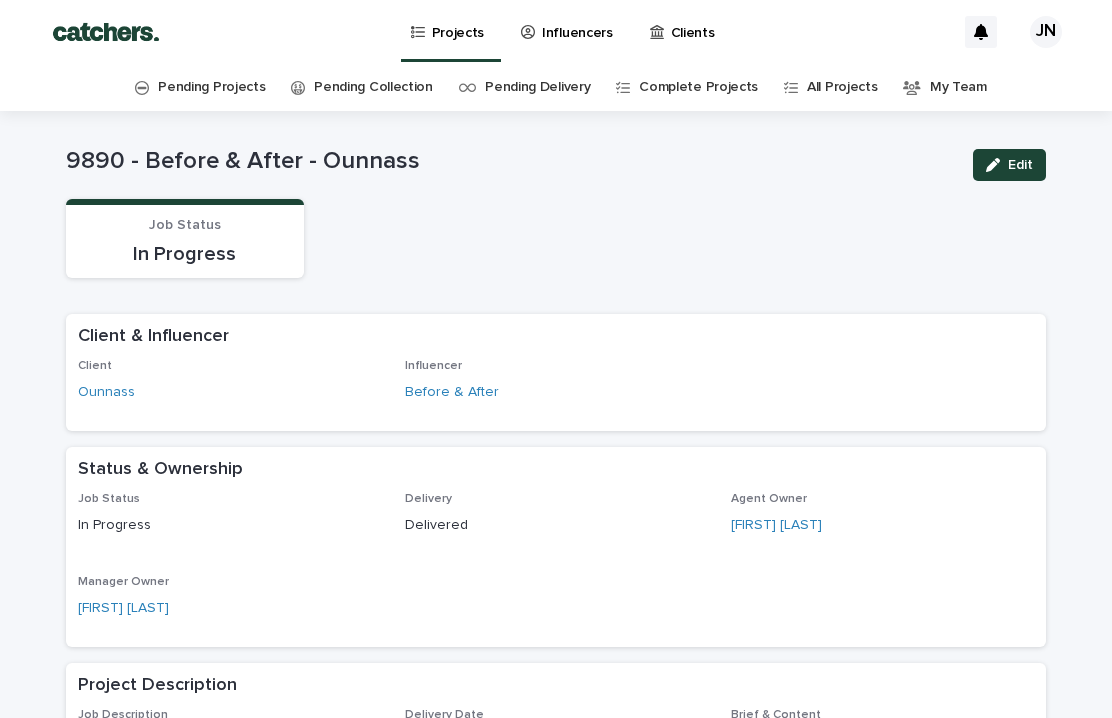scroll, scrollTop: -1, scrollLeft: 0, axis: vertical 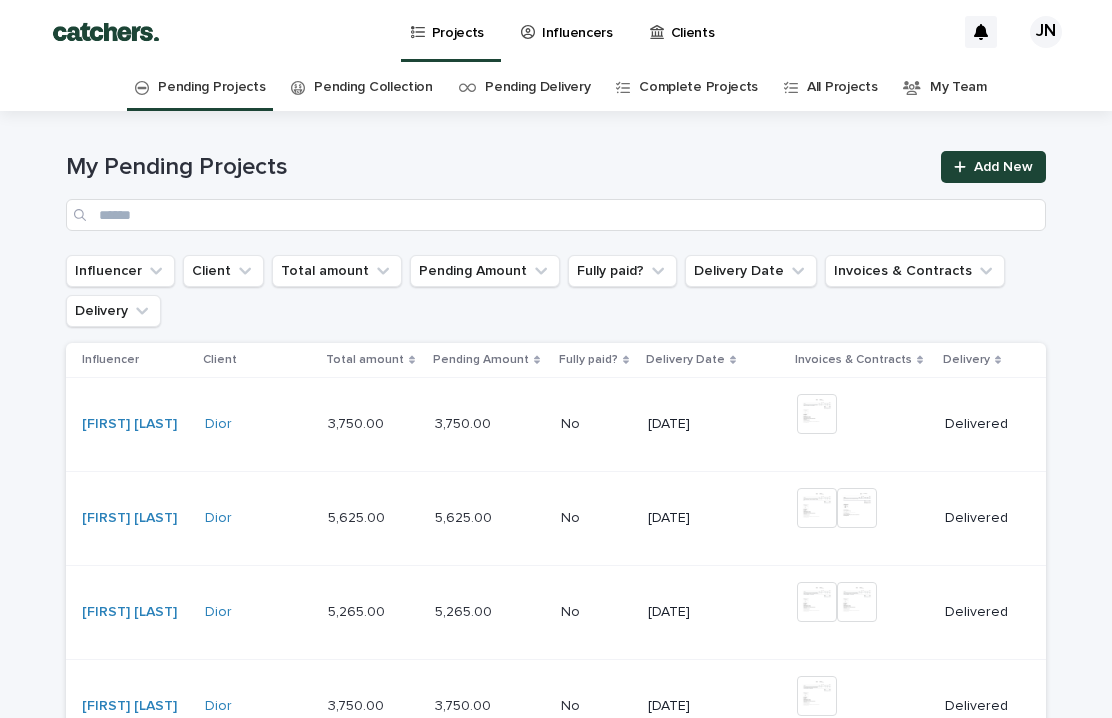 click on "My Pending Projects Add New" at bounding box center [556, 191] 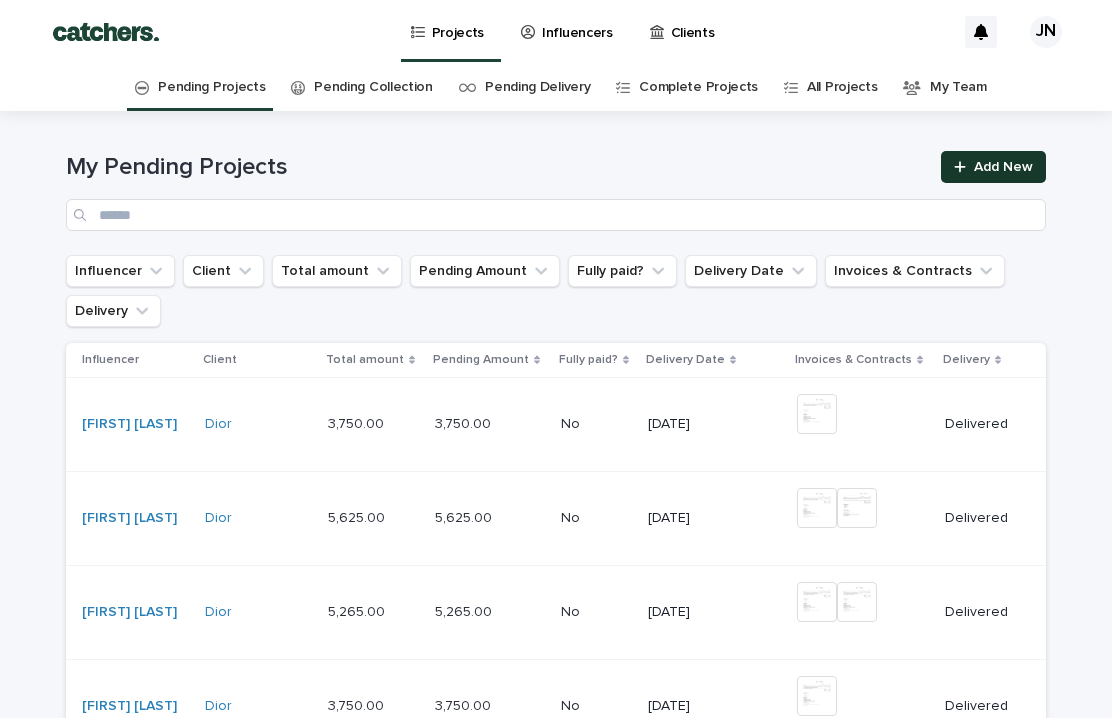click on "Add New" at bounding box center [1003, 167] 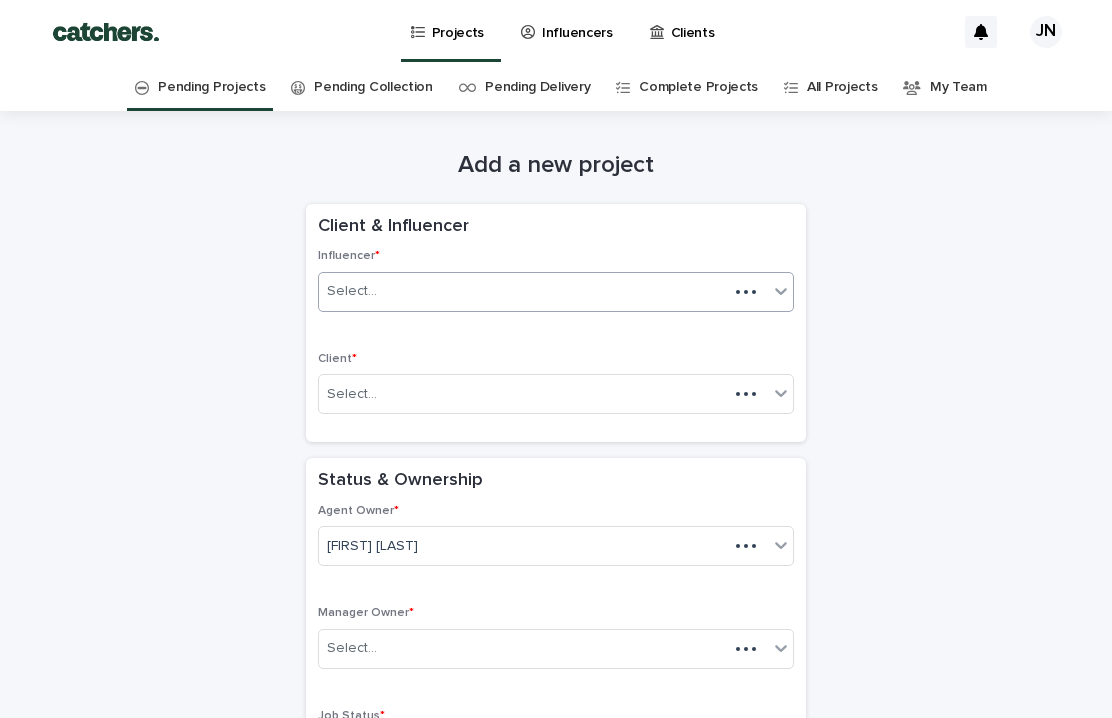 scroll, scrollTop: 64, scrollLeft: 0, axis: vertical 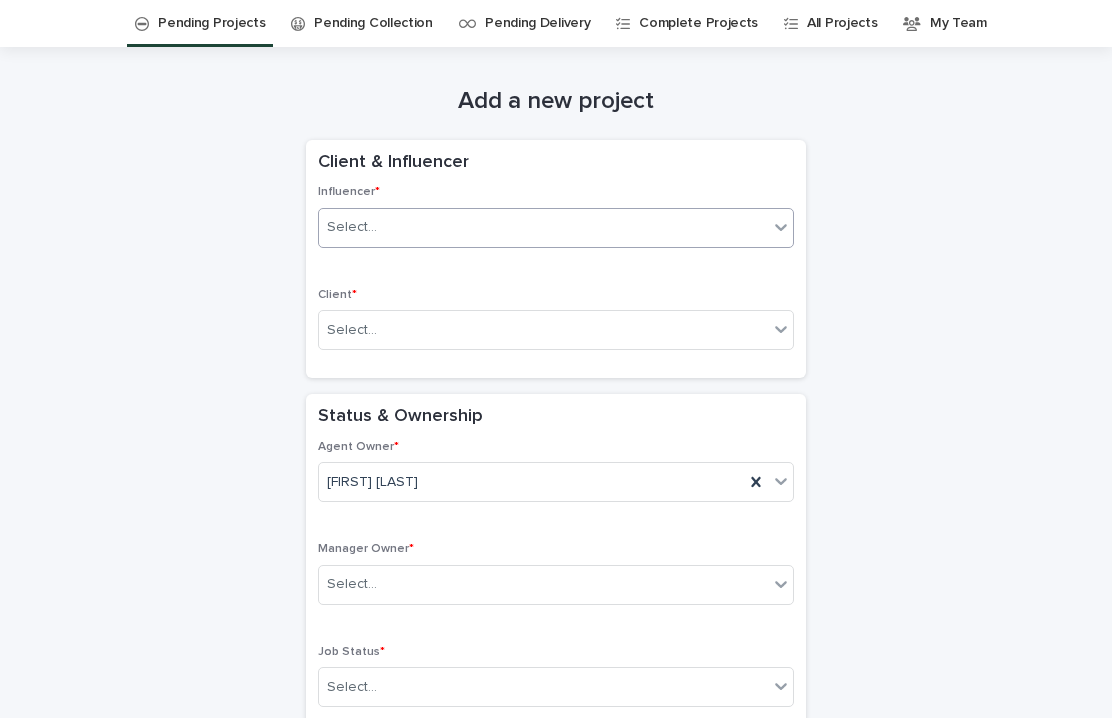 click on "Select..." at bounding box center (543, 227) 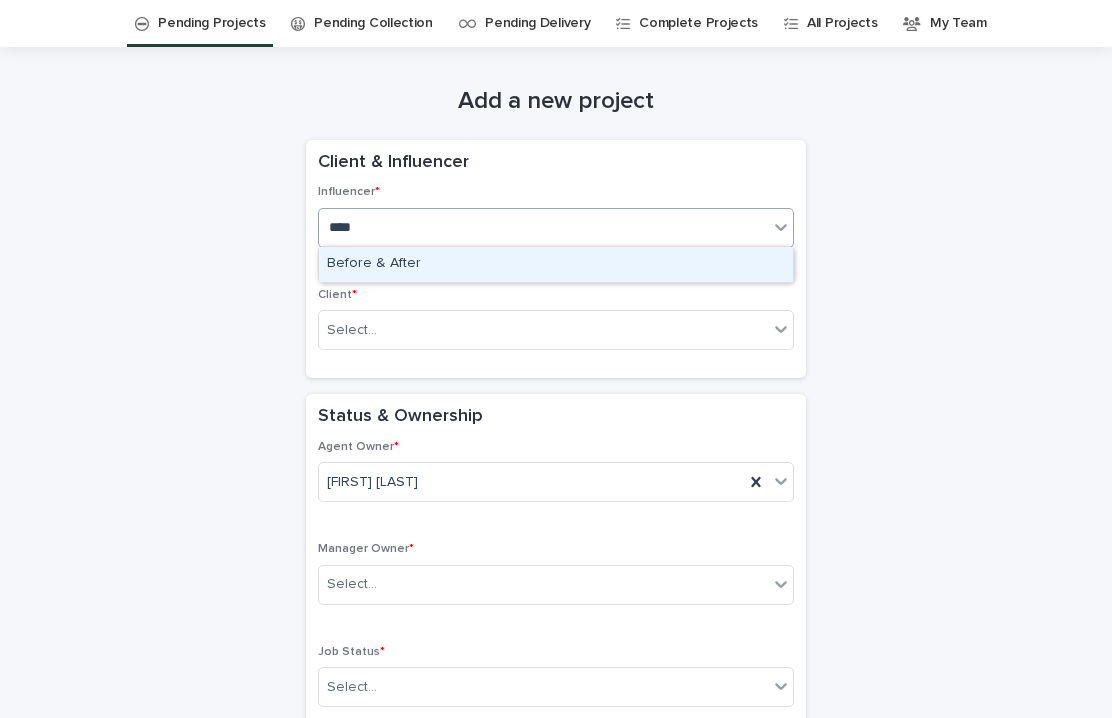 type on "*****" 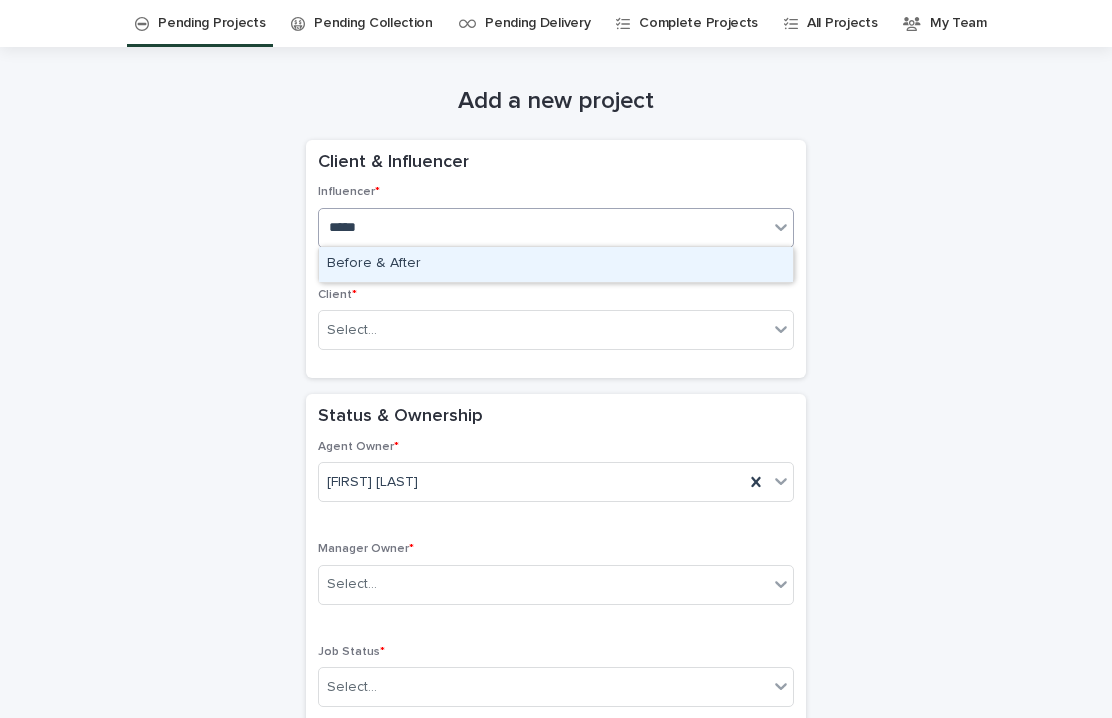 type 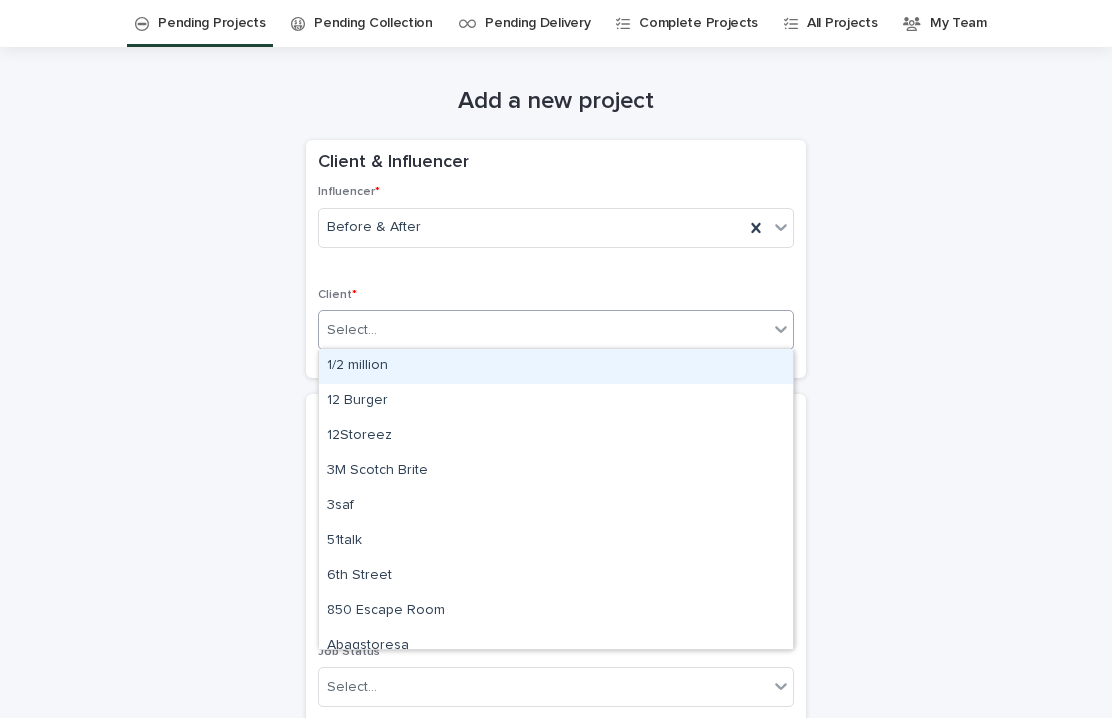 click on "Select..." at bounding box center (543, 330) 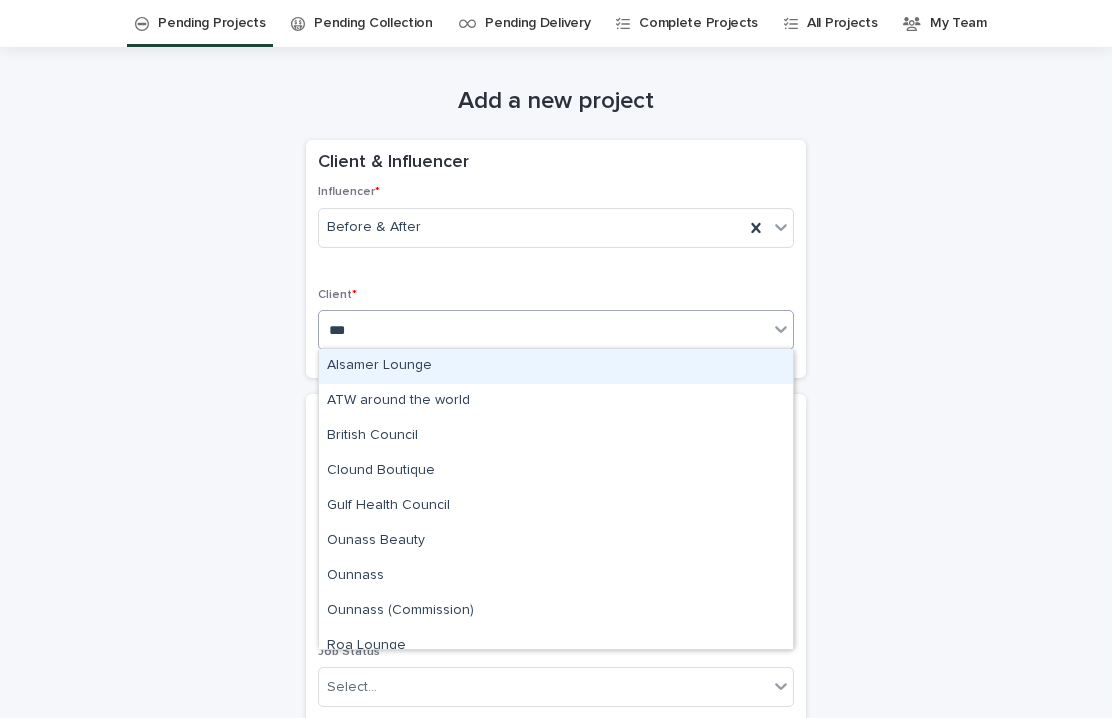 type on "****" 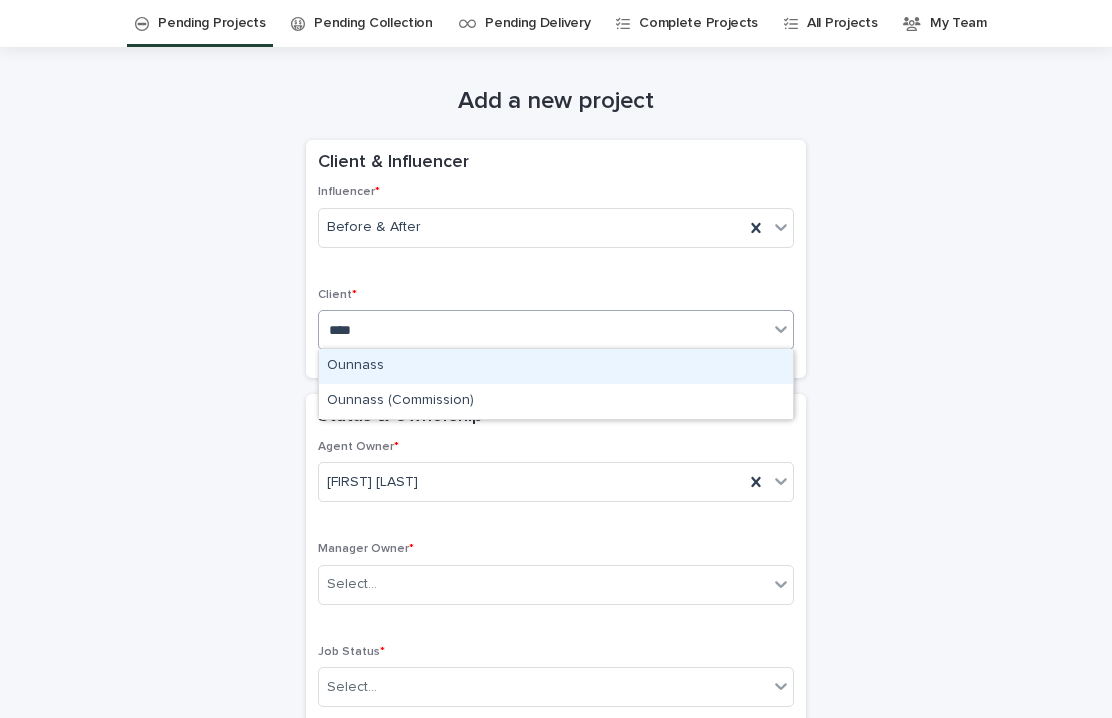 type 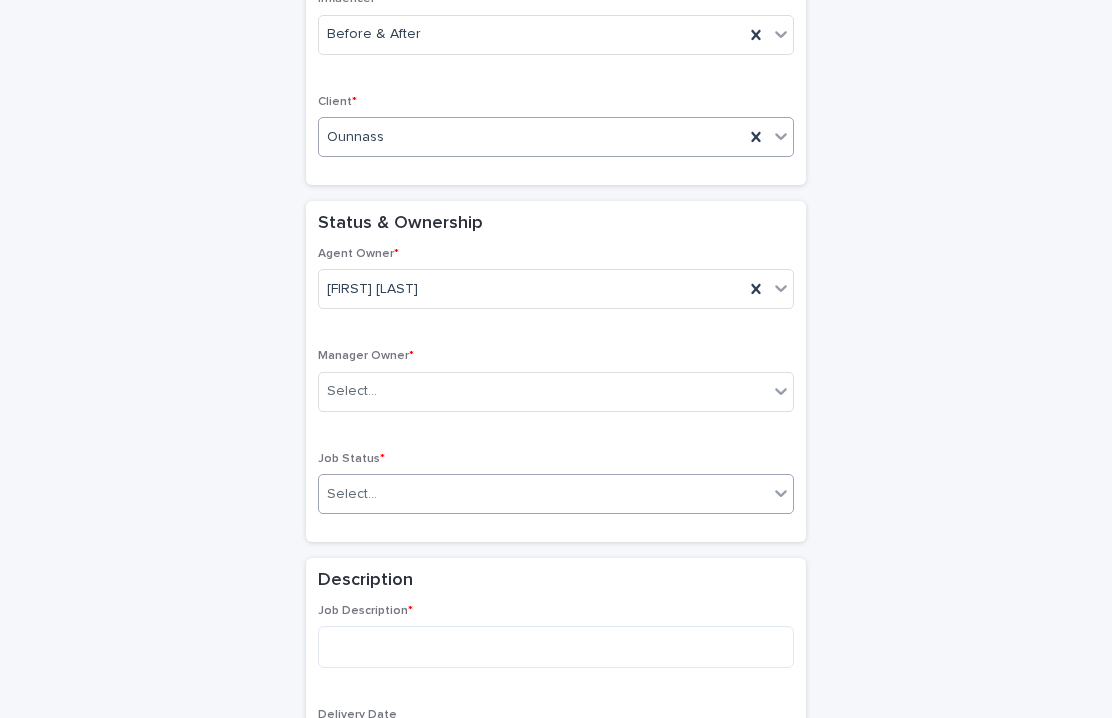 scroll, scrollTop: 327, scrollLeft: 0, axis: vertical 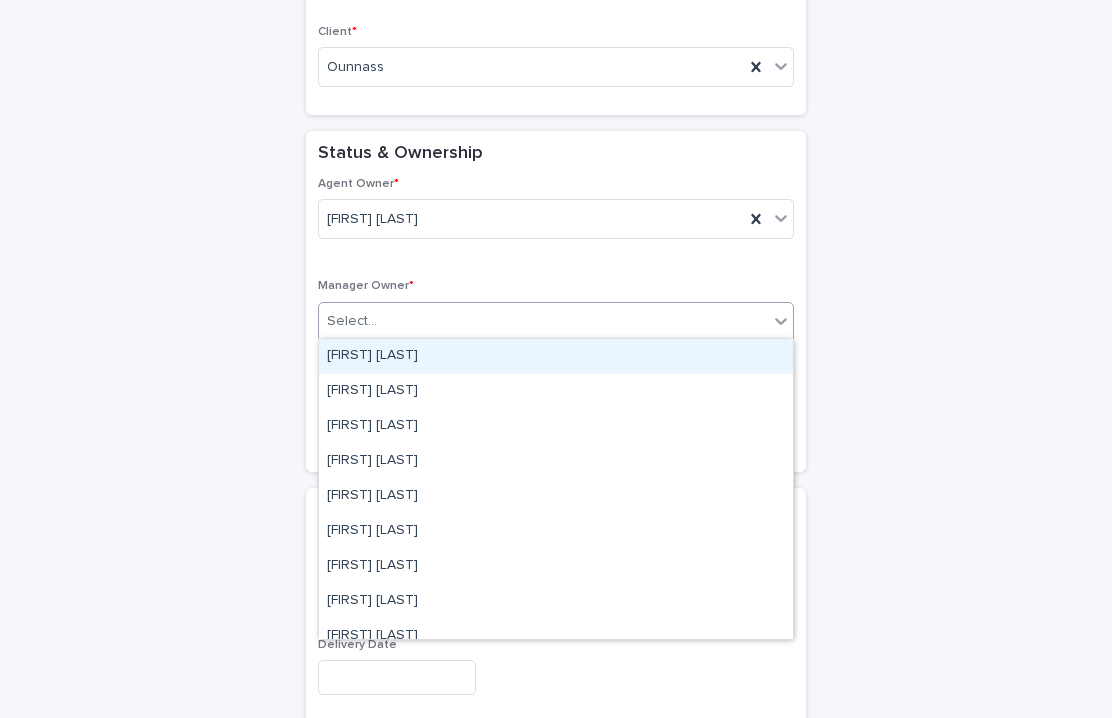 click on "Select..." at bounding box center (543, 321) 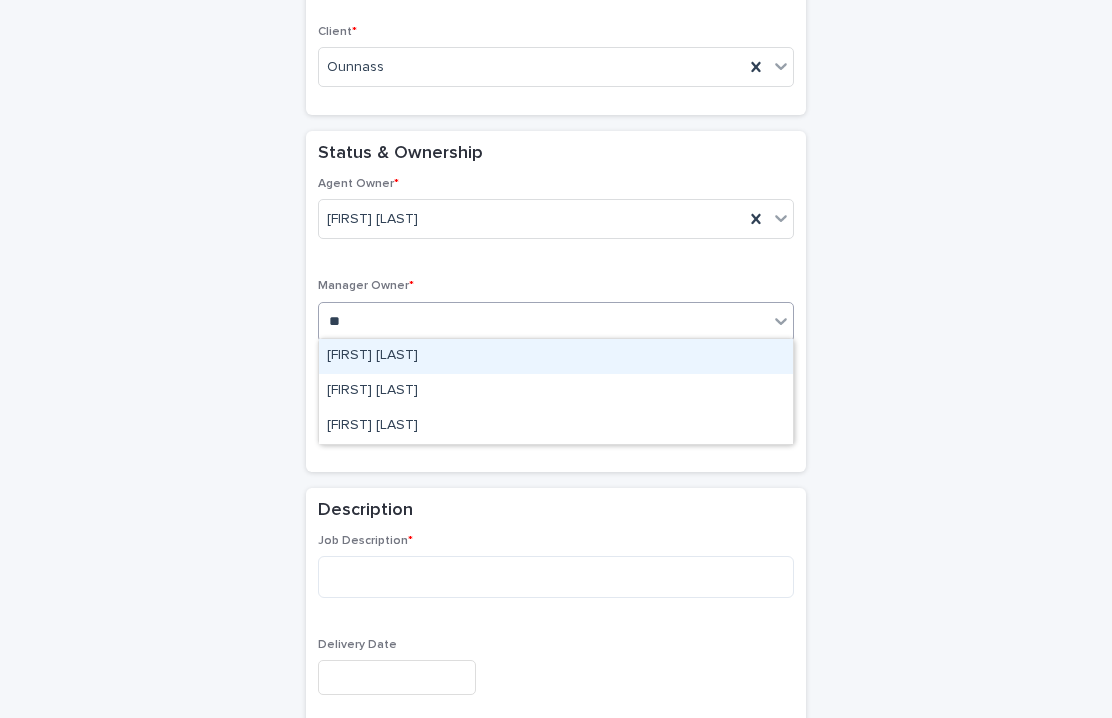 type on "***" 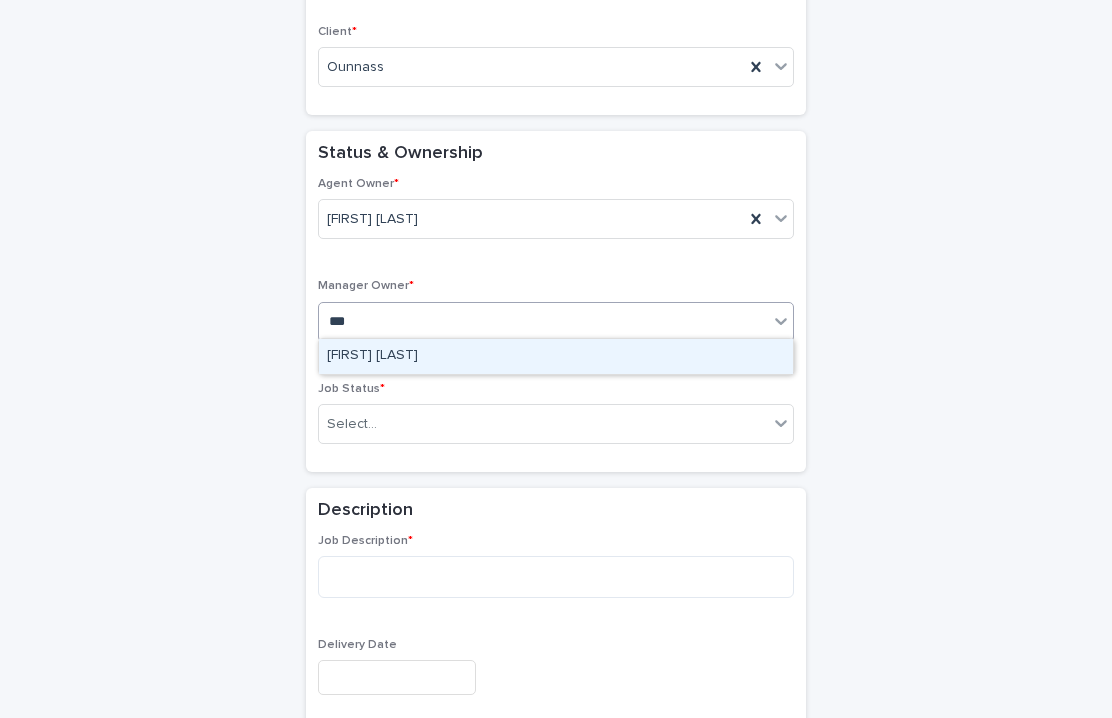 type 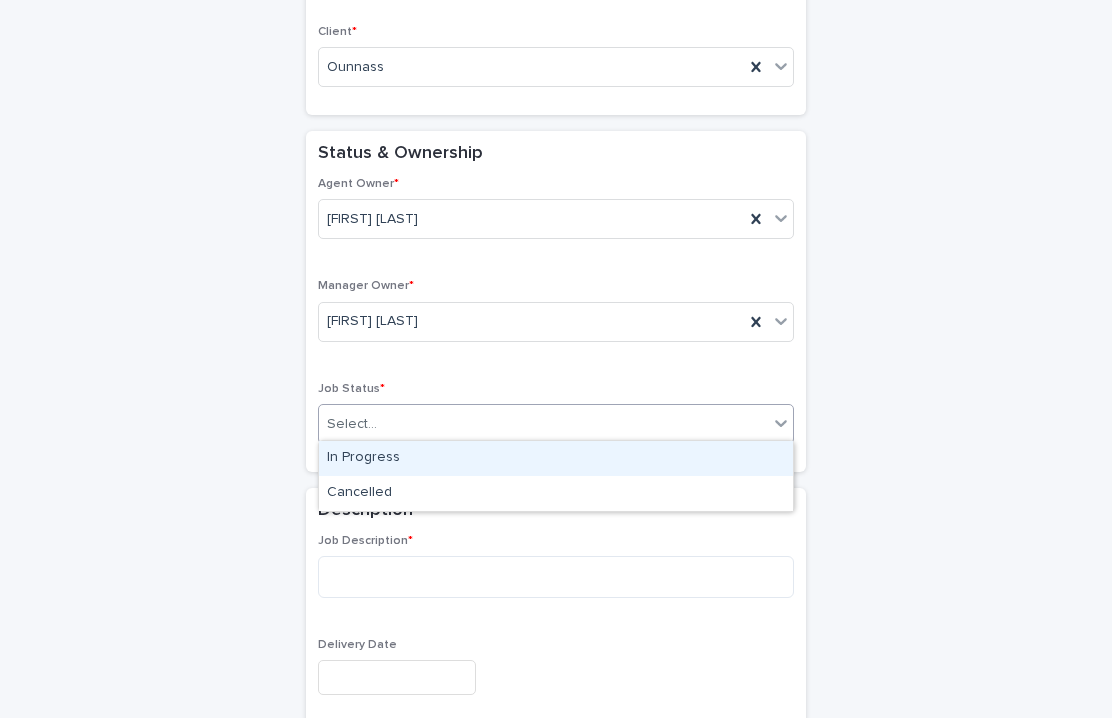 click on "Select..." at bounding box center [543, 424] 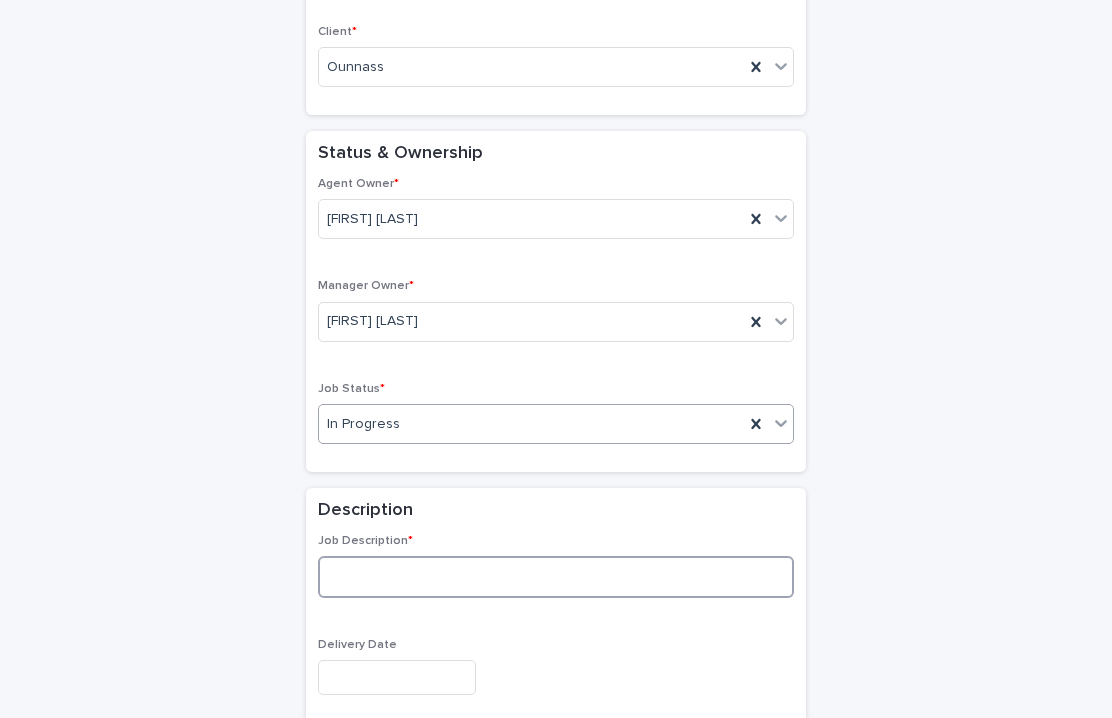 click at bounding box center [556, 577] 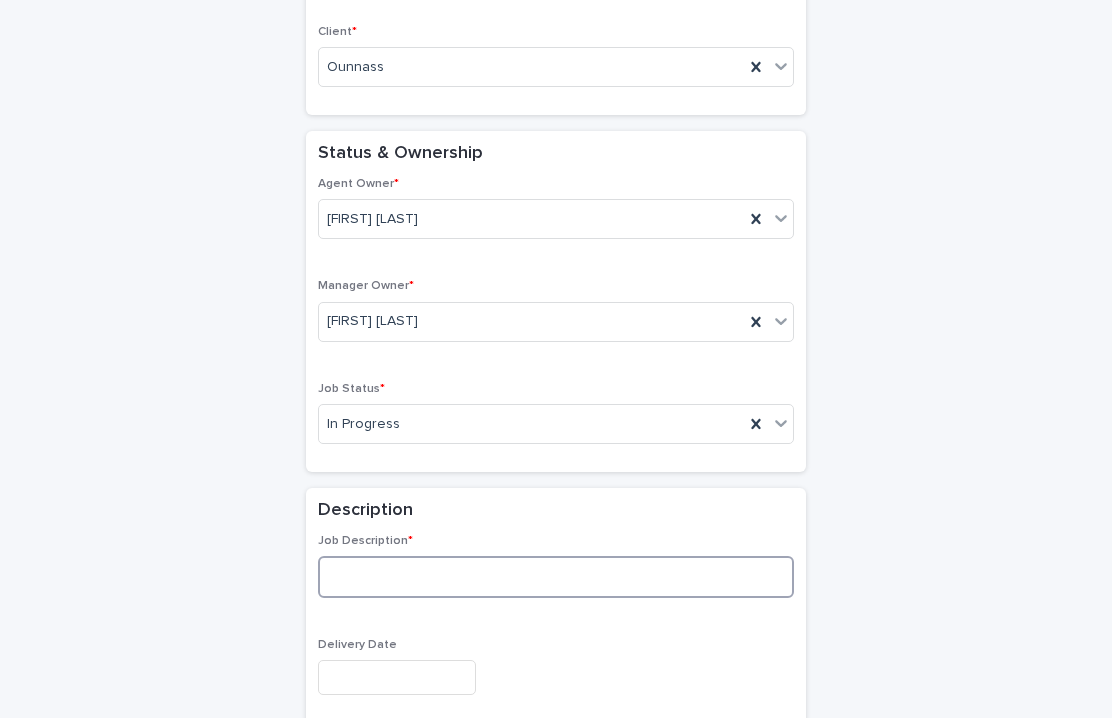 paste on "**********" 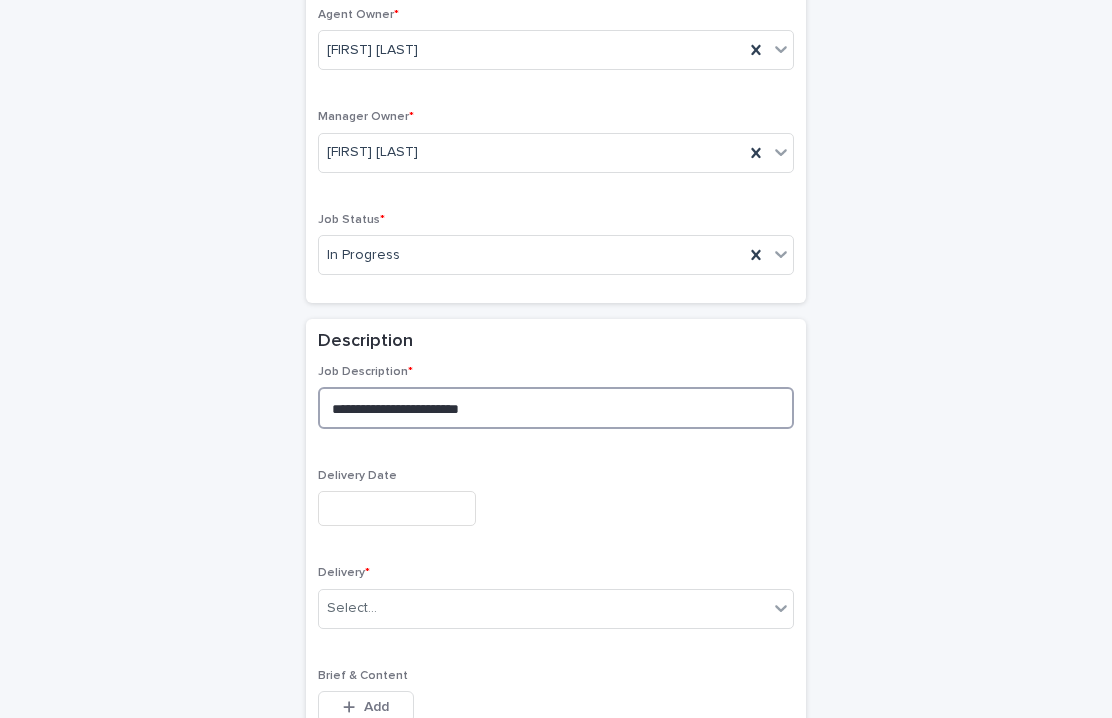 scroll, scrollTop: 498, scrollLeft: 0, axis: vertical 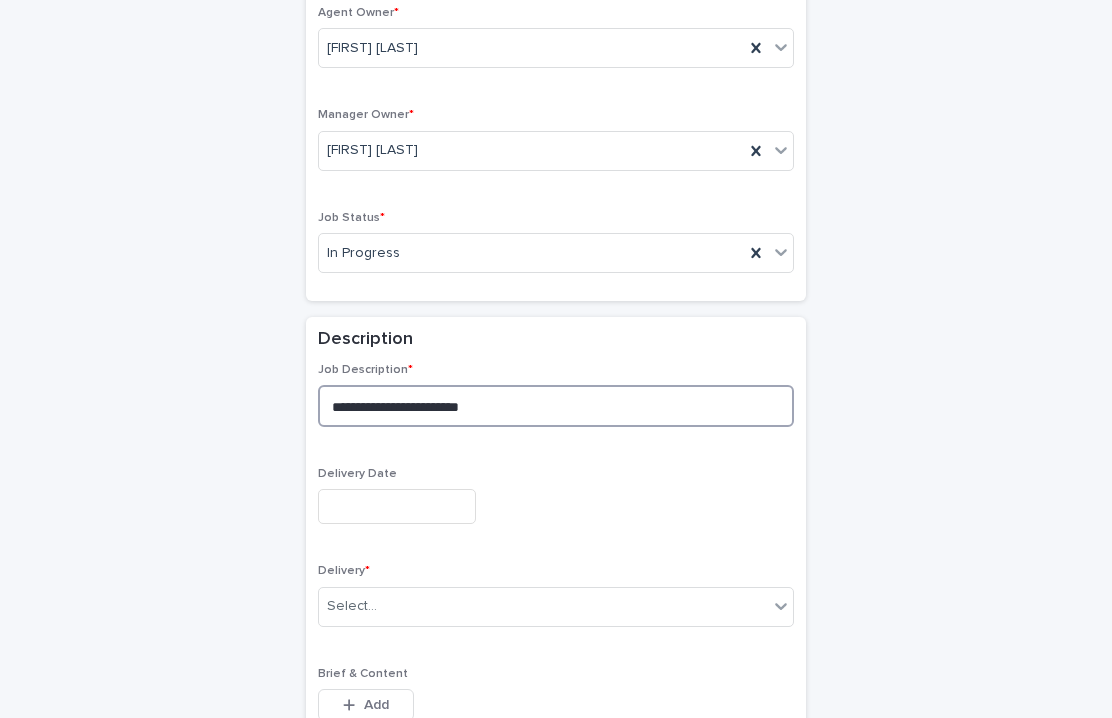 type on "**********" 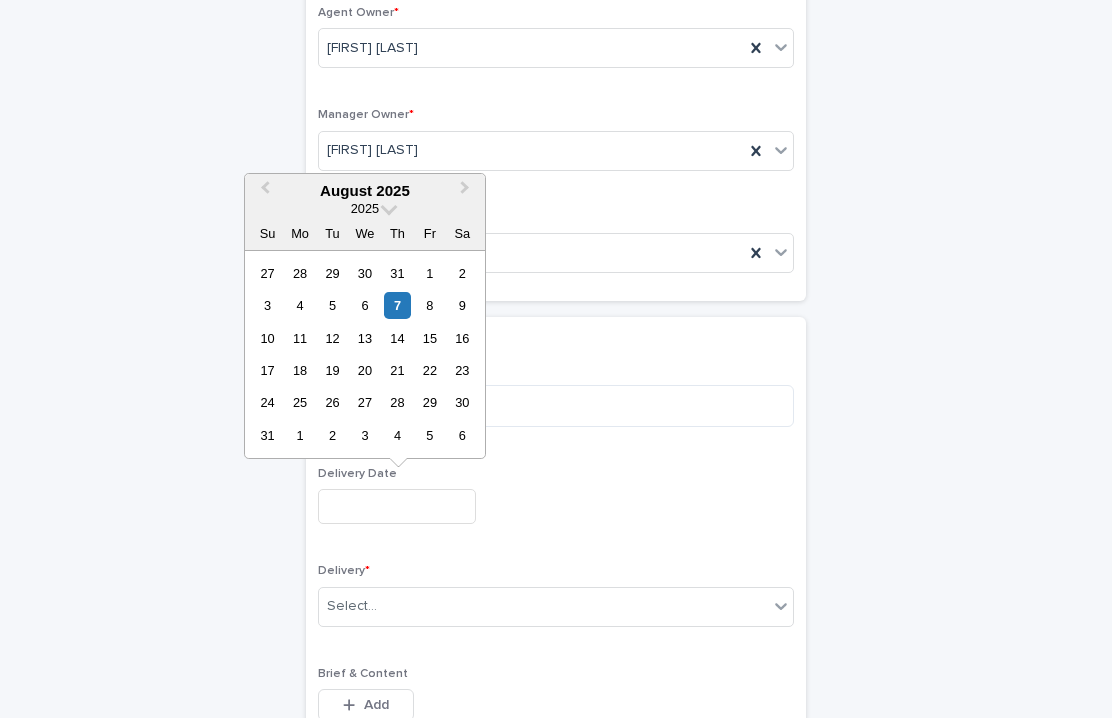 click at bounding box center (397, 506) 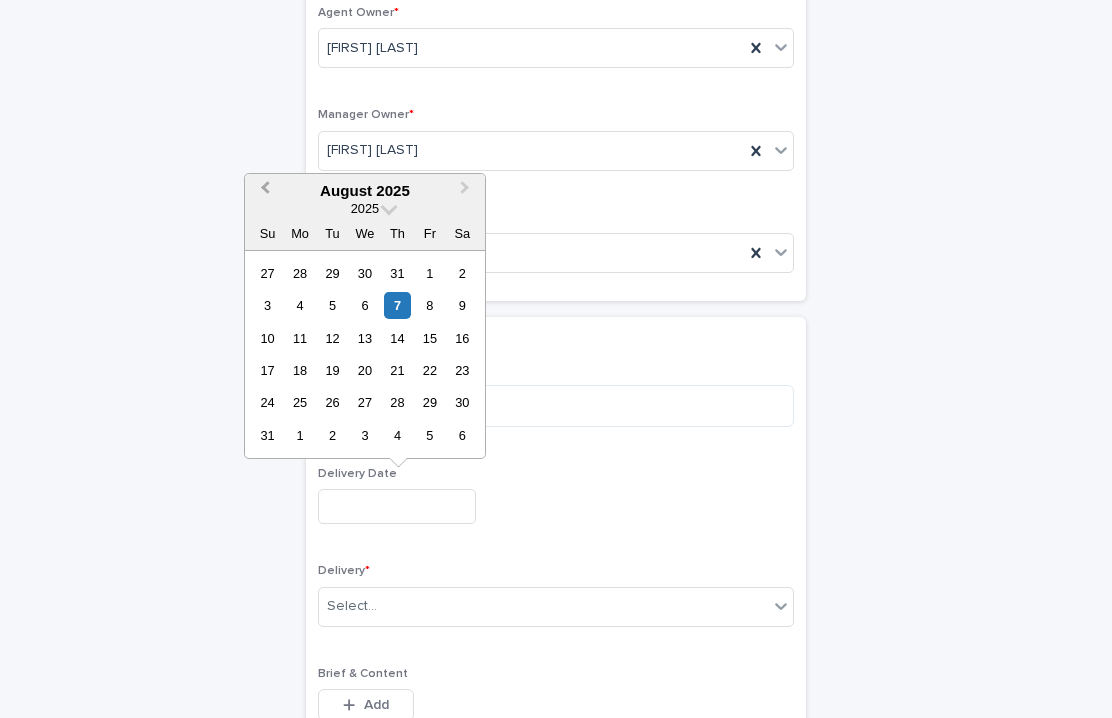 click on "Previous Month" at bounding box center [263, 192] 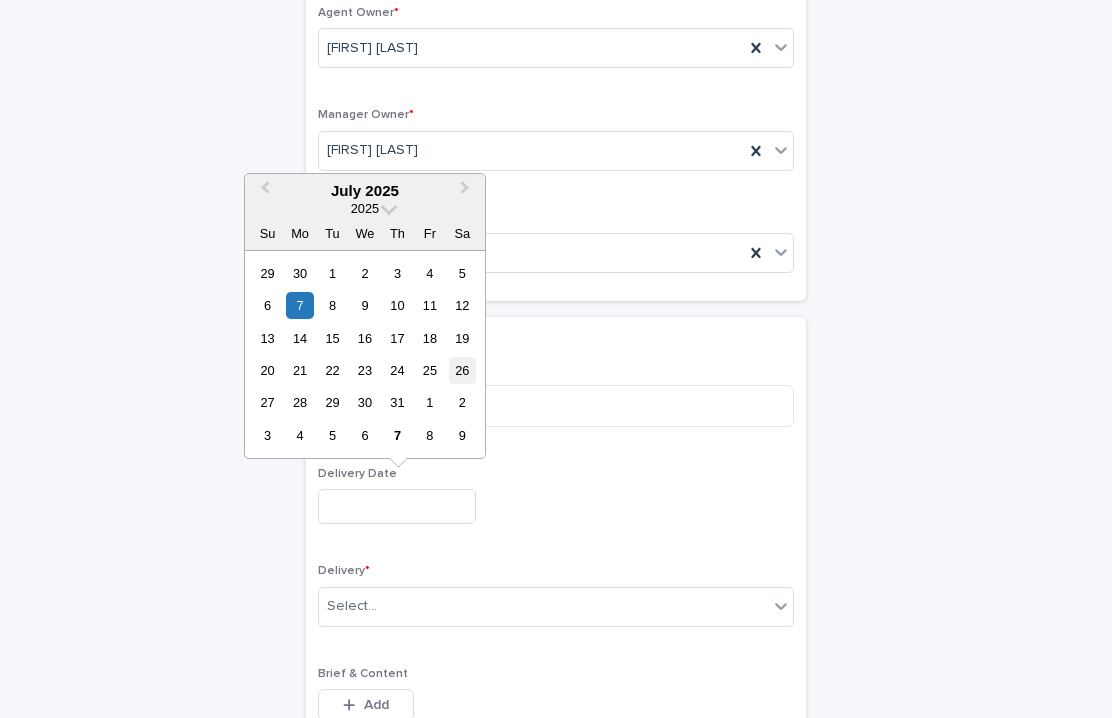 click on "26" at bounding box center [462, 370] 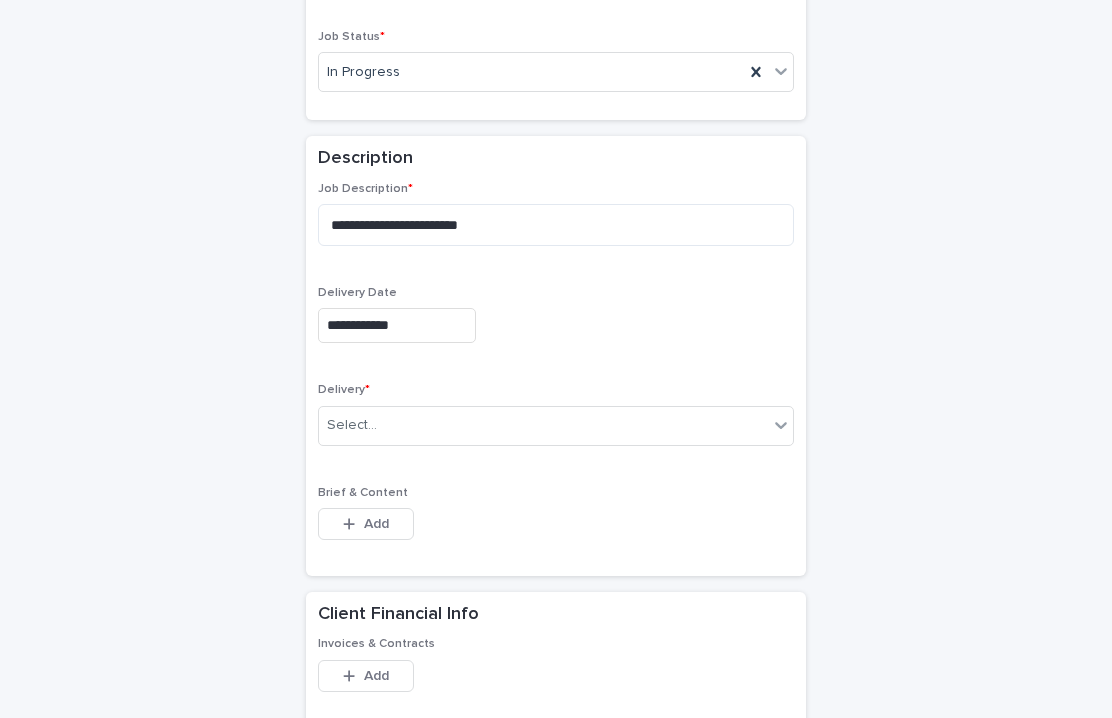 scroll, scrollTop: 736, scrollLeft: 0, axis: vertical 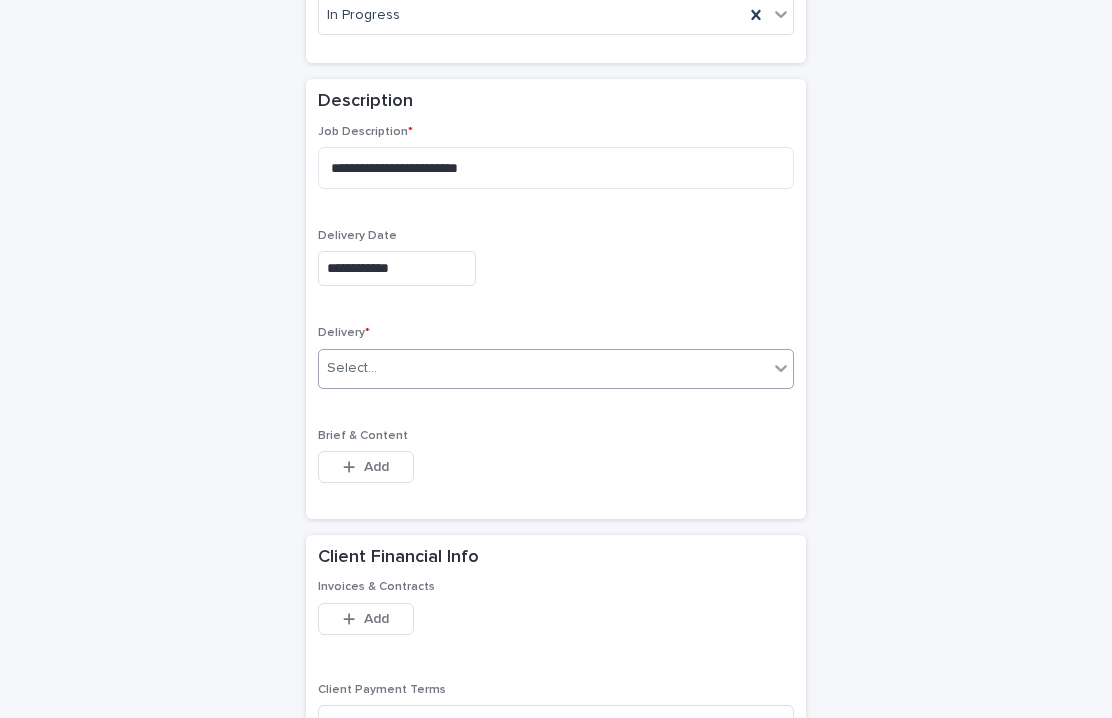 click on "Select..." at bounding box center [543, 368] 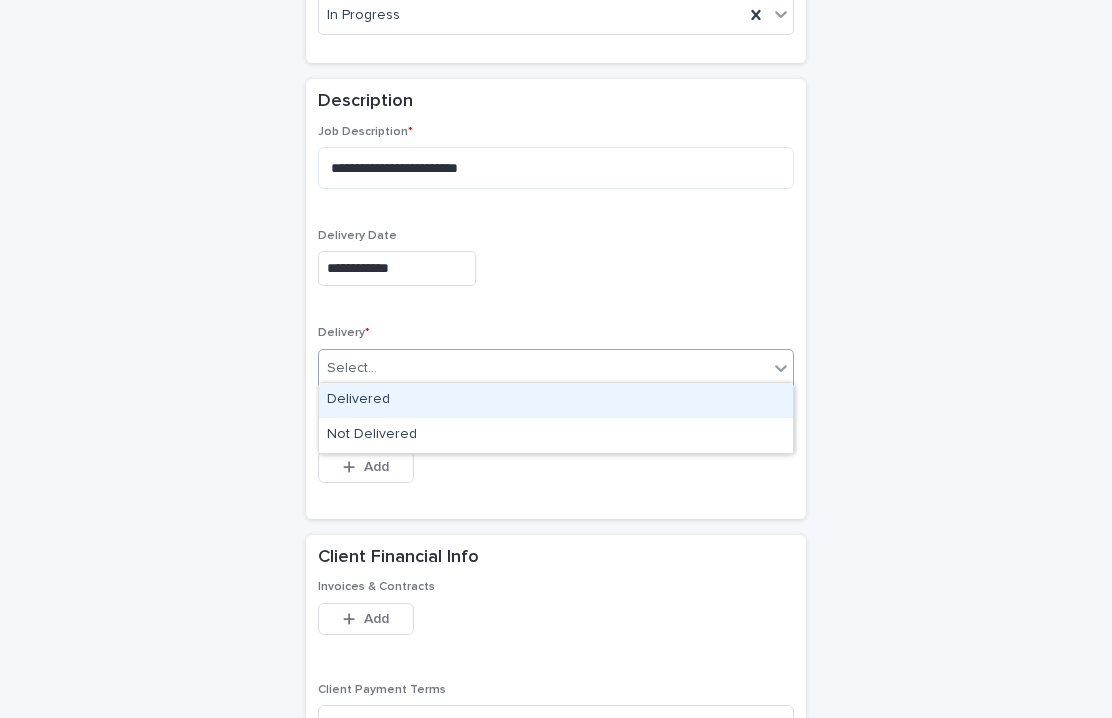 click on "Delivered" at bounding box center [556, 400] 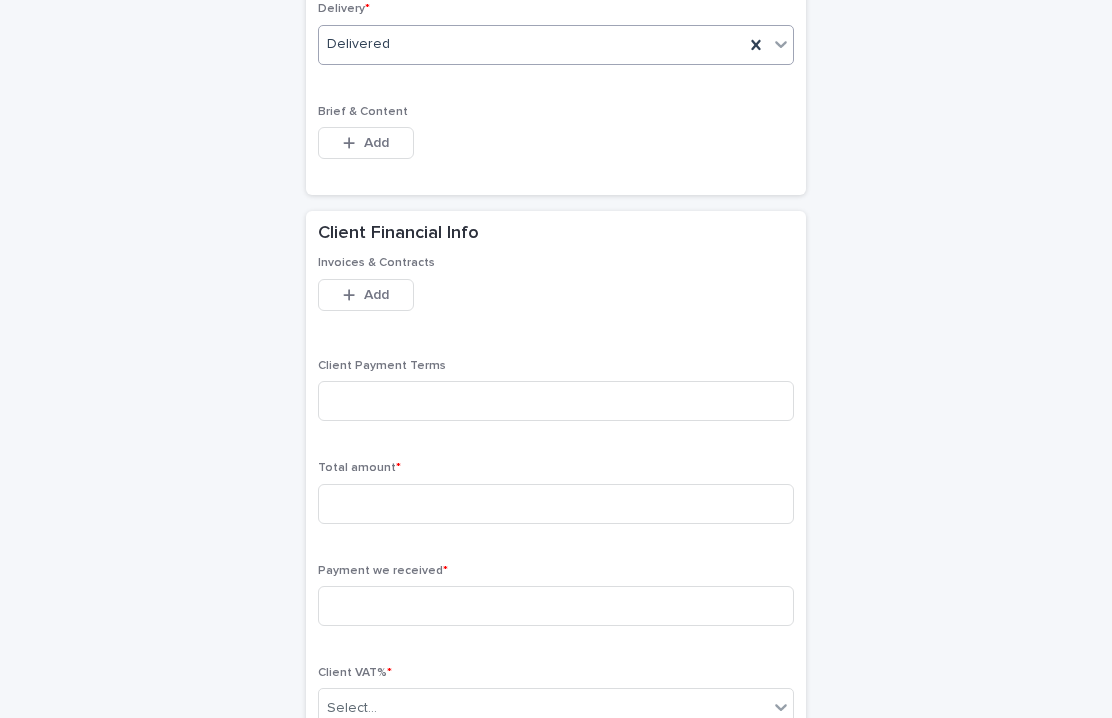 scroll, scrollTop: 1090, scrollLeft: 0, axis: vertical 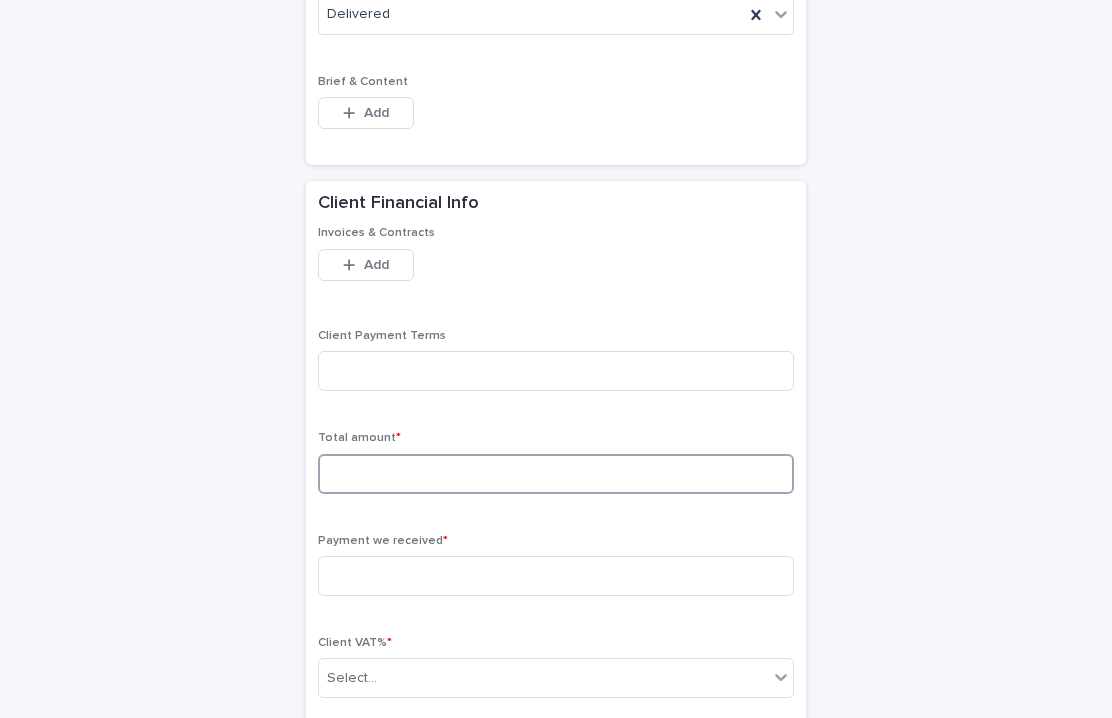click at bounding box center (556, 474) 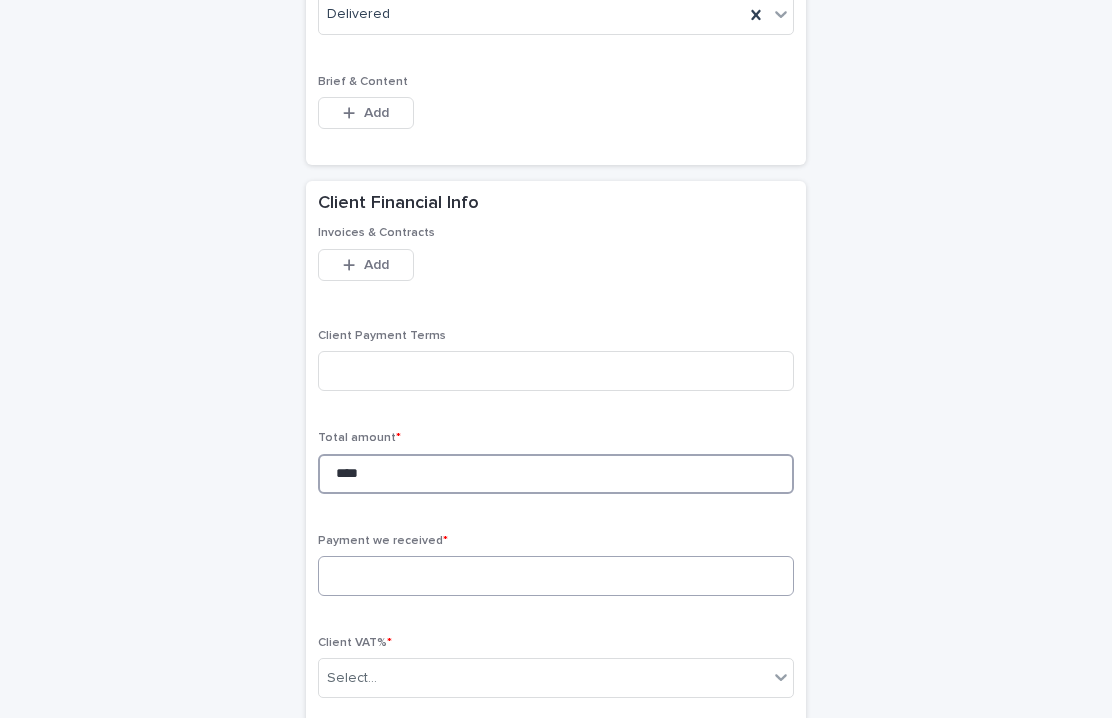 type on "****" 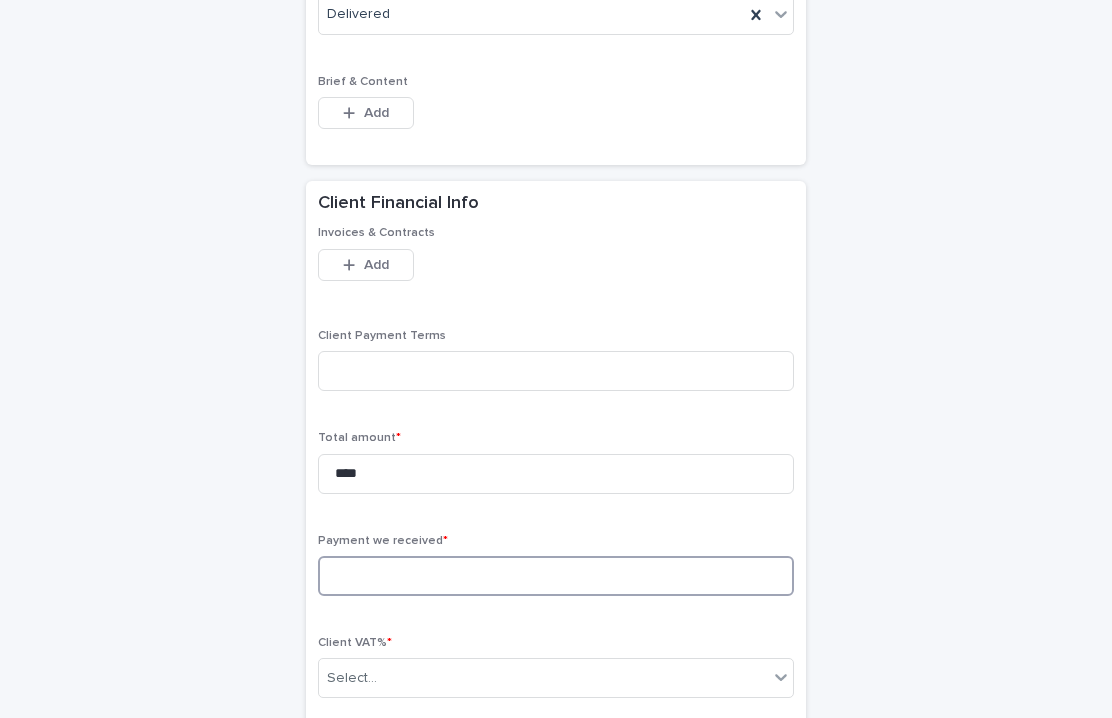 click at bounding box center (556, 576) 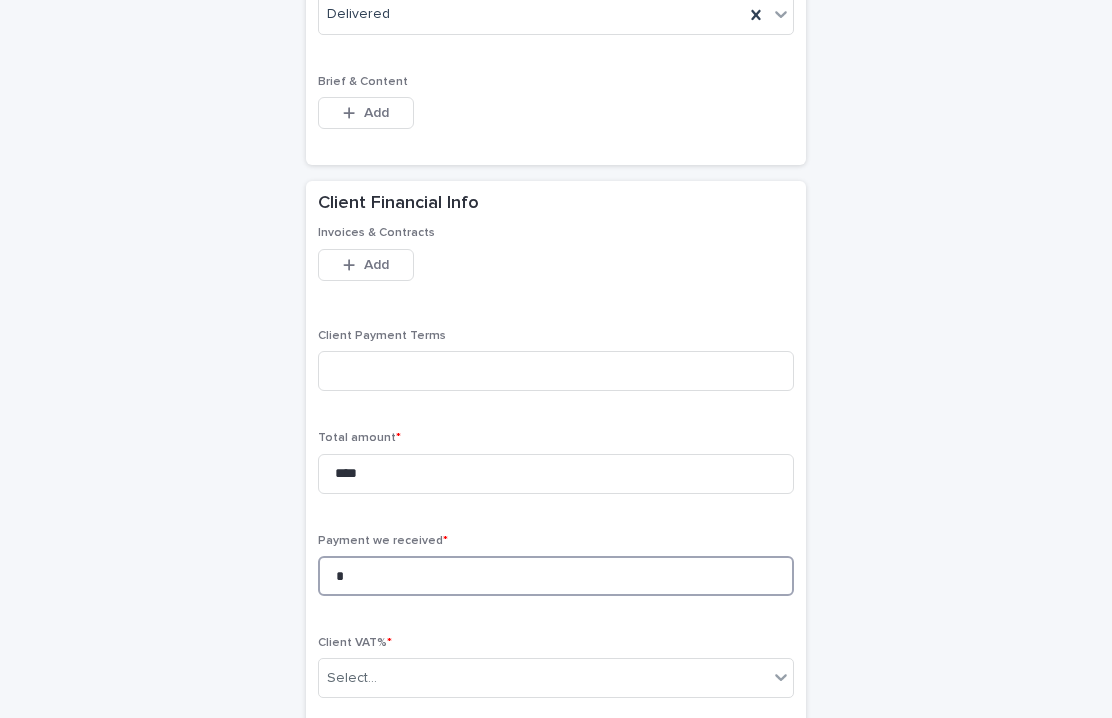 scroll, scrollTop: 1457, scrollLeft: 0, axis: vertical 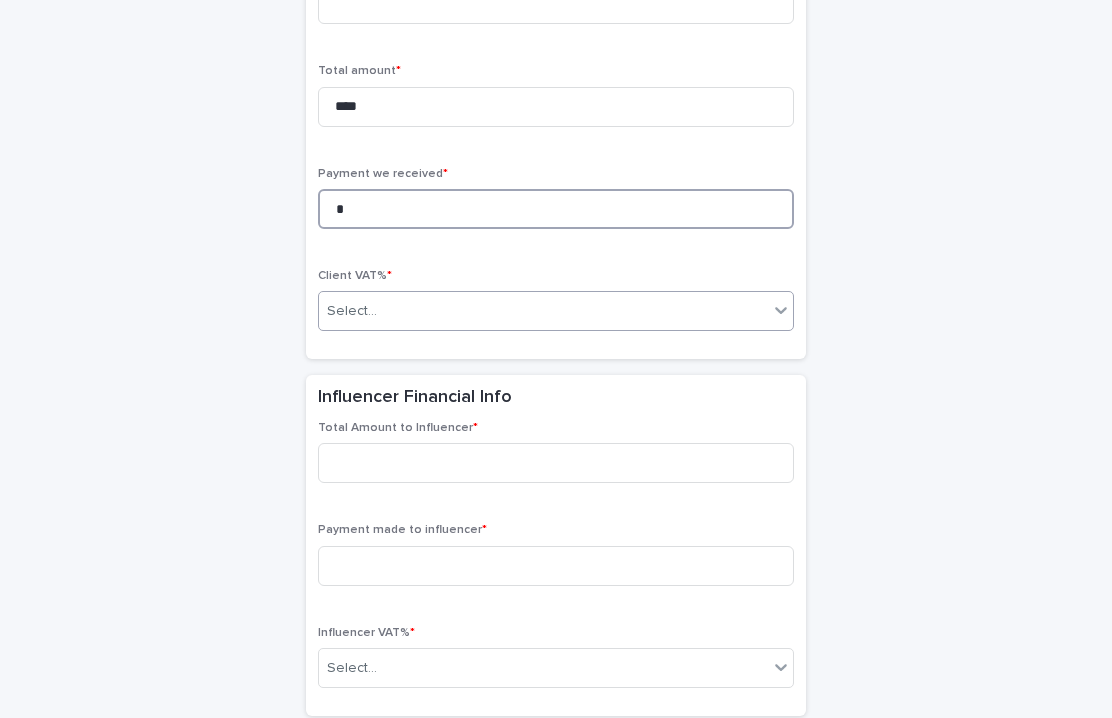 type on "*" 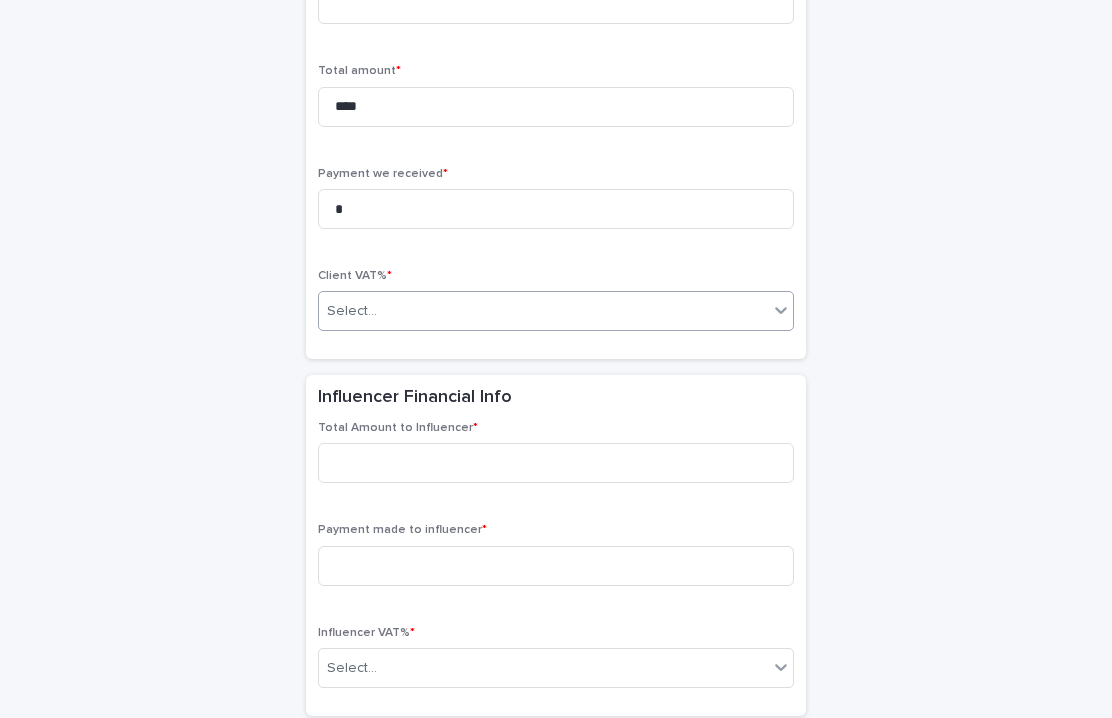 click on "Select..." at bounding box center [556, 311] 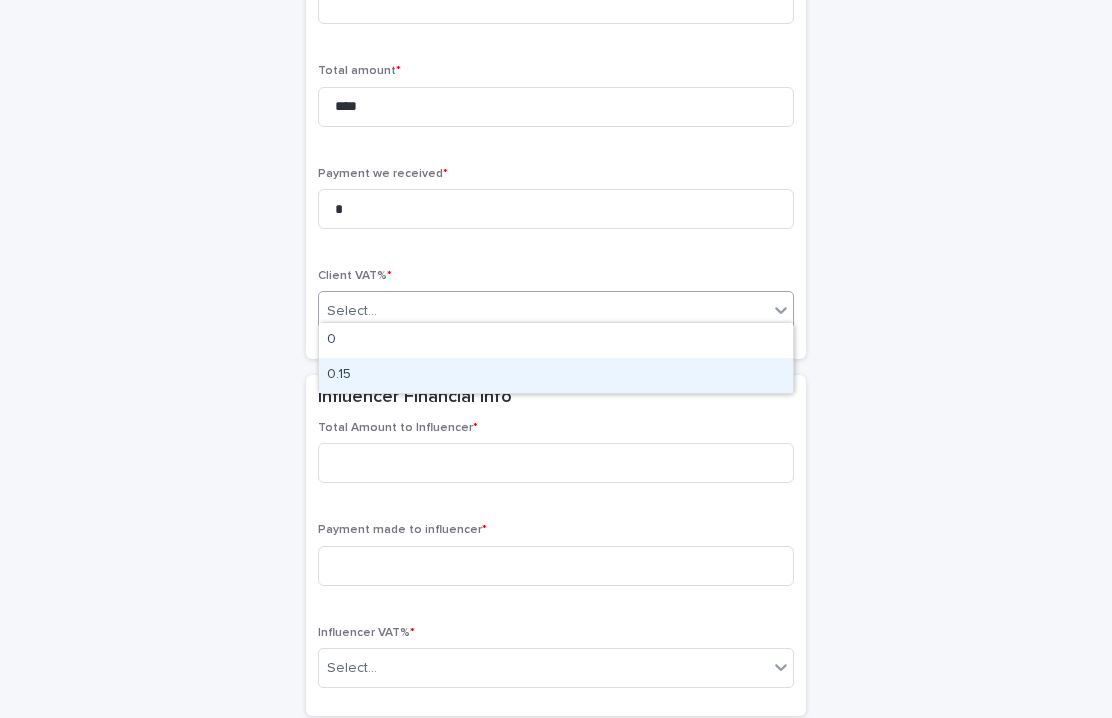 click on "0.15" at bounding box center (556, 375) 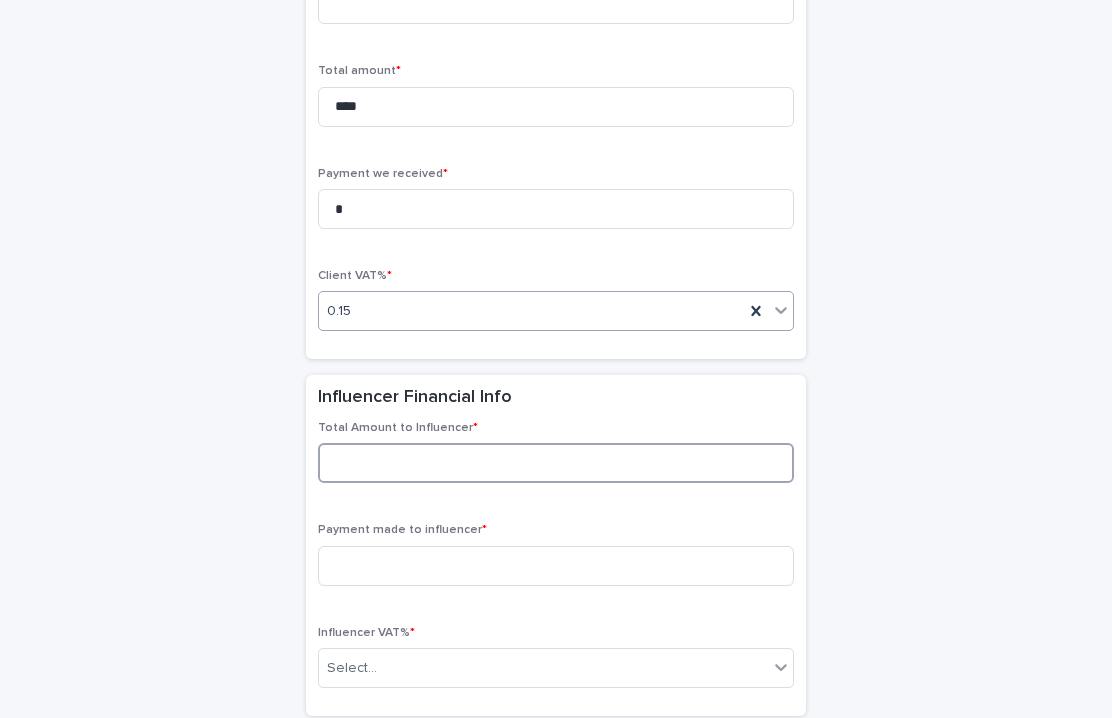 click at bounding box center [556, 463] 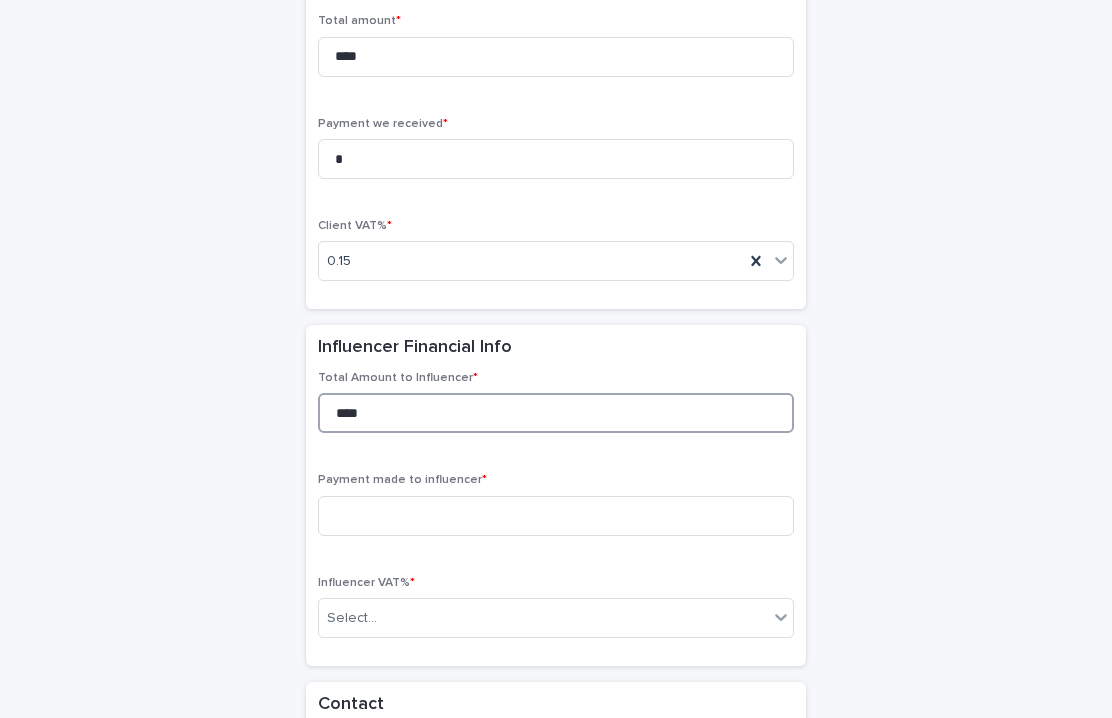 scroll, scrollTop: 1576, scrollLeft: 0, axis: vertical 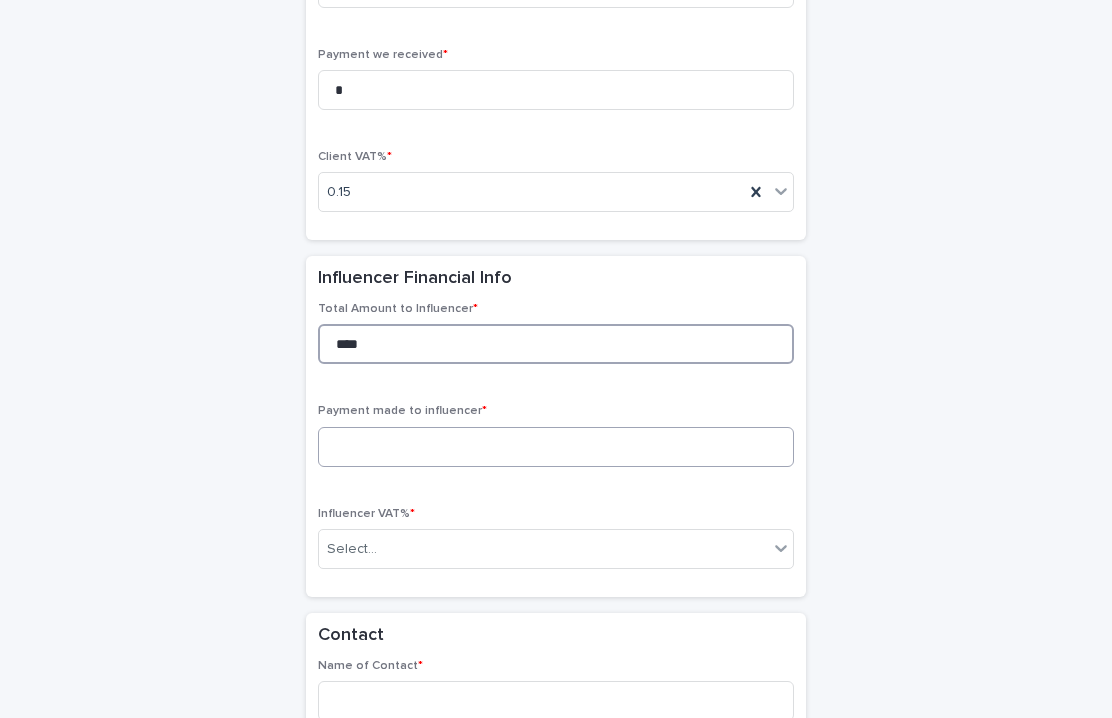 type on "****" 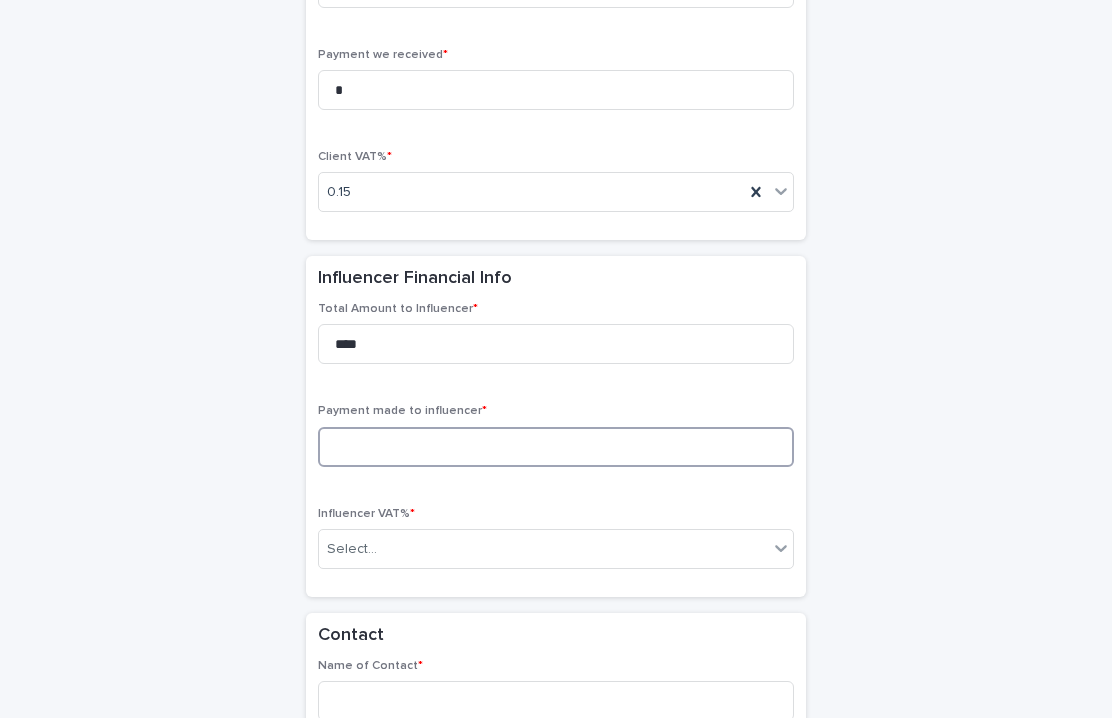 click at bounding box center [556, 447] 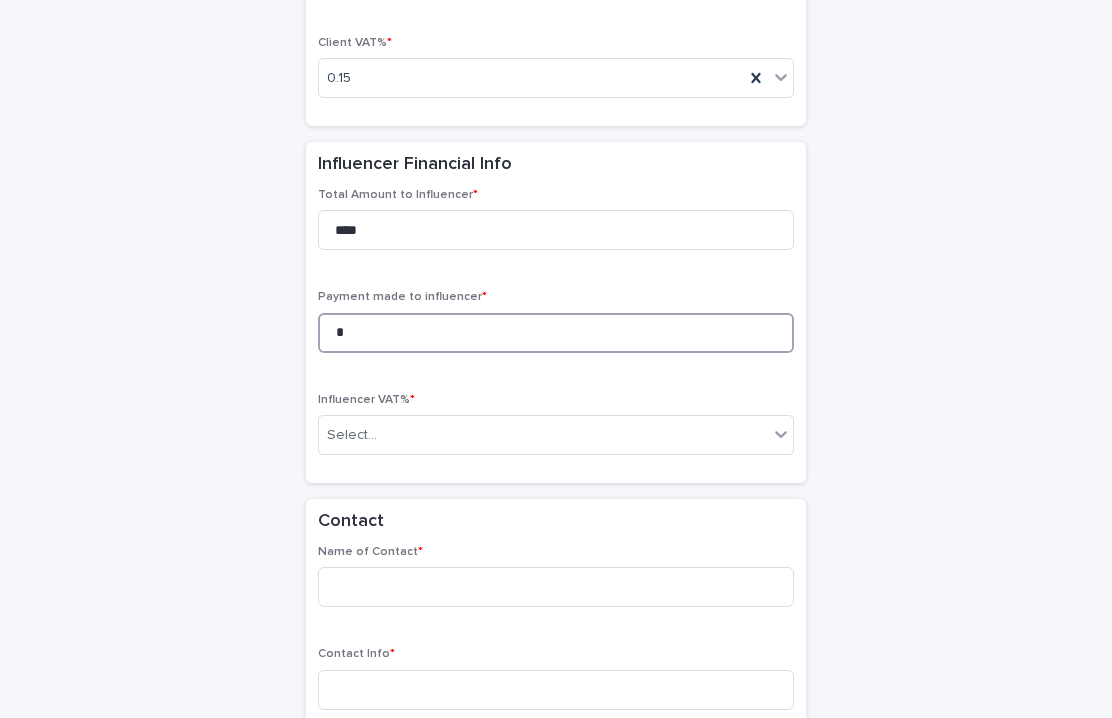 scroll, scrollTop: 1789, scrollLeft: 0, axis: vertical 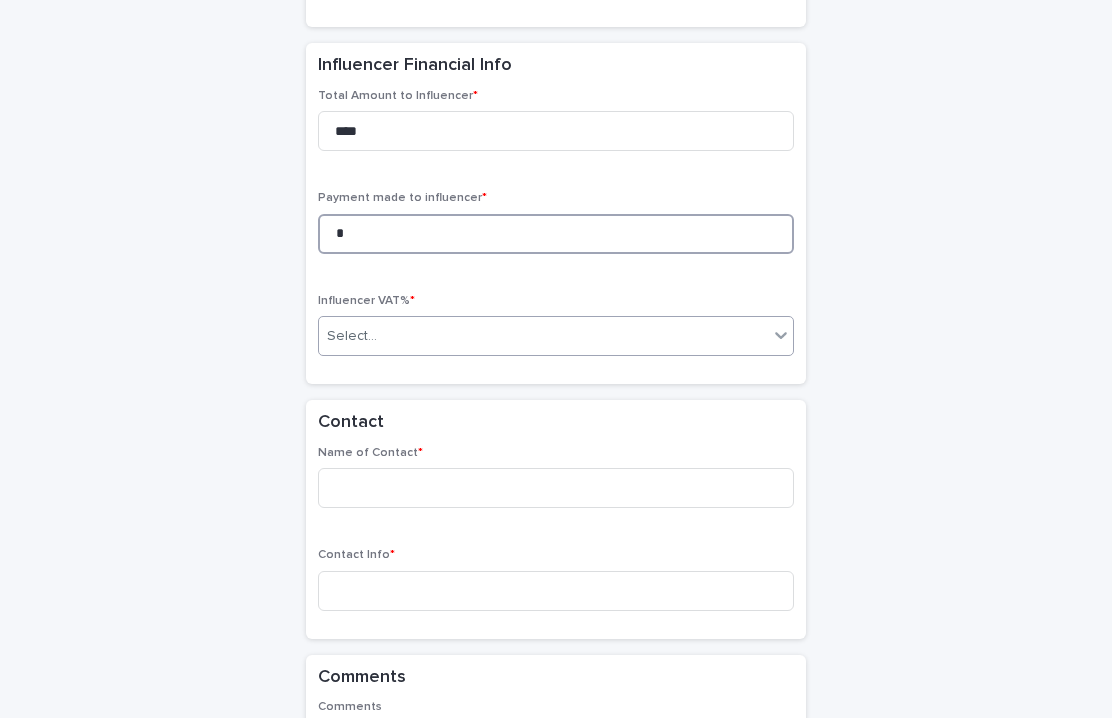type on "*" 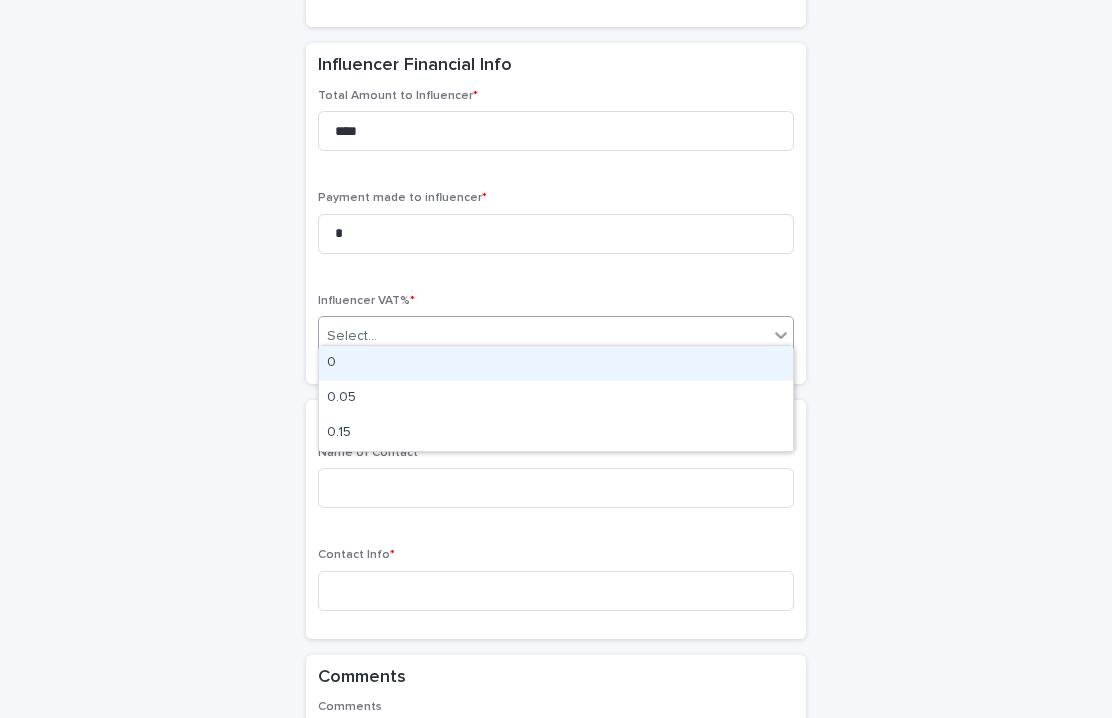 click on "Select..." at bounding box center [543, 336] 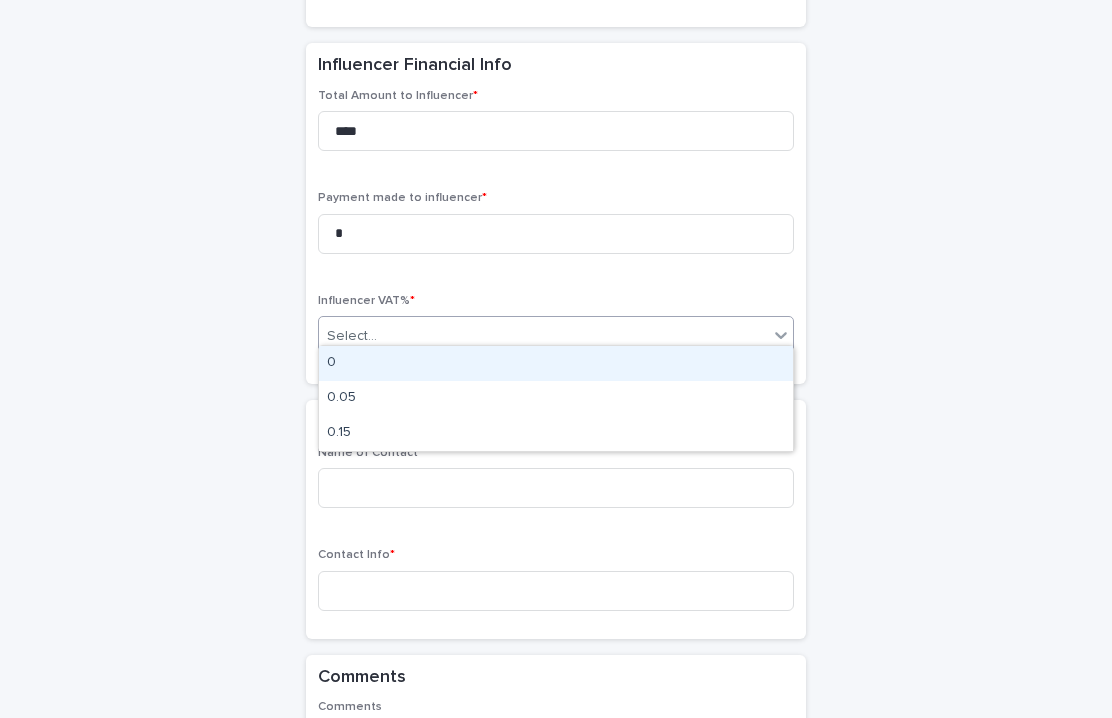 click on "0" at bounding box center [556, 363] 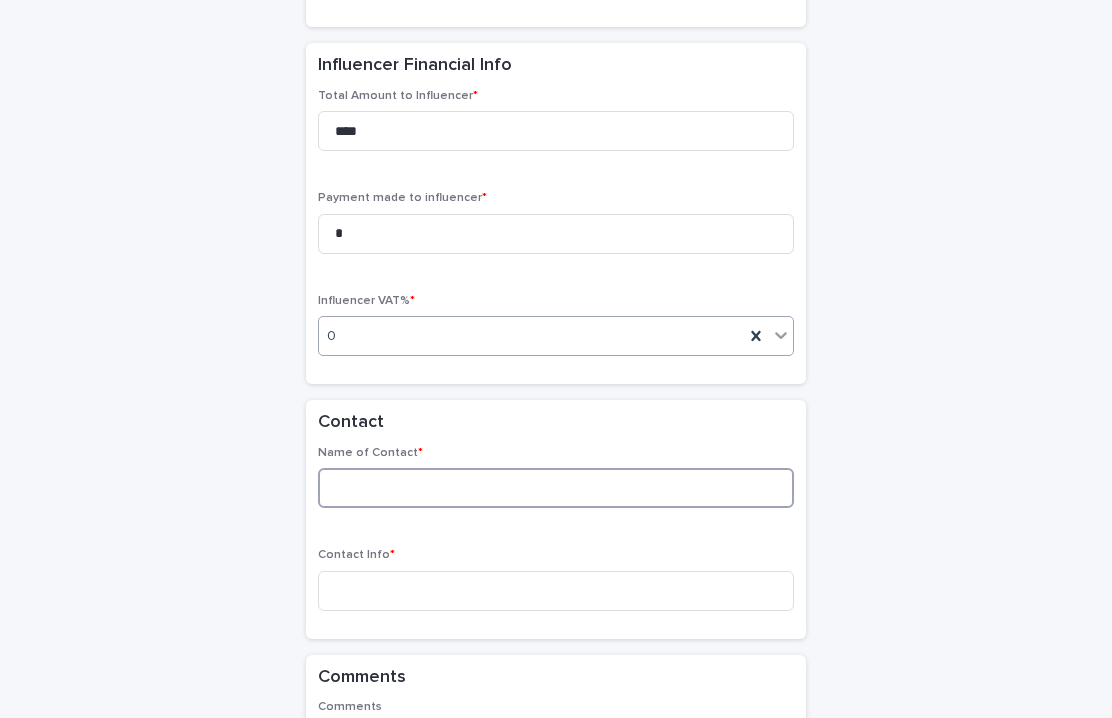 click at bounding box center [556, 488] 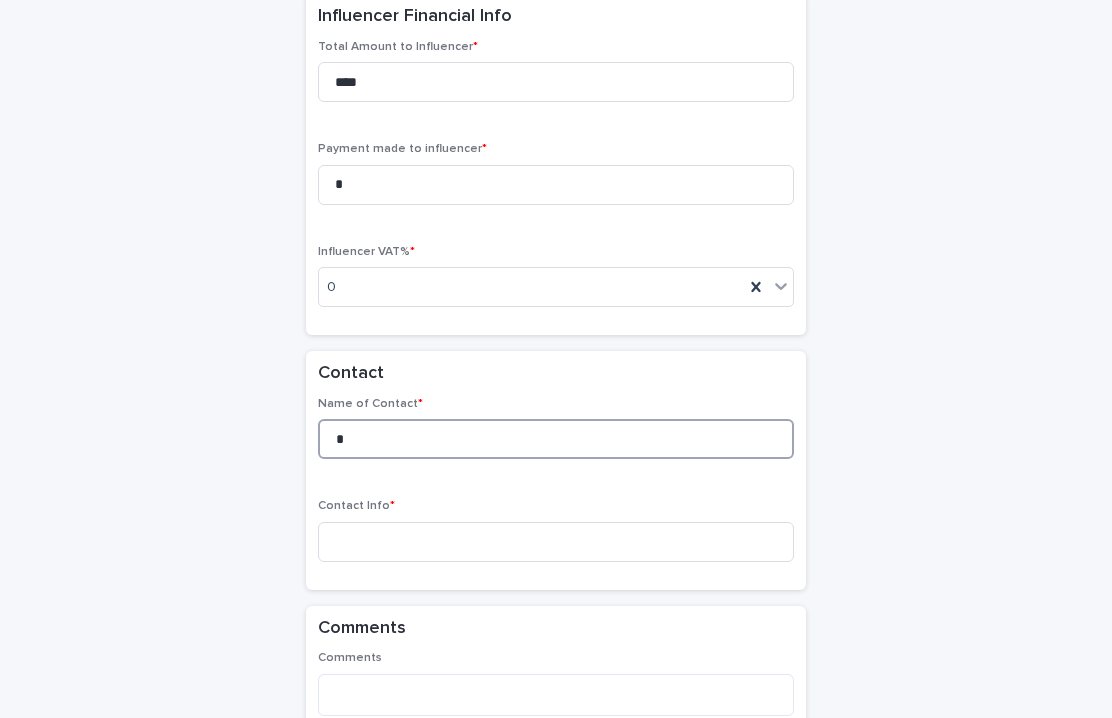 scroll, scrollTop: 1868, scrollLeft: 0, axis: vertical 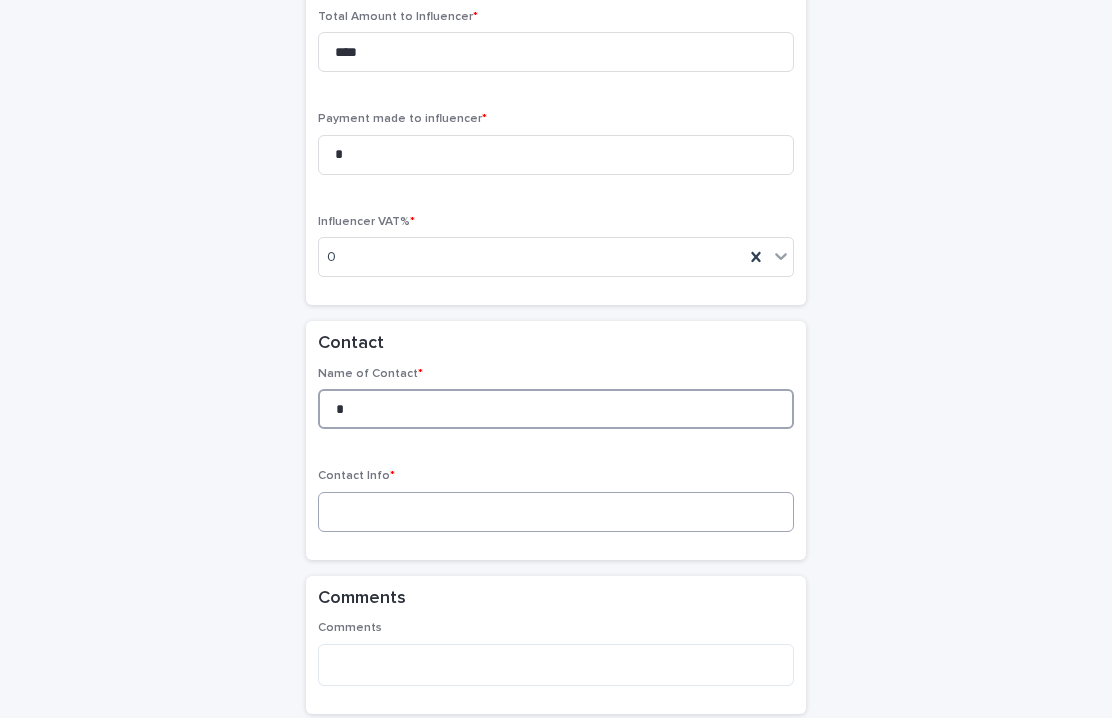 type on "*" 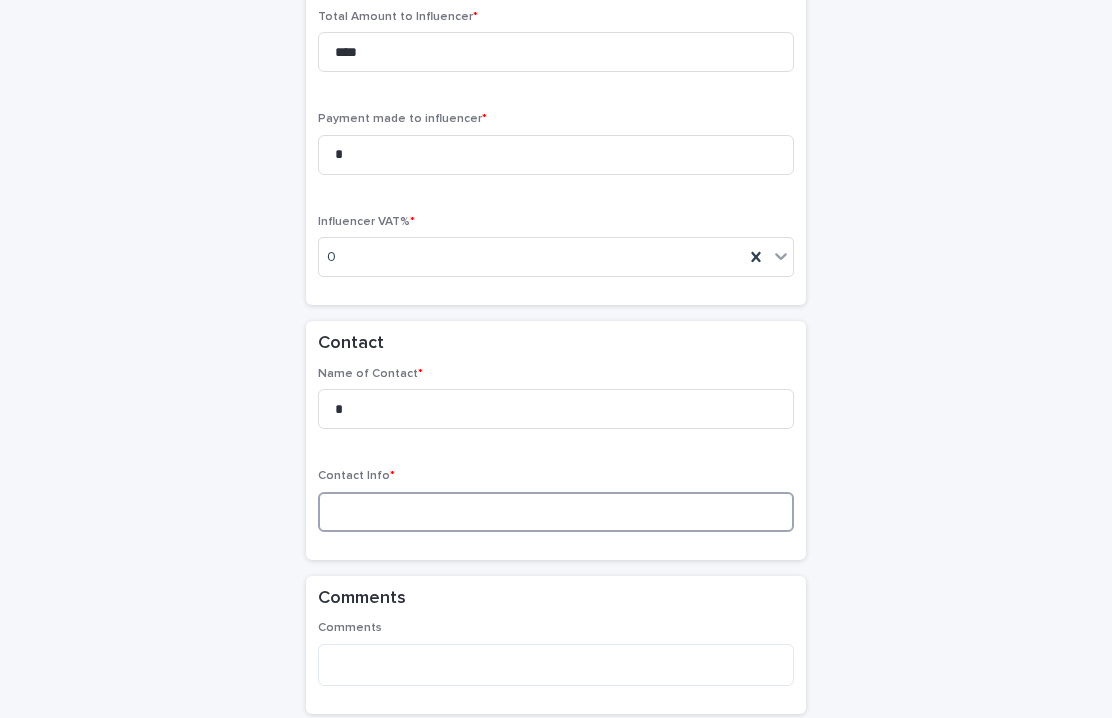 click at bounding box center (556, 512) 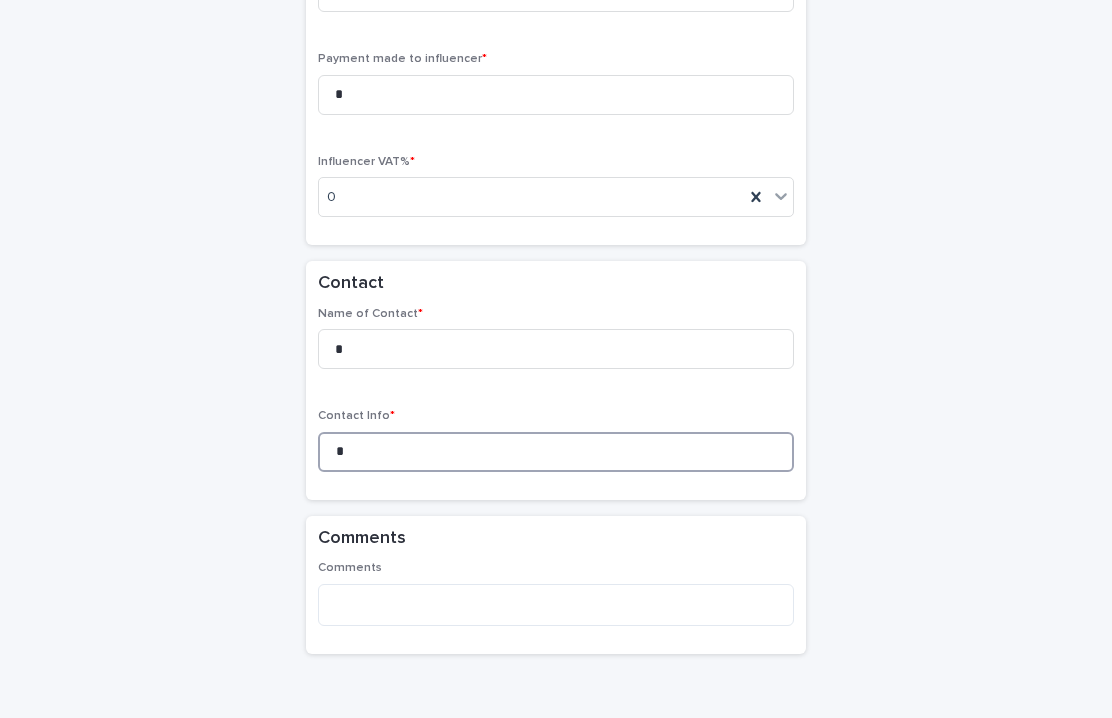 scroll, scrollTop: 2084, scrollLeft: 0, axis: vertical 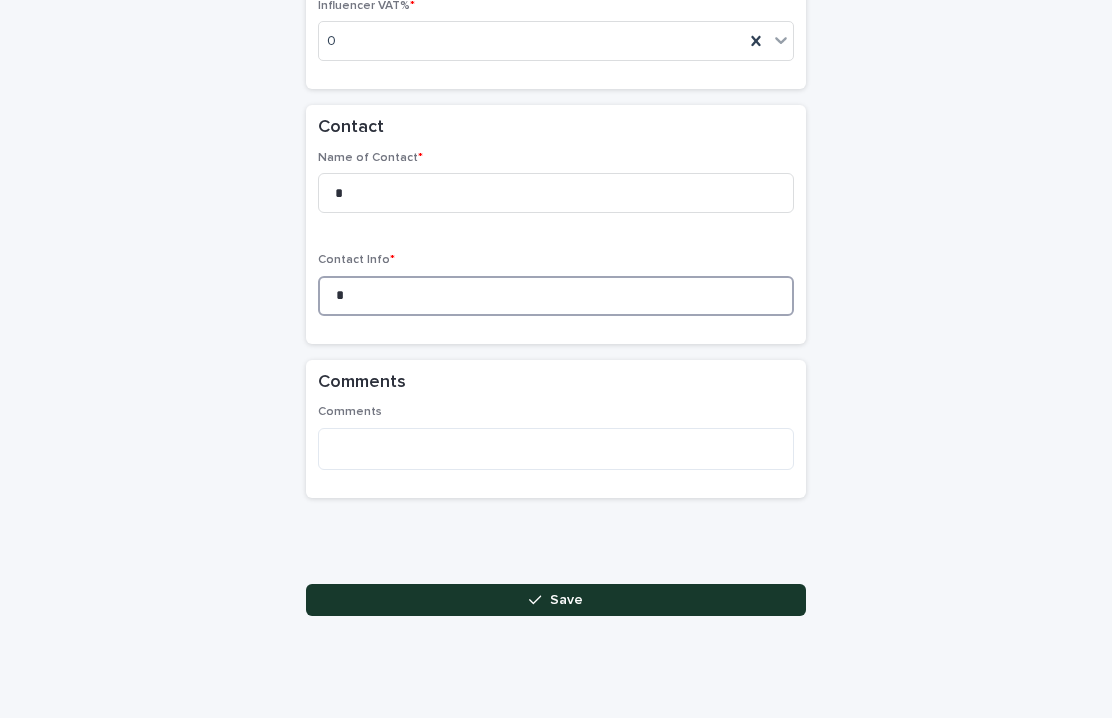 type on "*" 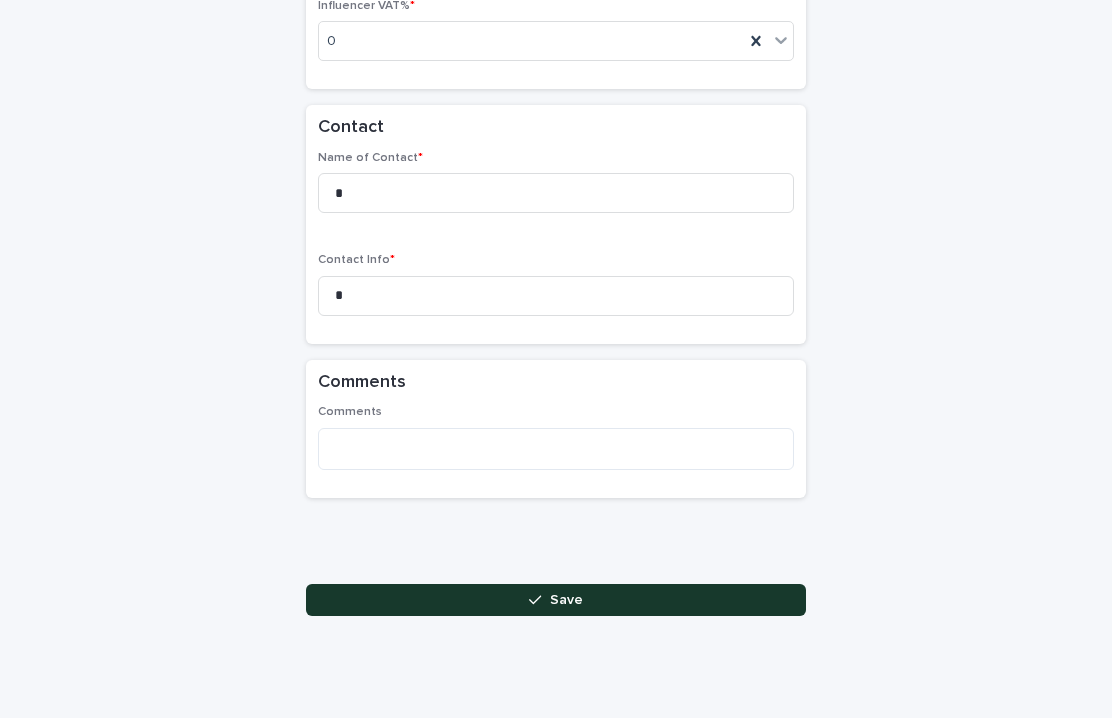 click 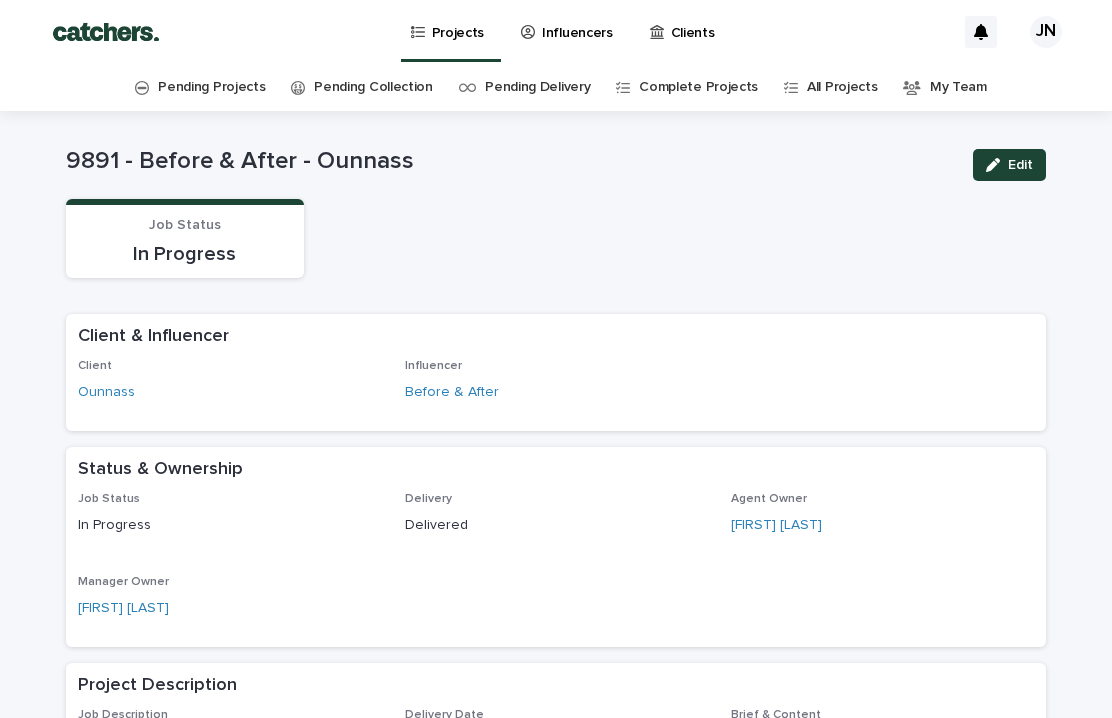 scroll, scrollTop: 0, scrollLeft: 0, axis: both 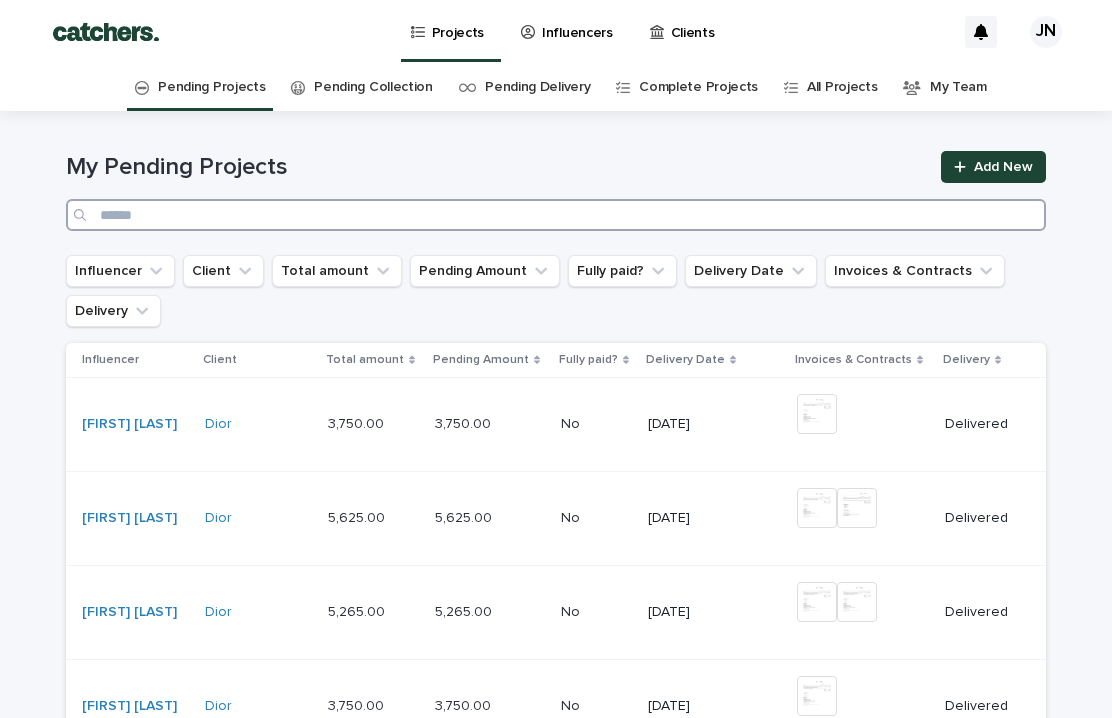 click at bounding box center [556, 215] 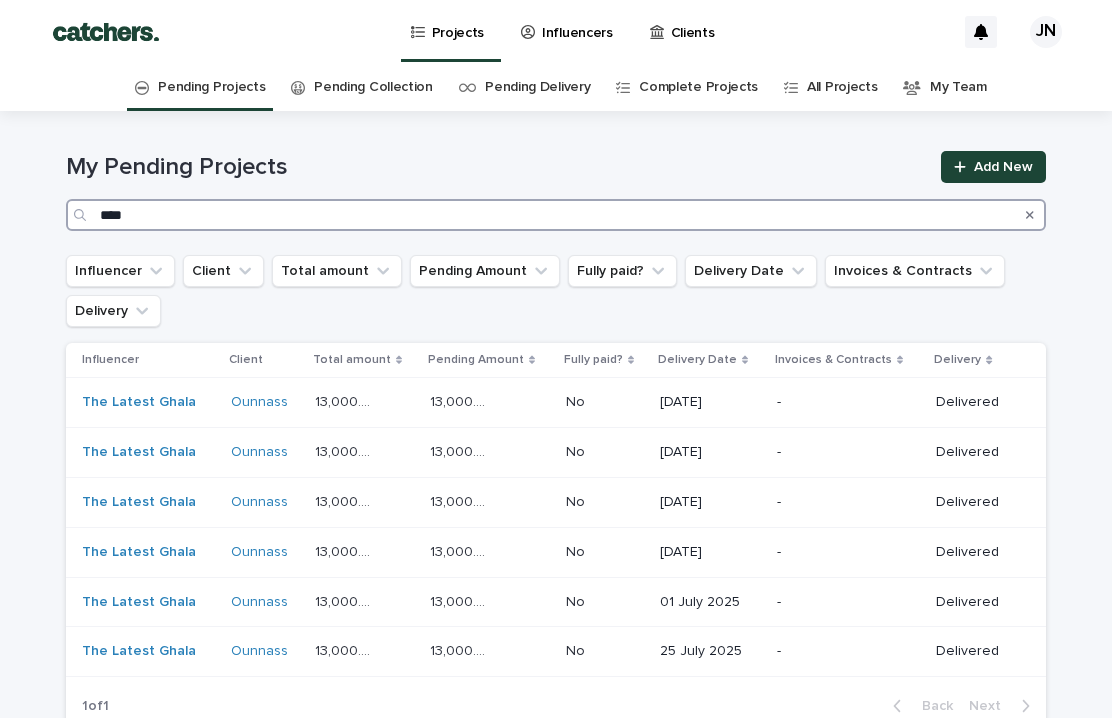 scroll, scrollTop: 0, scrollLeft: 0, axis: both 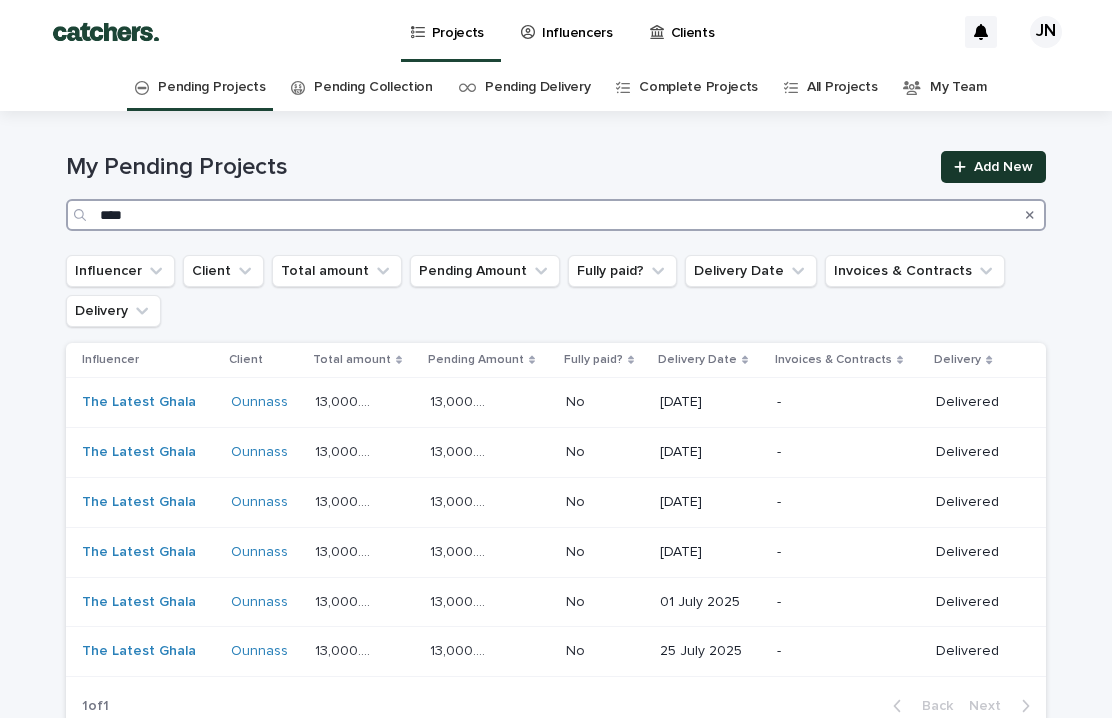 type on "****" 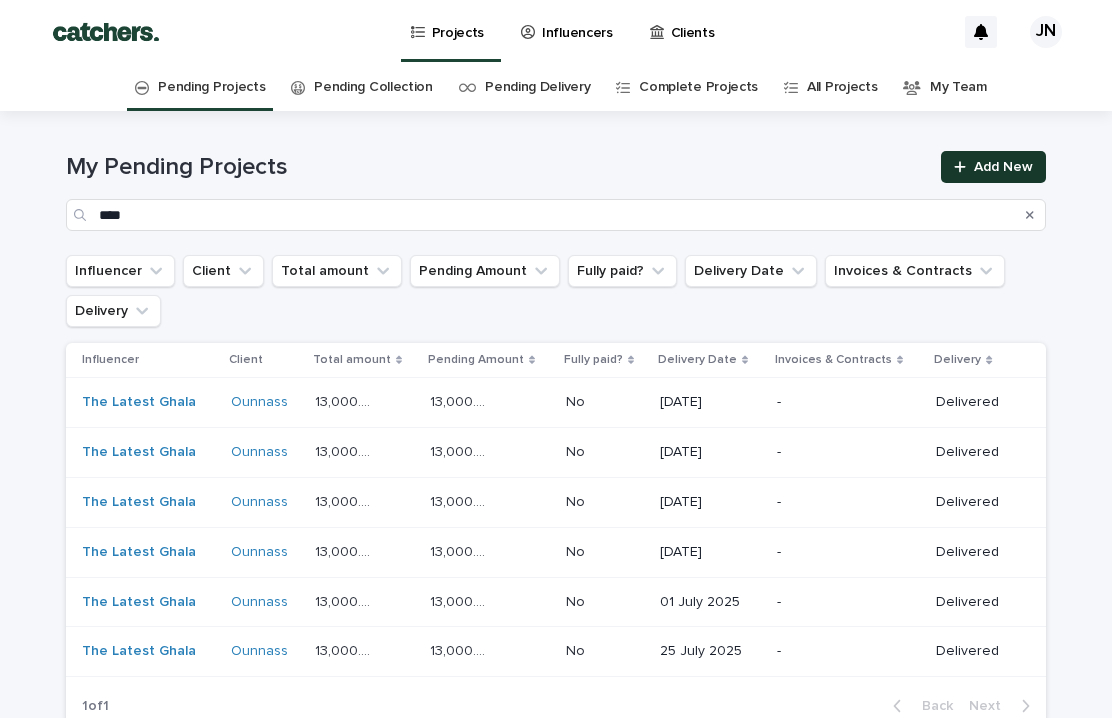 click at bounding box center (964, 167) 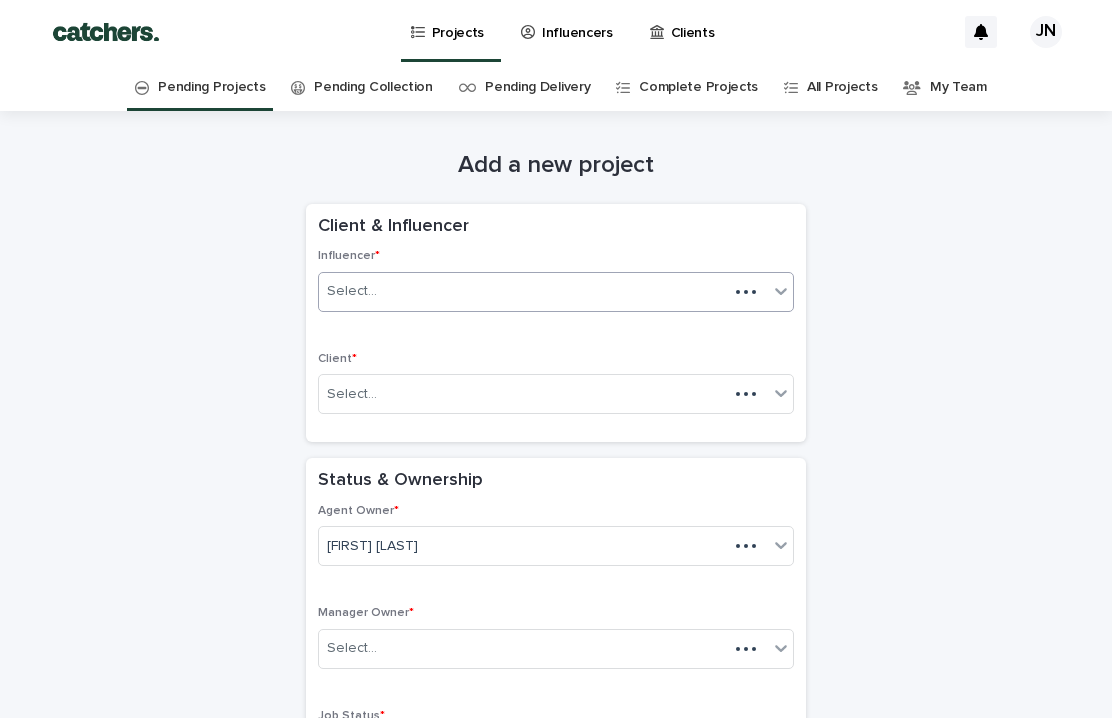 scroll, scrollTop: 64, scrollLeft: 0, axis: vertical 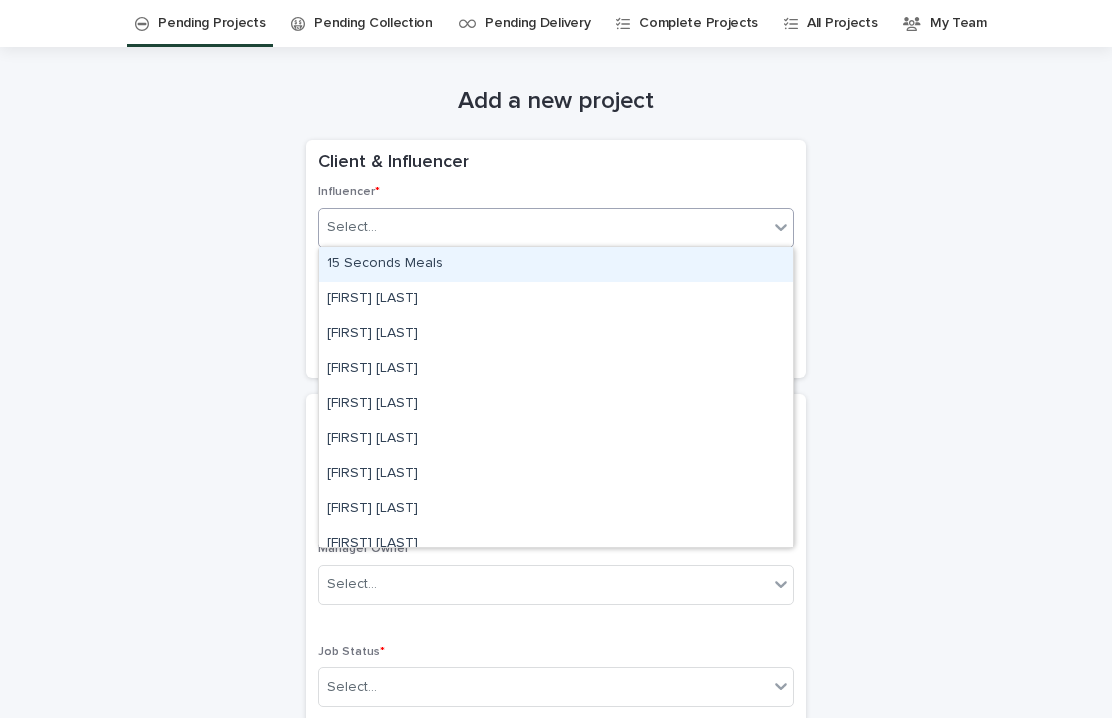 click on "Select..." at bounding box center [543, 227] 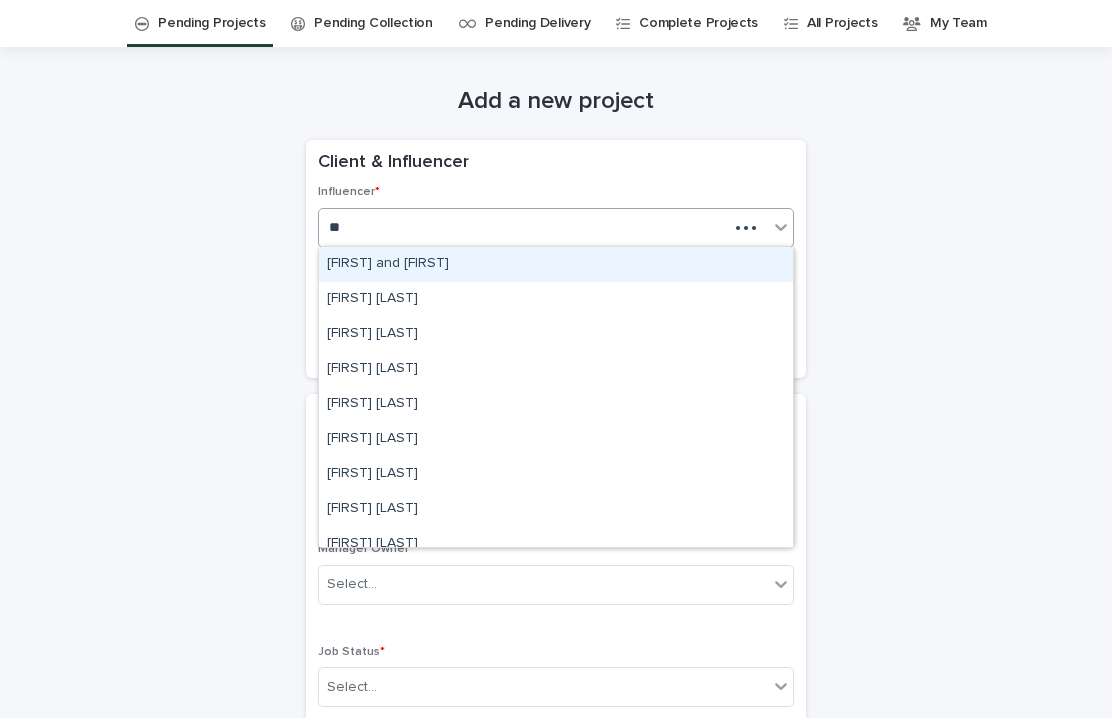 type on "***" 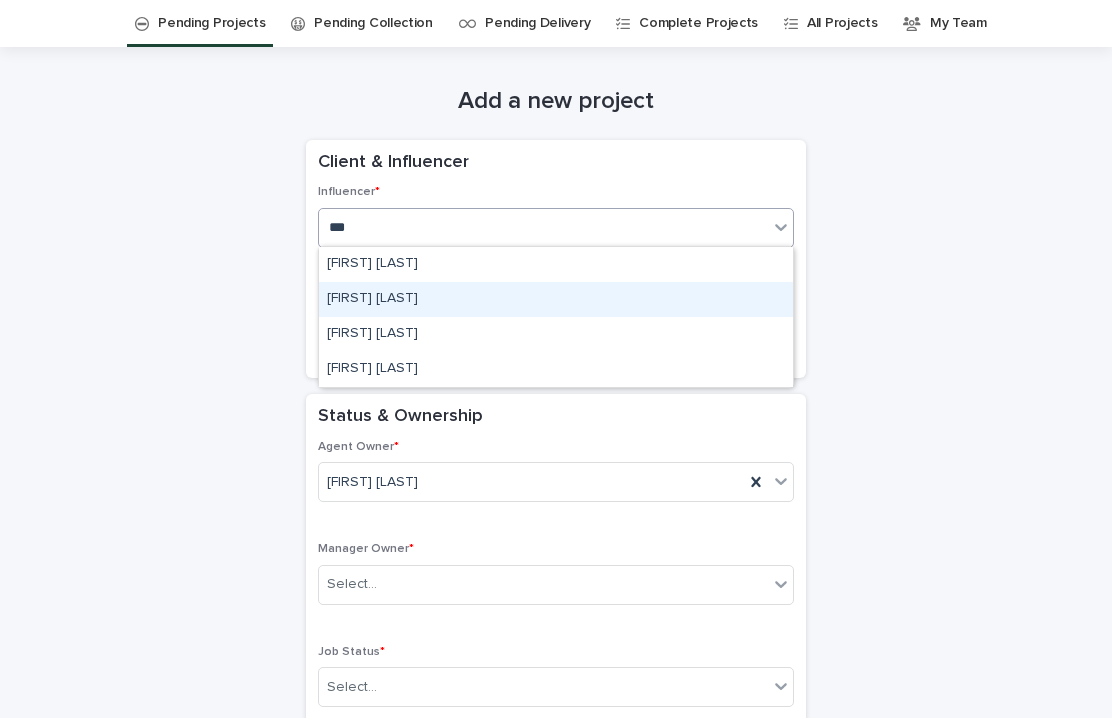 click on "[FIRST] [LAST]" at bounding box center (556, 299) 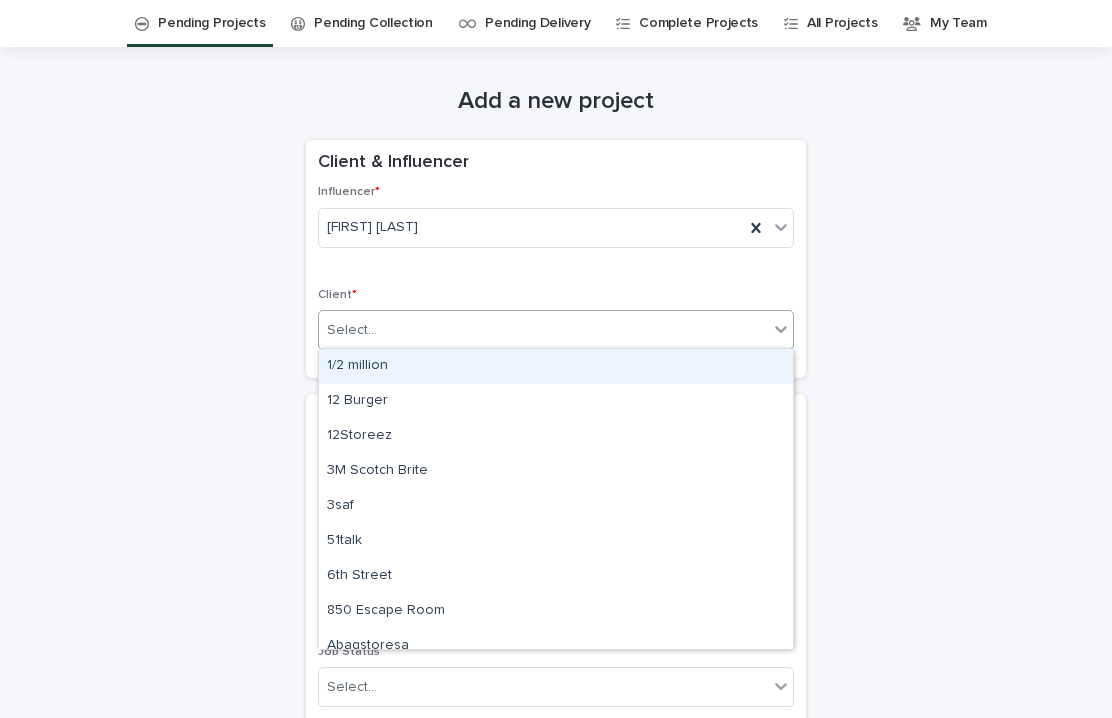 click on "Select..." at bounding box center [543, 330] 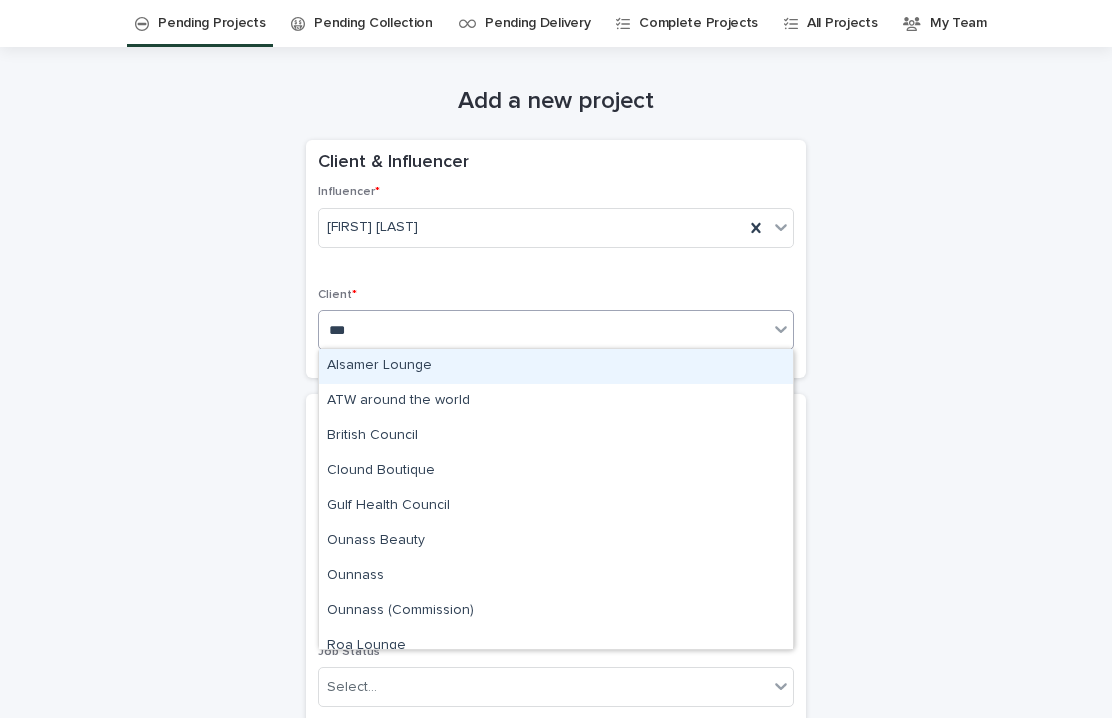 type on "****" 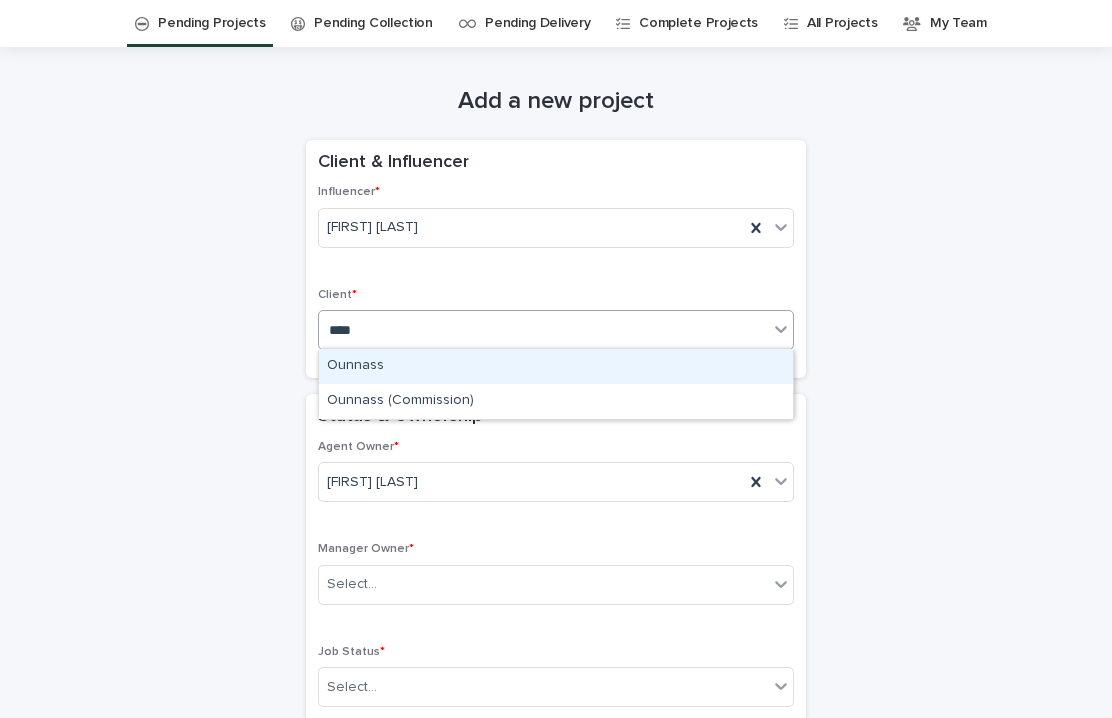 type 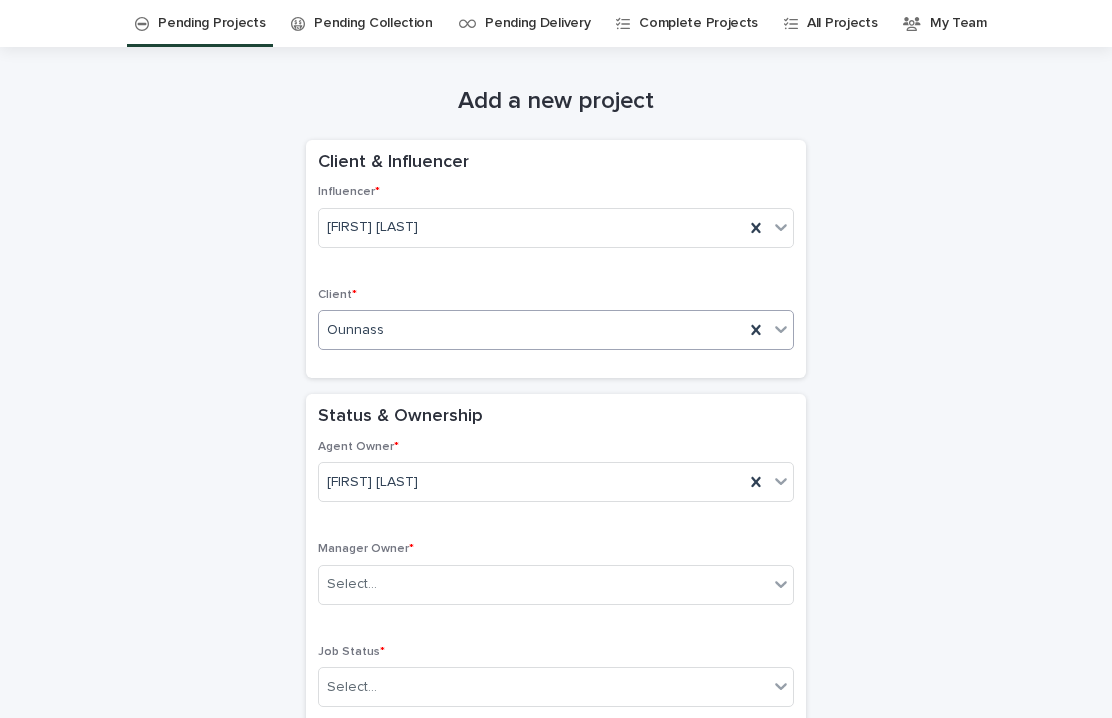 scroll, scrollTop: 204, scrollLeft: 0, axis: vertical 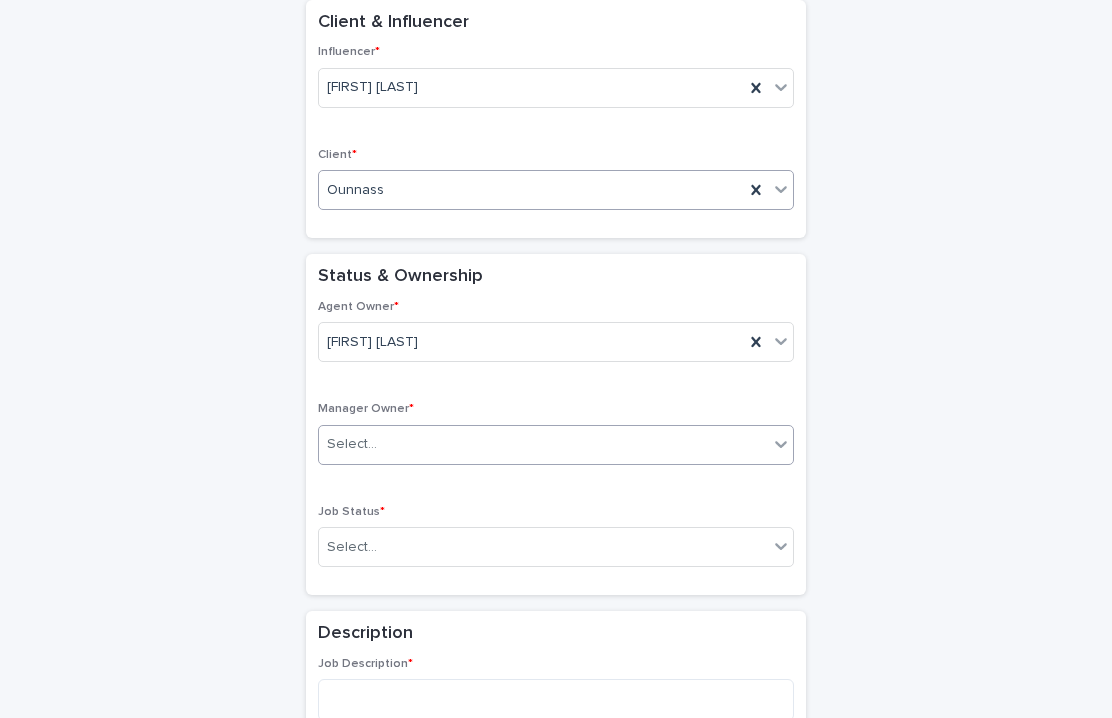 click on "Select..." at bounding box center (543, 444) 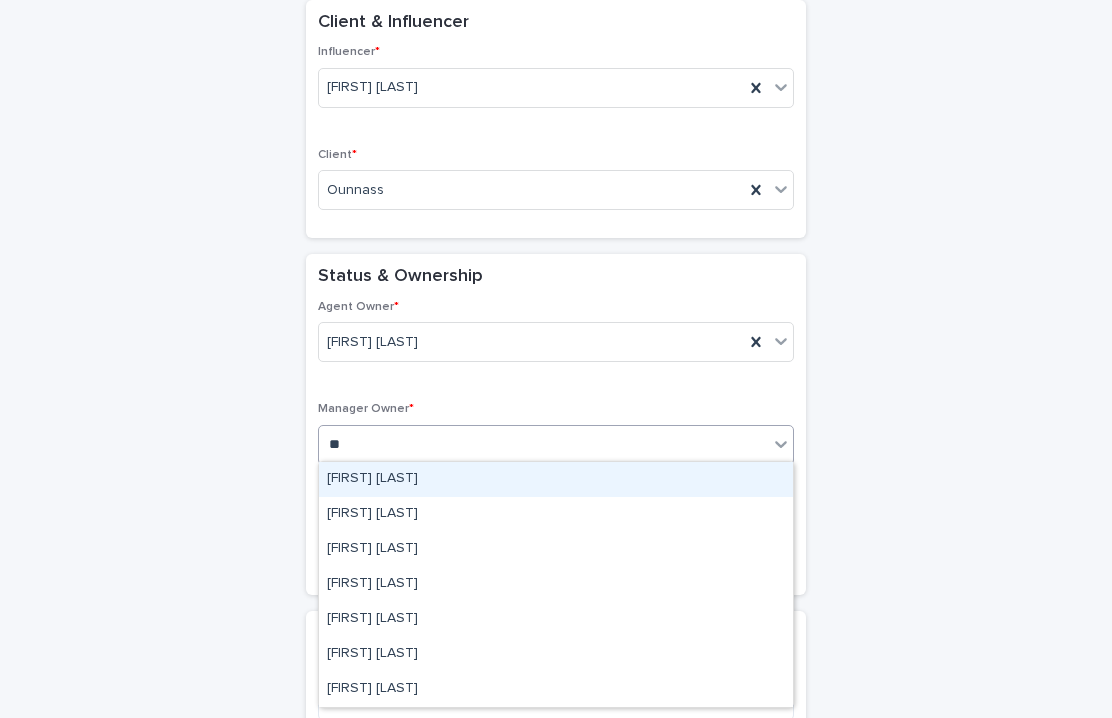type on "***" 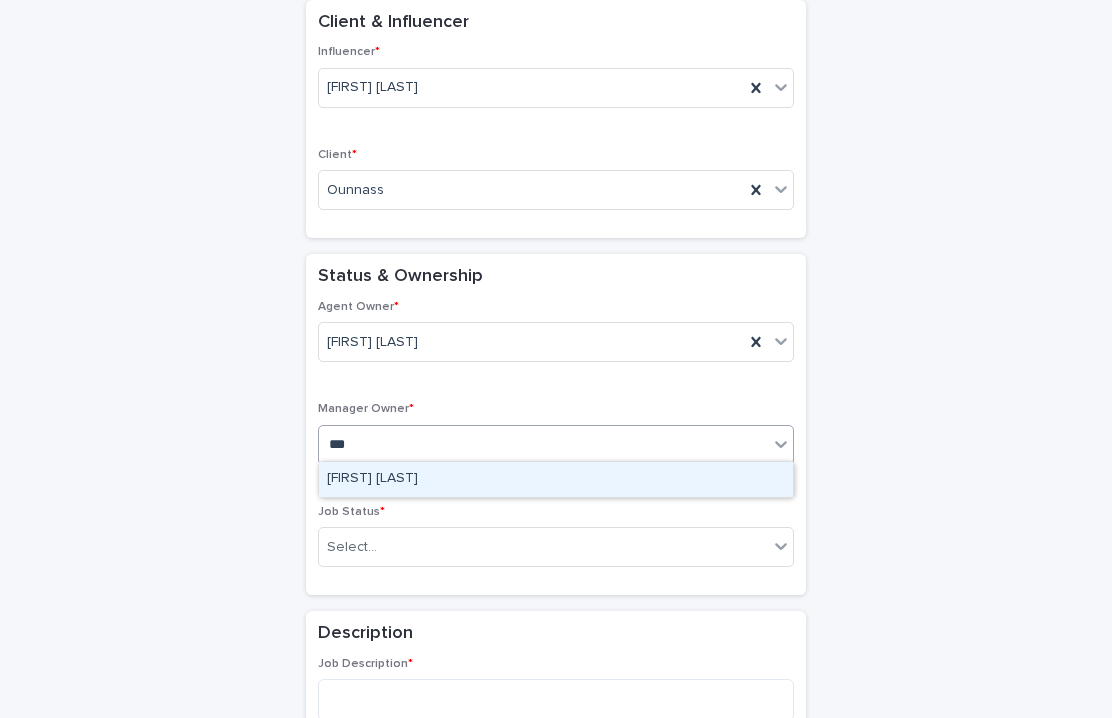 type 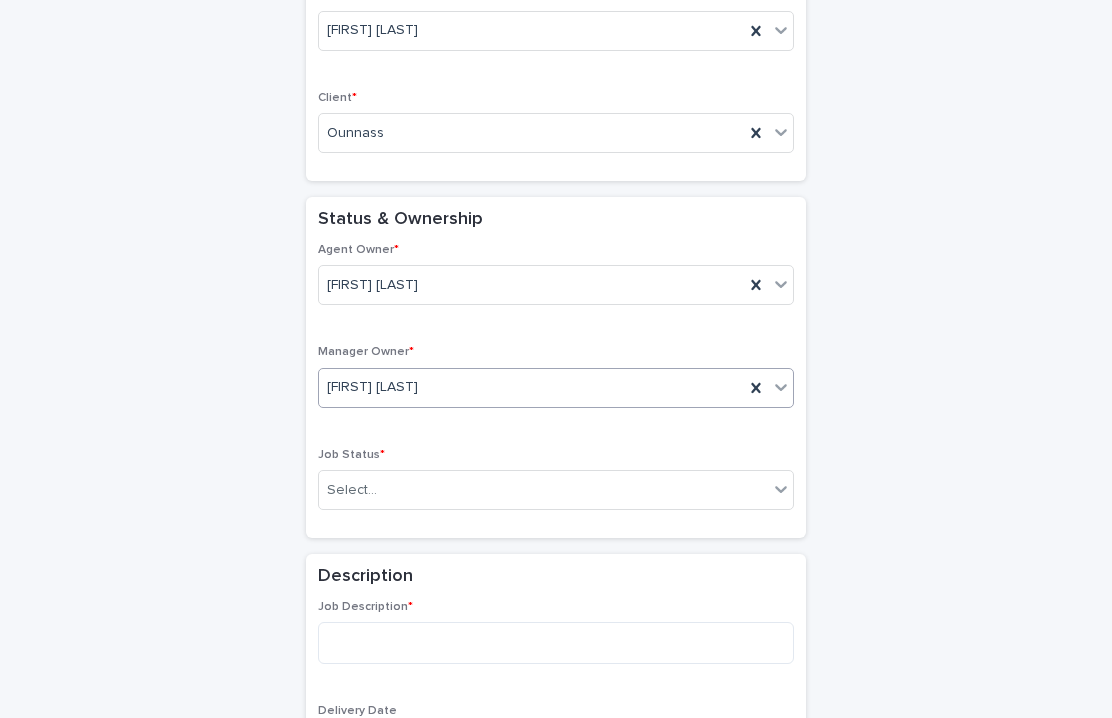 scroll, scrollTop: 314, scrollLeft: 0, axis: vertical 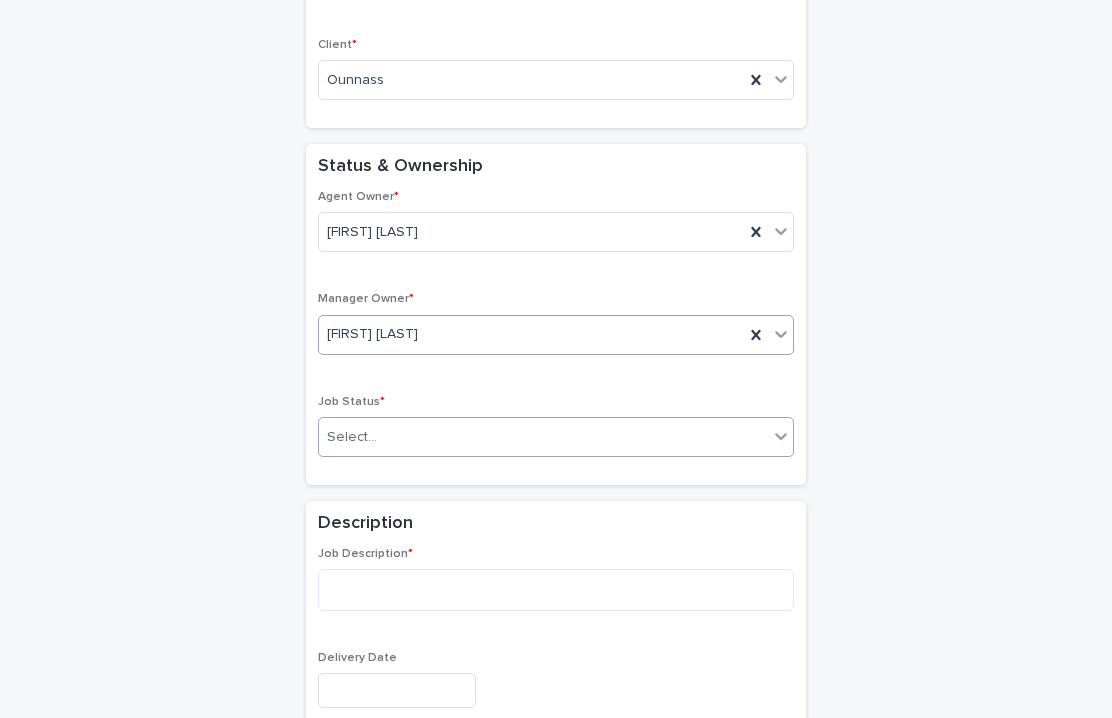 click on "Select..." at bounding box center (543, 437) 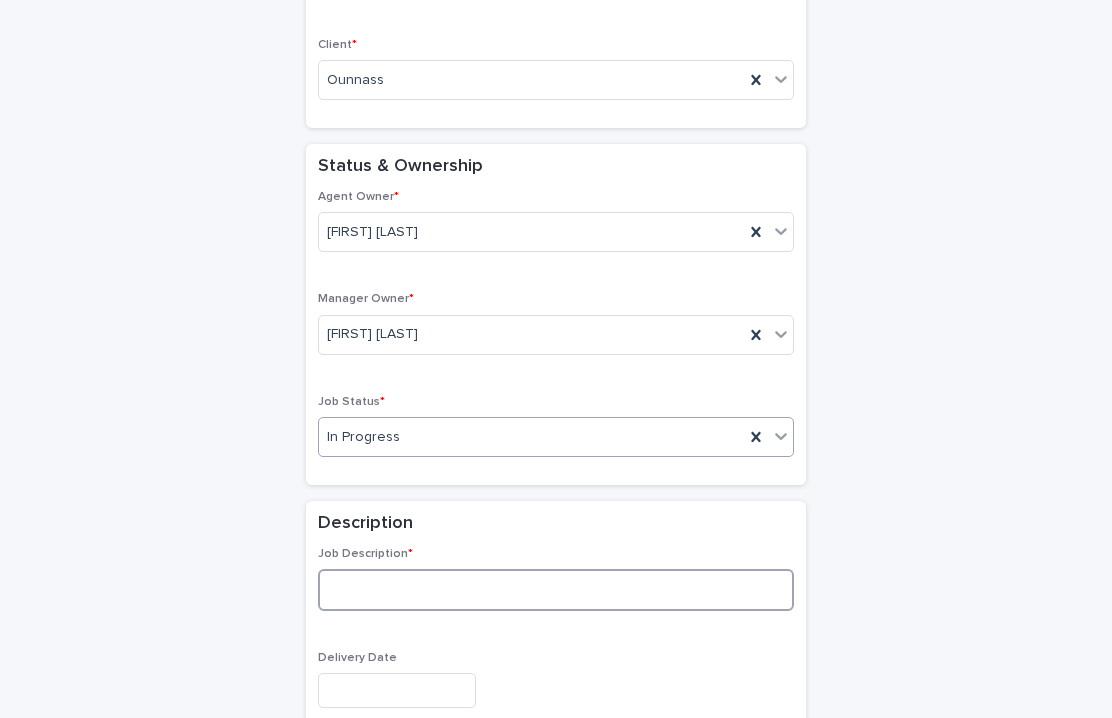 click at bounding box center (556, 590) 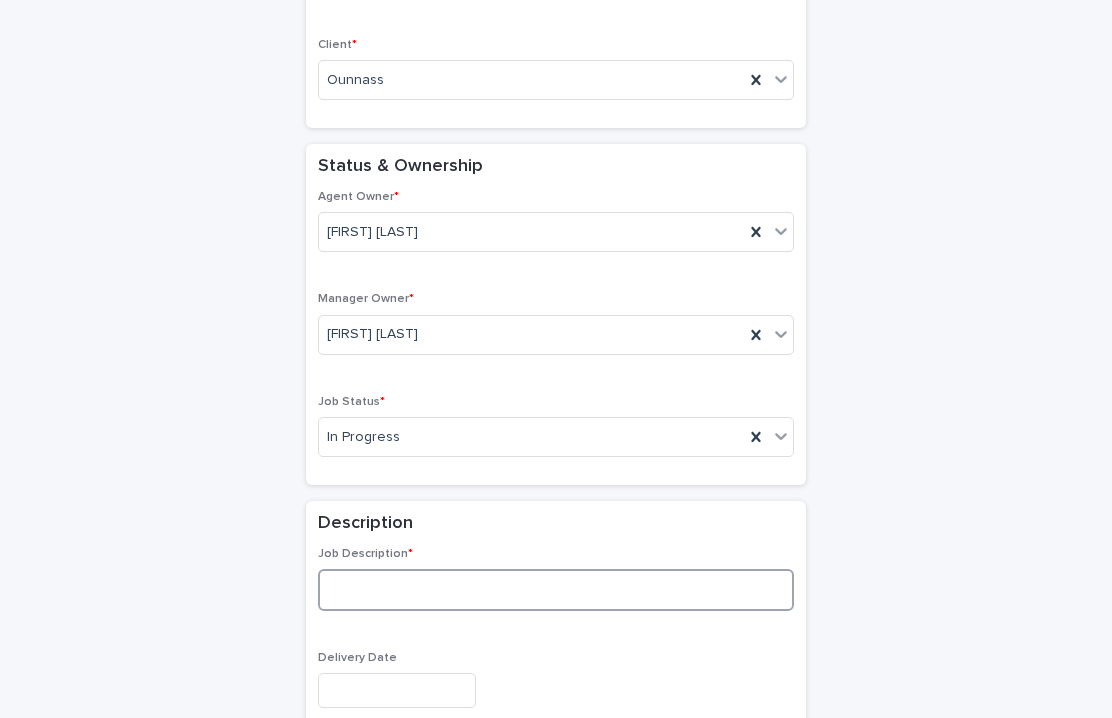 paste on "**********" 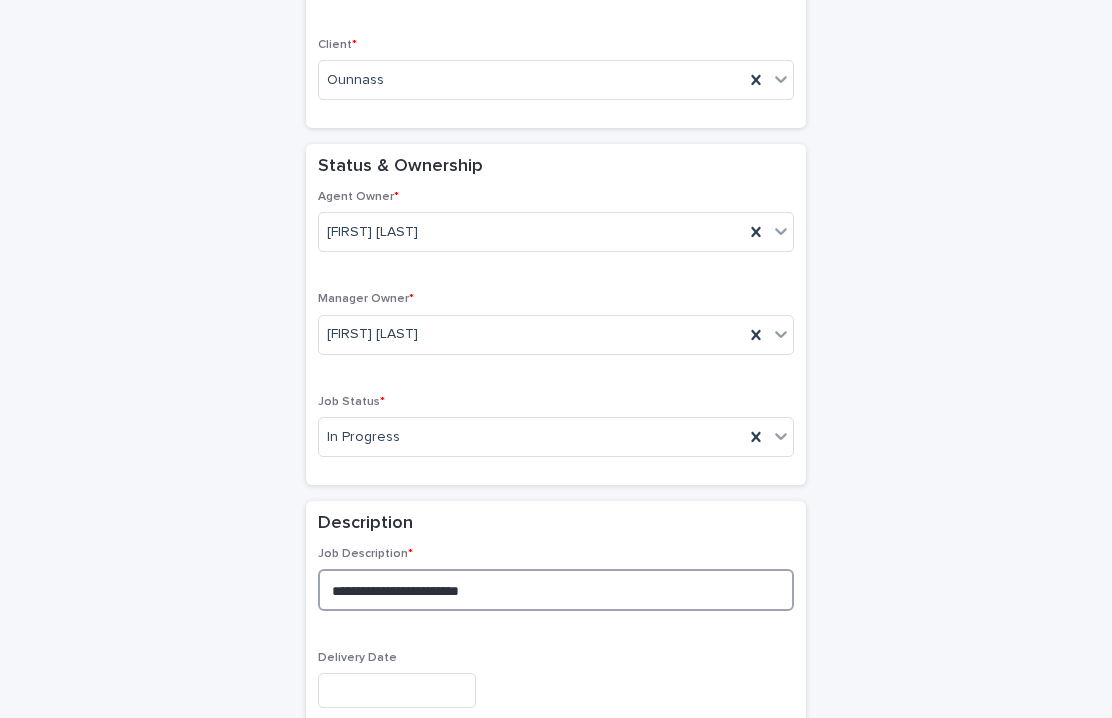 scroll, scrollTop: 613, scrollLeft: 0, axis: vertical 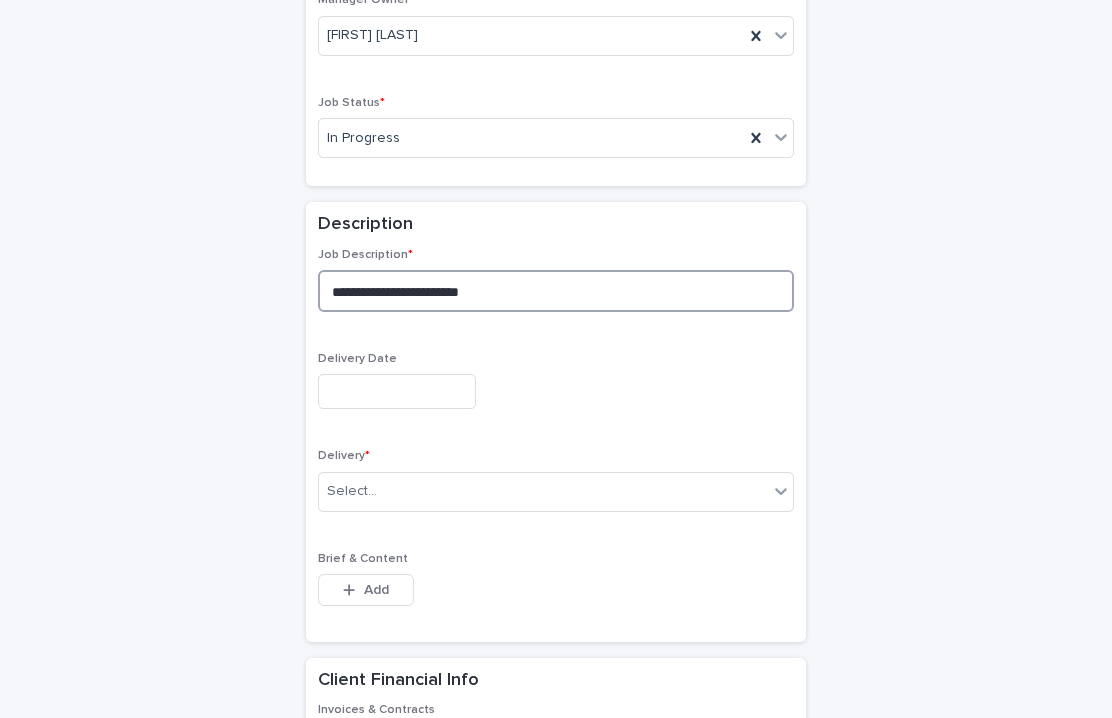 type on "**********" 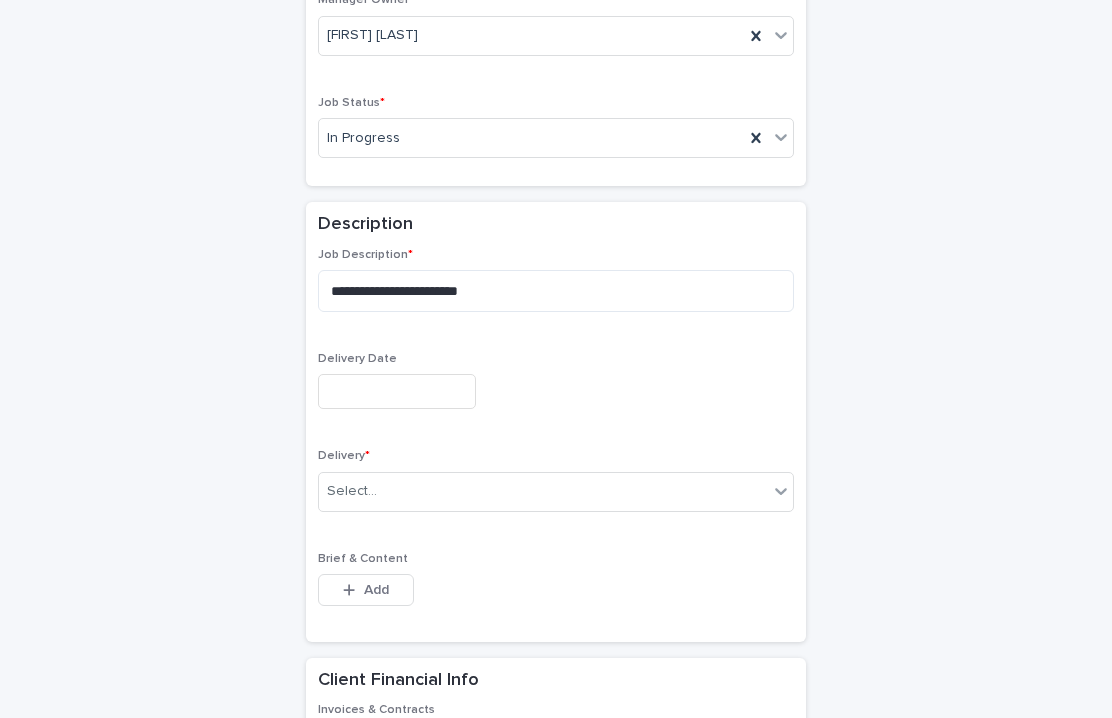 click at bounding box center [397, 391] 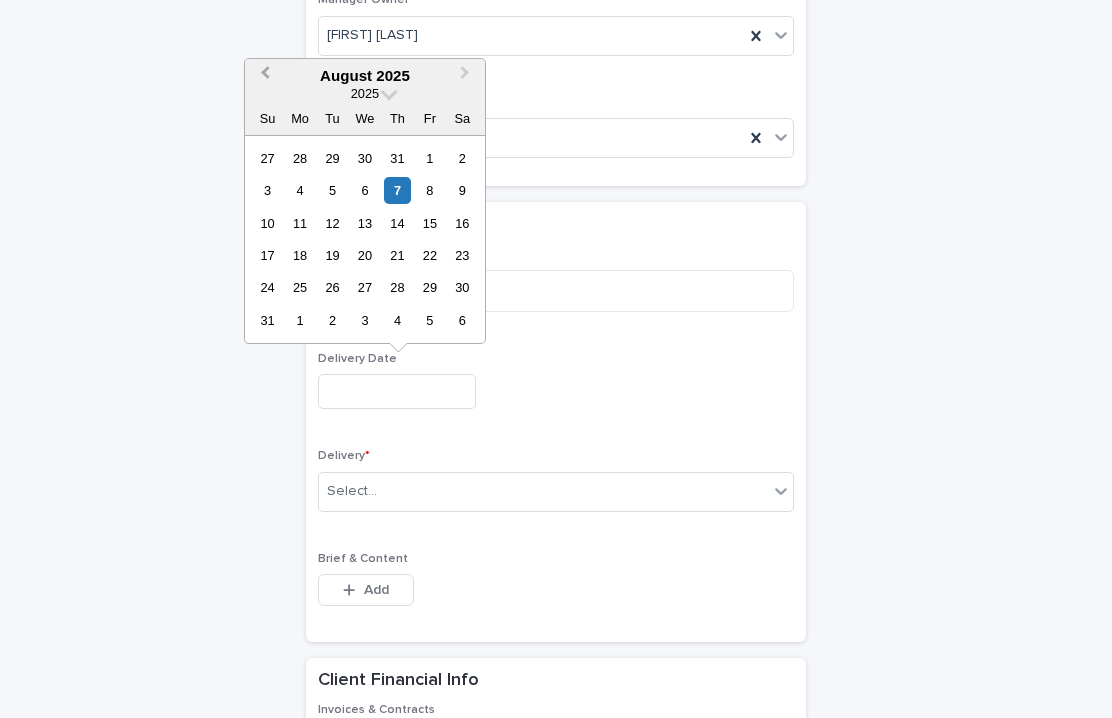 click on "Previous Month" at bounding box center (263, 77) 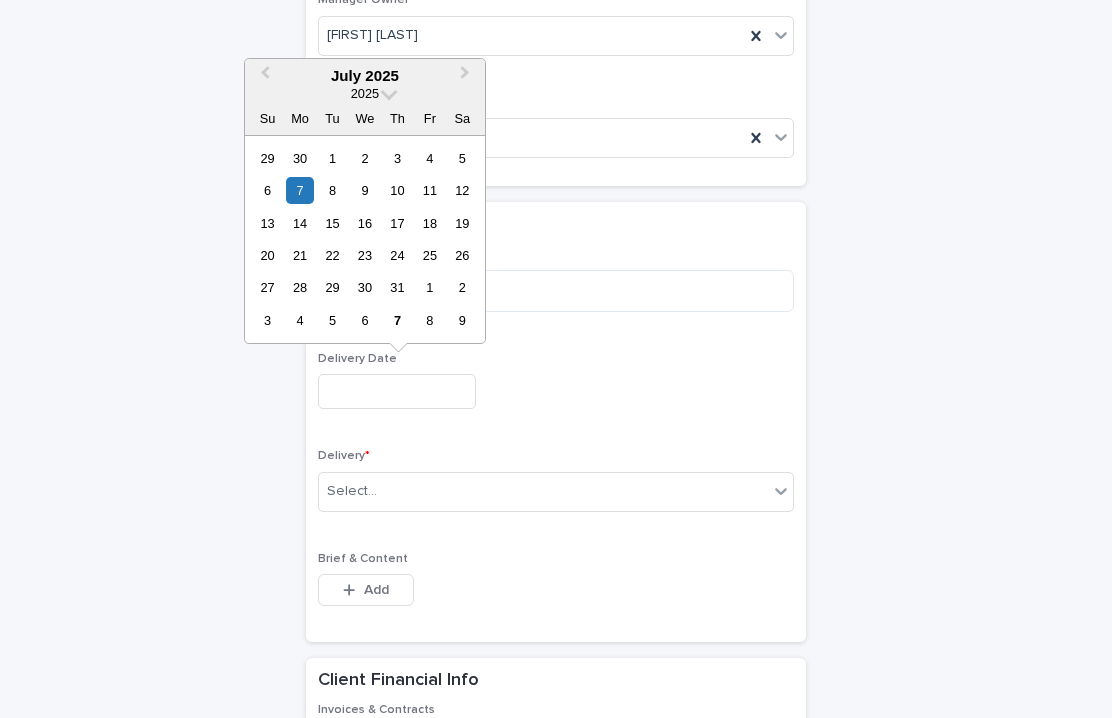 click on "7" at bounding box center [299, 190] 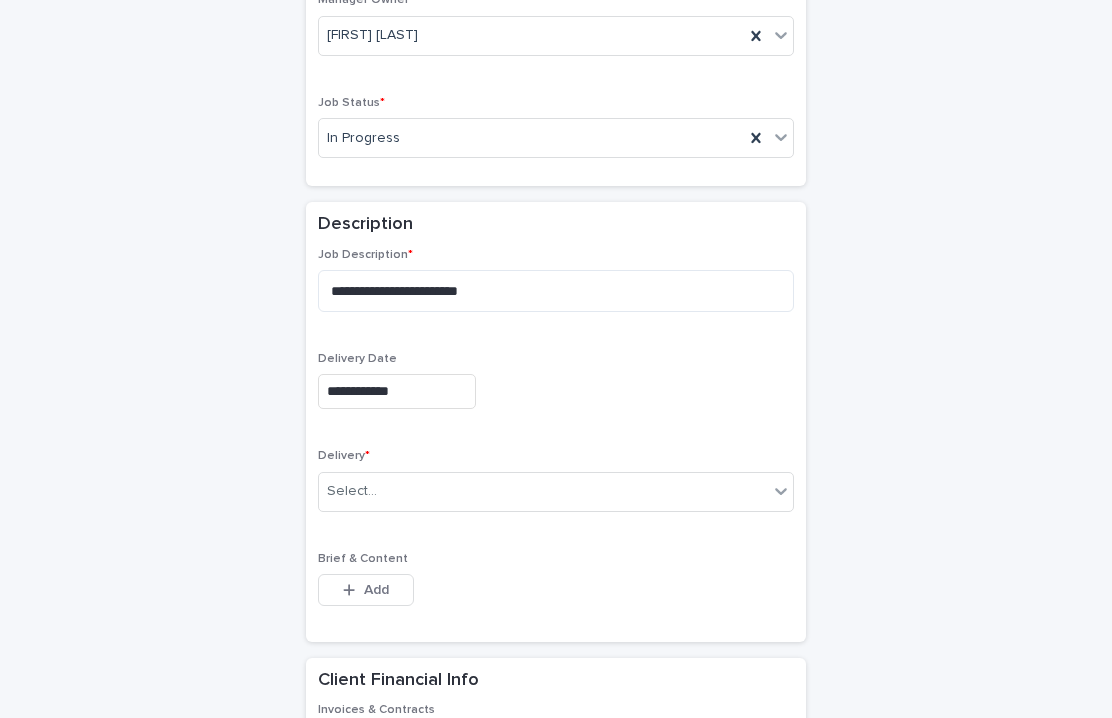 scroll, scrollTop: 815, scrollLeft: 0, axis: vertical 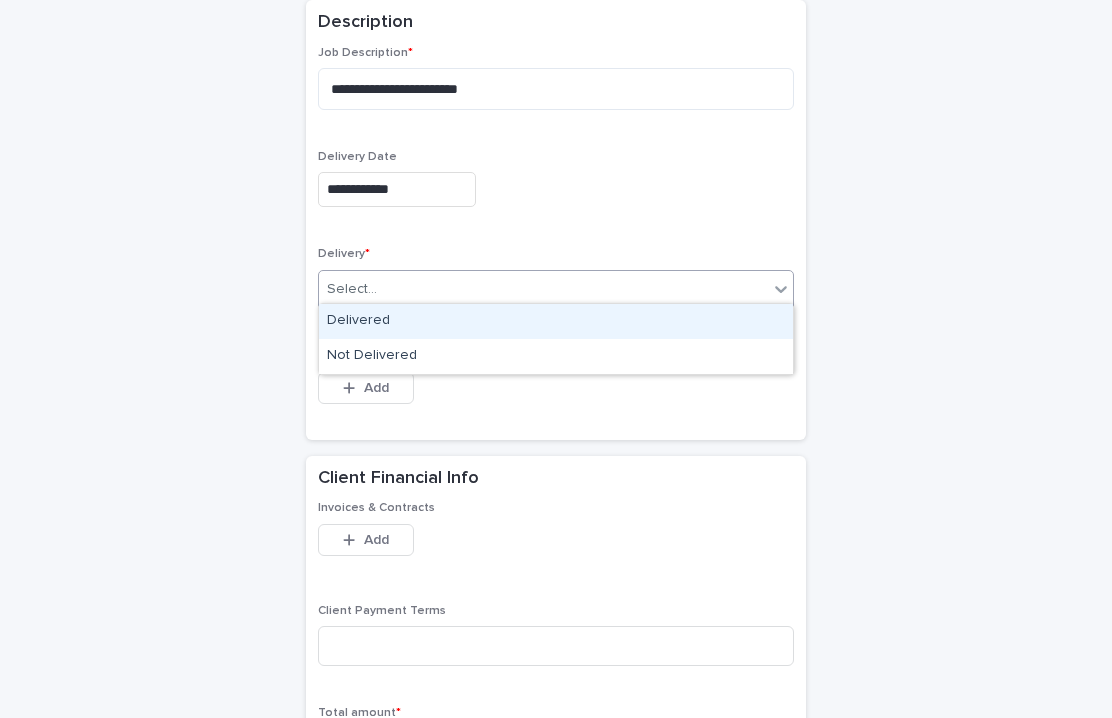click on "Select..." at bounding box center (543, 289) 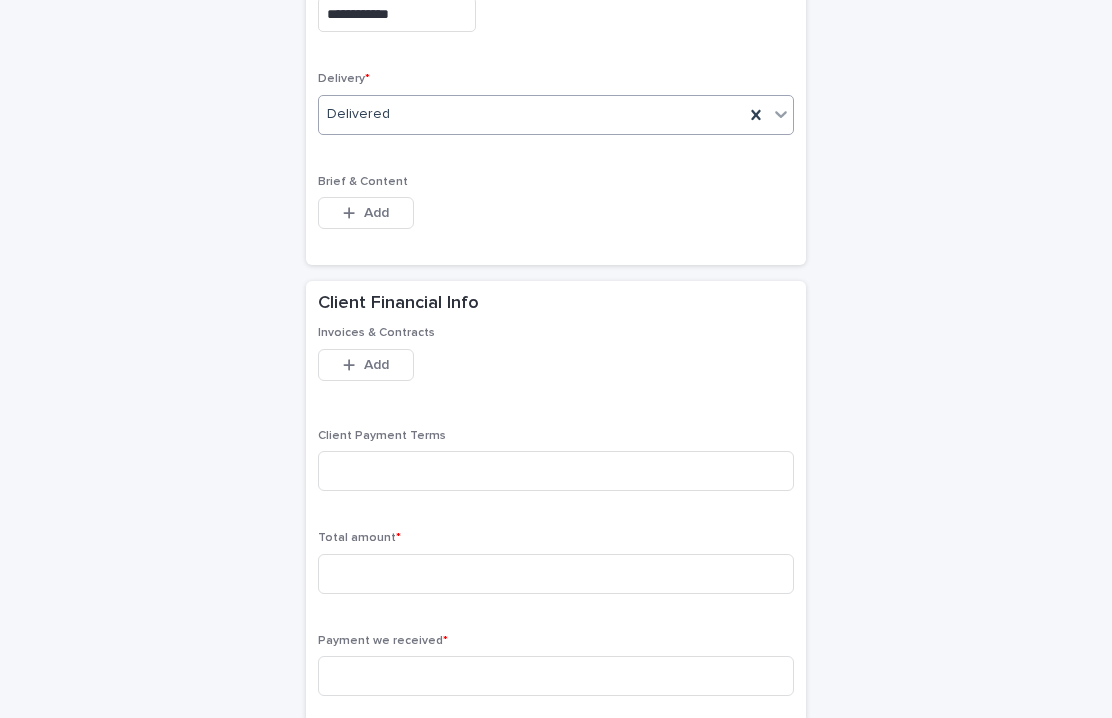 scroll, scrollTop: 1016, scrollLeft: 0, axis: vertical 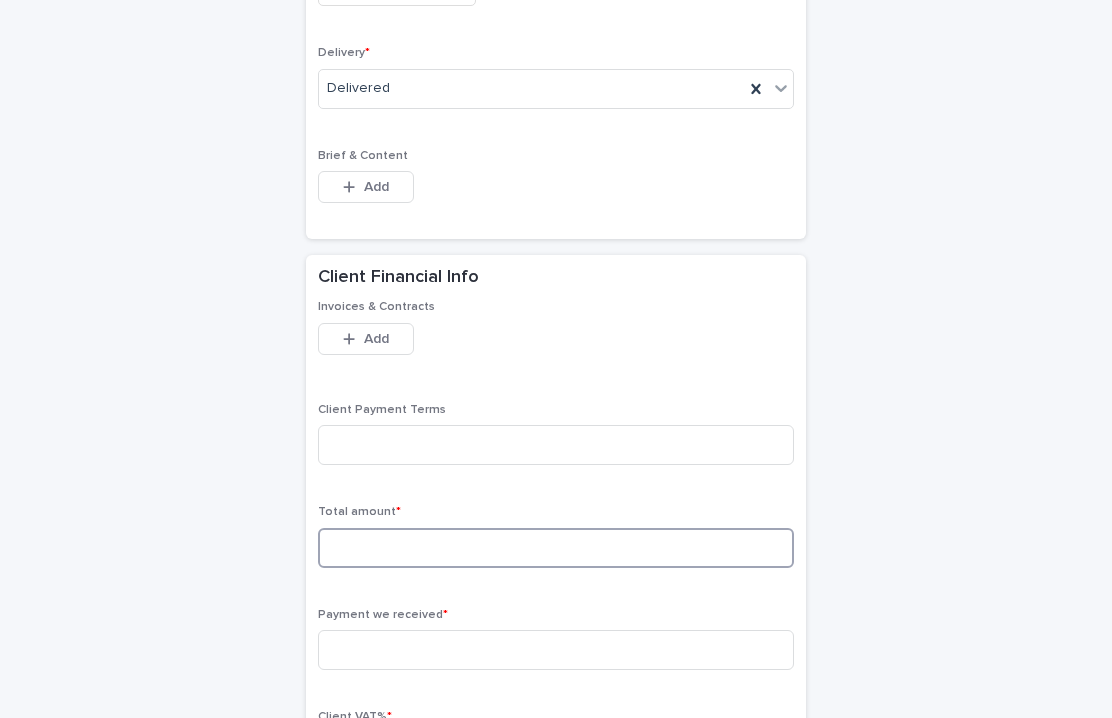 click at bounding box center [556, 548] 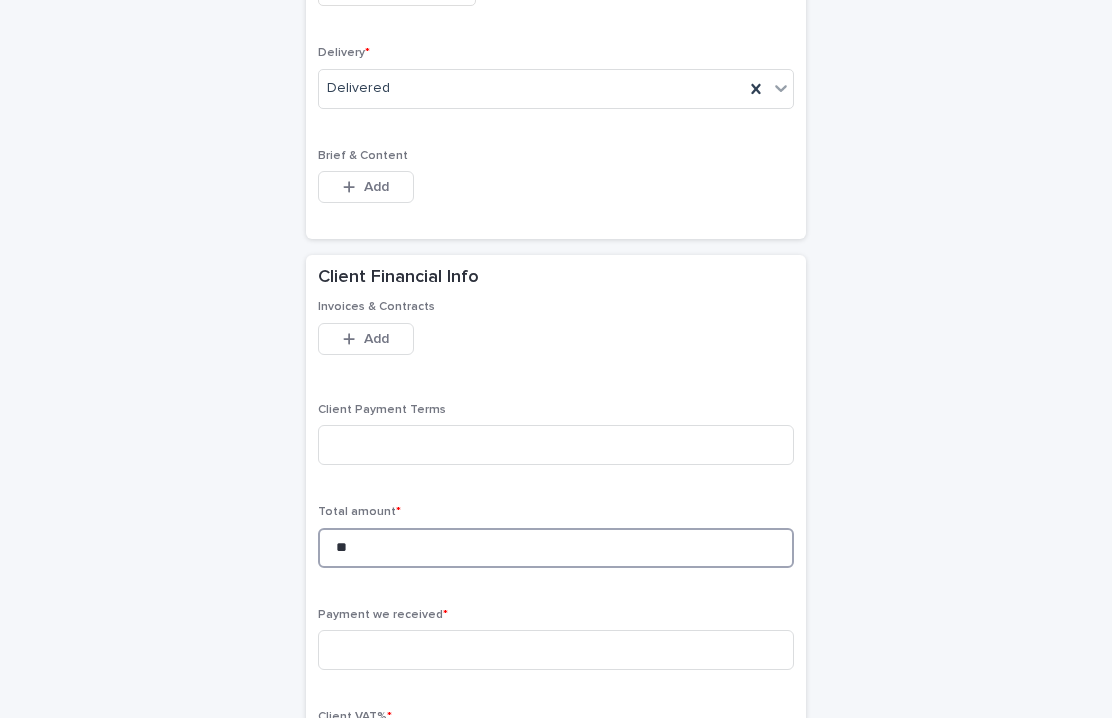 type on "*" 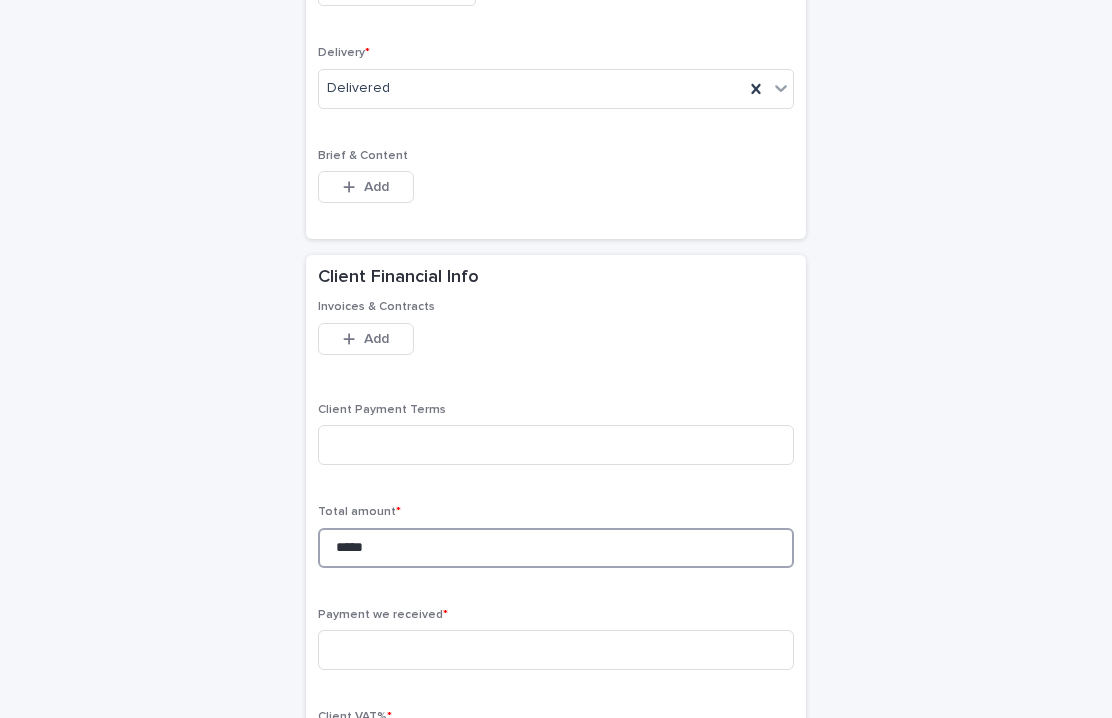 scroll, scrollTop: 1279, scrollLeft: 0, axis: vertical 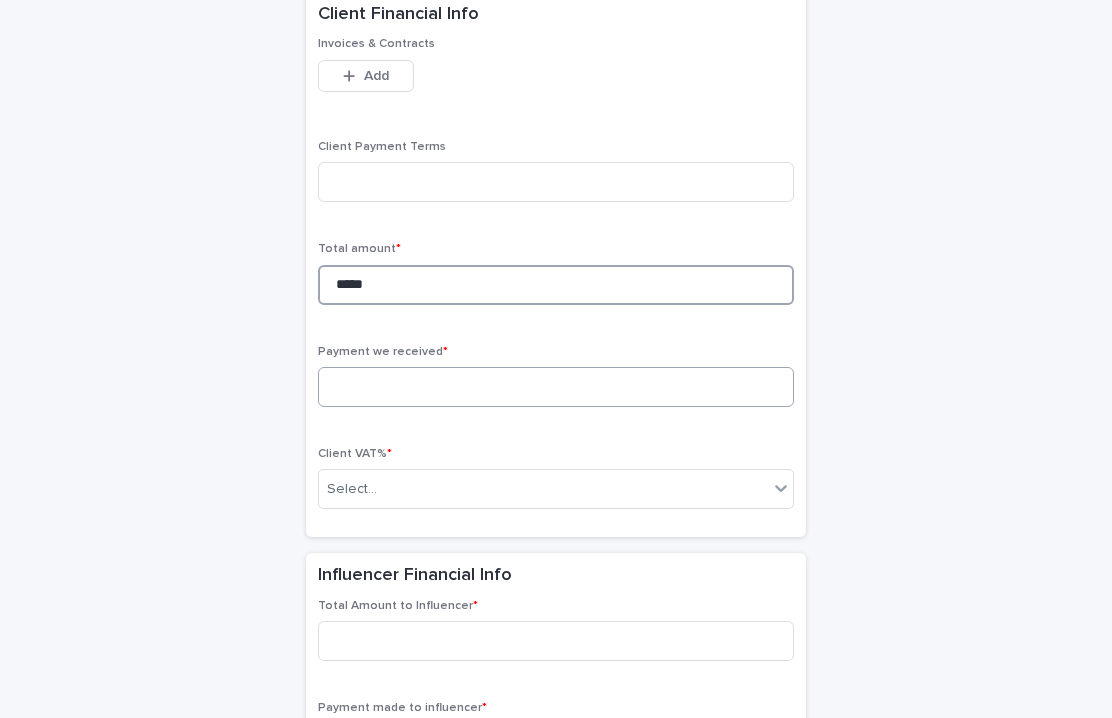 type on "*****" 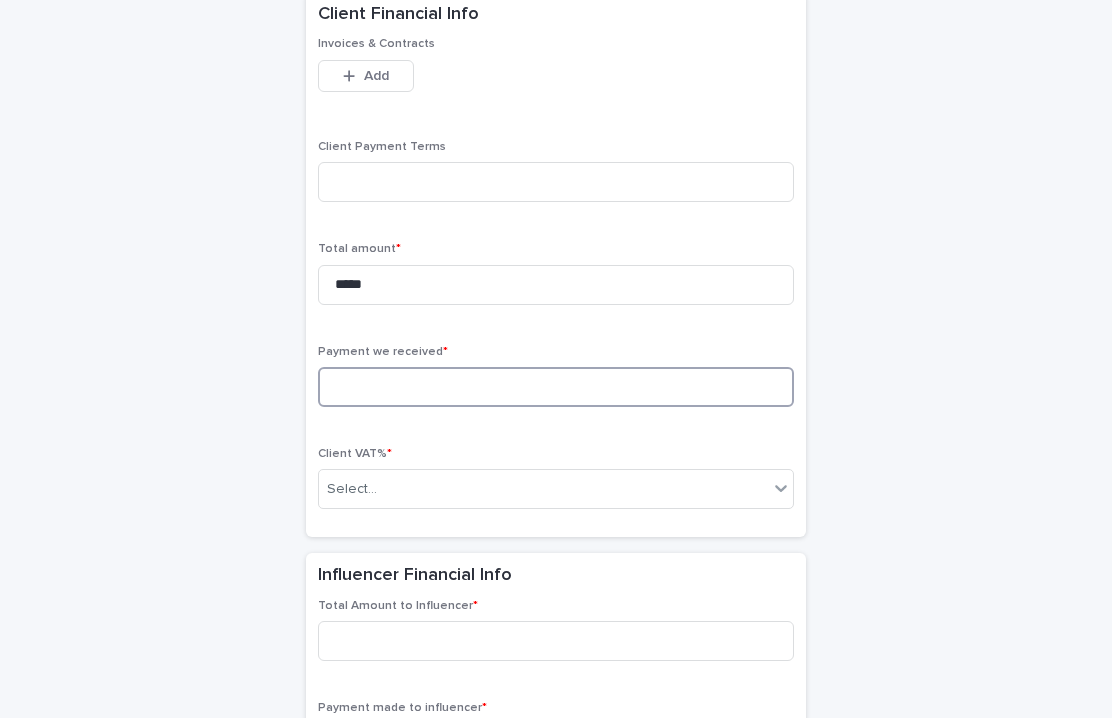 click at bounding box center [556, 387] 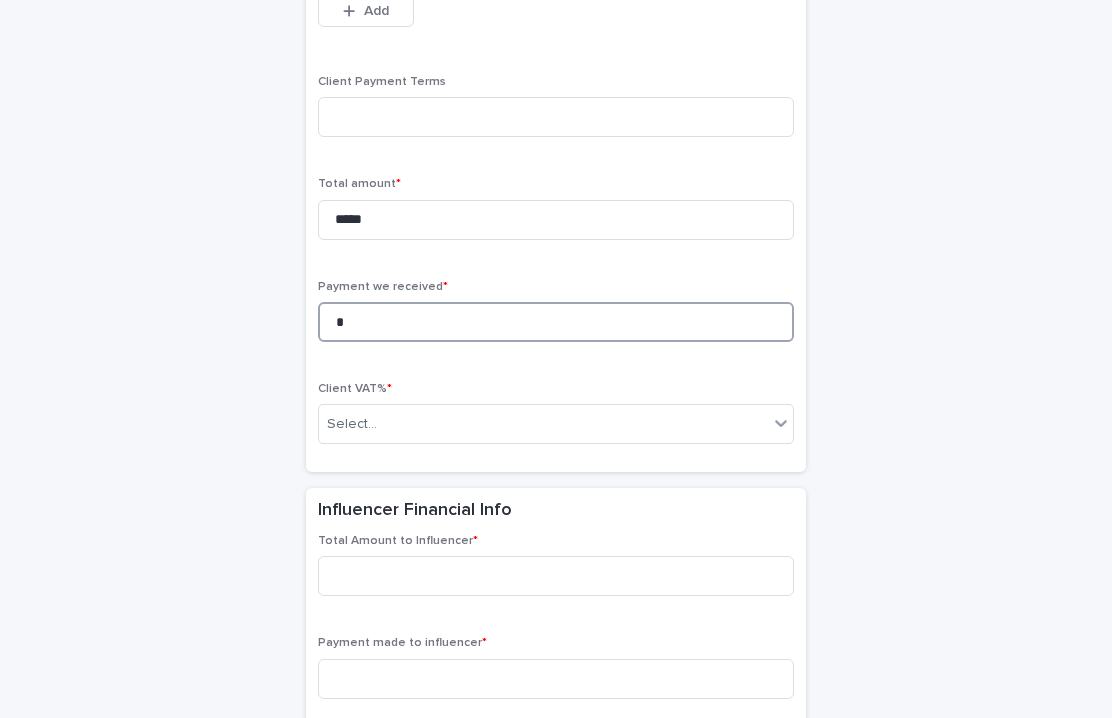 scroll, scrollTop: 1403, scrollLeft: 0, axis: vertical 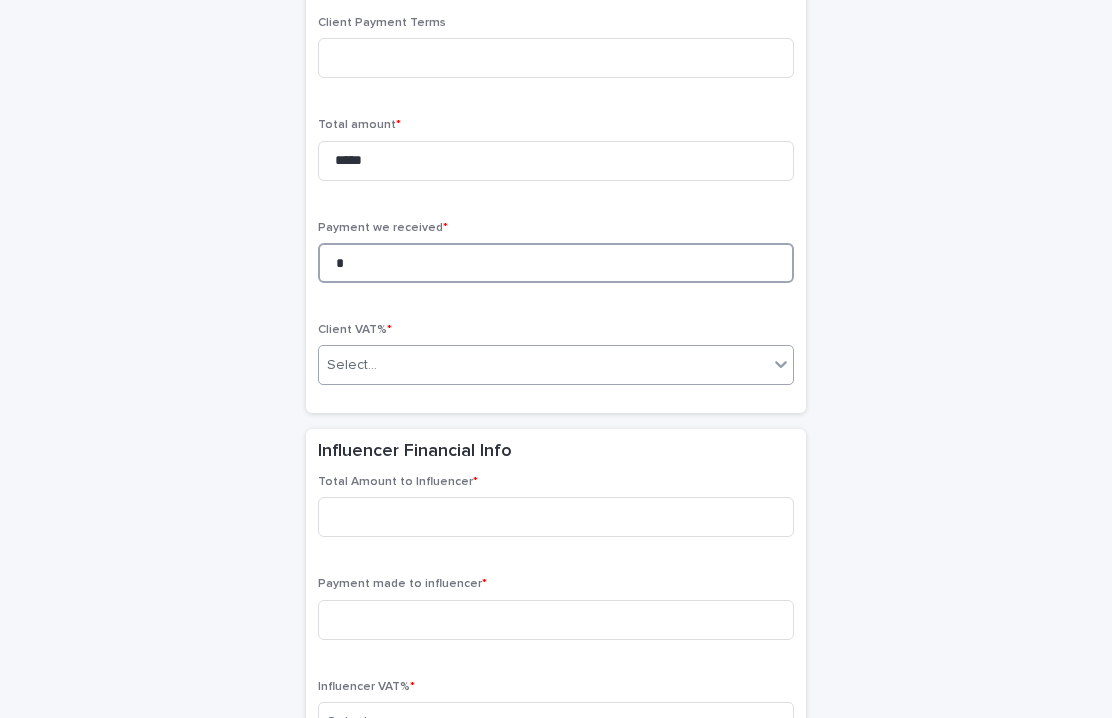 type on "*" 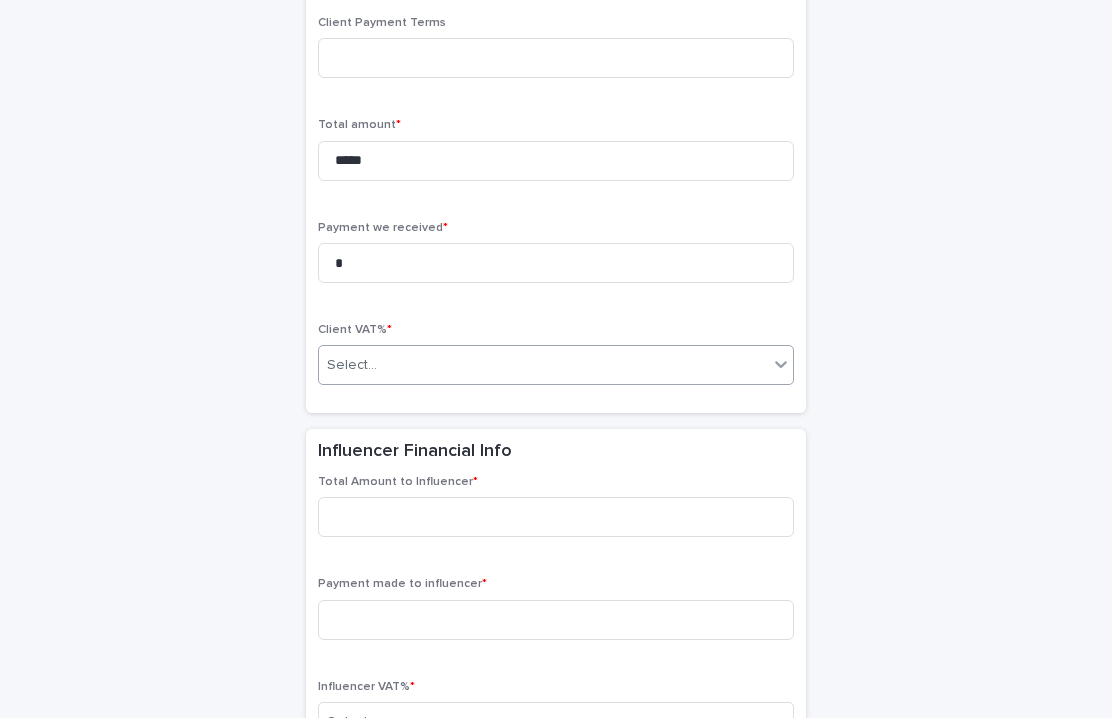 click on "Select..." at bounding box center [543, 365] 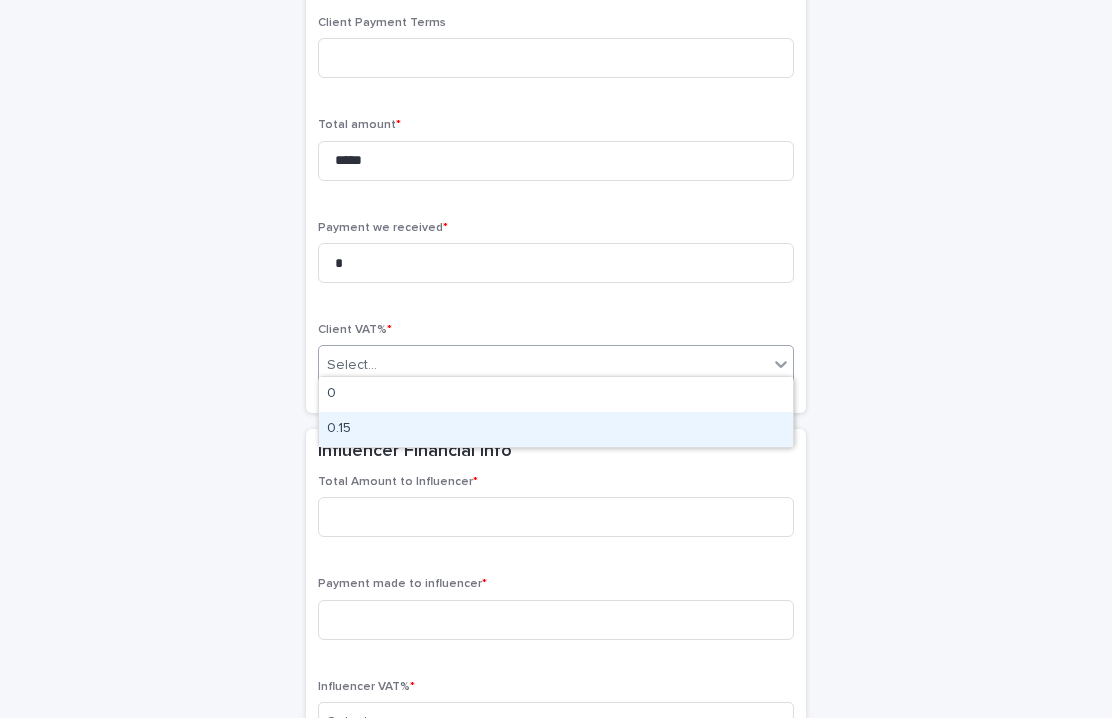 click on "0.15" at bounding box center (556, 429) 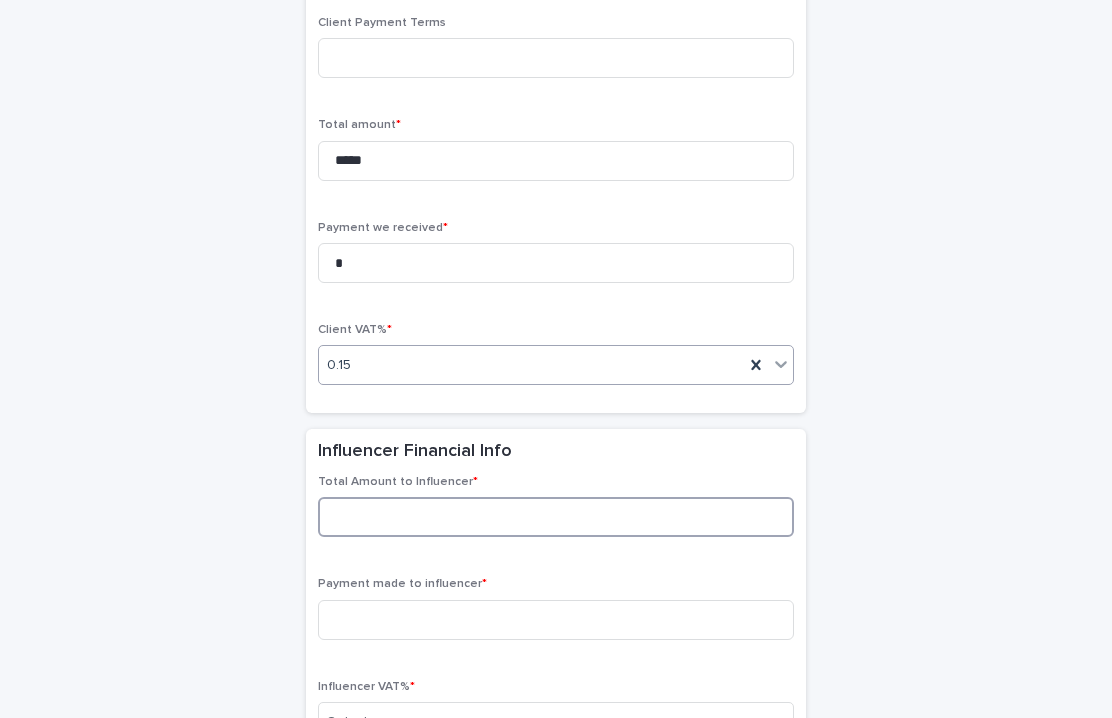 click at bounding box center (556, 517) 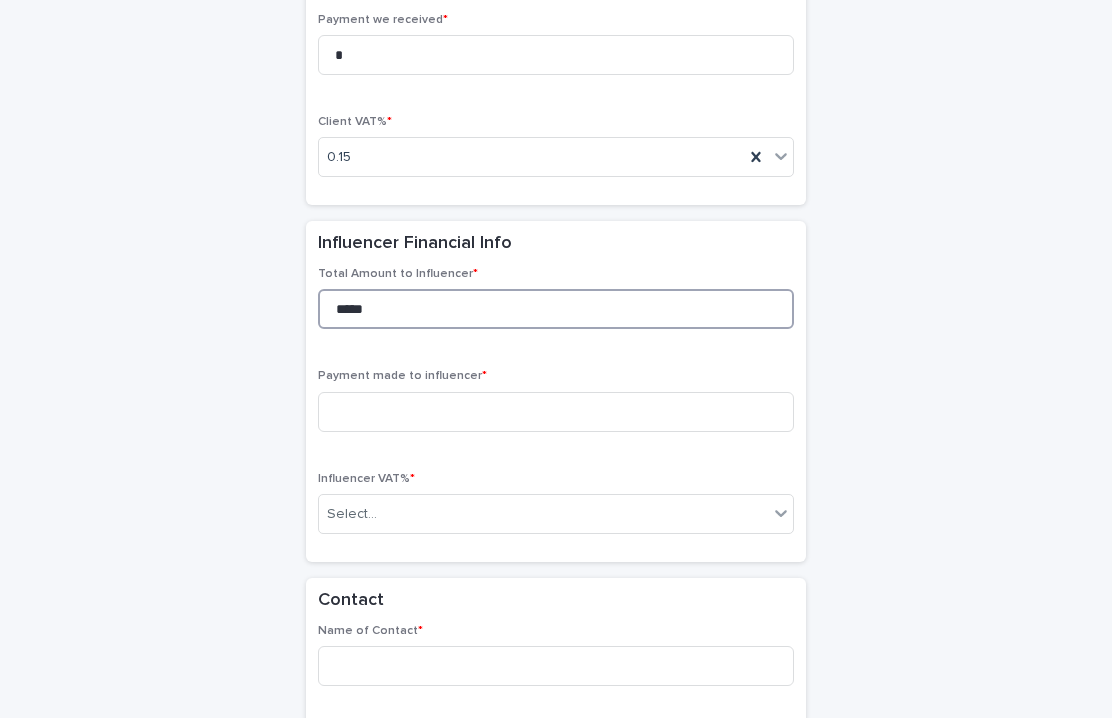 scroll, scrollTop: 1684, scrollLeft: 0, axis: vertical 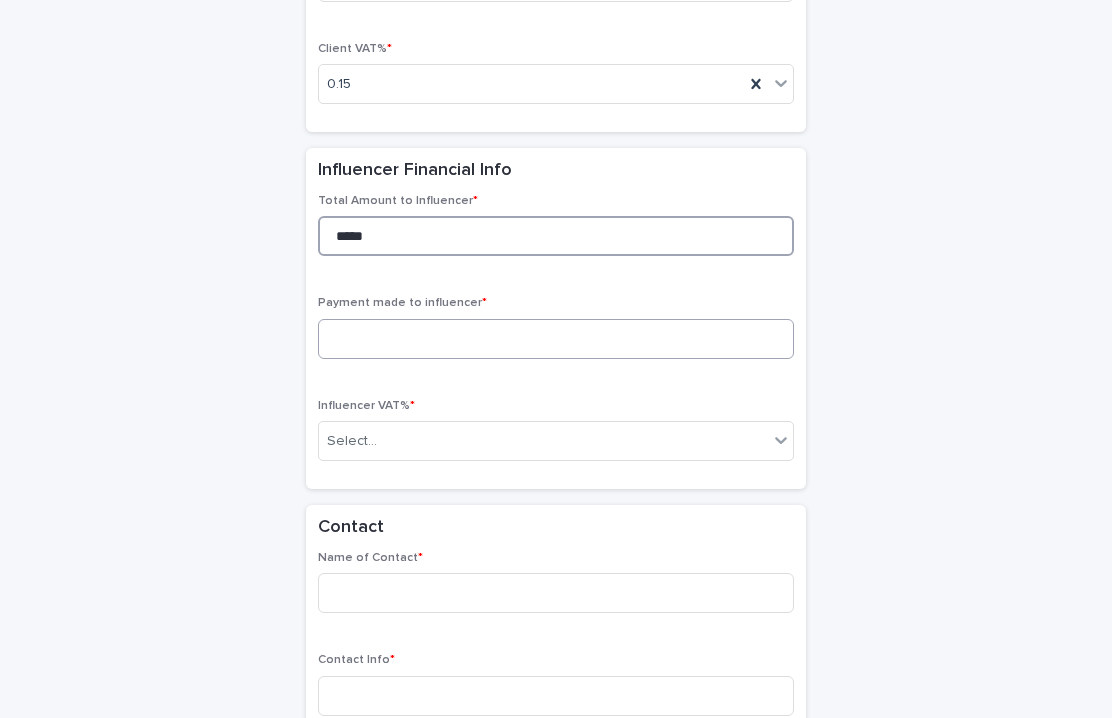 type on "*****" 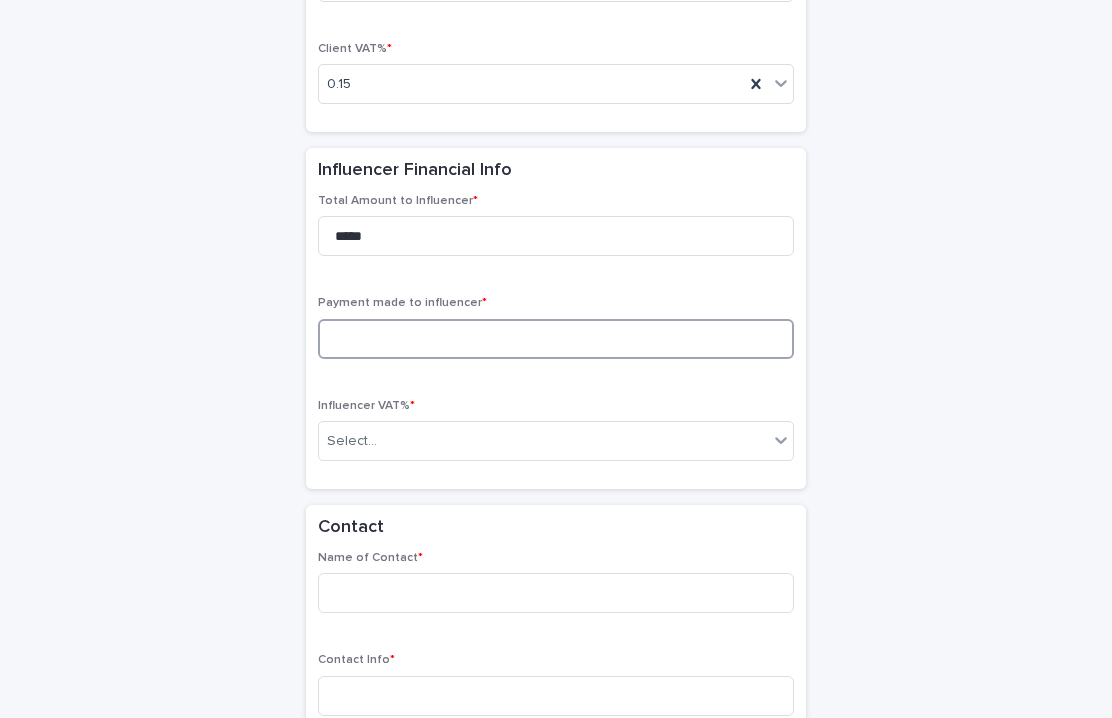 click at bounding box center (556, 339) 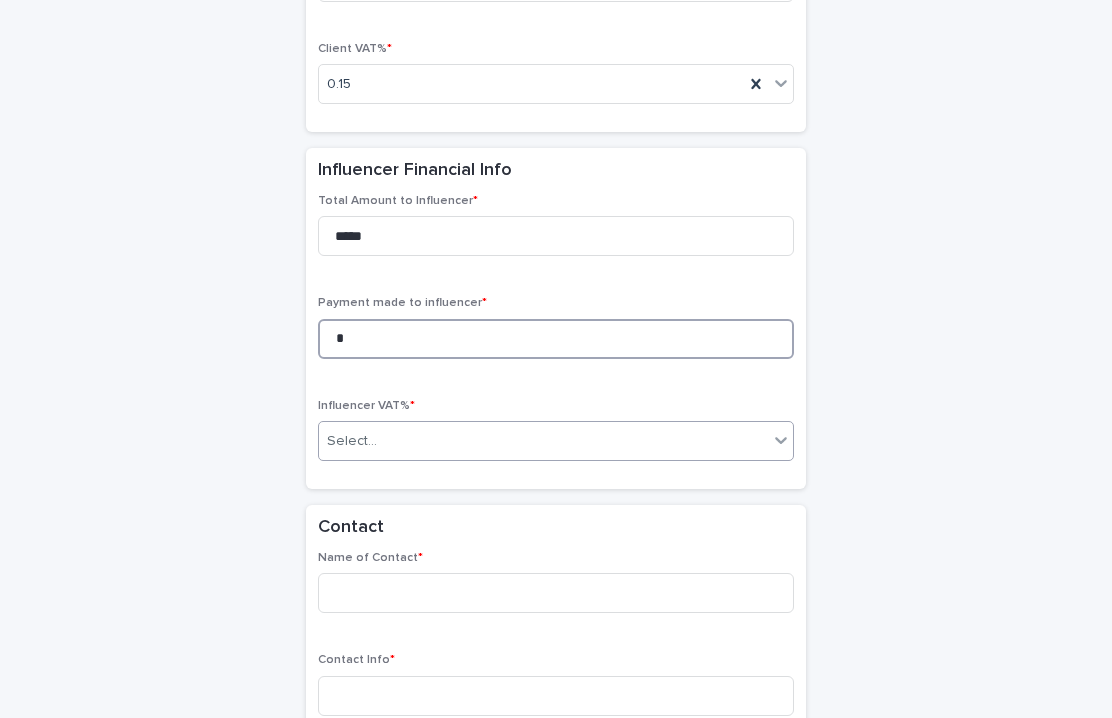 type on "*" 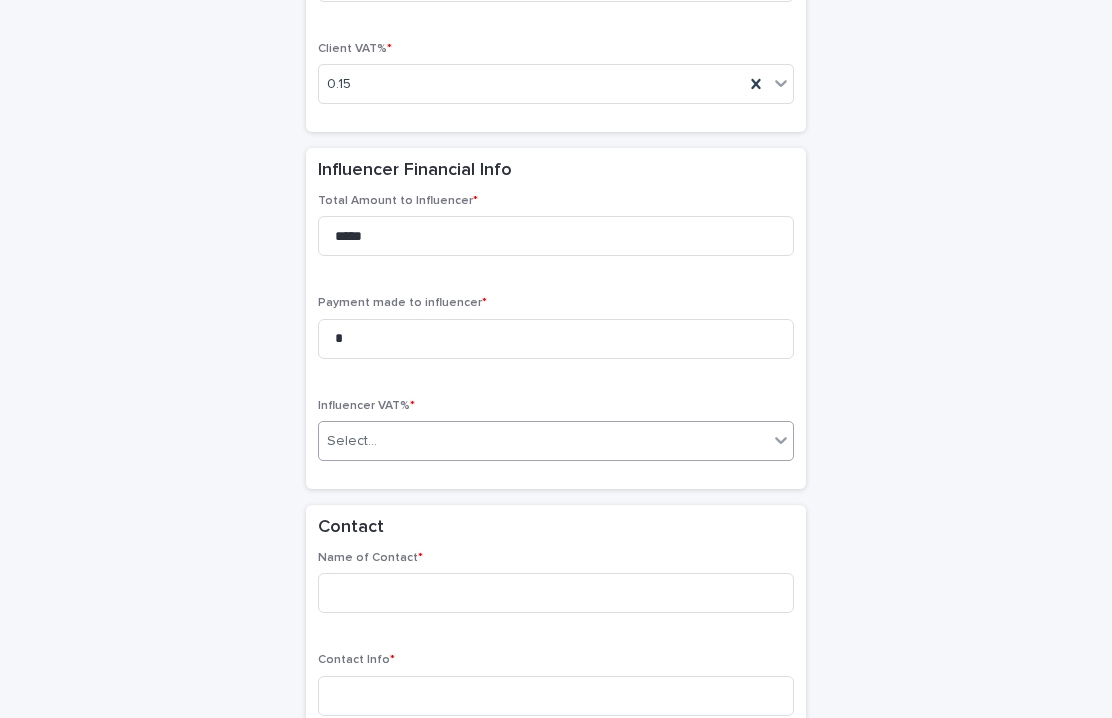 click on "Select..." at bounding box center [543, 441] 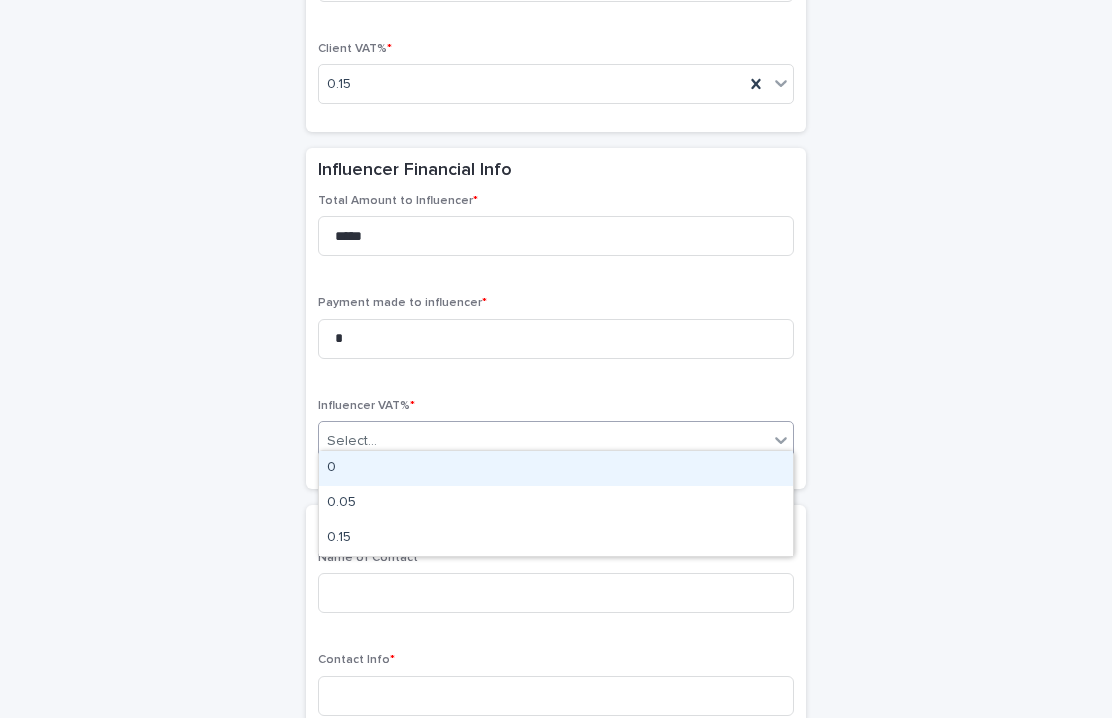 click on "0" at bounding box center (556, 468) 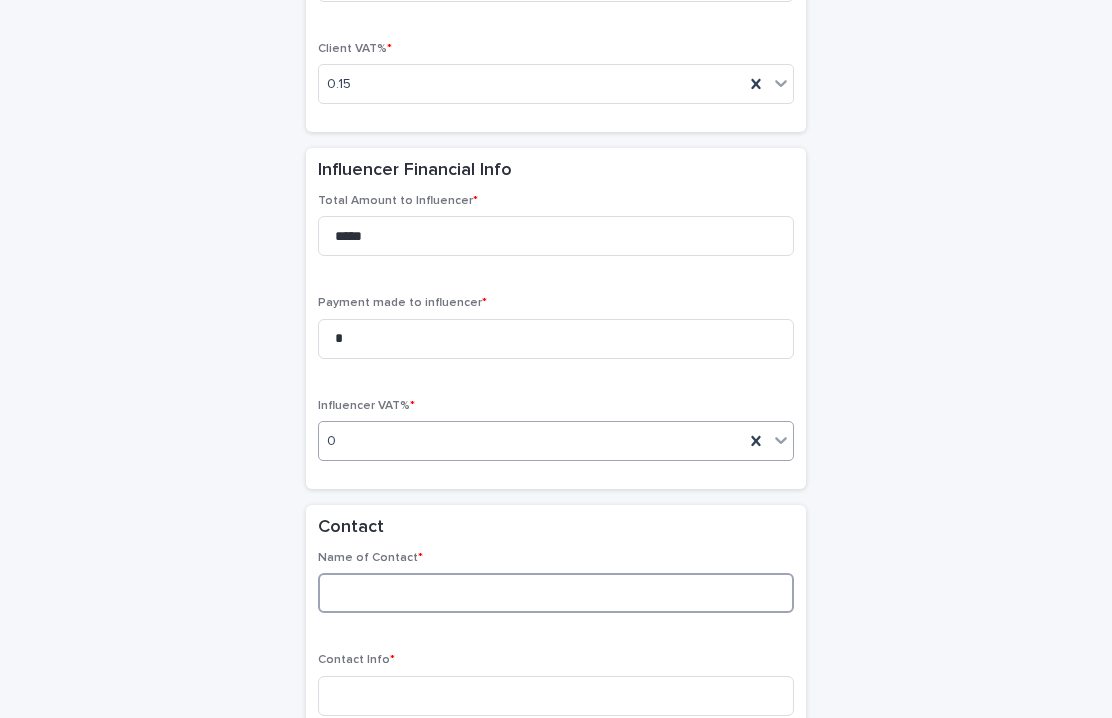 click at bounding box center [556, 593] 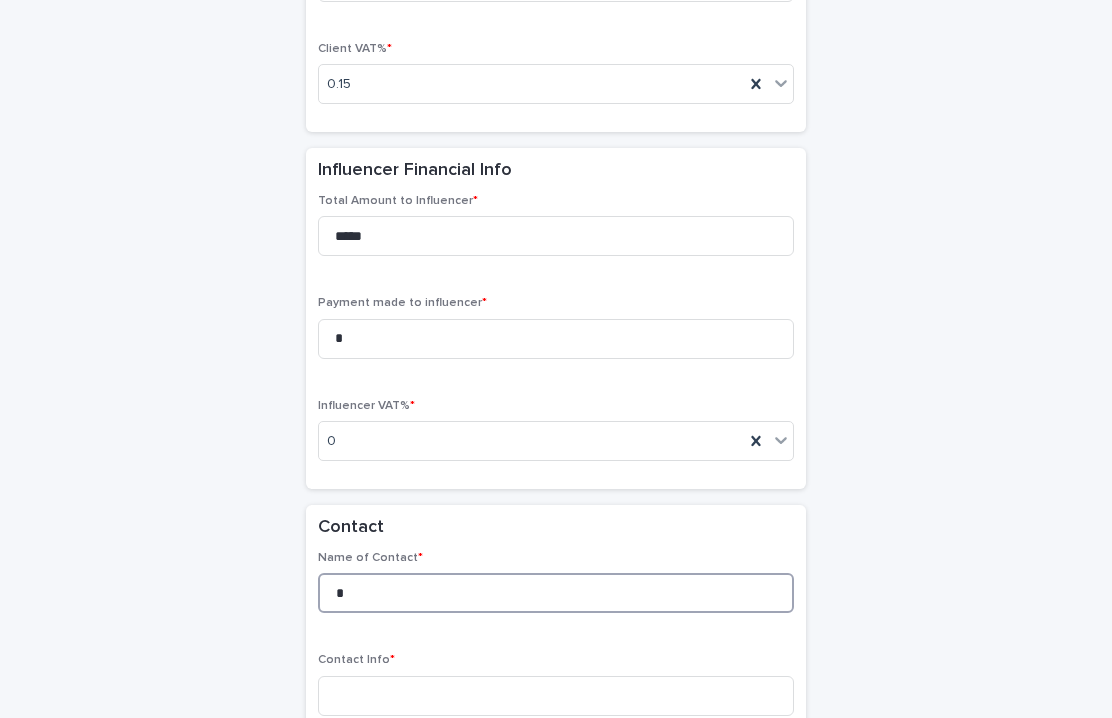 scroll, scrollTop: 1853, scrollLeft: 0, axis: vertical 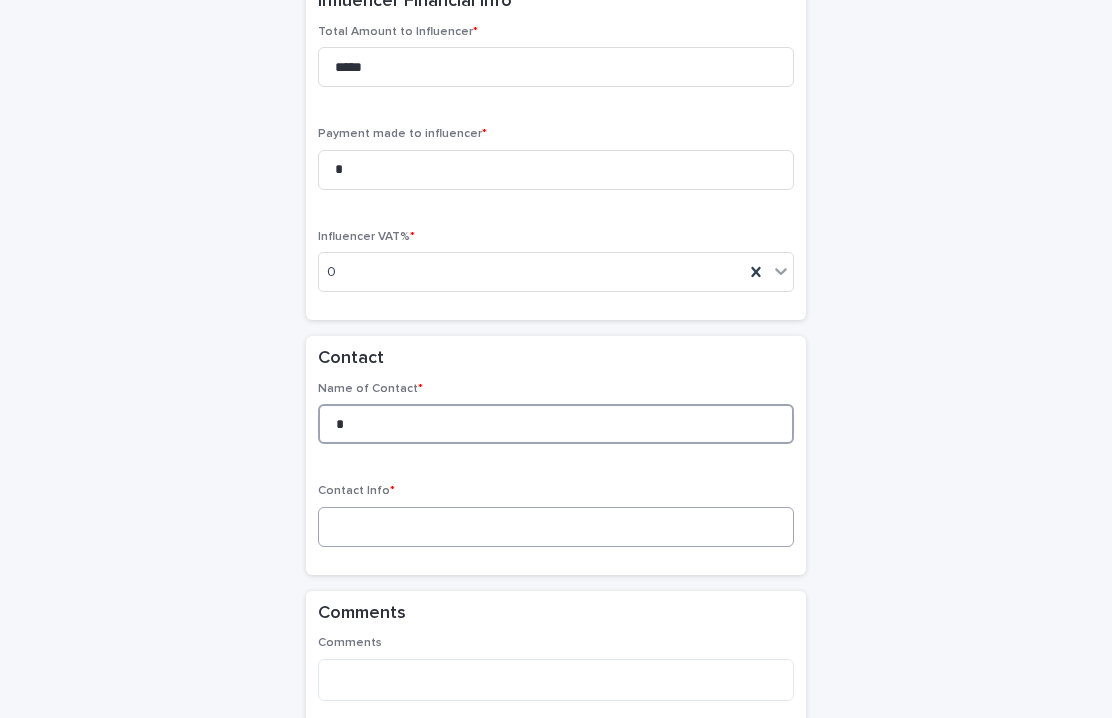 type on "*" 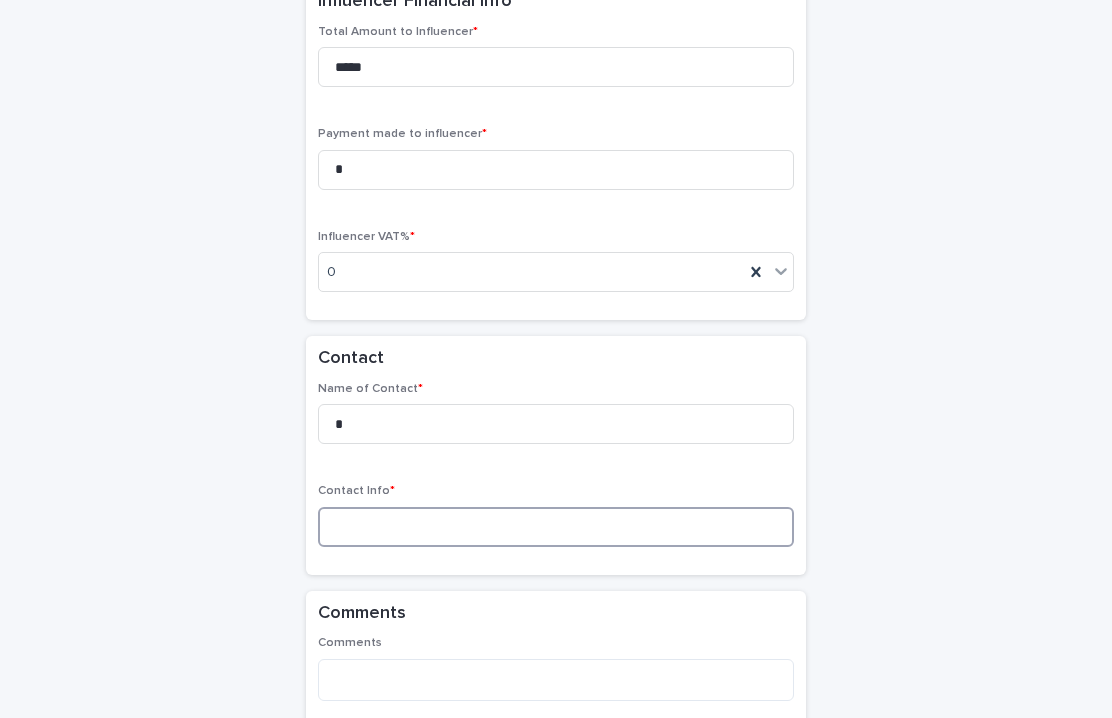 click at bounding box center [556, 527] 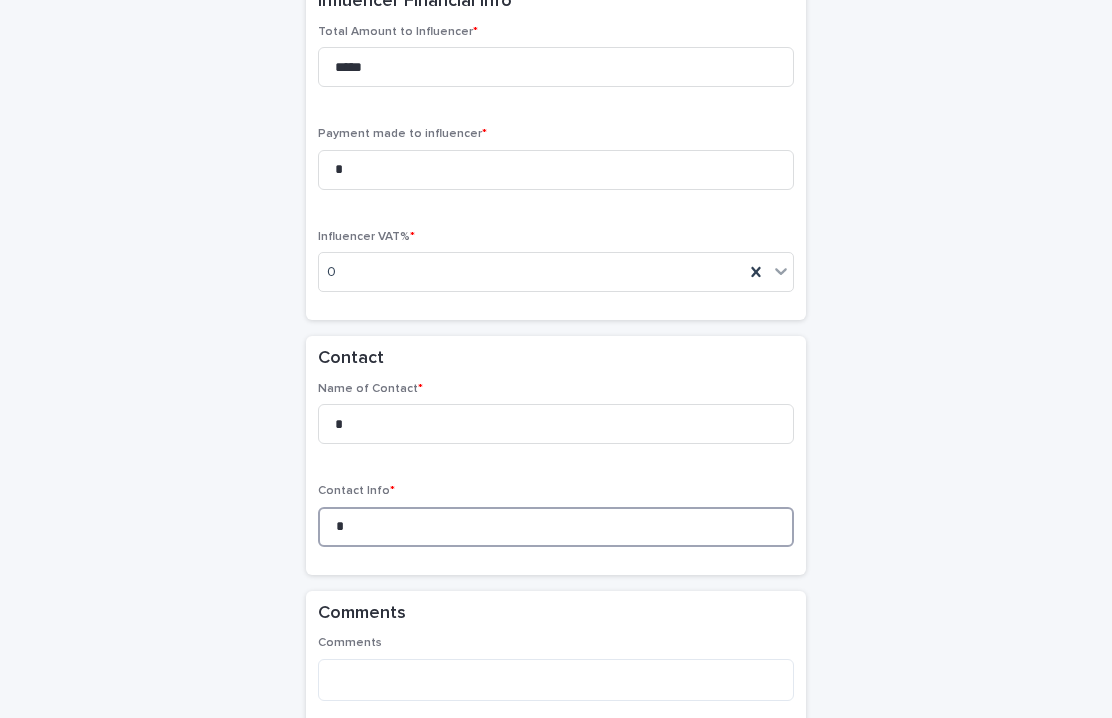 scroll, scrollTop: 2124, scrollLeft: 0, axis: vertical 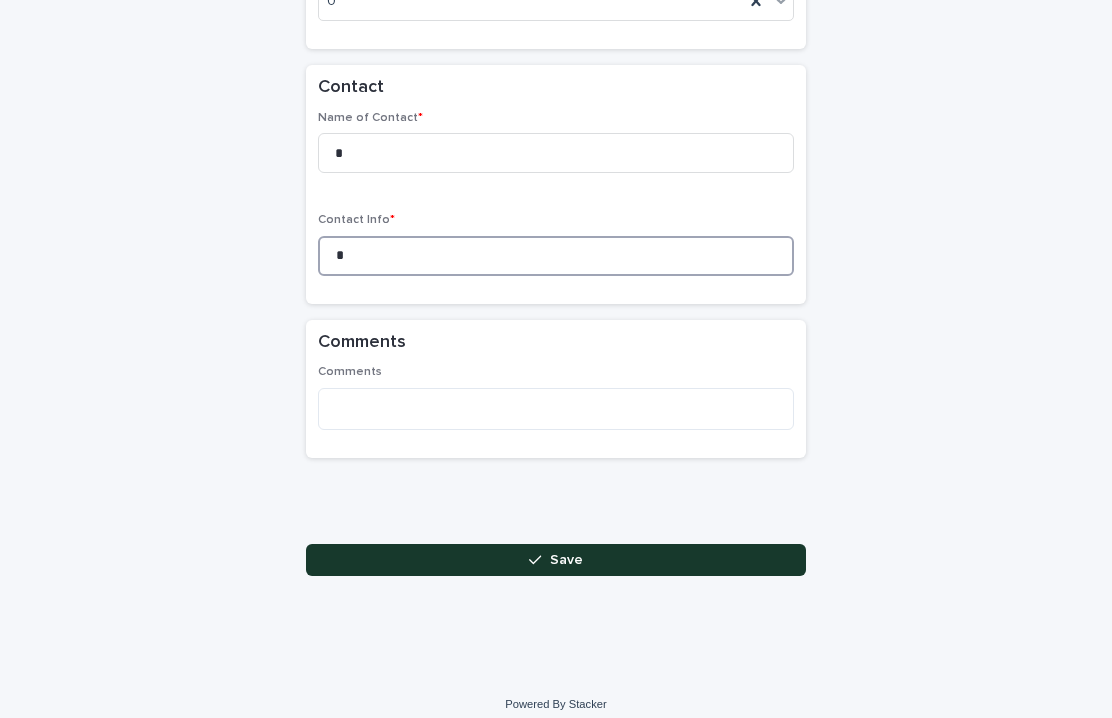 type on "*" 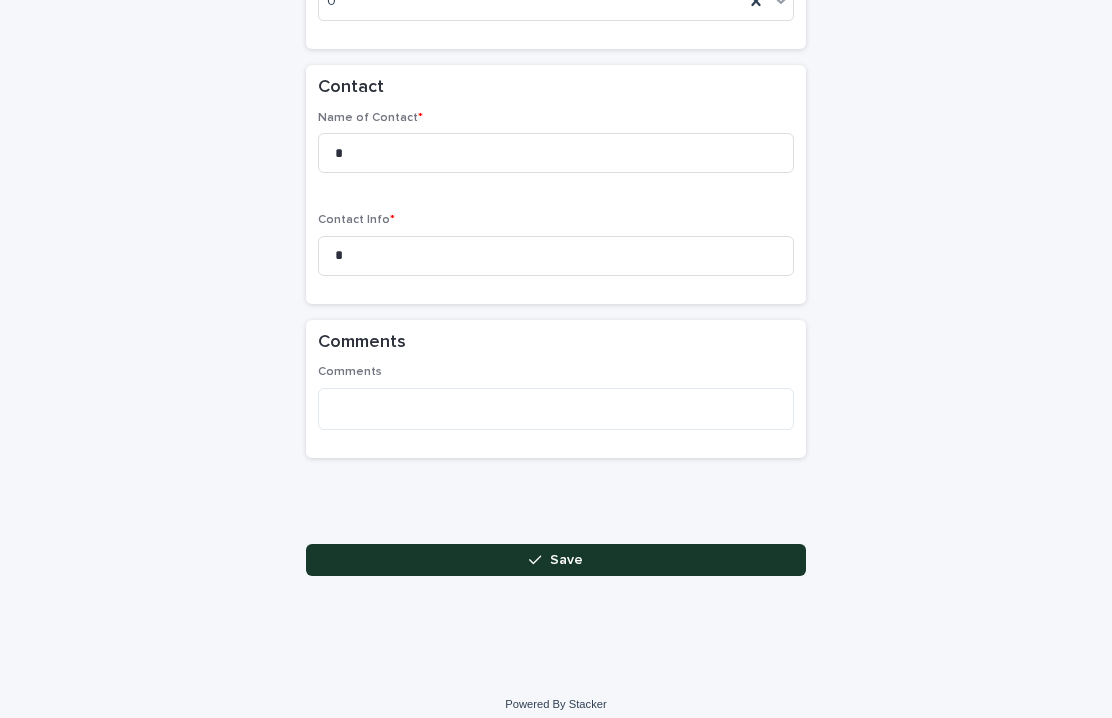 click on "Save" at bounding box center (556, 560) 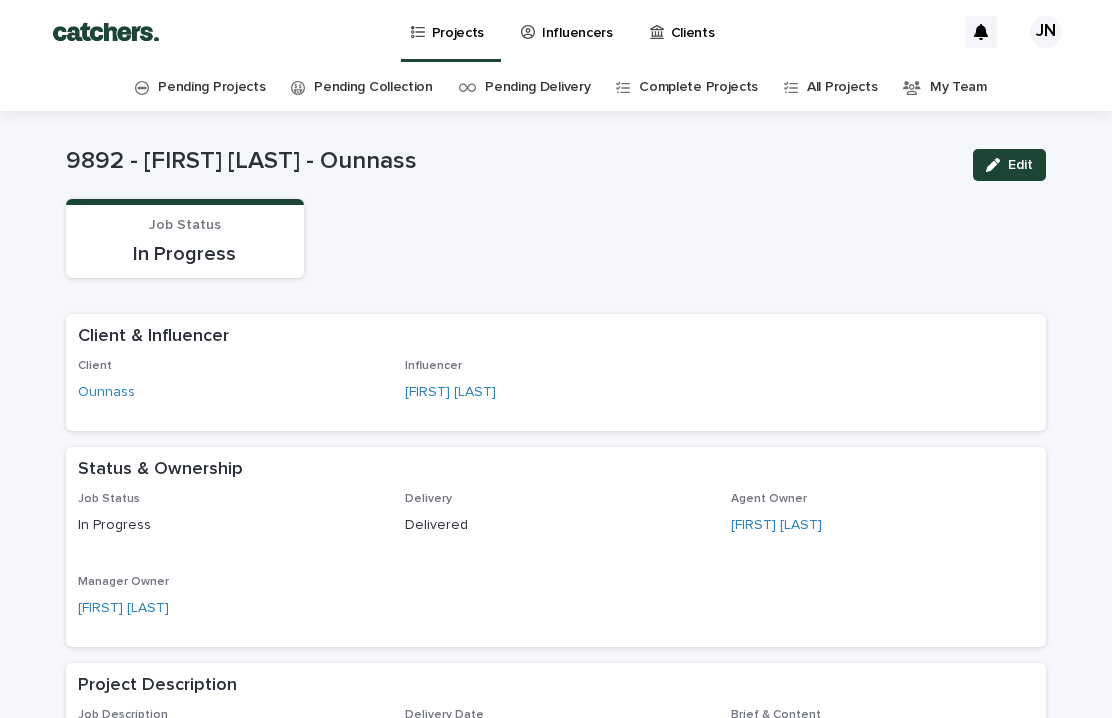 scroll, scrollTop: 0, scrollLeft: 0, axis: both 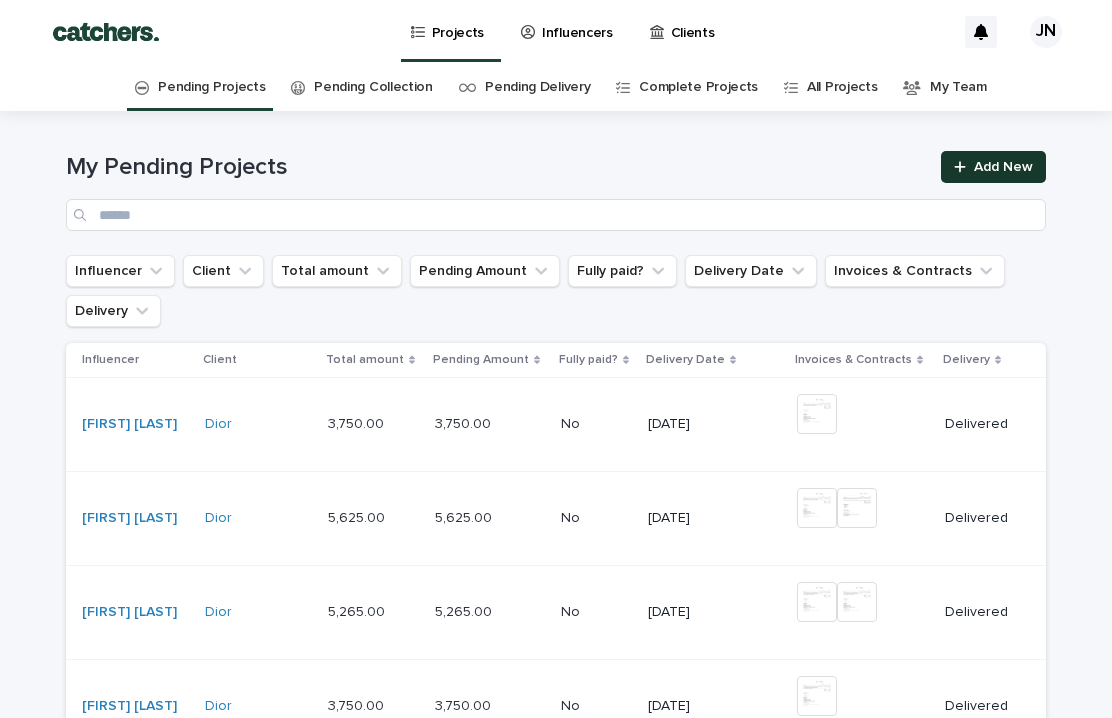 click on "Add New" at bounding box center [1003, 167] 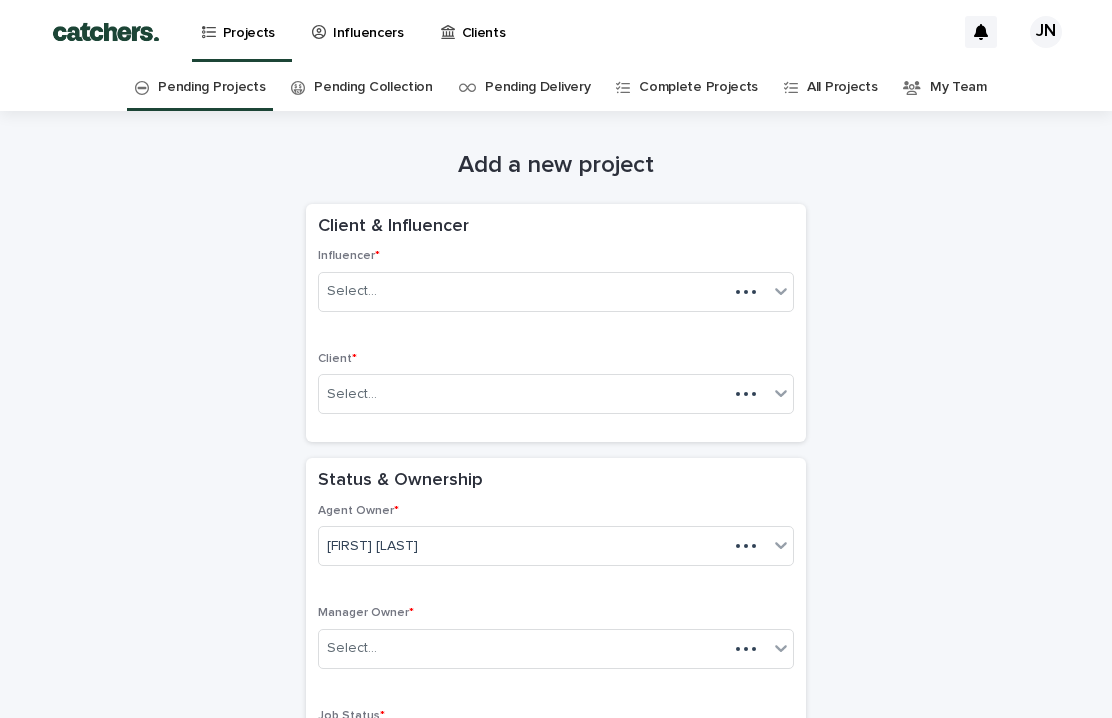 scroll, scrollTop: 64, scrollLeft: 0, axis: vertical 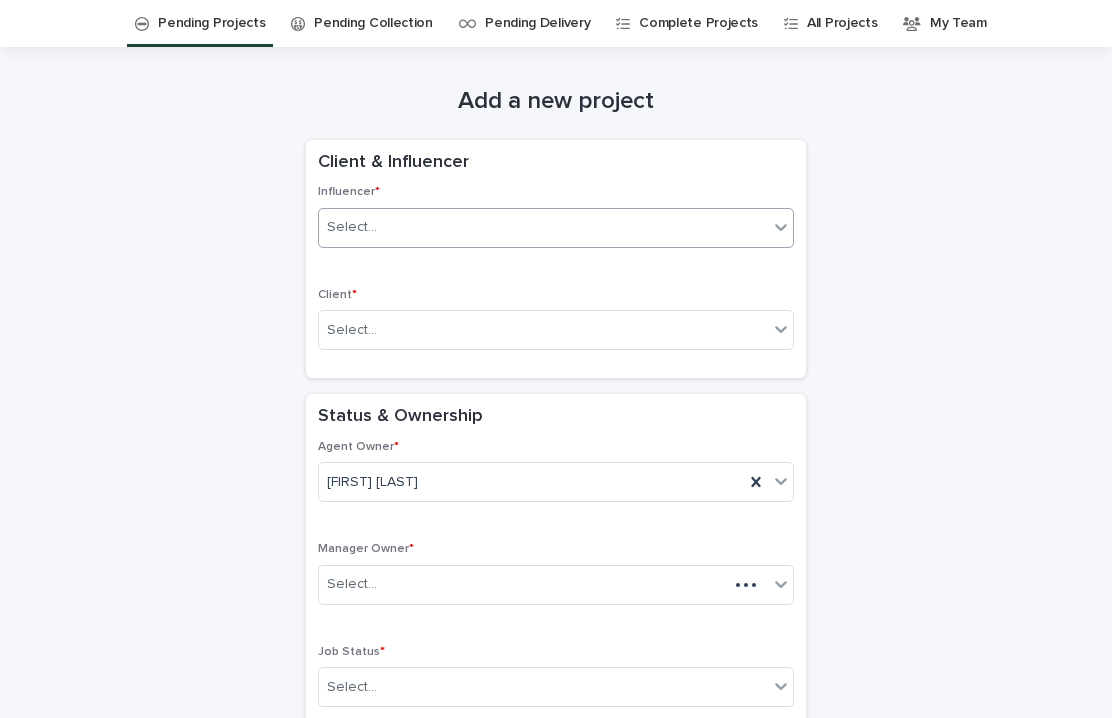 click on "Select..." at bounding box center (543, 227) 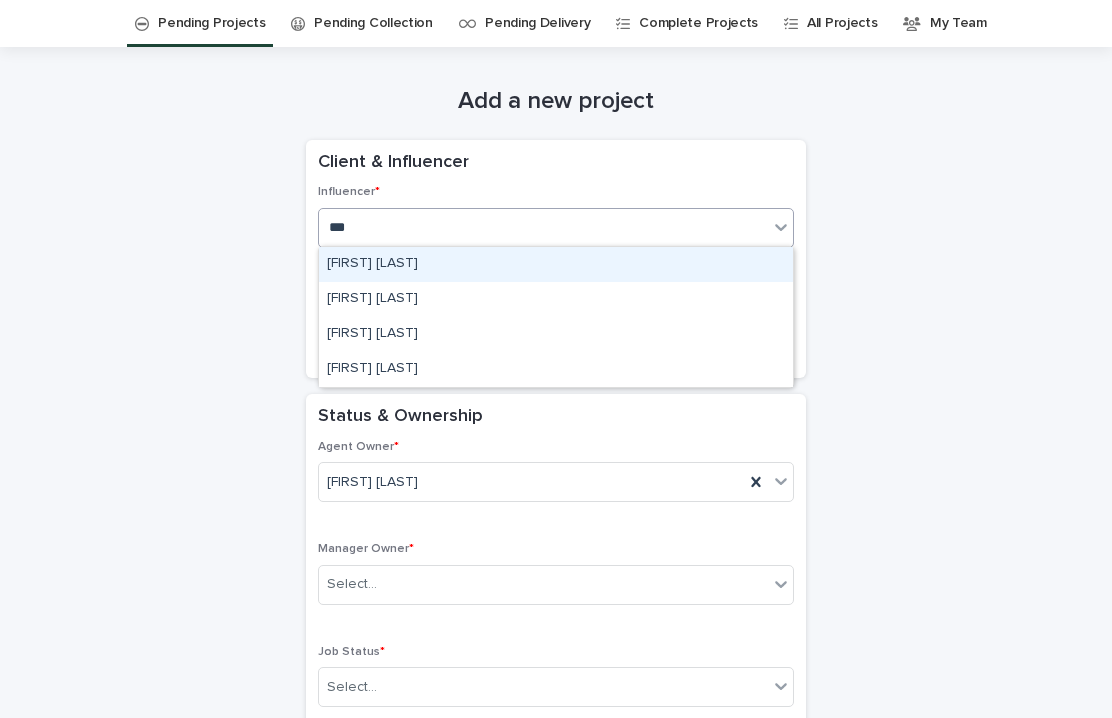 type on "****" 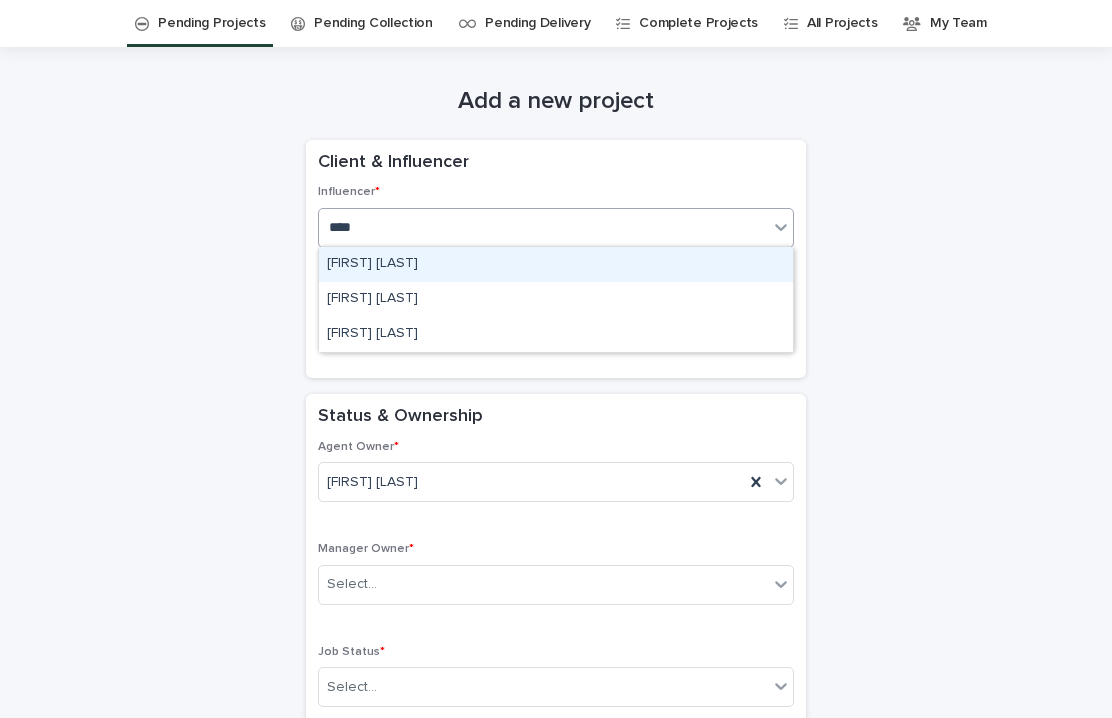 click on "[FIRST] [LAST]" at bounding box center (556, 264) 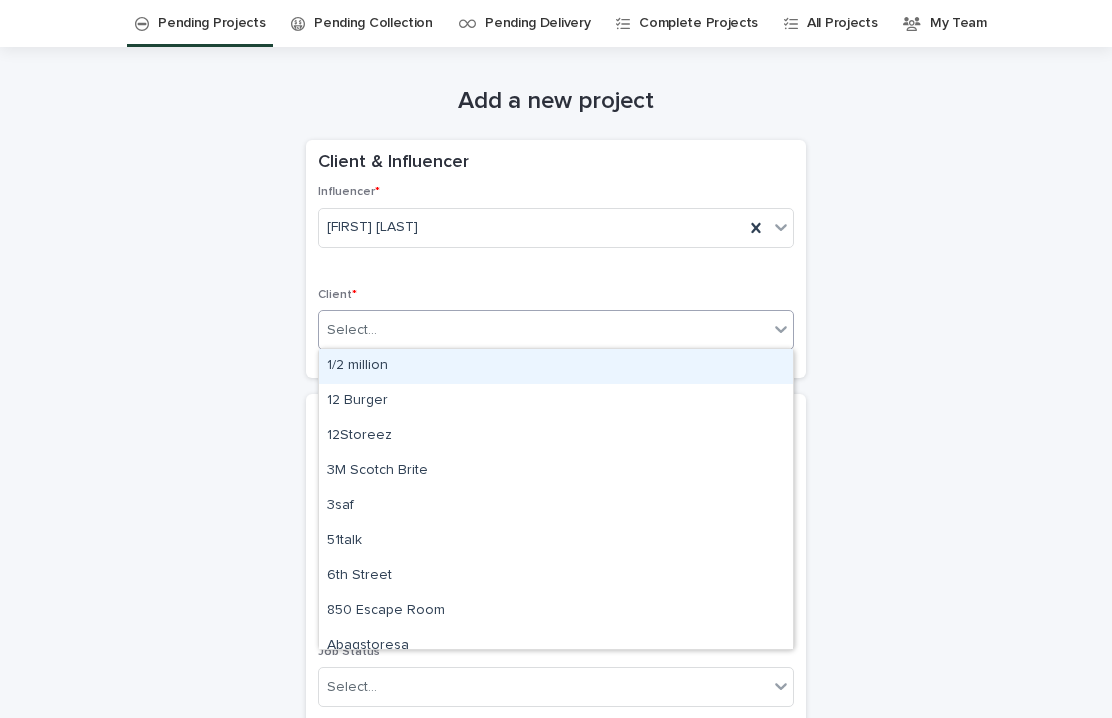 click on "Select..." at bounding box center (543, 330) 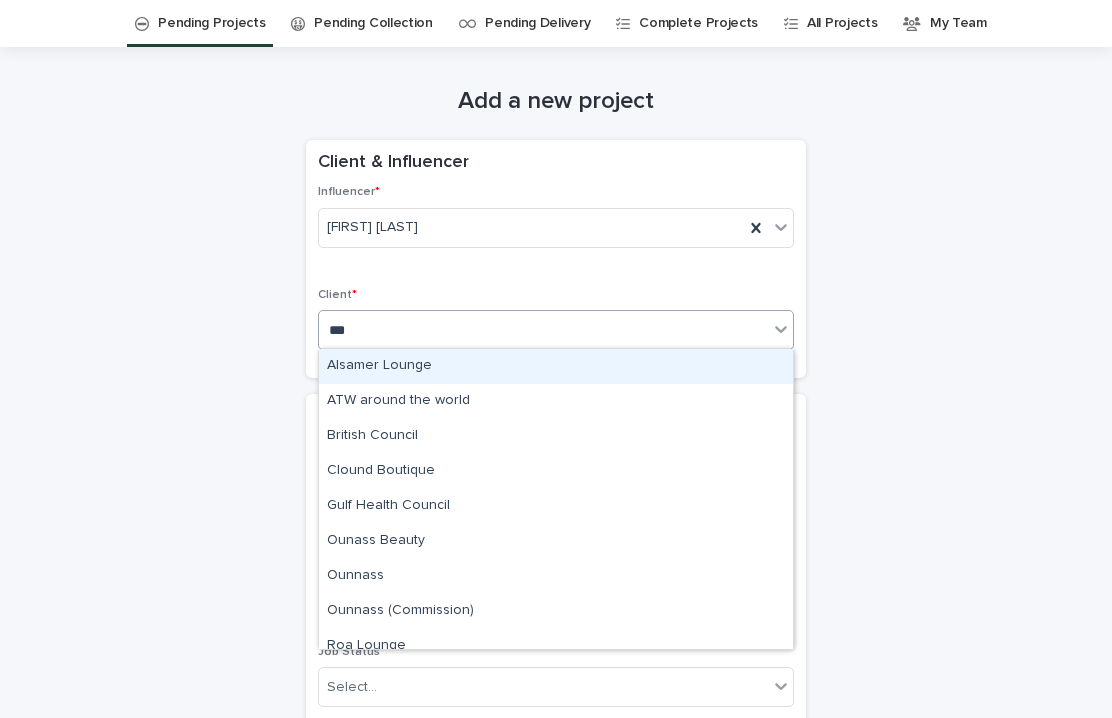 type on "****" 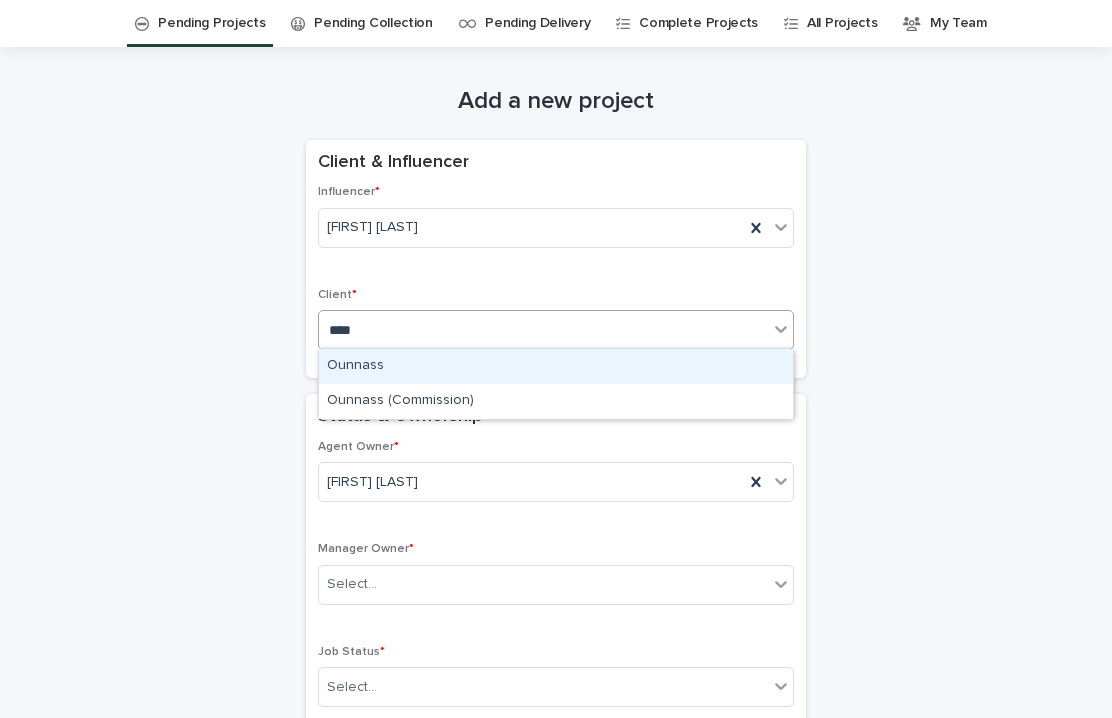 type 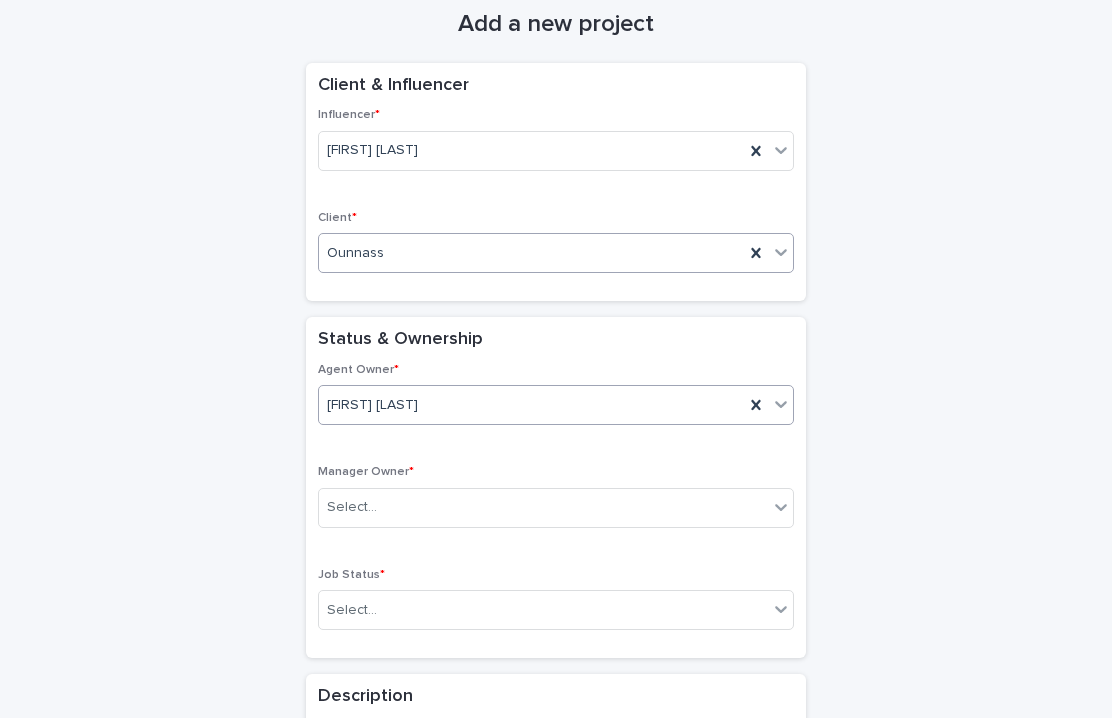 scroll, scrollTop: 219, scrollLeft: 0, axis: vertical 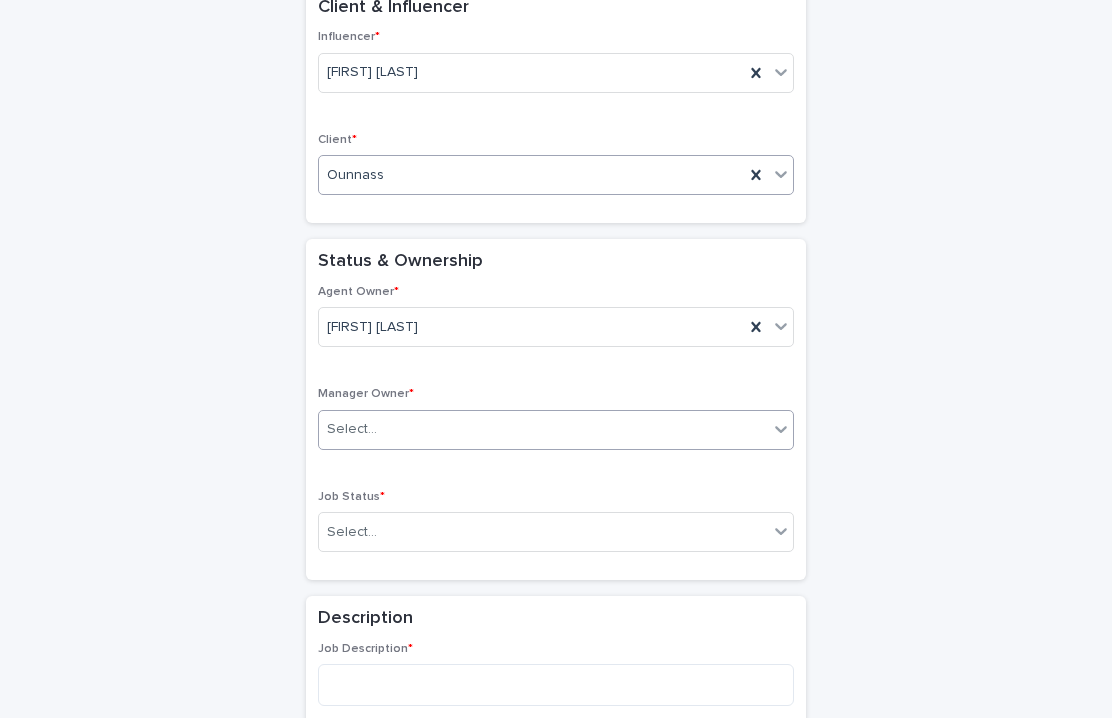 click on "Select..." at bounding box center [556, 430] 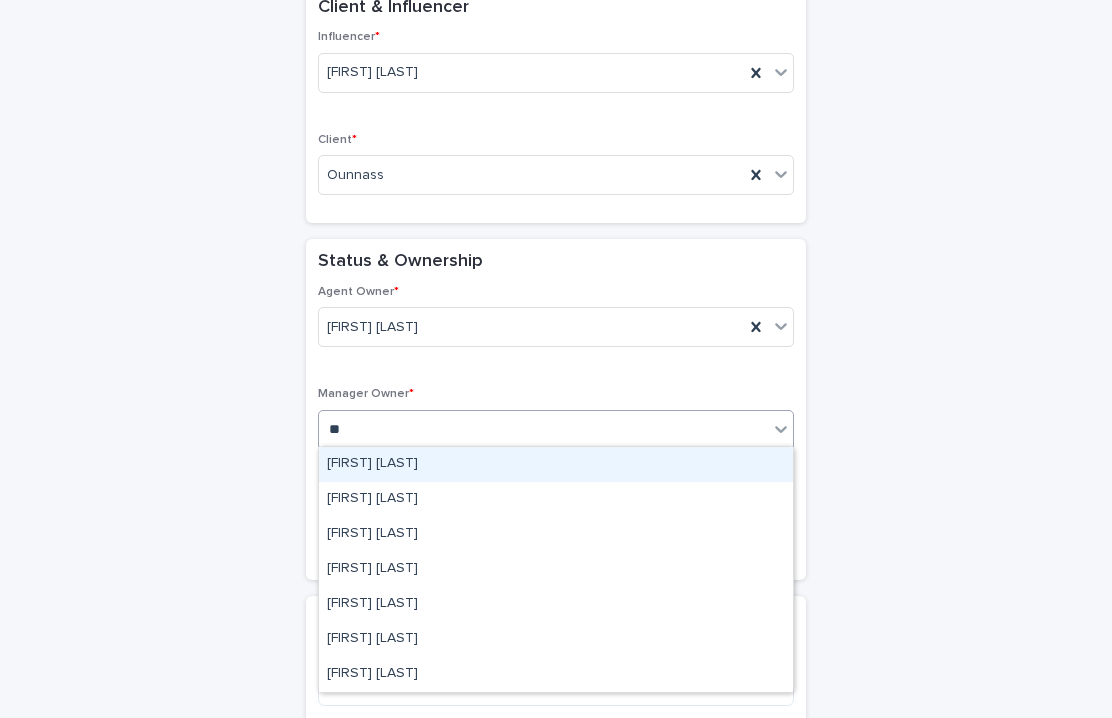 type on "***" 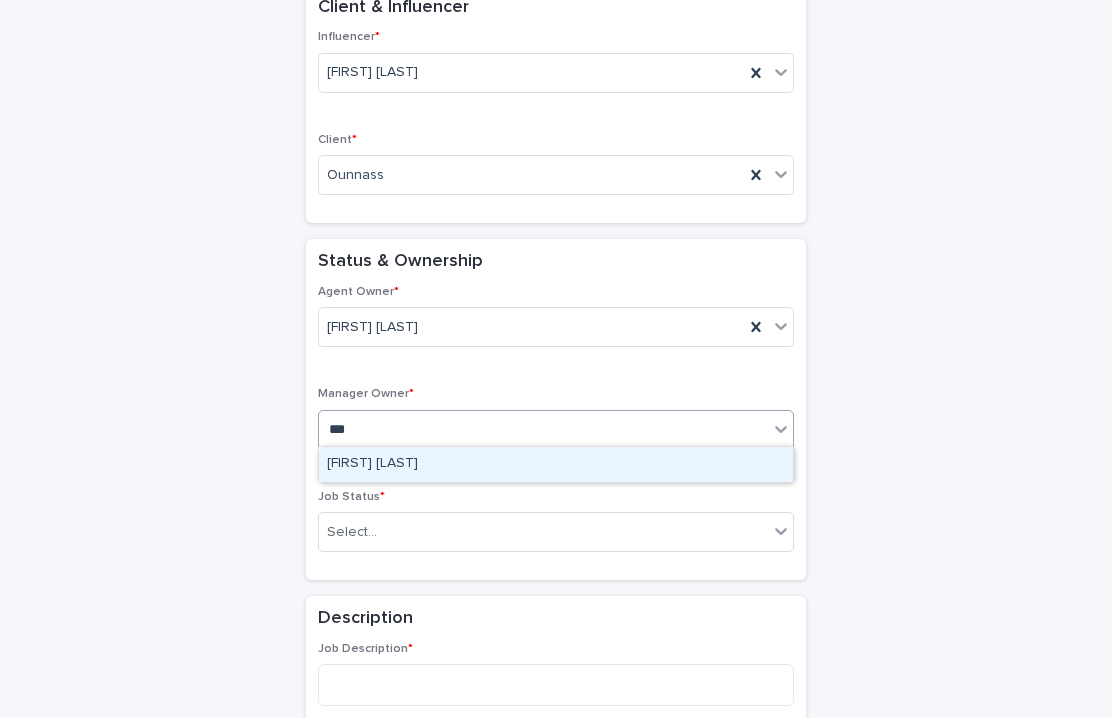 type 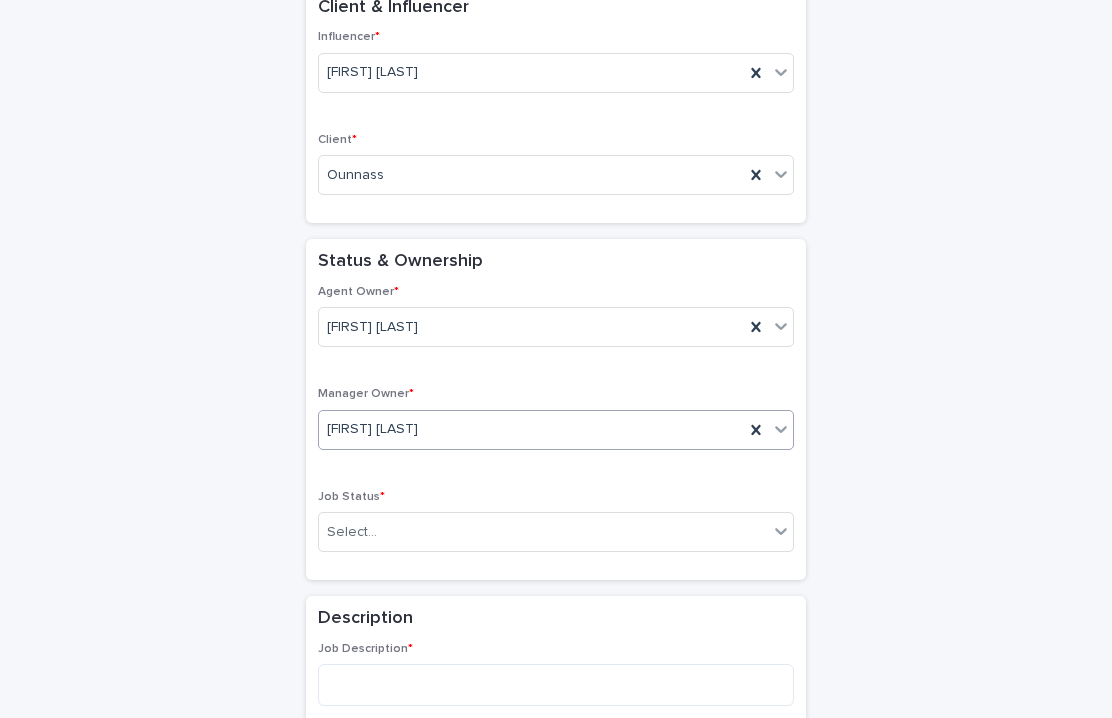 scroll, scrollTop: 372, scrollLeft: 0, axis: vertical 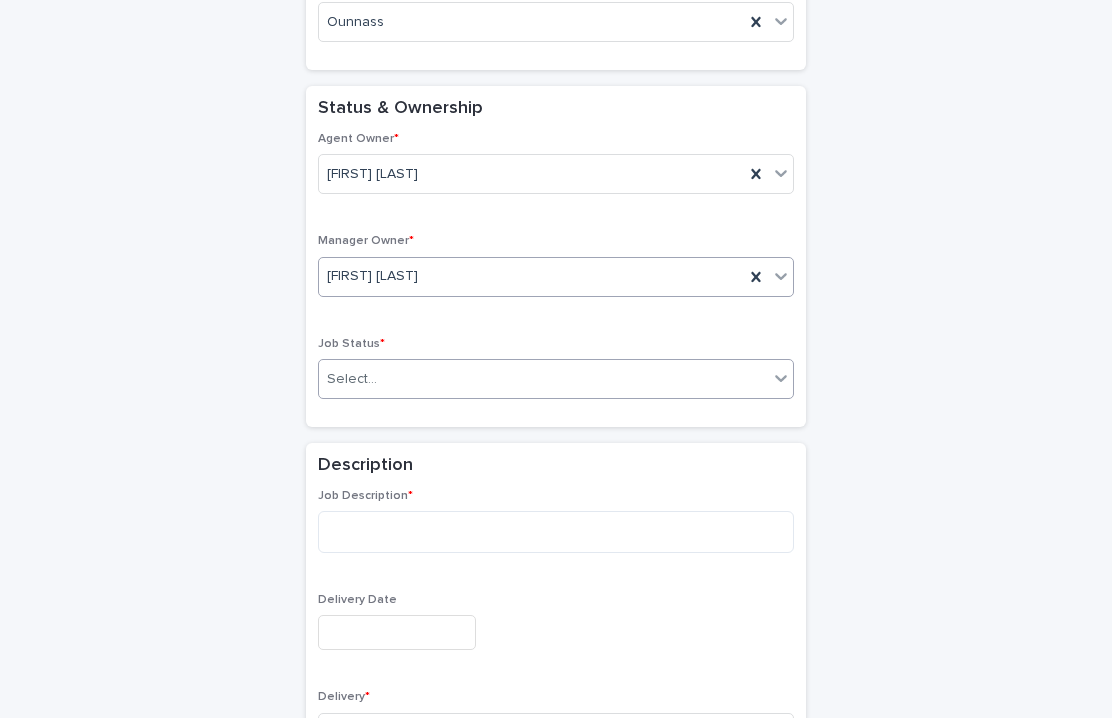 click on "Select..." at bounding box center [543, 379] 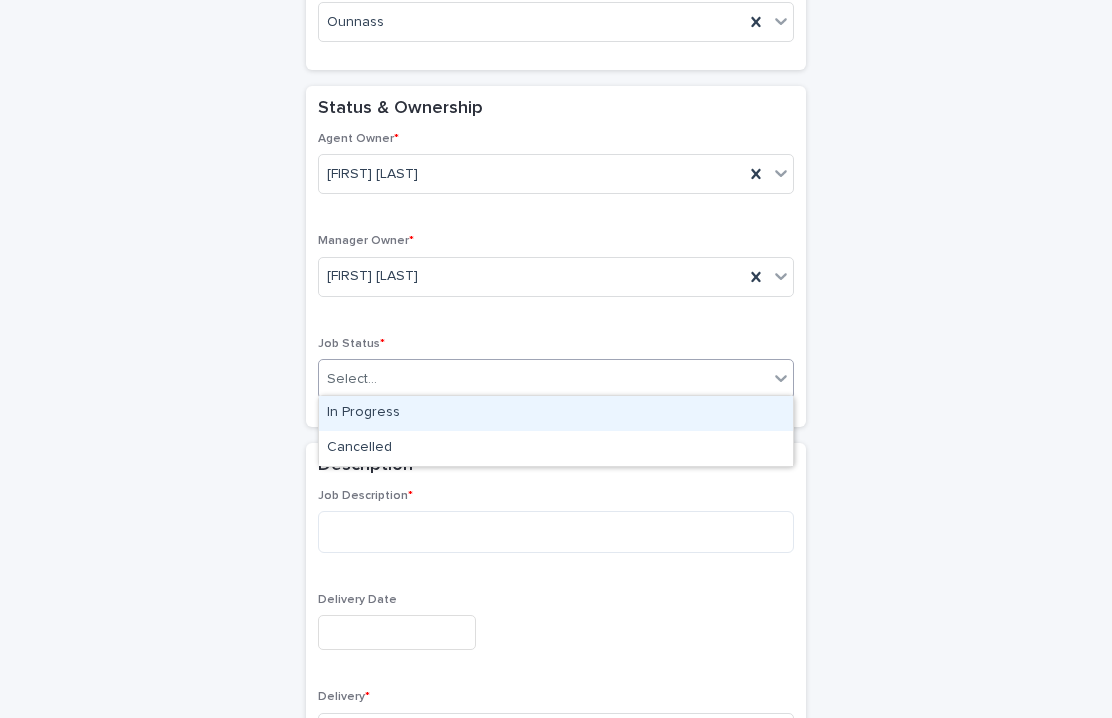 click on "In Progress" at bounding box center [556, 413] 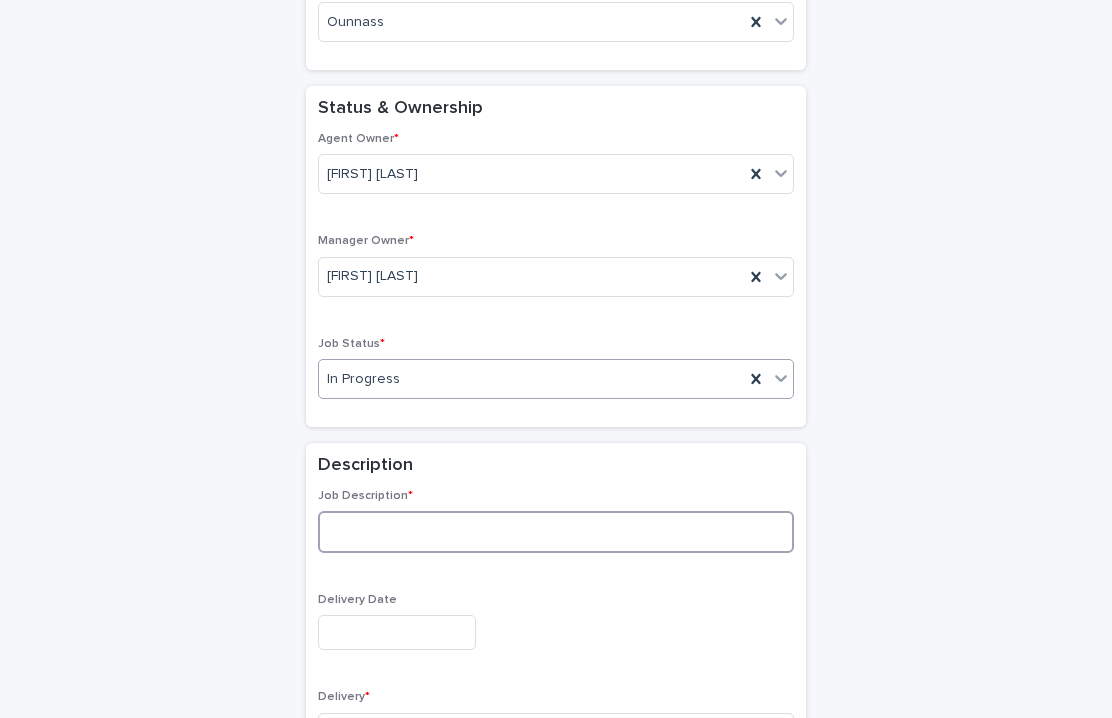 click at bounding box center [556, 532] 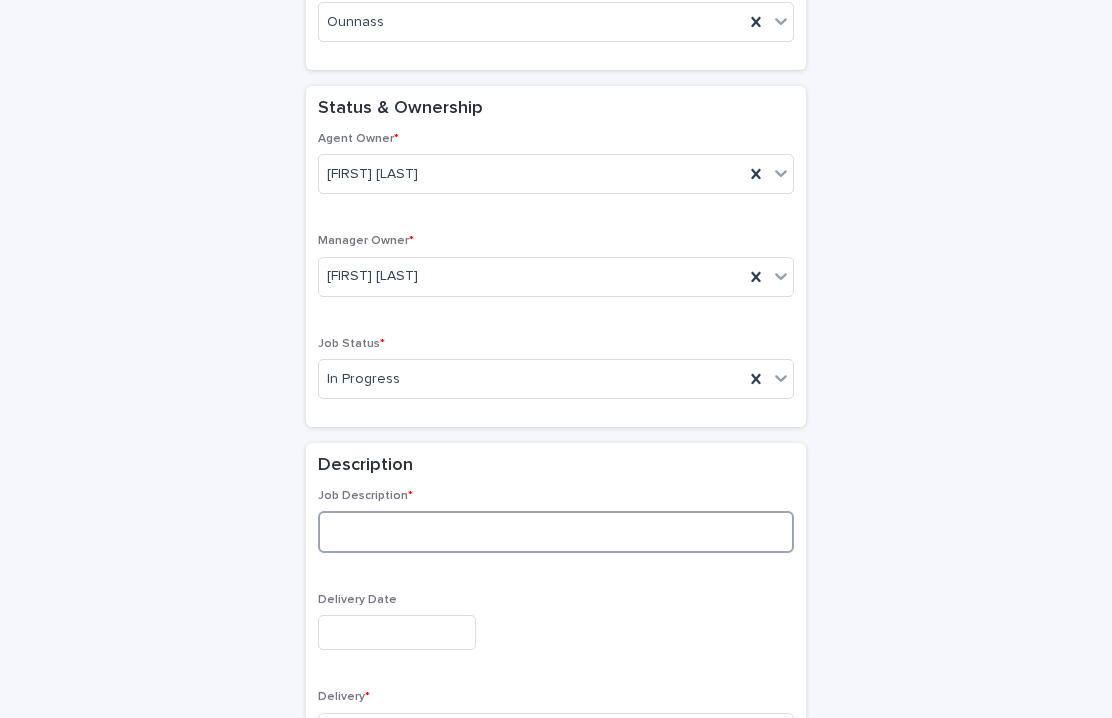 paste on "**********" 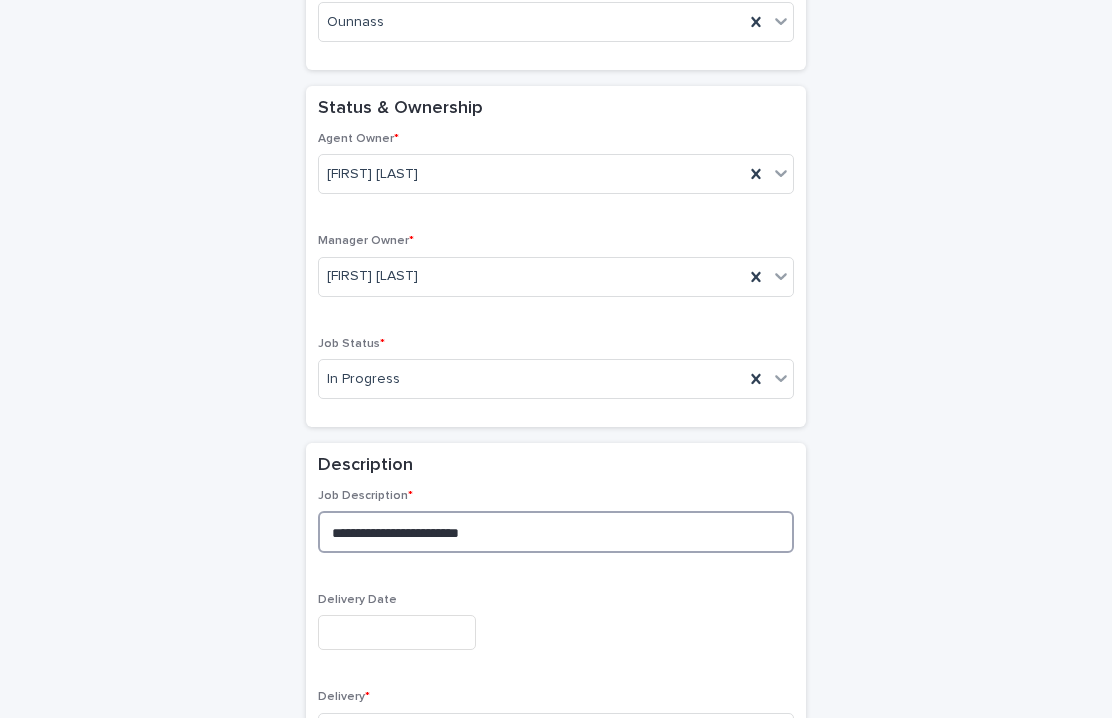 scroll, scrollTop: 555, scrollLeft: 0, axis: vertical 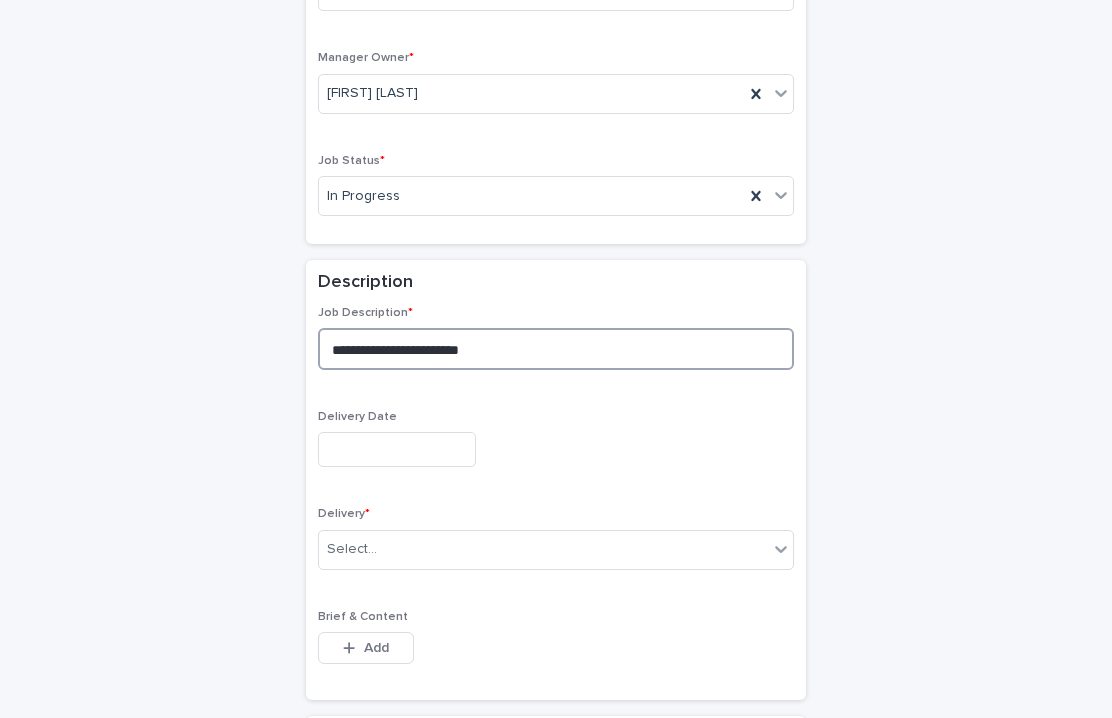 type on "**********" 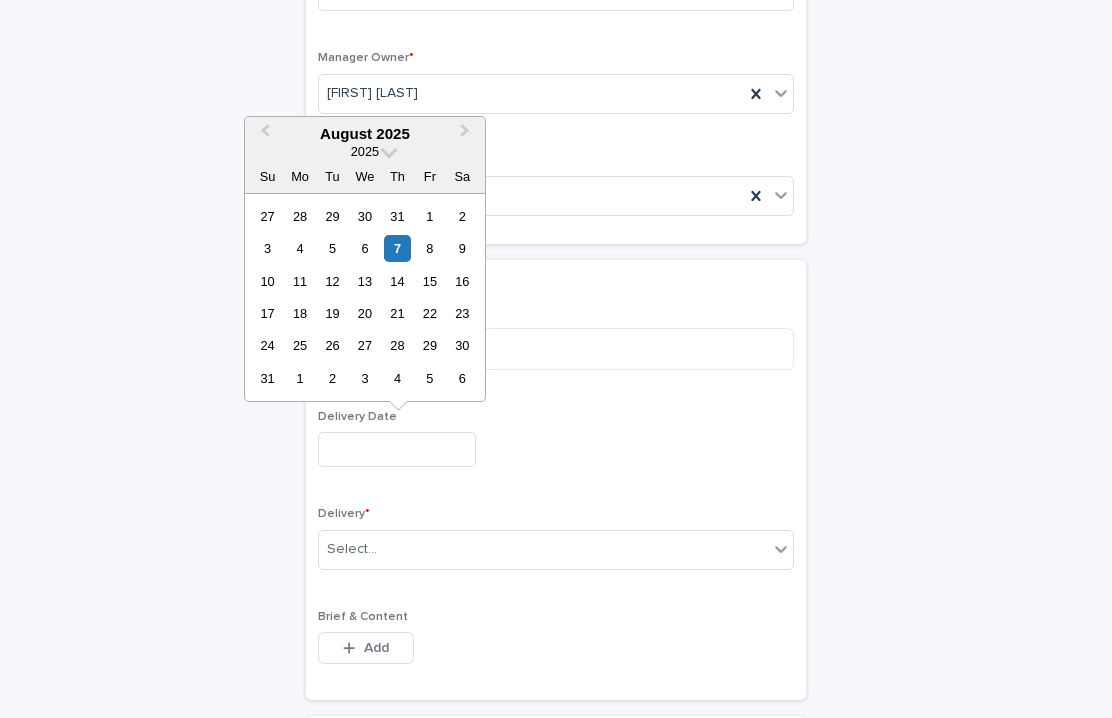 click at bounding box center [397, 449] 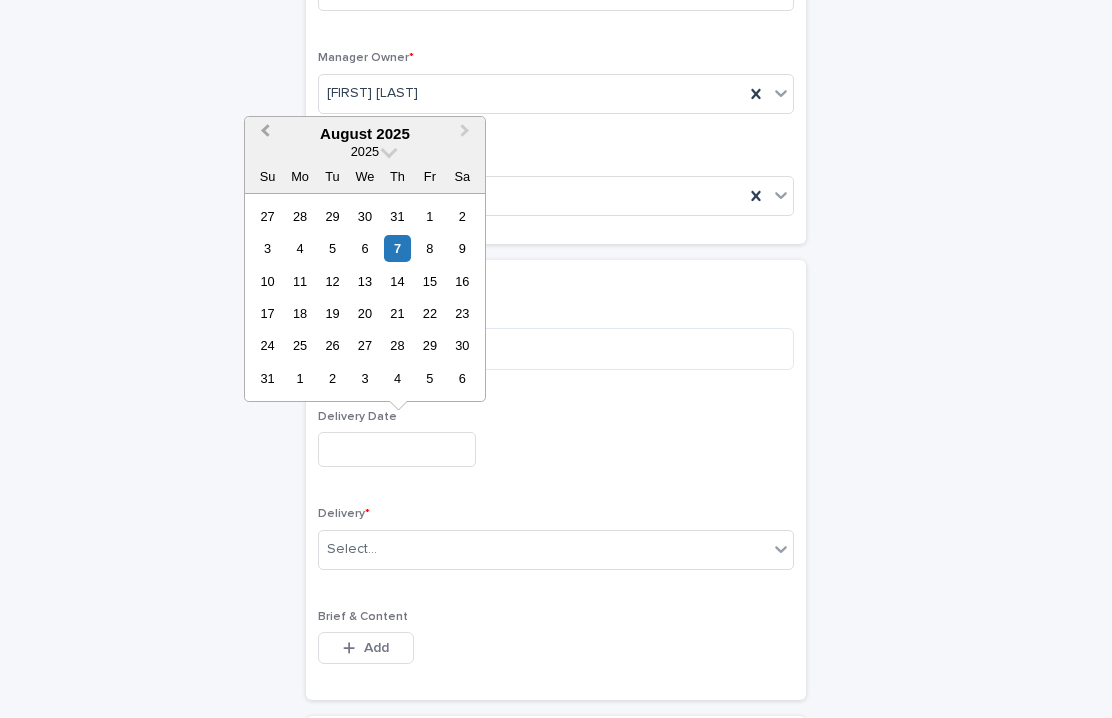 click on "Previous Month" at bounding box center [265, 133] 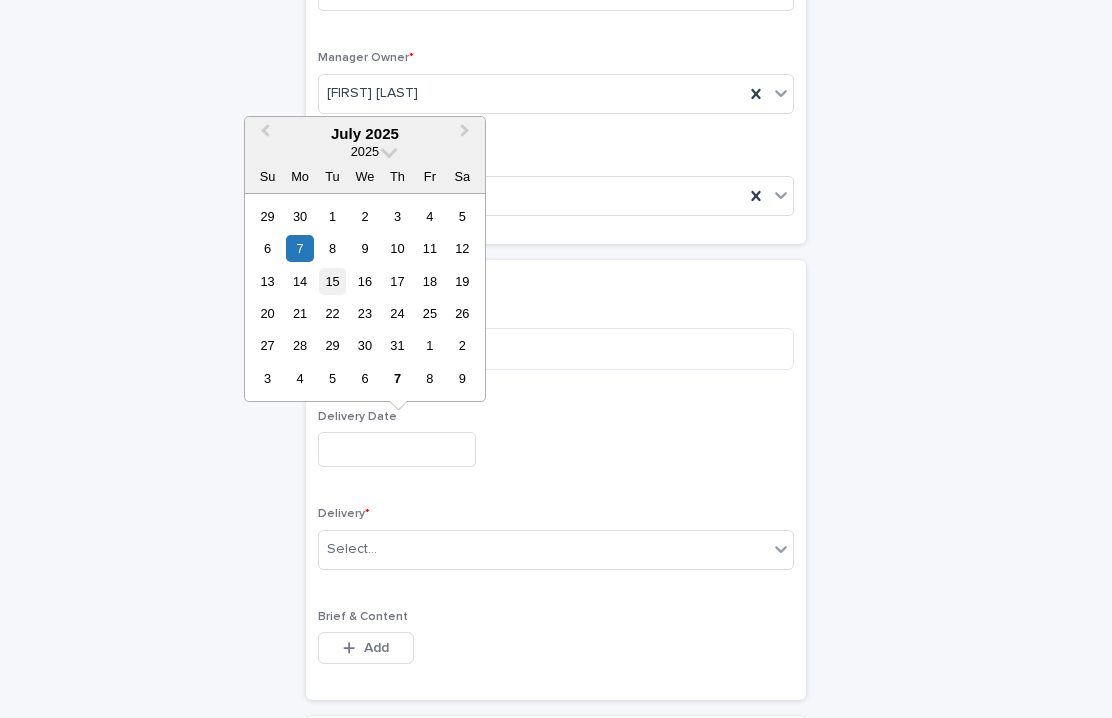 click on "15" at bounding box center [332, 281] 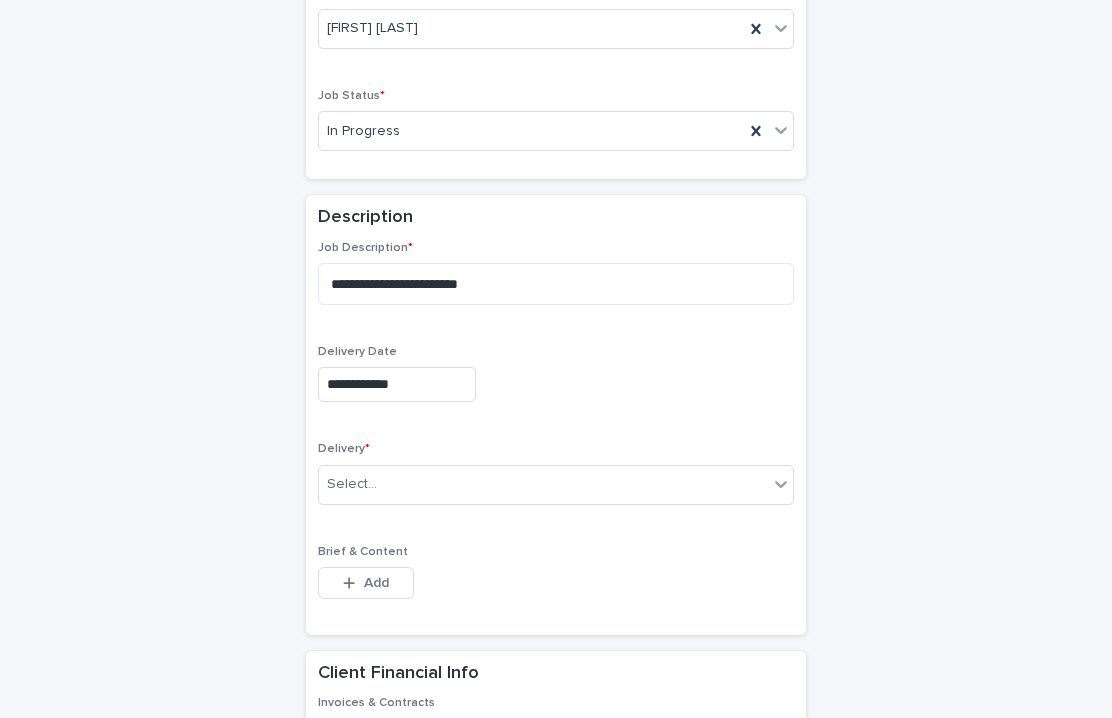 scroll, scrollTop: 733, scrollLeft: 0, axis: vertical 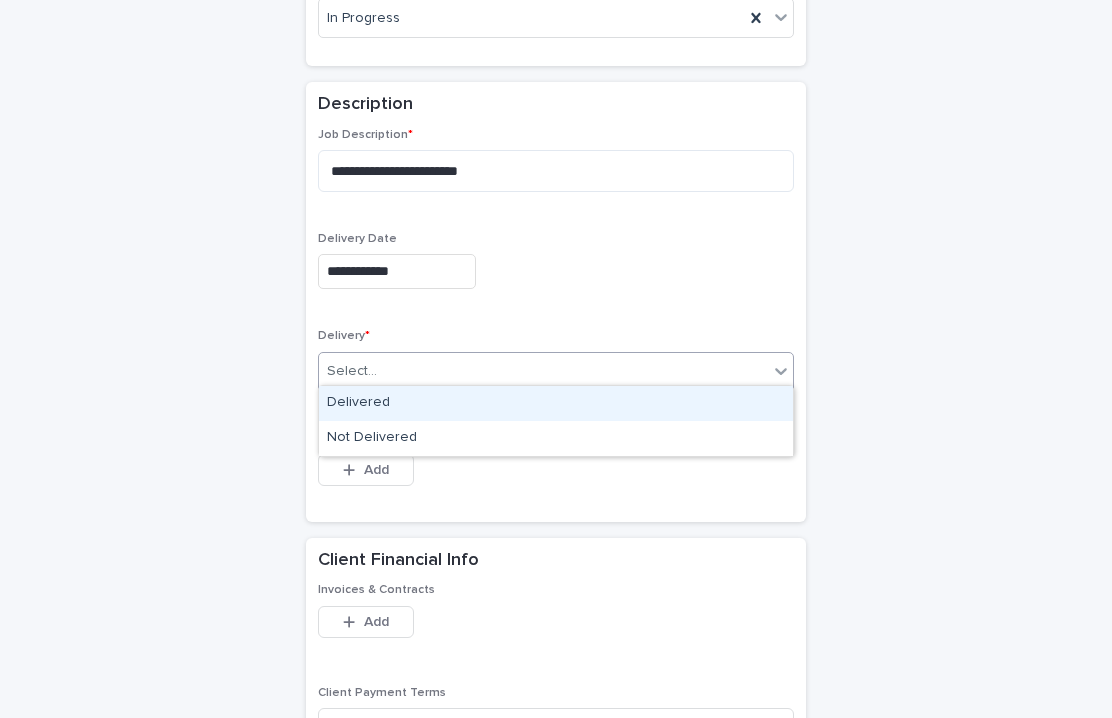 click on "Select..." at bounding box center (543, 371) 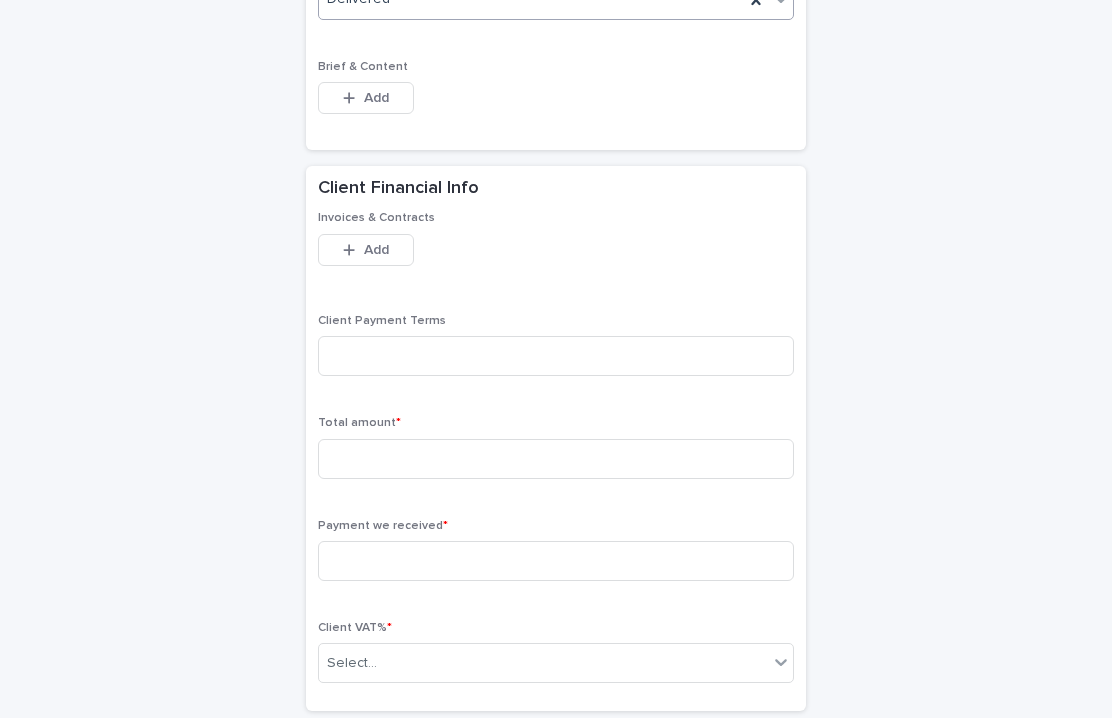 scroll, scrollTop: 1108, scrollLeft: 0, axis: vertical 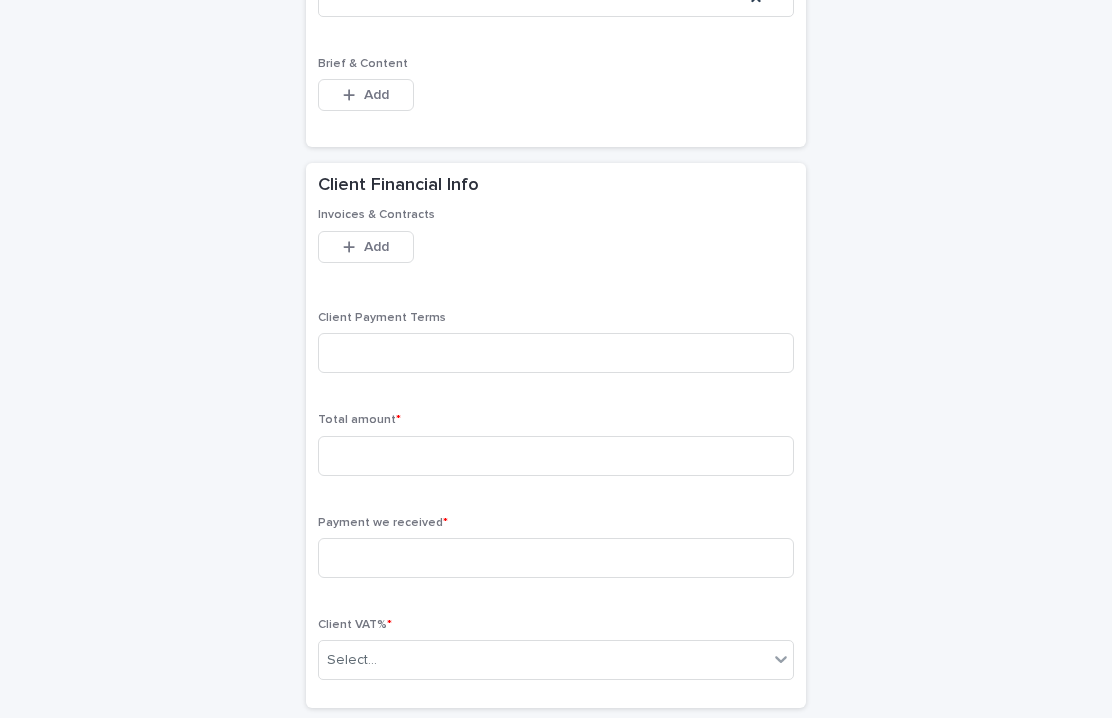 click on "Total amount *" at bounding box center (556, 452) 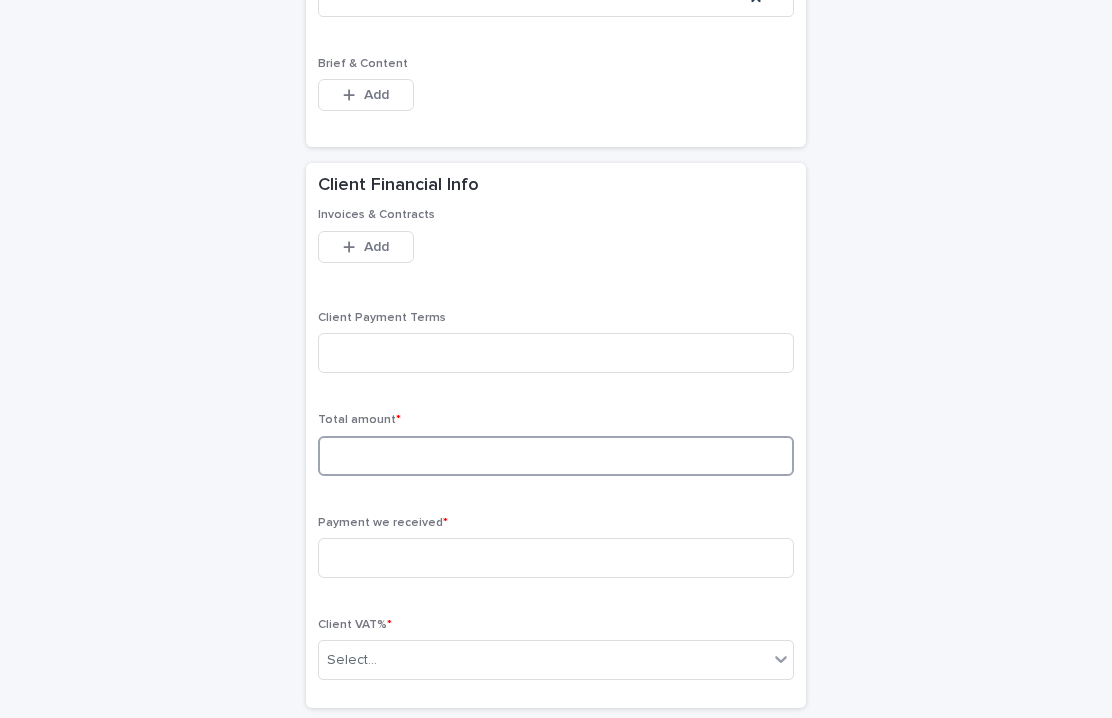 click at bounding box center (556, 456) 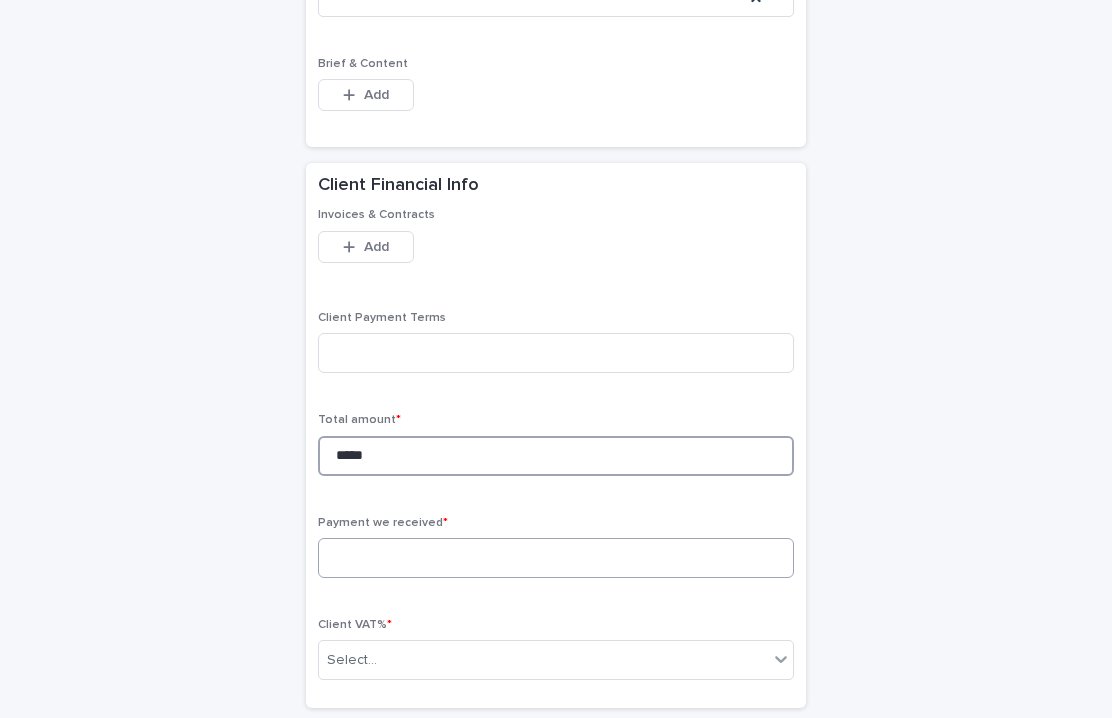 type on "*****" 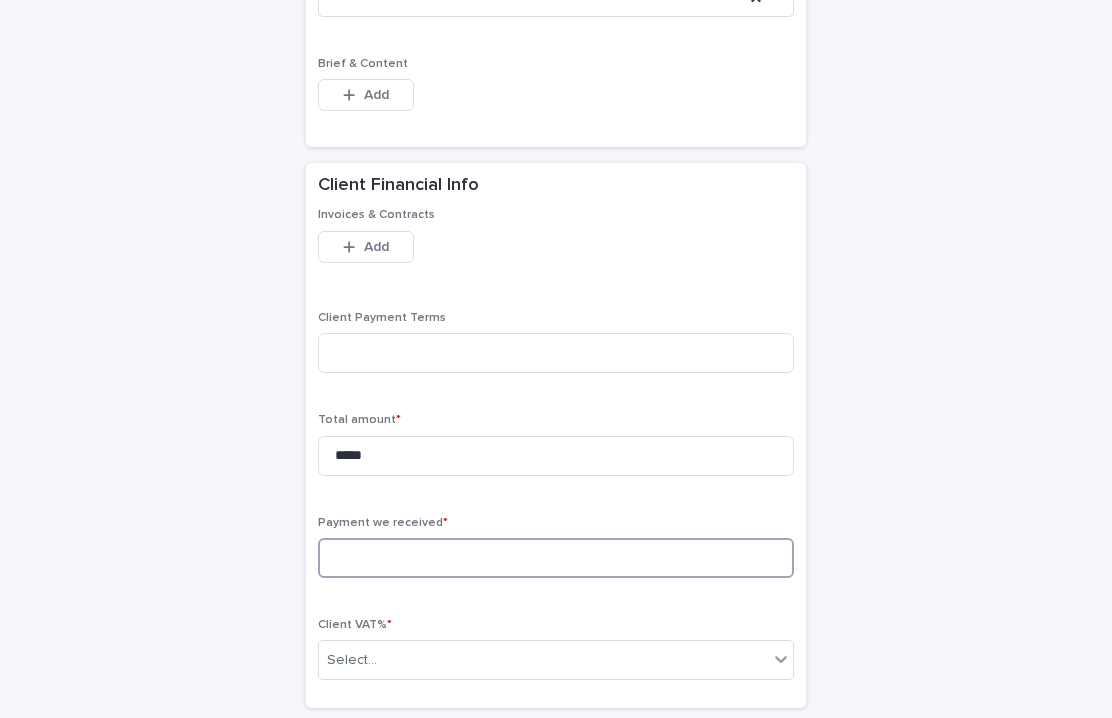 click at bounding box center (556, 558) 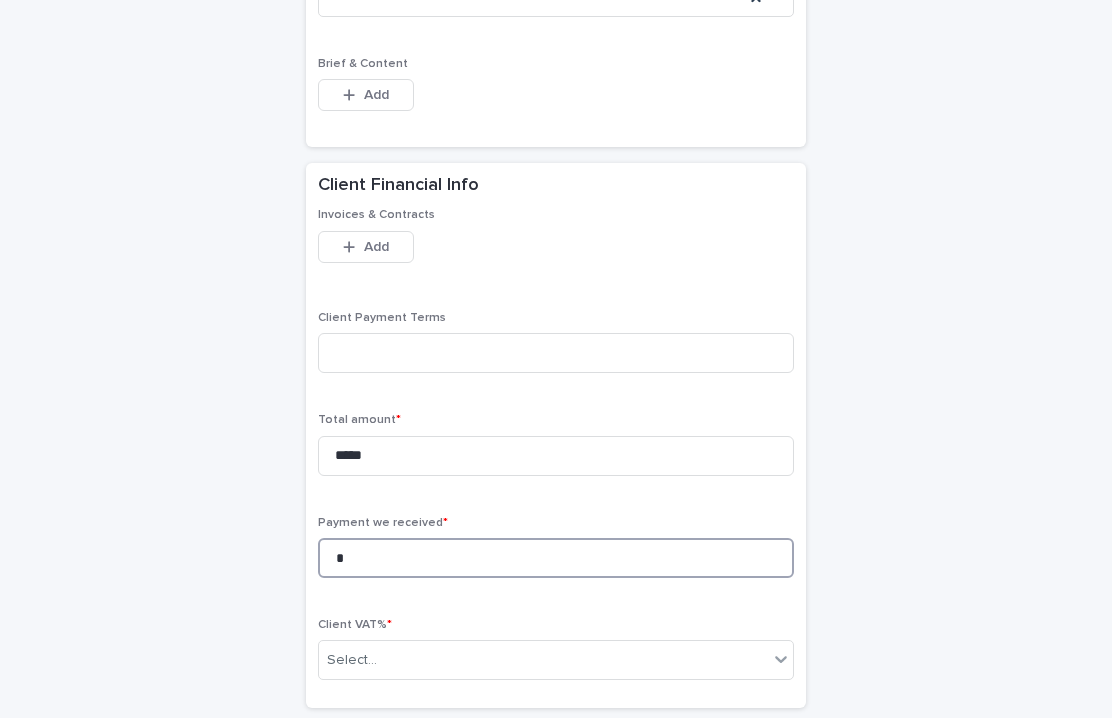 scroll, scrollTop: 1313, scrollLeft: 0, axis: vertical 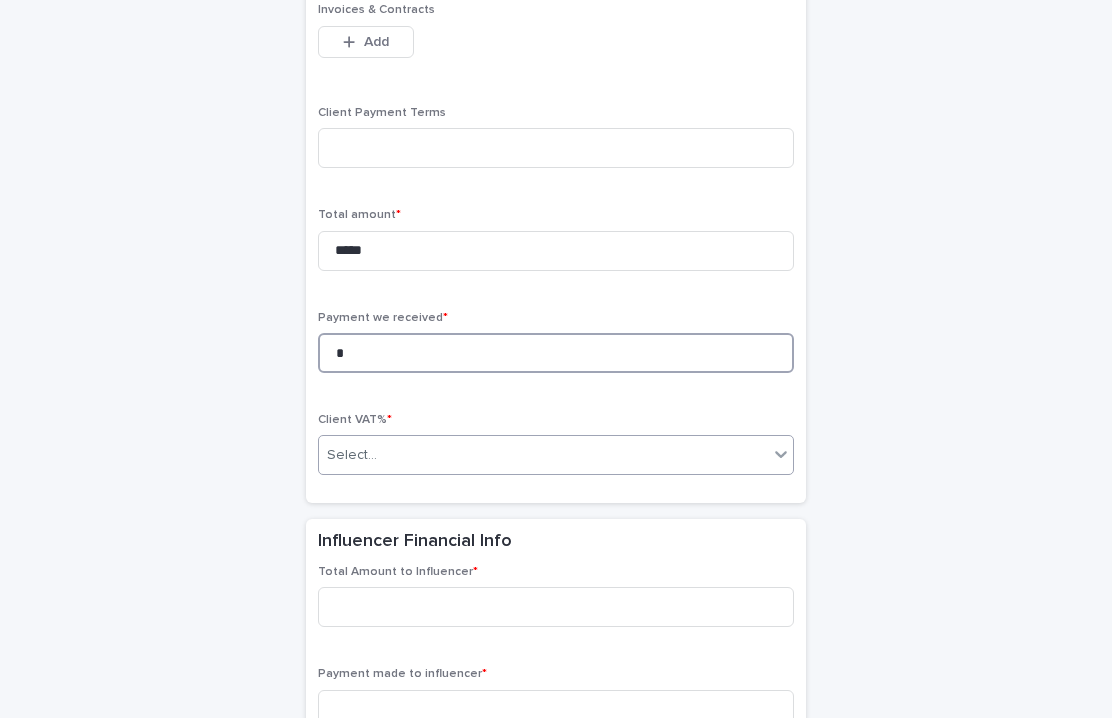 type on "*" 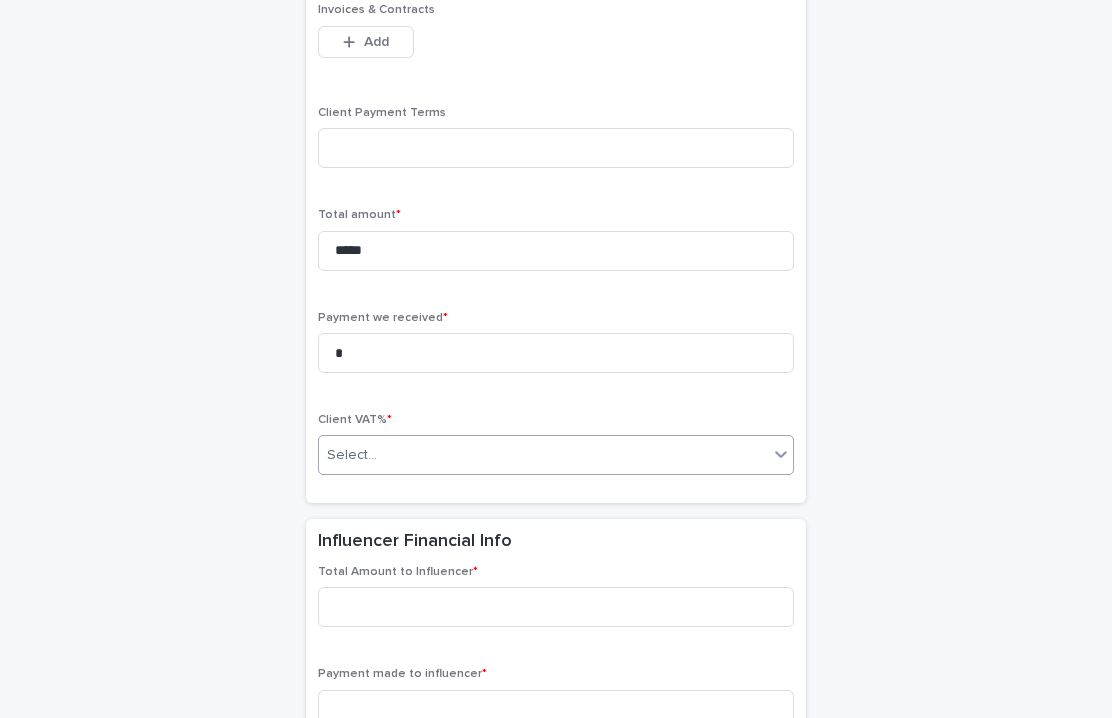 click on "Select..." at bounding box center [543, 455] 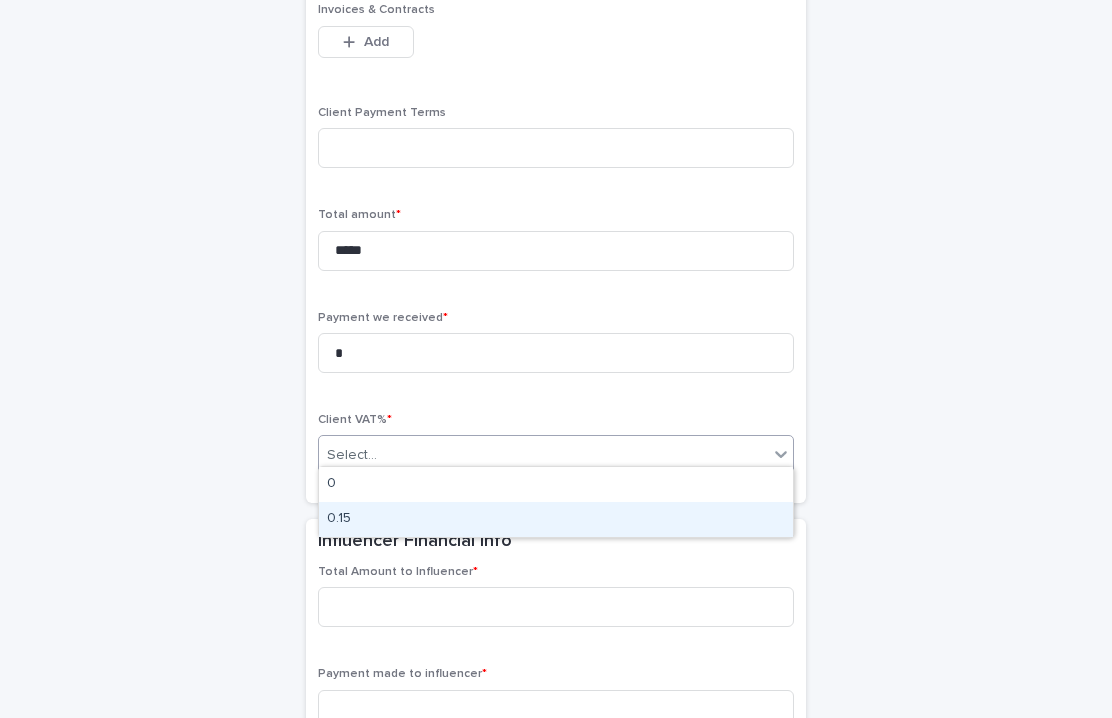 click on "0.15" at bounding box center [556, 519] 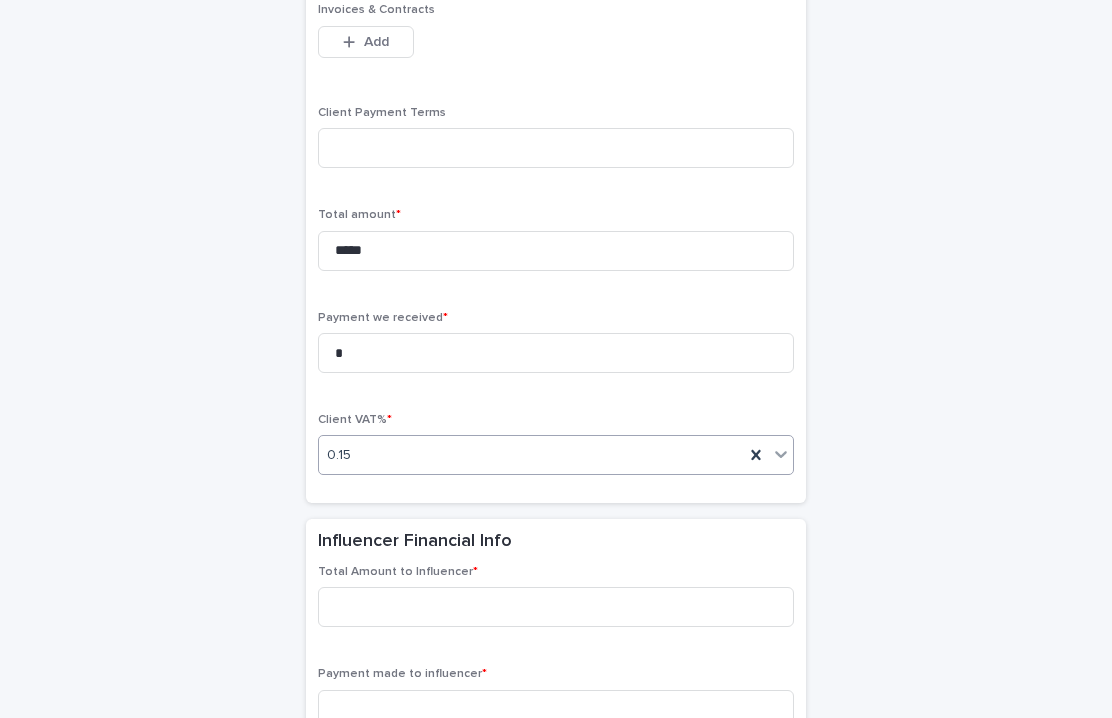 click on "Total Amount to Influencer * Payment made to influencer  * Influencer VAT% * Select..." at bounding box center [556, 706] 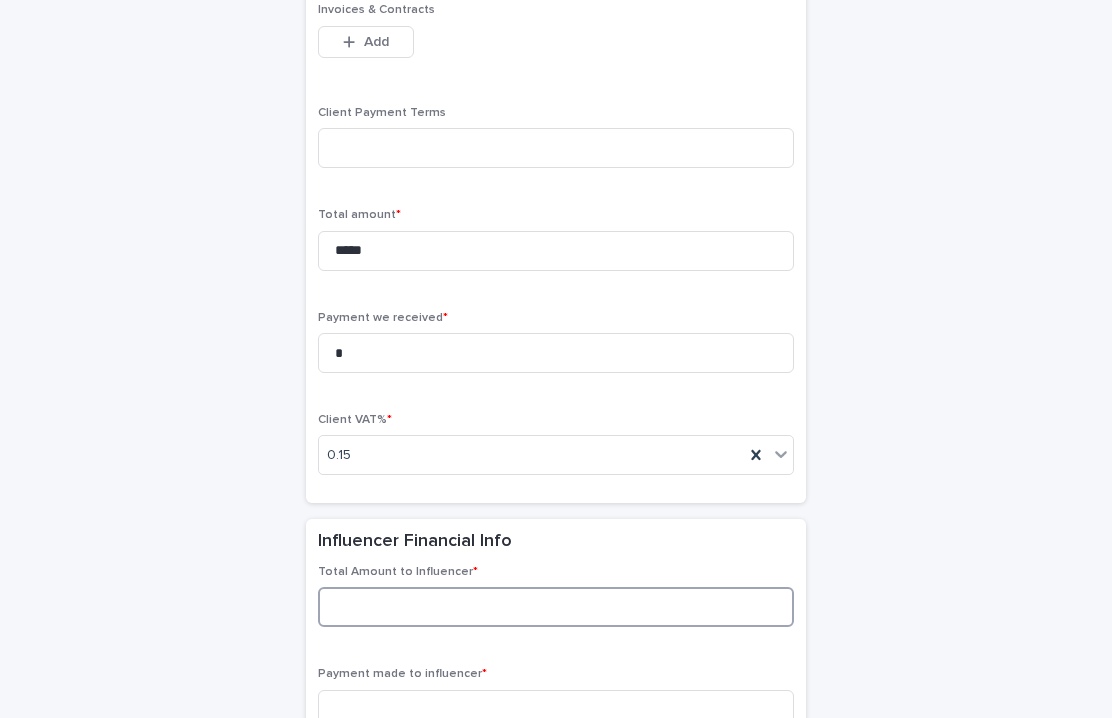 click at bounding box center [556, 607] 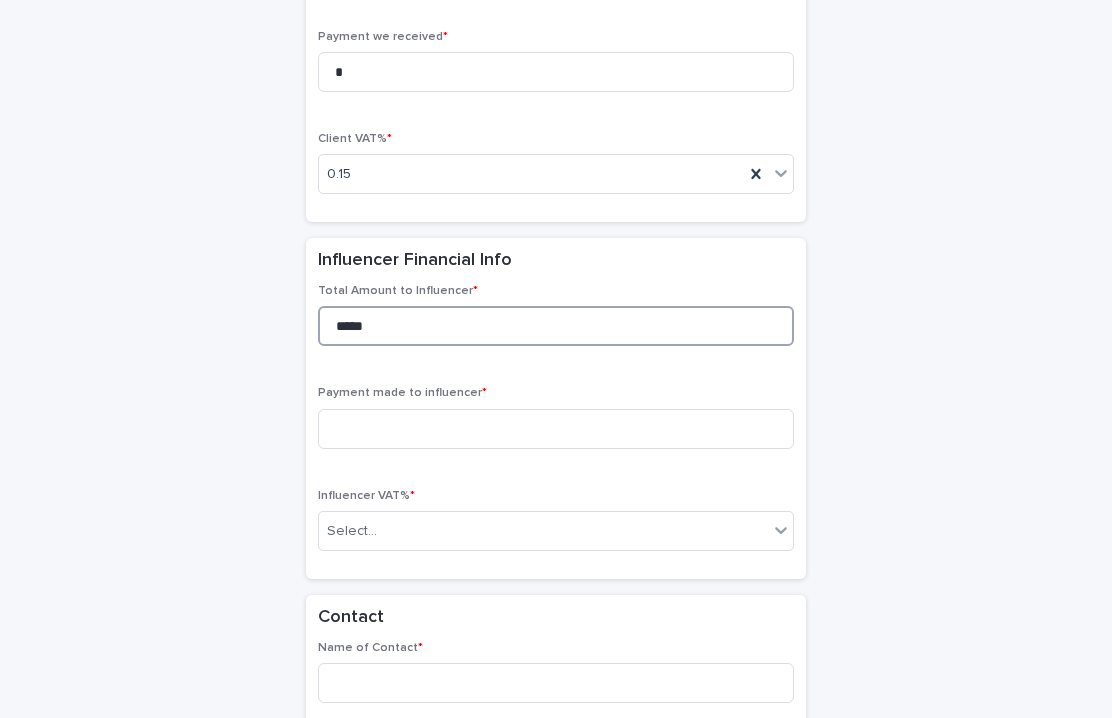 scroll, scrollTop: 1620, scrollLeft: 0, axis: vertical 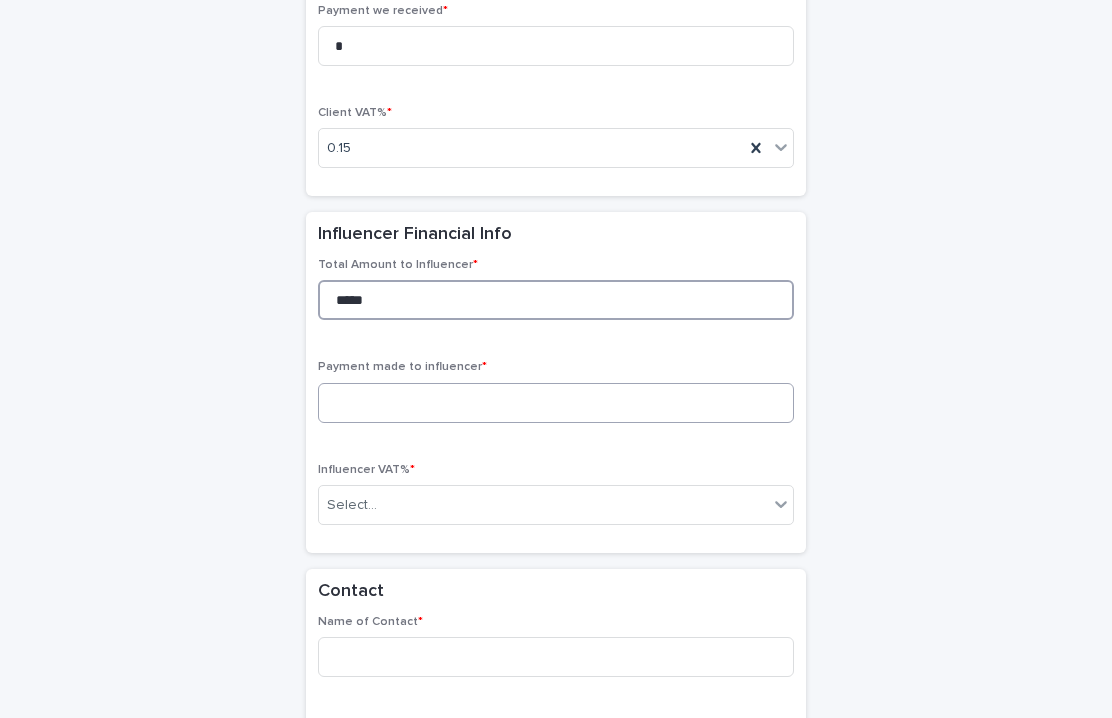 type on "*****" 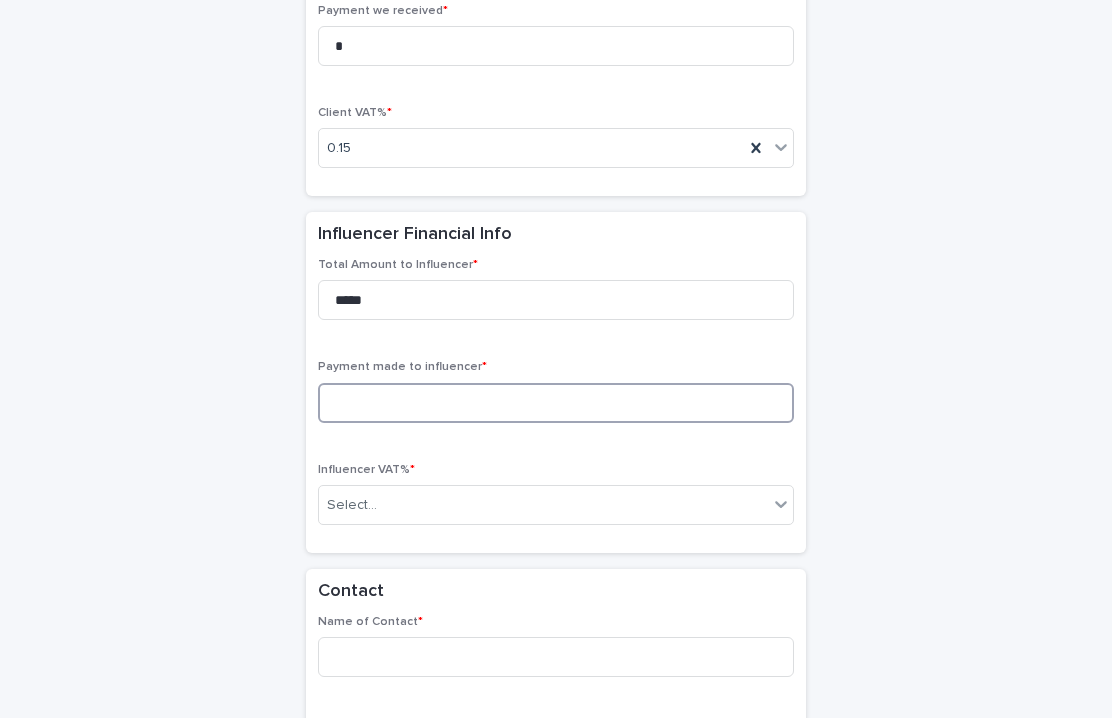 click at bounding box center [556, 403] 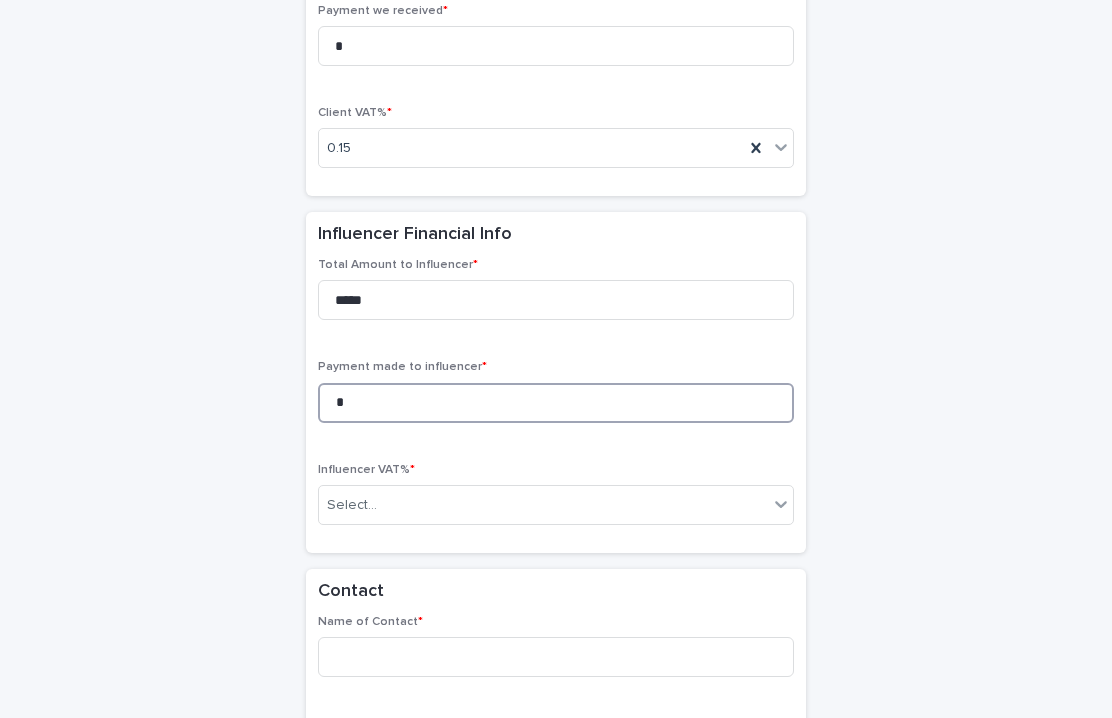 scroll, scrollTop: 1910, scrollLeft: 0, axis: vertical 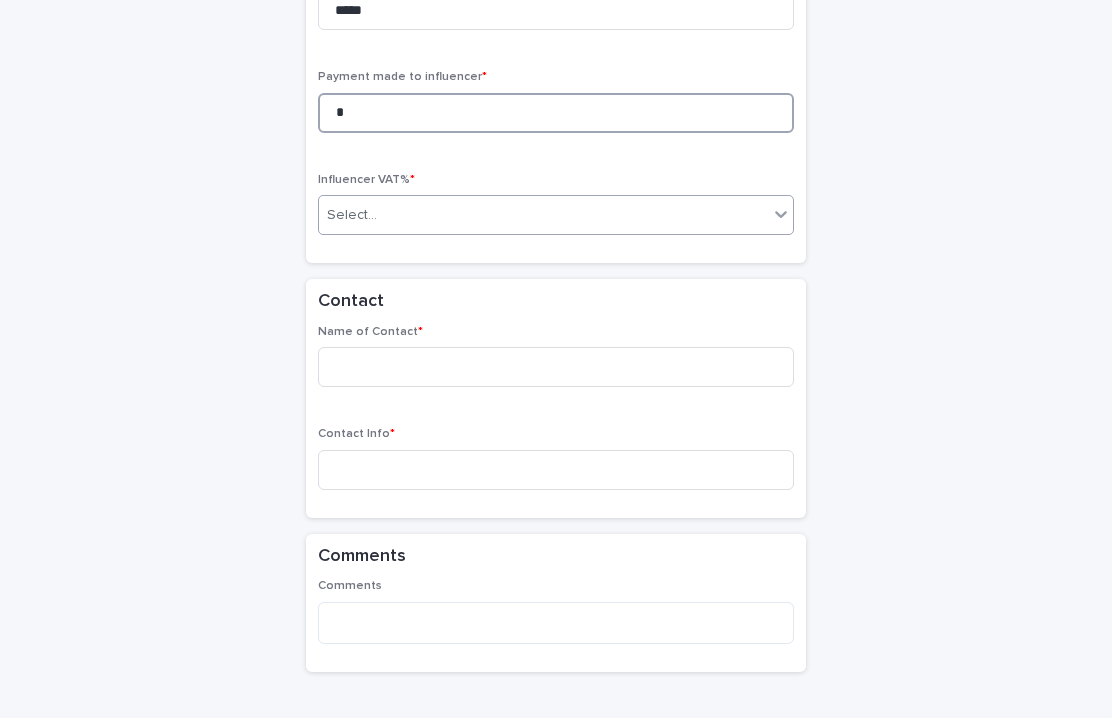 type on "*" 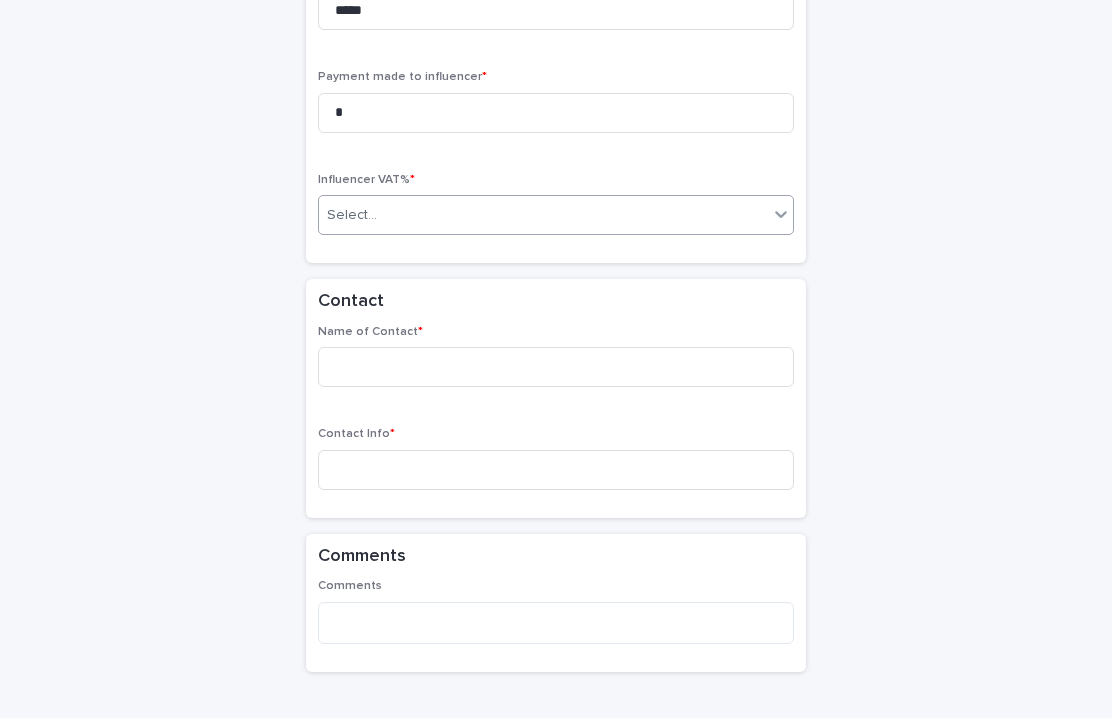 click on "Select..." at bounding box center [543, 215] 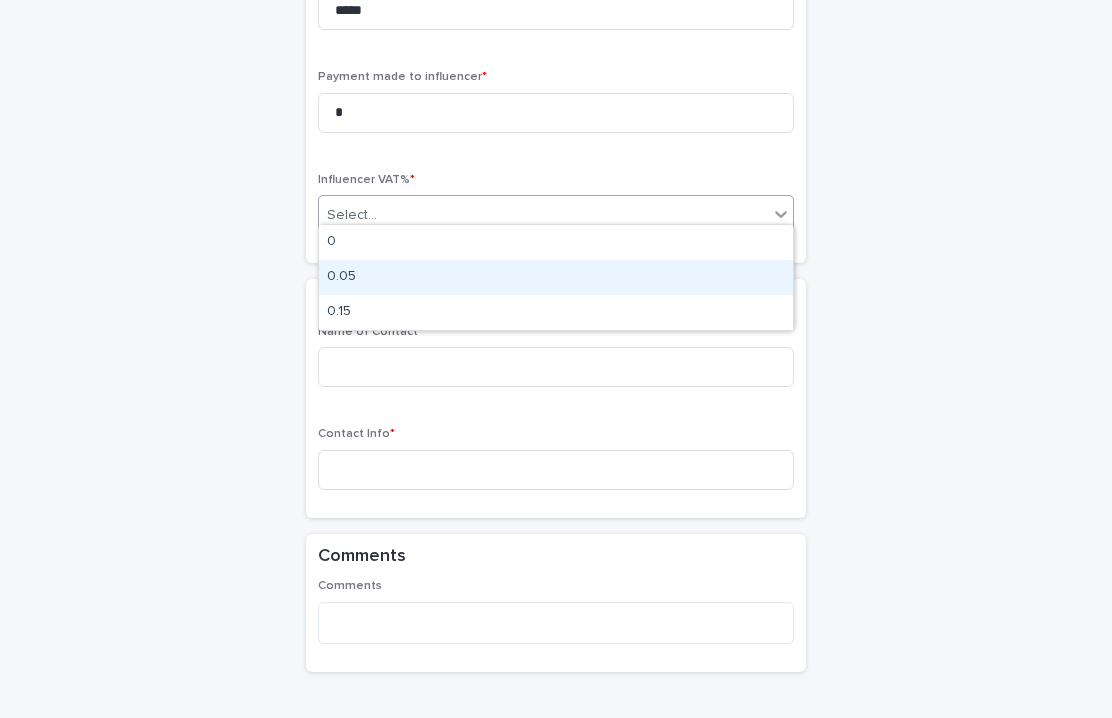 click on "0.05" at bounding box center [556, 277] 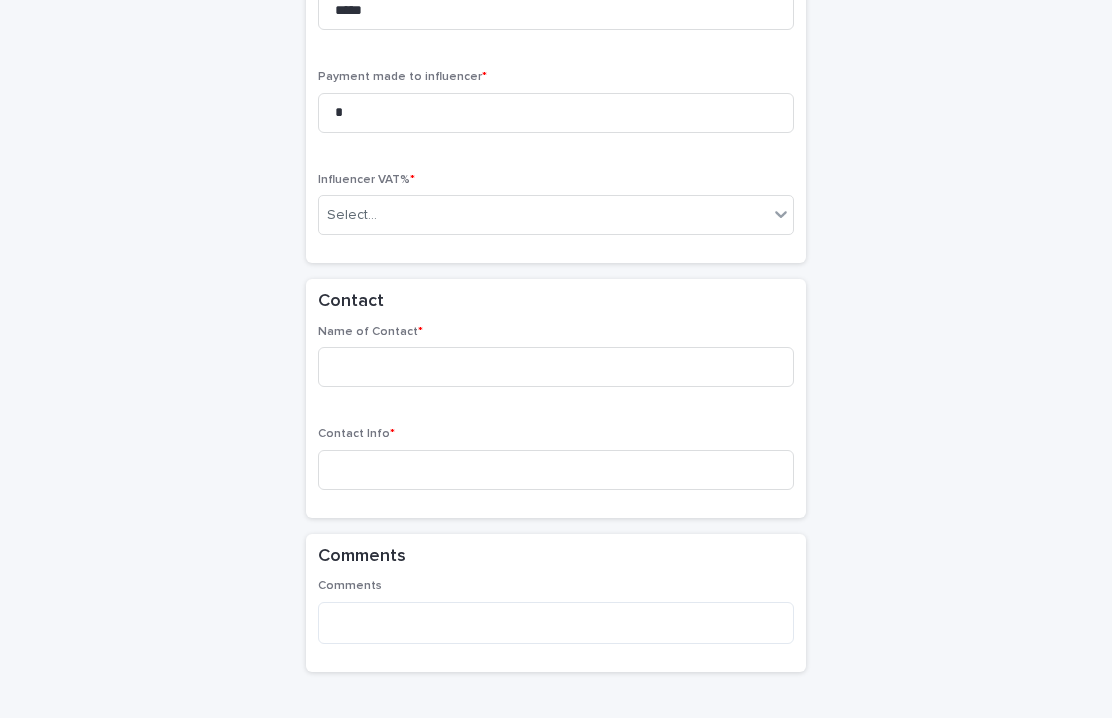 click on "**********" at bounding box center (556, -517) 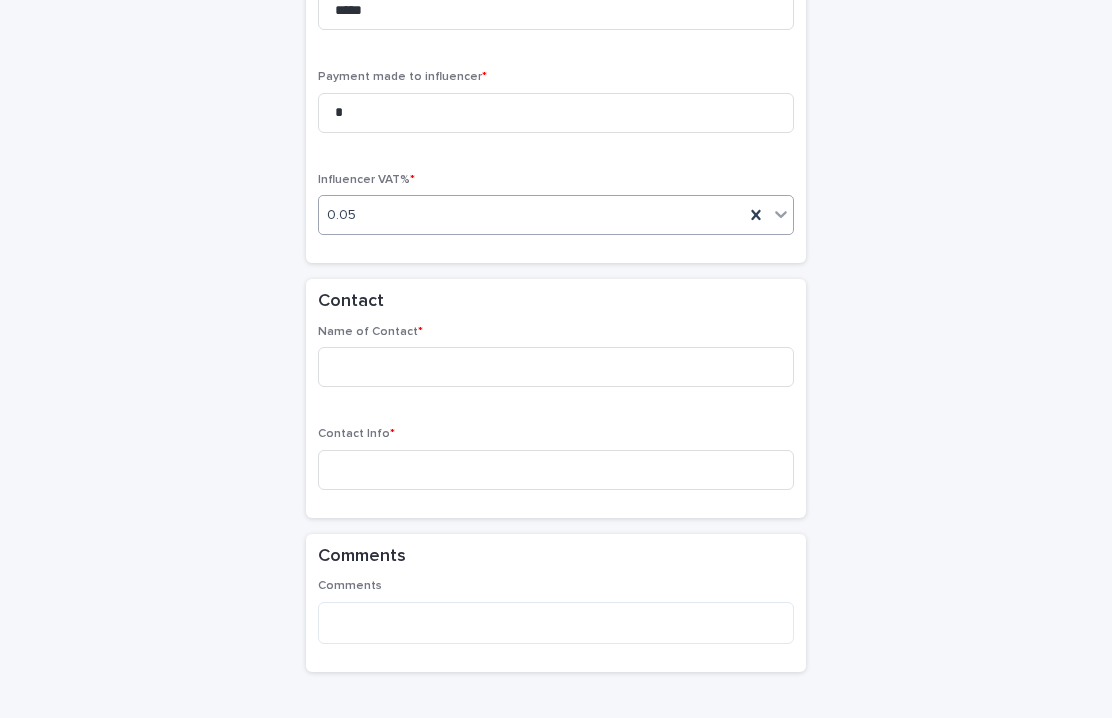 click on "0.05" at bounding box center (556, 215) 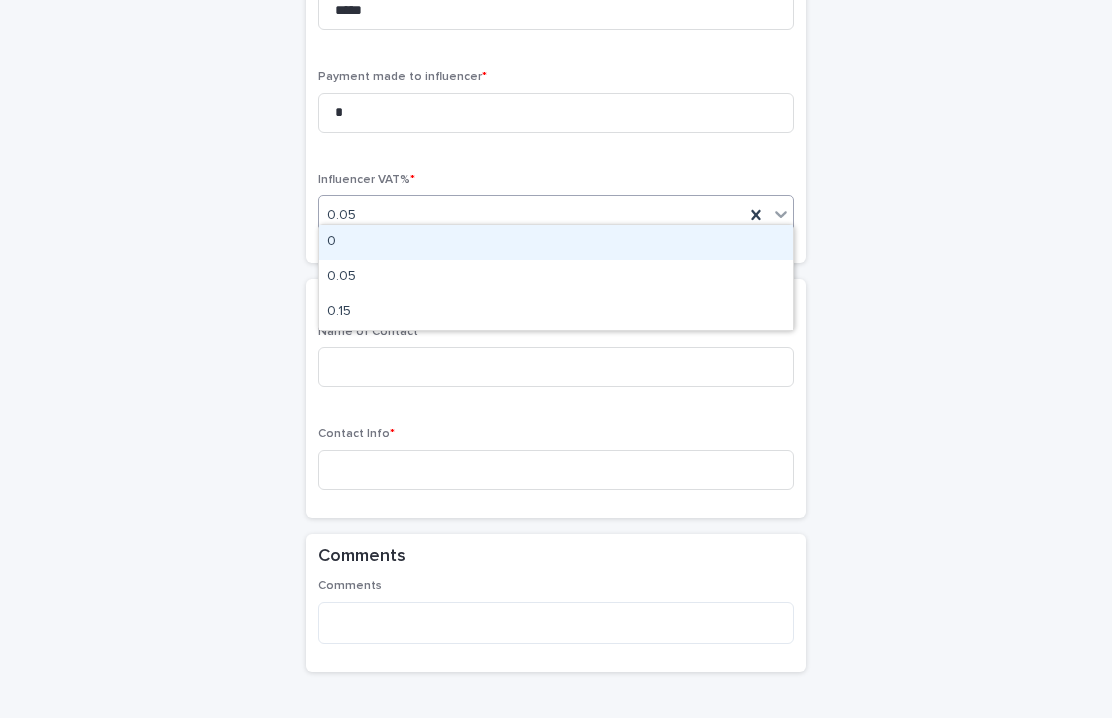 click on "0" at bounding box center [556, 242] 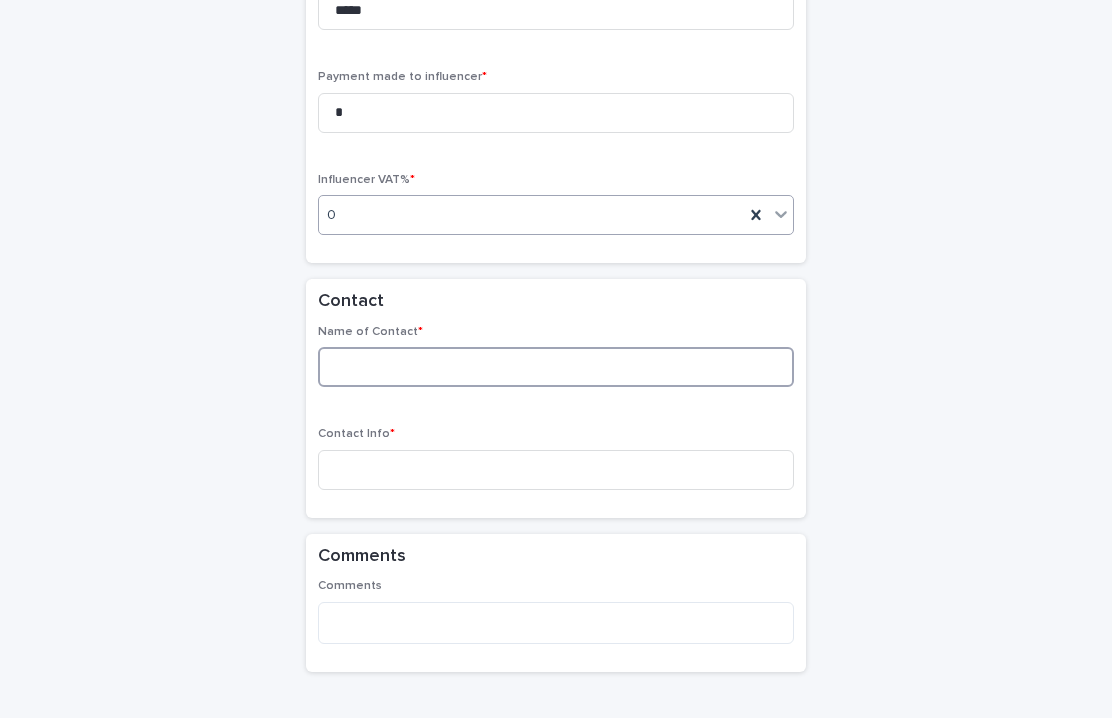 click at bounding box center (556, 367) 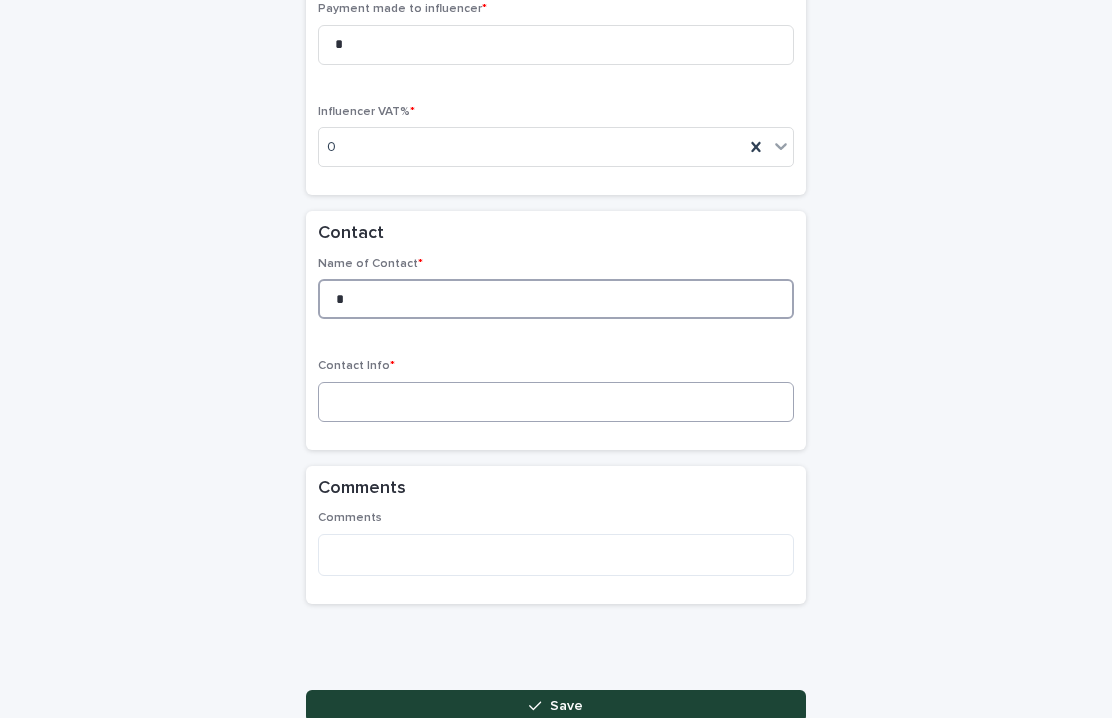 type on "*" 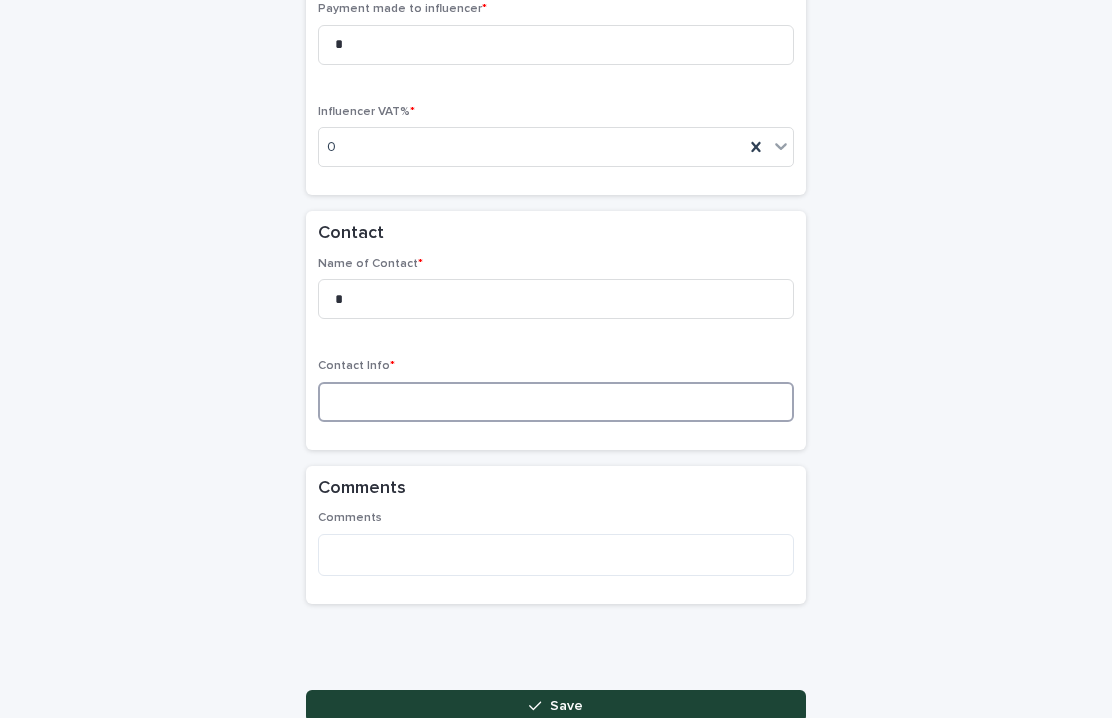 click at bounding box center [556, 402] 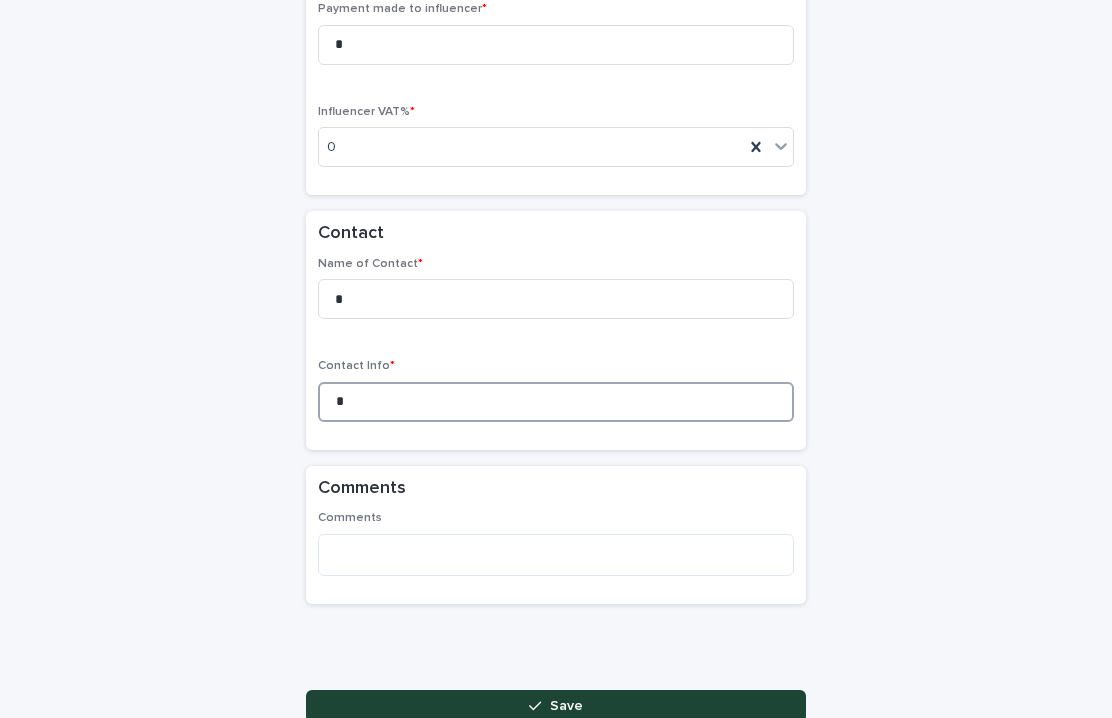 scroll, scrollTop: 2109, scrollLeft: 0, axis: vertical 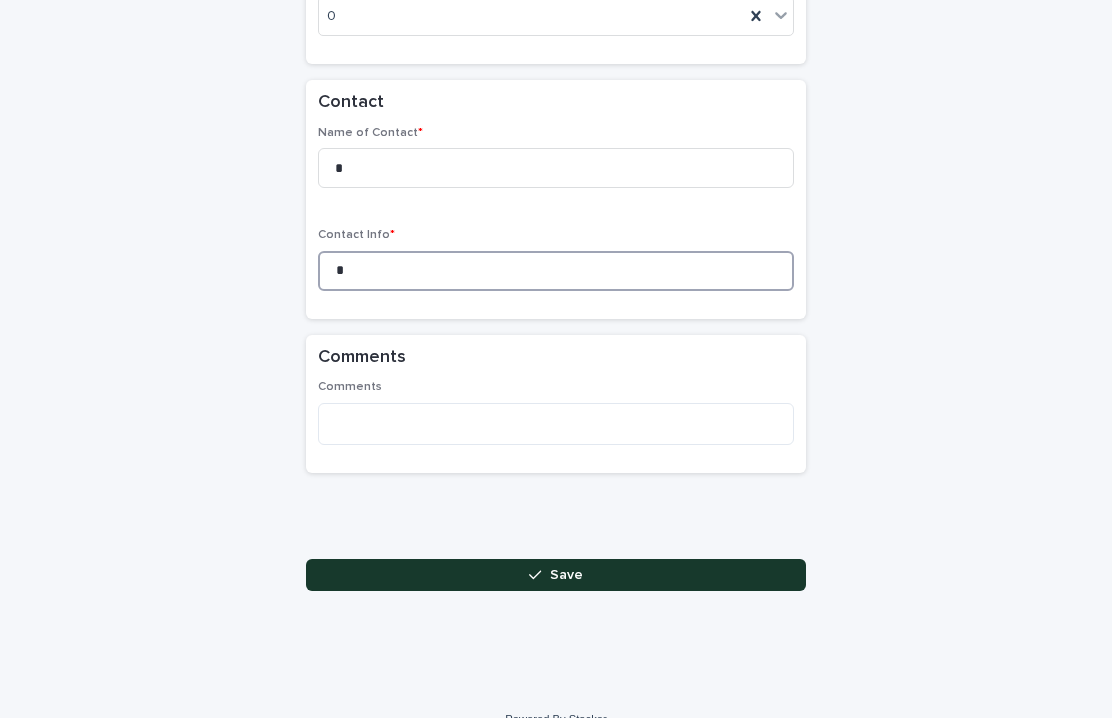 type on "*" 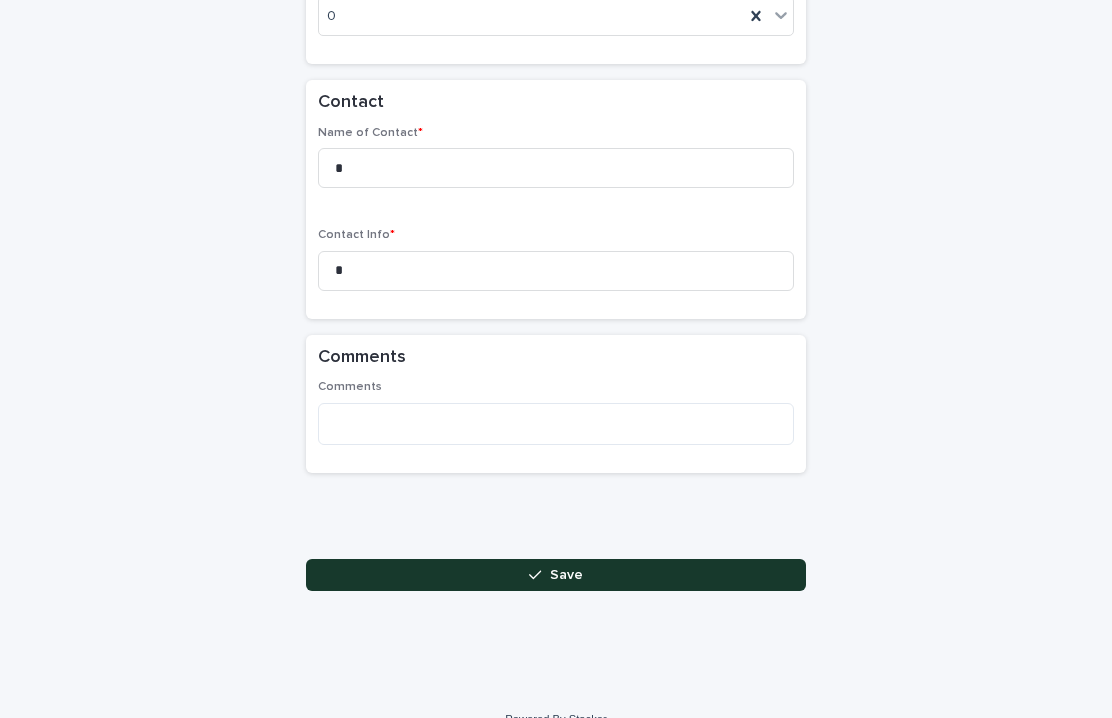 click on "Save" at bounding box center [556, 575] 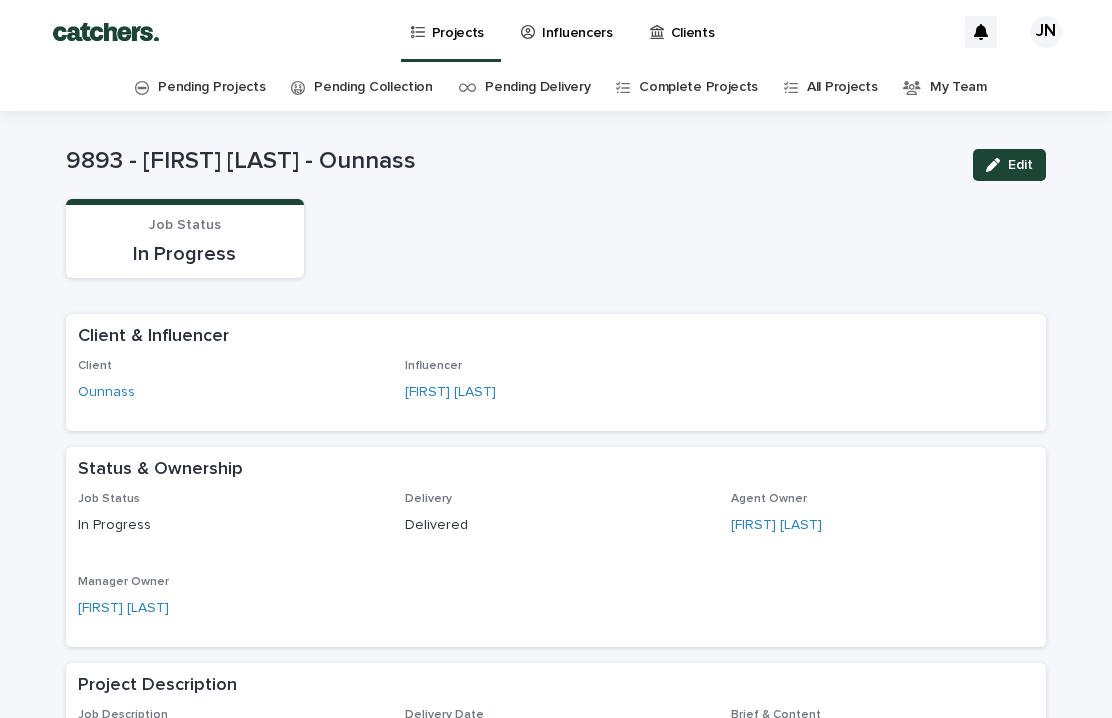 scroll, scrollTop: 0, scrollLeft: 0, axis: both 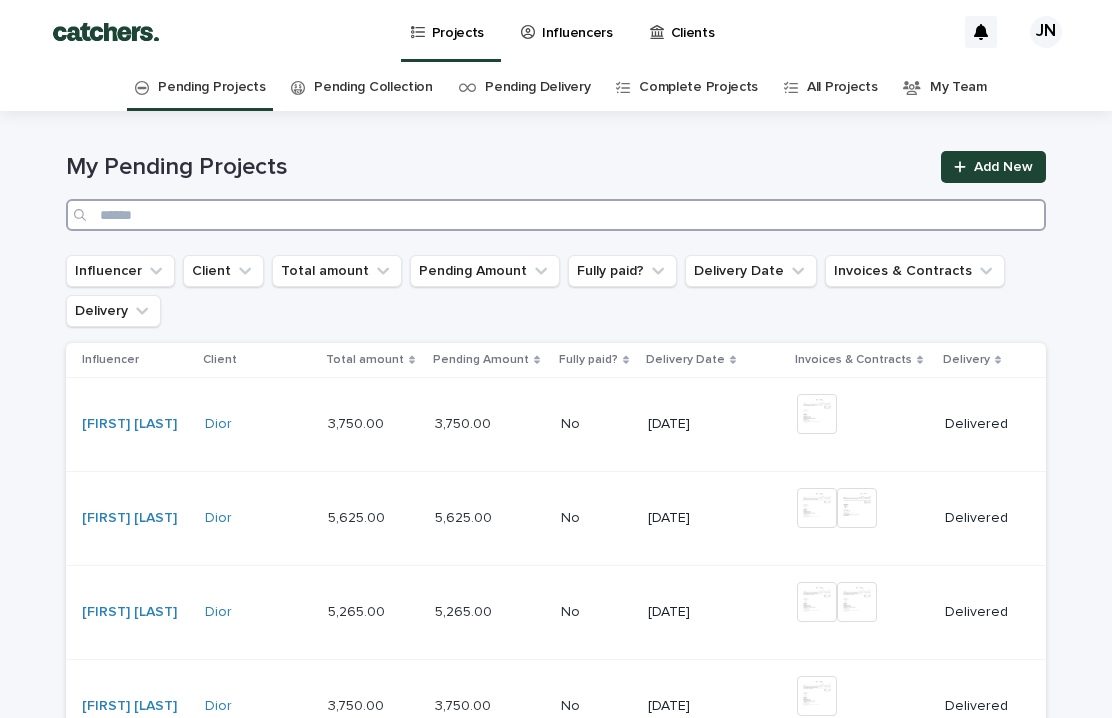 click at bounding box center (556, 215) 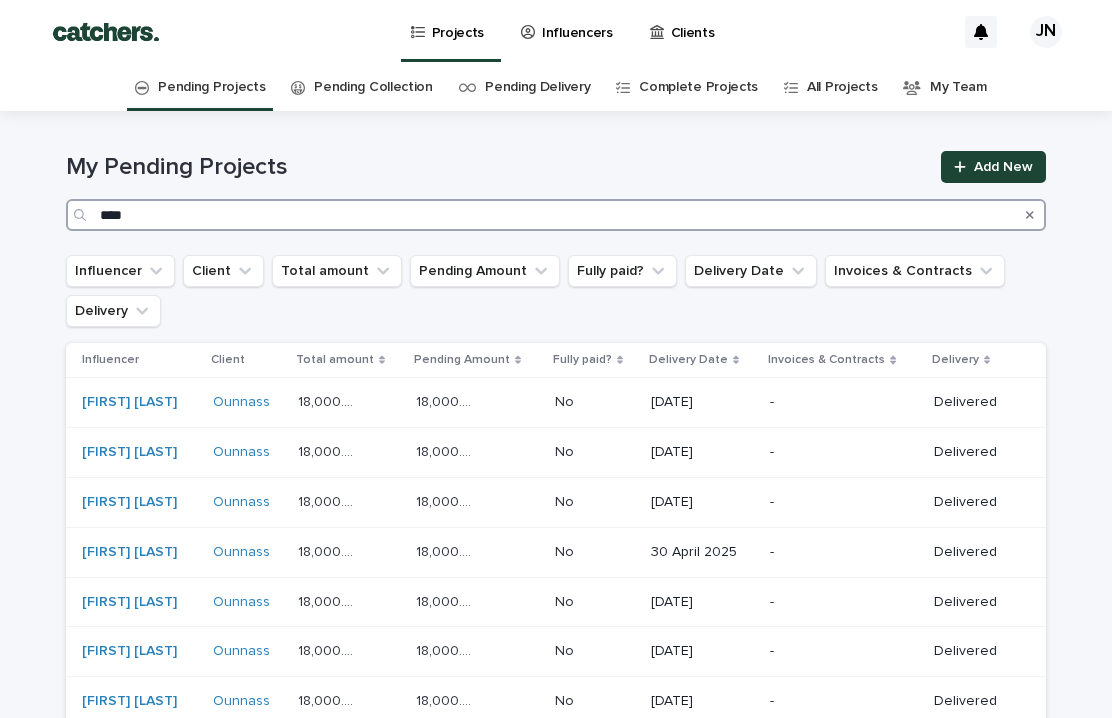scroll, scrollTop: 0, scrollLeft: 0, axis: both 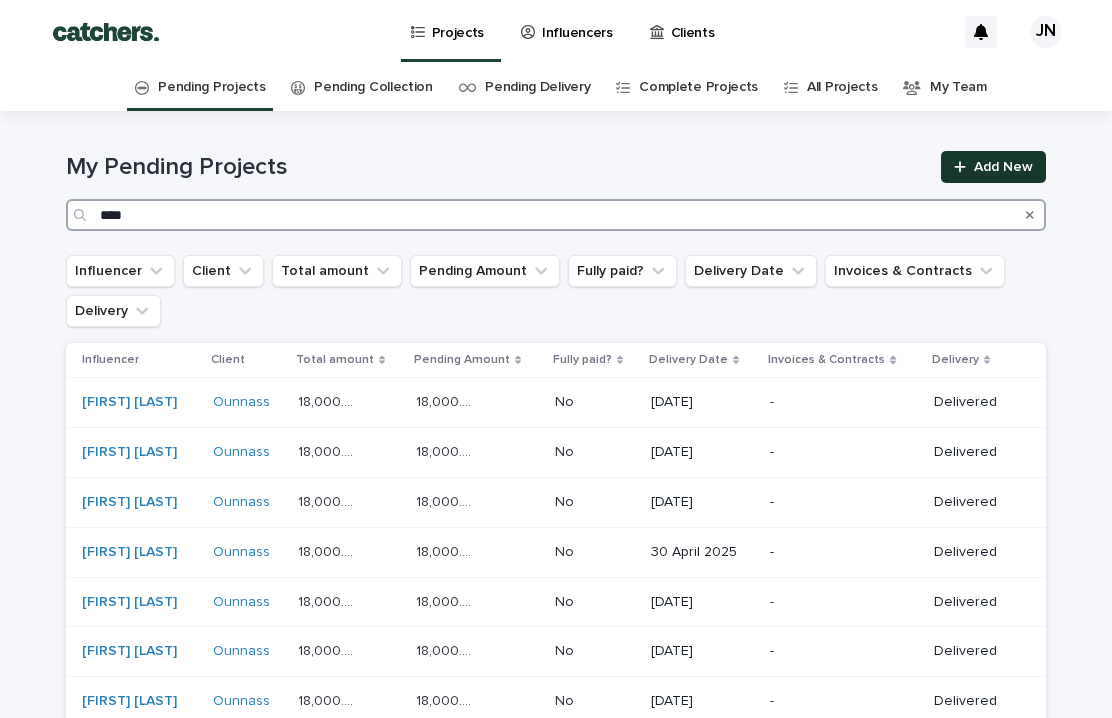 type on "****" 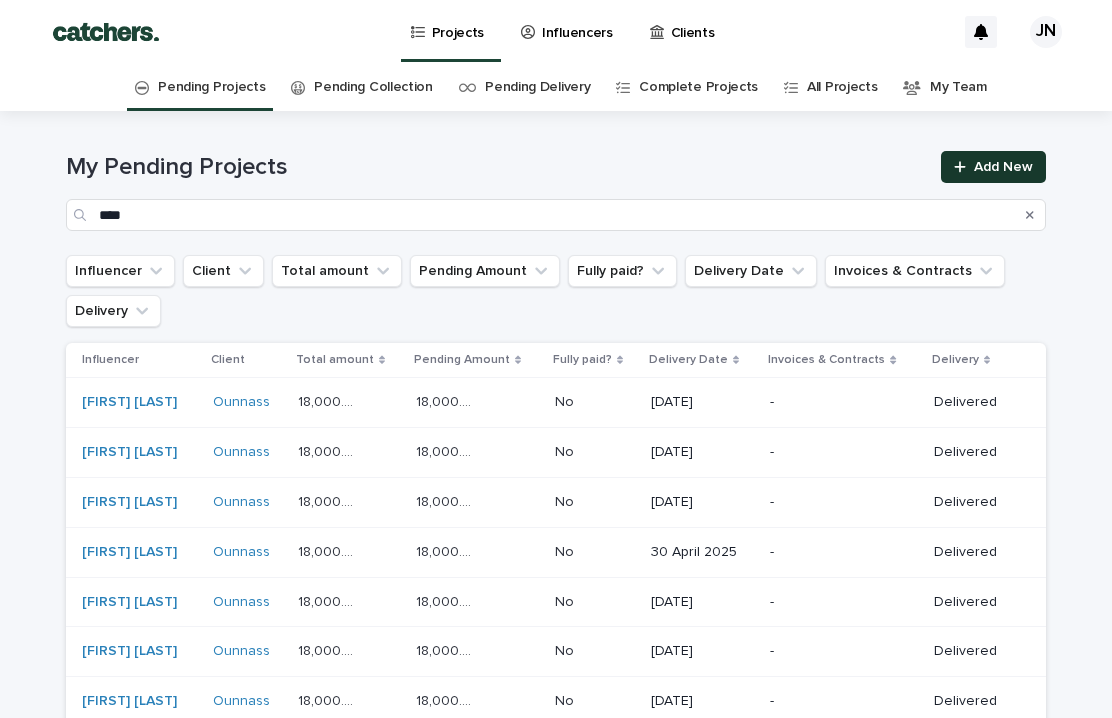 click on "Add New" at bounding box center [1003, 167] 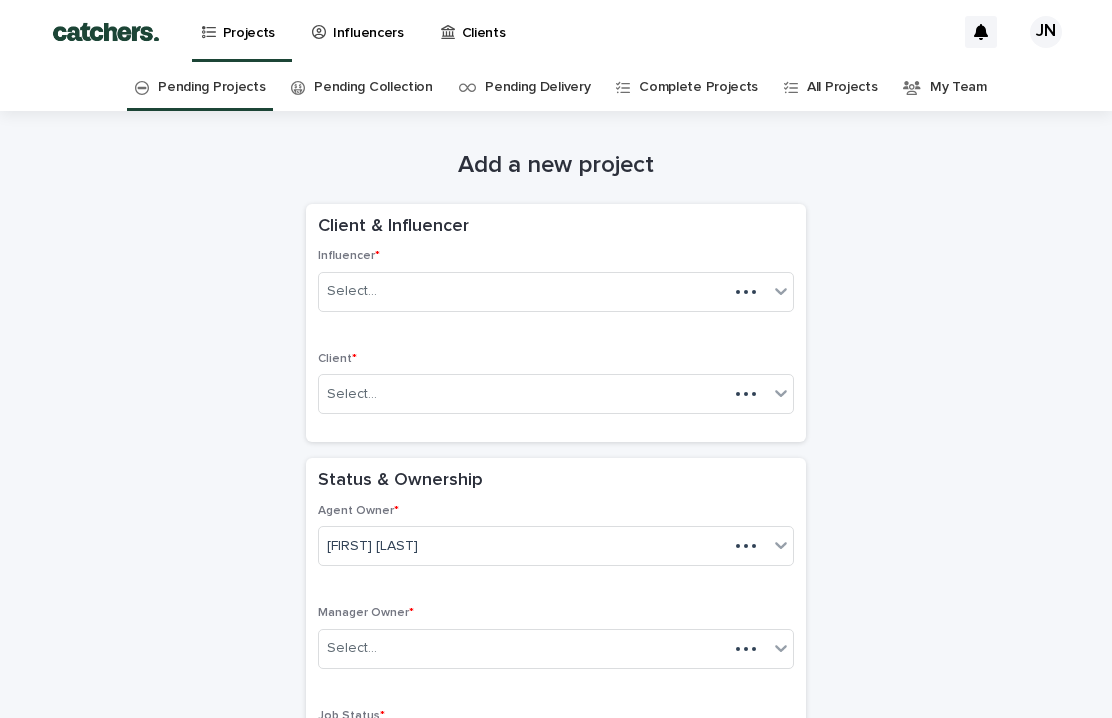 scroll, scrollTop: 64, scrollLeft: 0, axis: vertical 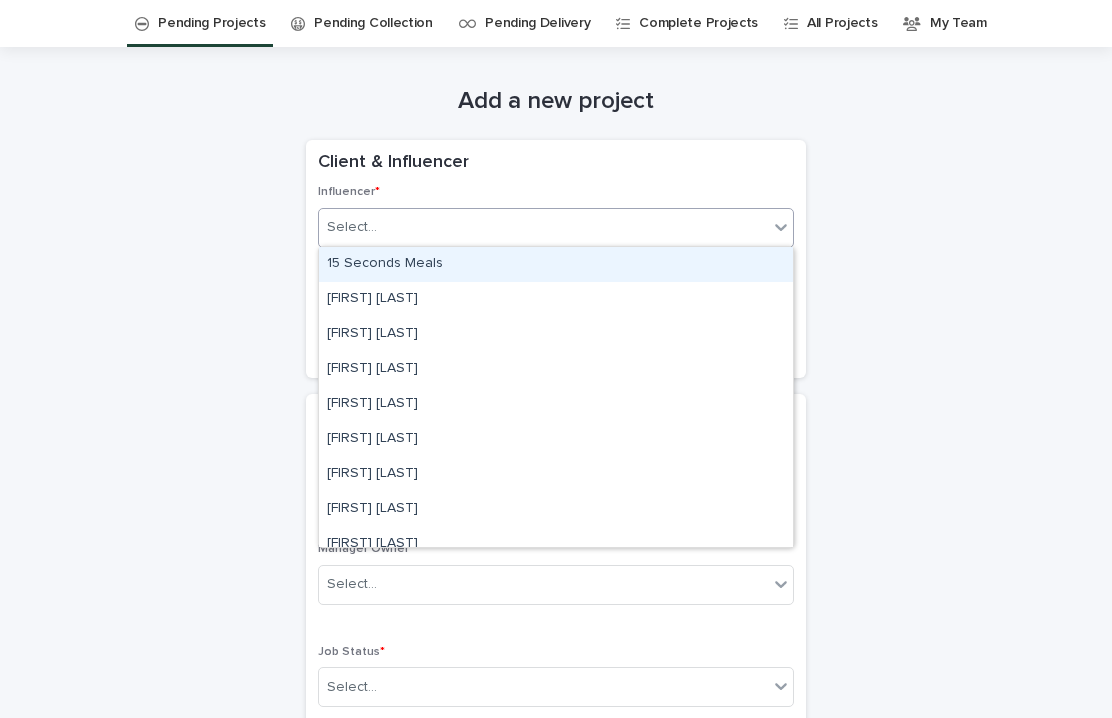 click on "Select..." at bounding box center (543, 227) 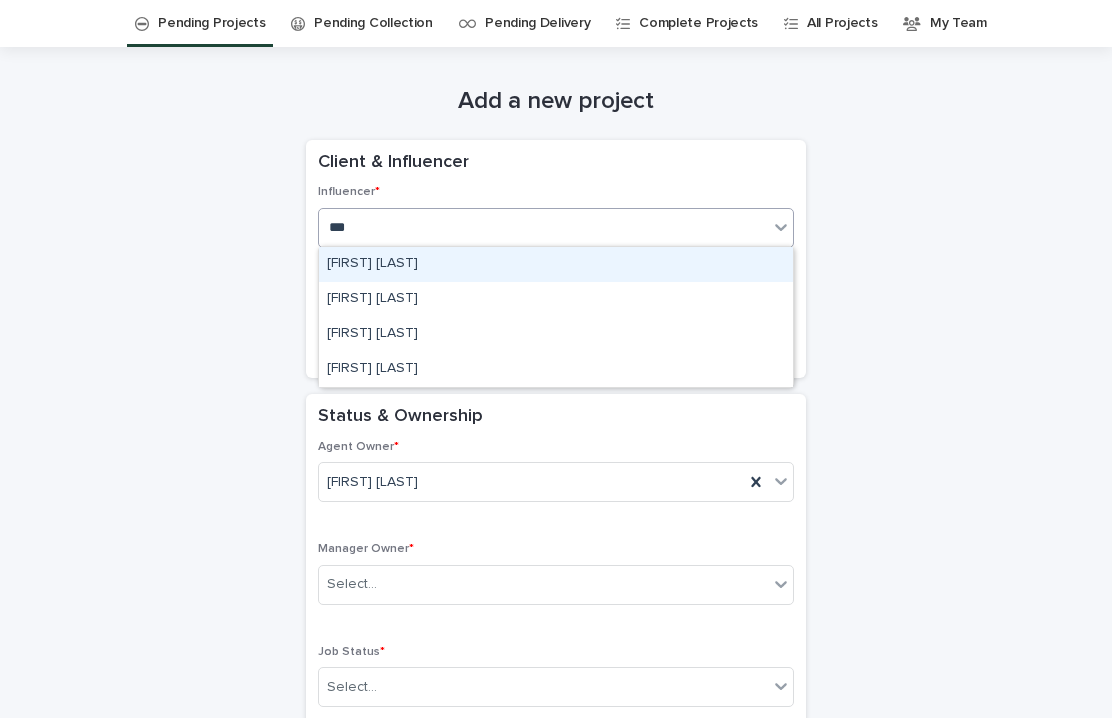 type on "****" 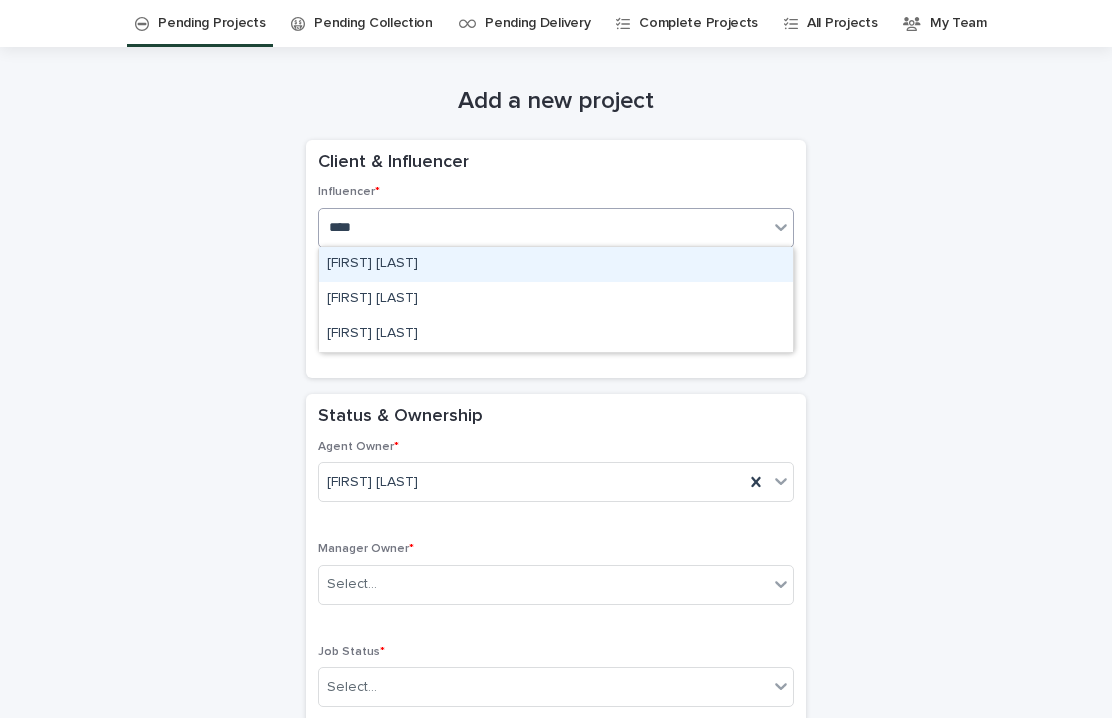 type 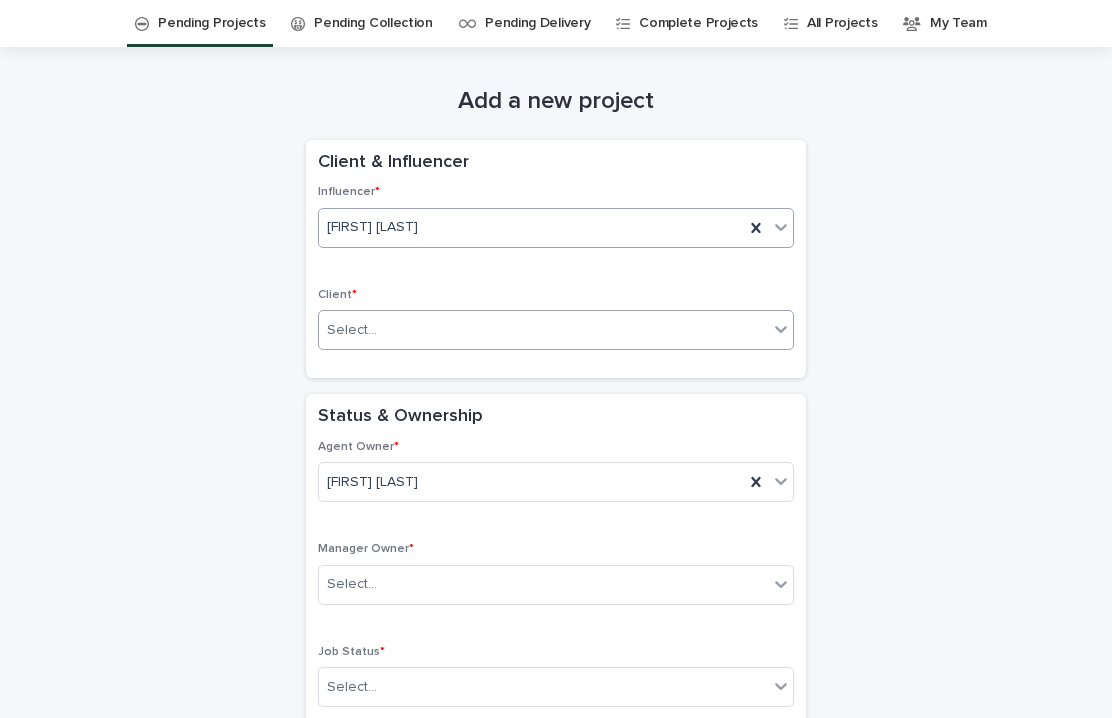 click on "Select..." at bounding box center [543, 330] 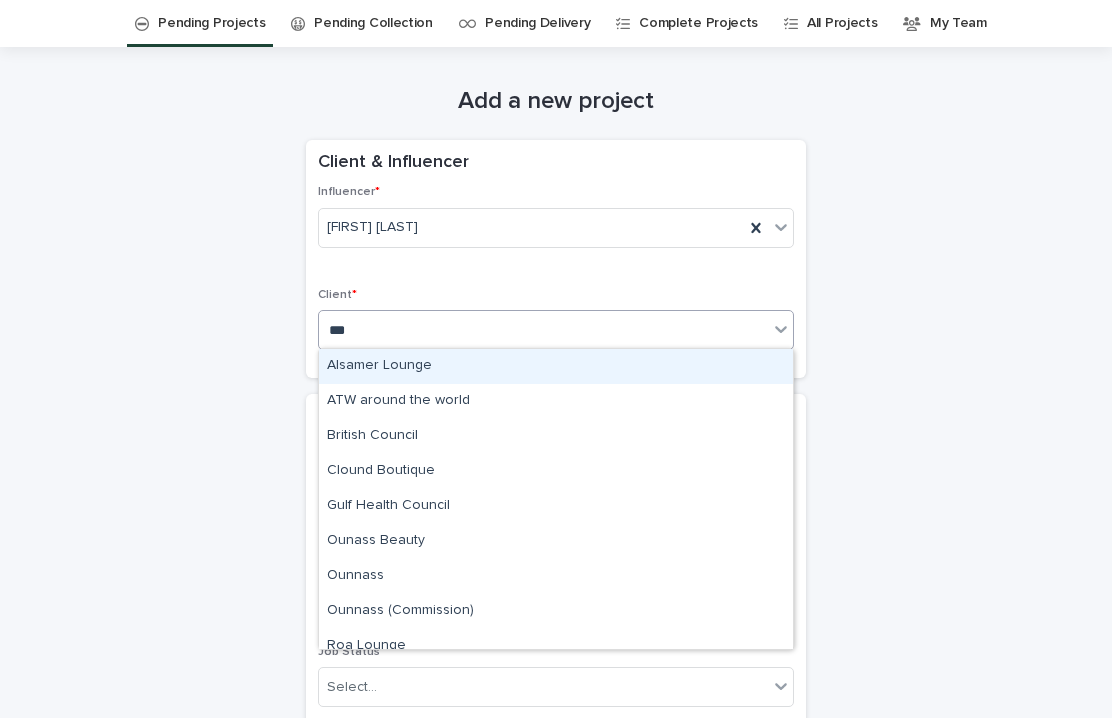 type on "****" 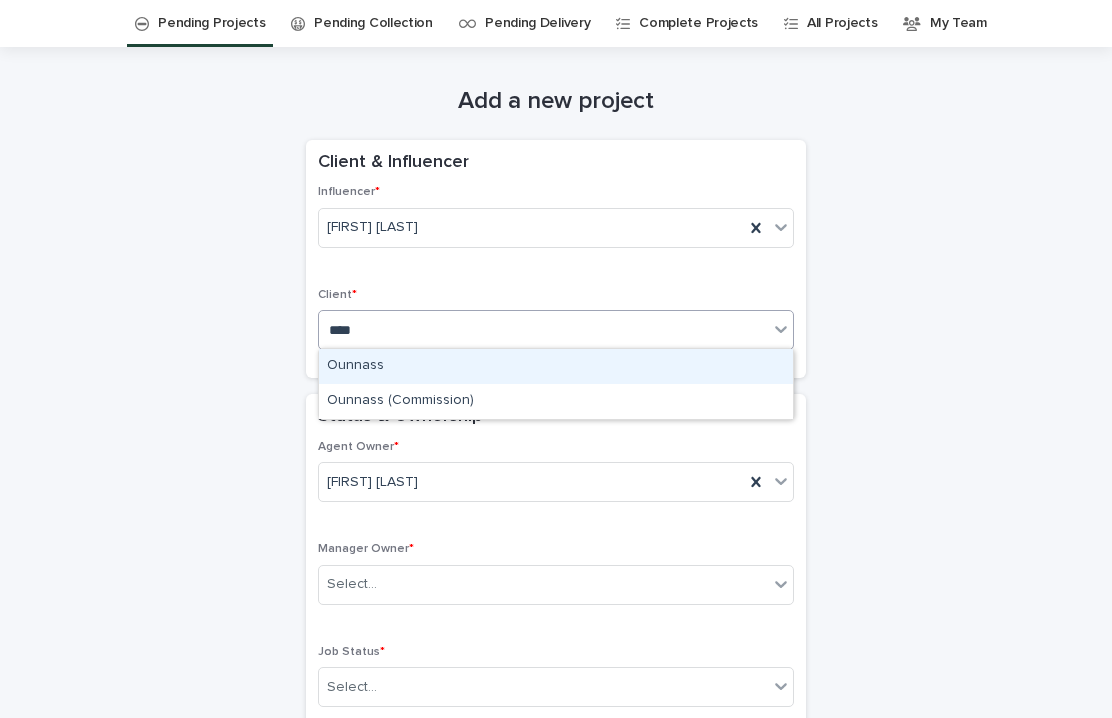 type 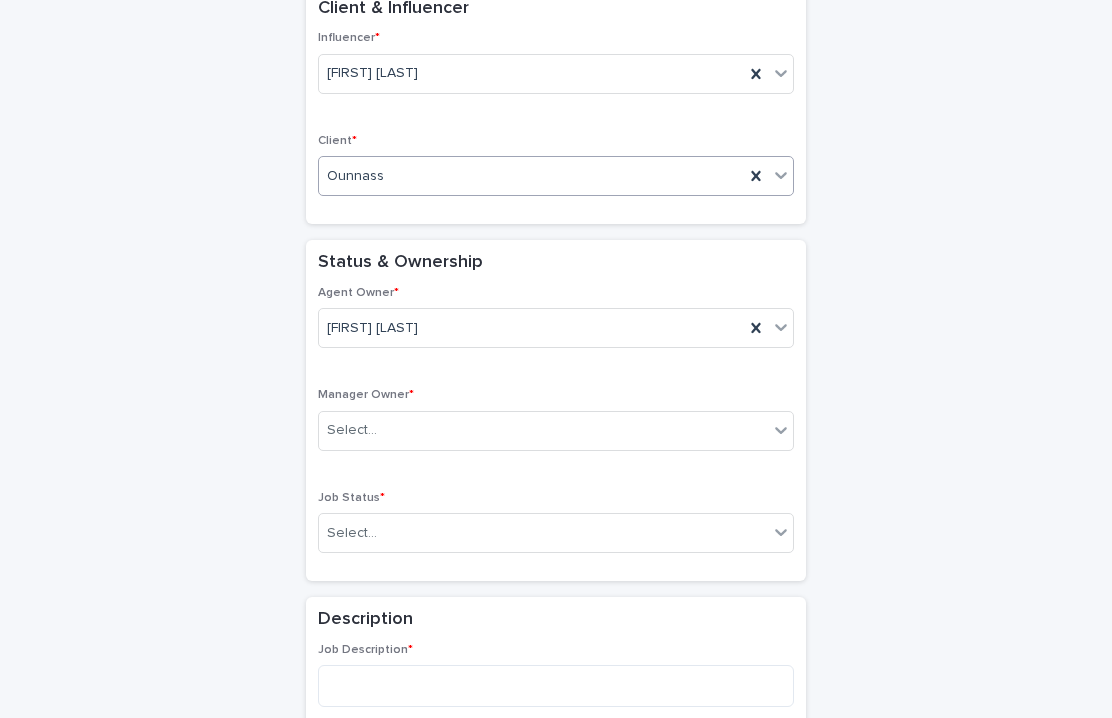 scroll, scrollTop: 350, scrollLeft: 0, axis: vertical 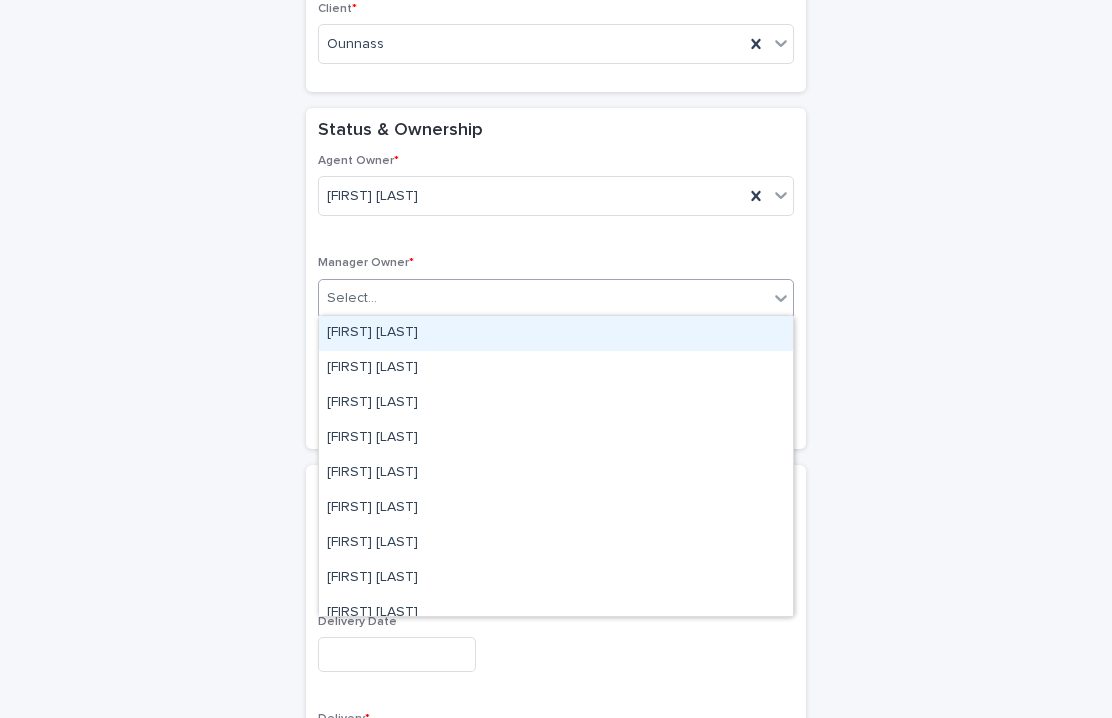 click on "Select..." at bounding box center [543, 298] 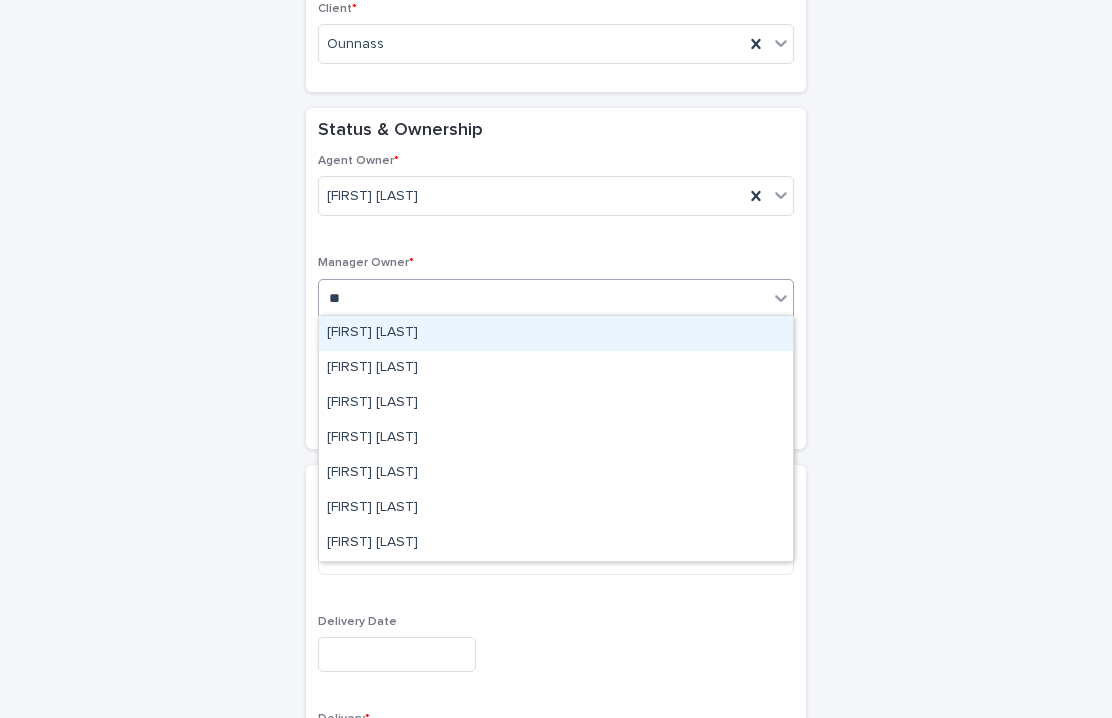 type on "***" 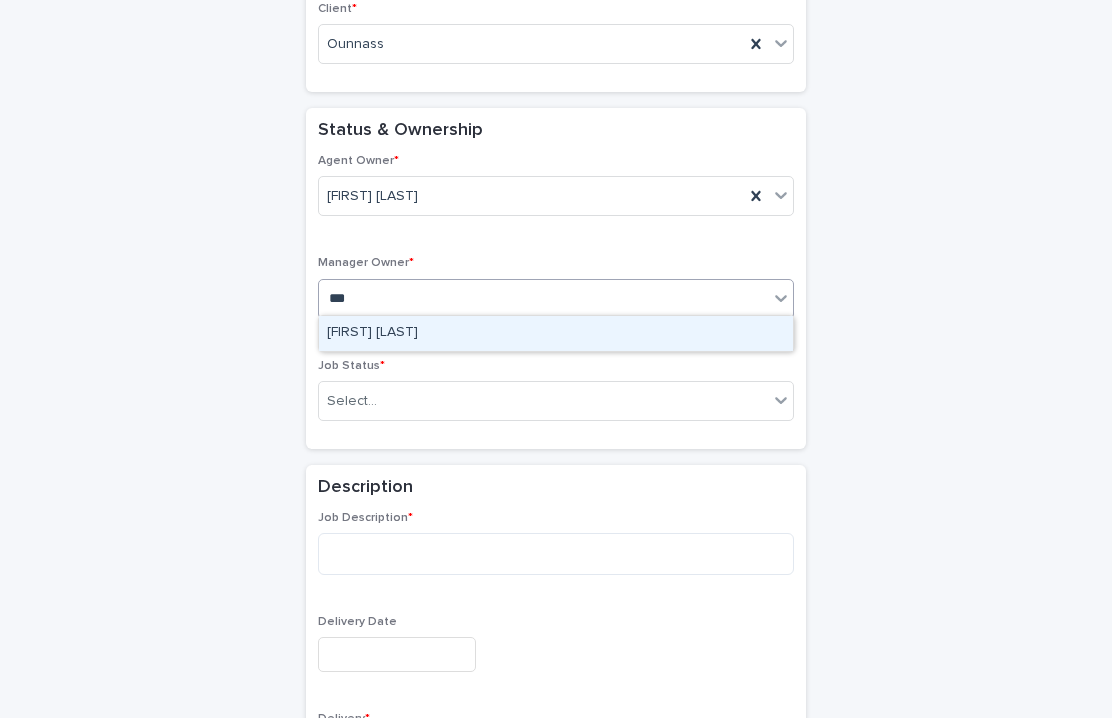 type 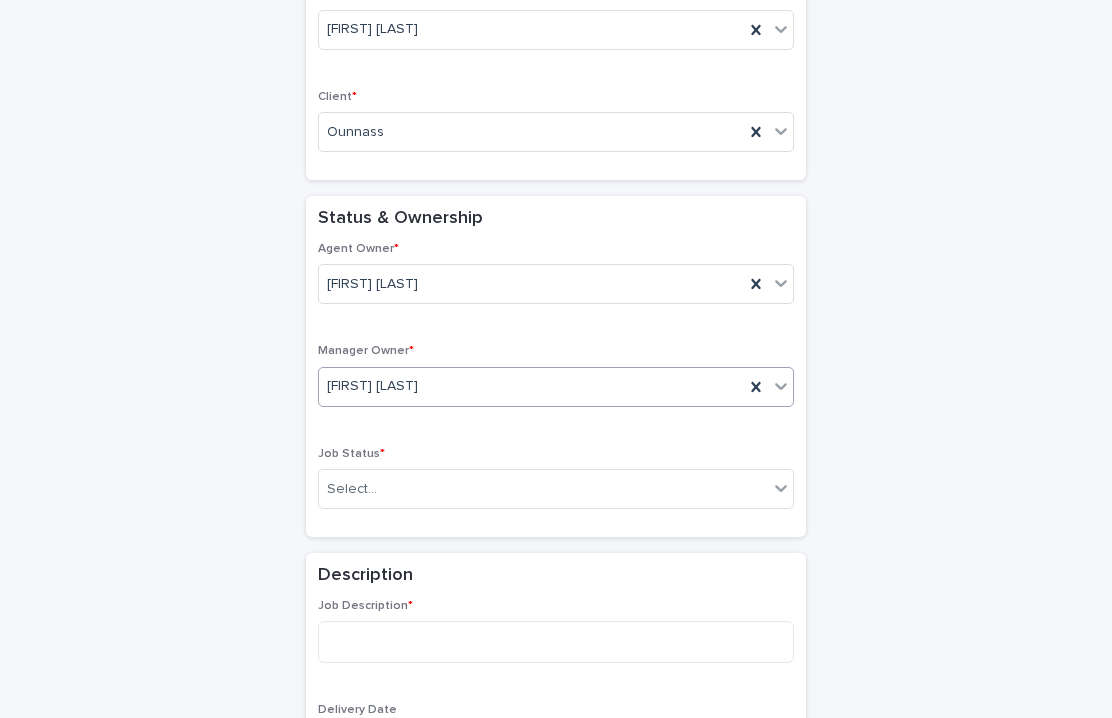 scroll, scrollTop: 273, scrollLeft: 0, axis: vertical 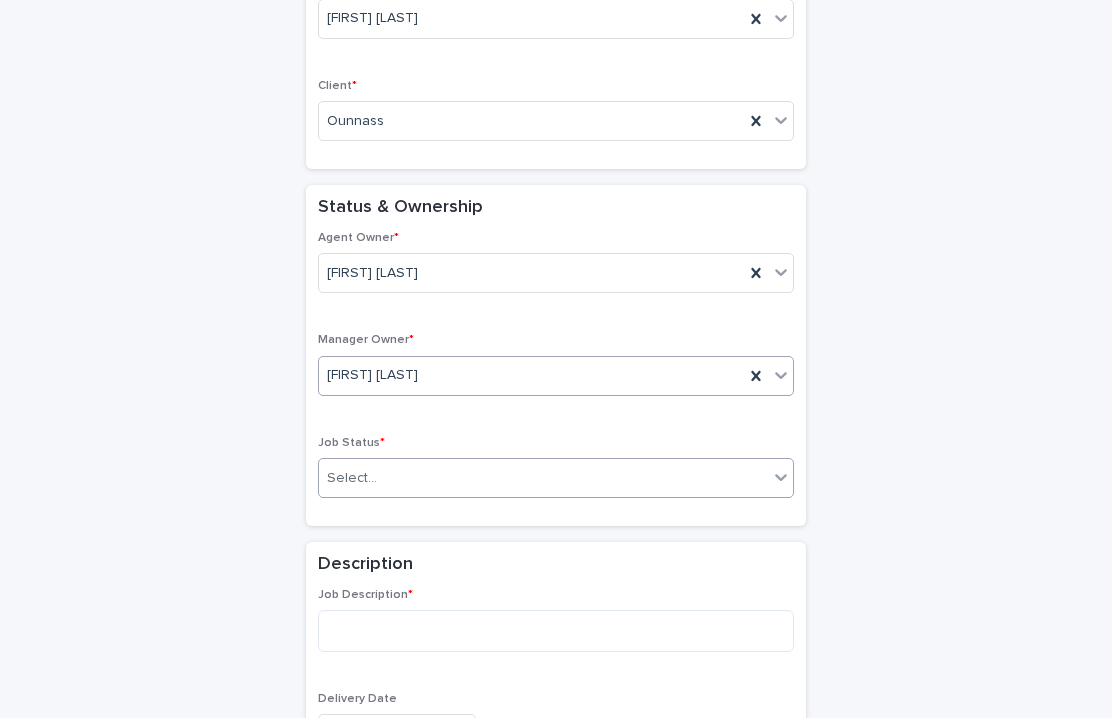 click on "Select..." at bounding box center (543, 478) 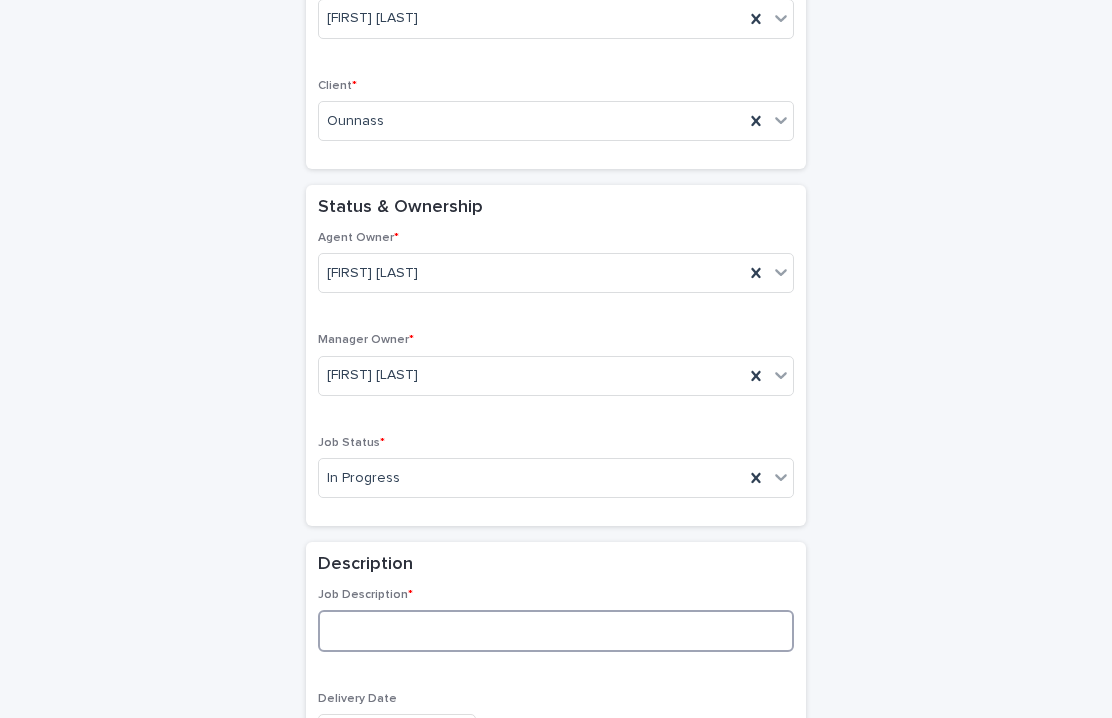 click at bounding box center (556, 631) 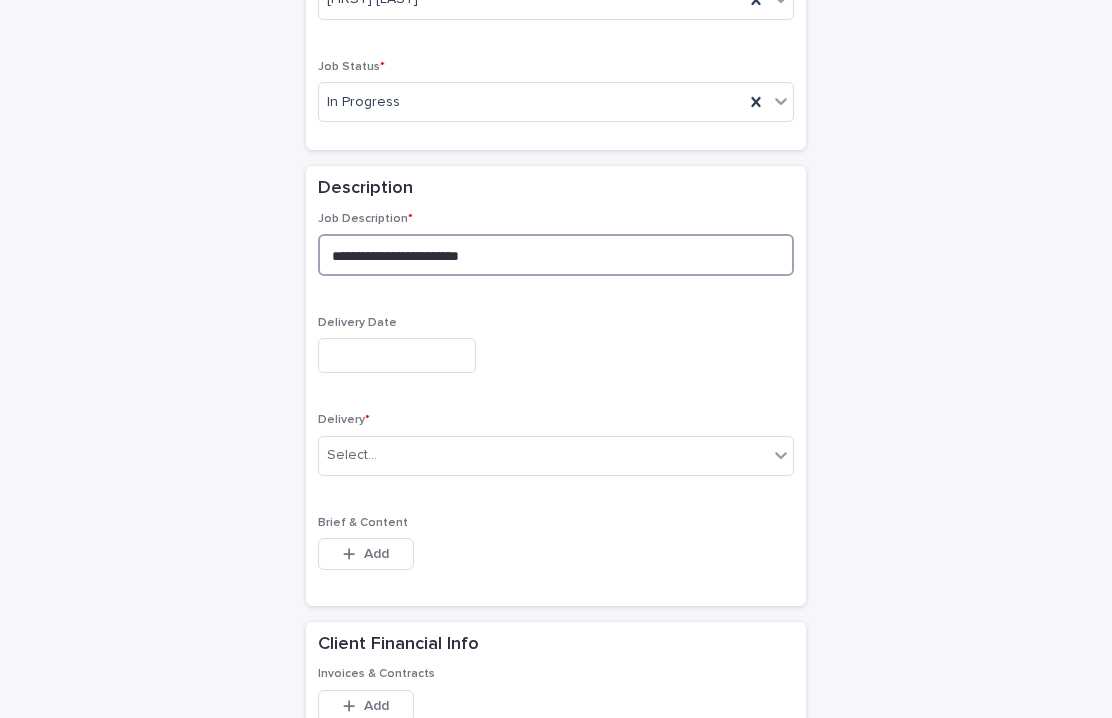 scroll, scrollTop: 694, scrollLeft: 0, axis: vertical 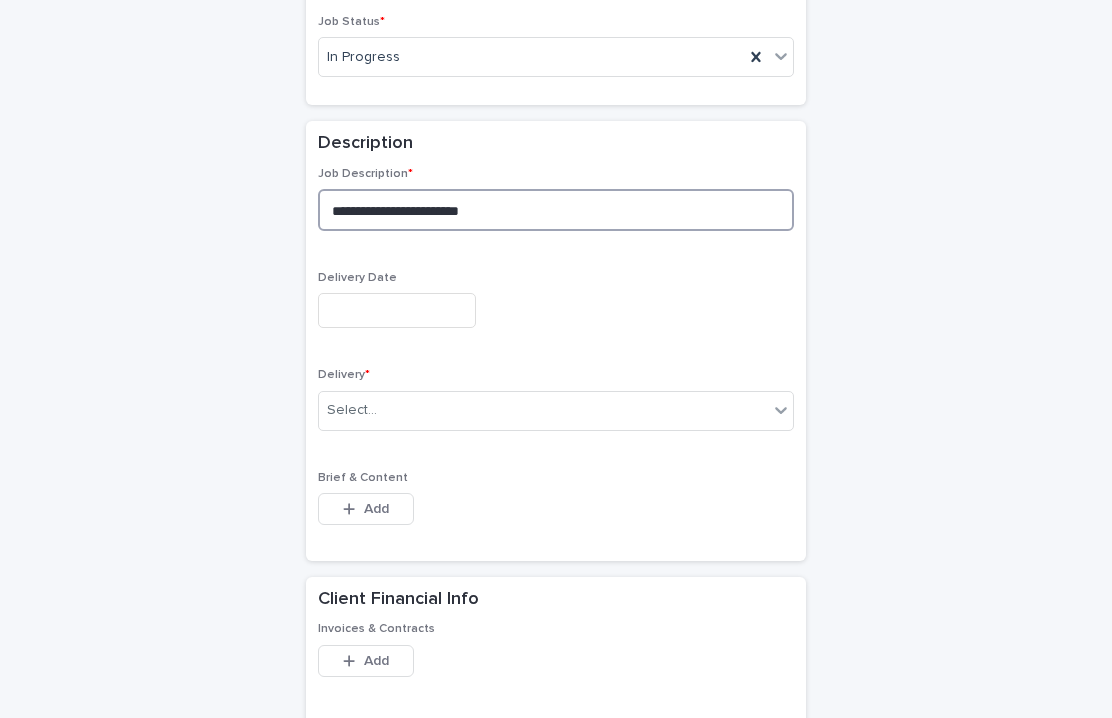 type on "**********" 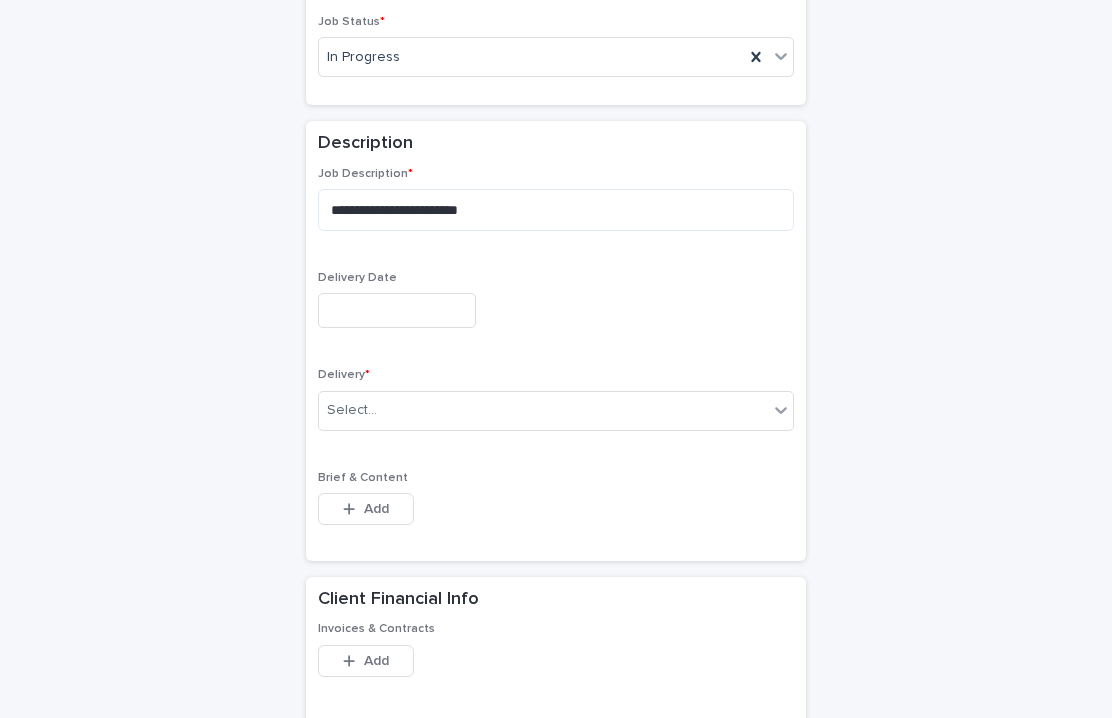 click at bounding box center (397, 310) 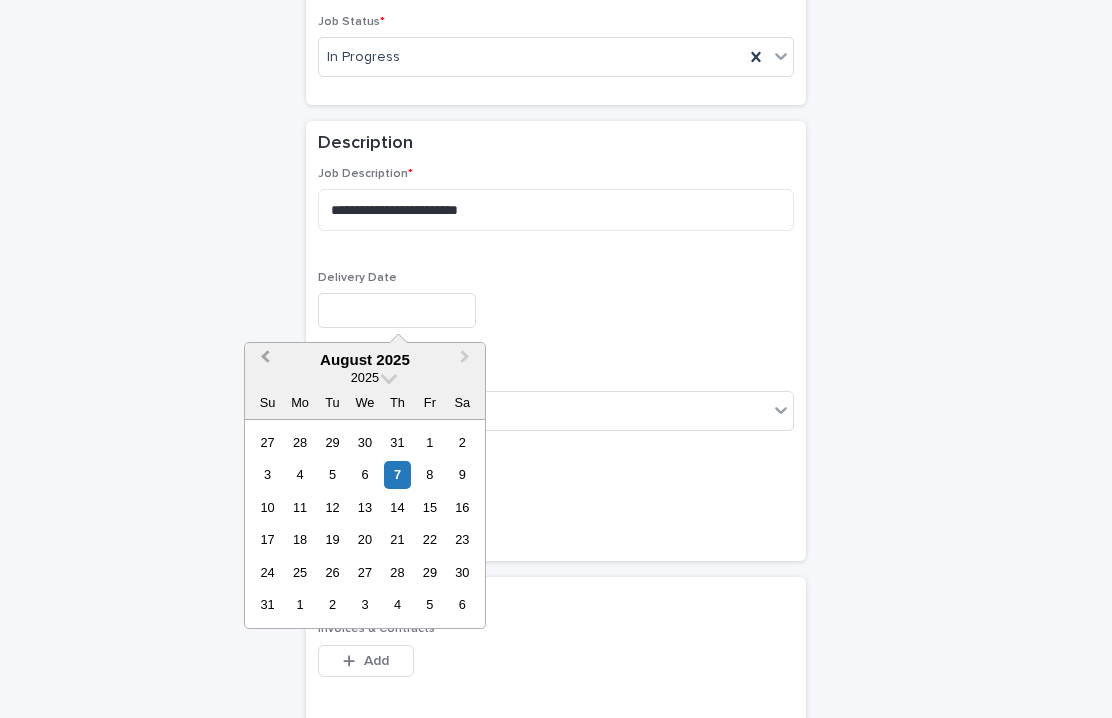 click on "Previous Month" at bounding box center [265, 359] 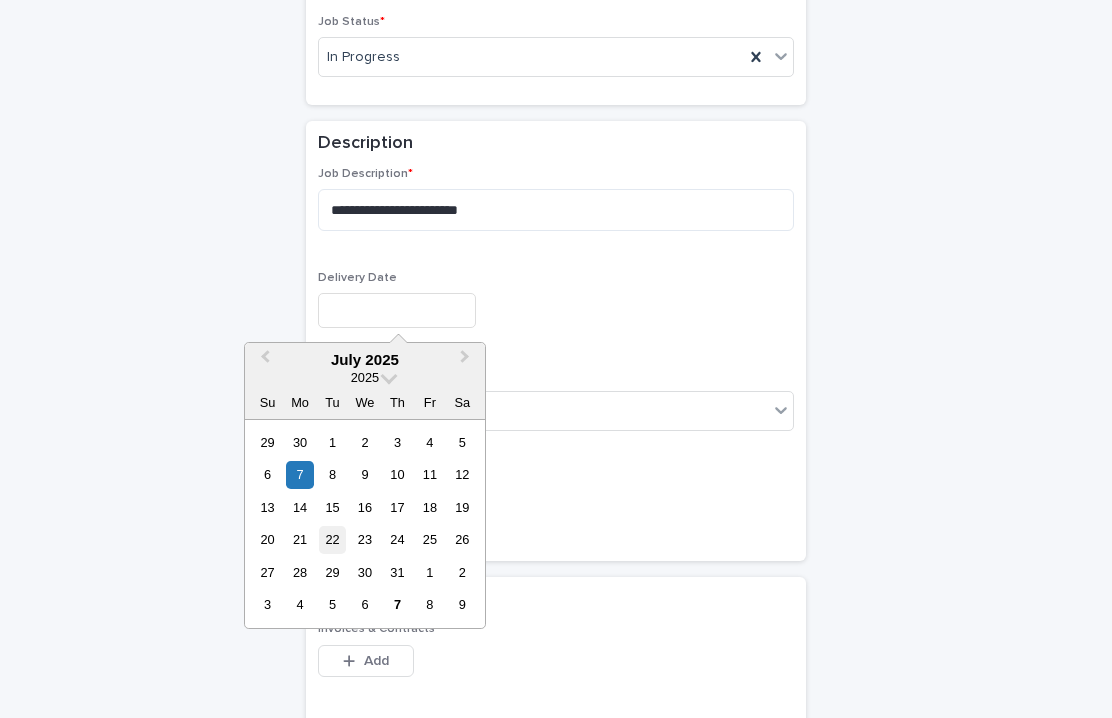 click on "22" at bounding box center (332, 539) 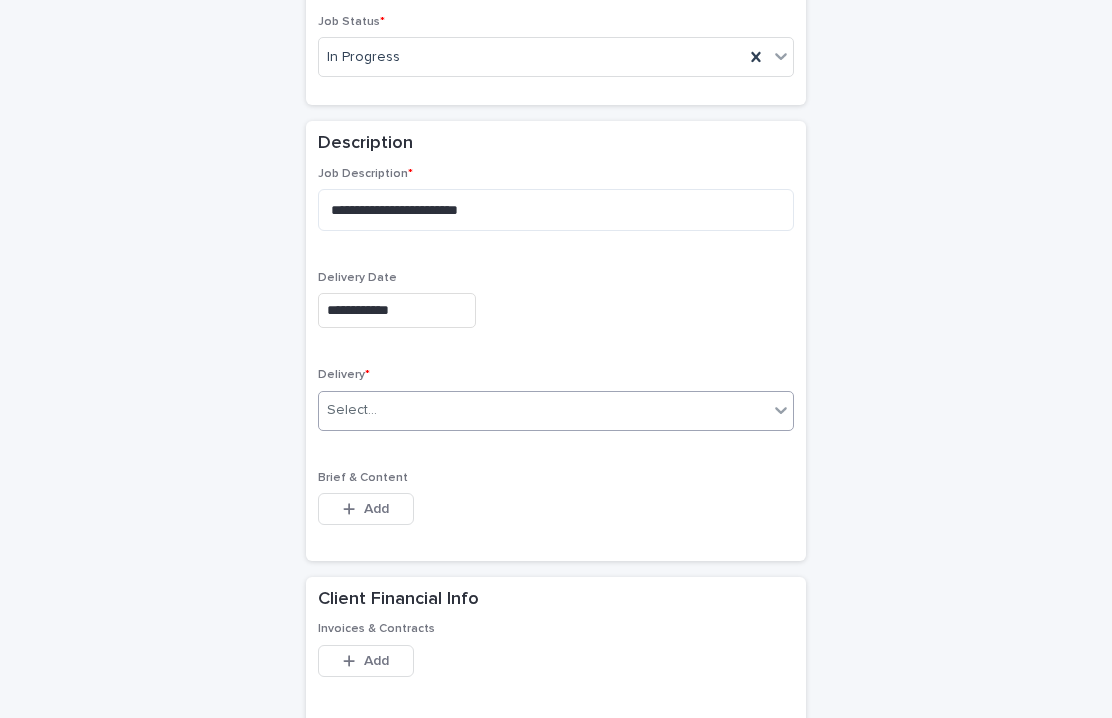 click on "Select..." at bounding box center (543, 410) 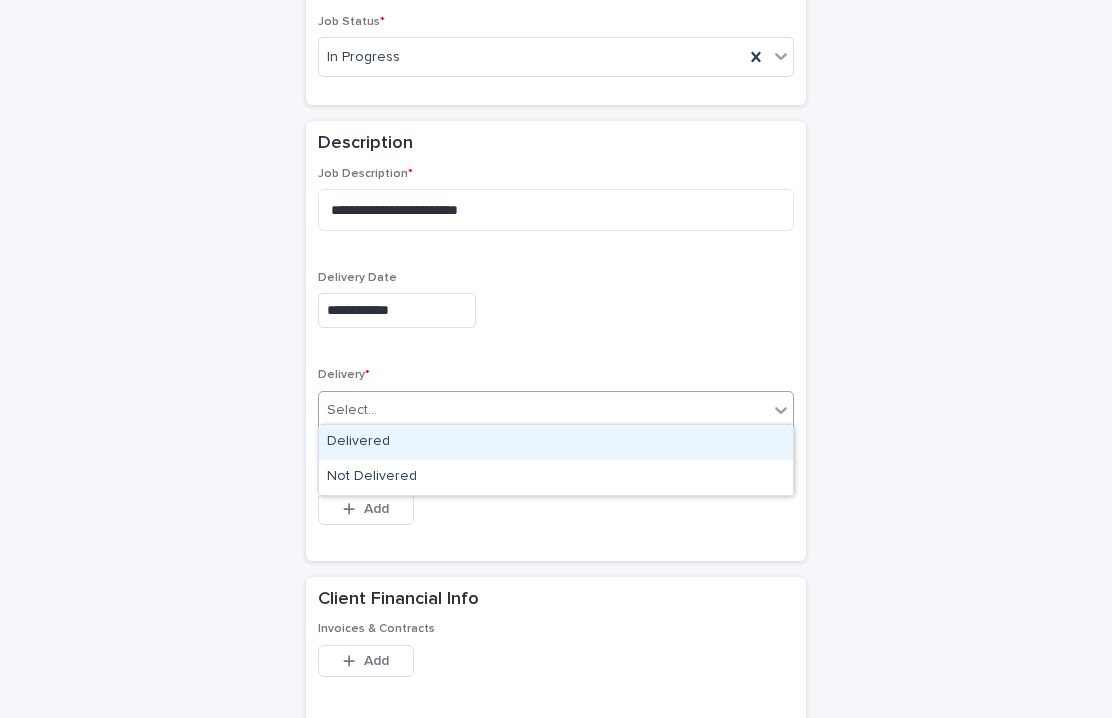 click on "Delivered" at bounding box center [556, 442] 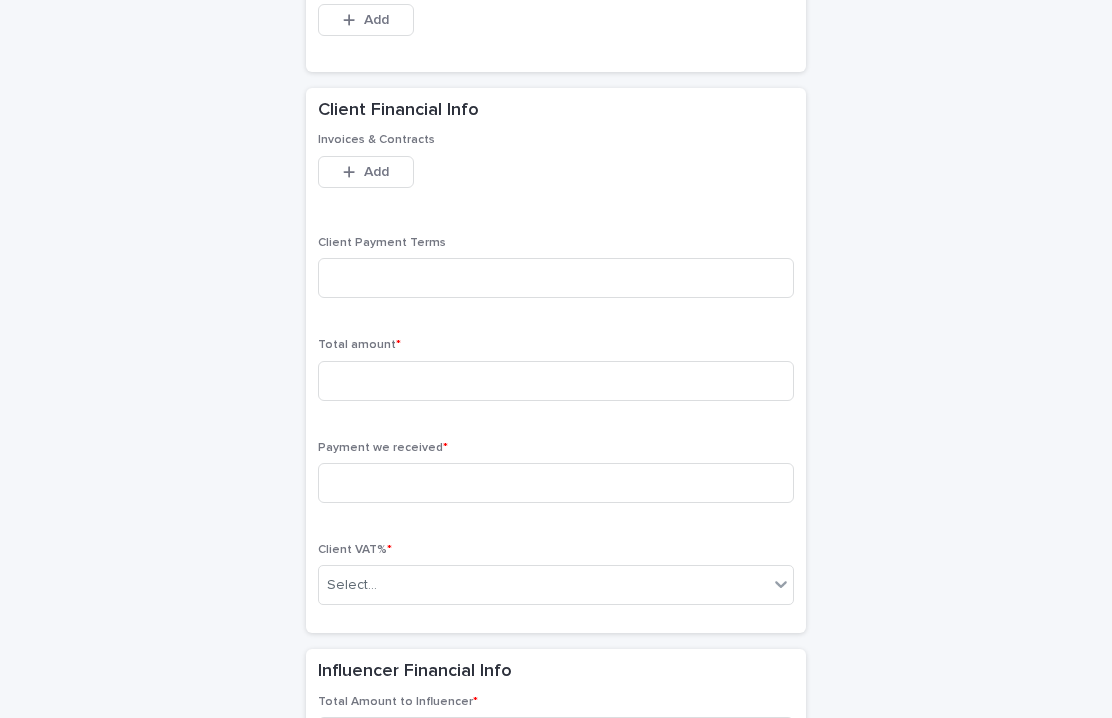 scroll, scrollTop: 1183, scrollLeft: 0, axis: vertical 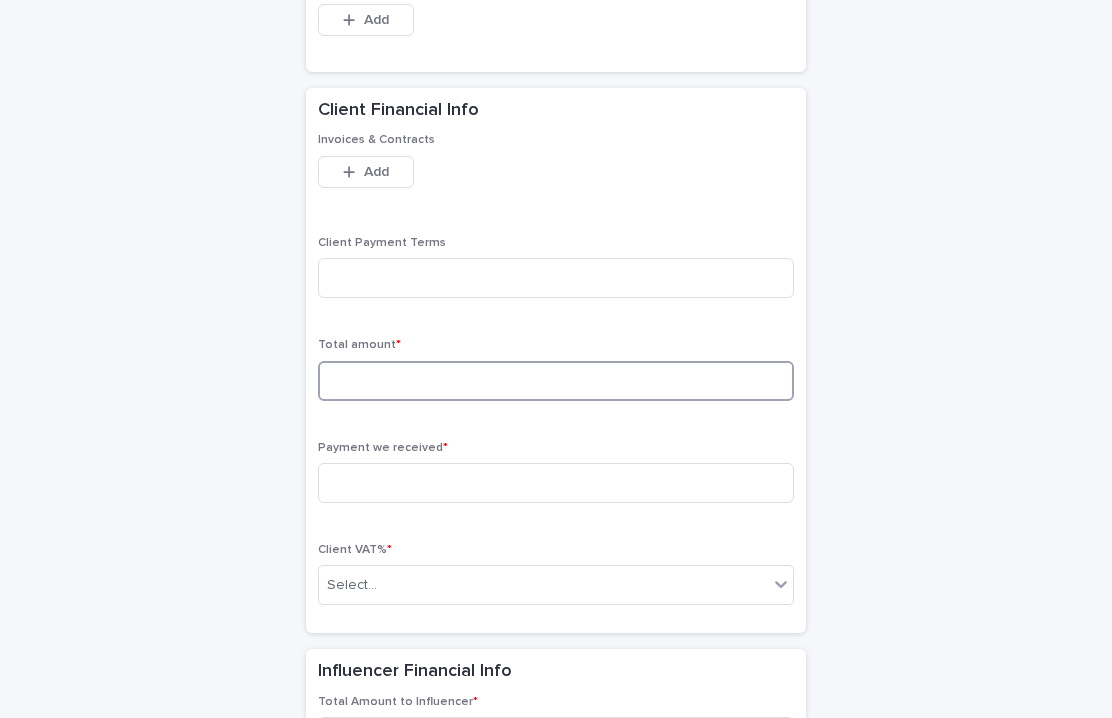 click at bounding box center [556, 381] 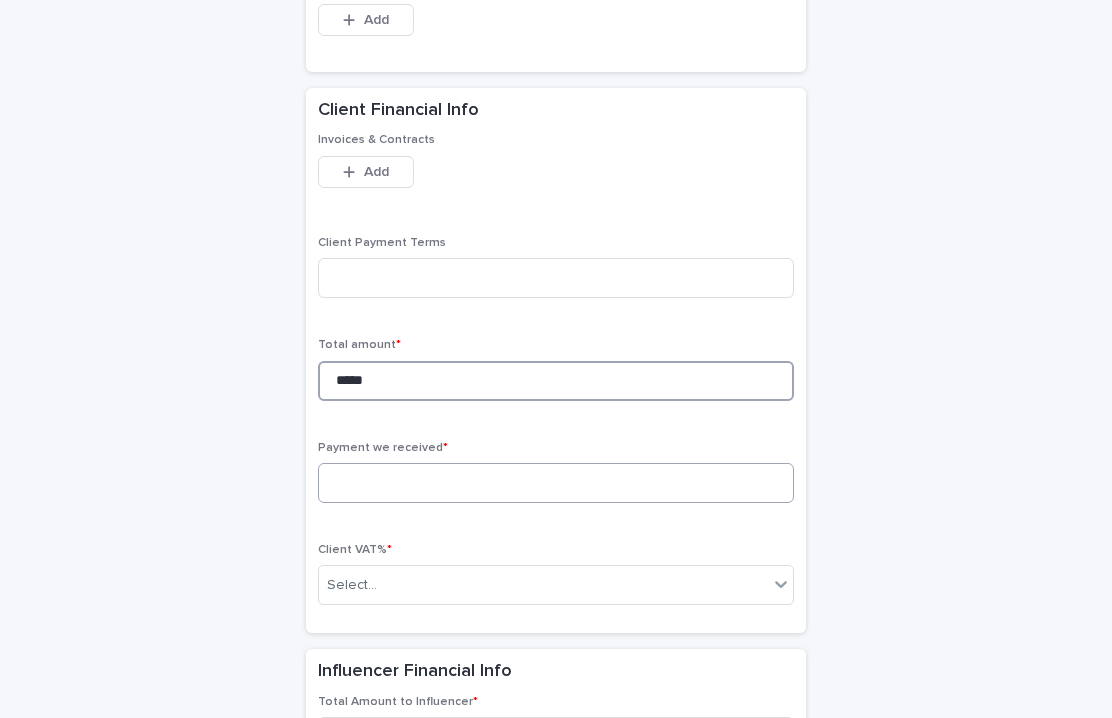 type on "*****" 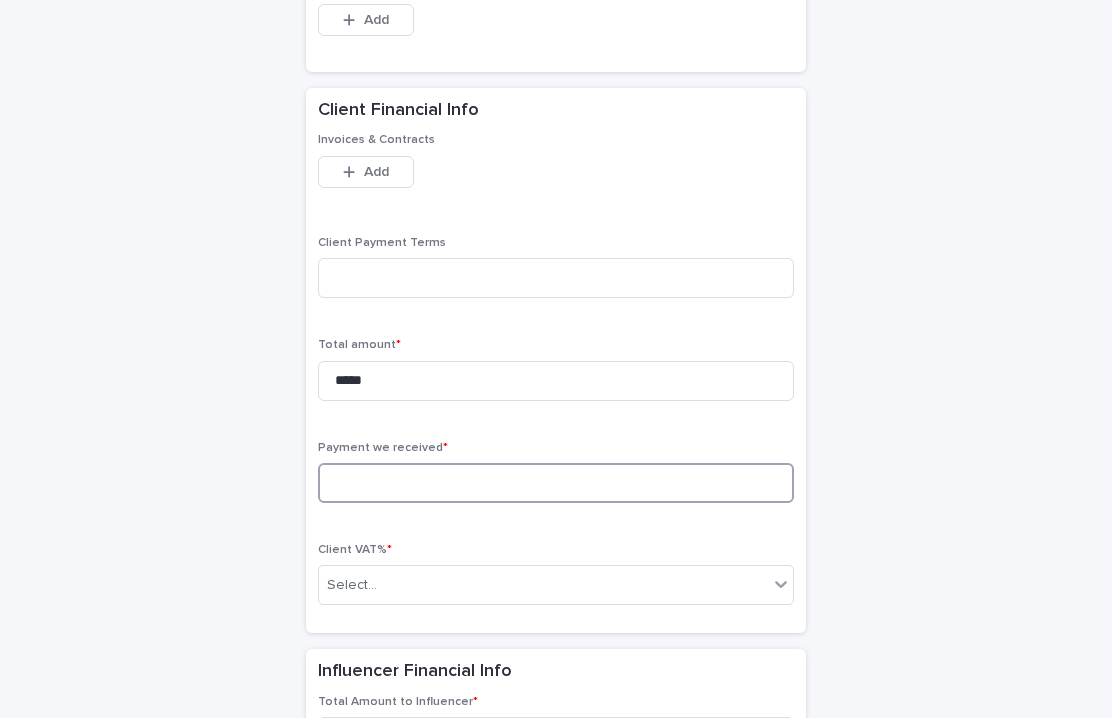 click at bounding box center [556, 483] 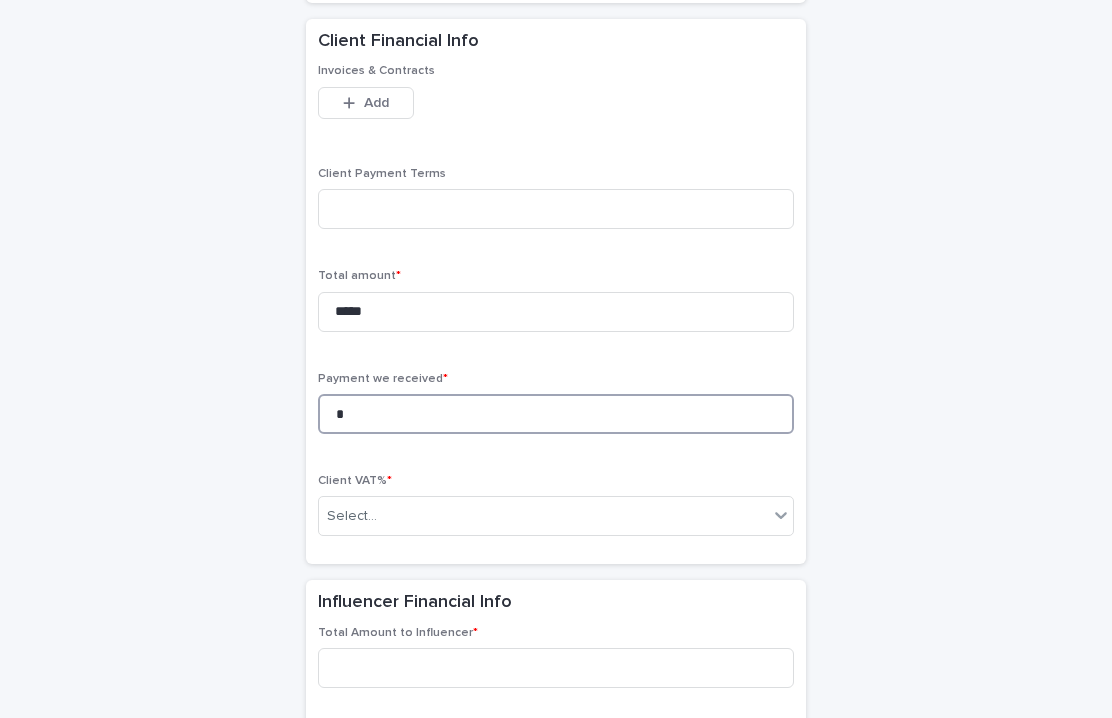 scroll, scrollTop: 1330, scrollLeft: 0, axis: vertical 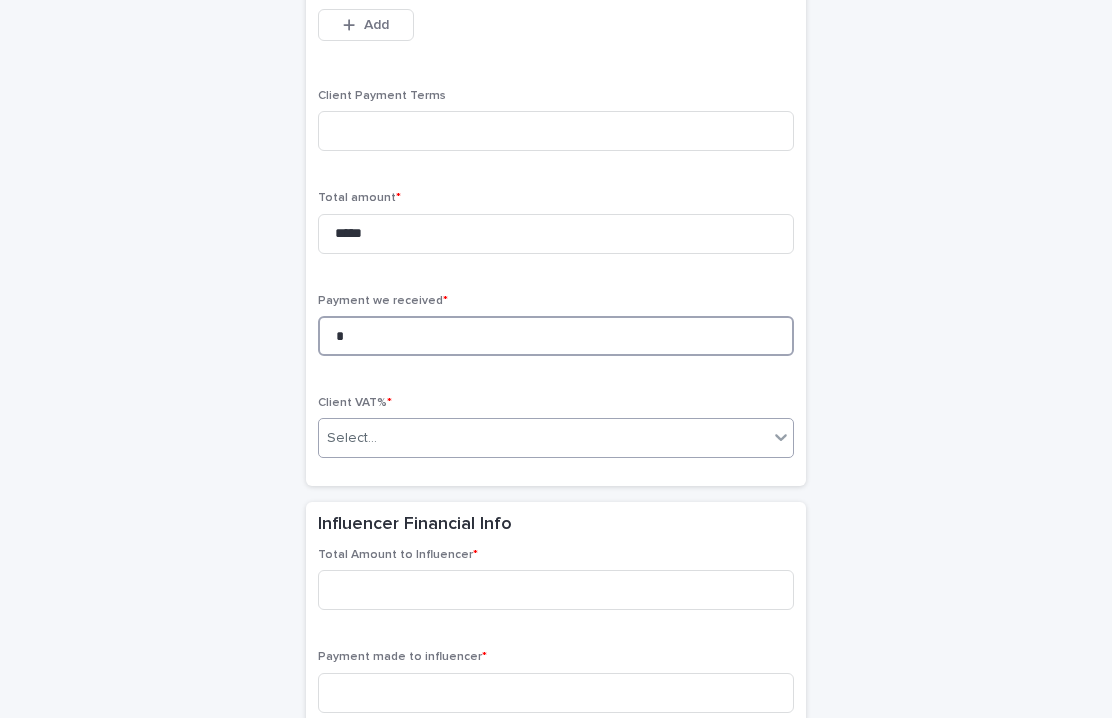 type on "*" 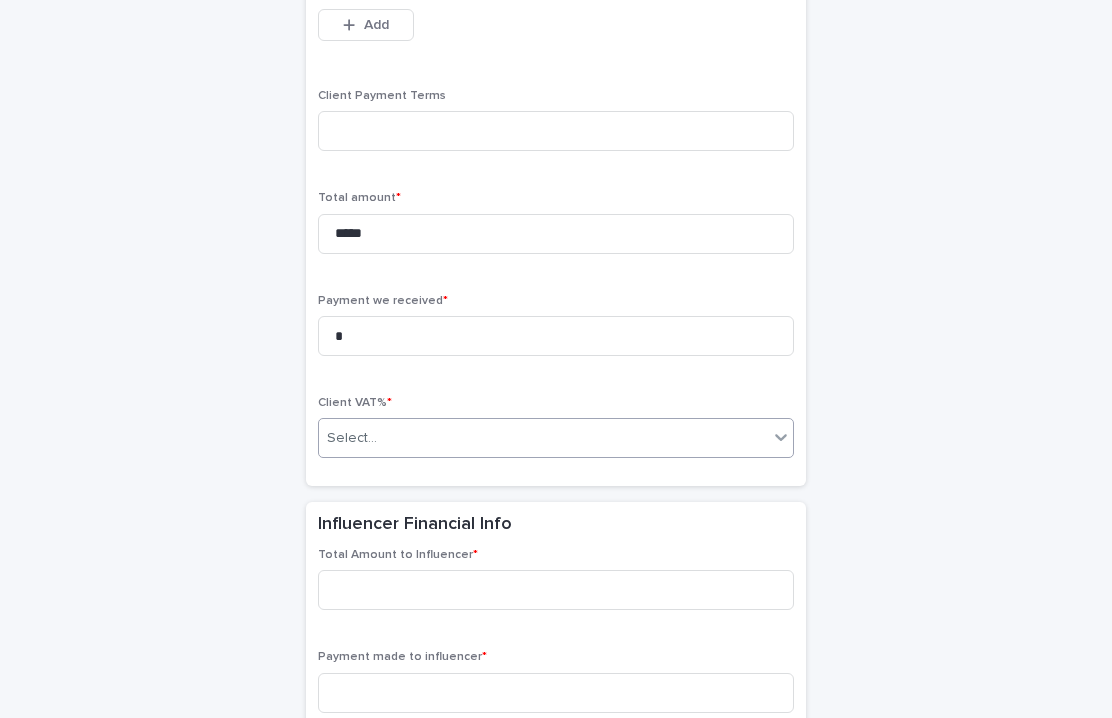 click on "Select..." at bounding box center [543, 438] 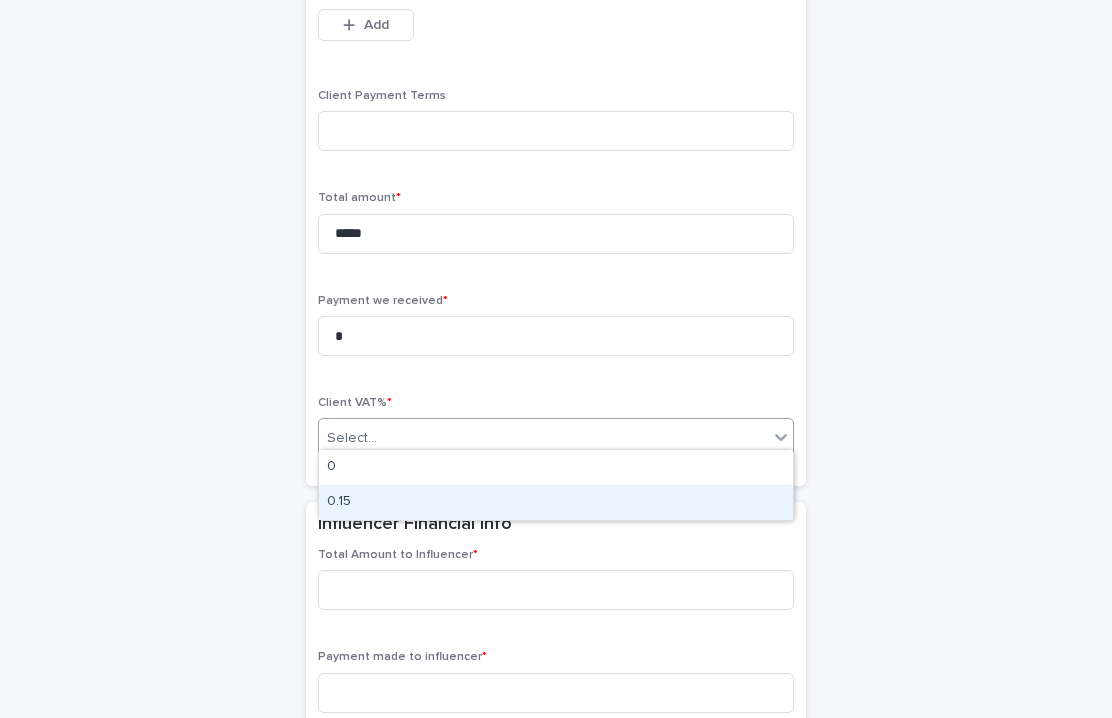click on "0.15" at bounding box center [556, 502] 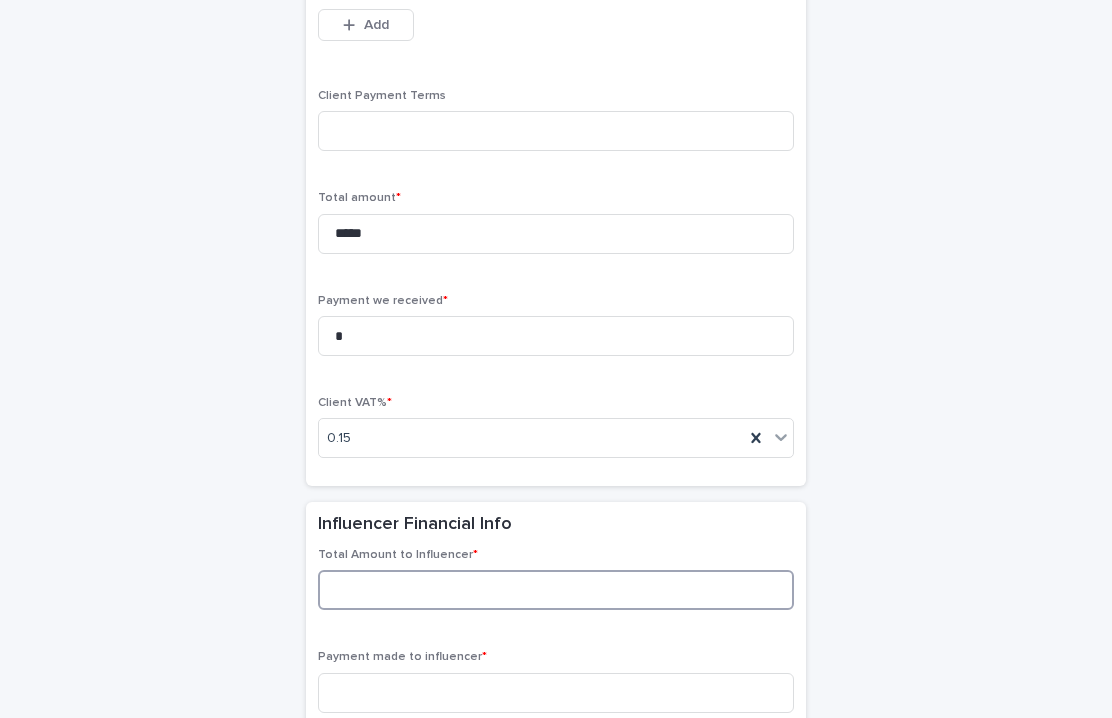 click at bounding box center (556, 590) 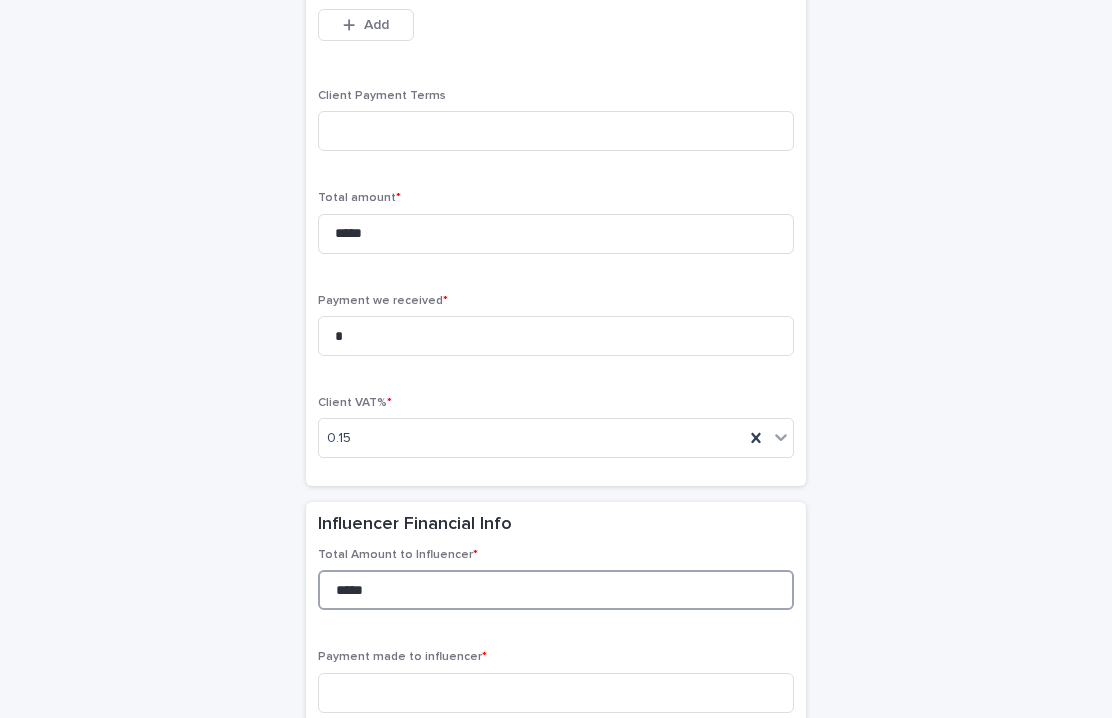 scroll, scrollTop: 1609, scrollLeft: 0, axis: vertical 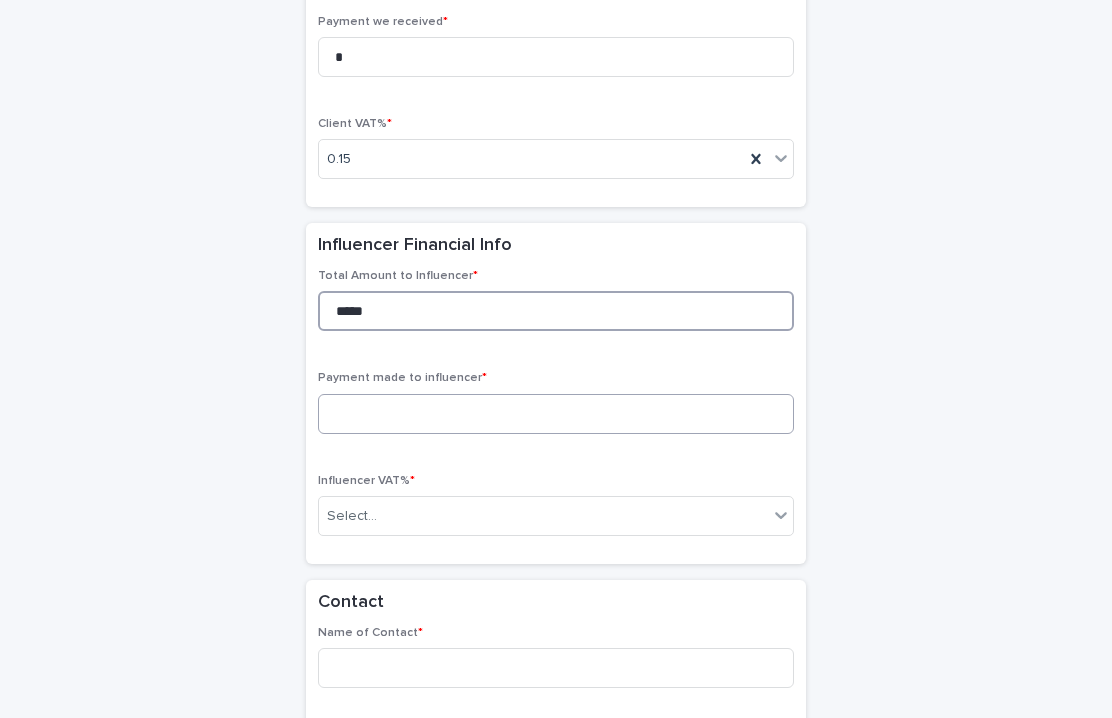 type on "*****" 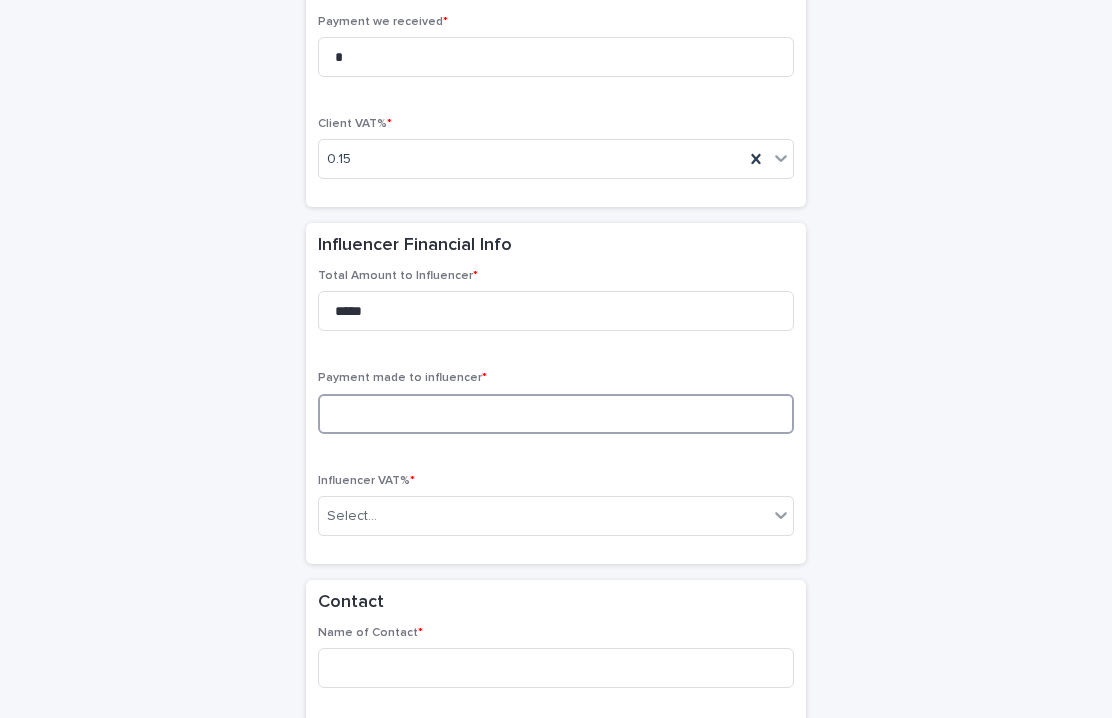 click at bounding box center (556, 414) 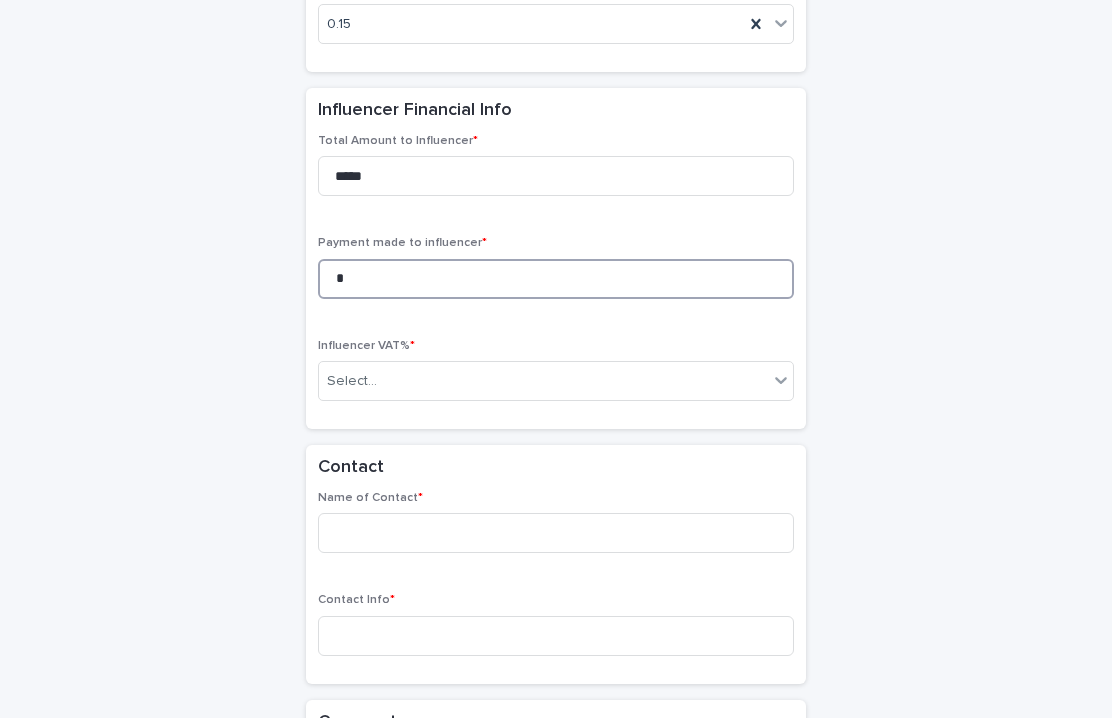 scroll, scrollTop: 1761, scrollLeft: 0, axis: vertical 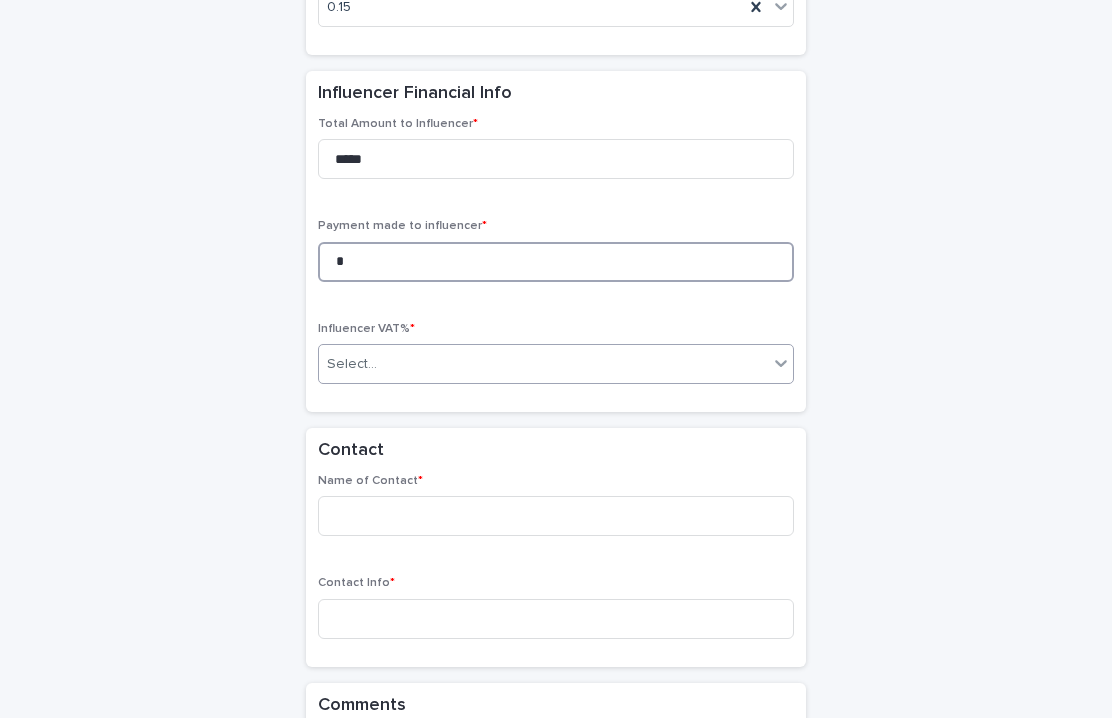 type on "*" 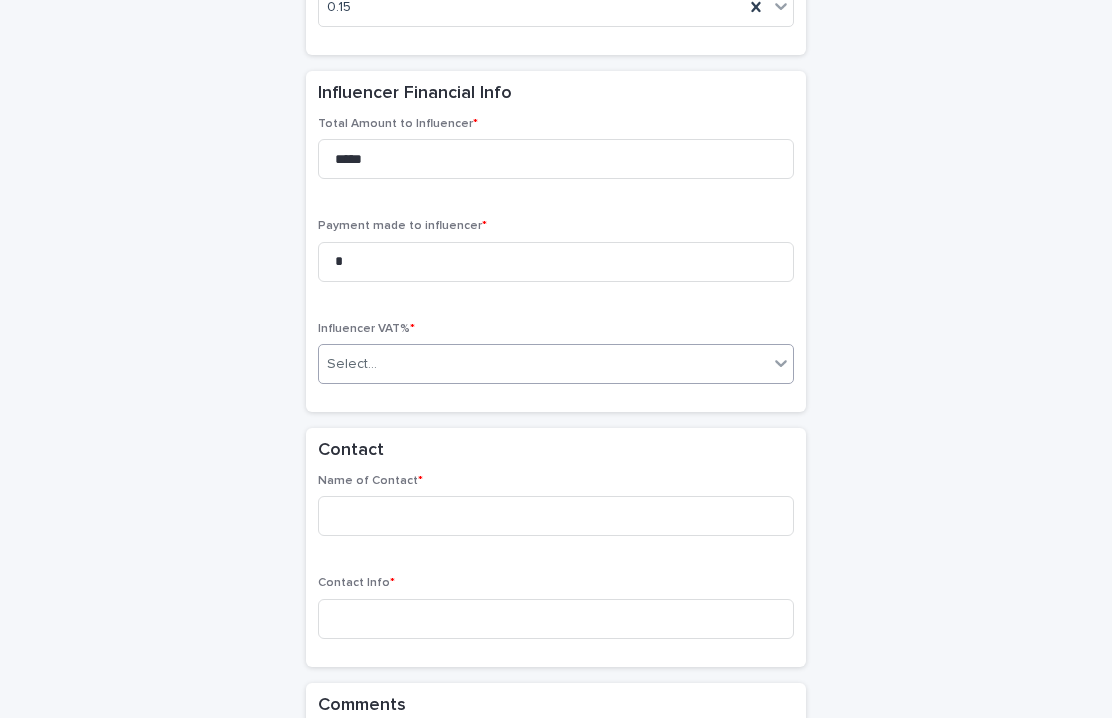 click on "Select..." at bounding box center (543, 364) 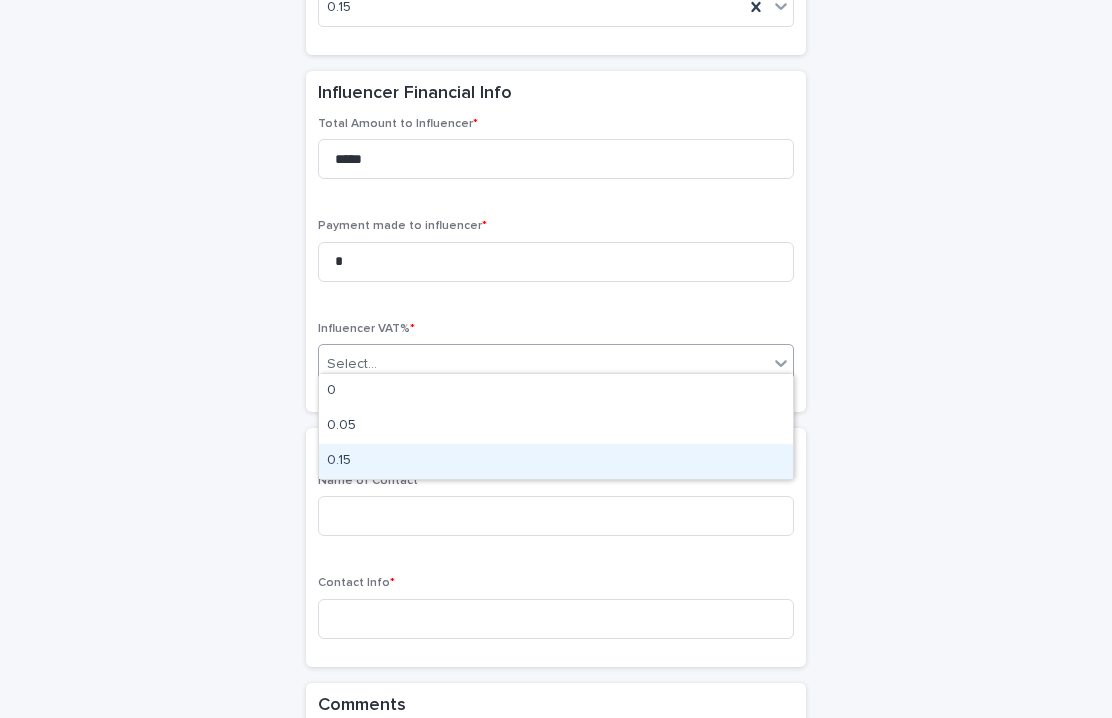 click on "0.15" at bounding box center [556, 461] 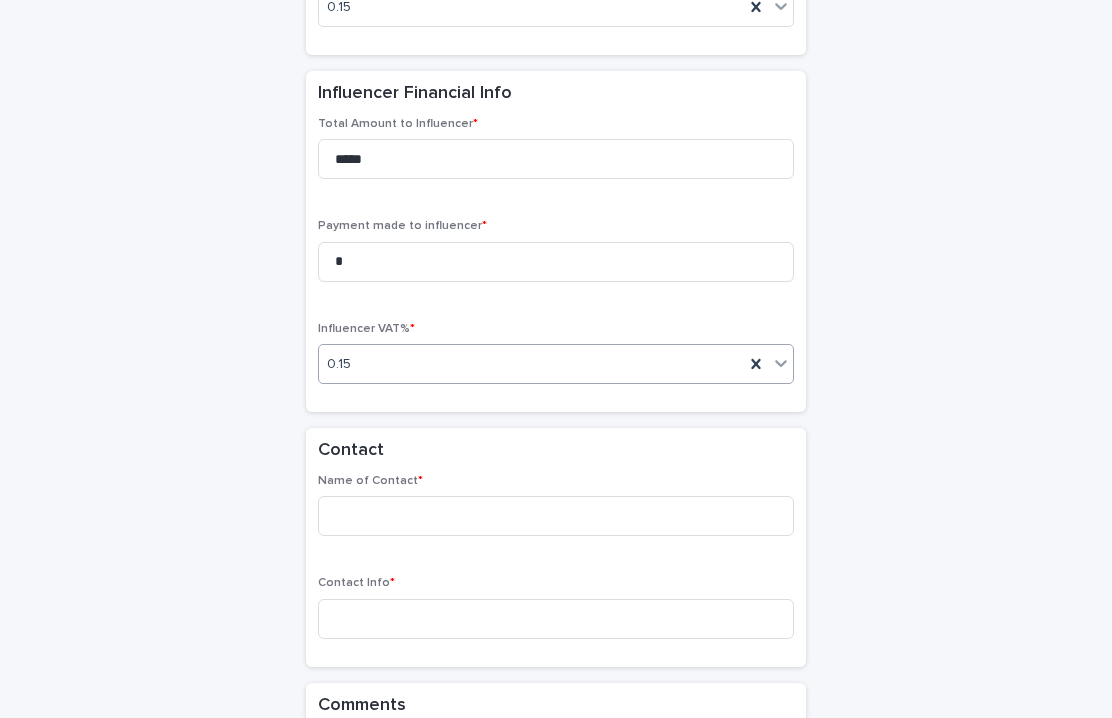 click on "0.15" at bounding box center (531, 364) 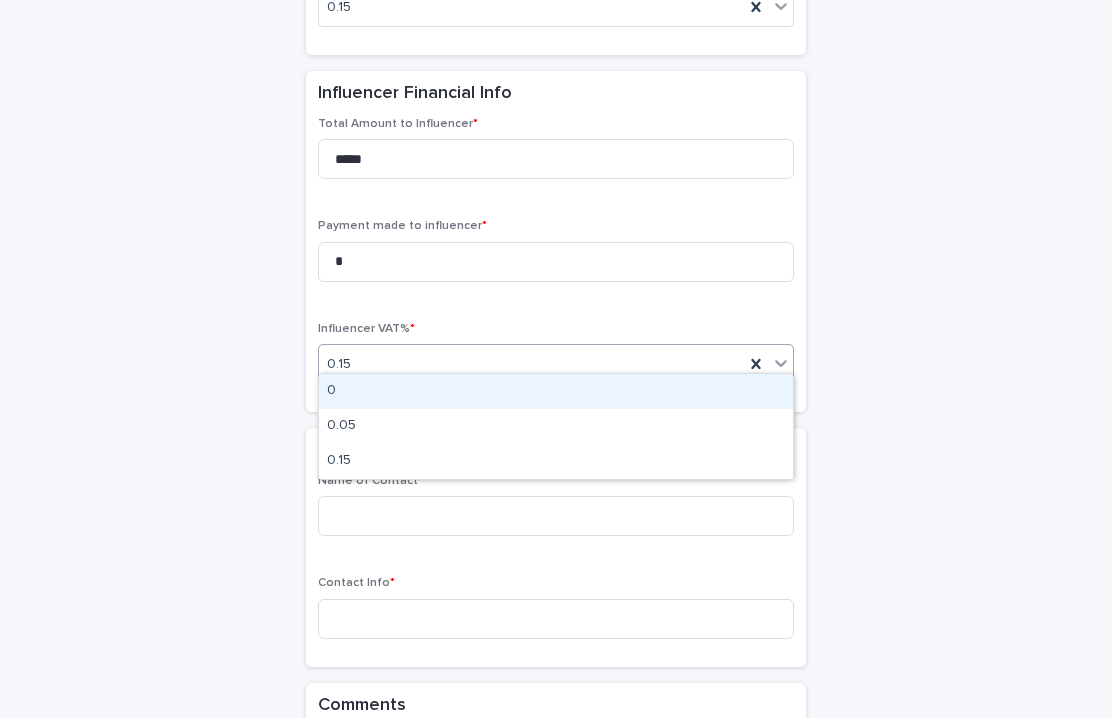 click on "0" at bounding box center [556, 391] 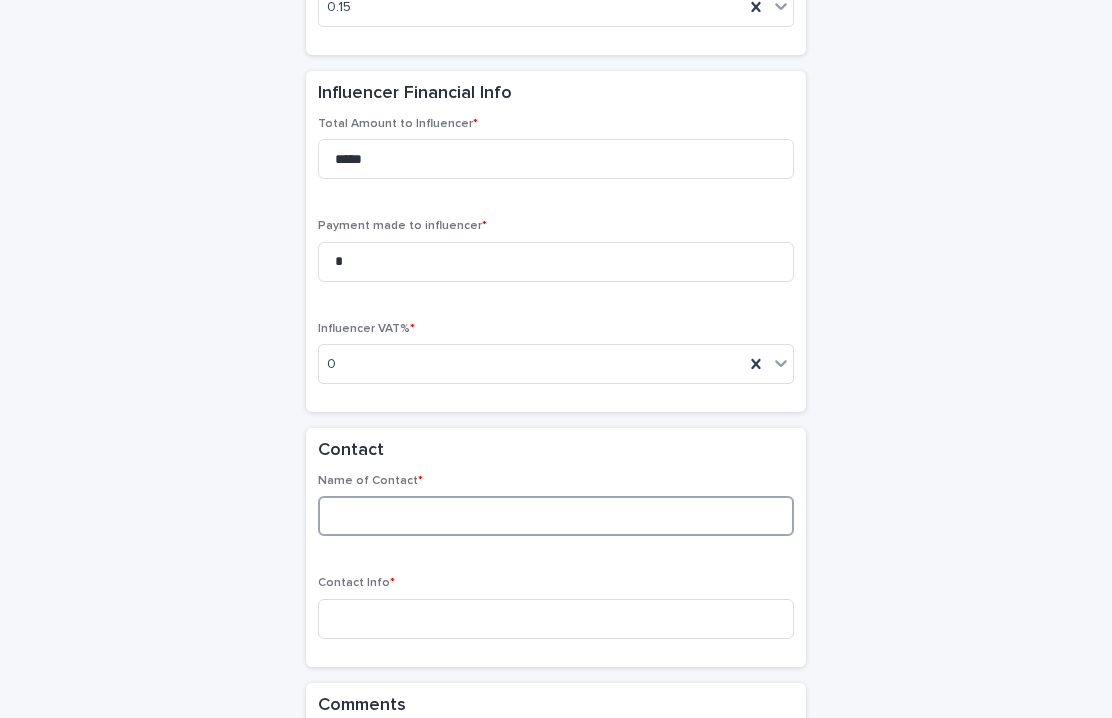 click at bounding box center (556, 516) 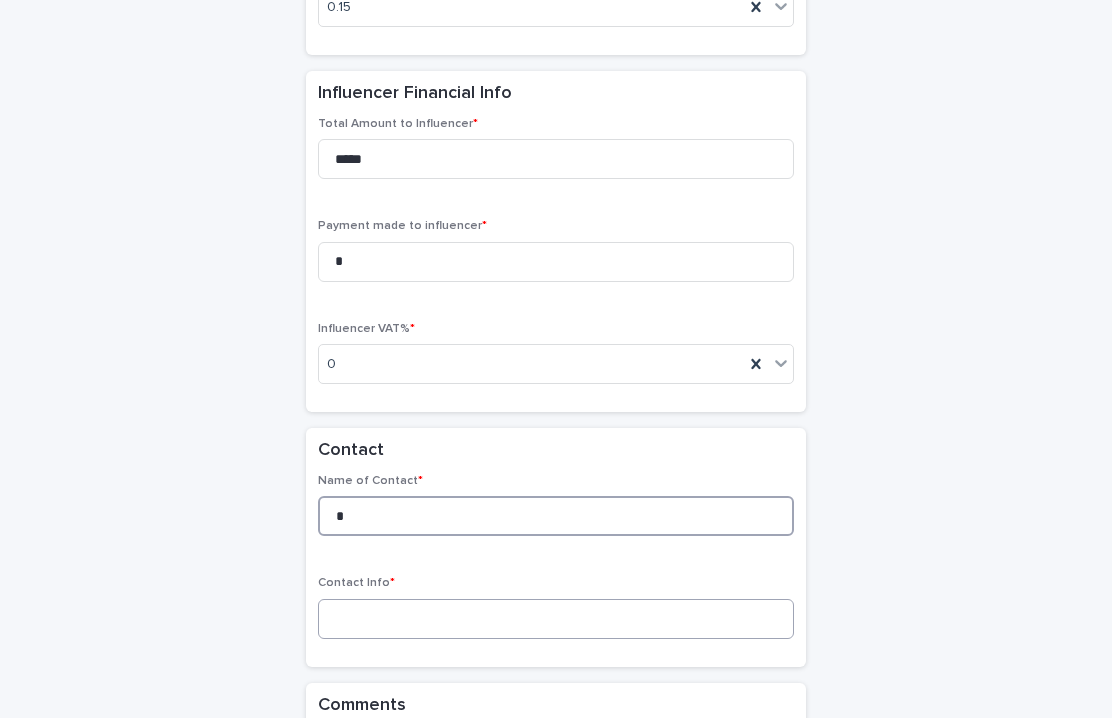 type on "*" 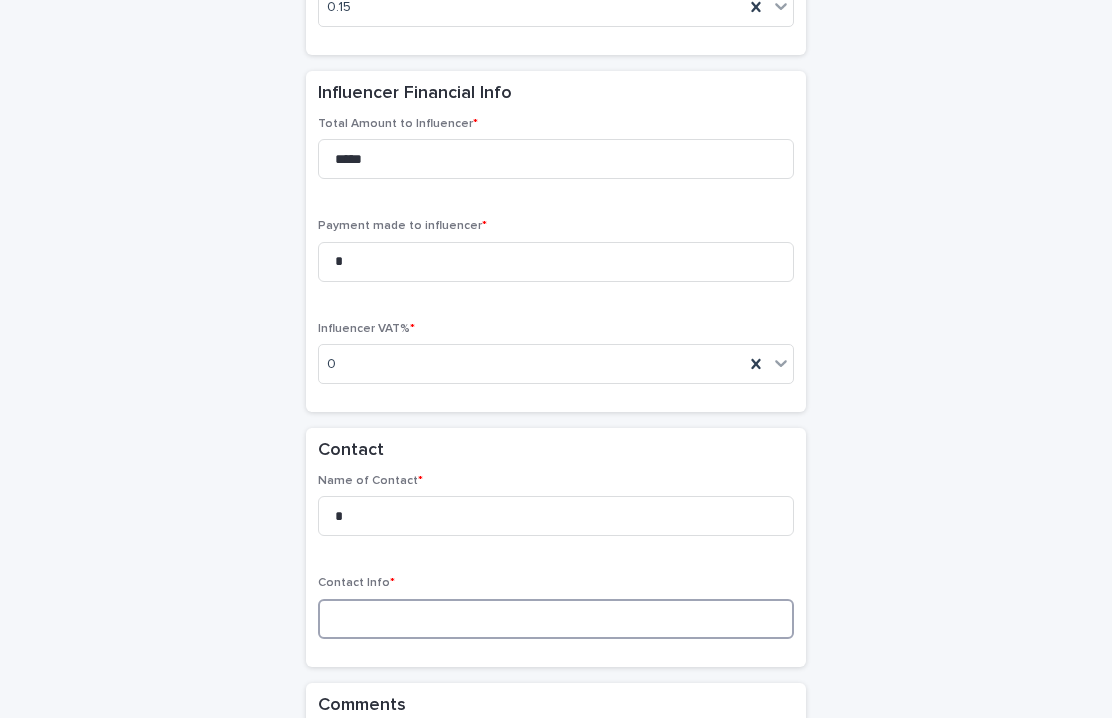 click at bounding box center (556, 619) 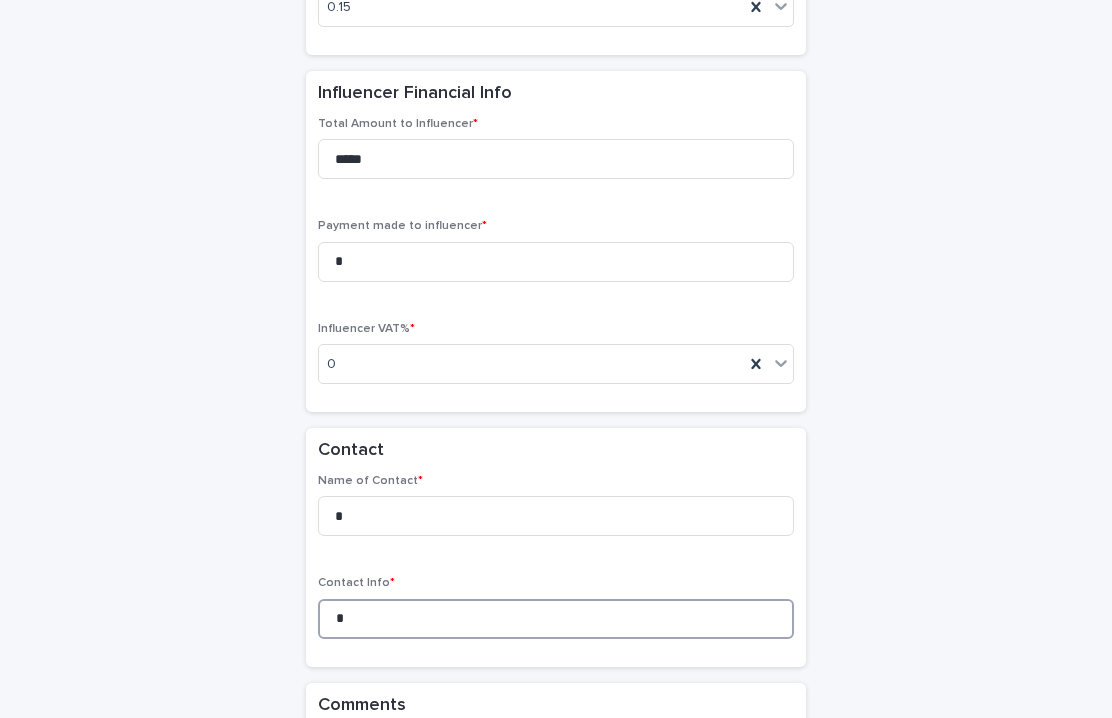 scroll, scrollTop: 2045, scrollLeft: 0, axis: vertical 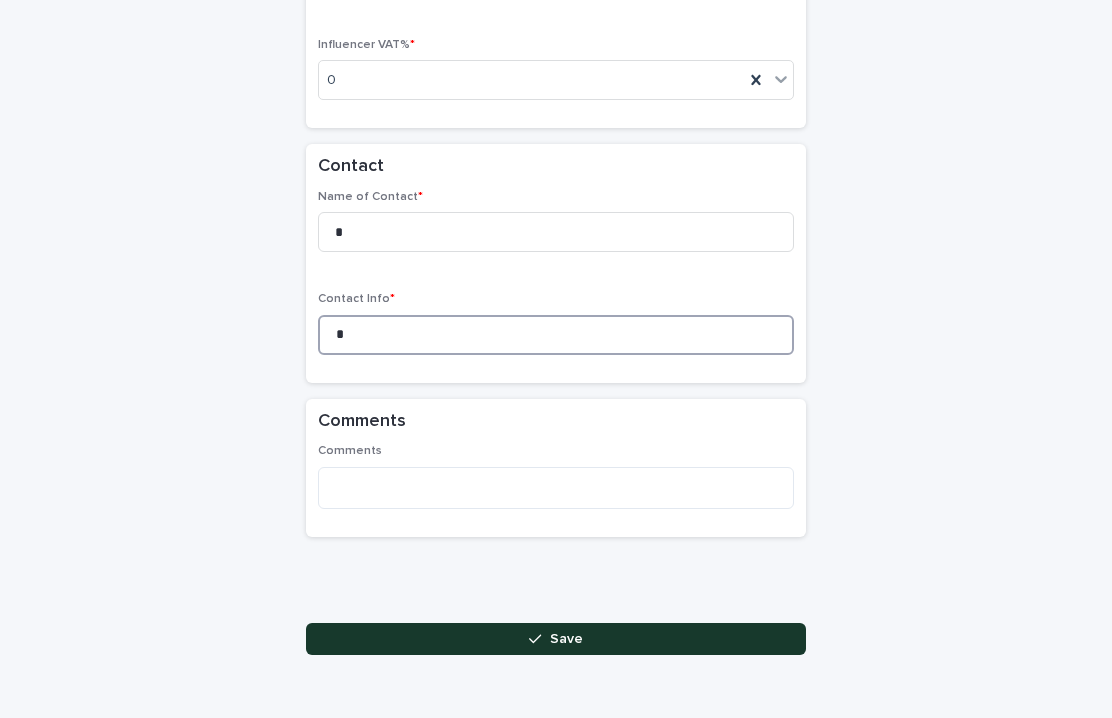 type on "*" 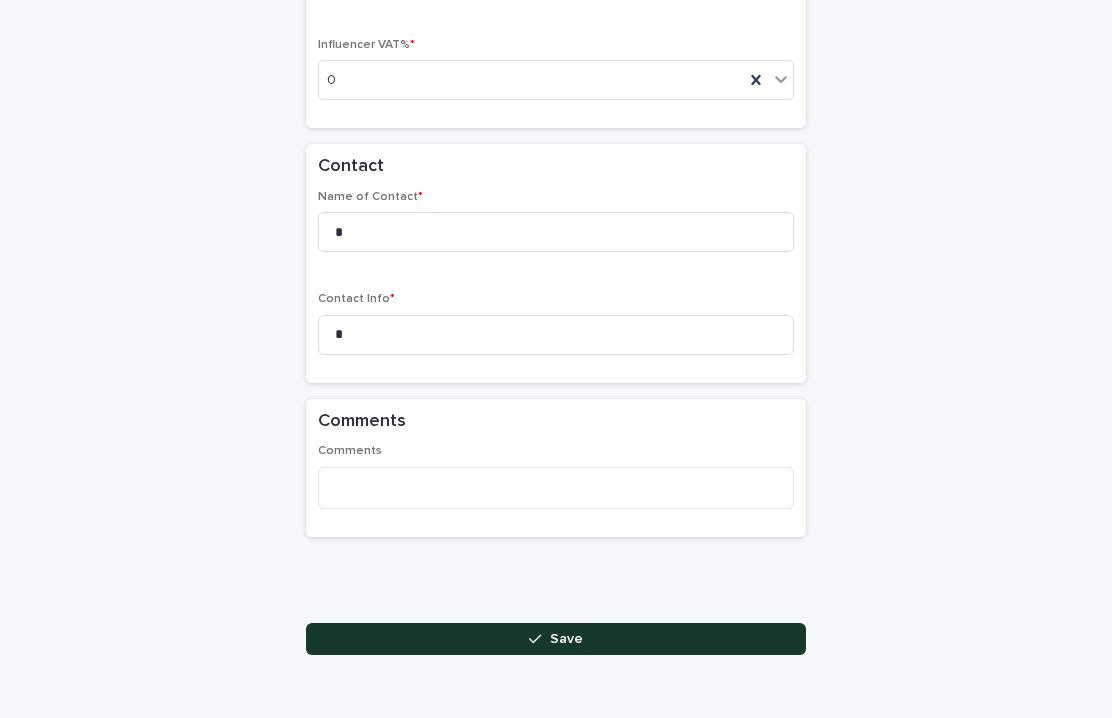 click on "Save" at bounding box center (556, 639) 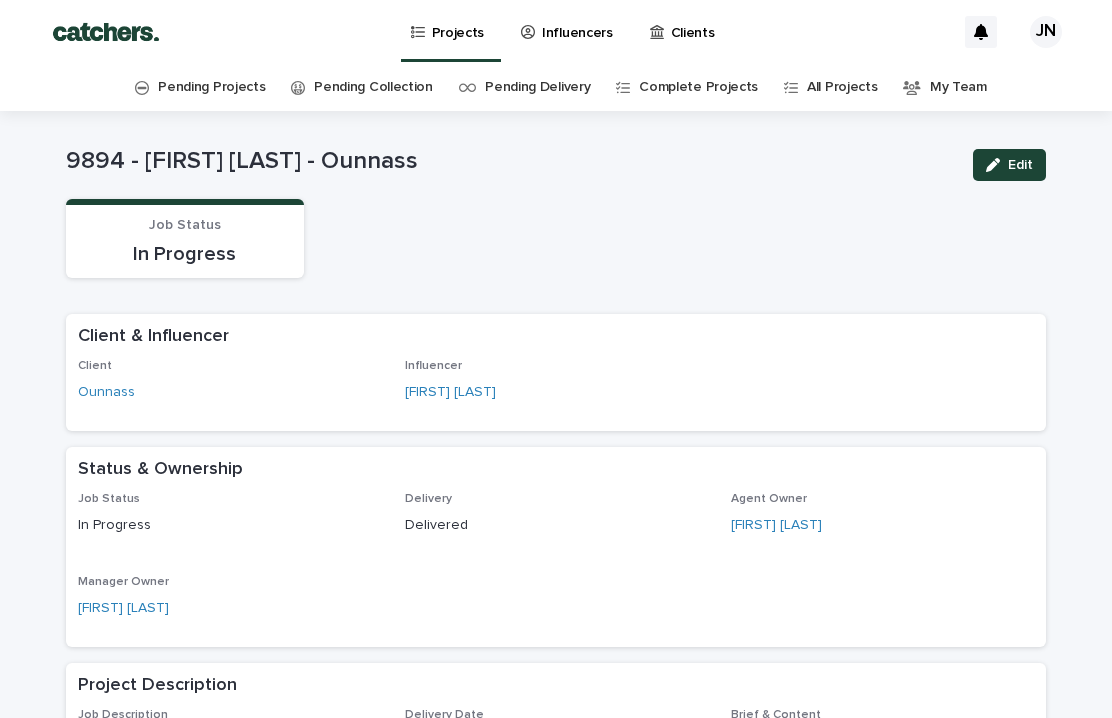 scroll, scrollTop: 0, scrollLeft: 0, axis: both 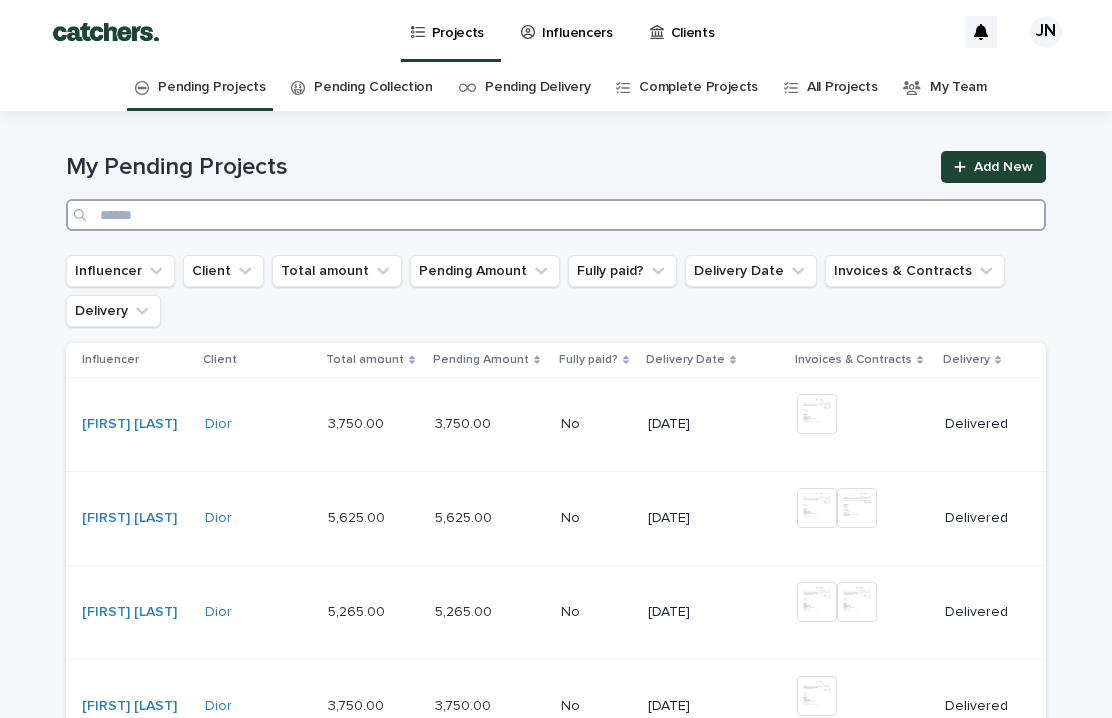 click at bounding box center (556, 215) 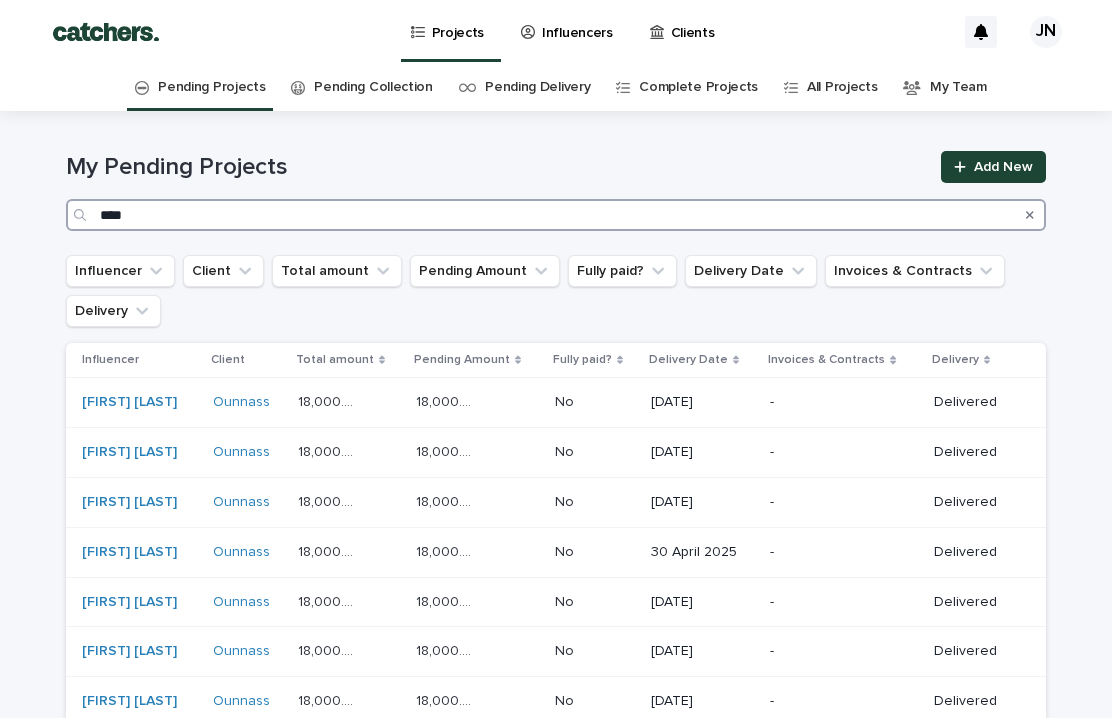 scroll, scrollTop: 0, scrollLeft: 0, axis: both 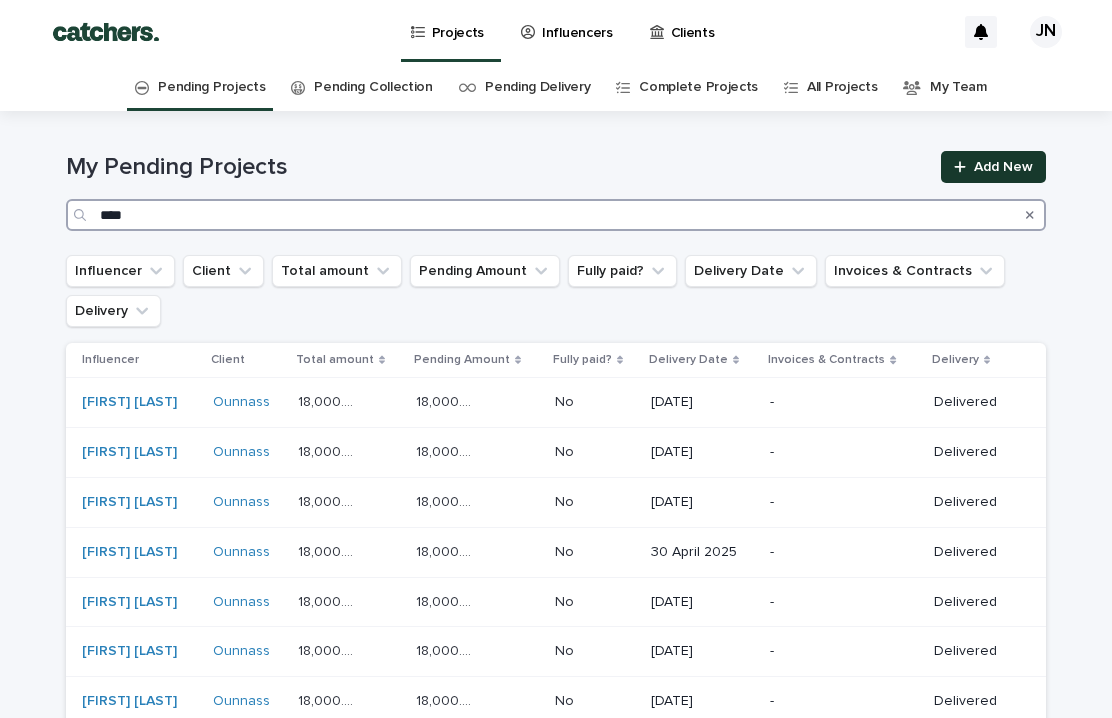 type on "****" 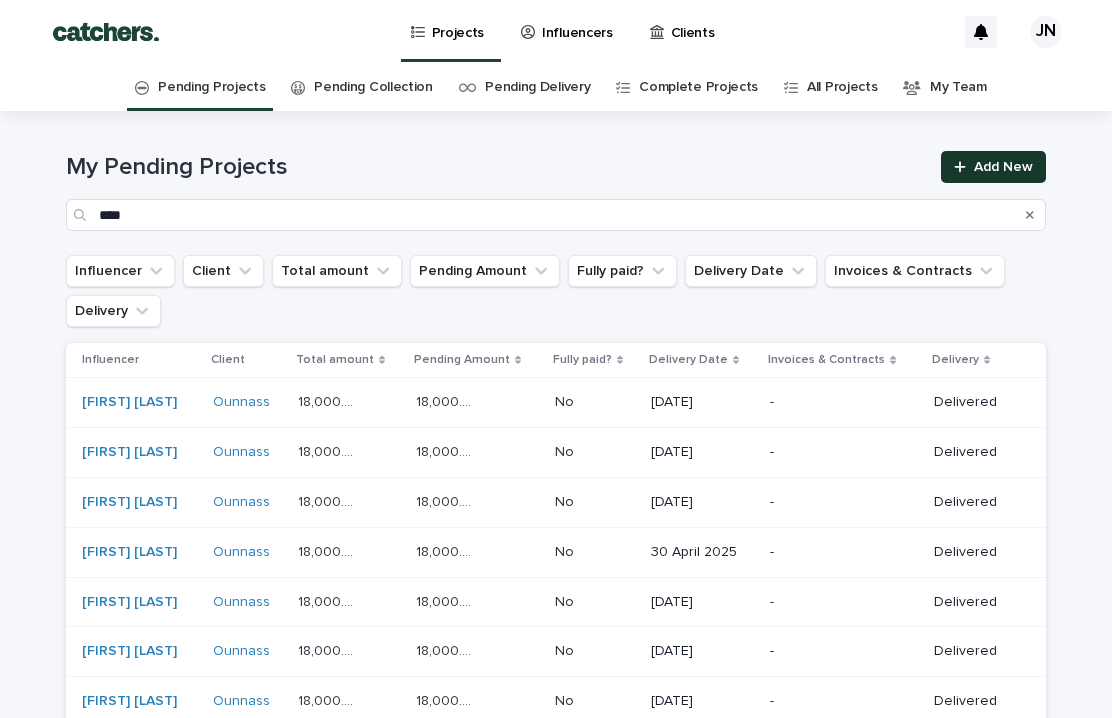 click at bounding box center (964, 167) 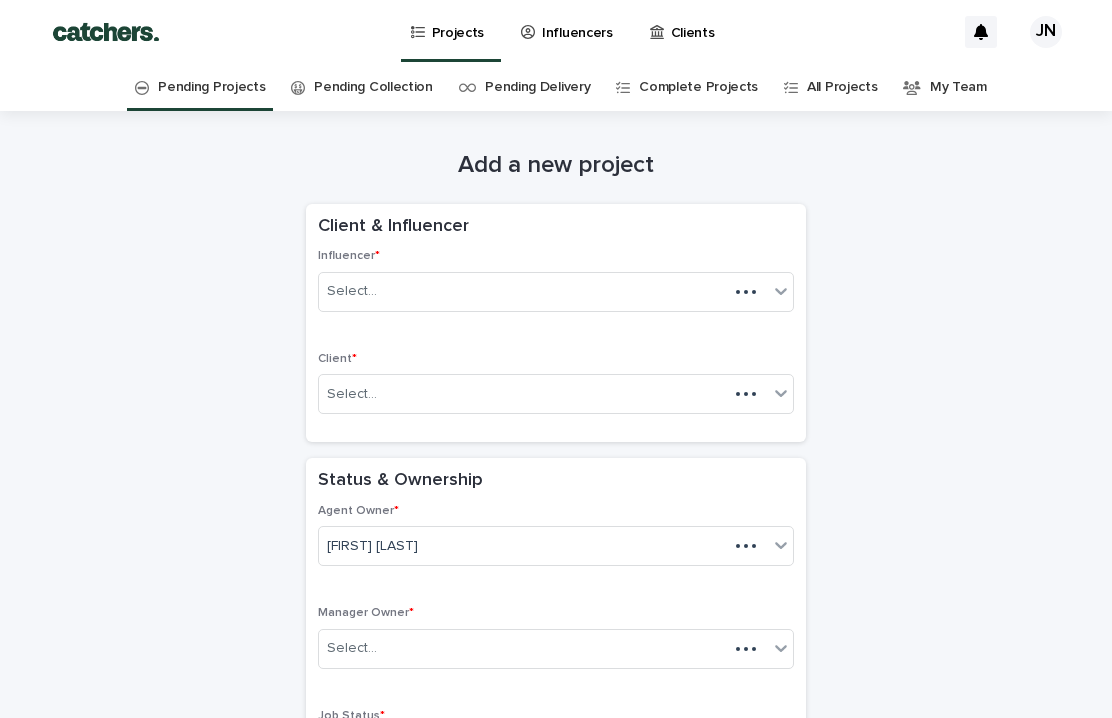scroll, scrollTop: 64, scrollLeft: 0, axis: vertical 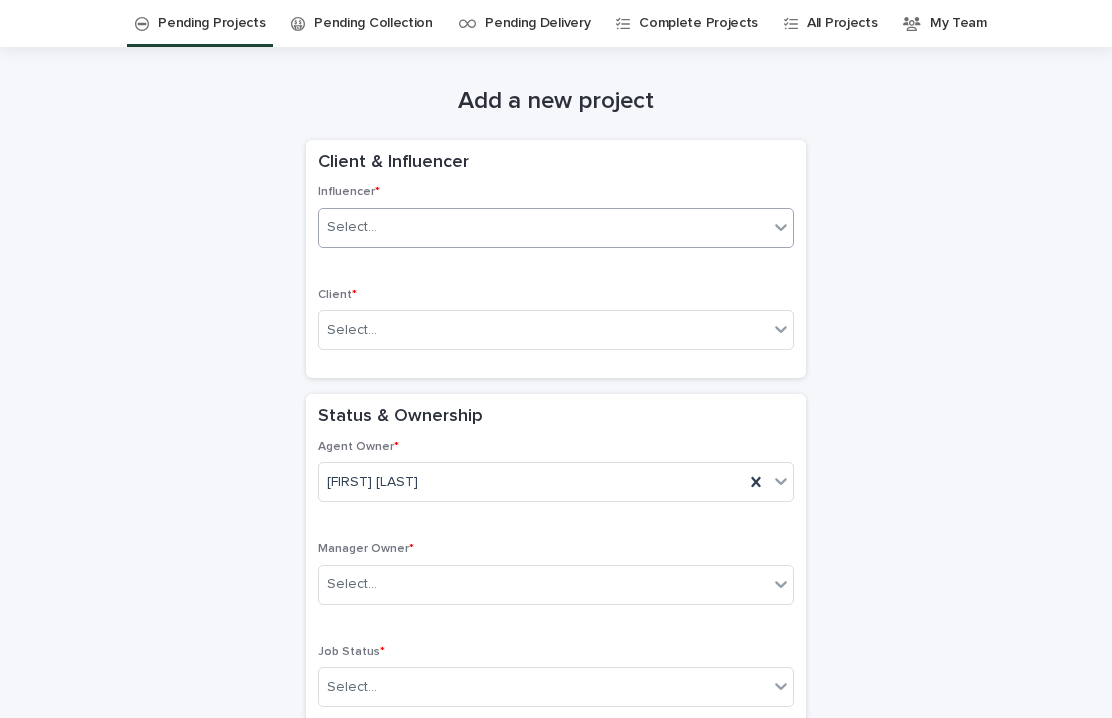 click on "Select..." at bounding box center (543, 227) 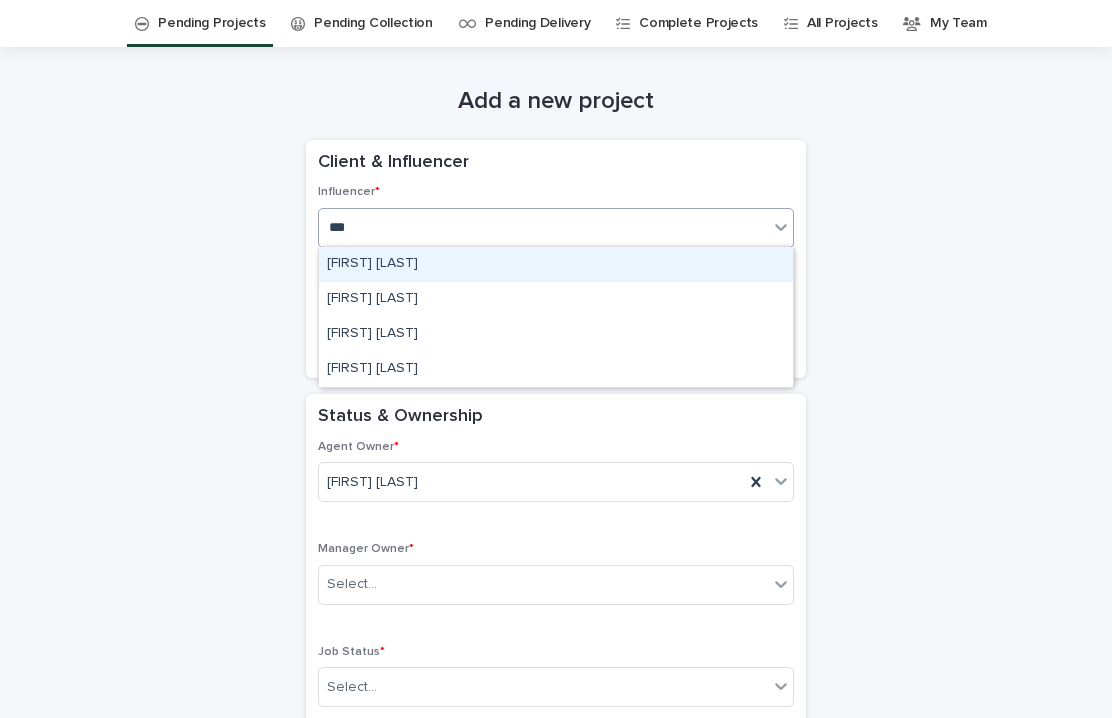 type on "****" 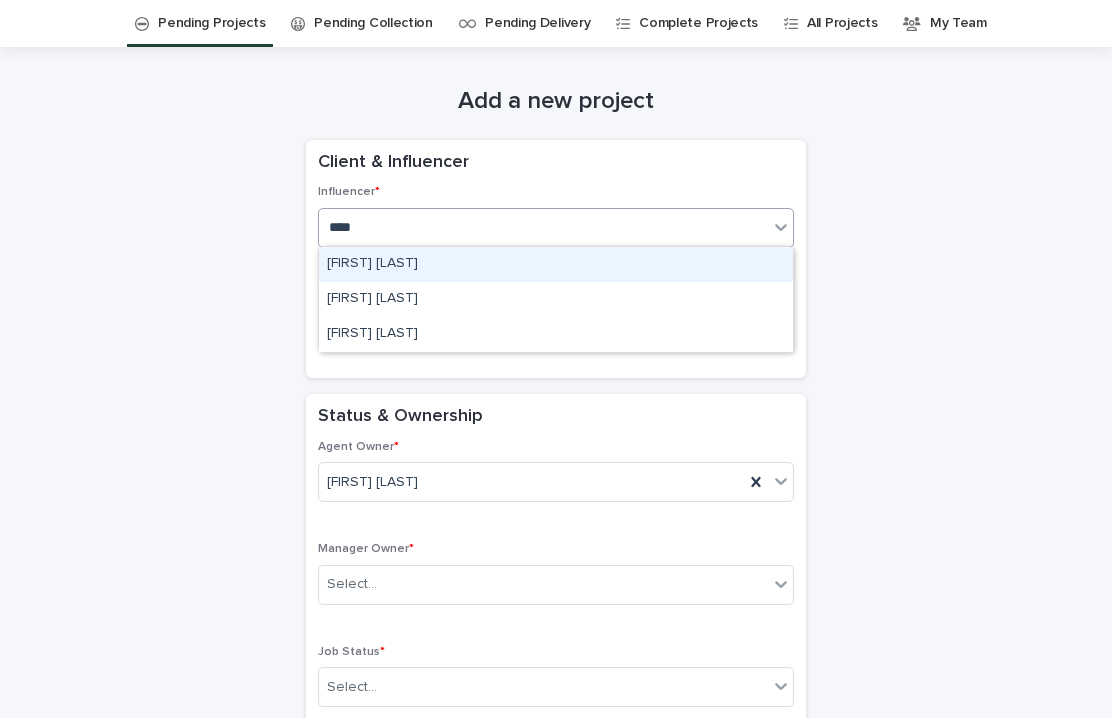 click on "[FIRST] [LAST]" at bounding box center [556, 264] 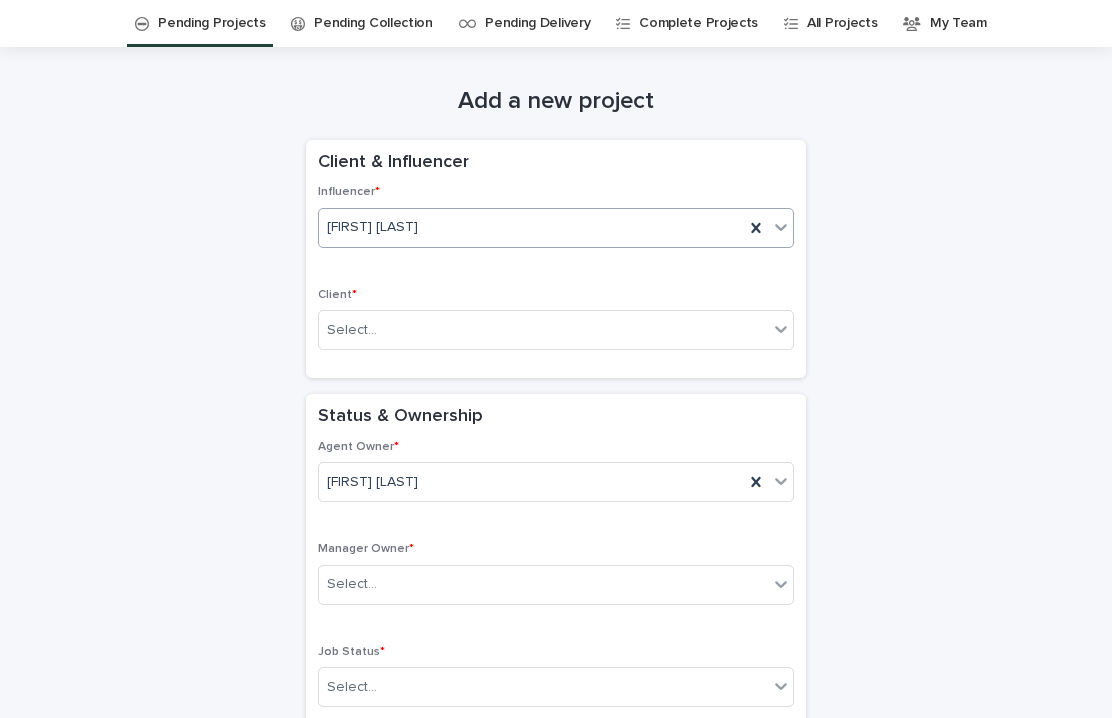 click on "Client  * Select..." at bounding box center [556, 327] 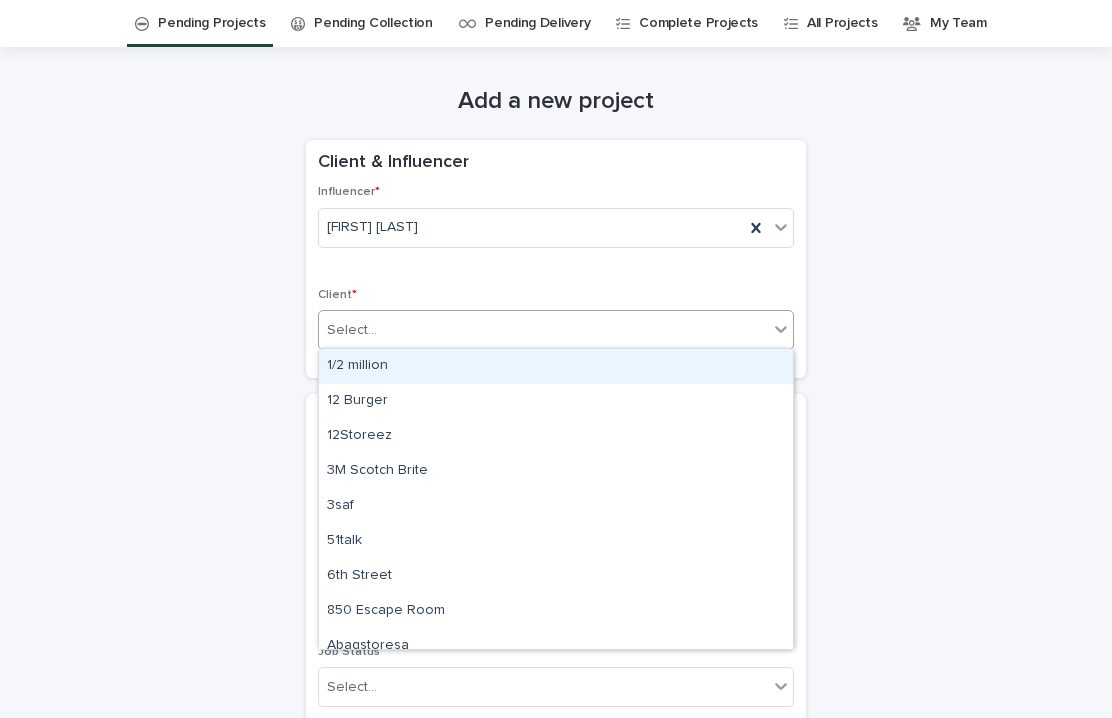 click on "Select..." at bounding box center [543, 330] 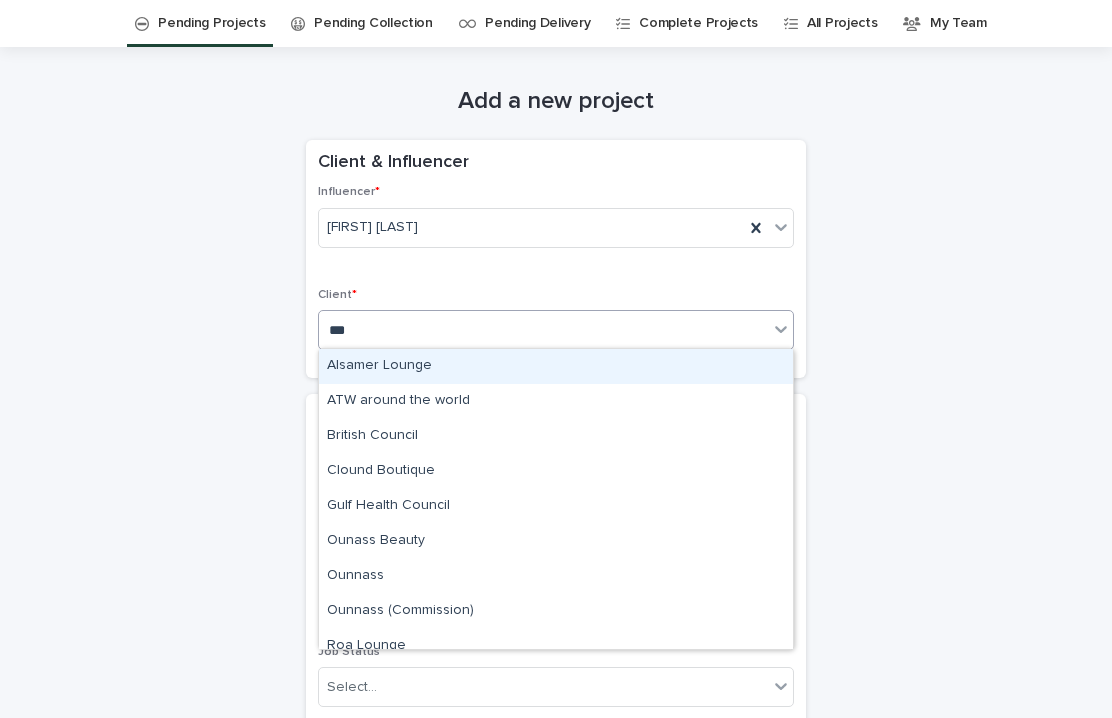 type on "****" 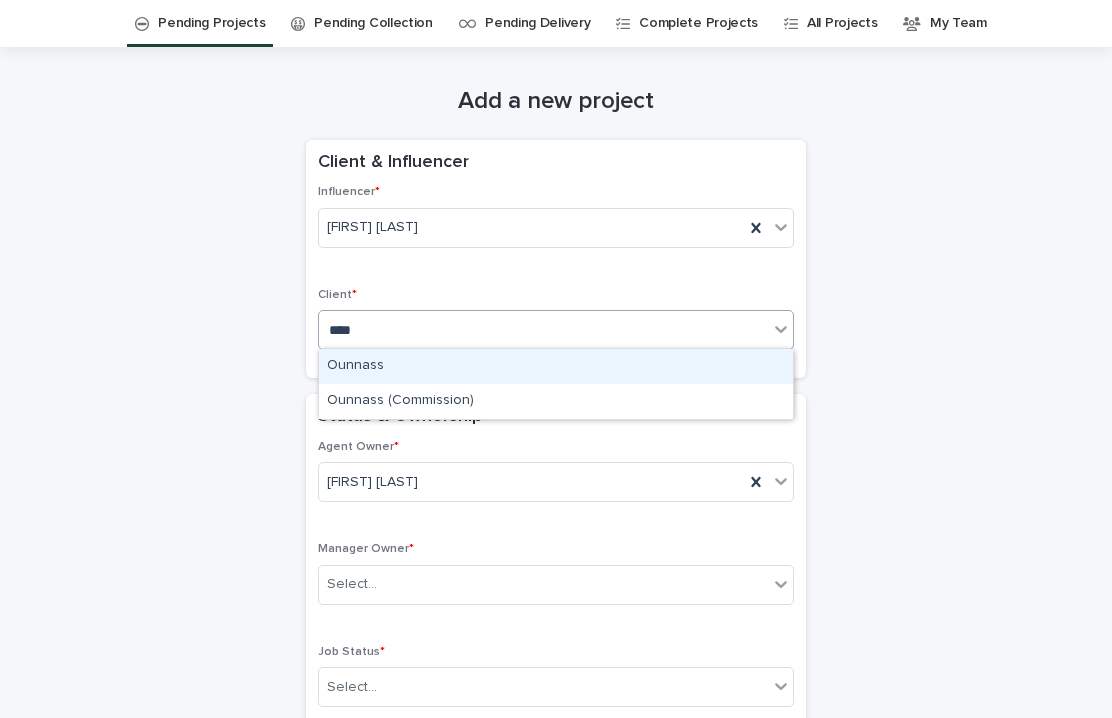 type 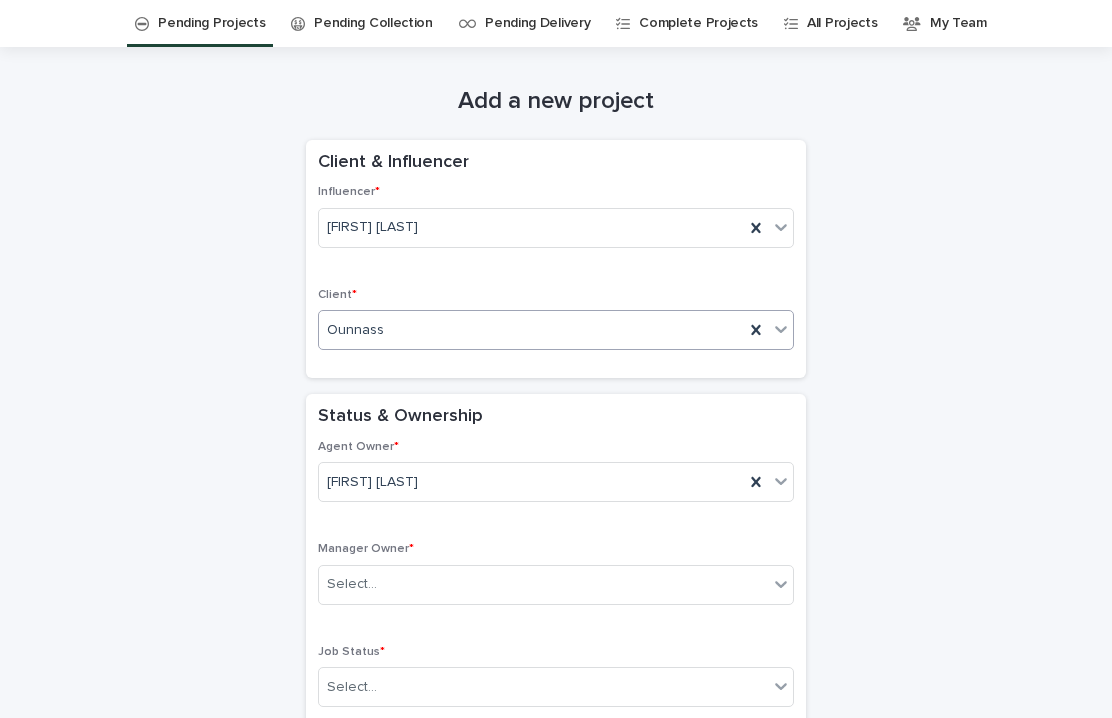 scroll, scrollTop: 200, scrollLeft: 0, axis: vertical 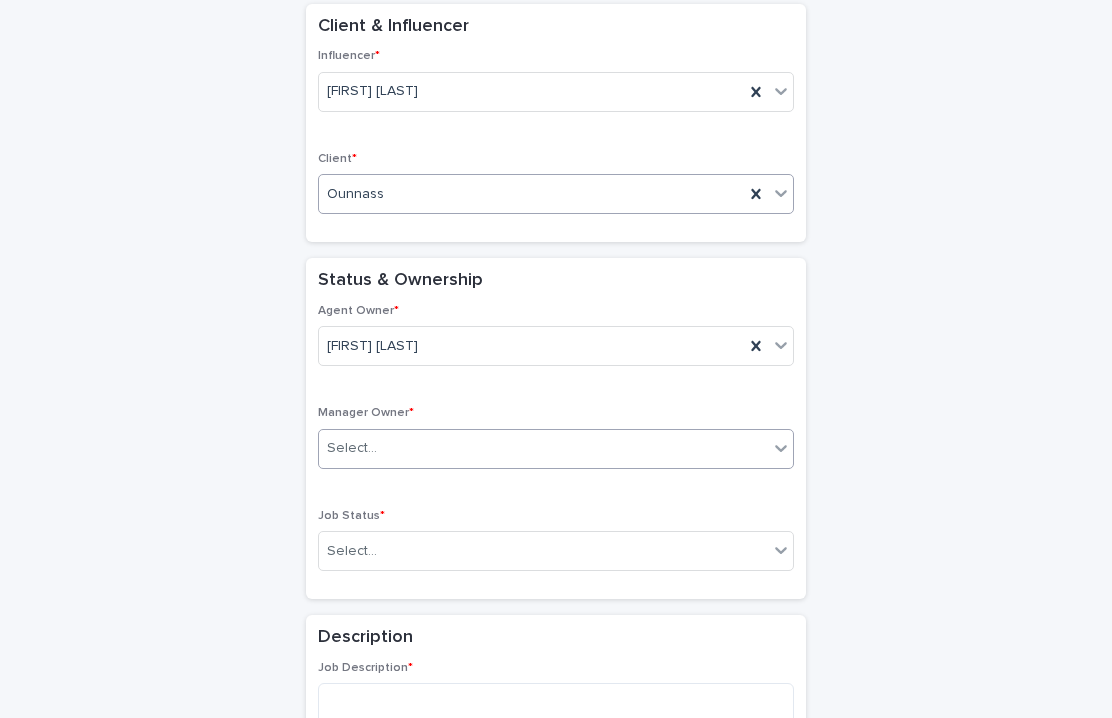 click on "Select..." at bounding box center (556, 449) 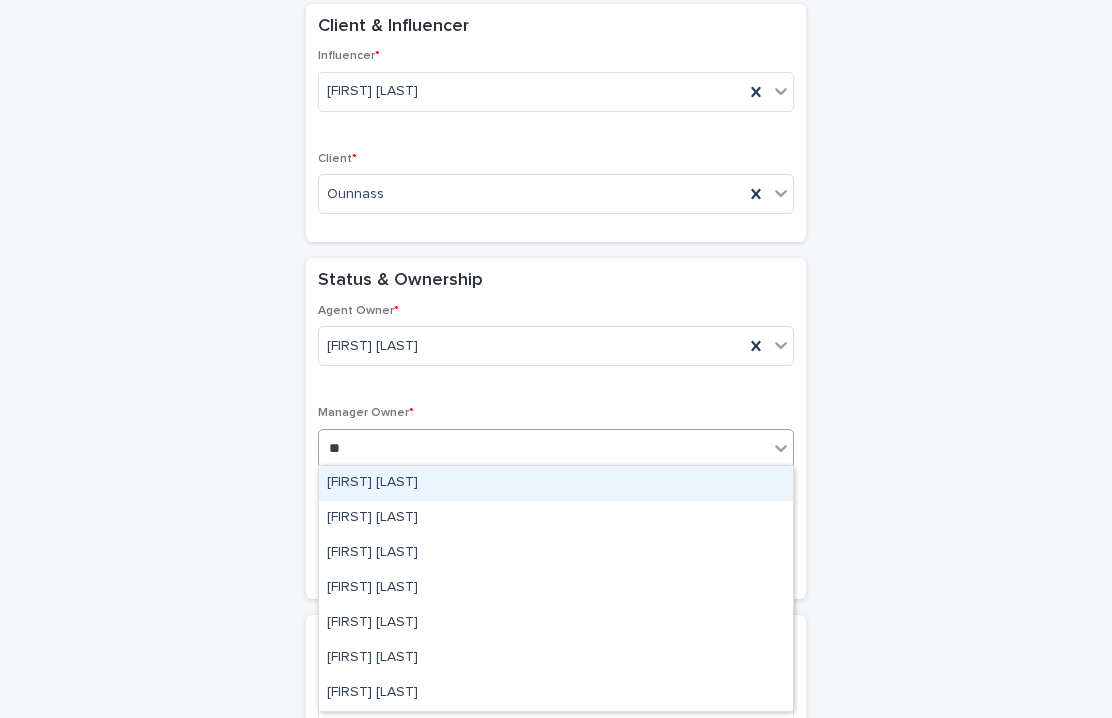 type on "***" 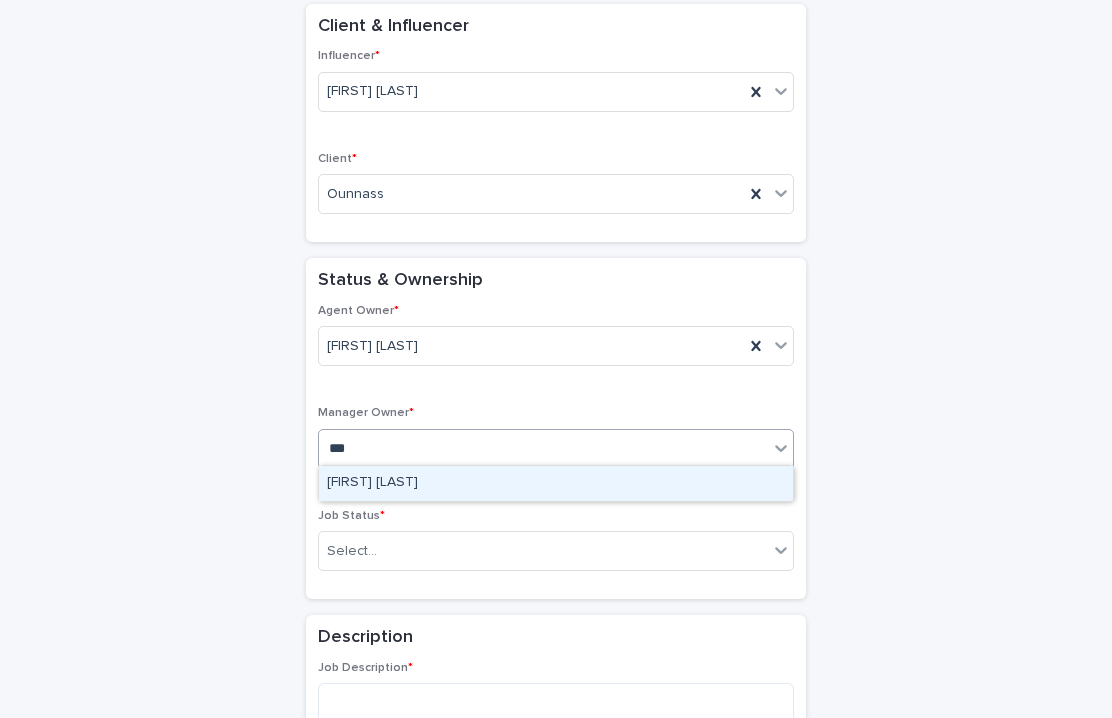type 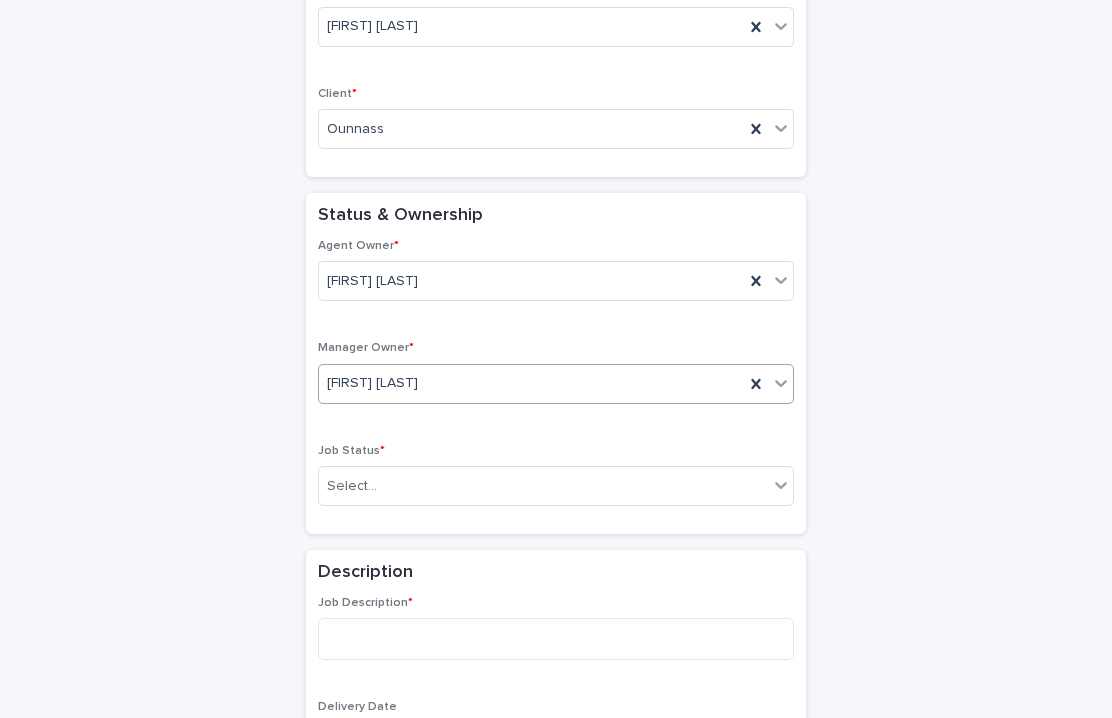 scroll, scrollTop: 348, scrollLeft: 0, axis: vertical 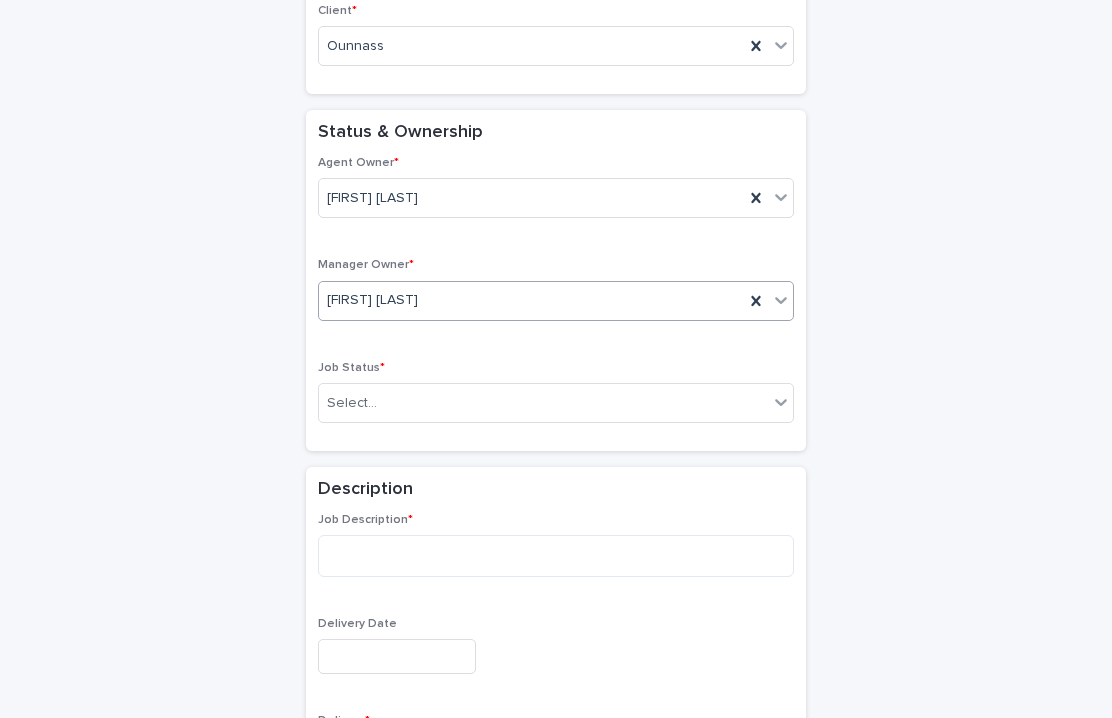 click on "Agent Owner * [FIRST] [LAST] Manager Owner *   option [FIRST] [LAST], selected.     0 results available. Select is focused ,type to refine list, press Down to open the menu,  [FIRST] [LAST] Job Status * Select..." at bounding box center (556, 303) 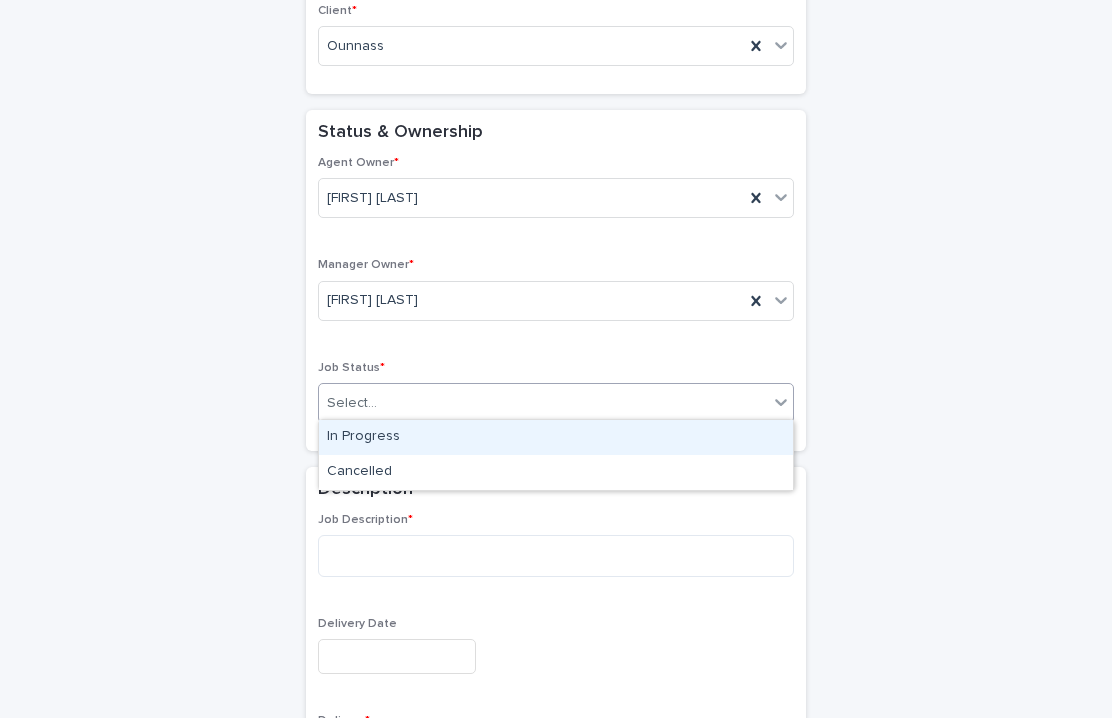 click on "Select..." at bounding box center (543, 403) 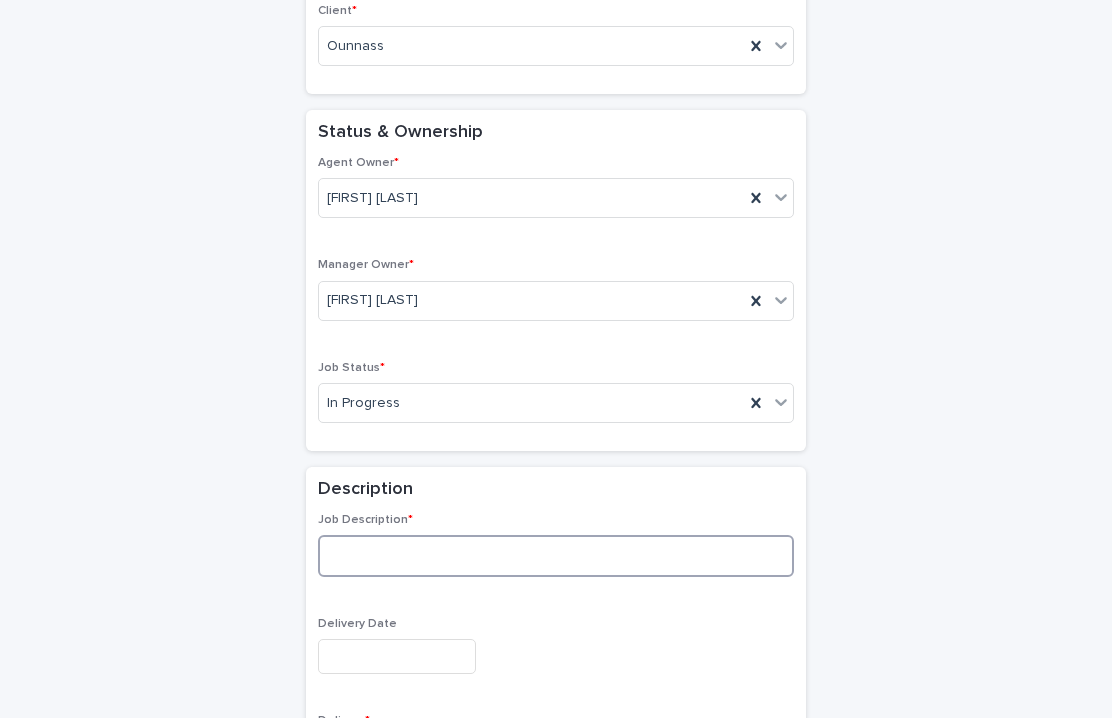 click at bounding box center [556, 556] 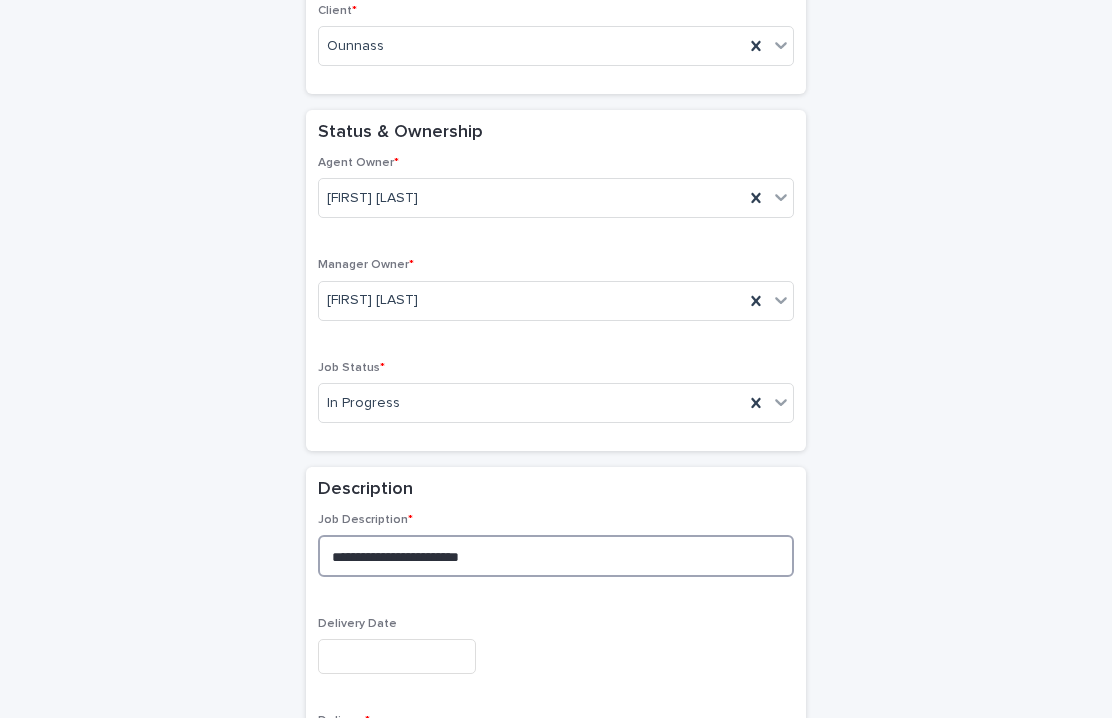 scroll, scrollTop: 486, scrollLeft: 0, axis: vertical 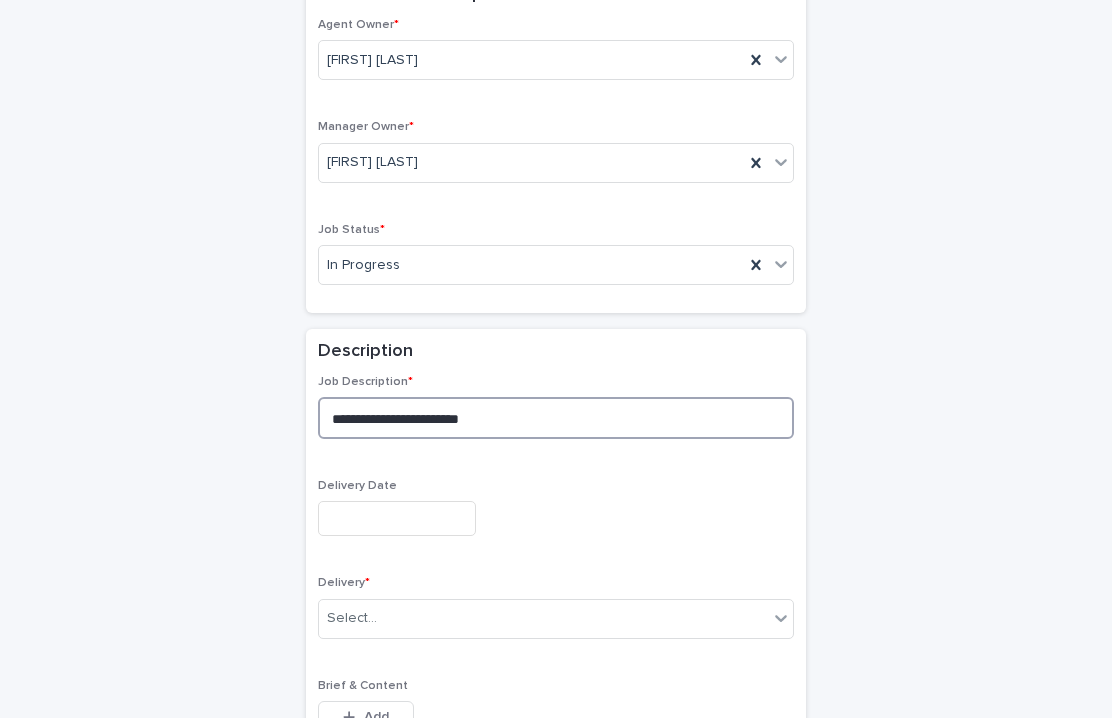 type on "**********" 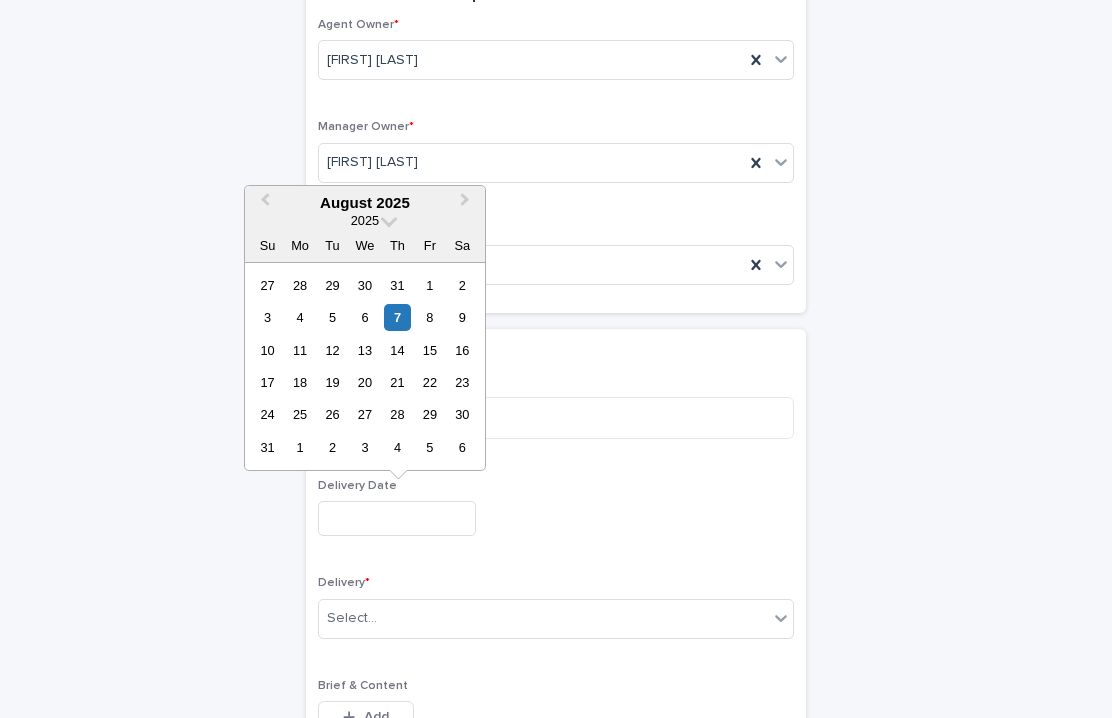 click at bounding box center (397, 518) 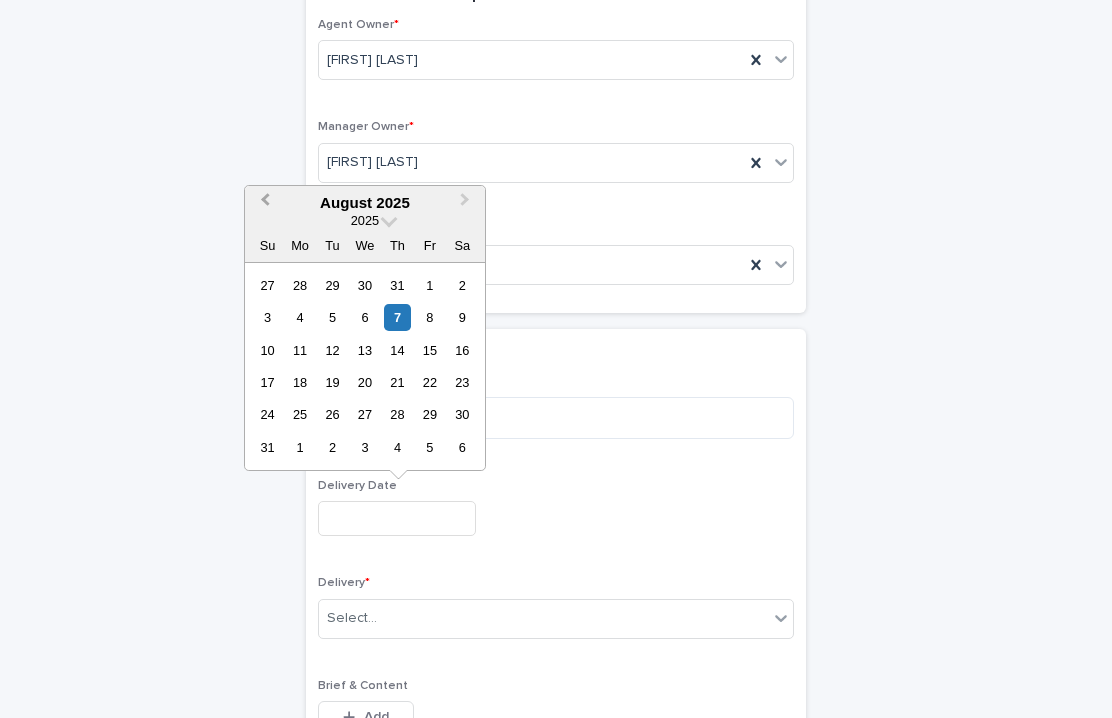 click on "Previous Month" at bounding box center [263, 204] 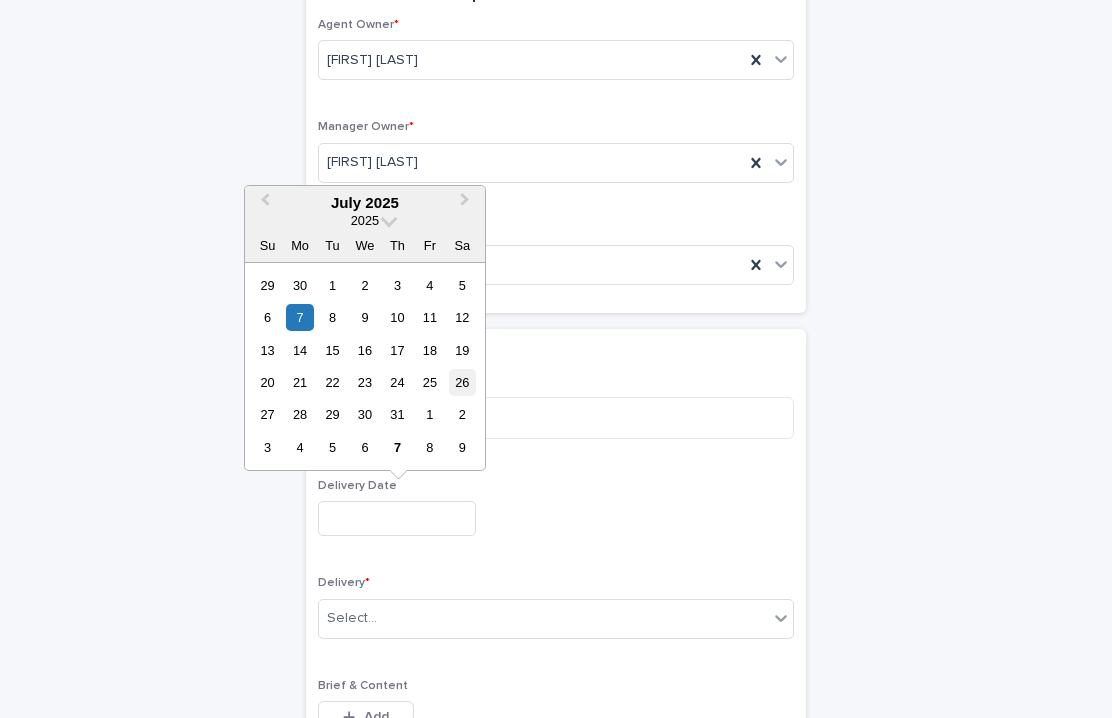click on "26" at bounding box center [462, 382] 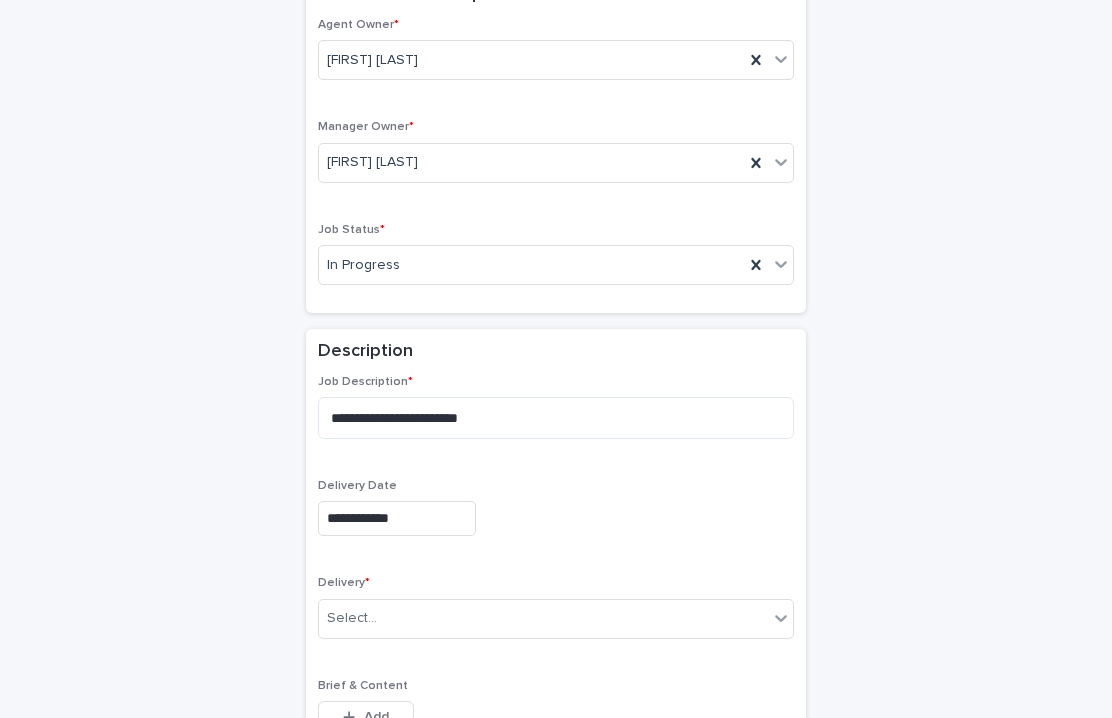 scroll, scrollTop: 721, scrollLeft: 0, axis: vertical 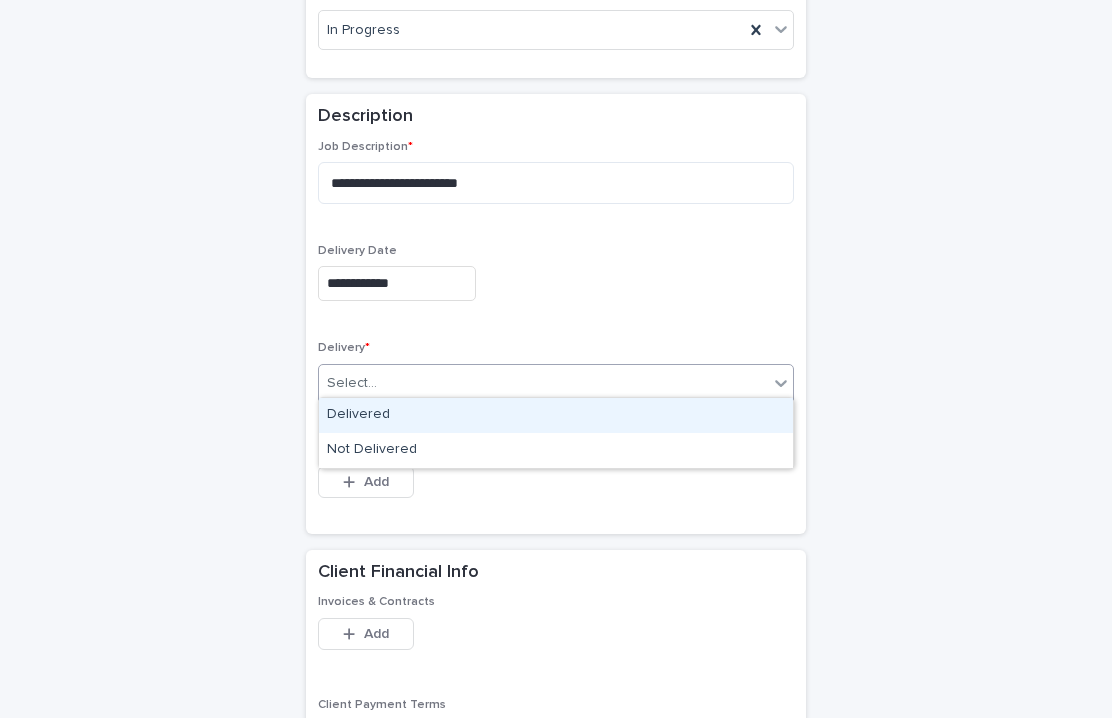 click on "Select..." at bounding box center (543, 383) 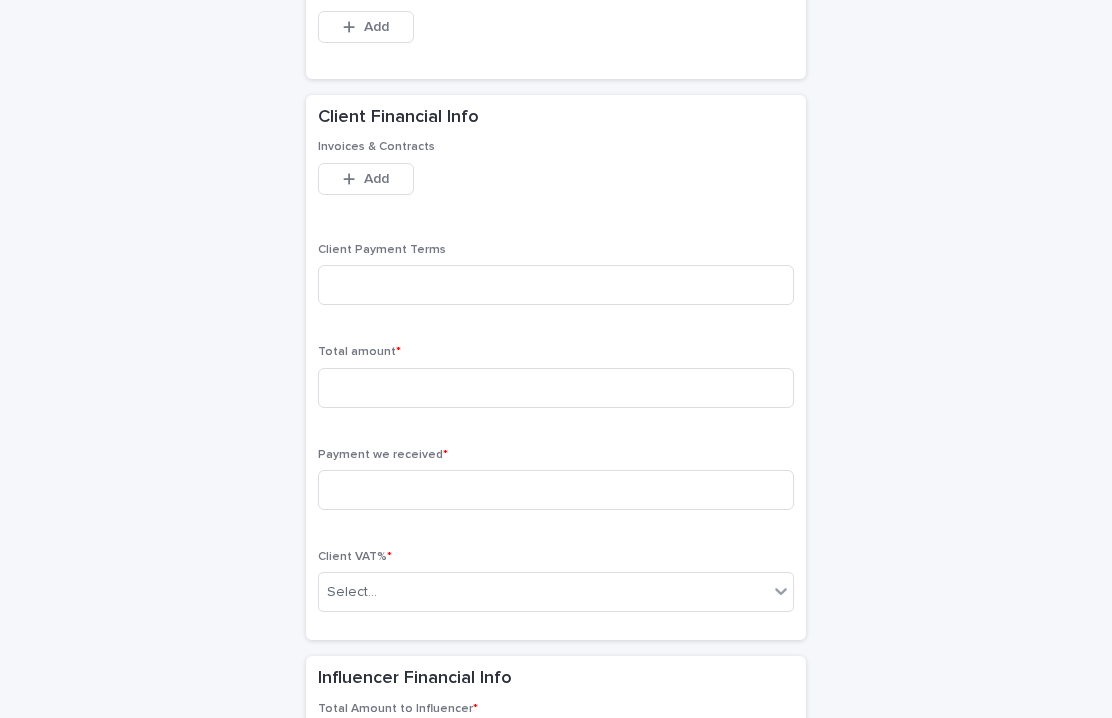 scroll, scrollTop: 1225, scrollLeft: 0, axis: vertical 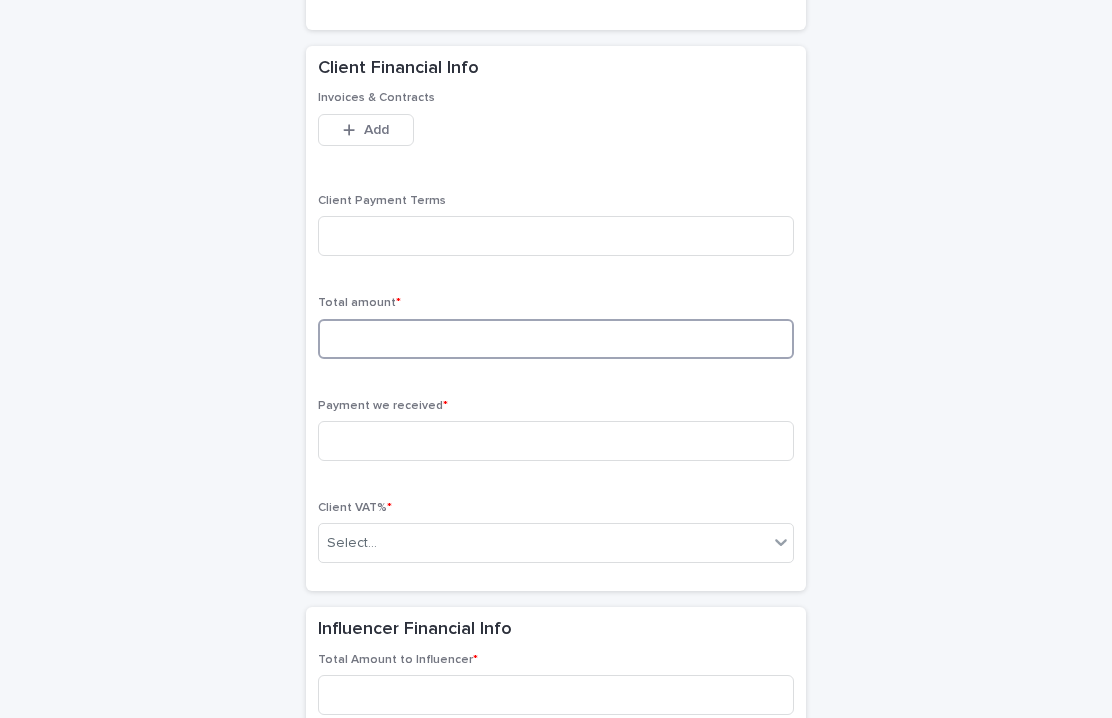 click at bounding box center [556, 339] 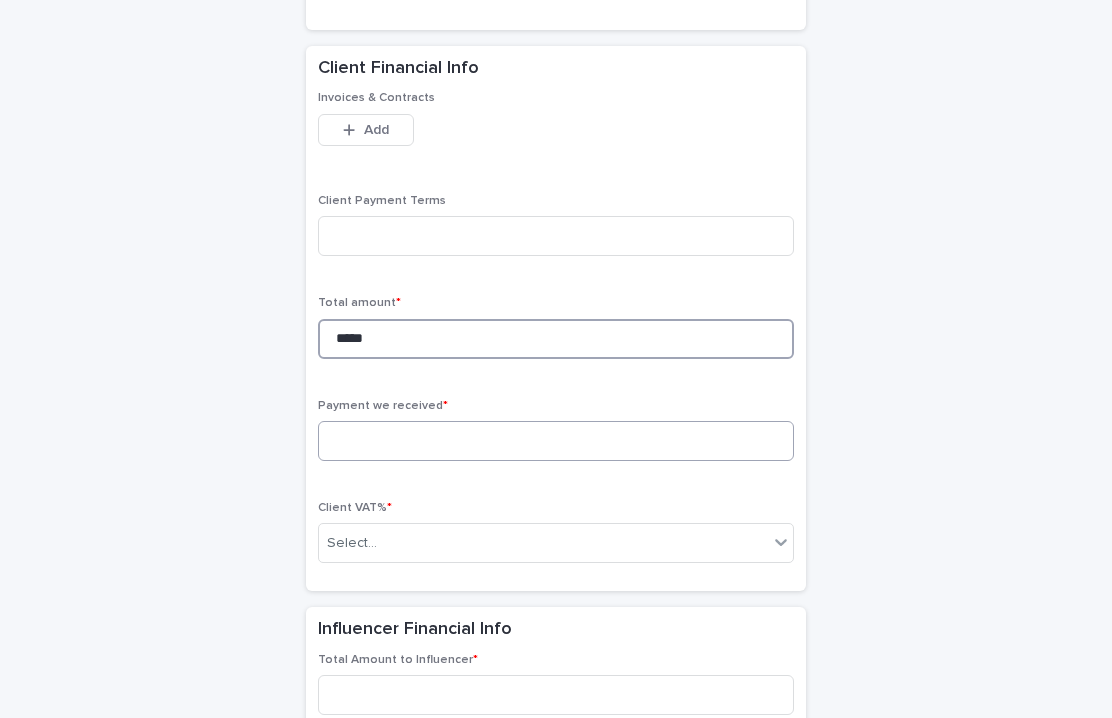 type on "*****" 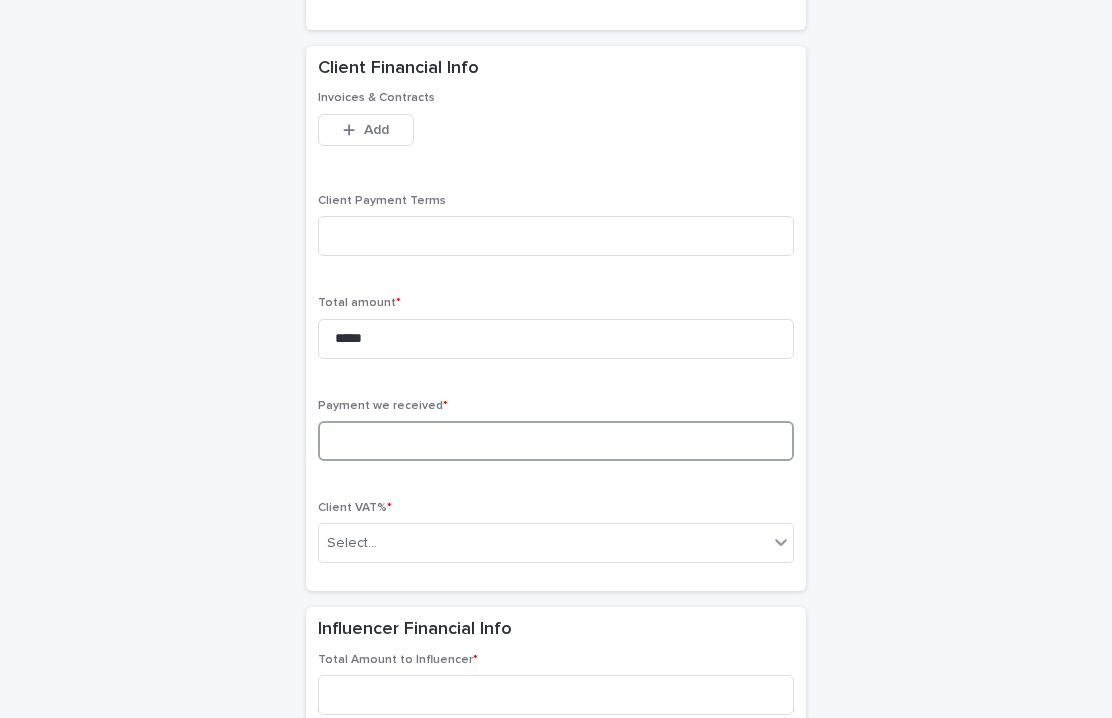 click at bounding box center [556, 441] 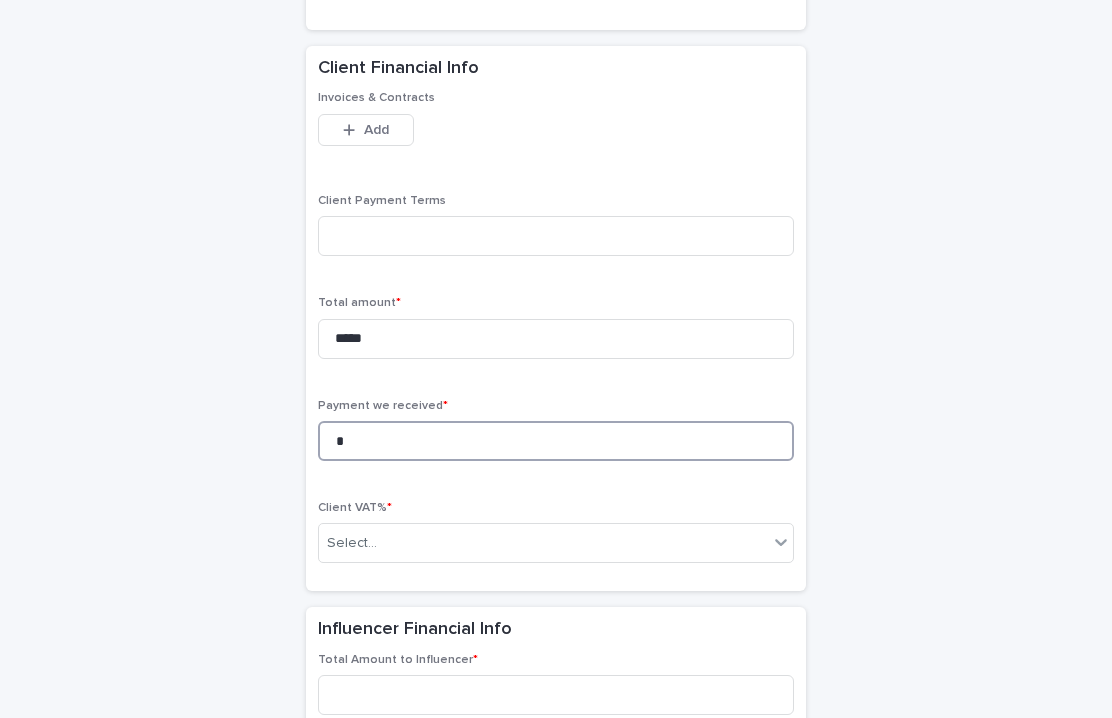 scroll, scrollTop: 1448, scrollLeft: 0, axis: vertical 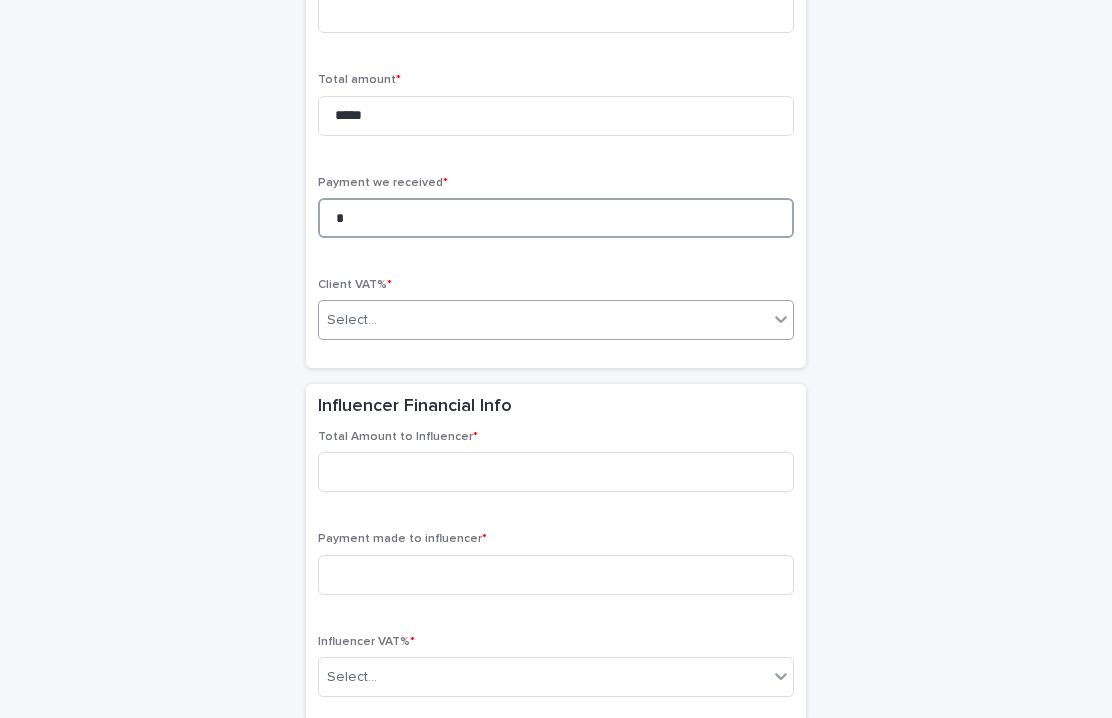 type on "*" 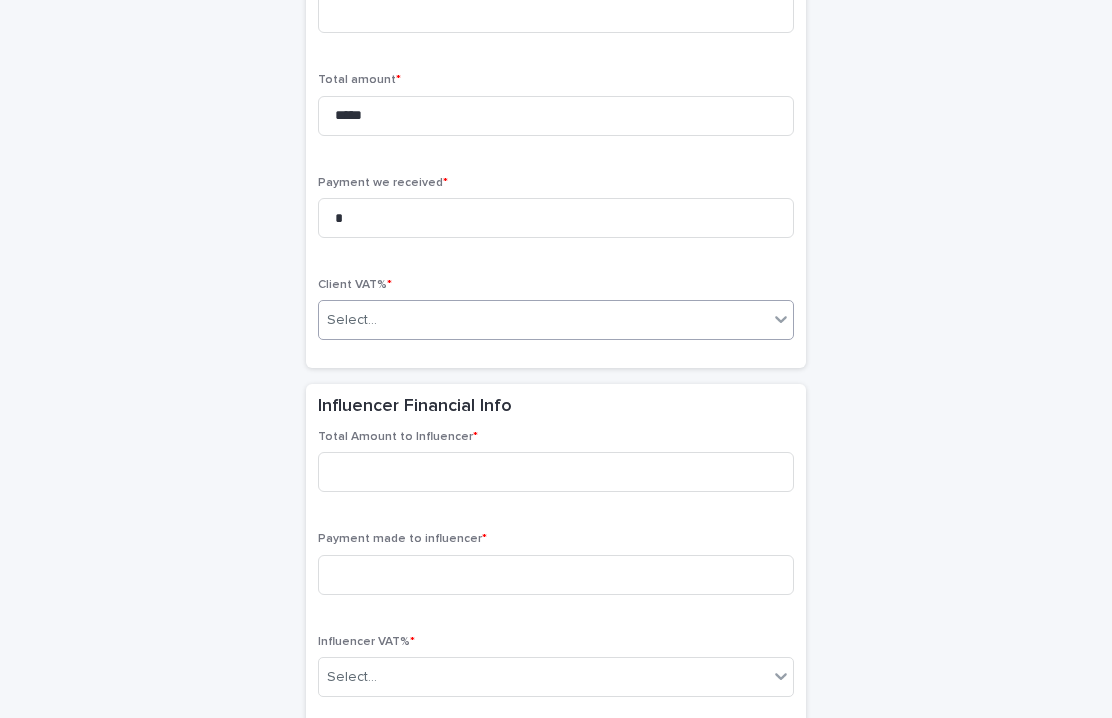 click on "Select..." at bounding box center [543, 320] 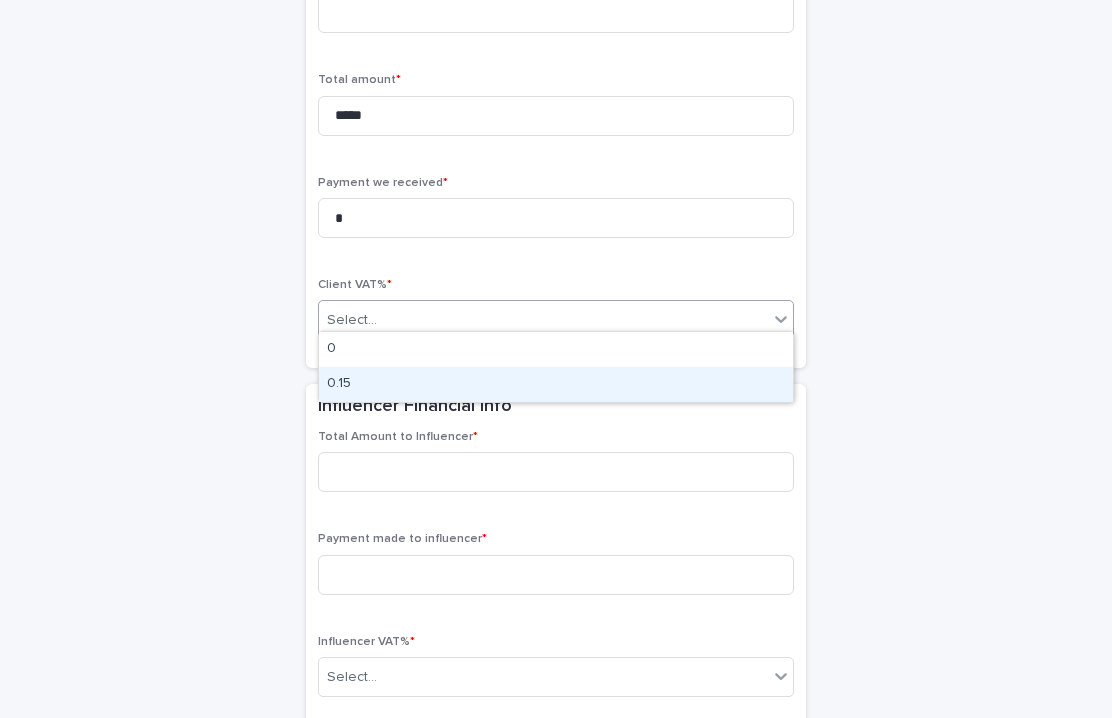 click on "0.15" at bounding box center [556, 384] 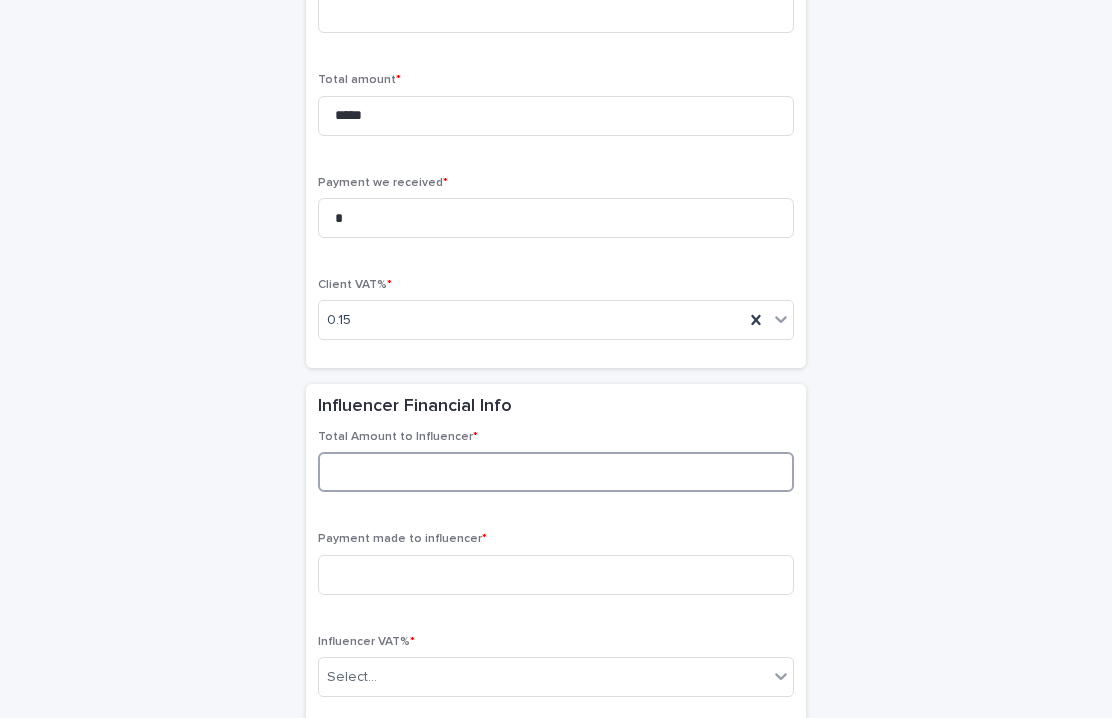 click at bounding box center [556, 472] 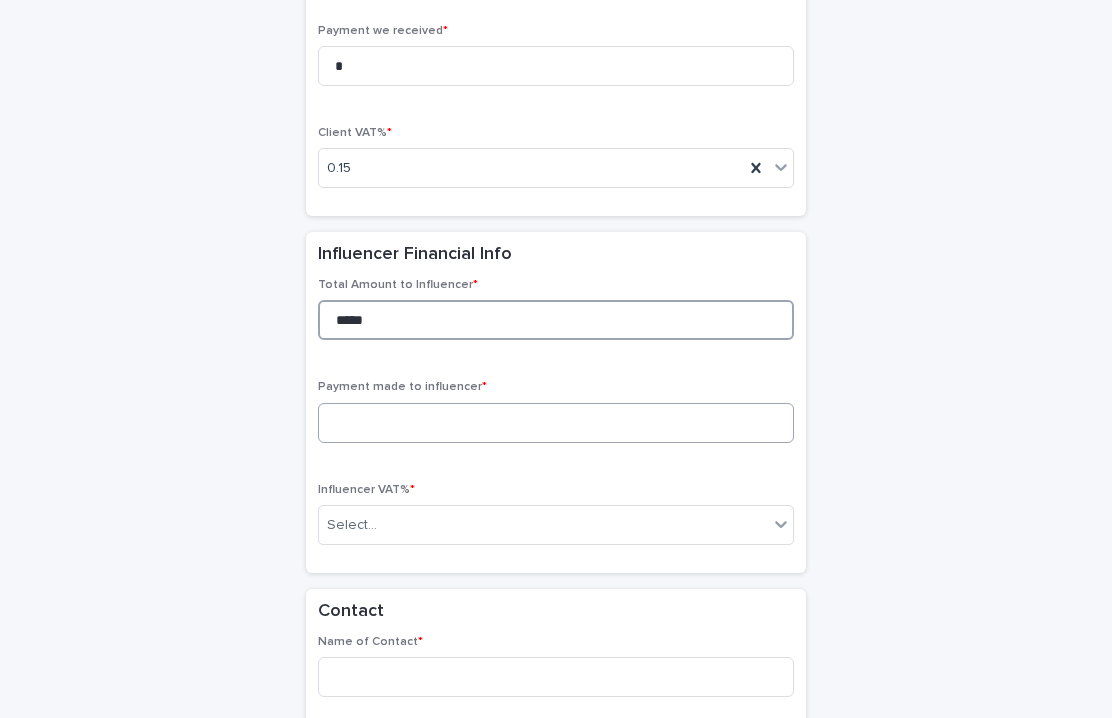 scroll, scrollTop: 1612, scrollLeft: 0, axis: vertical 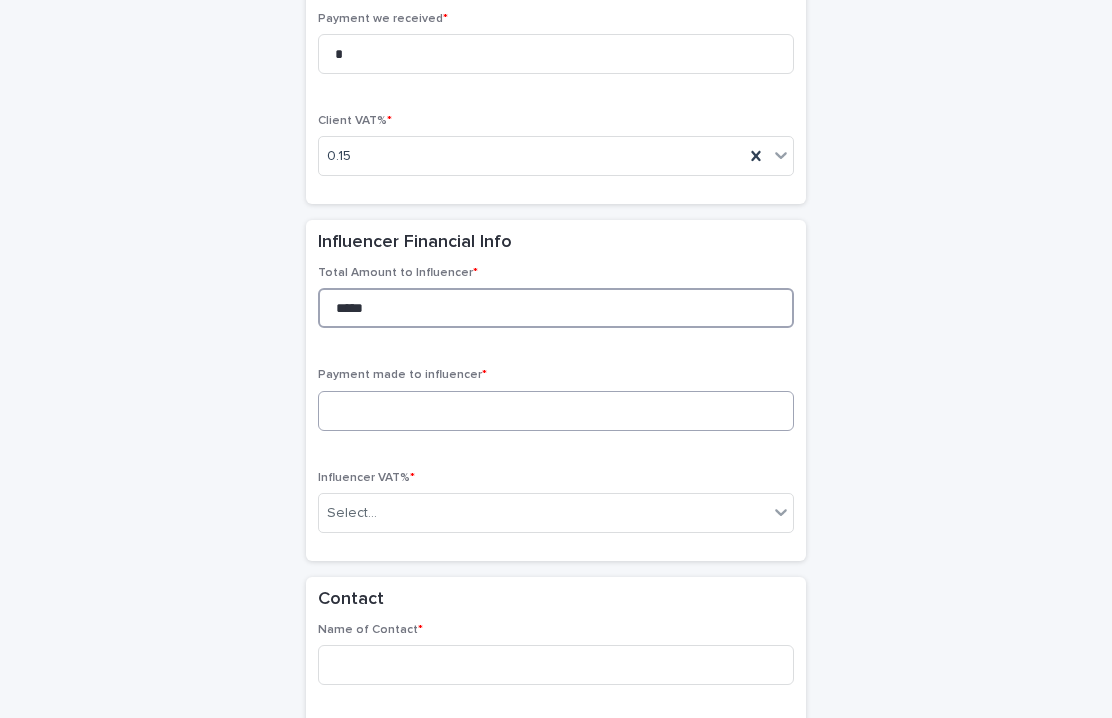 type on "*****" 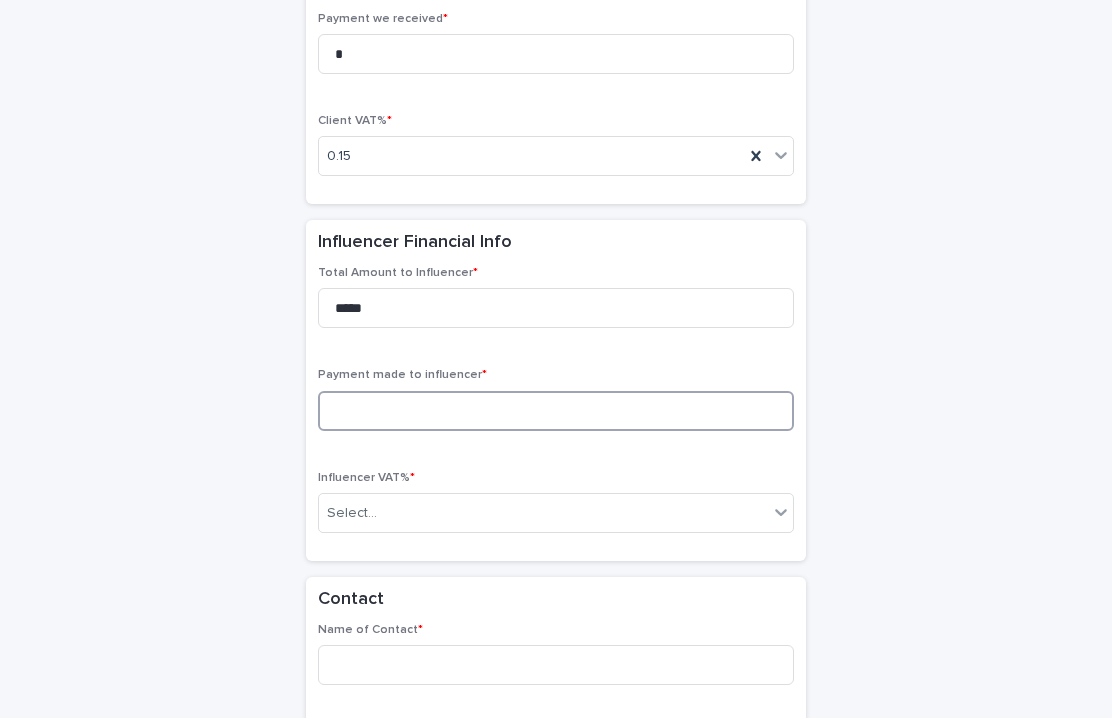 click at bounding box center [556, 411] 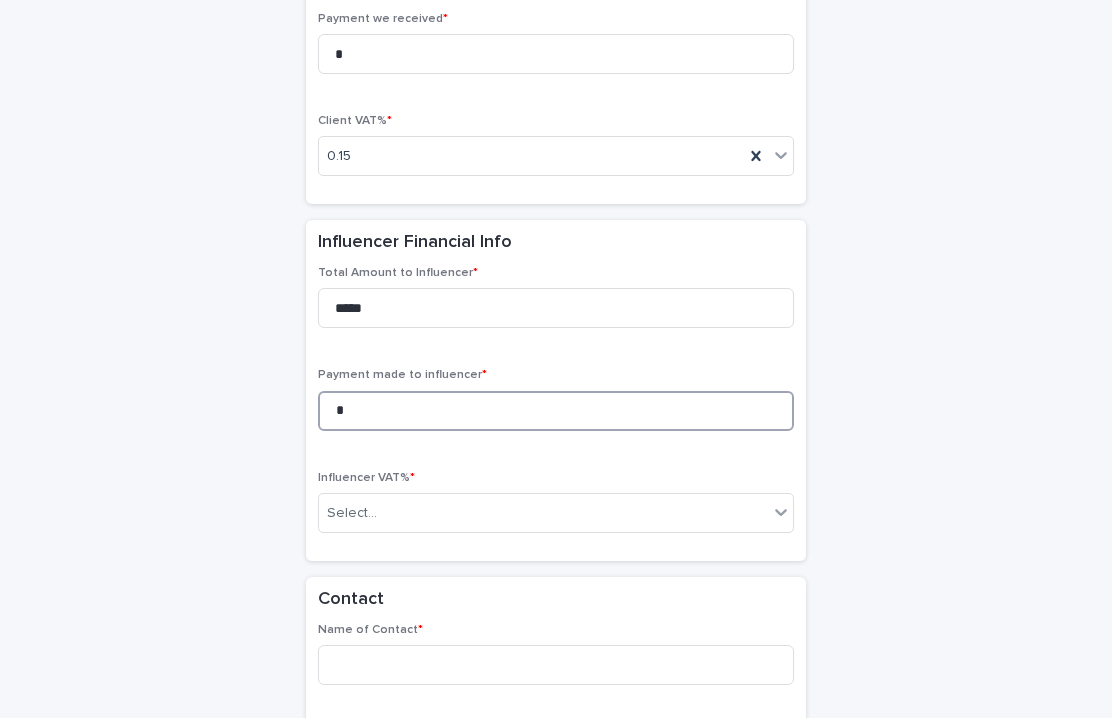 scroll, scrollTop: 1786, scrollLeft: 0, axis: vertical 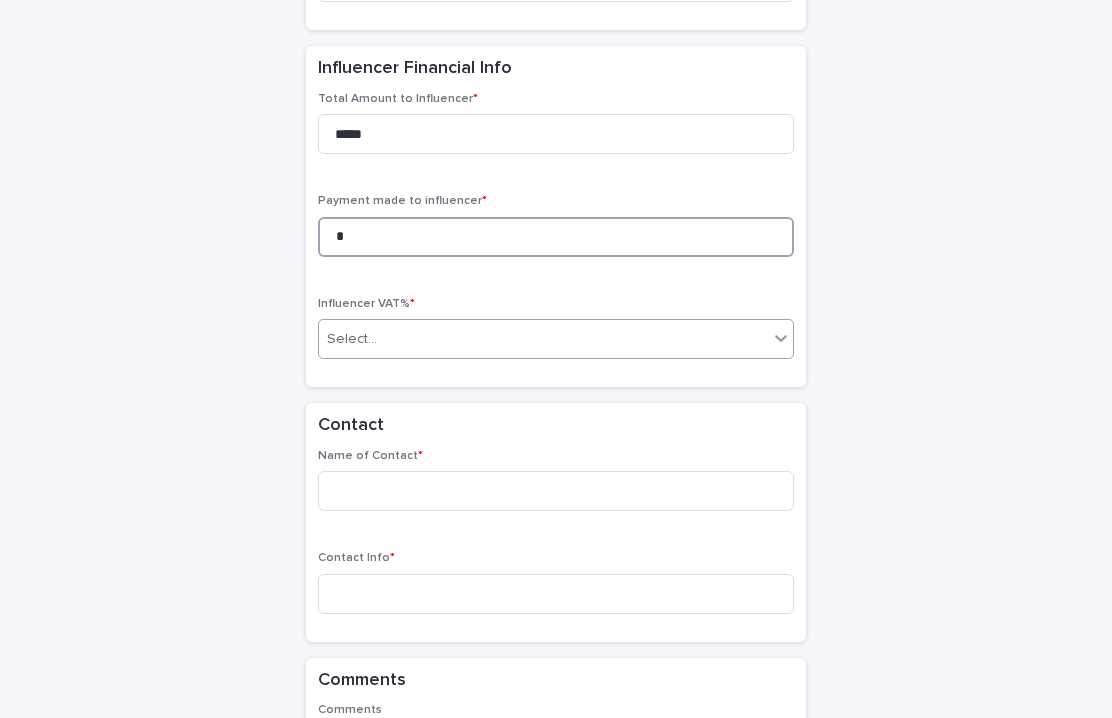 type on "*" 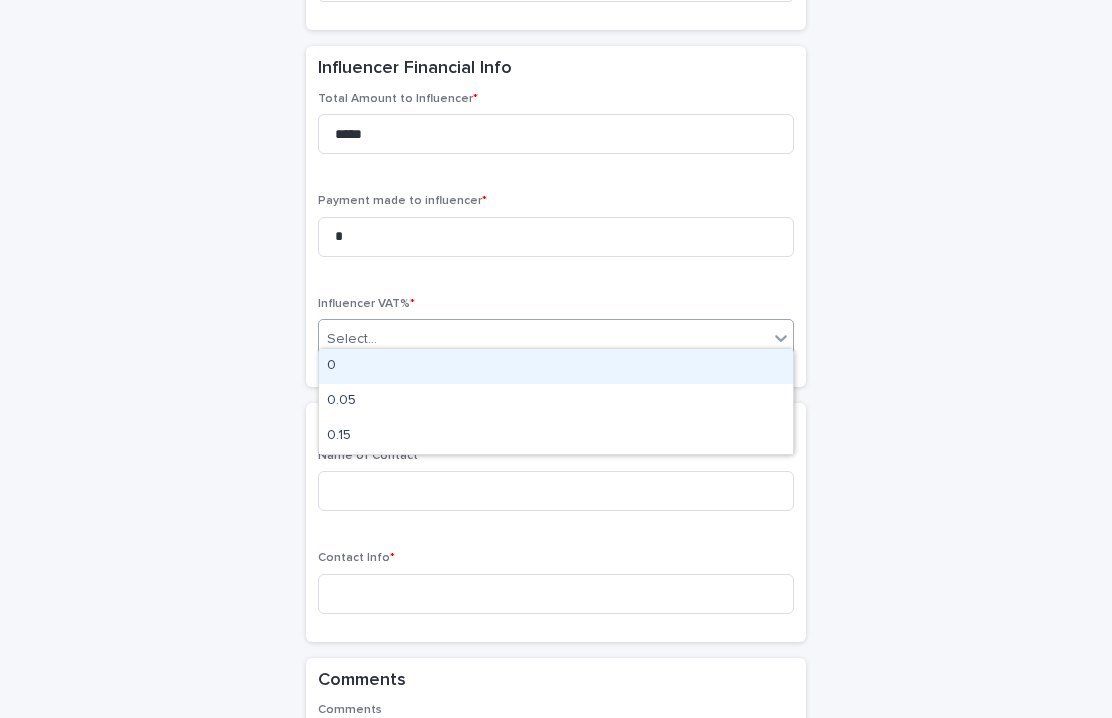 click on "Select..." at bounding box center [543, 339] 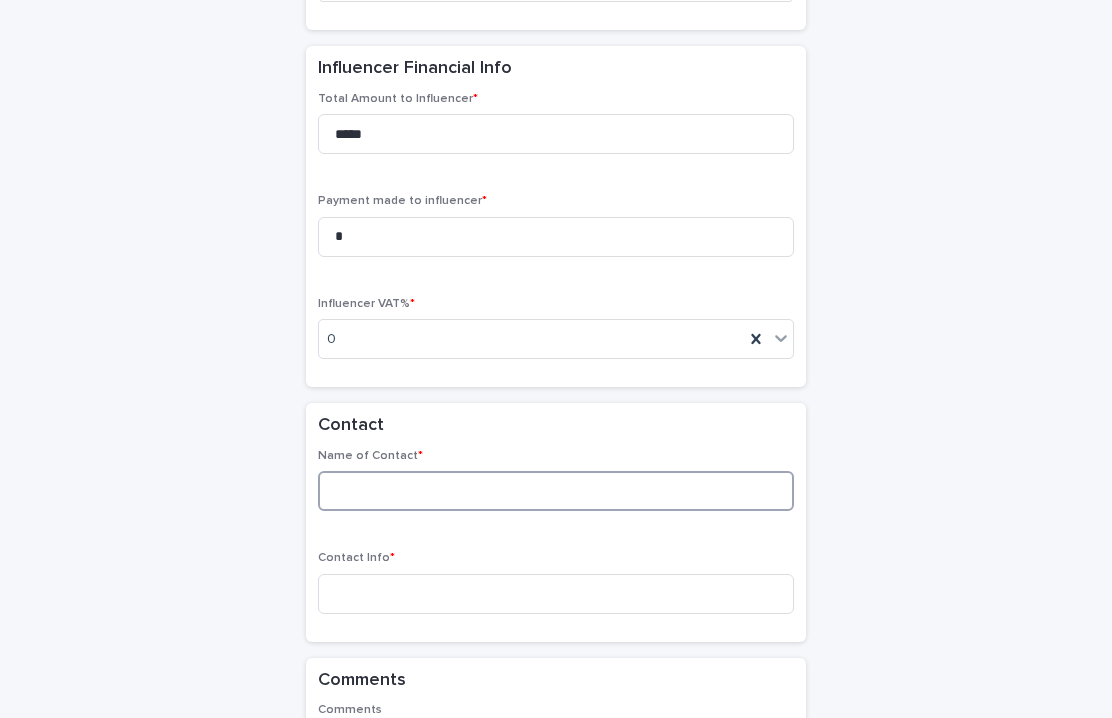 click at bounding box center [556, 491] 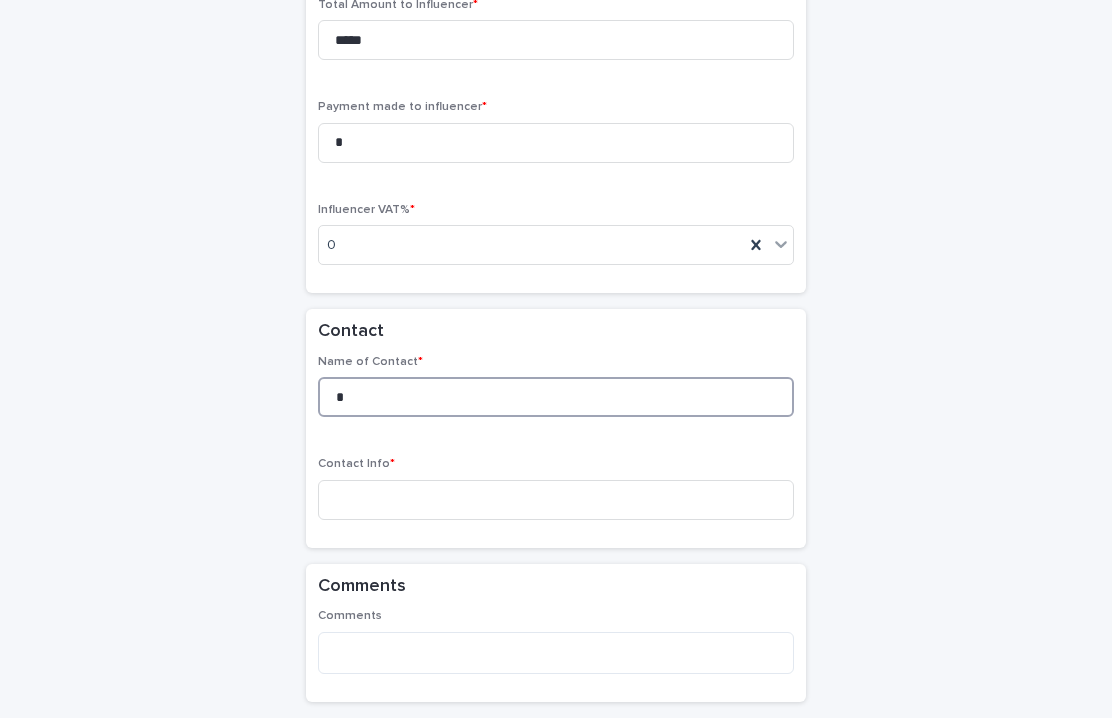 scroll, scrollTop: 1960, scrollLeft: 0, axis: vertical 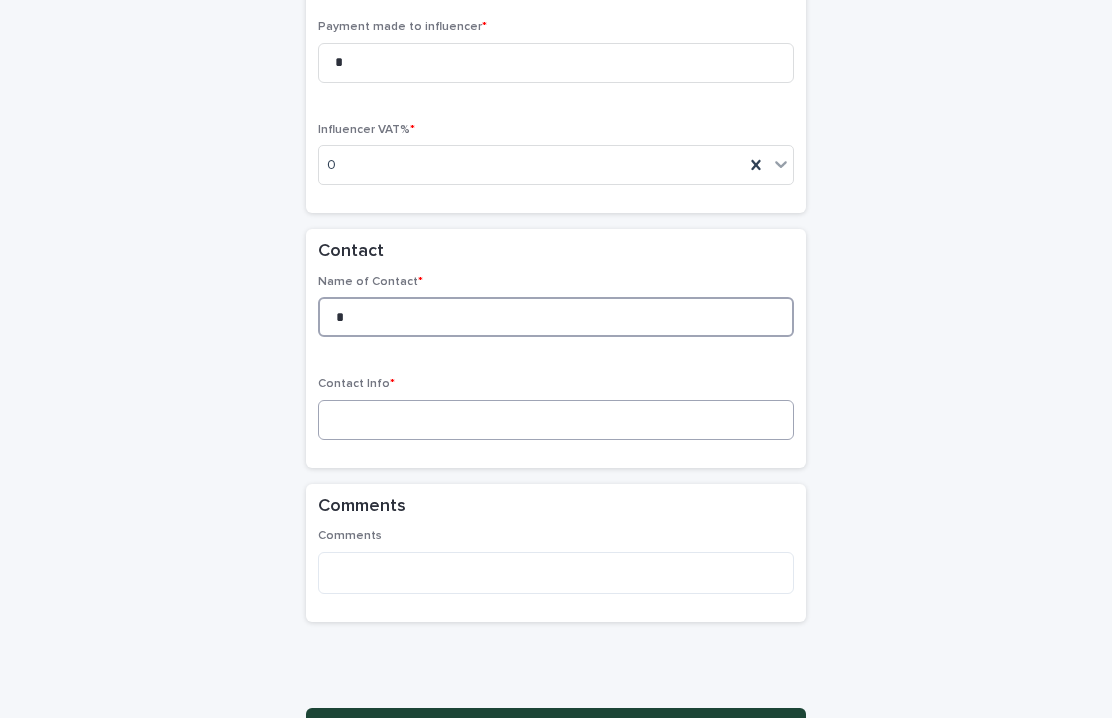 type on "*" 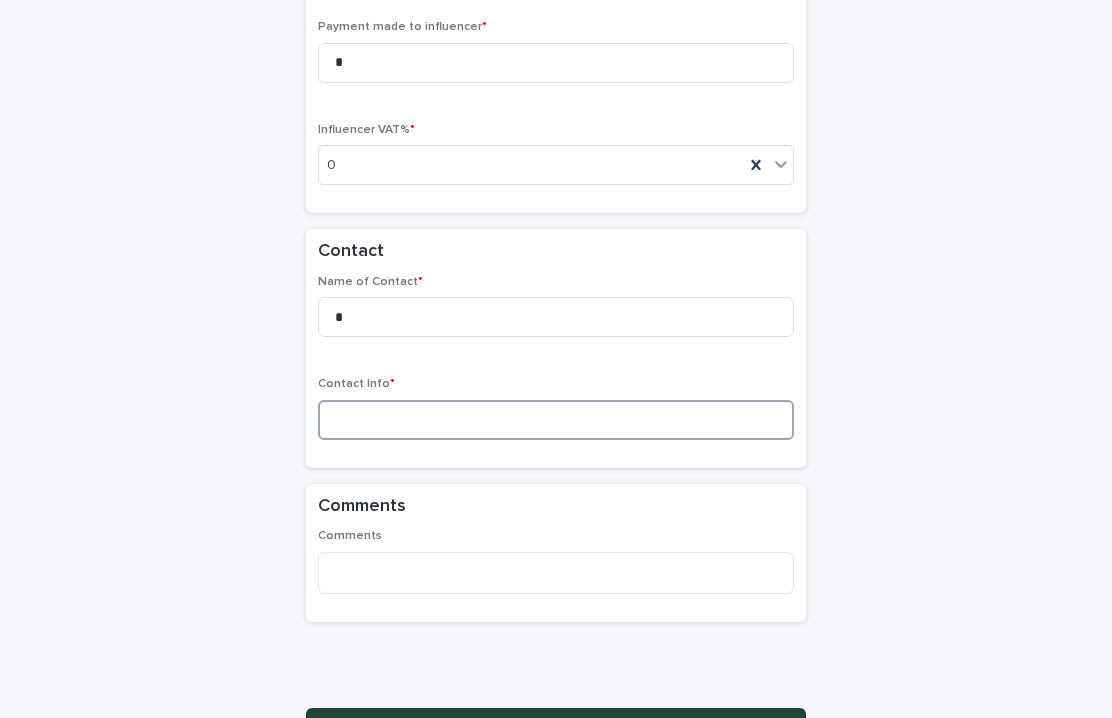 click at bounding box center [556, 420] 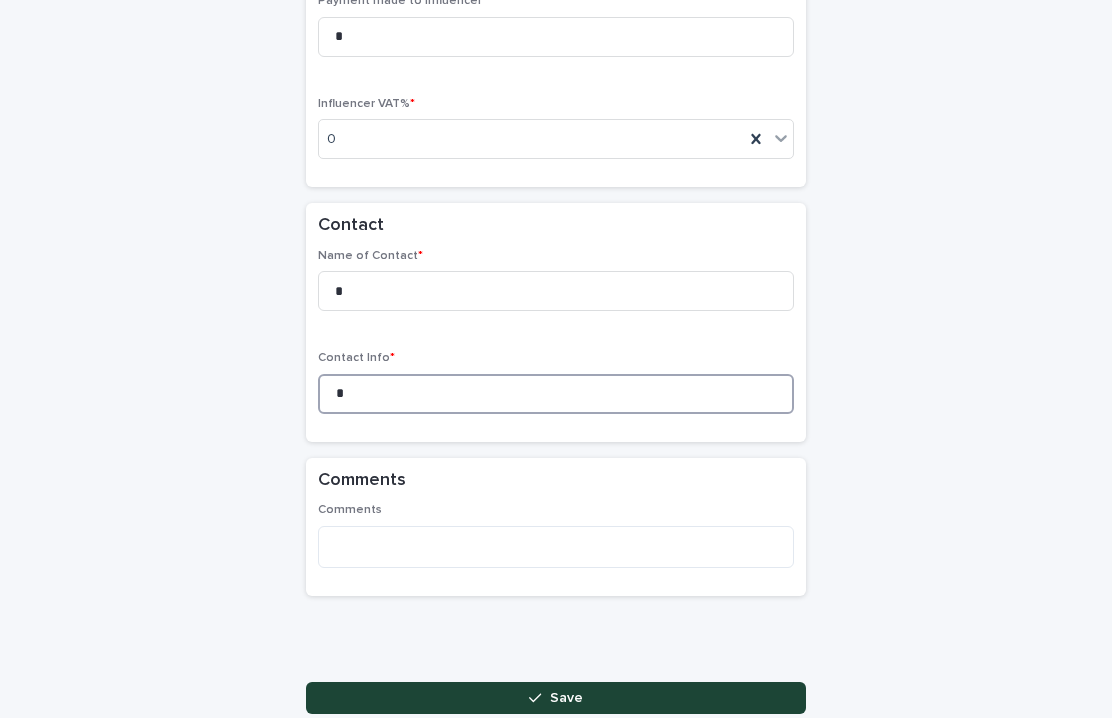 scroll, scrollTop: 2100, scrollLeft: 0, axis: vertical 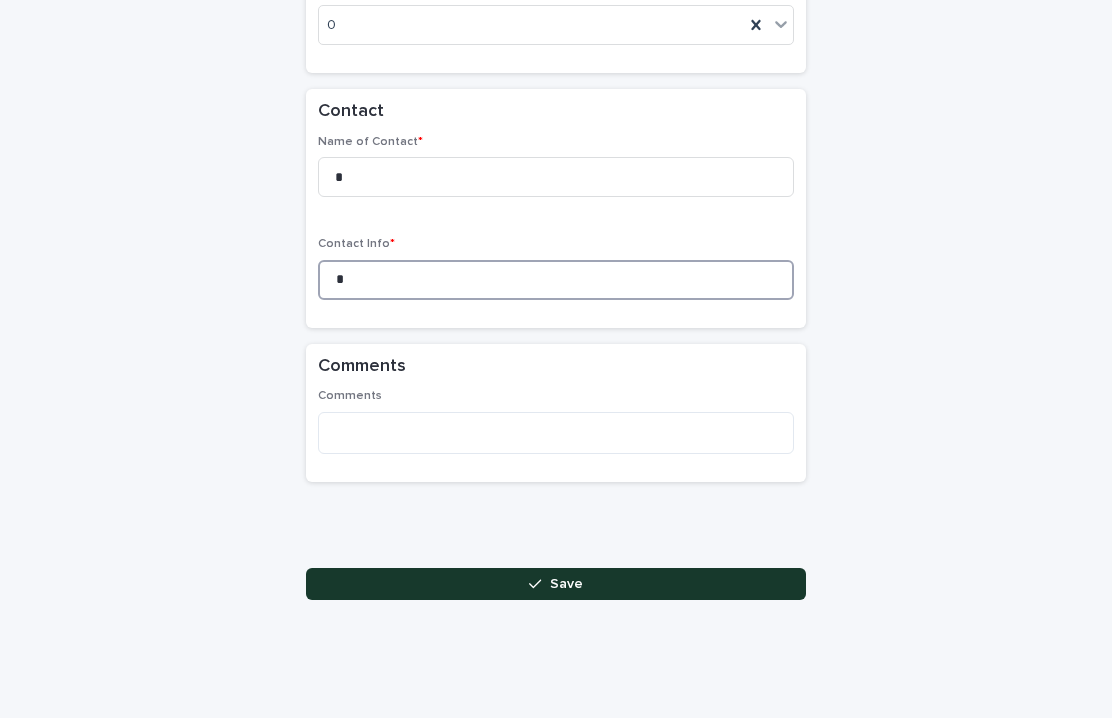 type on "*" 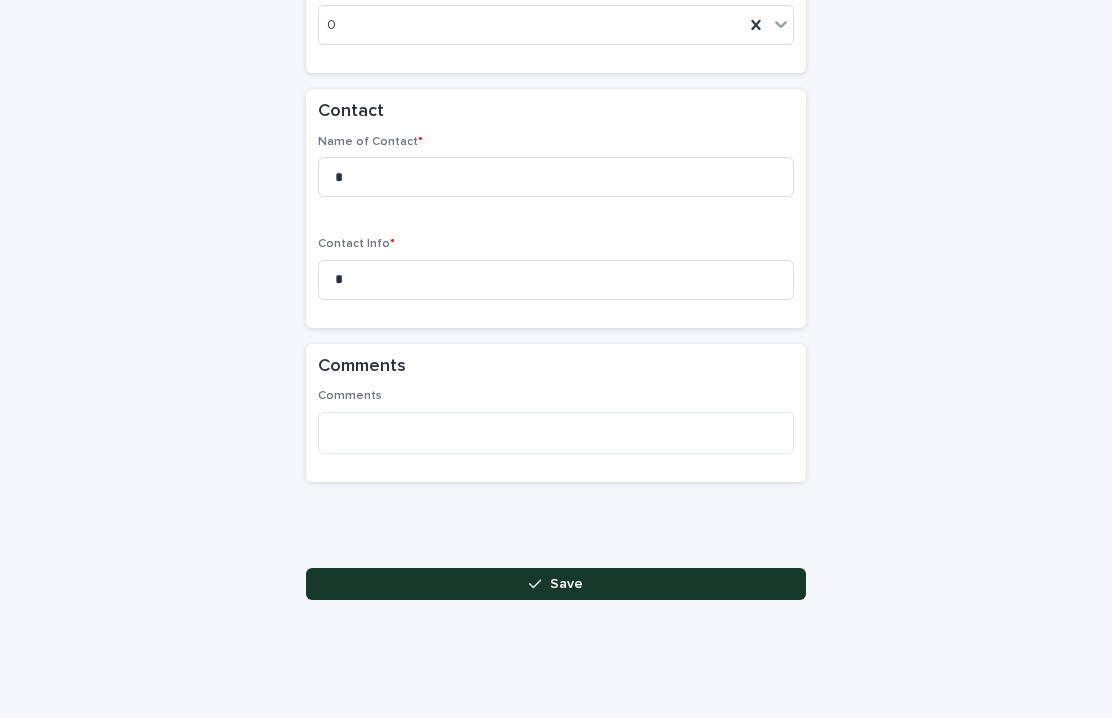 click on "Save" at bounding box center (566, 584) 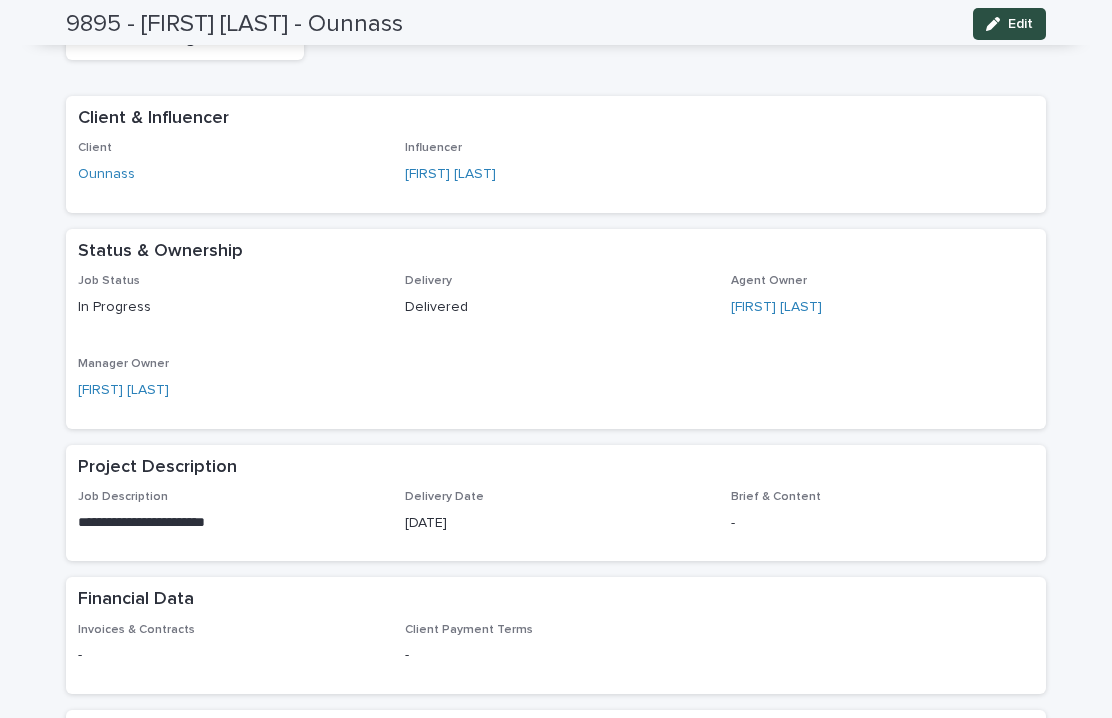 scroll, scrollTop: 47, scrollLeft: 0, axis: vertical 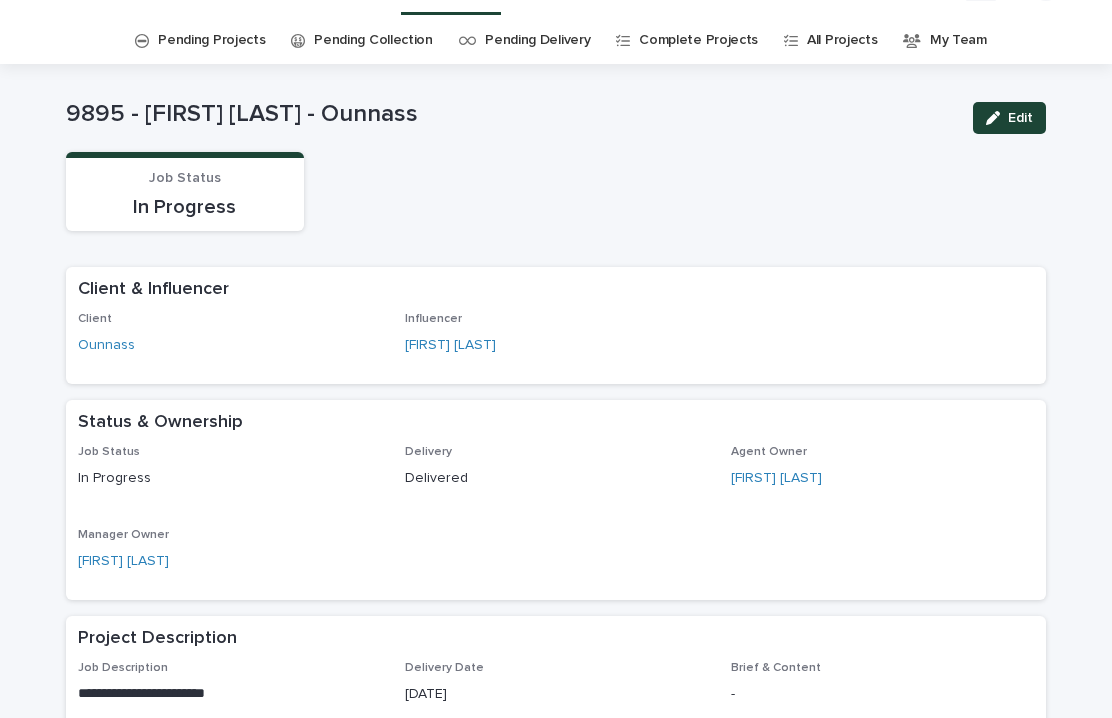 click on "Pending Projects" at bounding box center [211, 40] 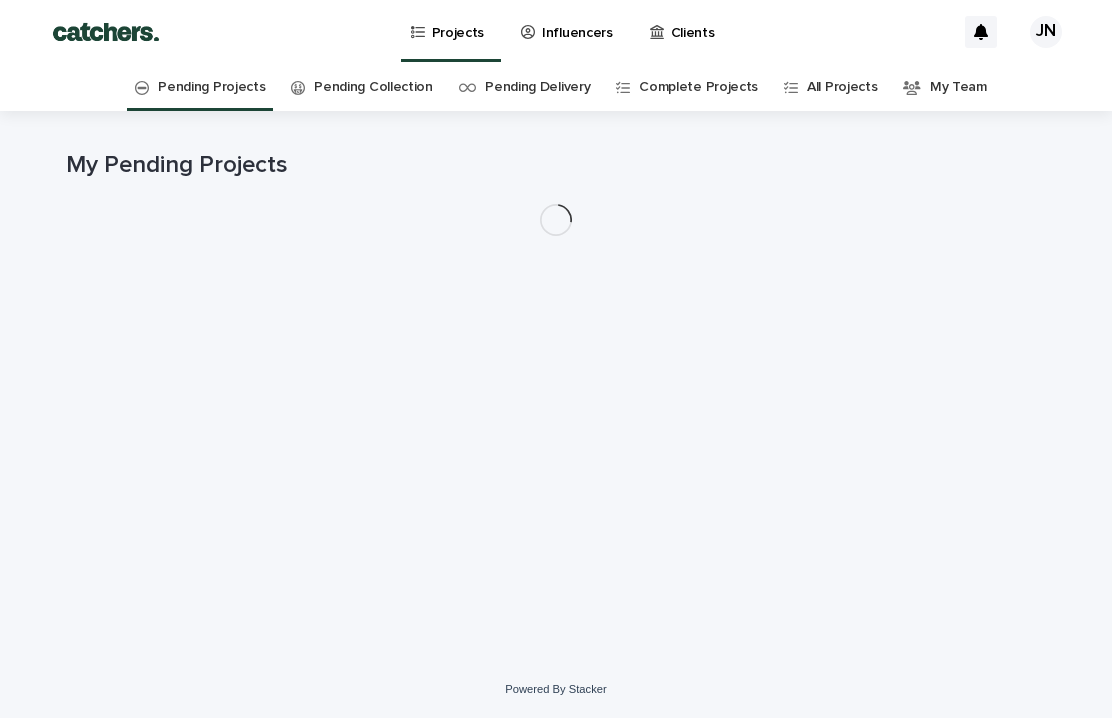 scroll, scrollTop: 0, scrollLeft: 0, axis: both 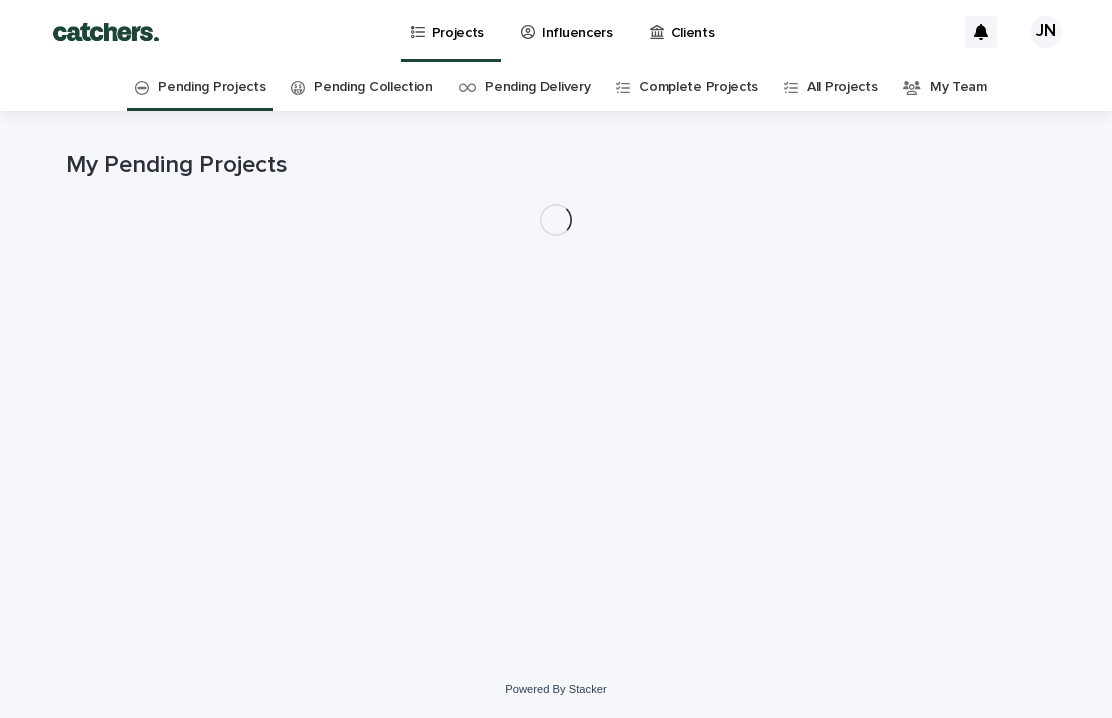 click on "Projects Influencers Clients" at bounding box center [568, 32] 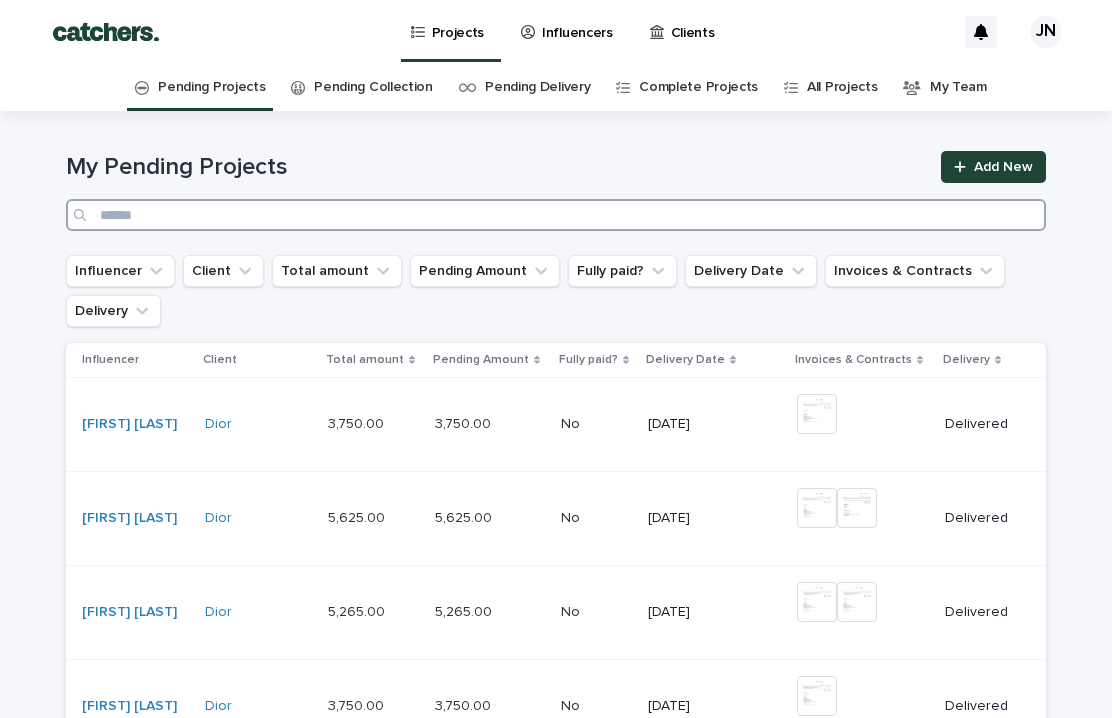 click at bounding box center (556, 215) 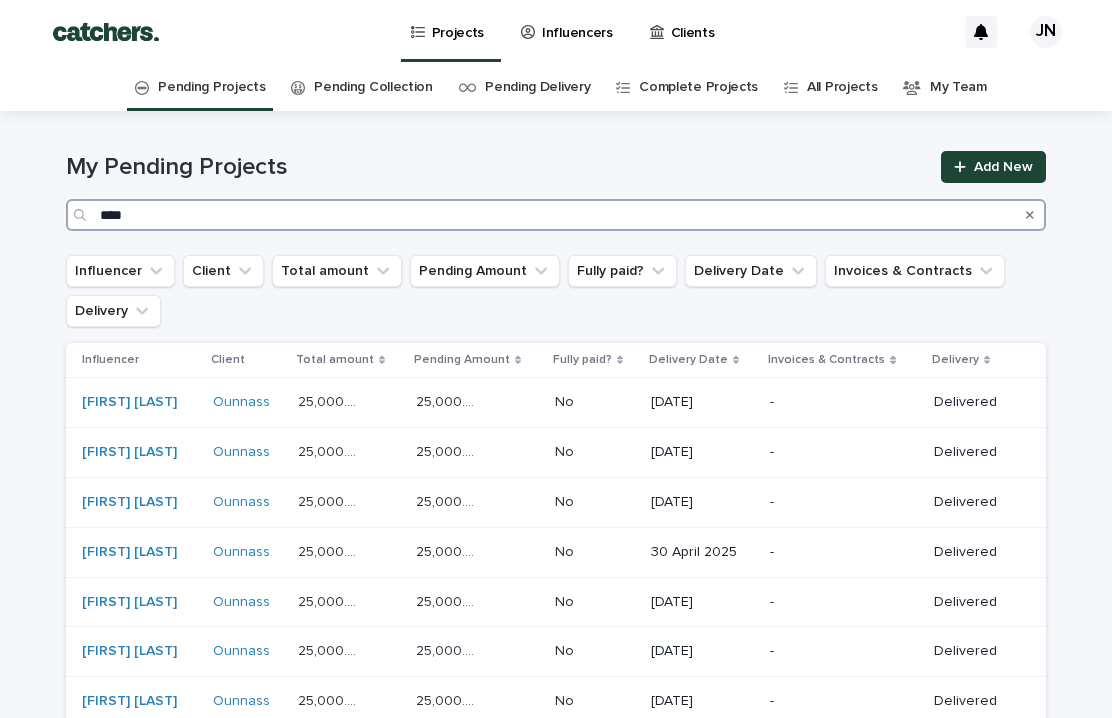 drag, startPoint x: 755, startPoint y: 214, endPoint x: 242, endPoint y: 219, distance: 513.02435 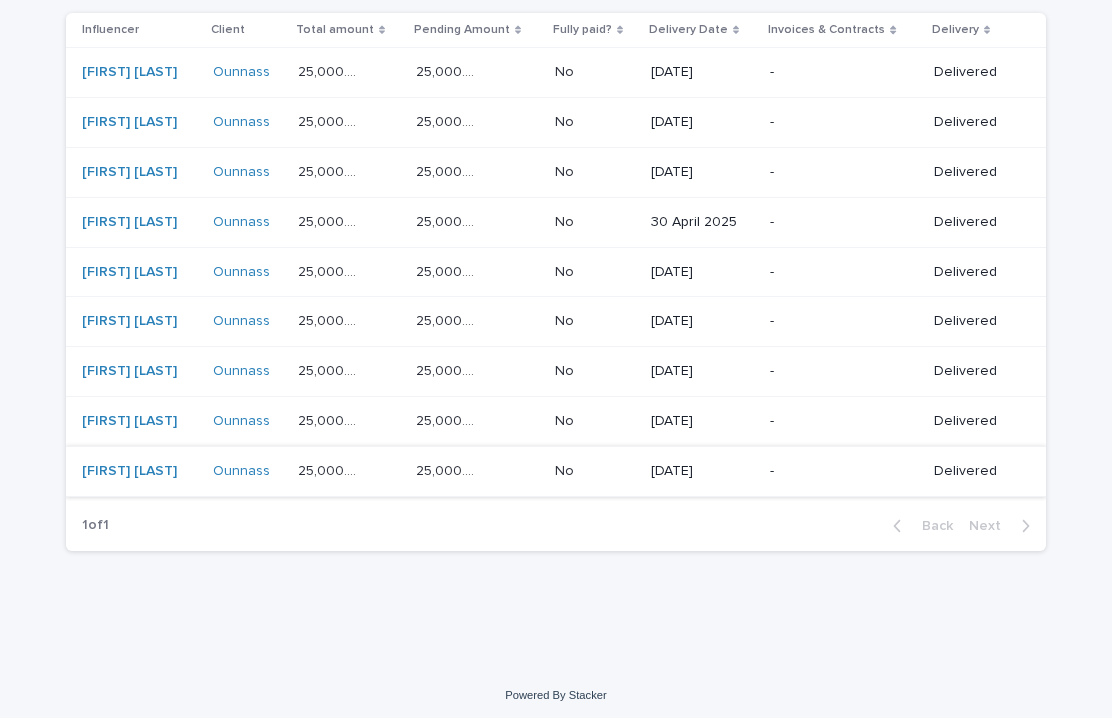 type on "****" 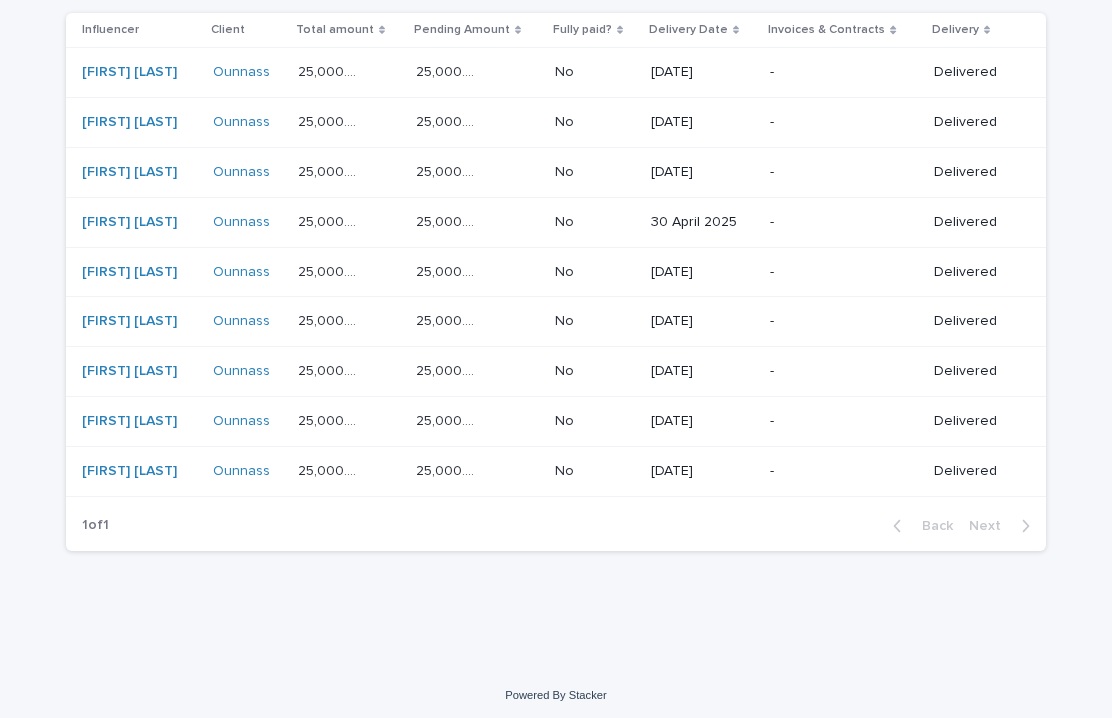 scroll, scrollTop: 329, scrollLeft: 0, axis: vertical 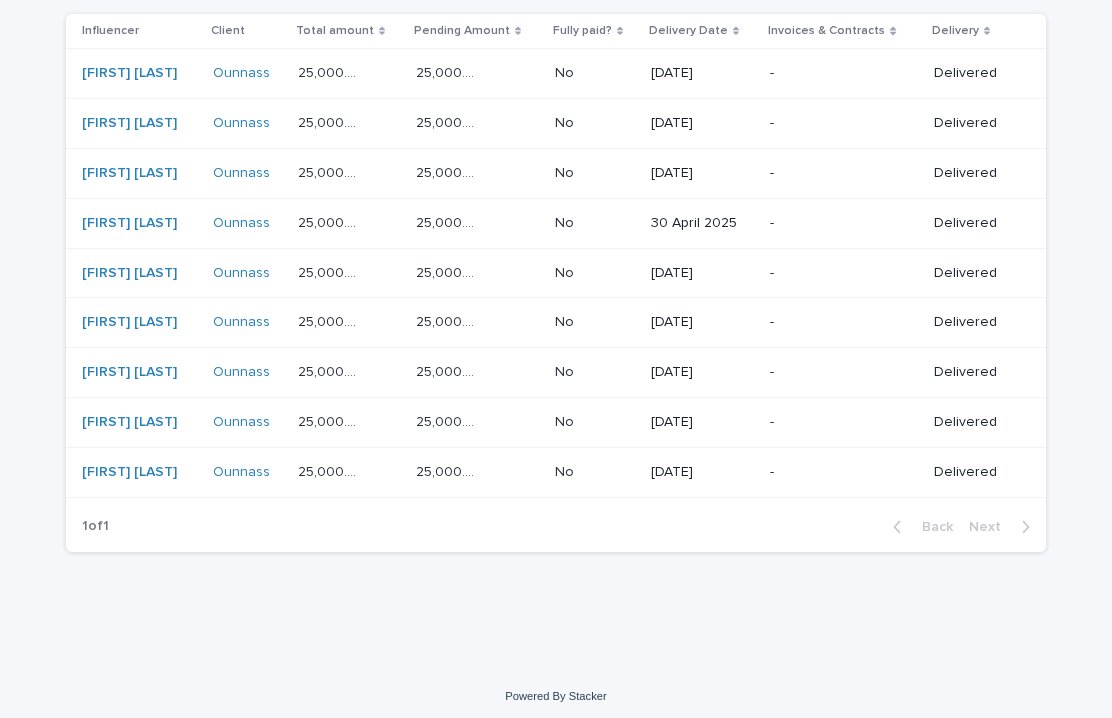 click on "No" at bounding box center [566, 470] 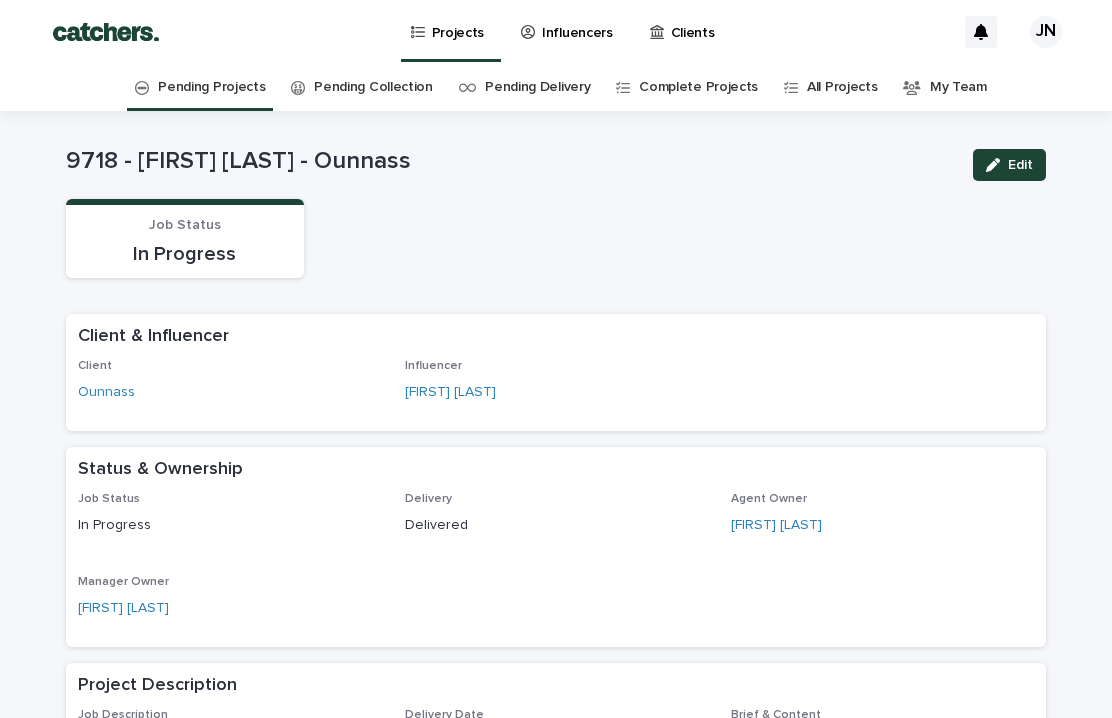 scroll, scrollTop: 0, scrollLeft: 0, axis: both 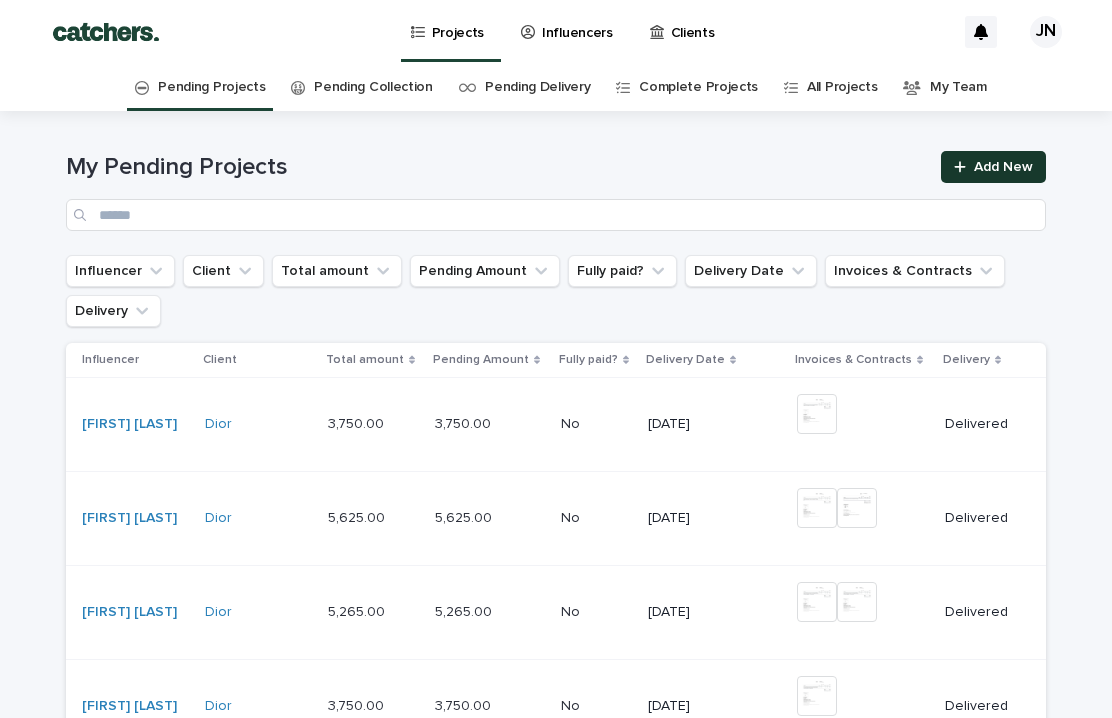 click on "Add New" at bounding box center [993, 167] 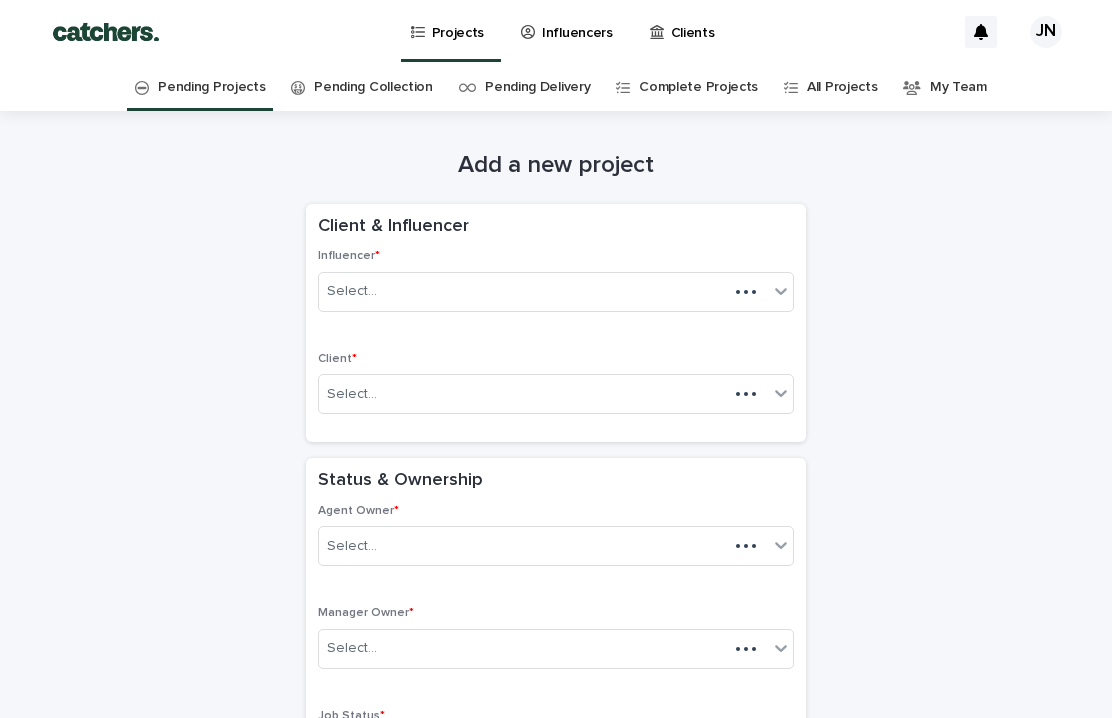 scroll, scrollTop: 64, scrollLeft: 0, axis: vertical 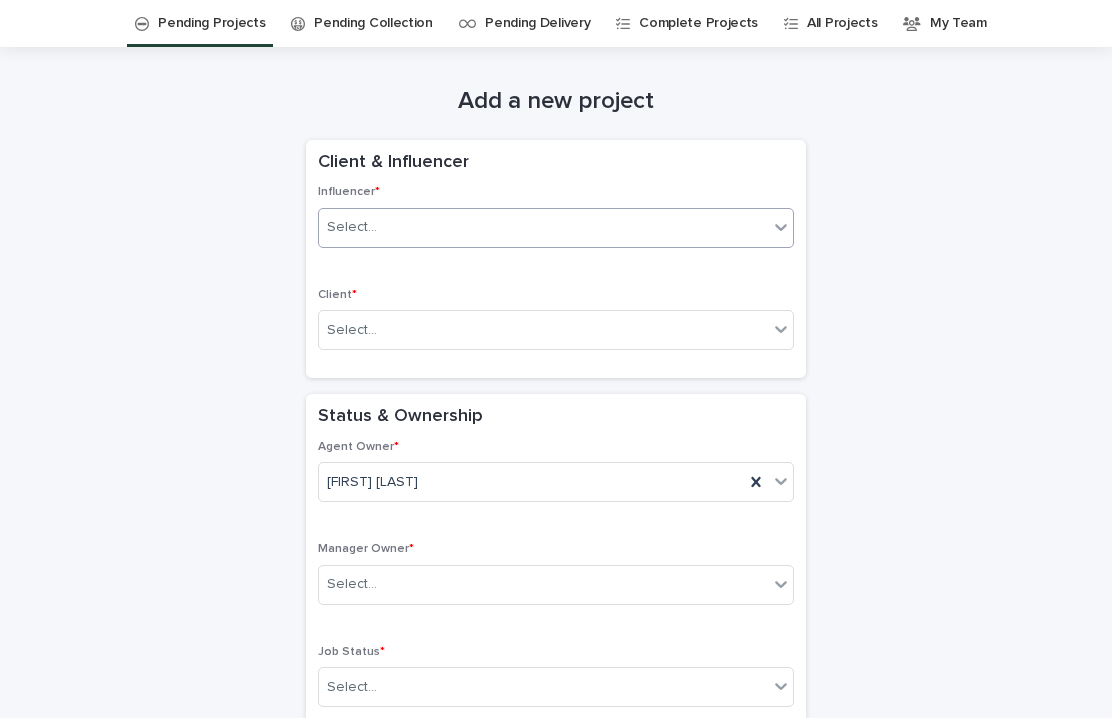 click on "Select..." at bounding box center (543, 227) 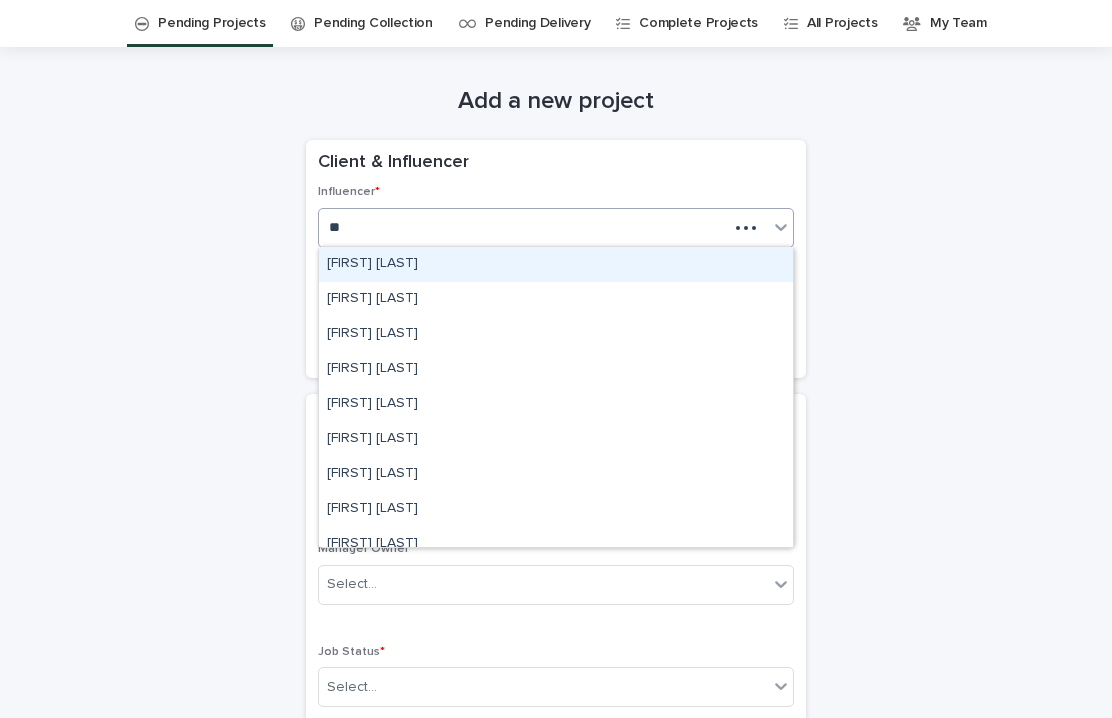 type on "***" 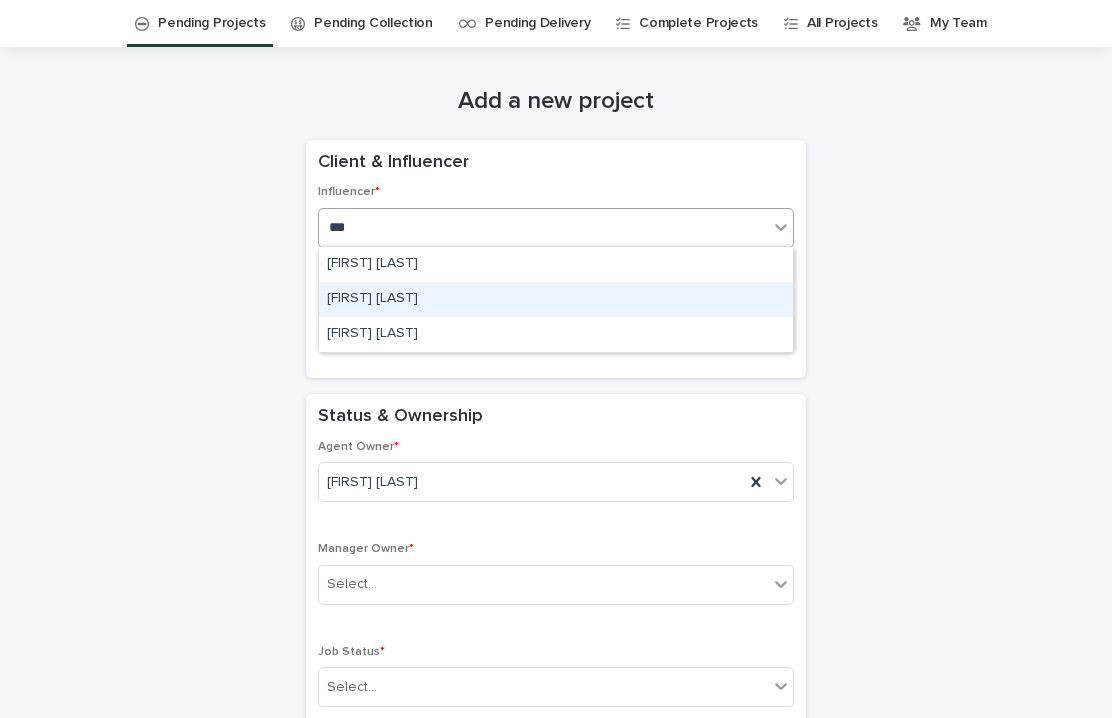 click on "[FIRST] [LAST]" at bounding box center [556, 299] 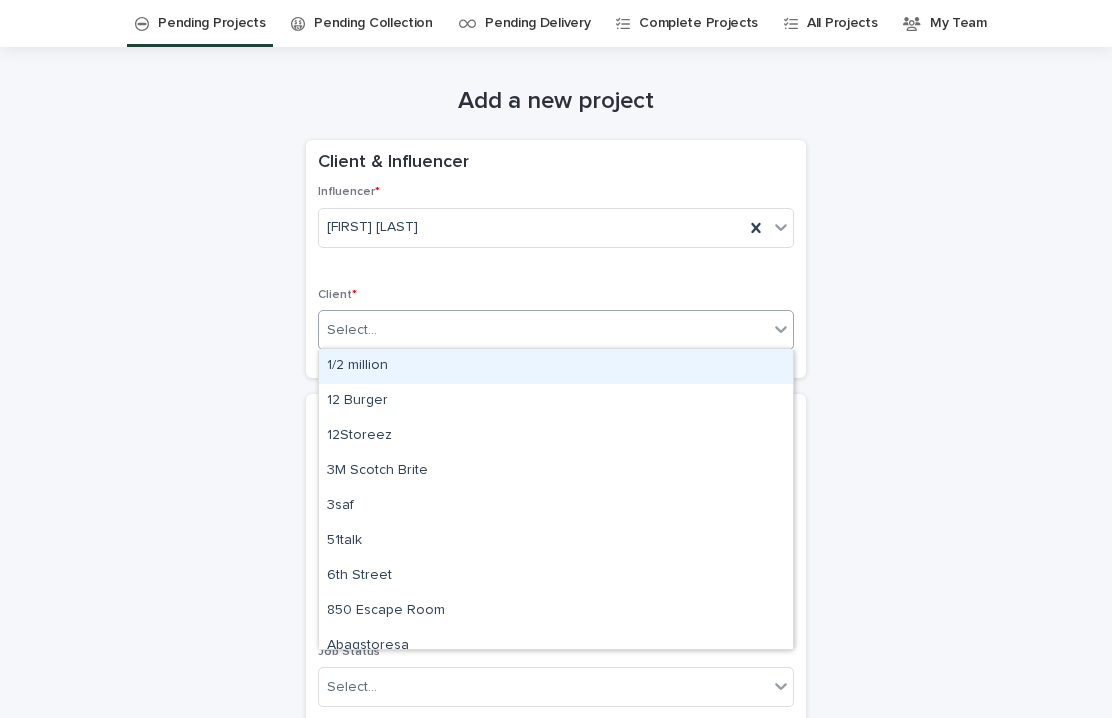 click on "Select..." at bounding box center (543, 330) 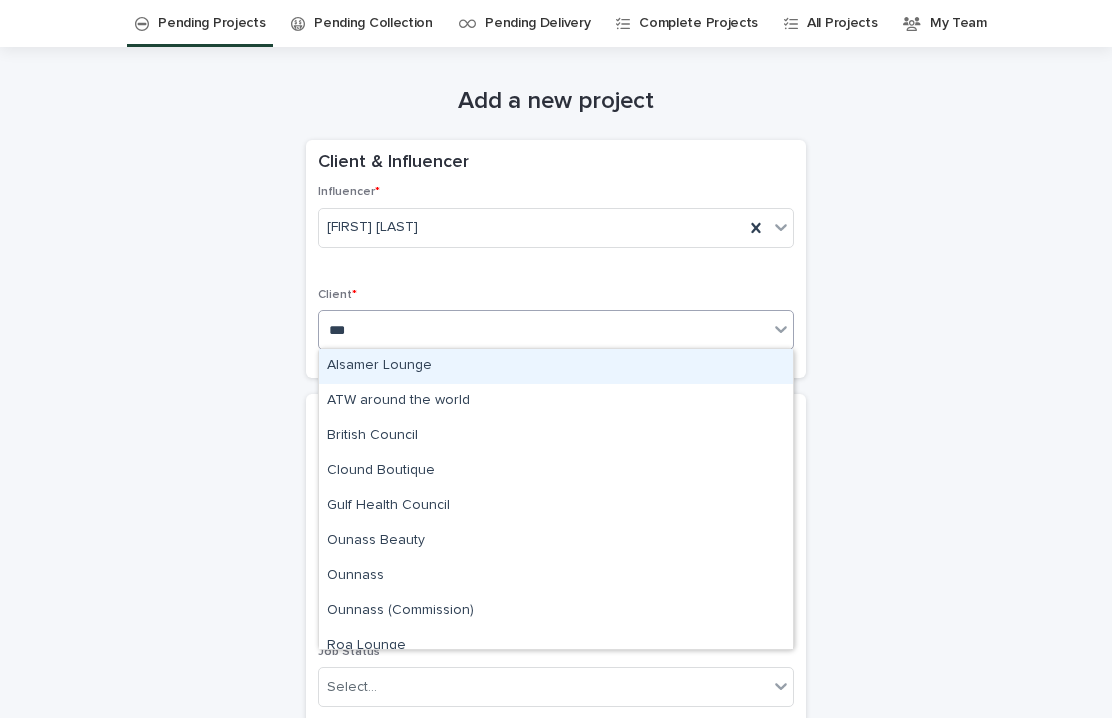 type on "****" 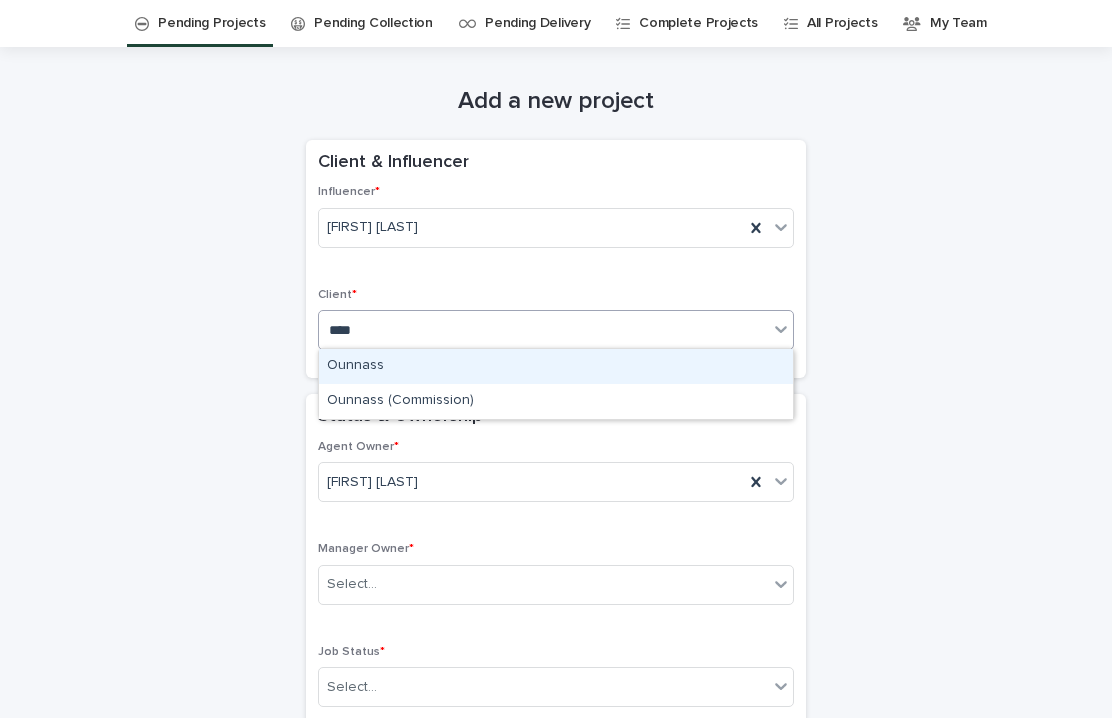 type 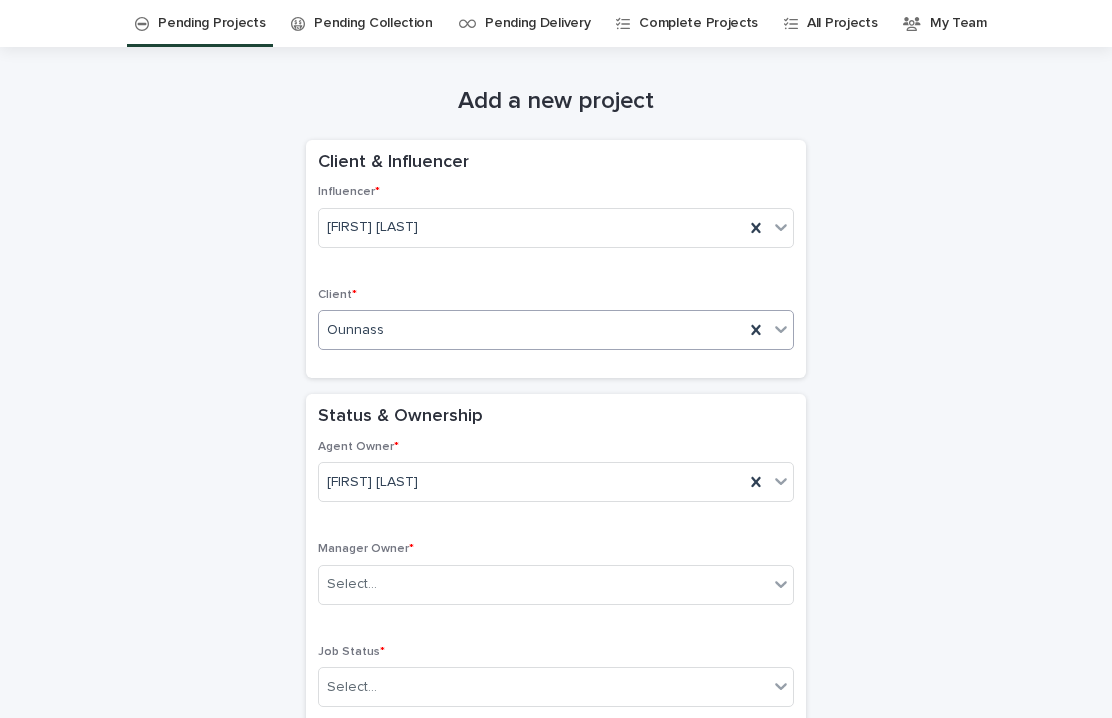 scroll, scrollTop: 209, scrollLeft: 0, axis: vertical 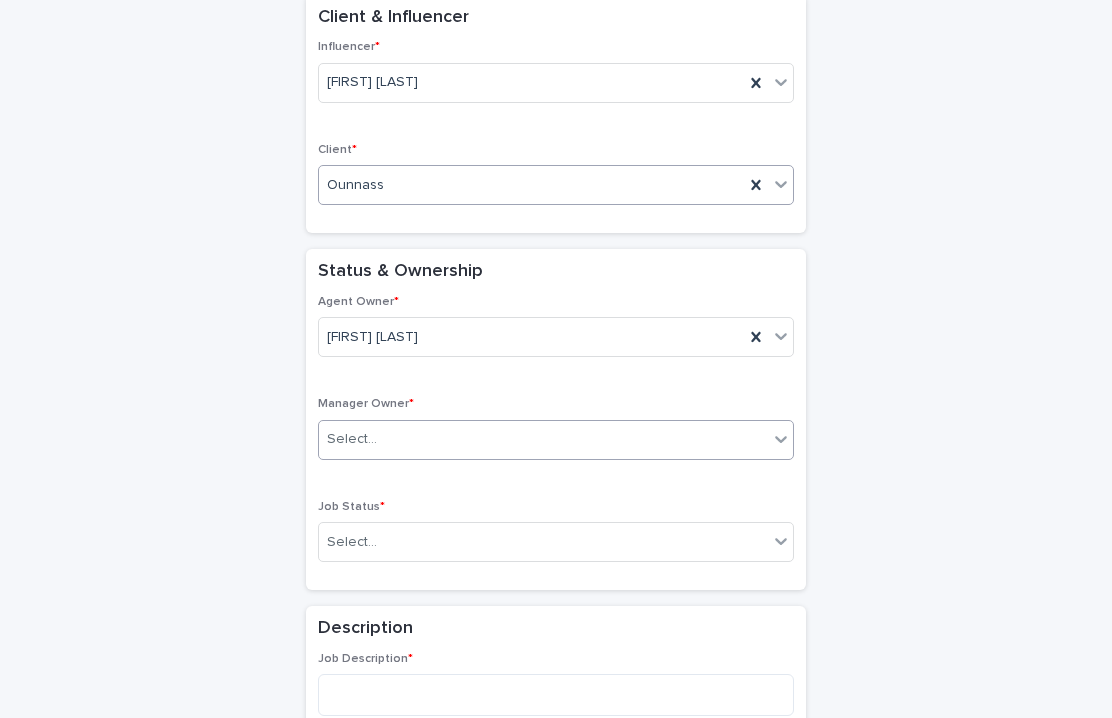 click on "Select..." at bounding box center [556, 440] 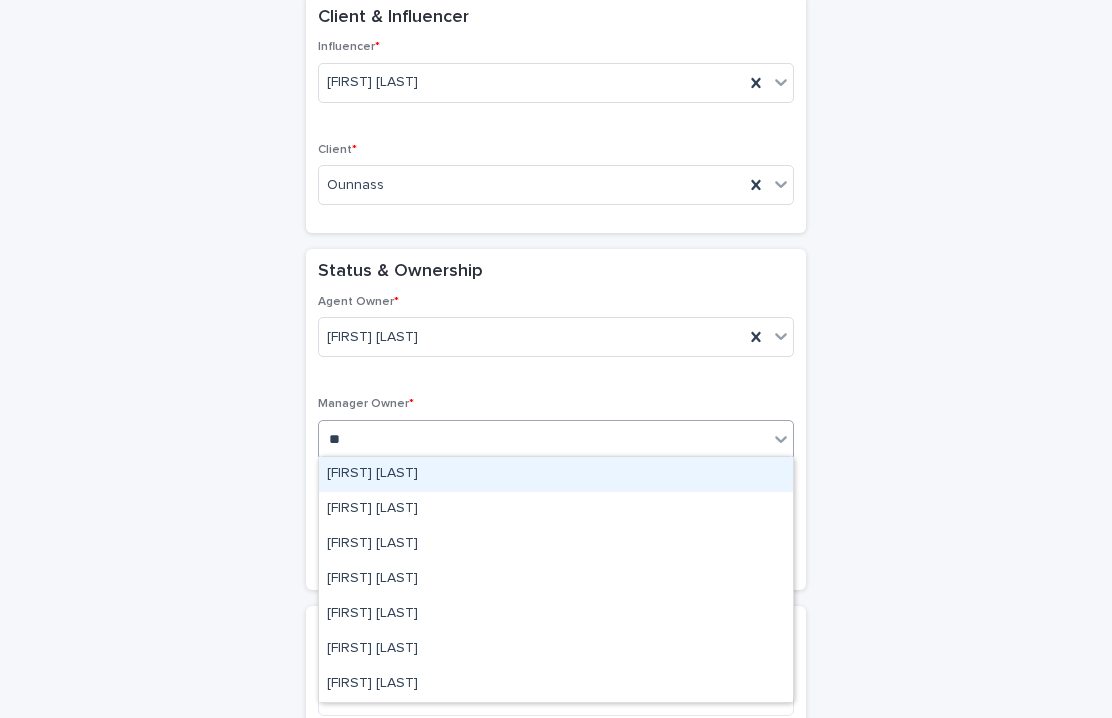 type on "***" 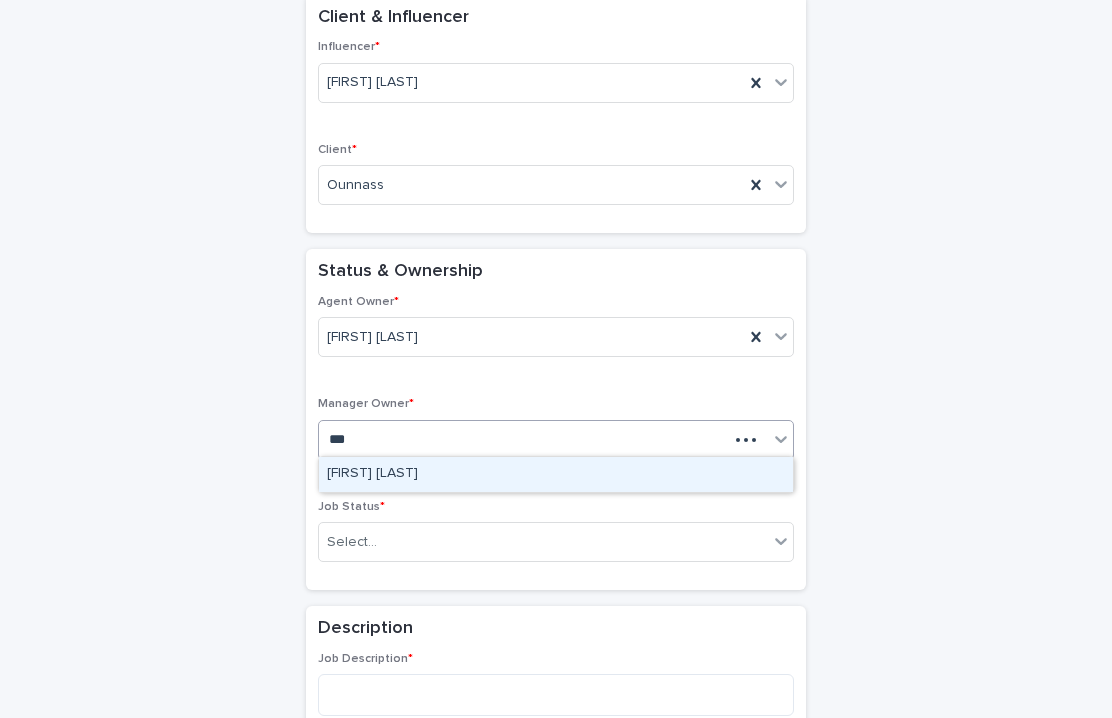 type 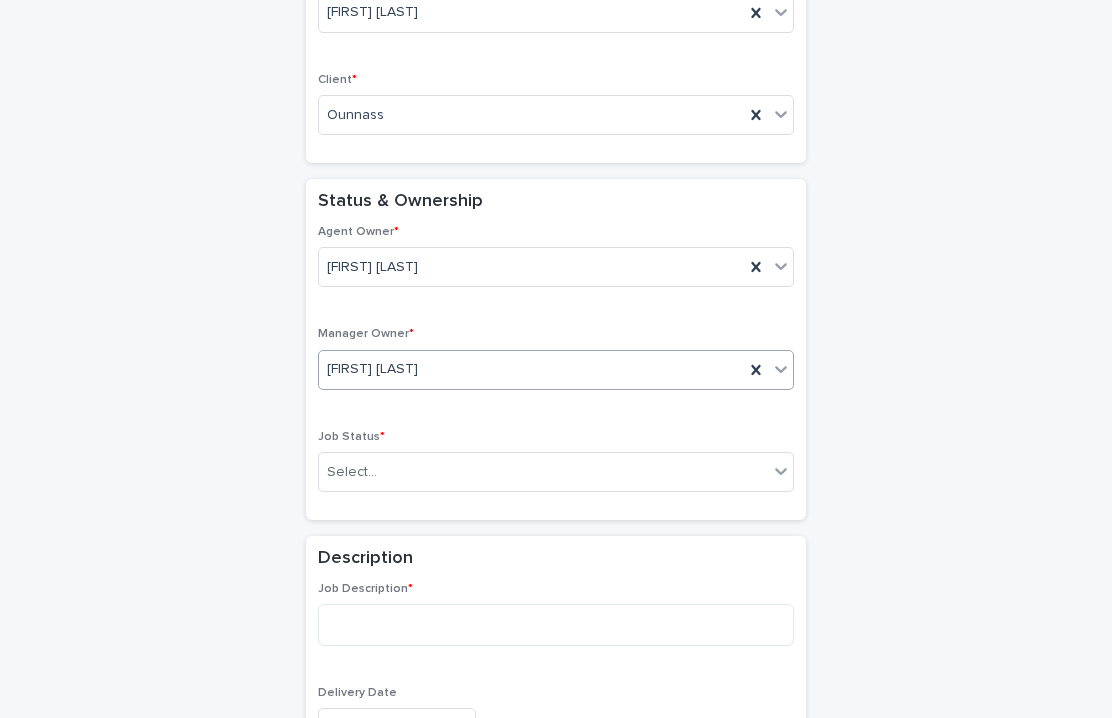 scroll, scrollTop: 346, scrollLeft: 0, axis: vertical 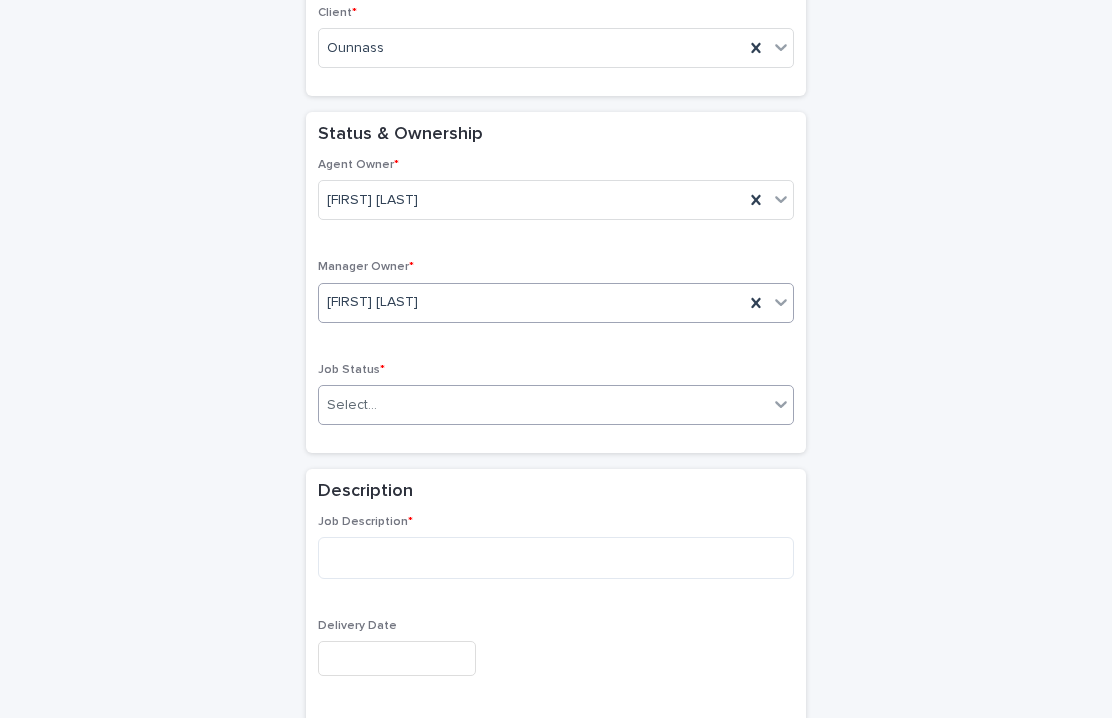 click on "Select..." at bounding box center [543, 405] 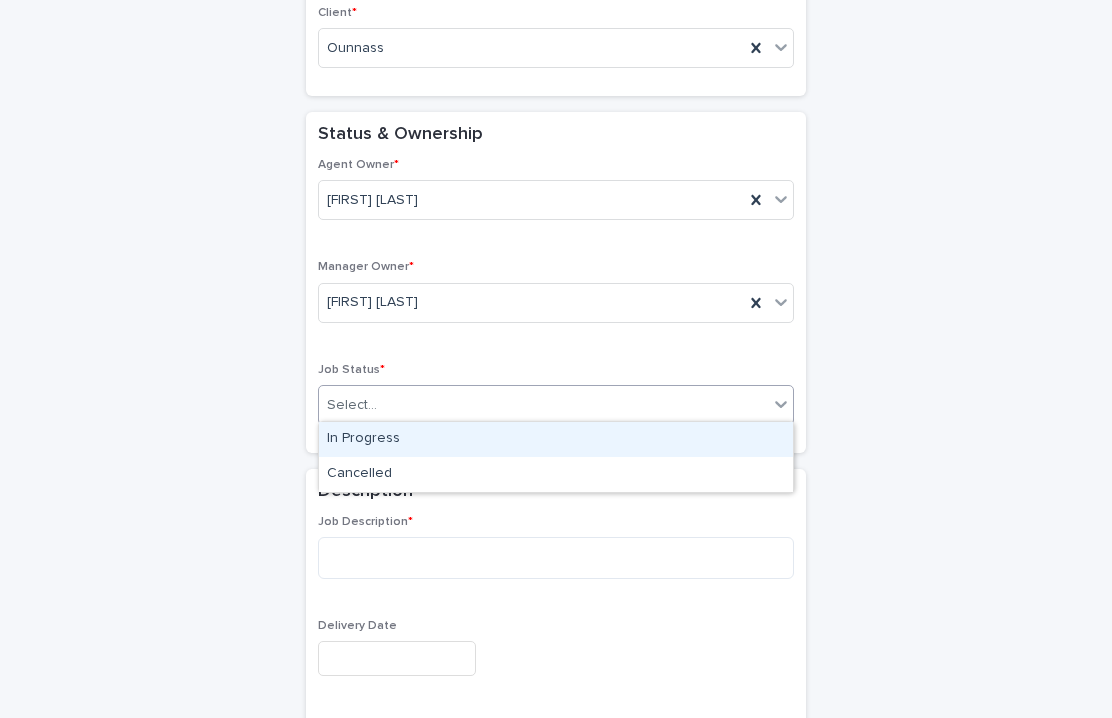 click on "In Progress" at bounding box center [556, 439] 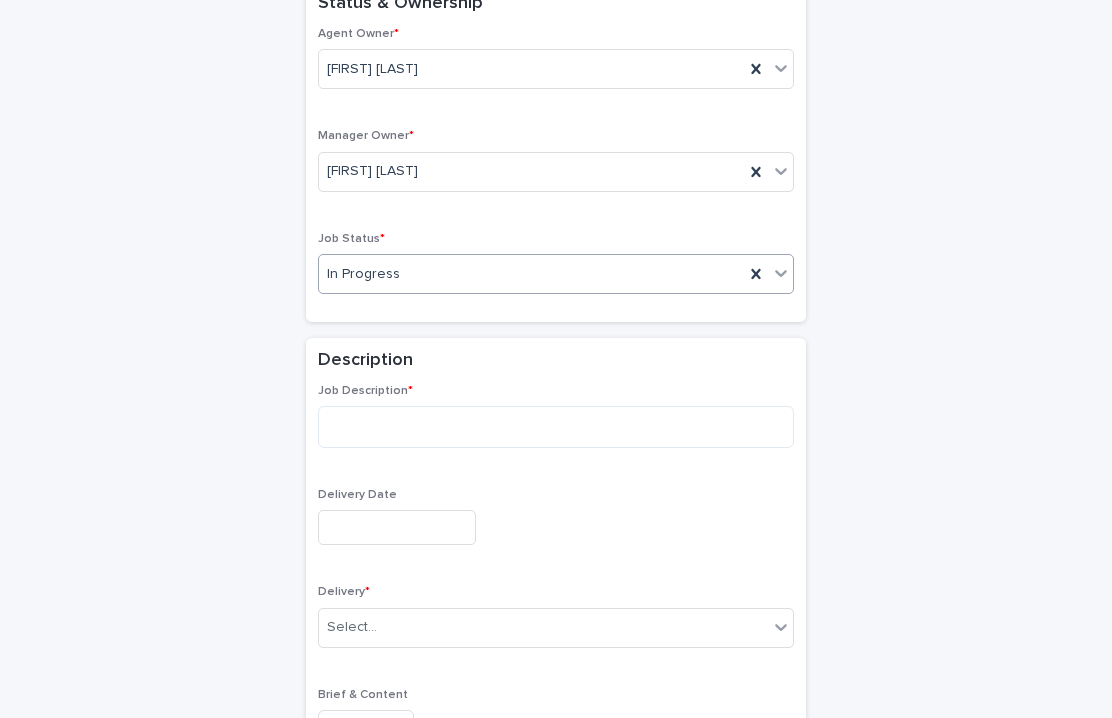 scroll, scrollTop: 578, scrollLeft: 0, axis: vertical 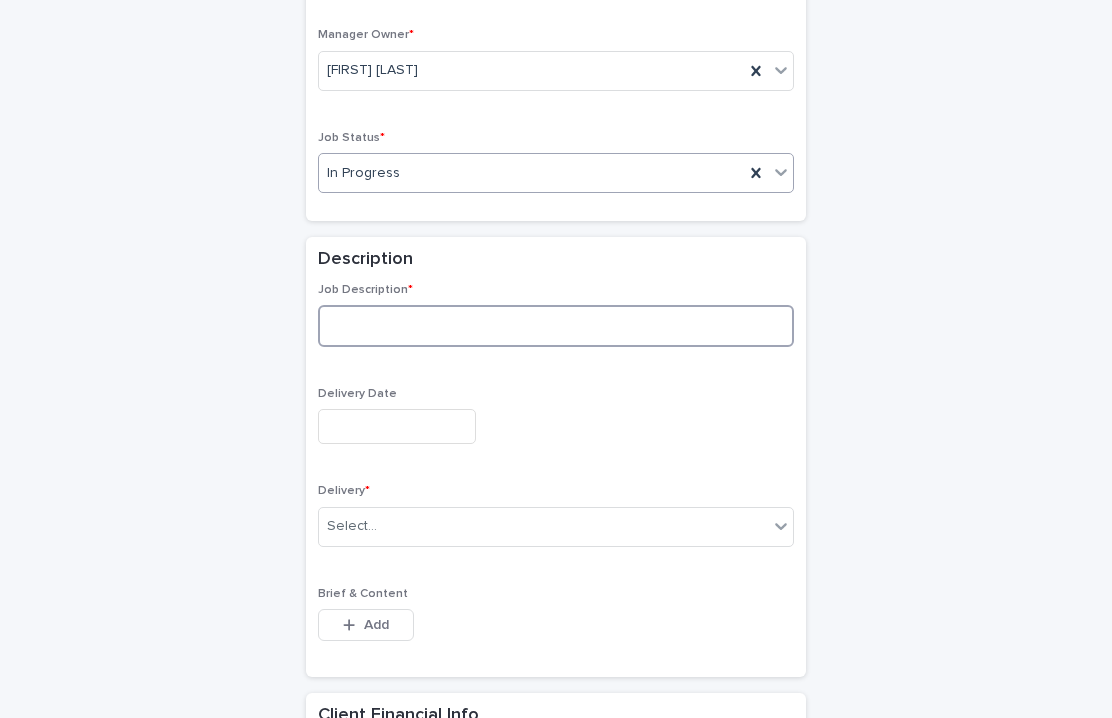 click at bounding box center [556, 326] 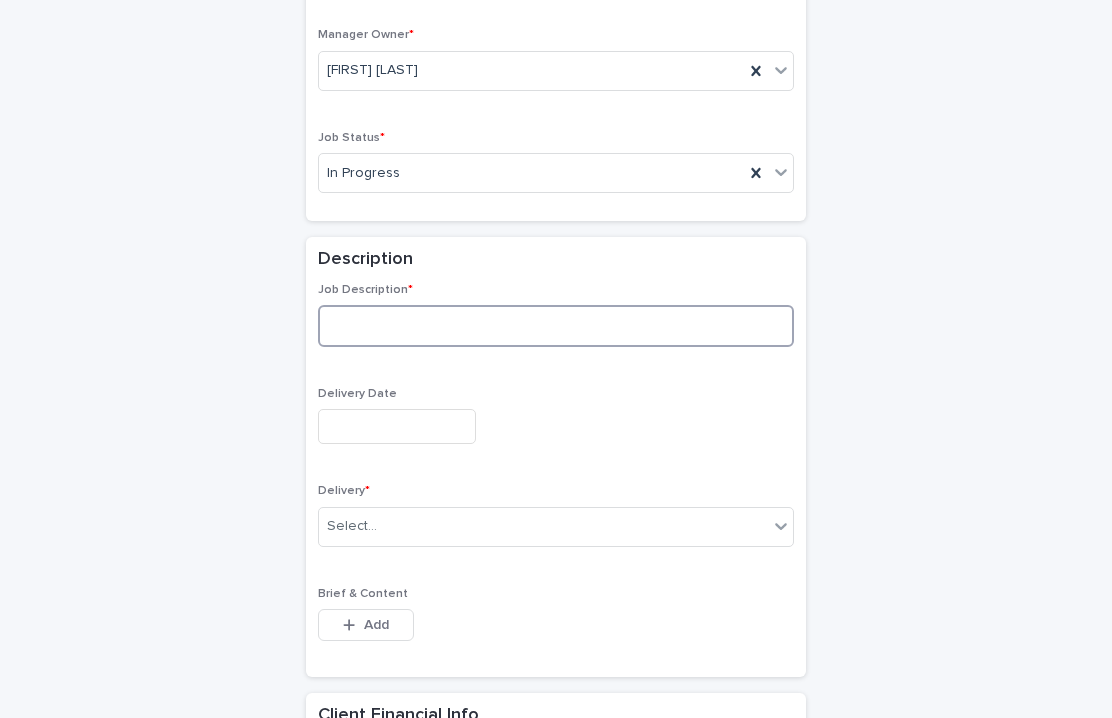 paste on "**********" 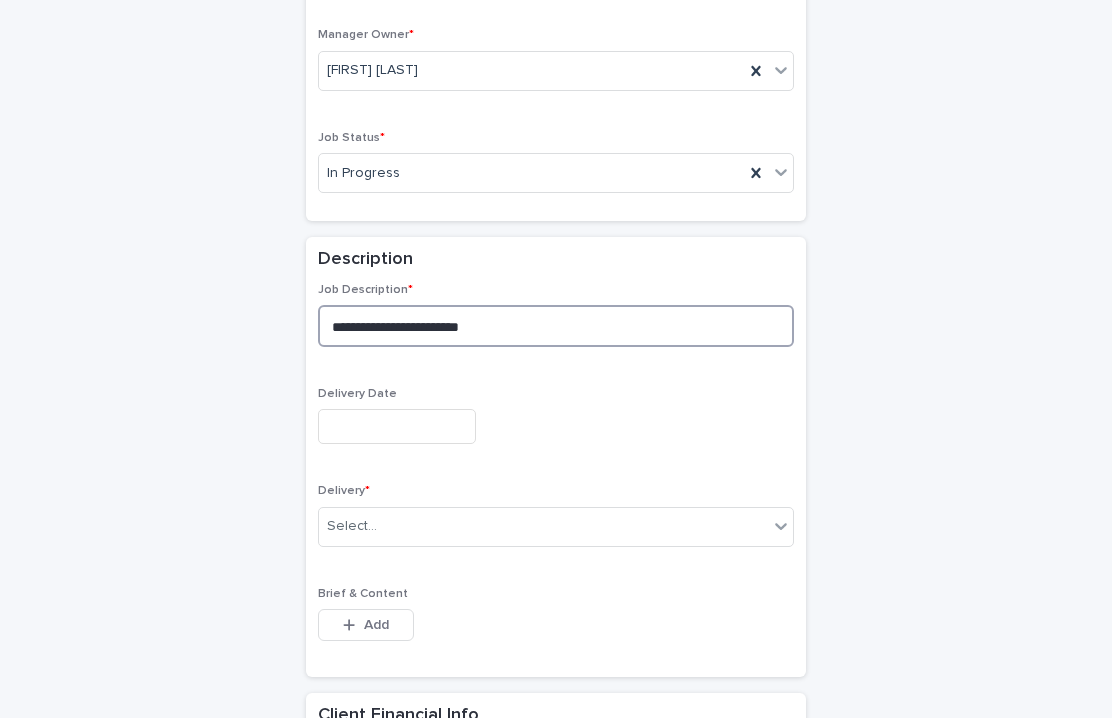 scroll, scrollTop: 693, scrollLeft: 0, axis: vertical 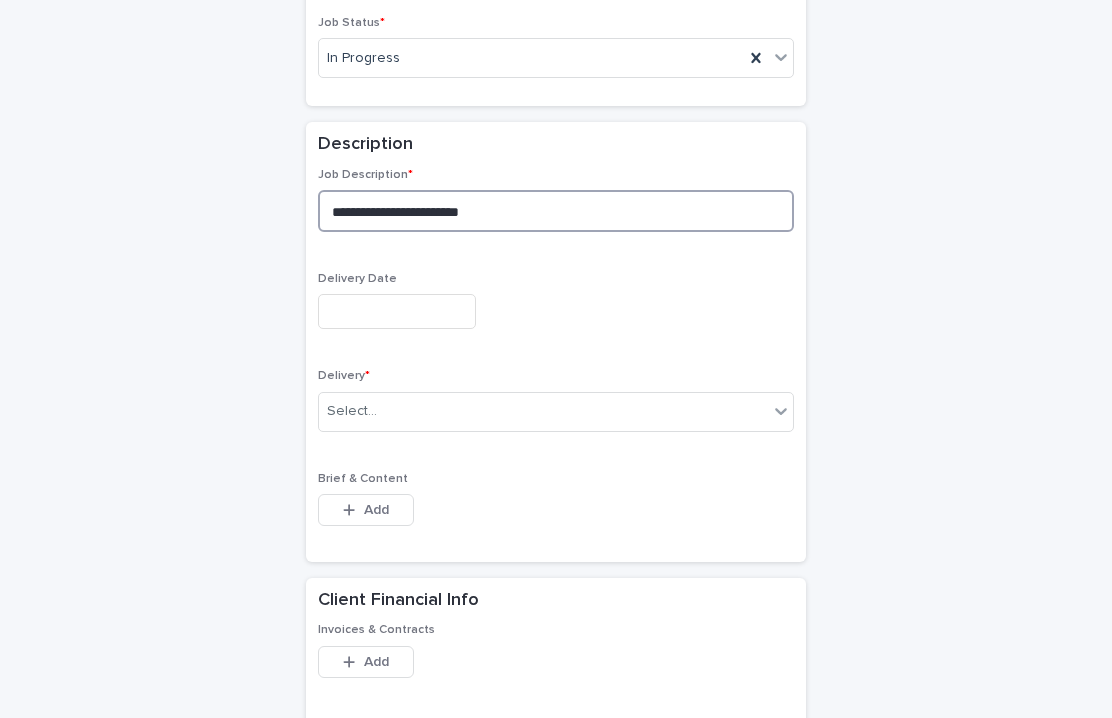 type 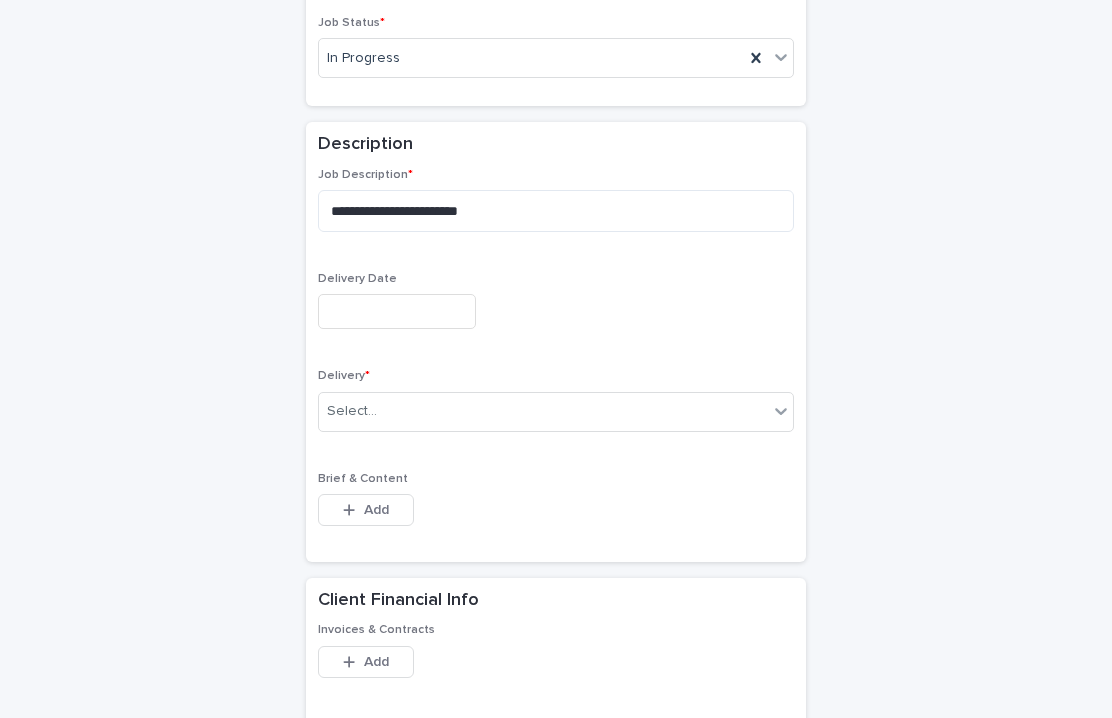 click at bounding box center (397, 311) 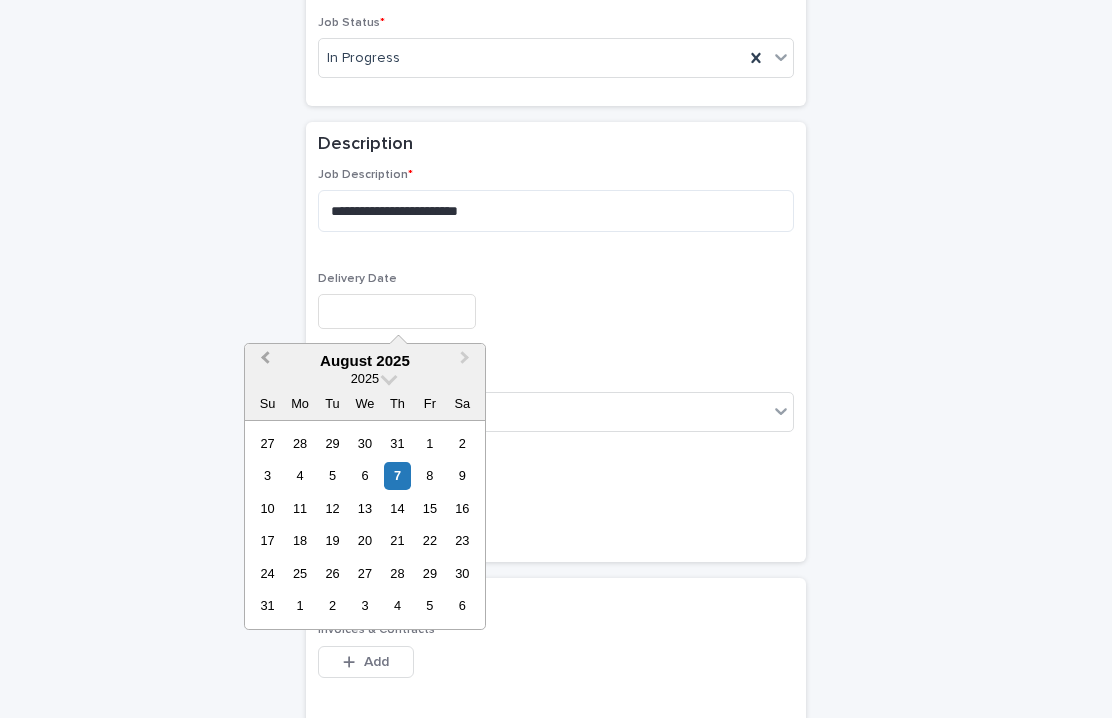 click on "Previous Month" at bounding box center [263, 362] 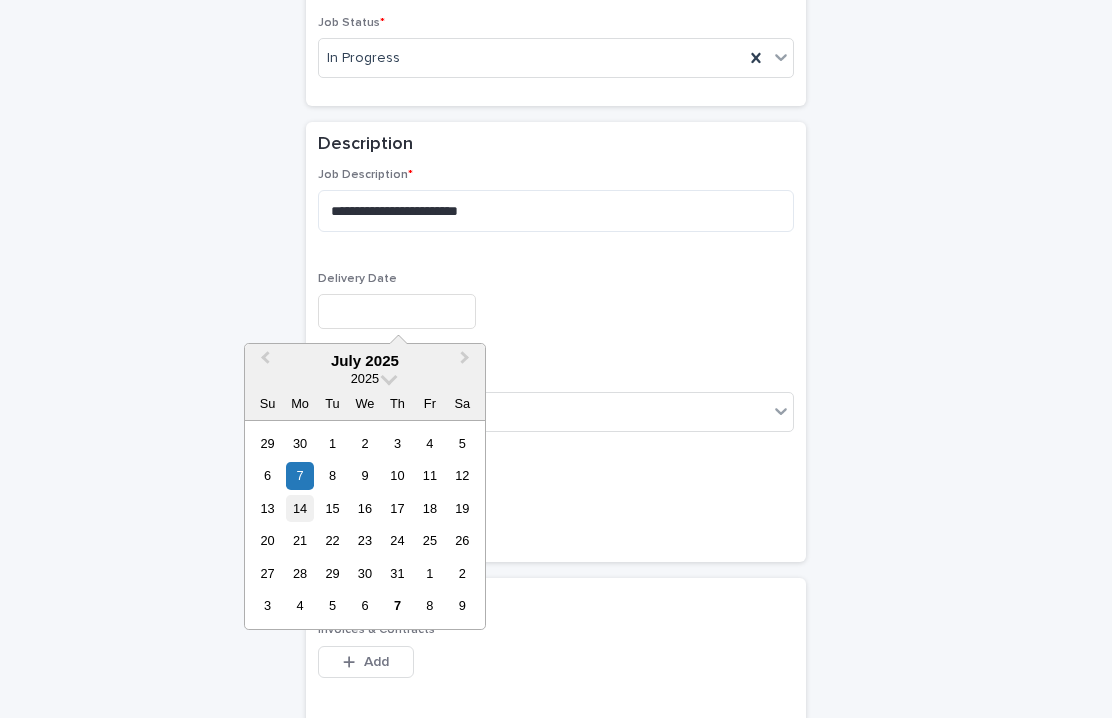 click on "14" at bounding box center [299, 508] 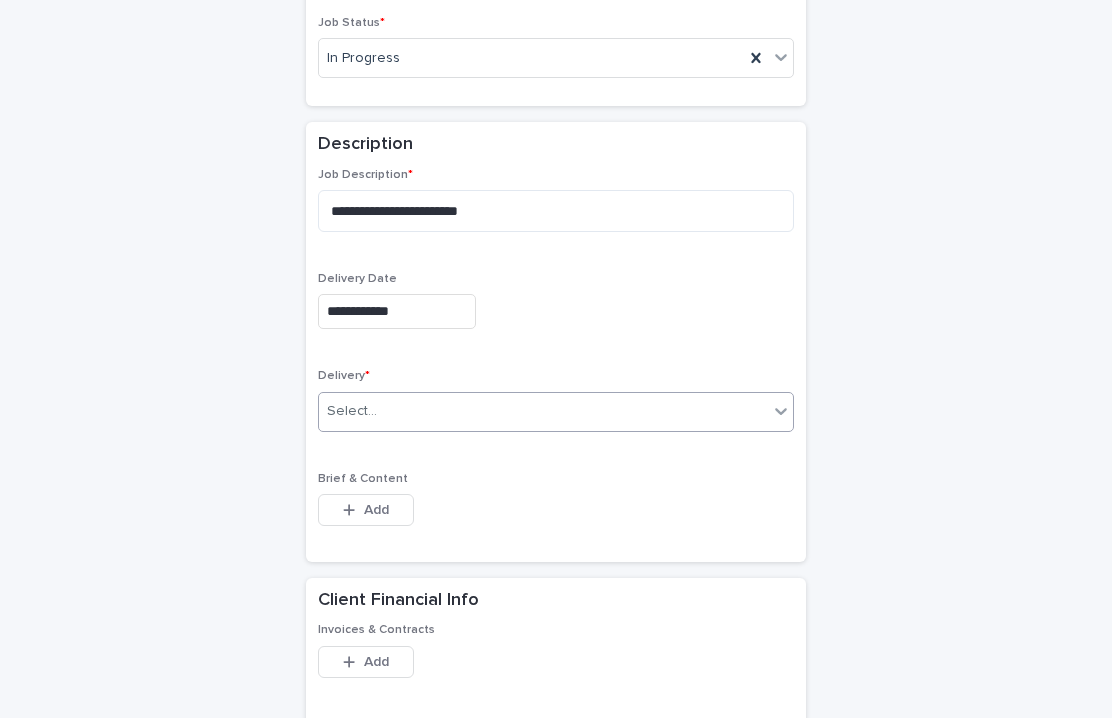 click on "Select..." at bounding box center (543, 411) 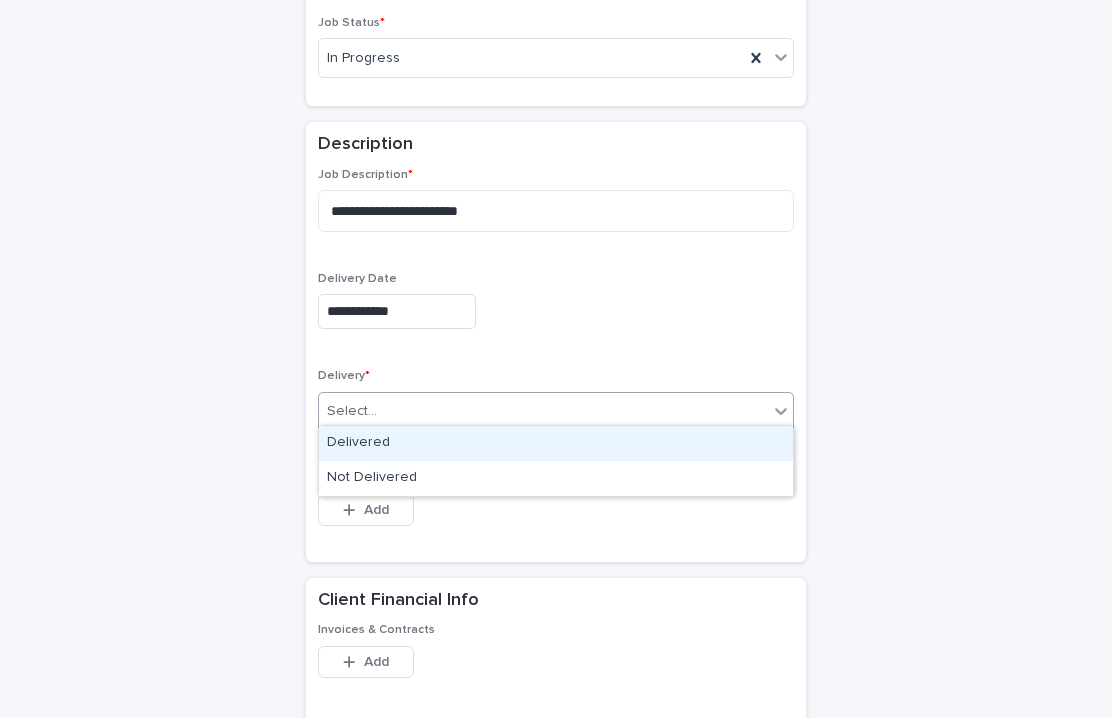 click on "Delivered" at bounding box center (556, 443) 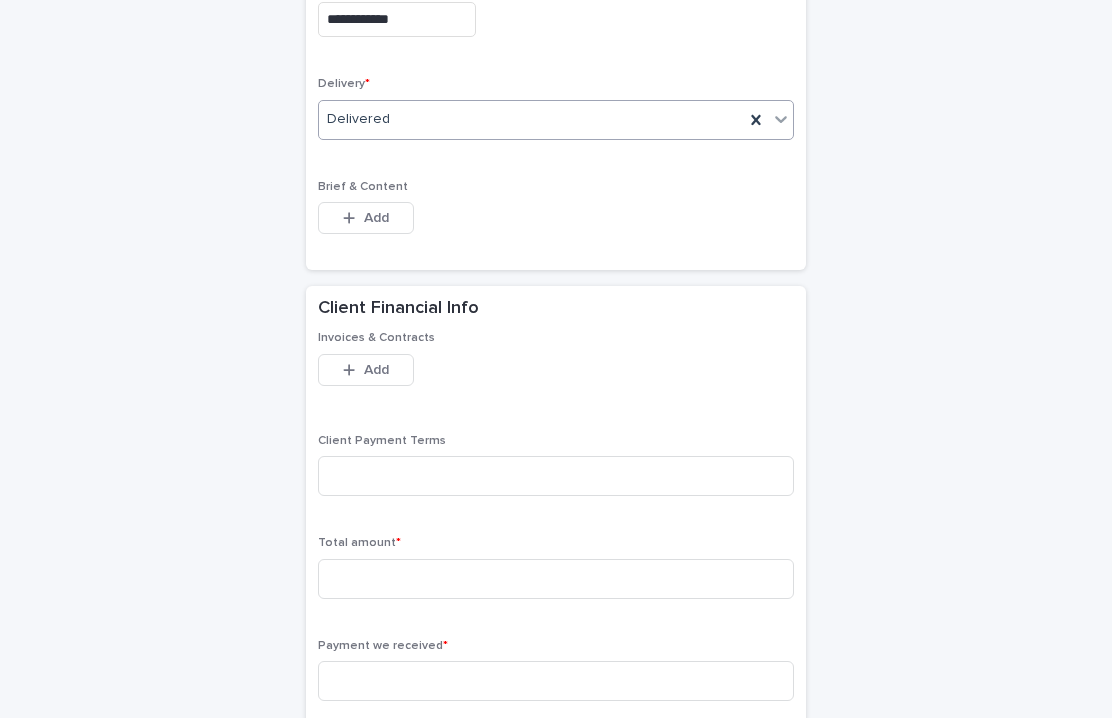 scroll, scrollTop: 986, scrollLeft: 0, axis: vertical 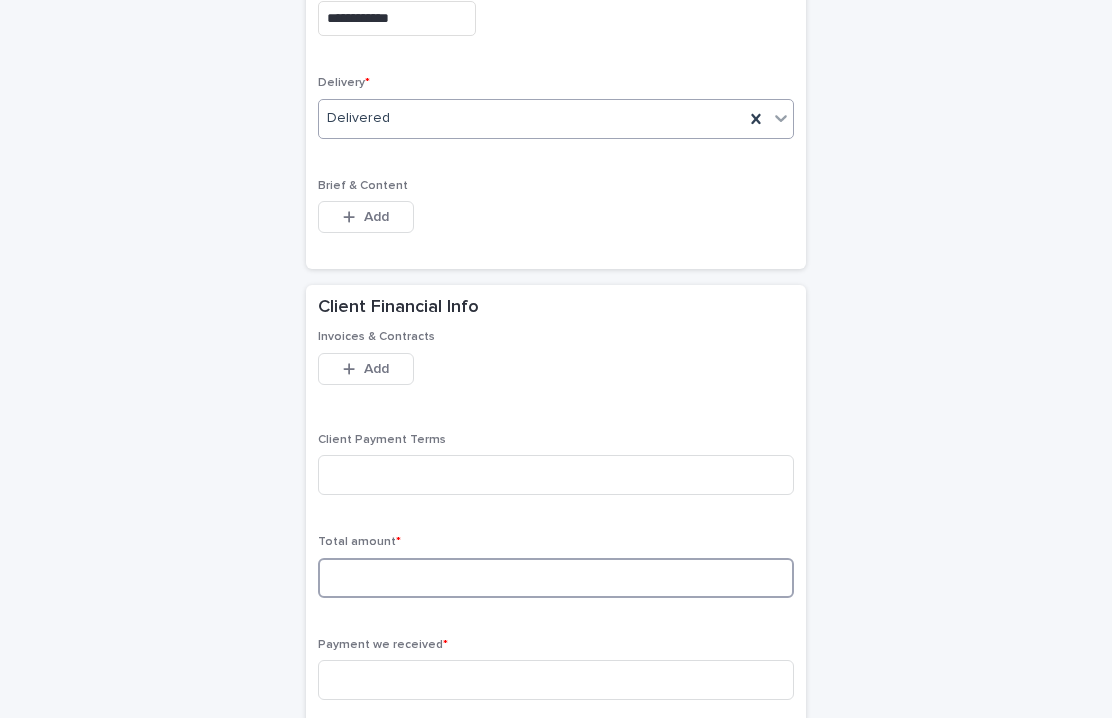 click at bounding box center [556, 578] 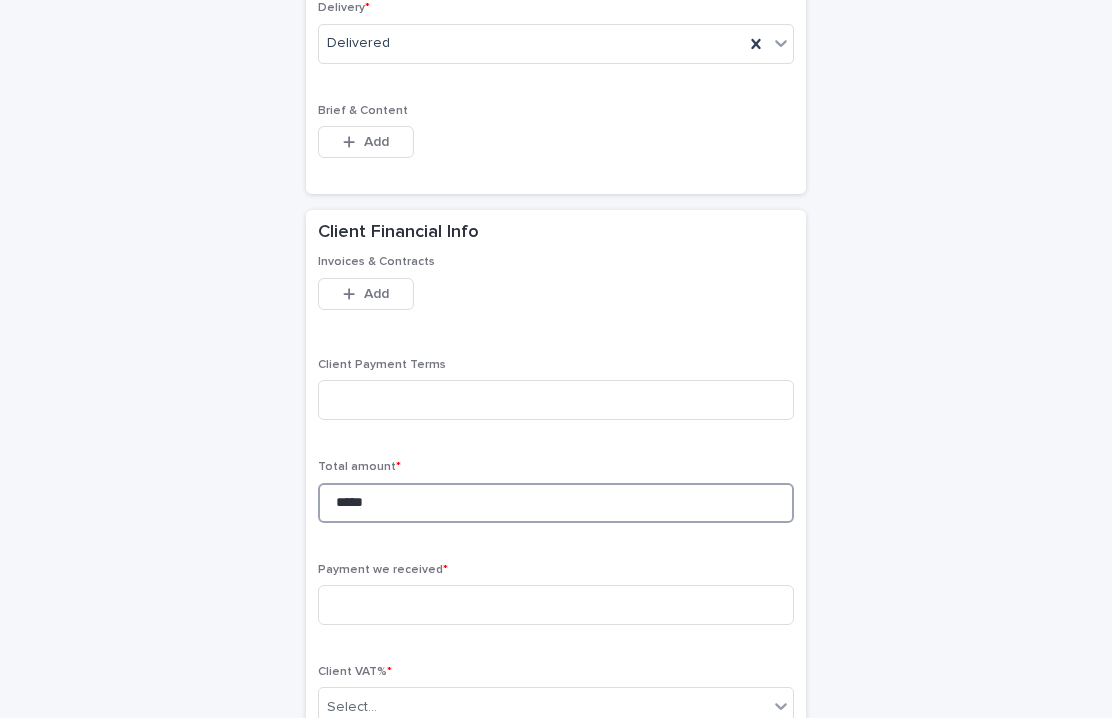 scroll, scrollTop: 1159, scrollLeft: 0, axis: vertical 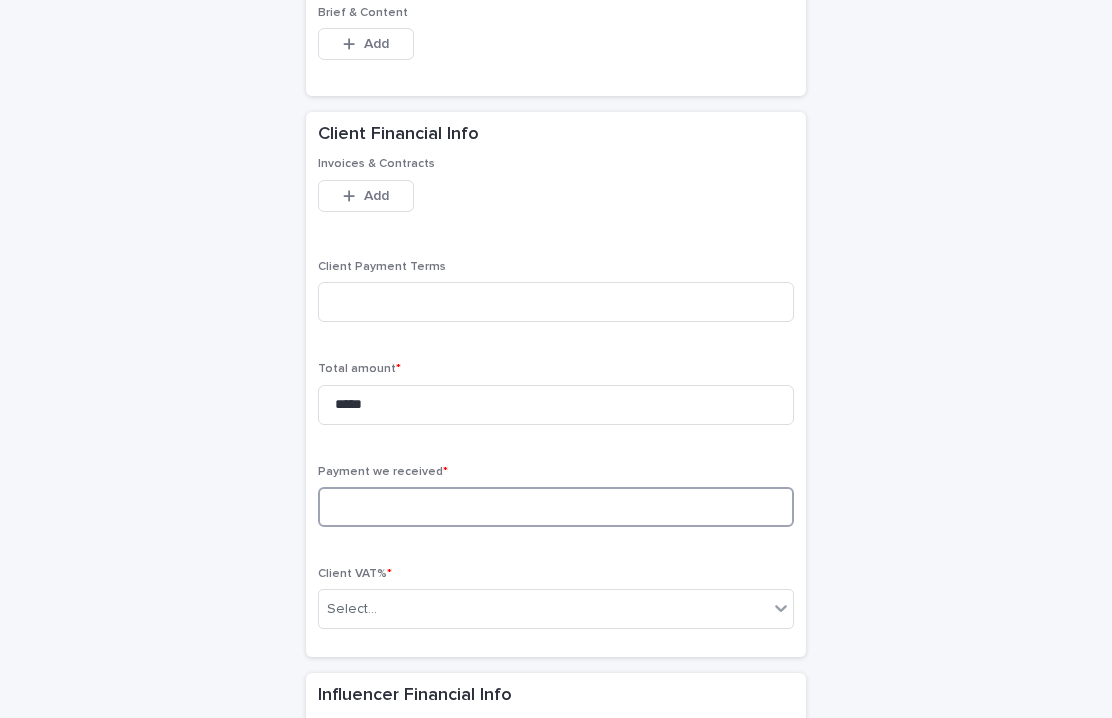 click at bounding box center (556, 507) 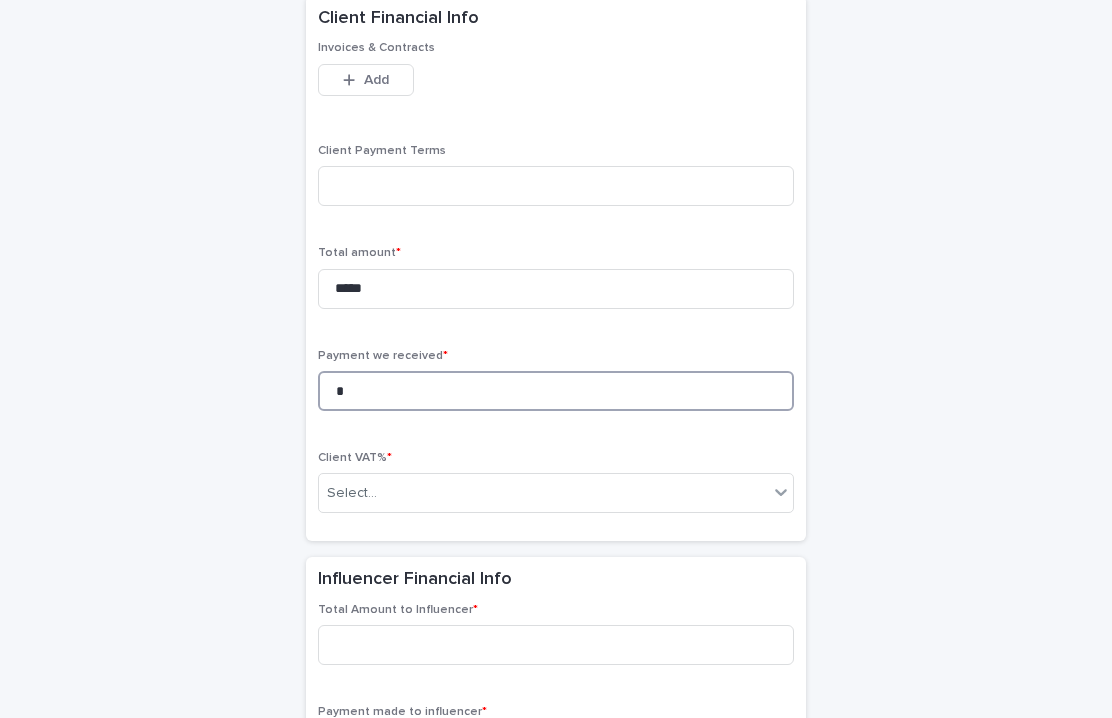 scroll, scrollTop: 1289, scrollLeft: 0, axis: vertical 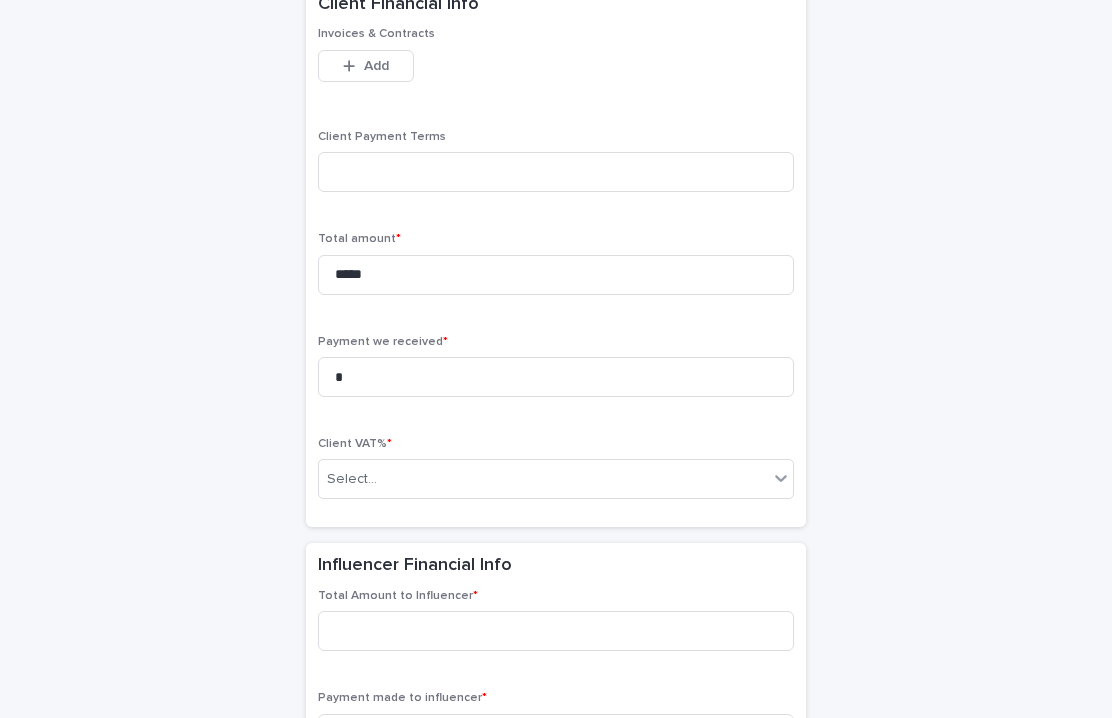 click on "Client VAT% * Select..." at bounding box center [556, 476] 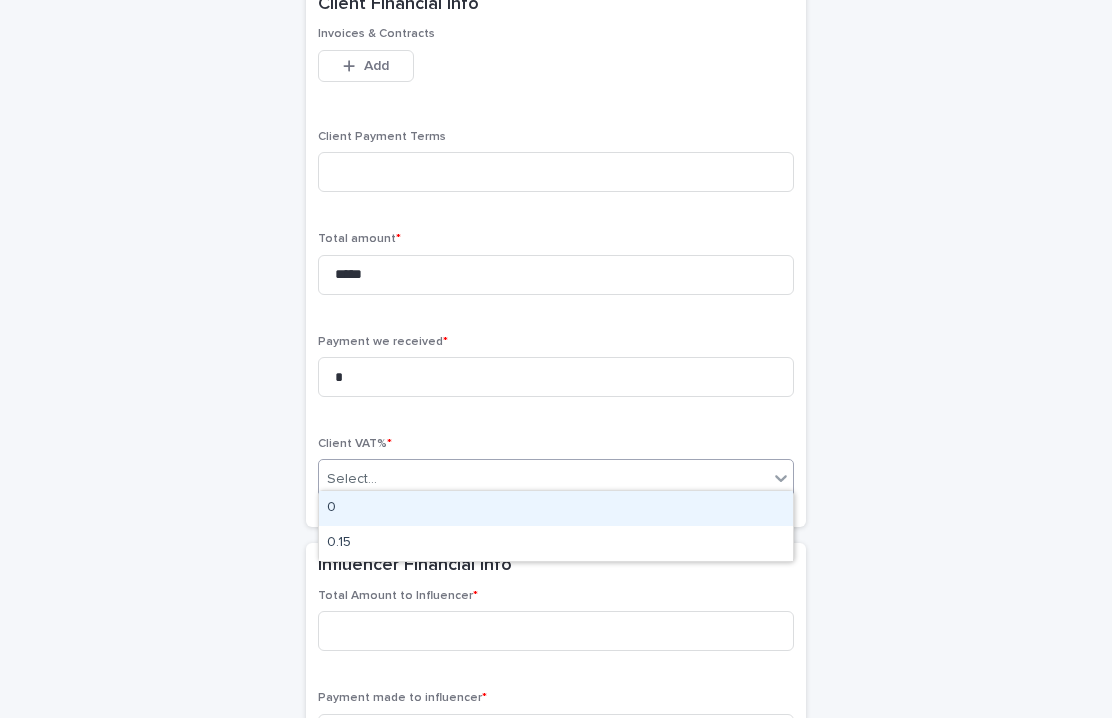 click on "Select..." at bounding box center [543, 479] 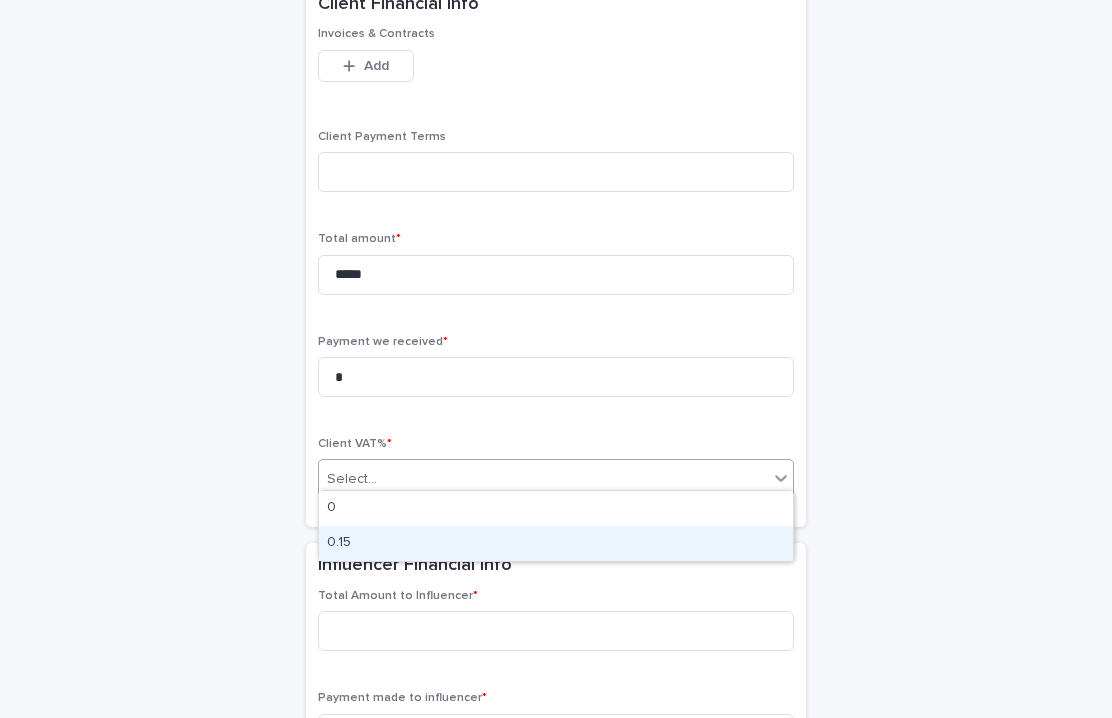 drag, startPoint x: 504, startPoint y: 523, endPoint x: 504, endPoint y: 541, distance: 18 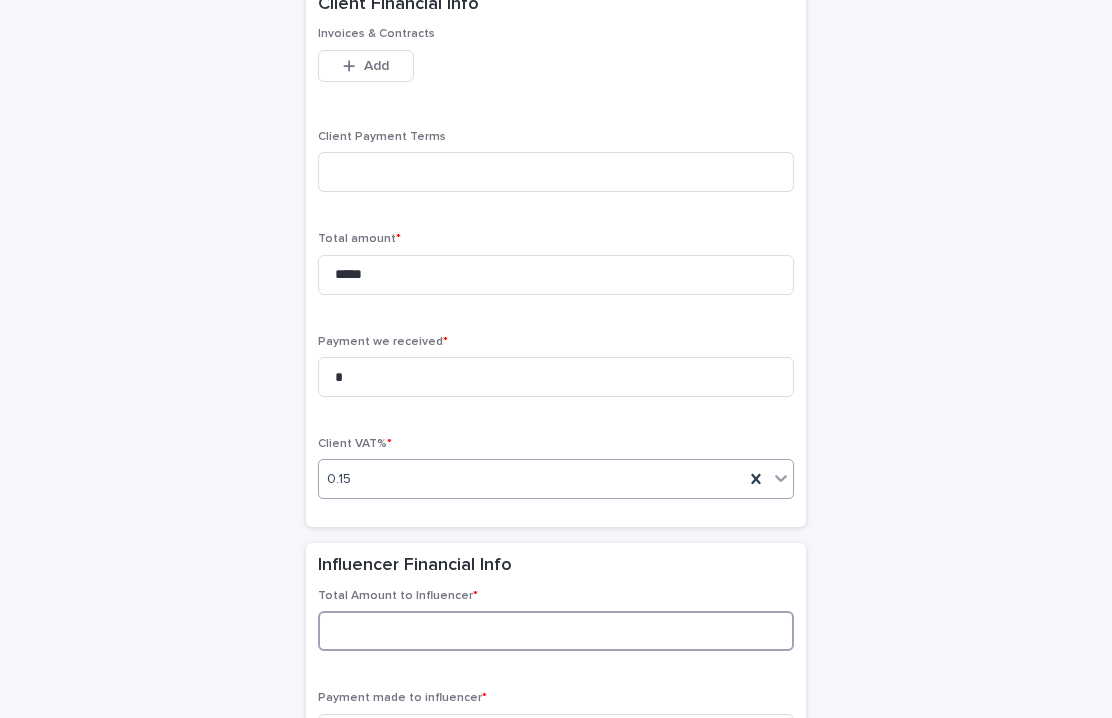 click at bounding box center [556, 631] 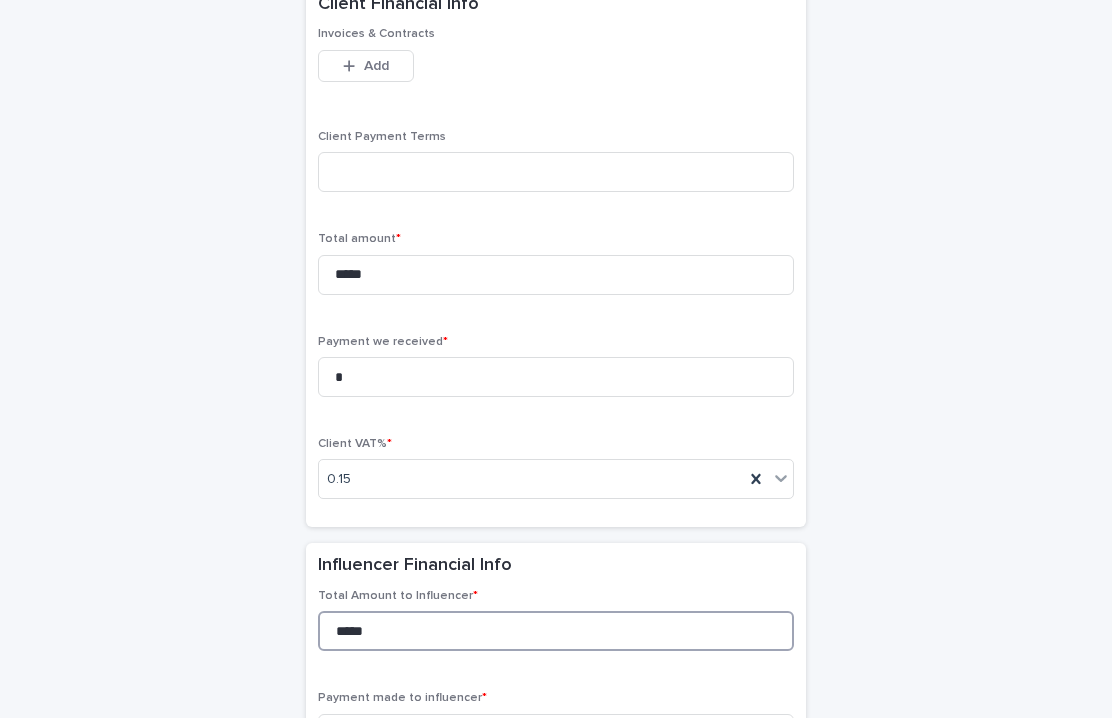 scroll, scrollTop: 1625, scrollLeft: 0, axis: vertical 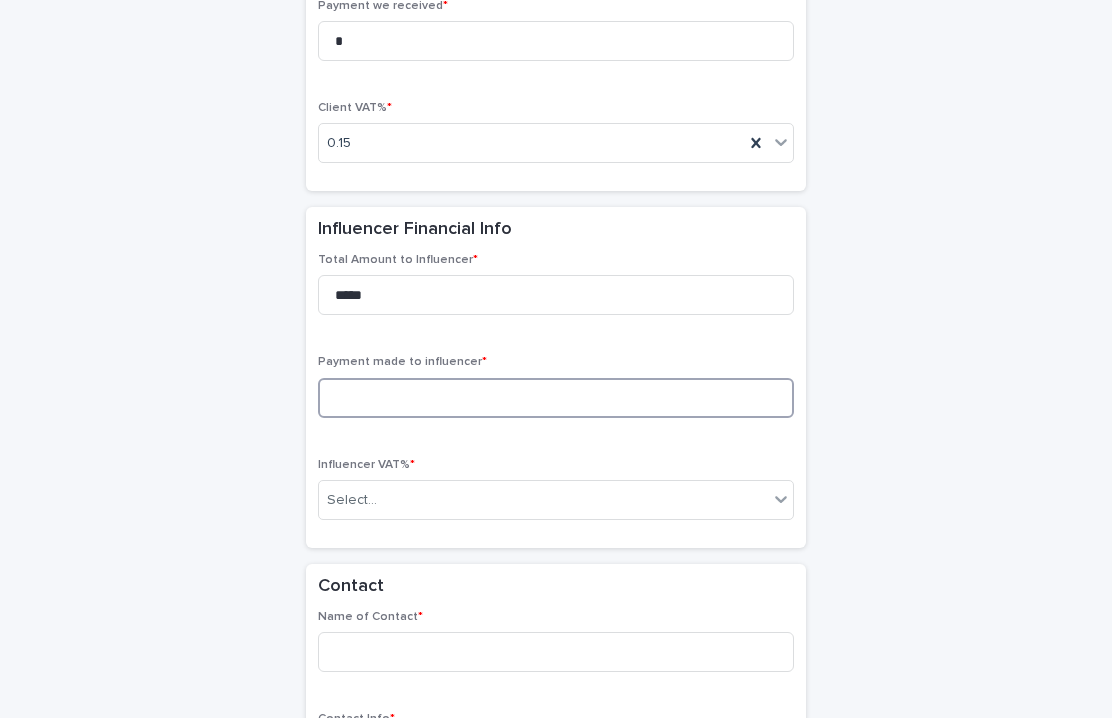 click at bounding box center [556, 398] 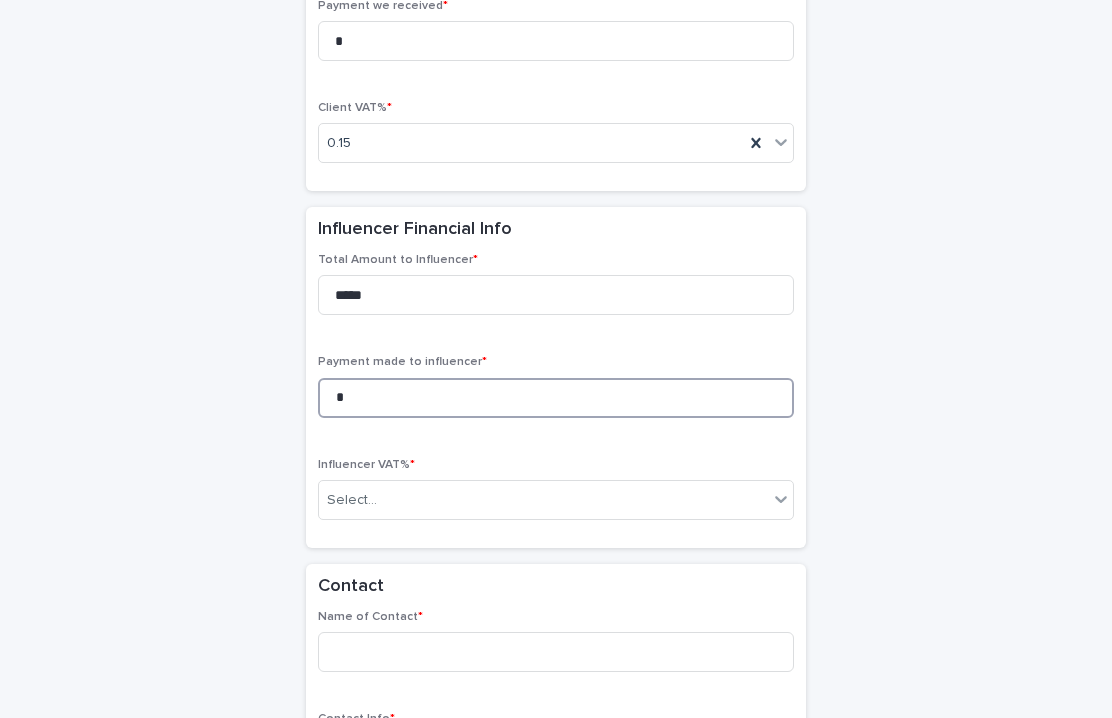 scroll, scrollTop: 1857, scrollLeft: 0, axis: vertical 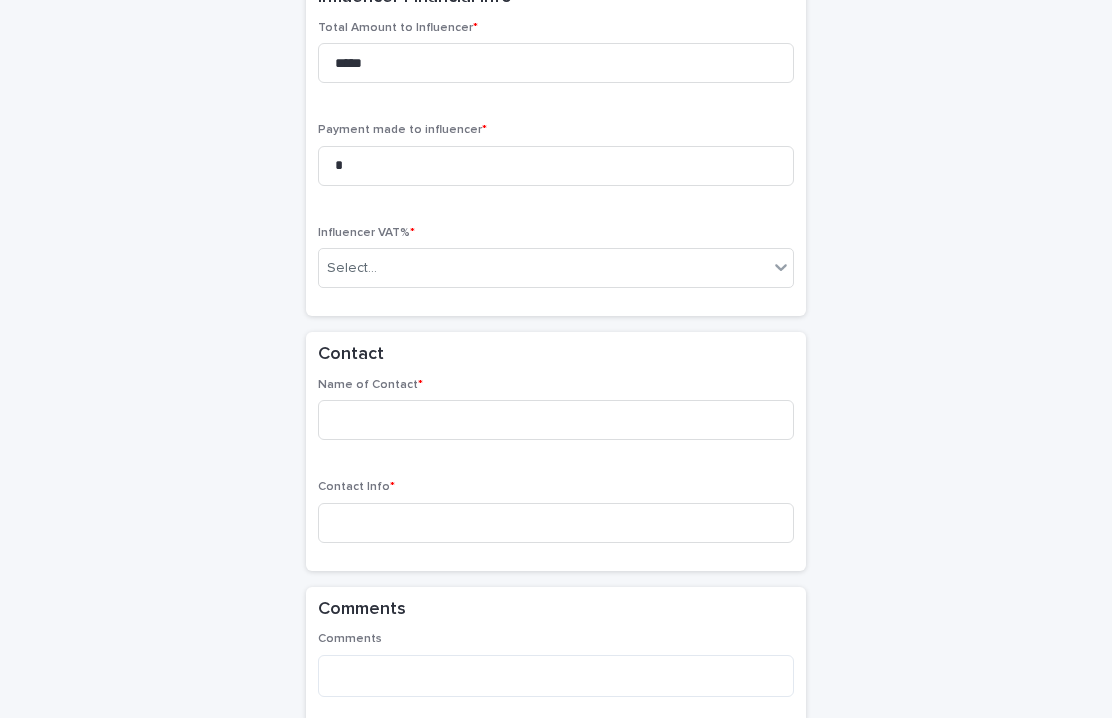click on "Influencer VAT% * Select..." at bounding box center [556, 265] 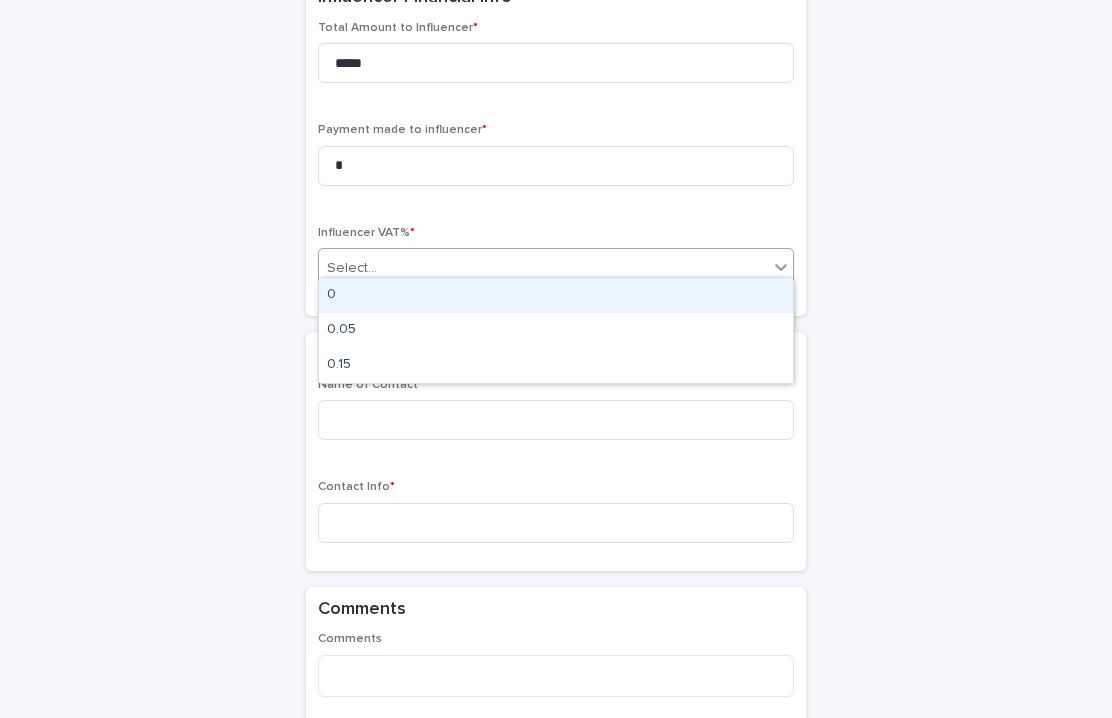click on "Select..." at bounding box center [543, 268] 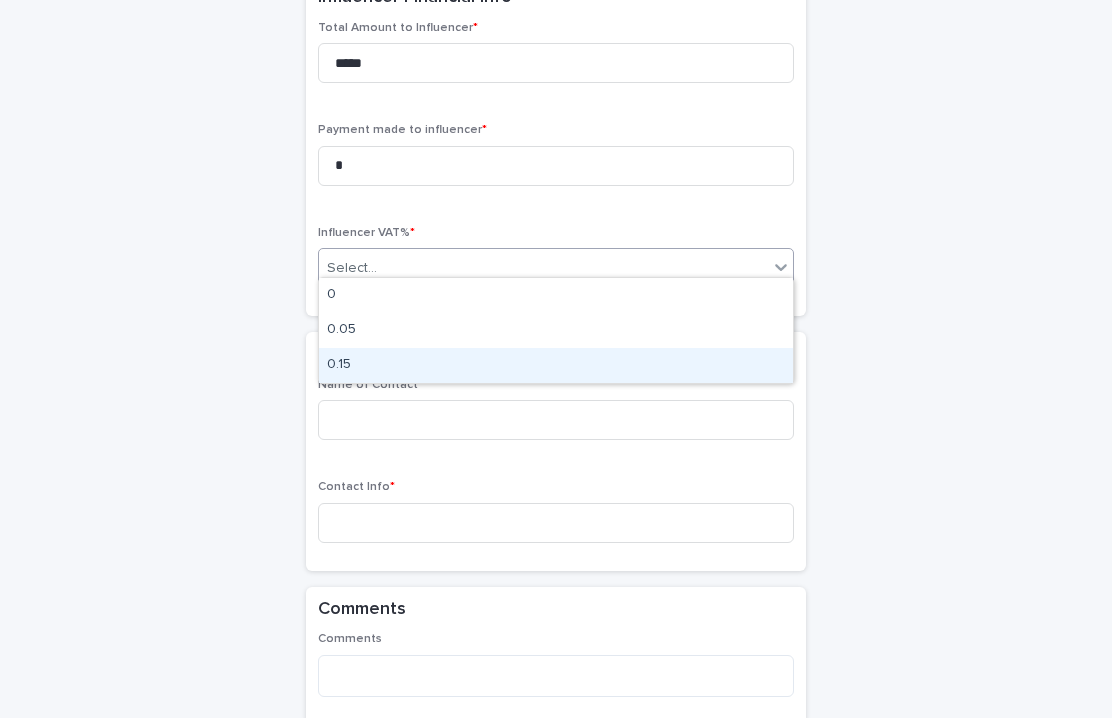 click on "0.15" at bounding box center [556, 365] 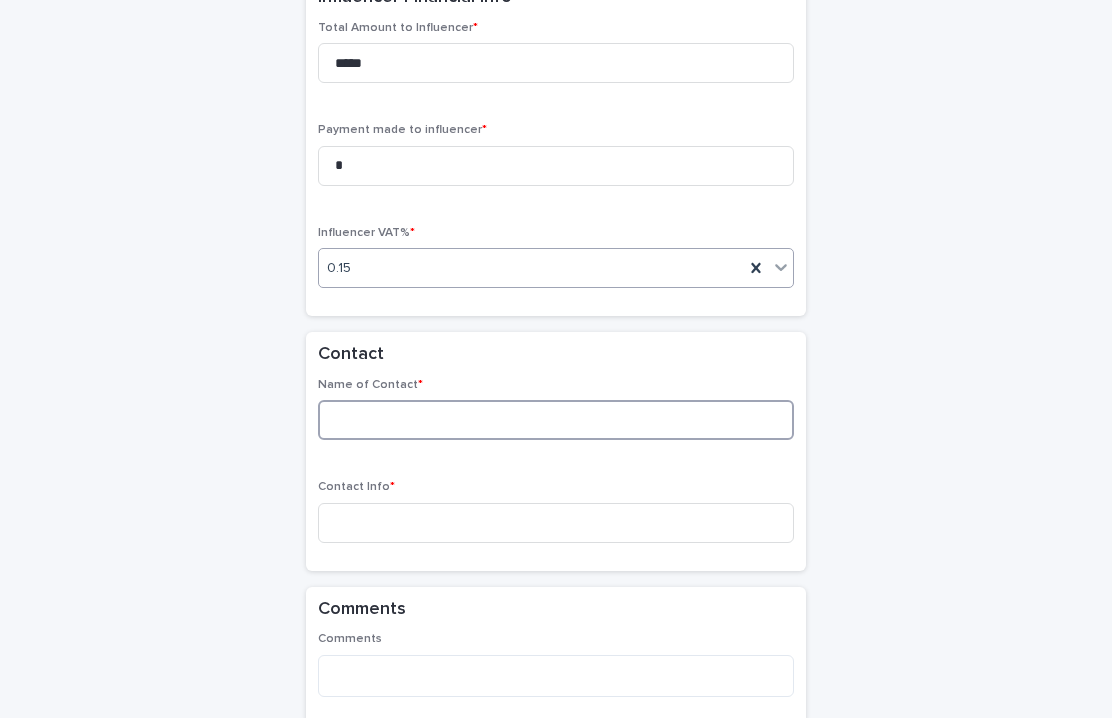 click at bounding box center [556, 420] 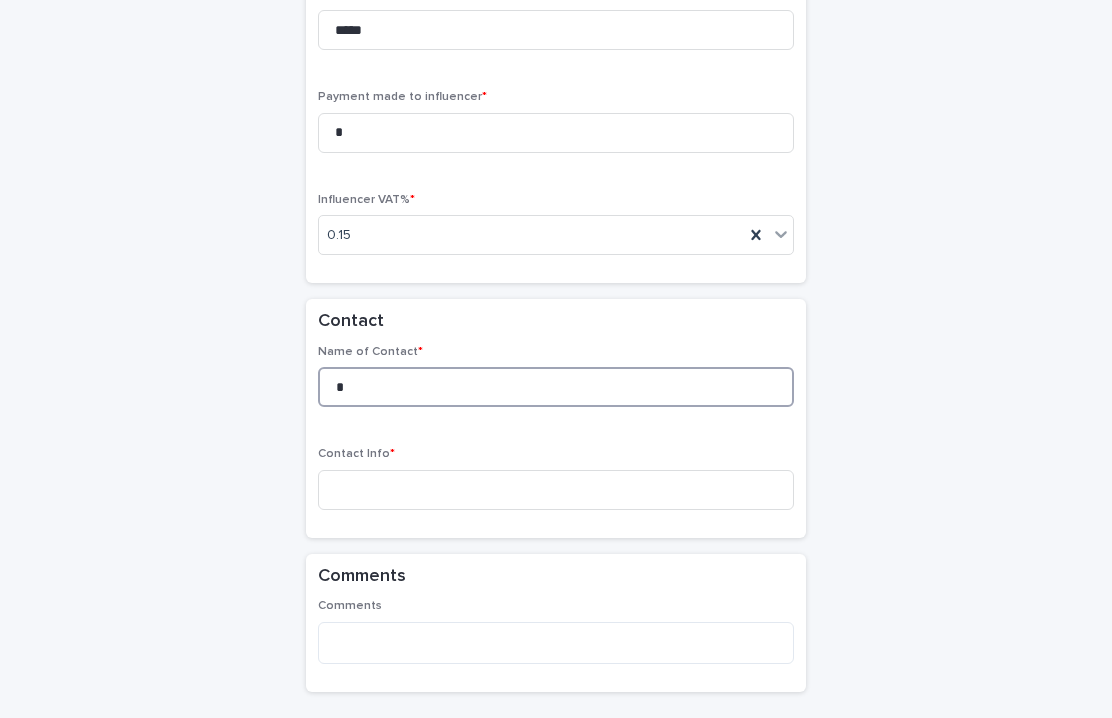 scroll, scrollTop: 1899, scrollLeft: 0, axis: vertical 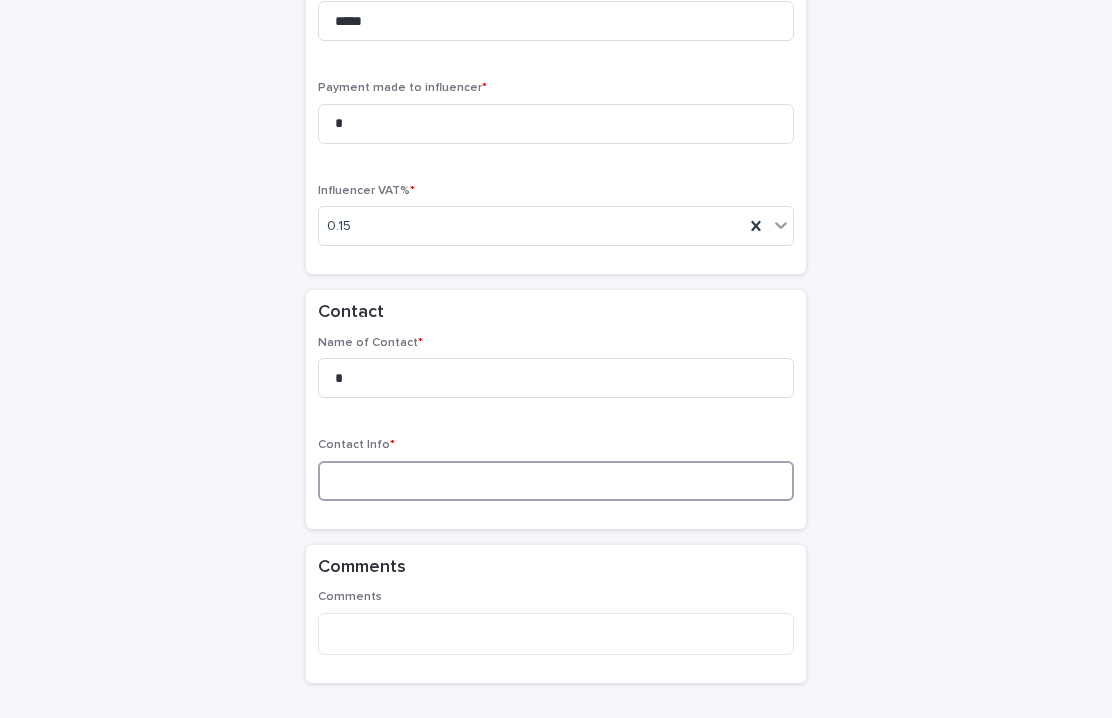click at bounding box center (556, 481) 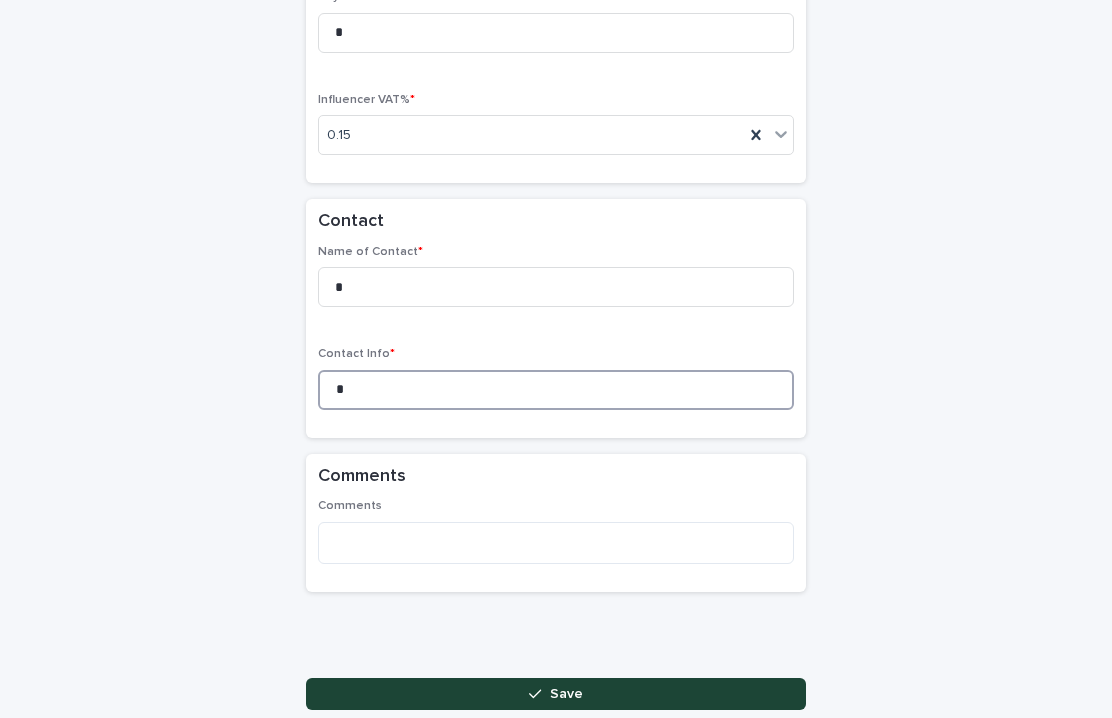 scroll, scrollTop: 2064, scrollLeft: 0, axis: vertical 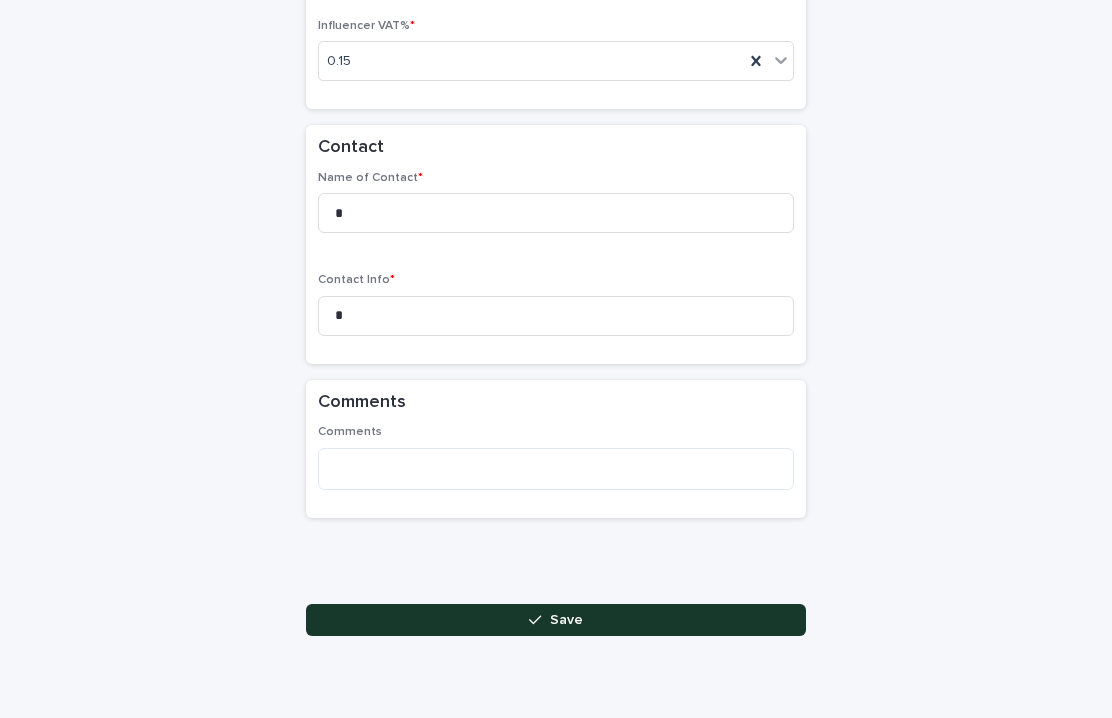 click on "Save" at bounding box center (566, 620) 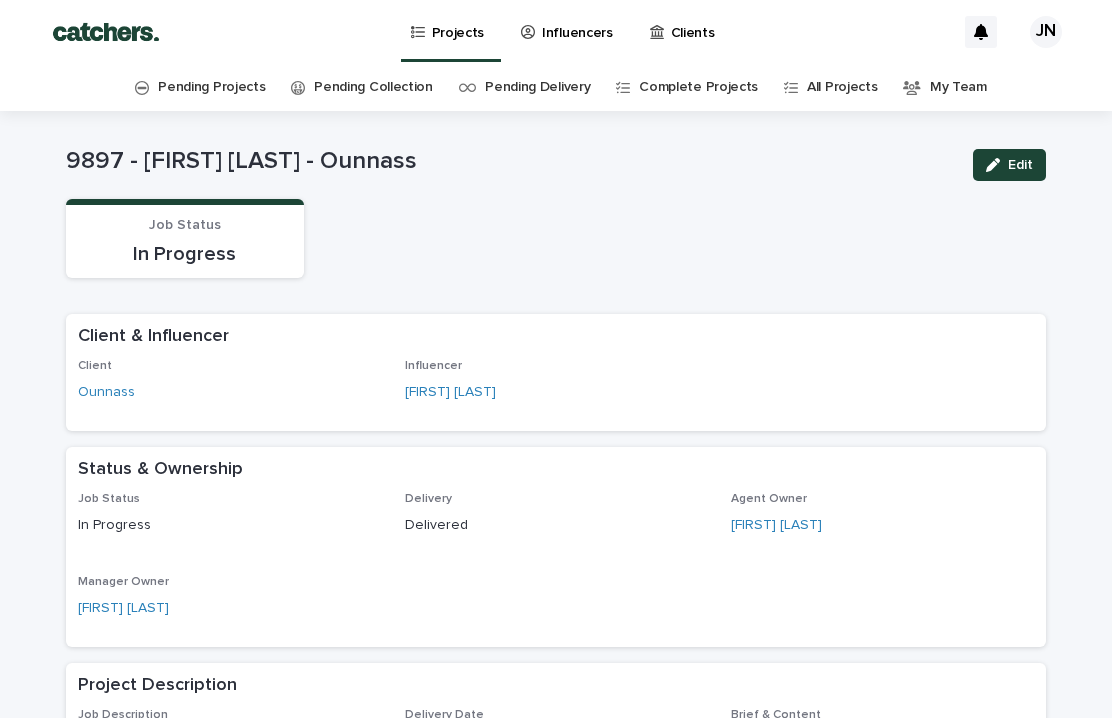 scroll, scrollTop: 0, scrollLeft: 0, axis: both 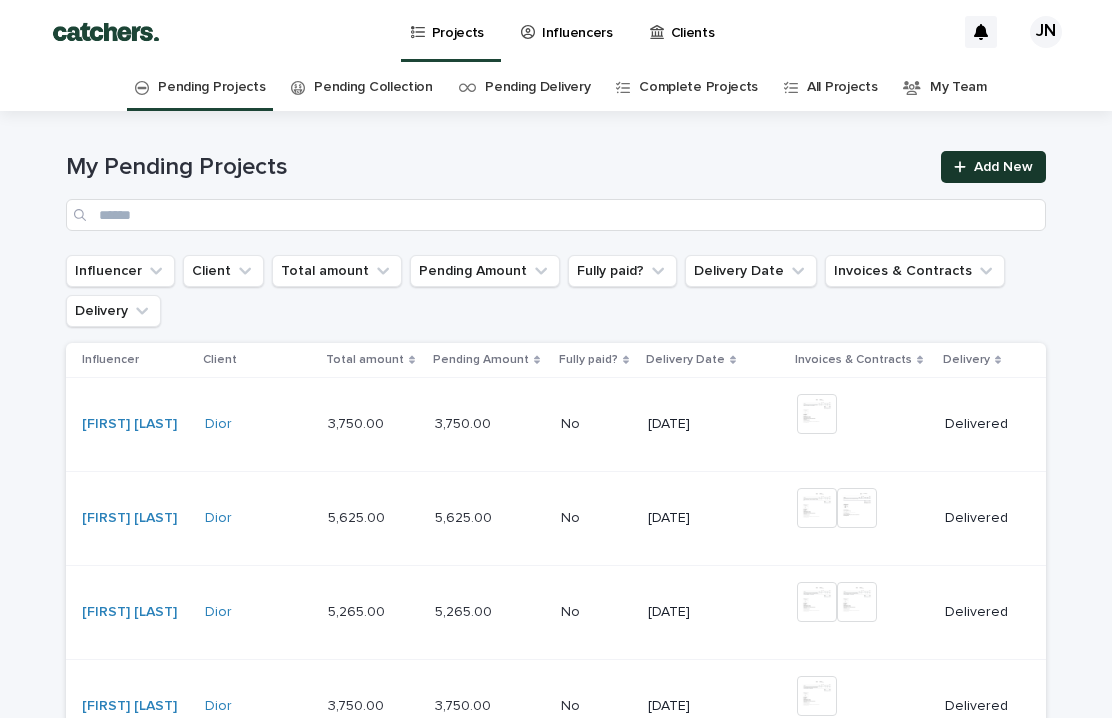 click on "Add New" at bounding box center [993, 167] 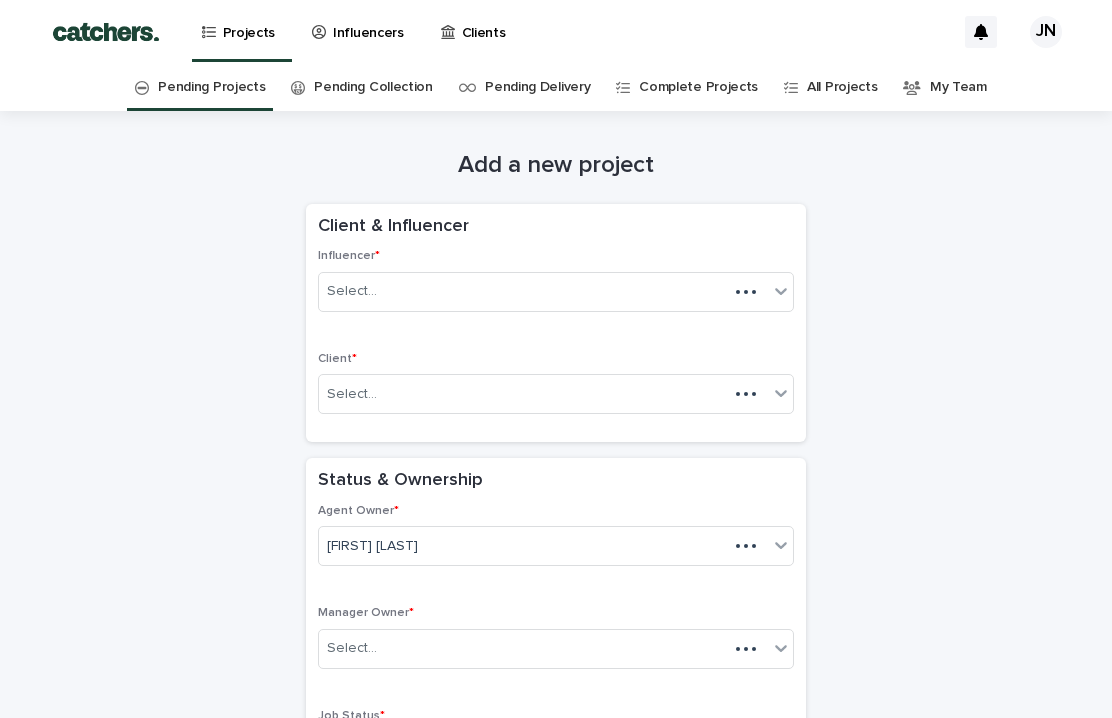 scroll, scrollTop: 64, scrollLeft: 0, axis: vertical 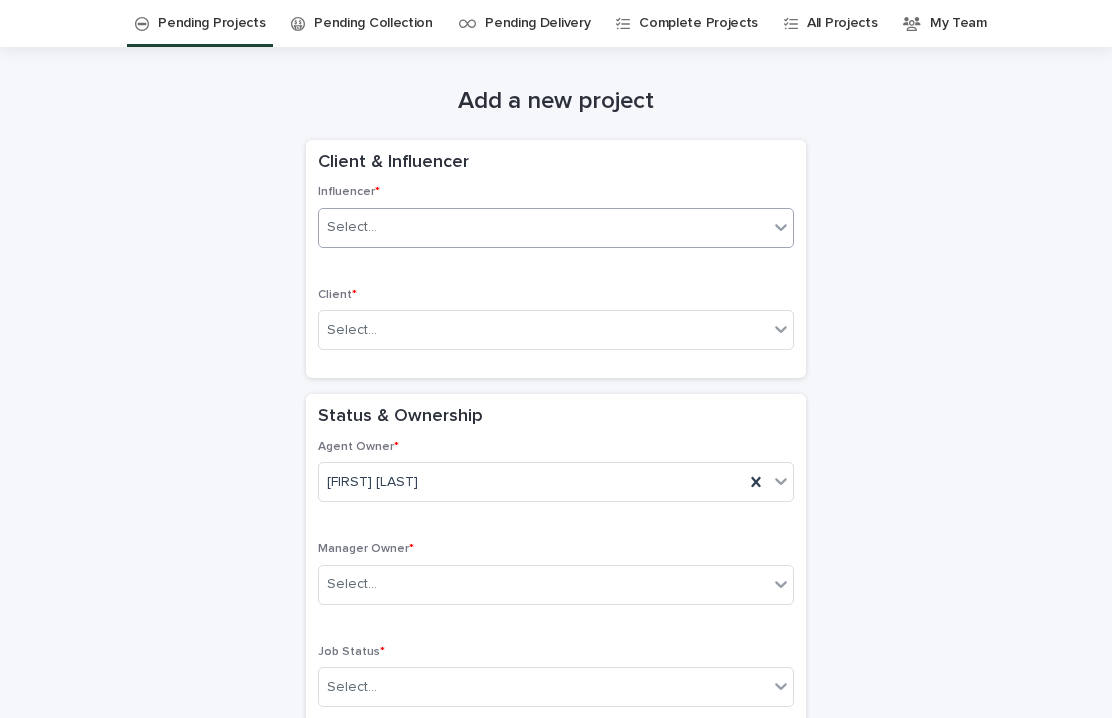 click on "Select..." at bounding box center [543, 227] 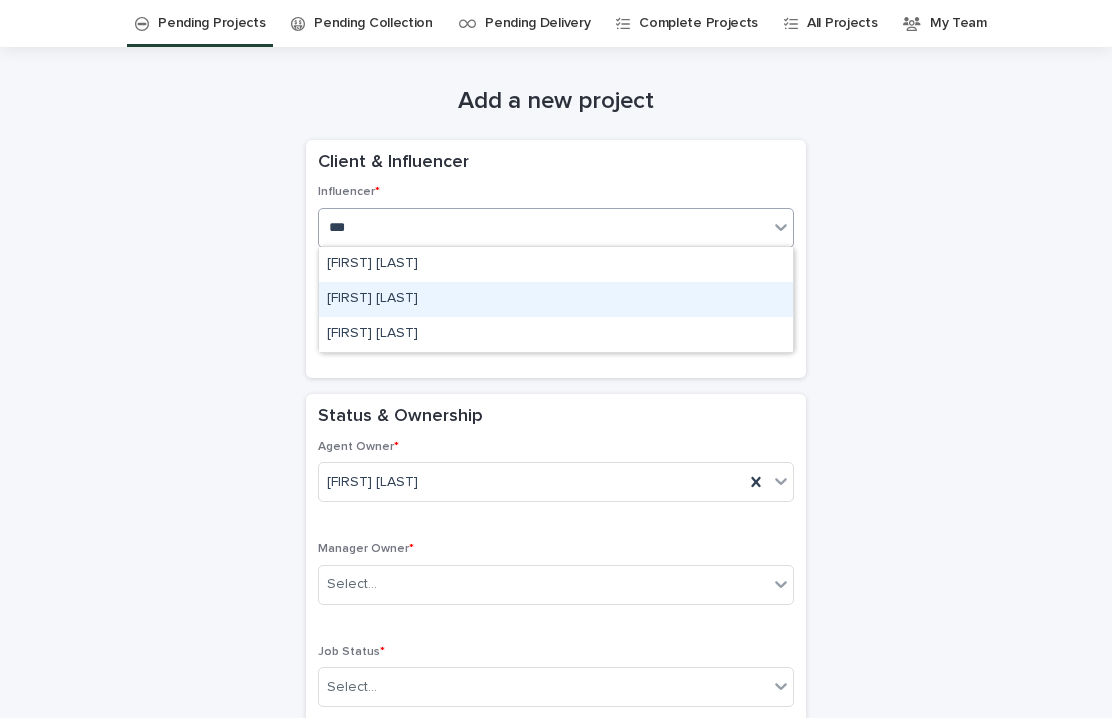 click on "[FIRST] [LAST]" at bounding box center (556, 299) 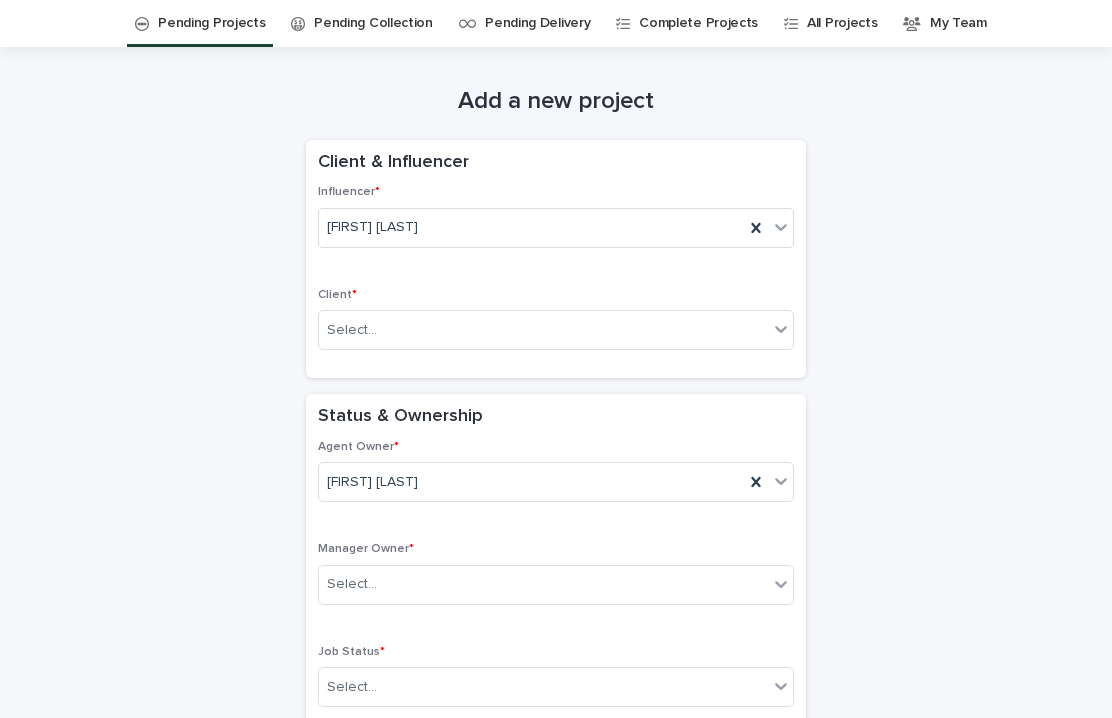 click on "Client  *" at bounding box center [556, 295] 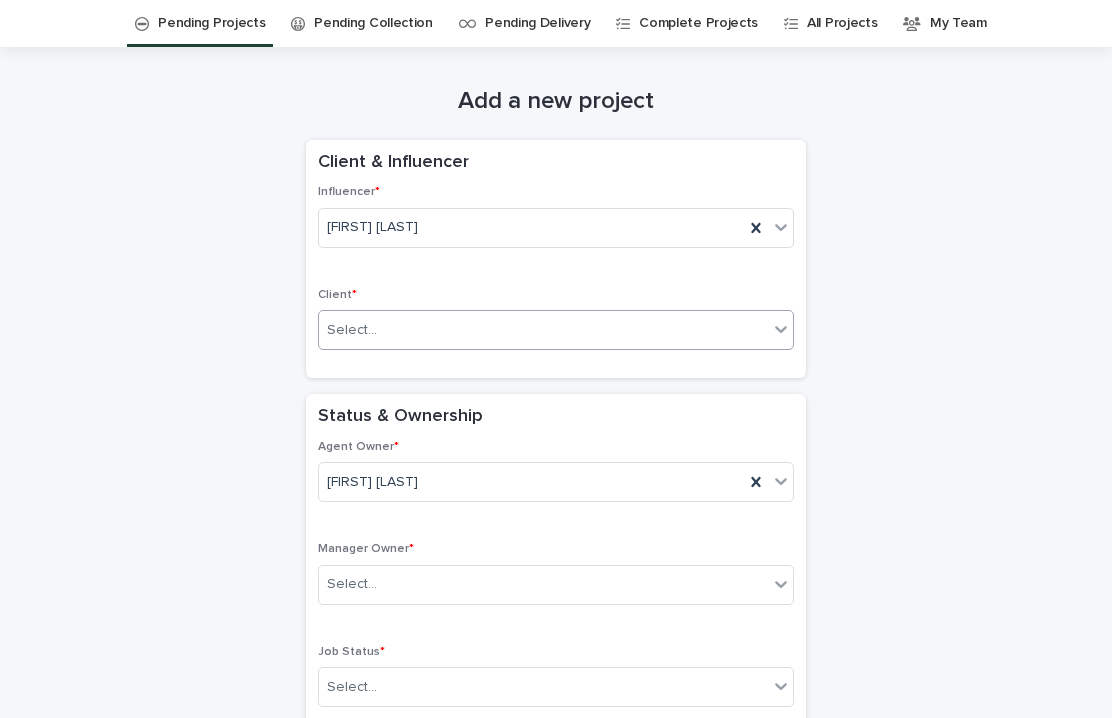 click on "Select..." at bounding box center [543, 330] 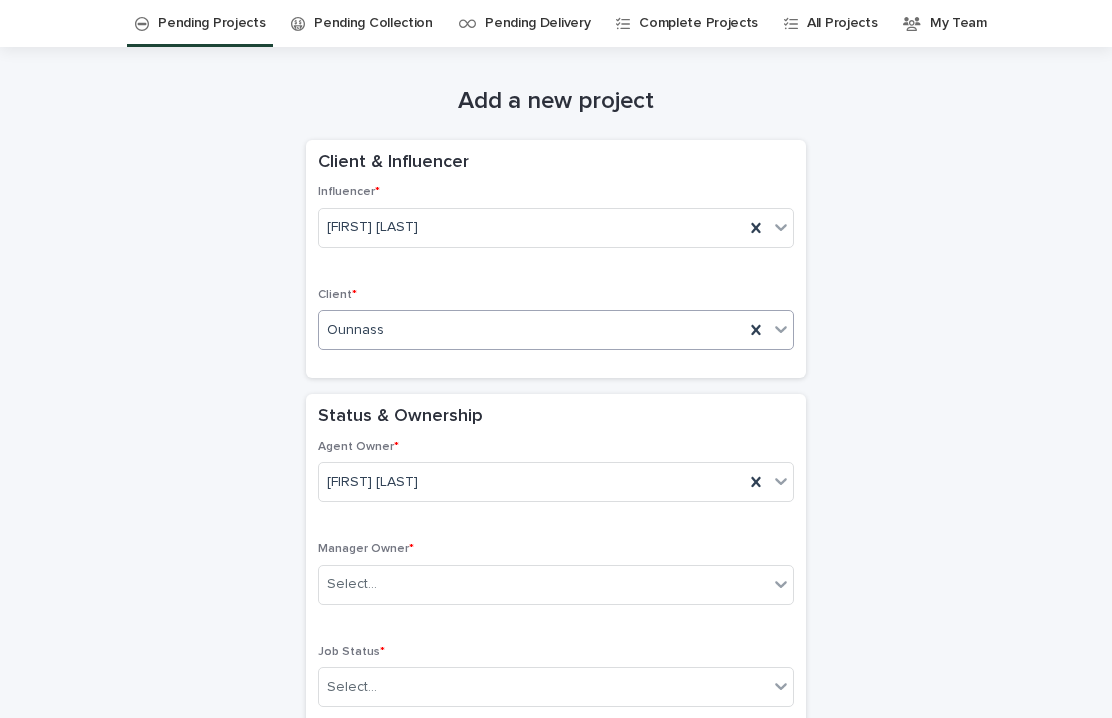 scroll, scrollTop: 161, scrollLeft: 0, axis: vertical 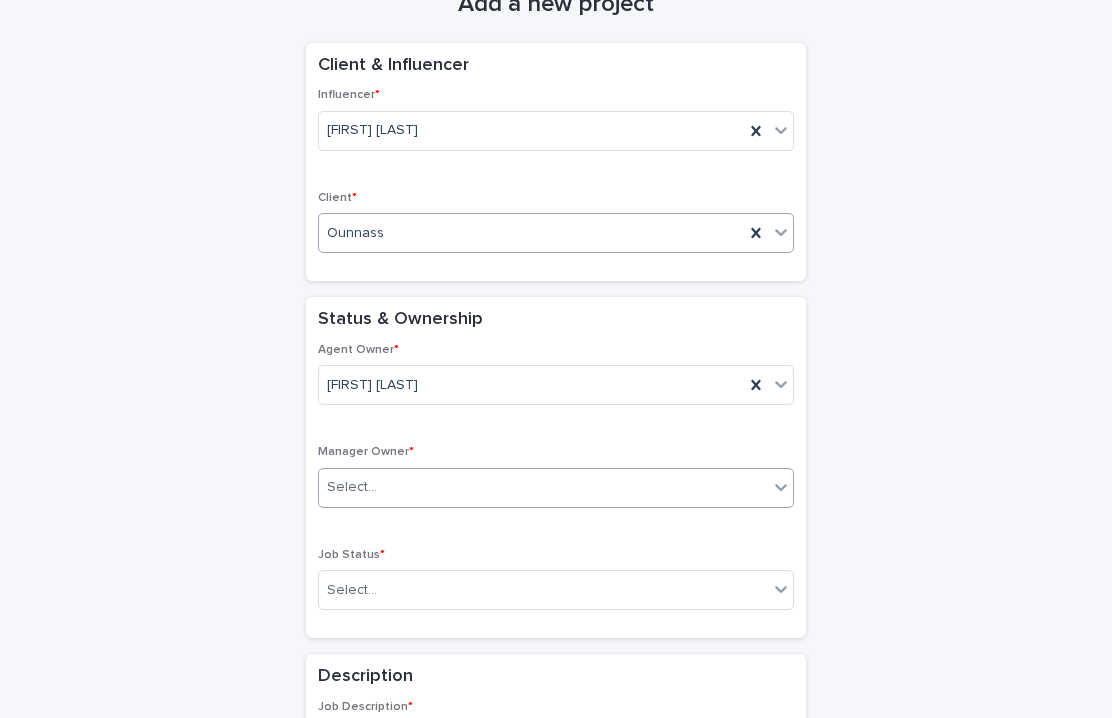 click on "Select..." at bounding box center (543, 487) 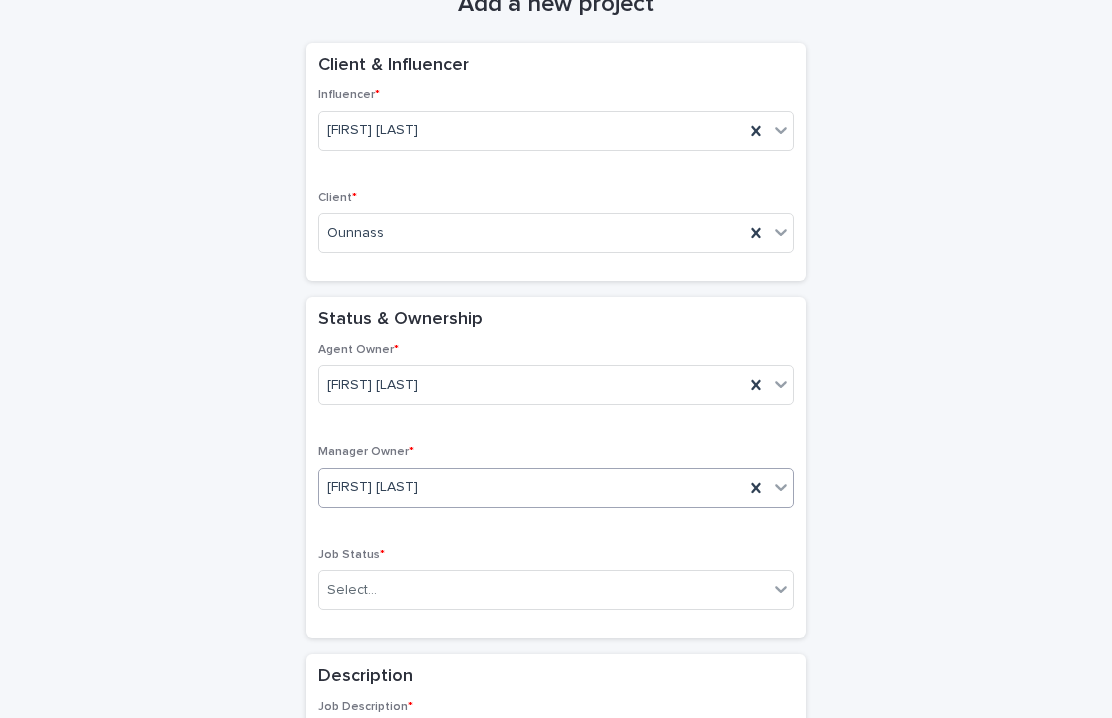 scroll, scrollTop: 372, scrollLeft: 0, axis: vertical 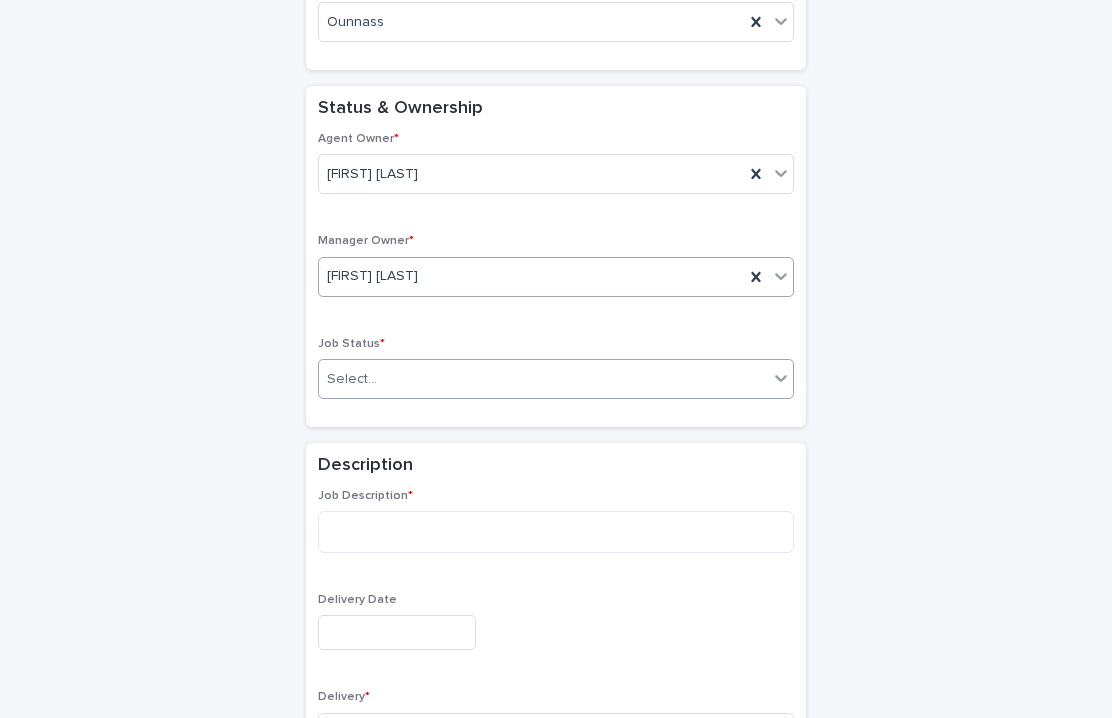 click on "Select..." at bounding box center (556, 379) 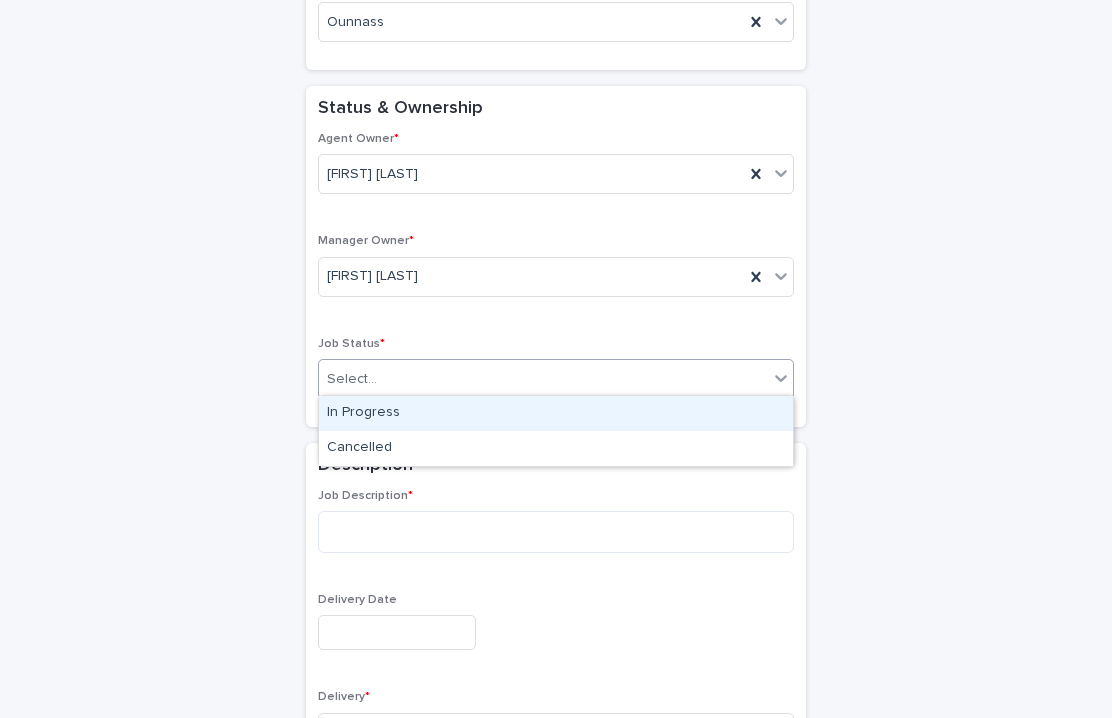 click on "In Progress" at bounding box center [556, 413] 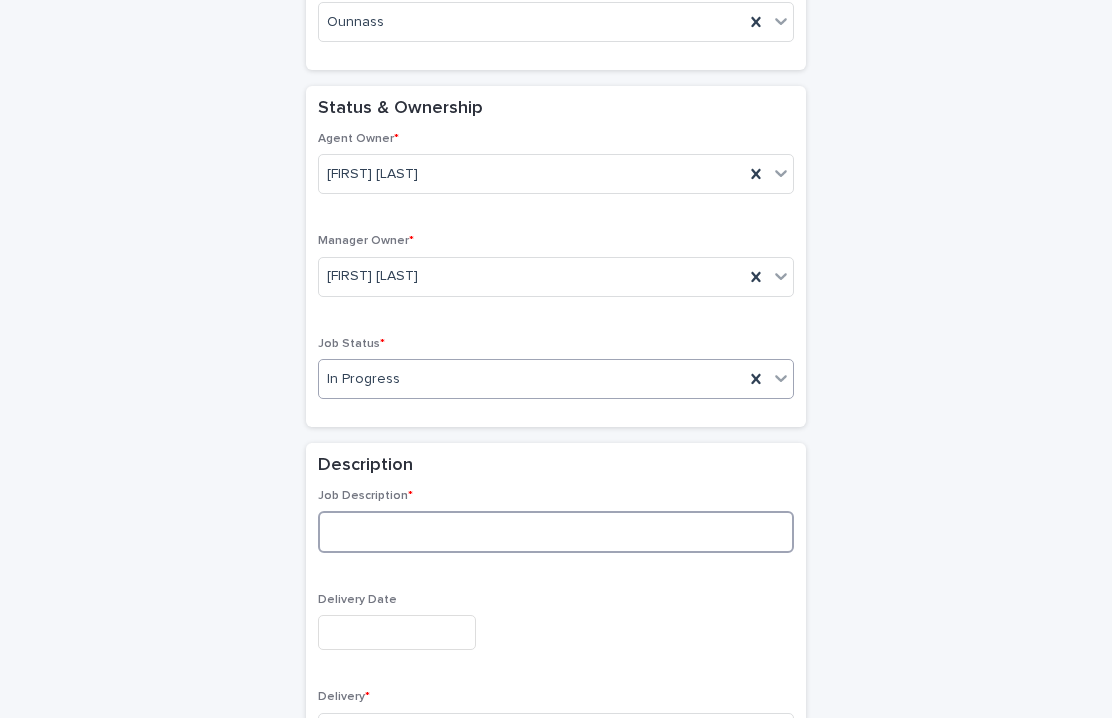 click at bounding box center [556, 532] 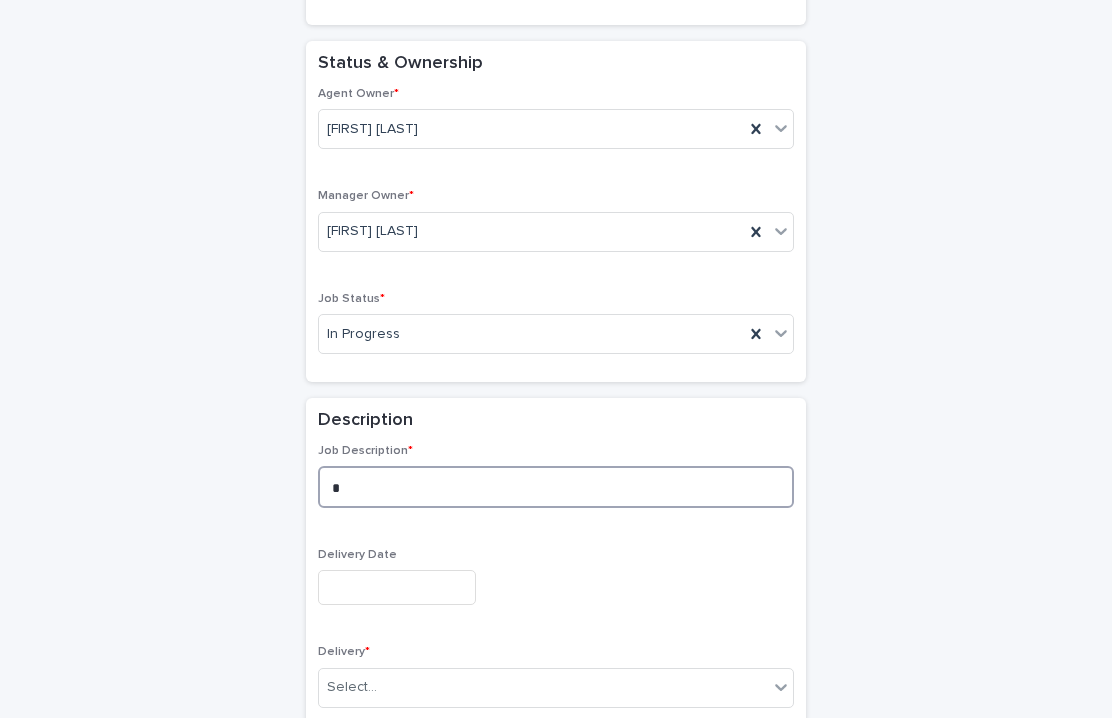 scroll, scrollTop: 468, scrollLeft: 0, axis: vertical 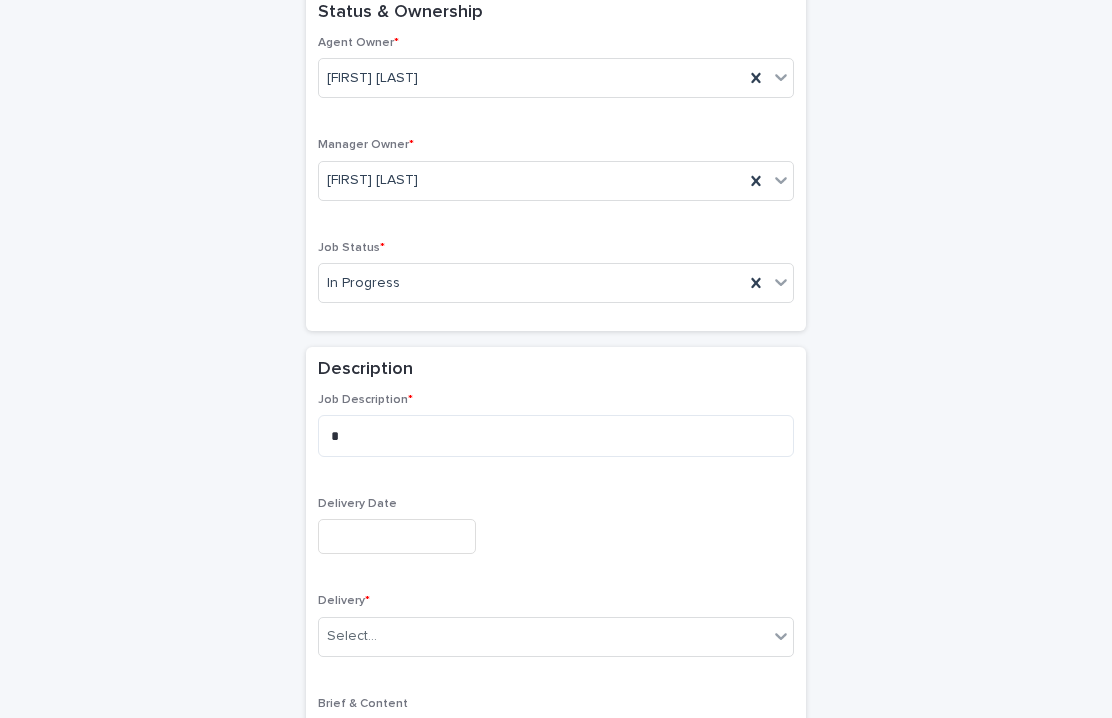 click at bounding box center (397, 536) 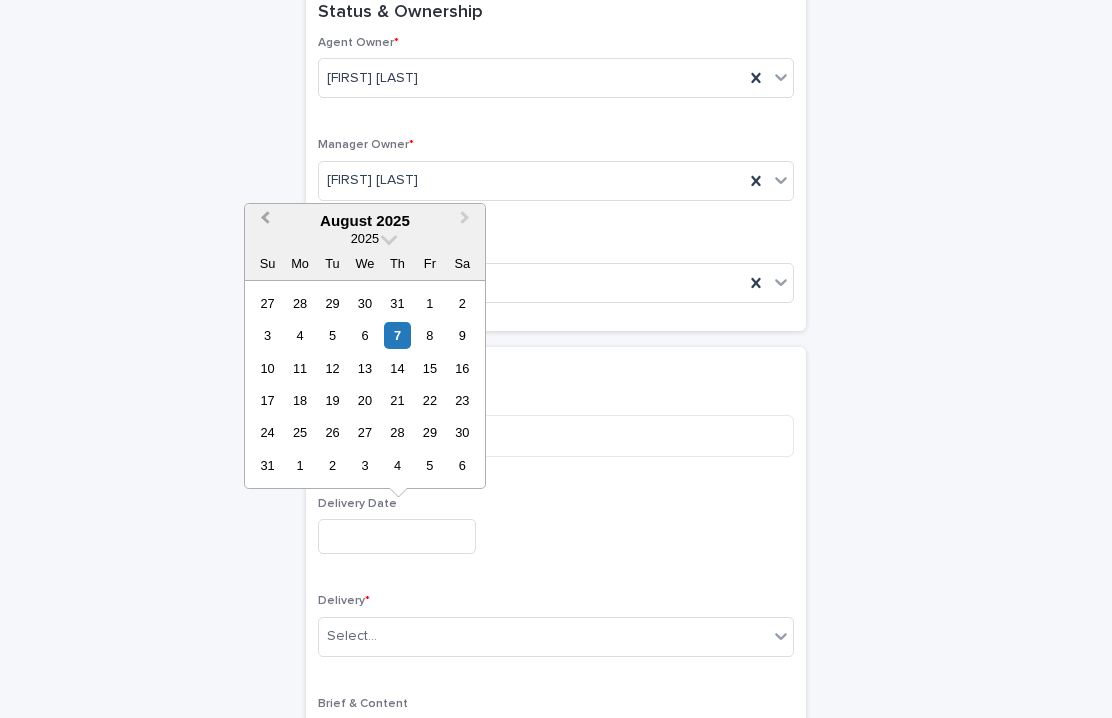 click on "Previous Month" at bounding box center (263, 222) 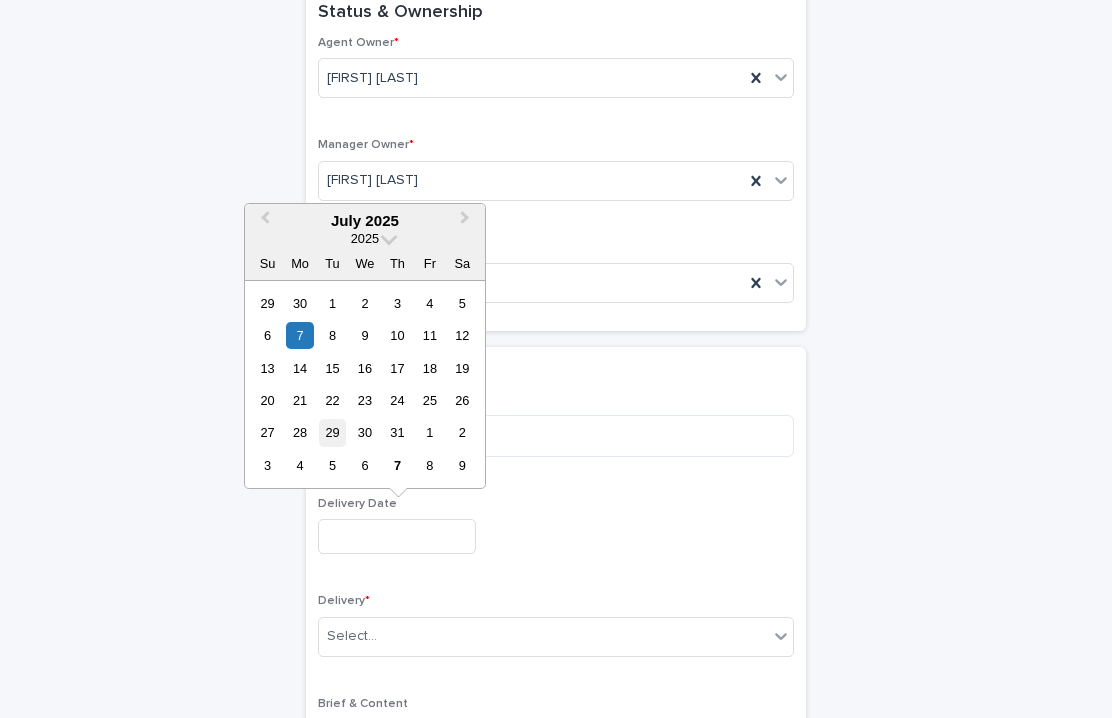 click on "29" at bounding box center [332, 432] 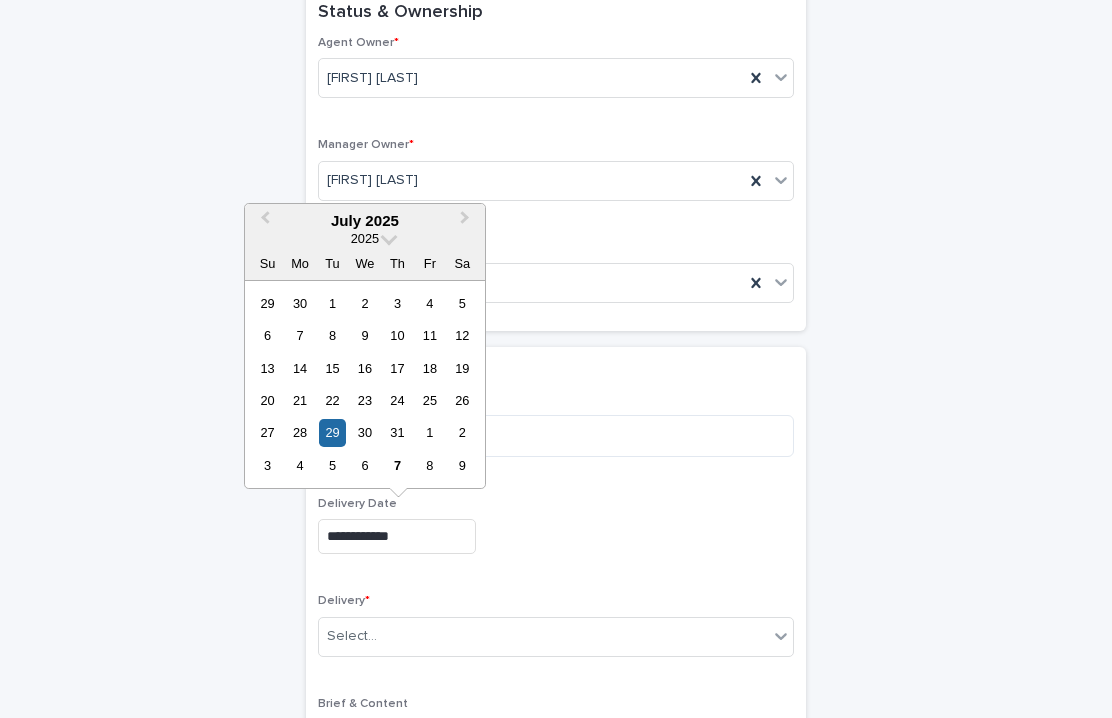 click on "**********" at bounding box center [397, 536] 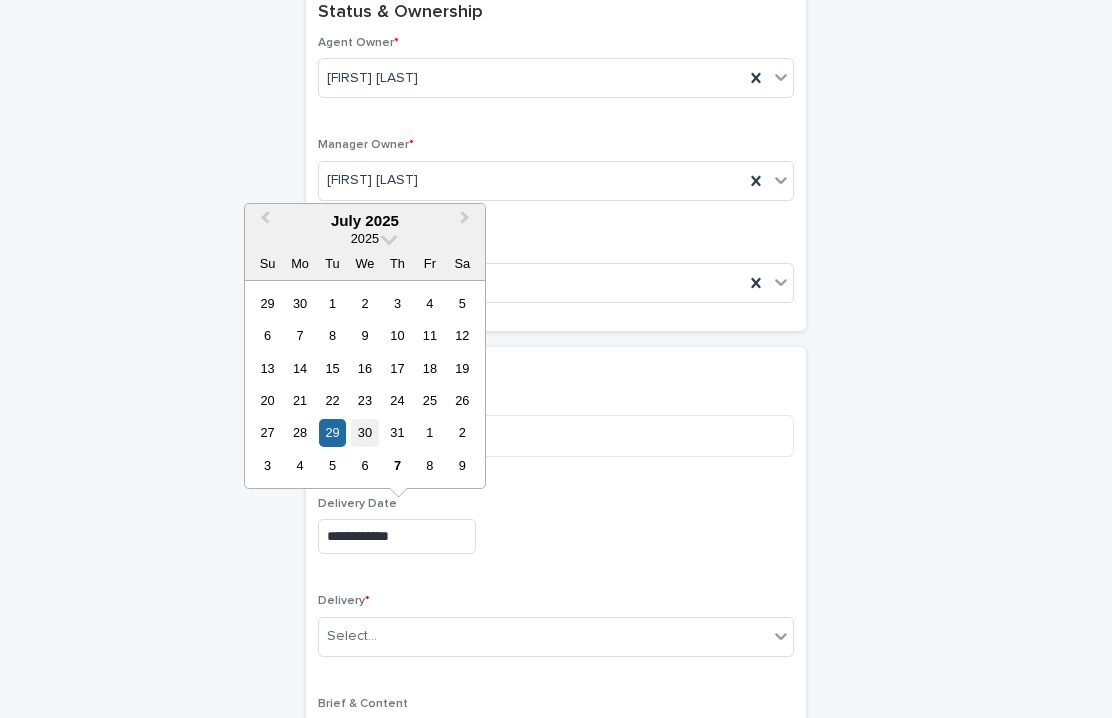 click on "30" at bounding box center [364, 432] 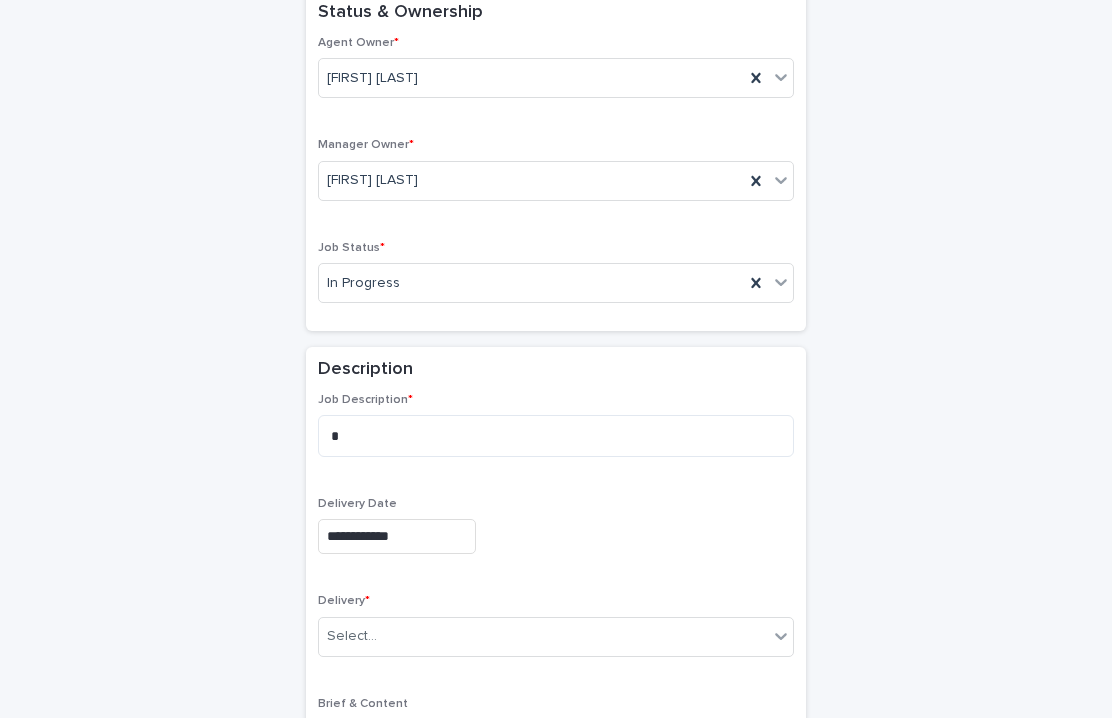 click on "**********" at bounding box center (397, 536) 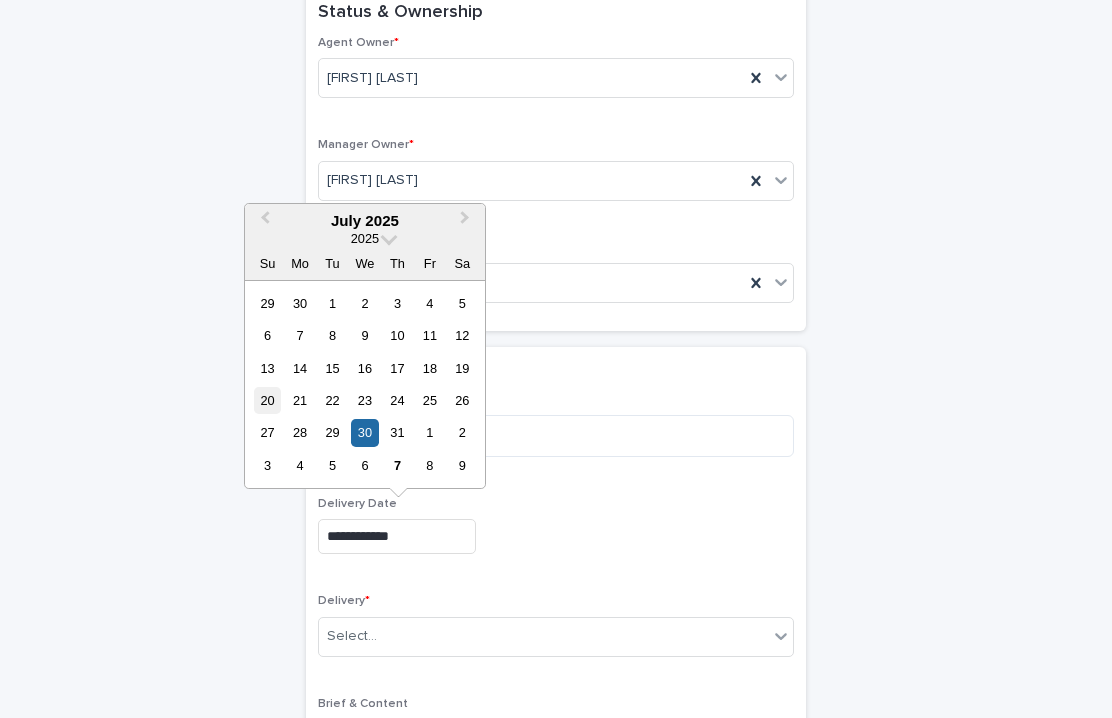 click on "20" at bounding box center [267, 400] 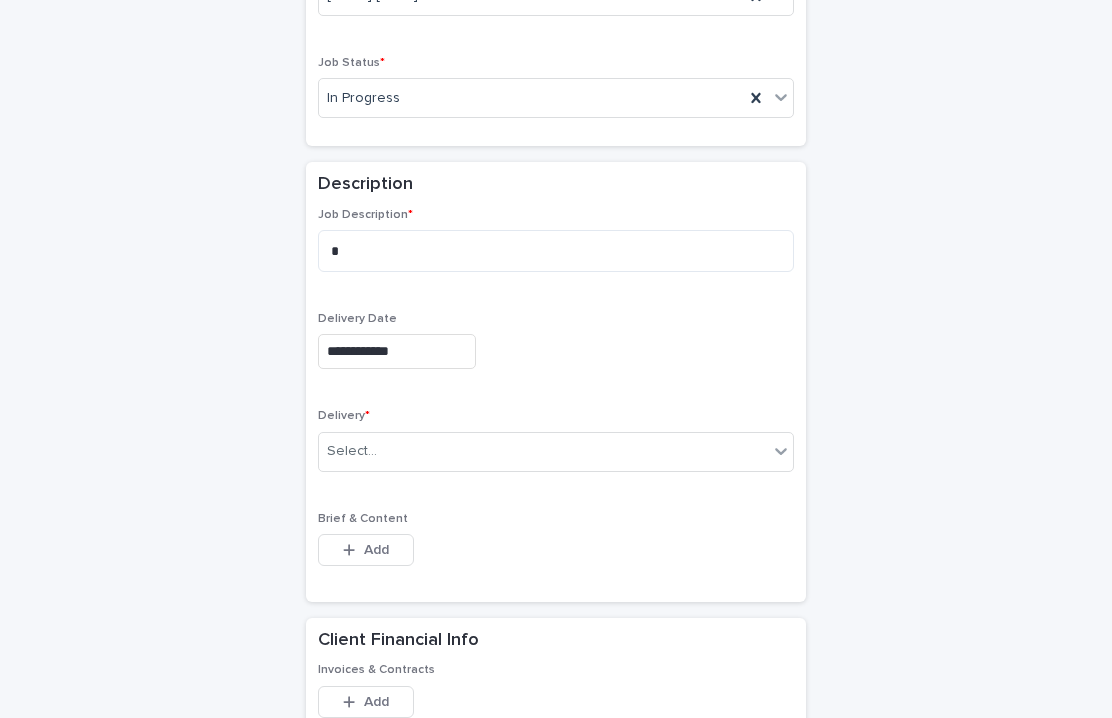 scroll, scrollTop: 718, scrollLeft: 0, axis: vertical 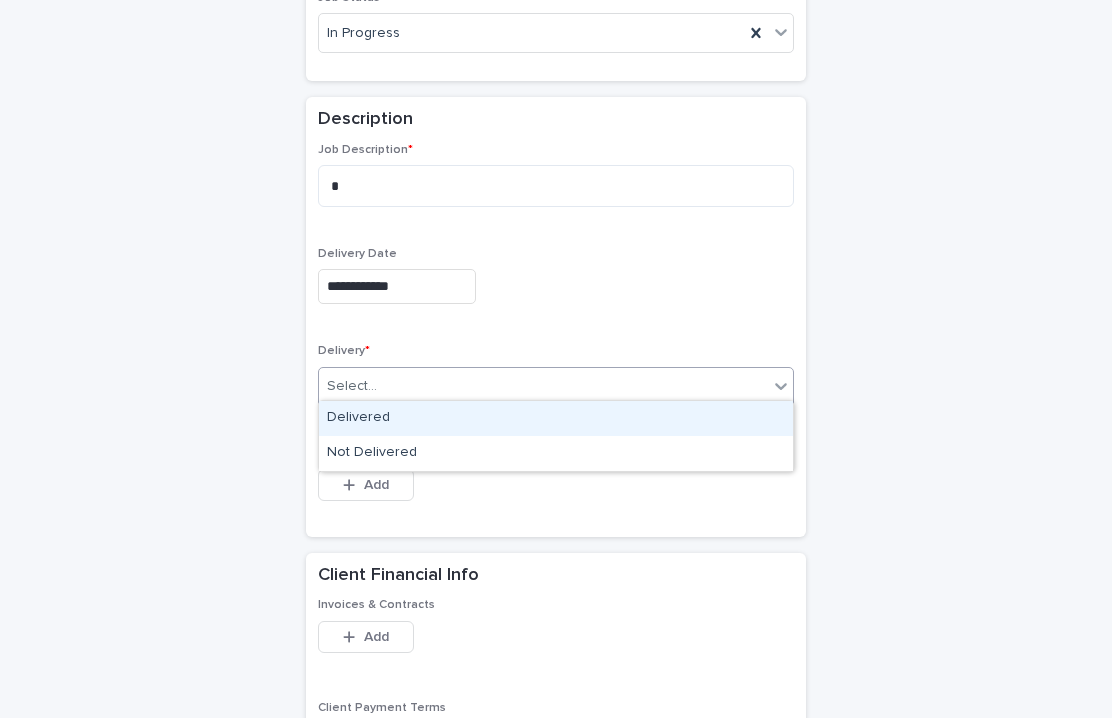 click on "Select..." at bounding box center (543, 386) 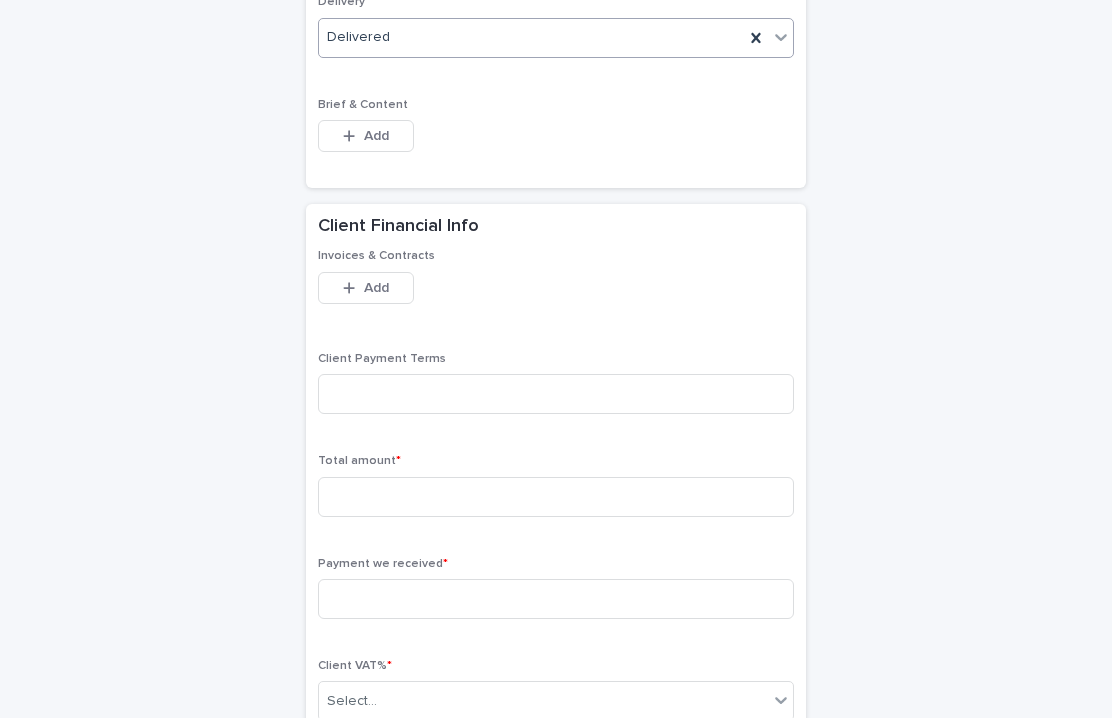 scroll, scrollTop: 1068, scrollLeft: 0, axis: vertical 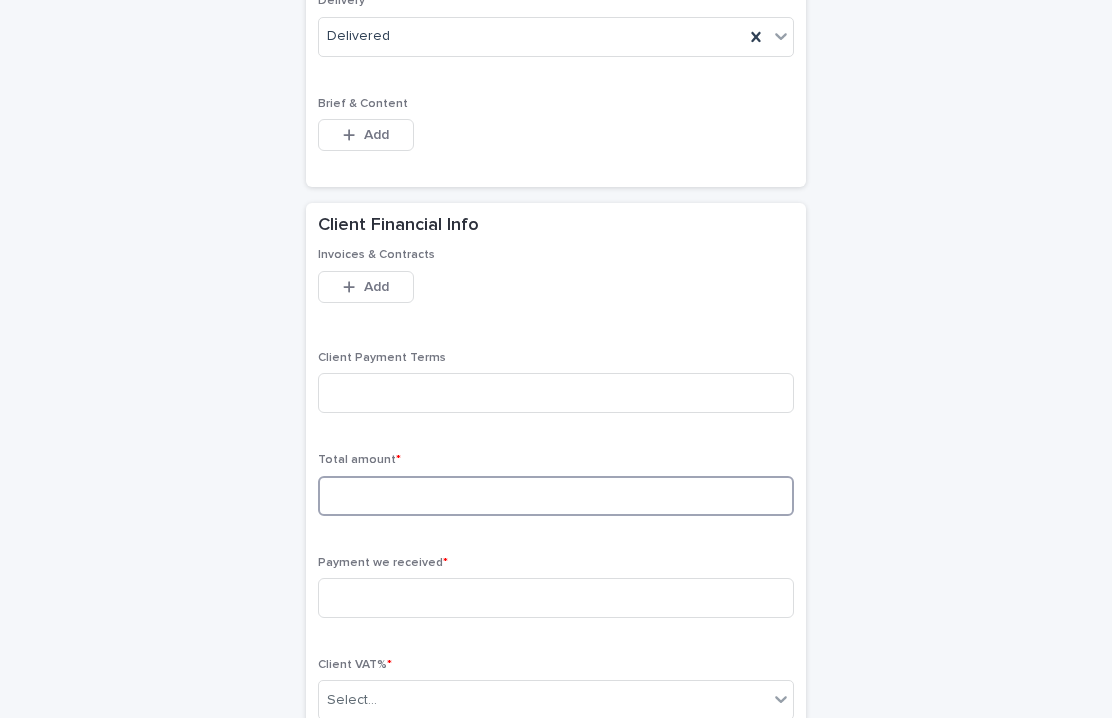 click at bounding box center [556, 496] 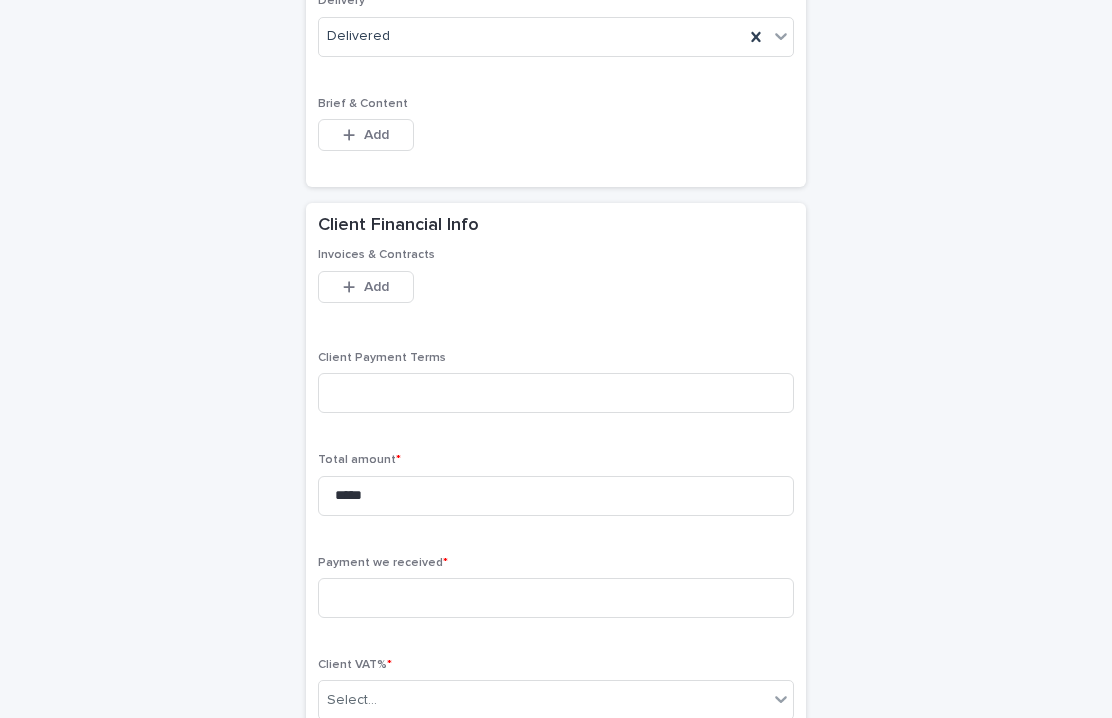 click on "Payment we received  *" at bounding box center [556, 595] 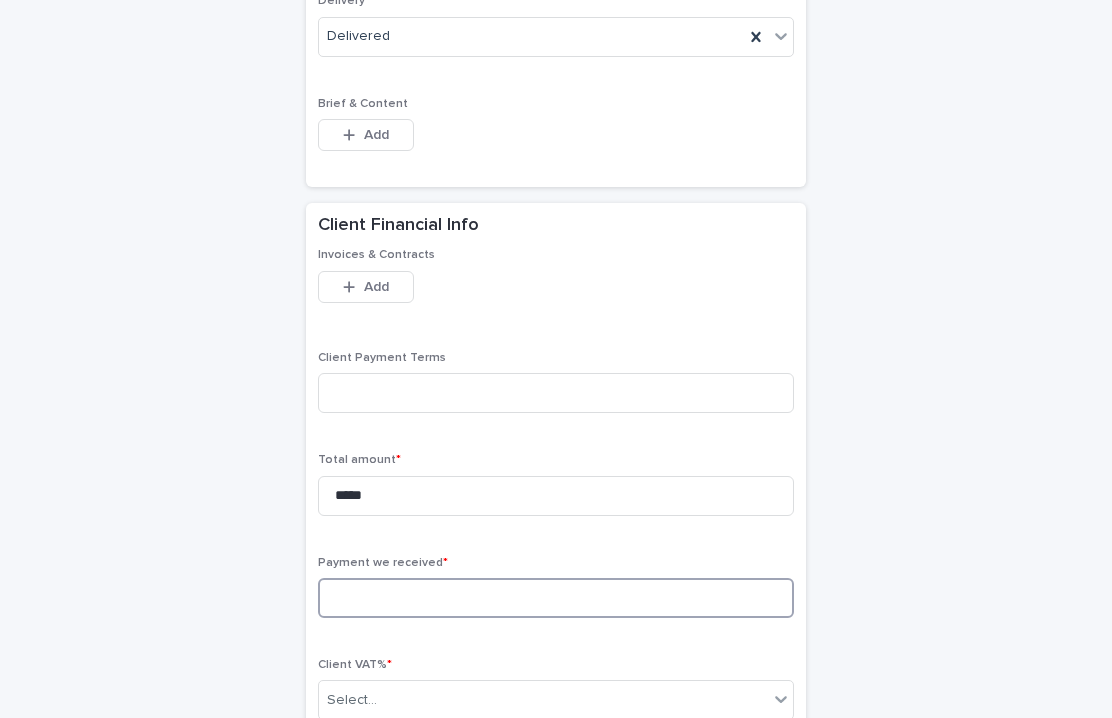 click at bounding box center (556, 598) 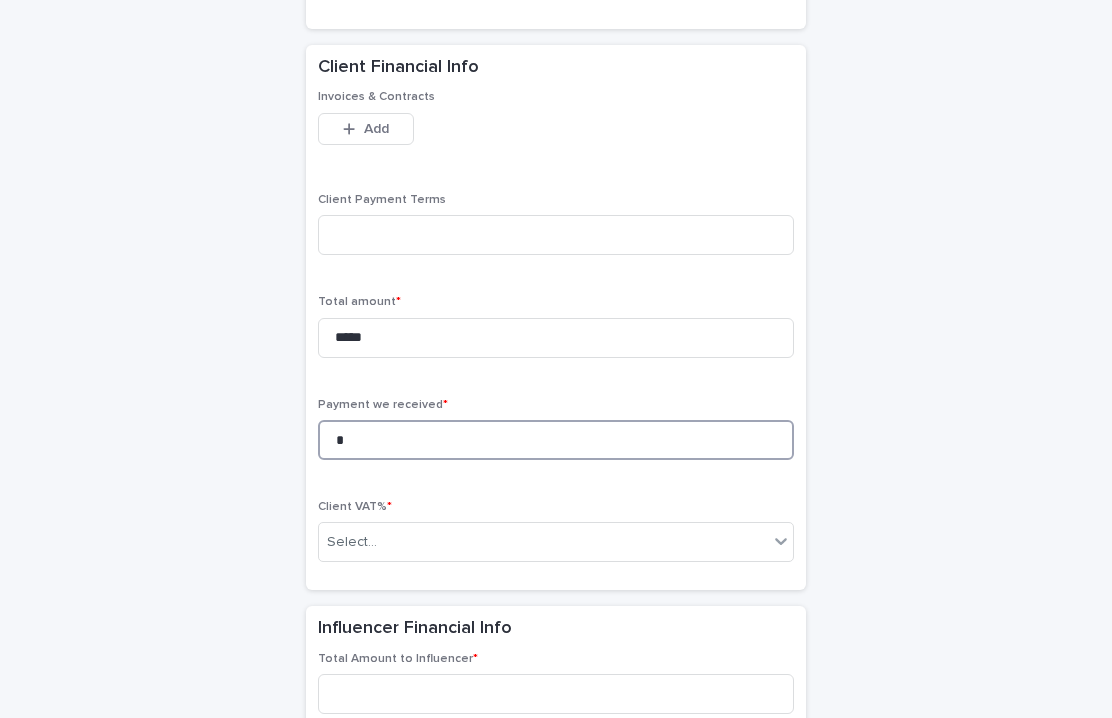 scroll, scrollTop: 1434, scrollLeft: 0, axis: vertical 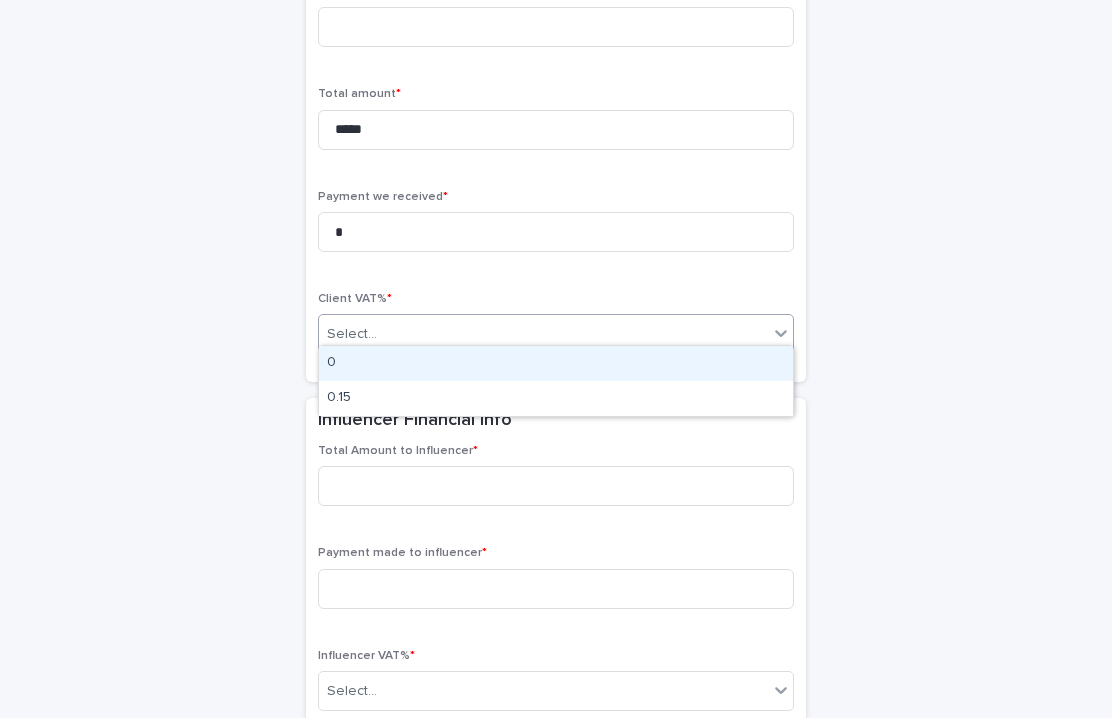 click on "Select..." at bounding box center [543, 334] 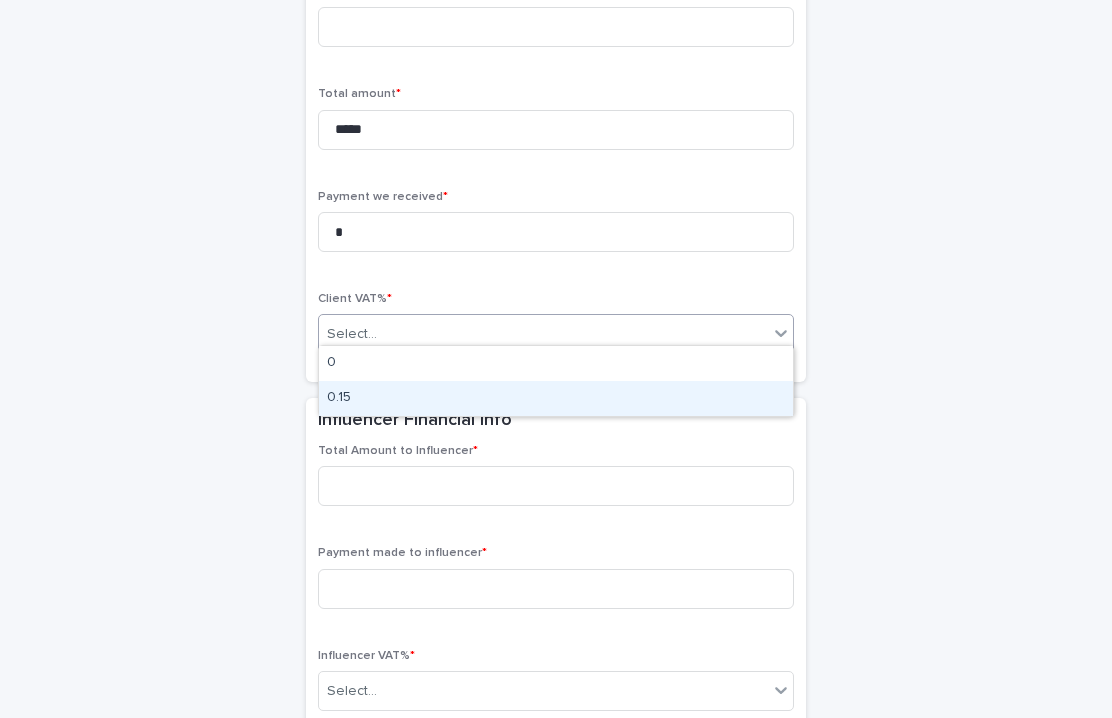 click on "0.15" at bounding box center (556, 398) 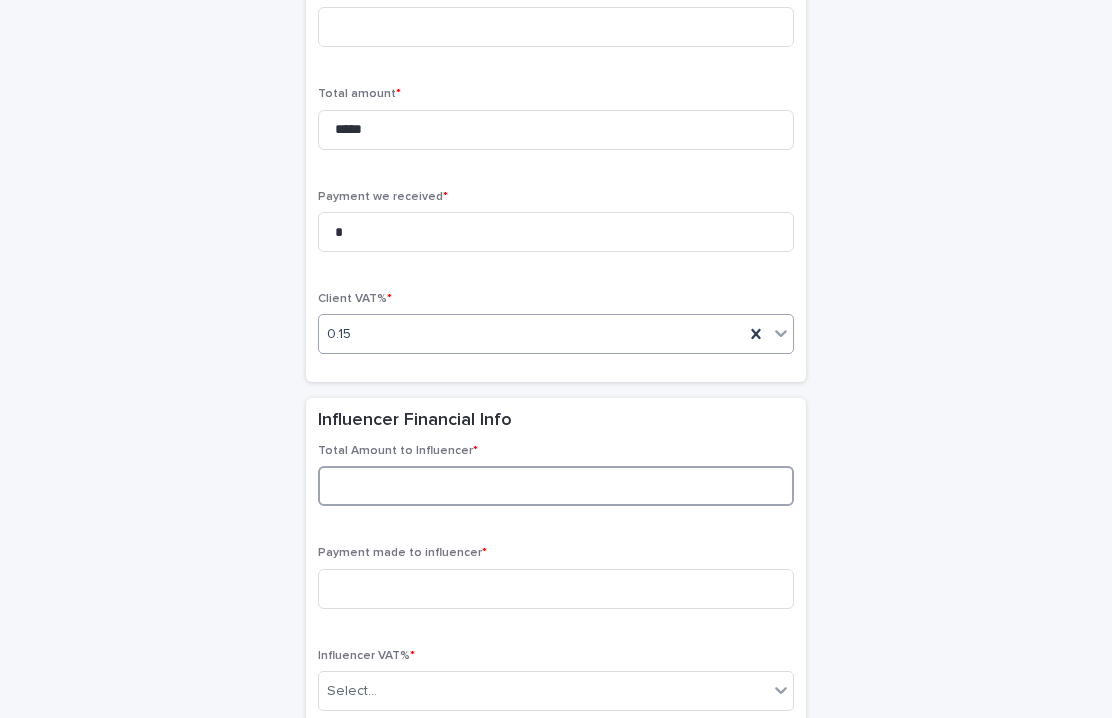 click at bounding box center [556, 486] 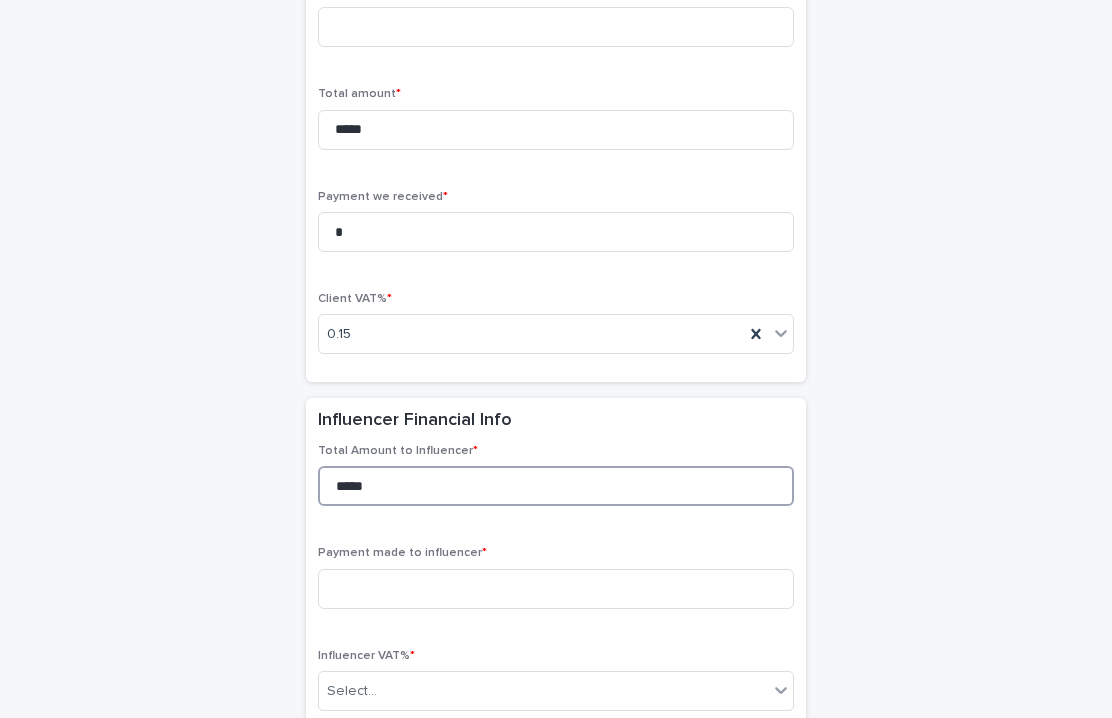 scroll, scrollTop: 1581, scrollLeft: 0, axis: vertical 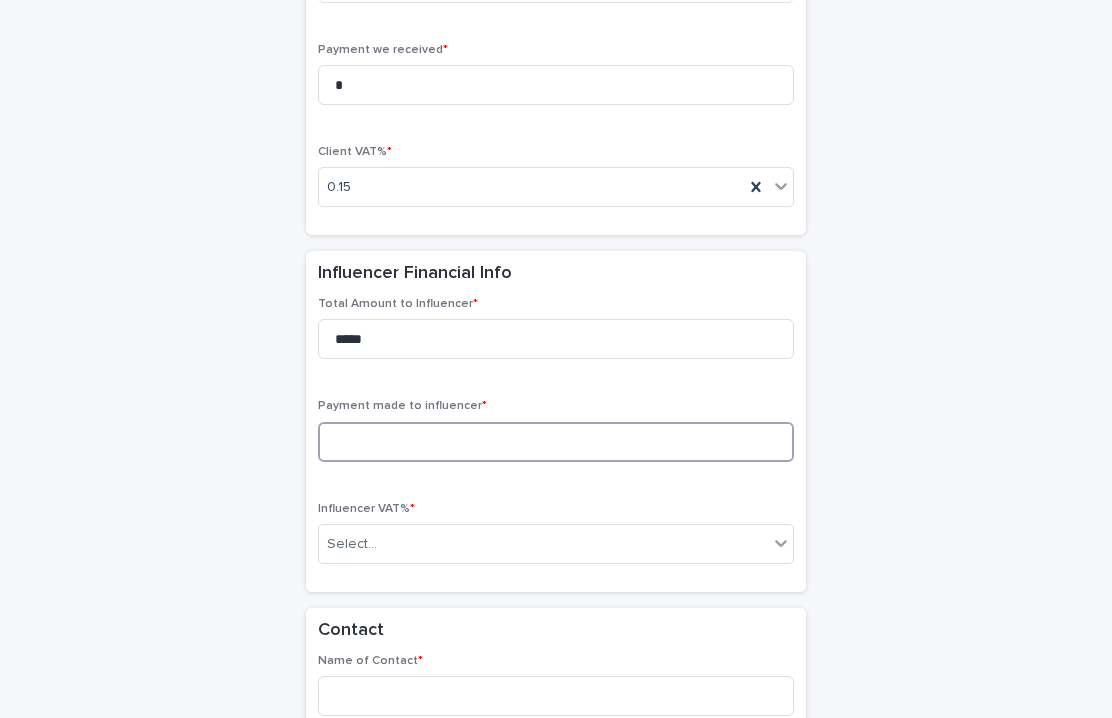 click at bounding box center [556, 442] 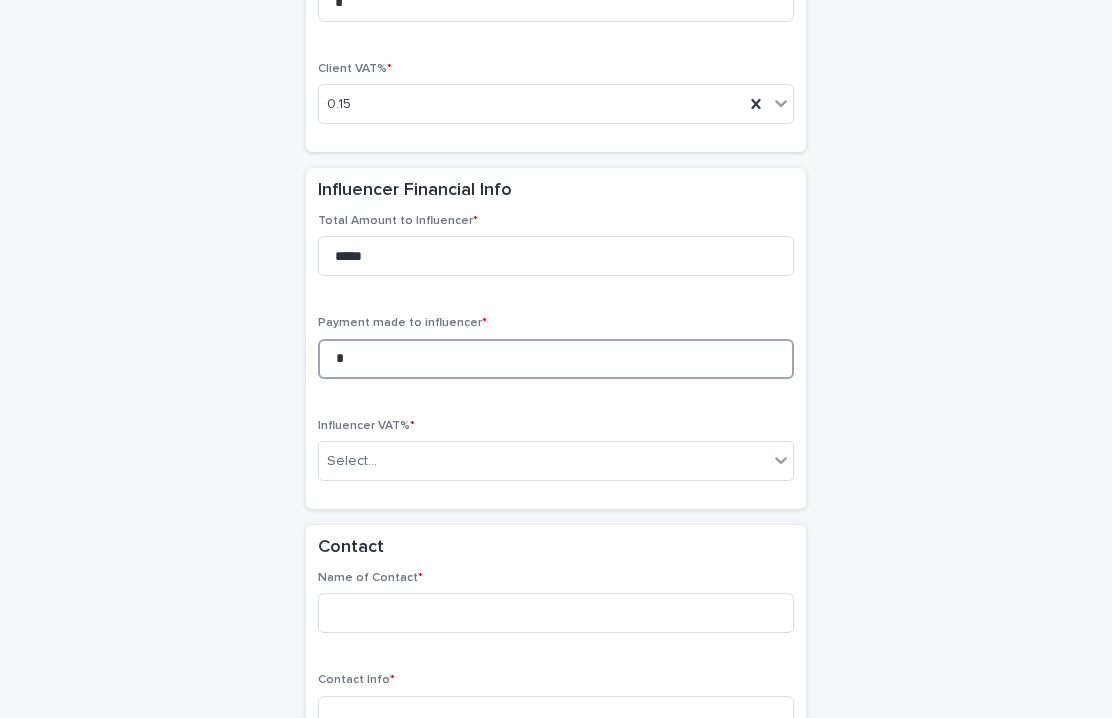 scroll, scrollTop: 1695, scrollLeft: 0, axis: vertical 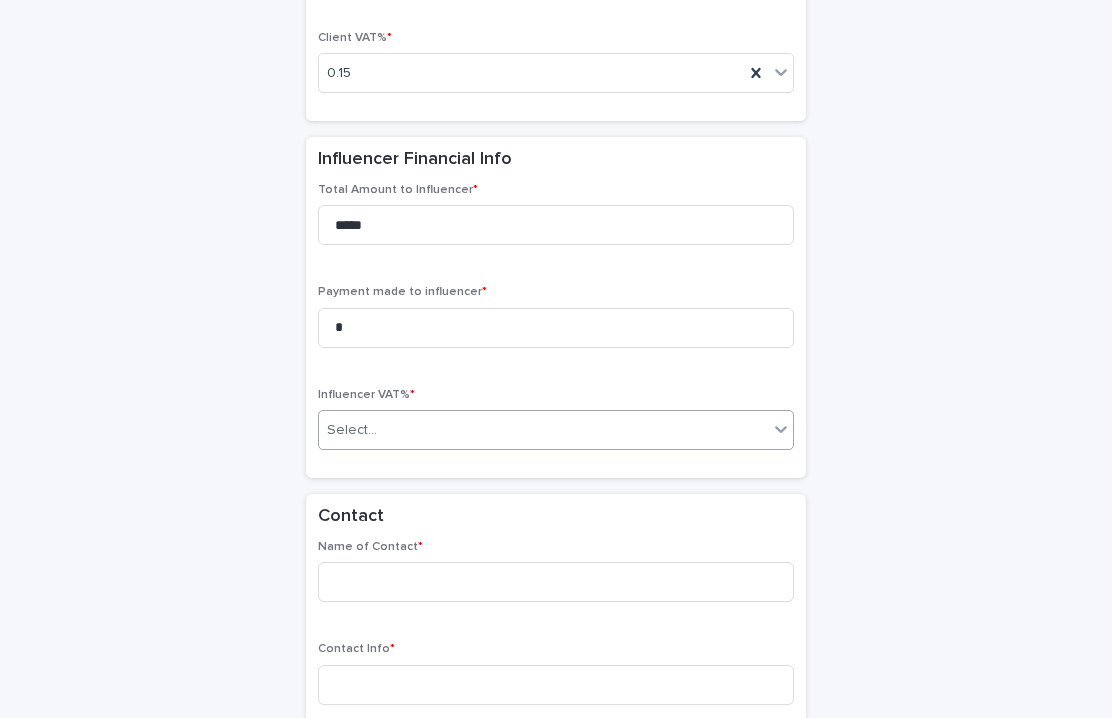 click on "Select..." at bounding box center (543, 430) 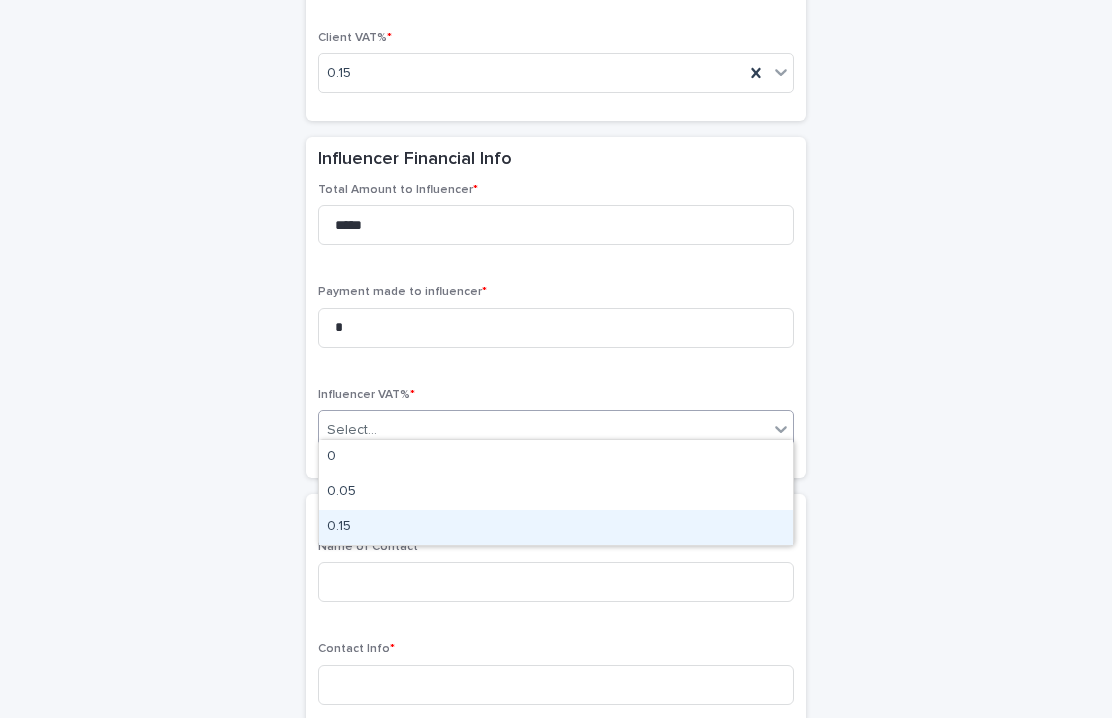 click on "0.15" at bounding box center (556, 527) 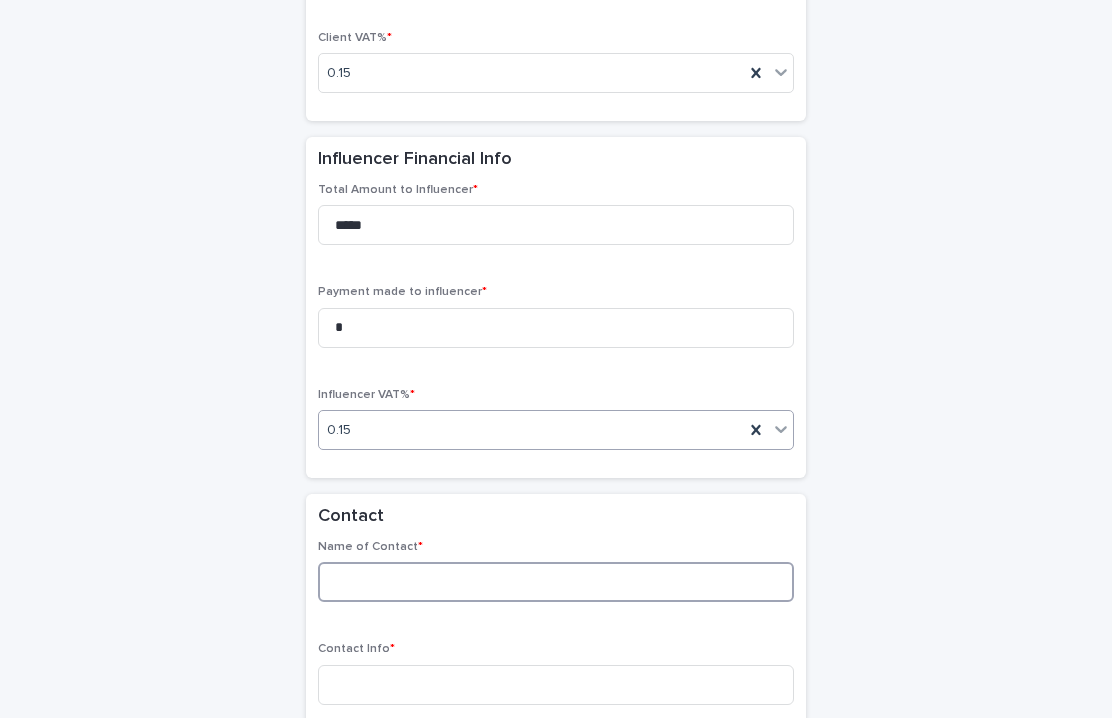 click at bounding box center (556, 582) 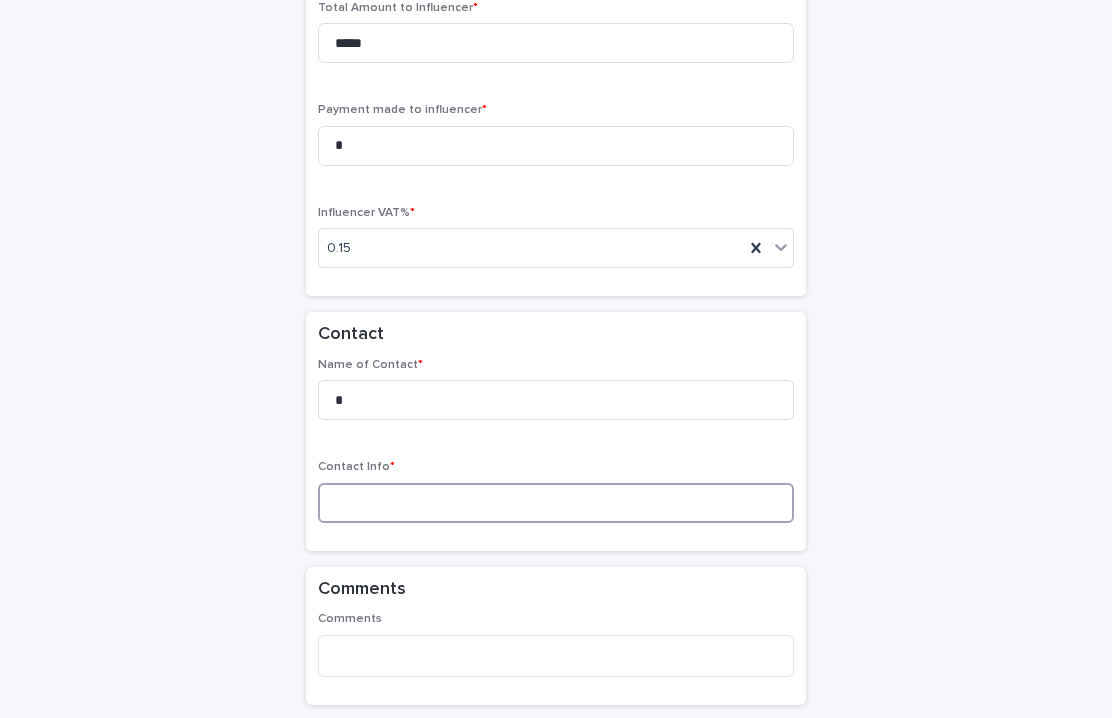 click at bounding box center (556, 503) 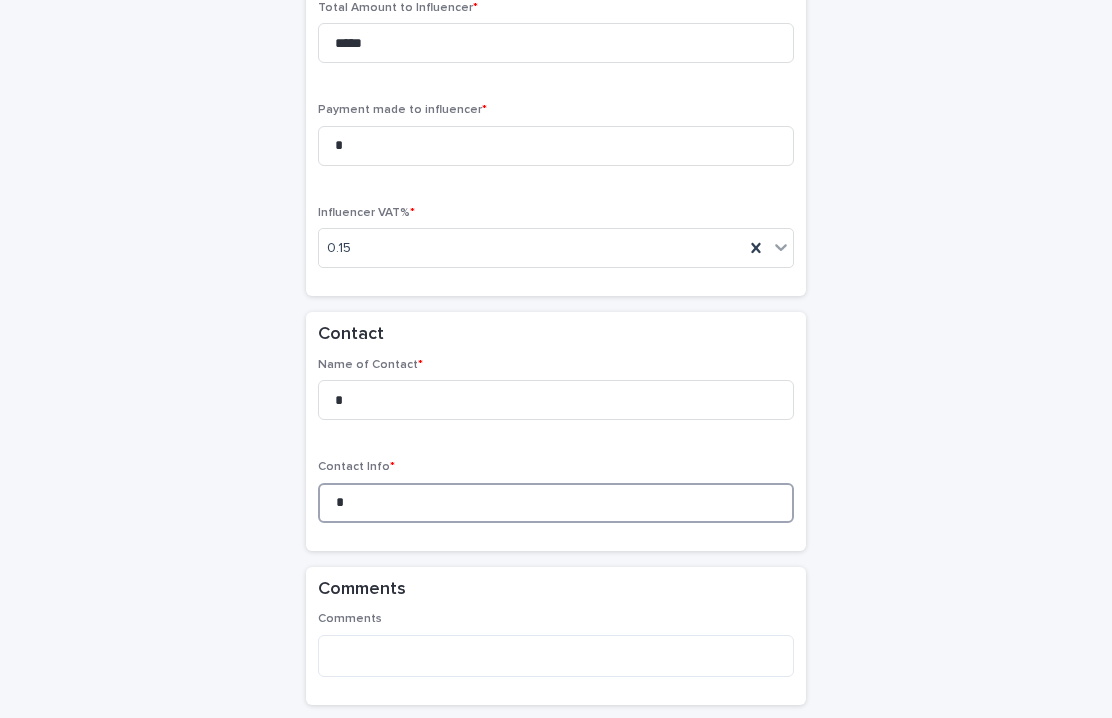 scroll, scrollTop: 2124, scrollLeft: 0, axis: vertical 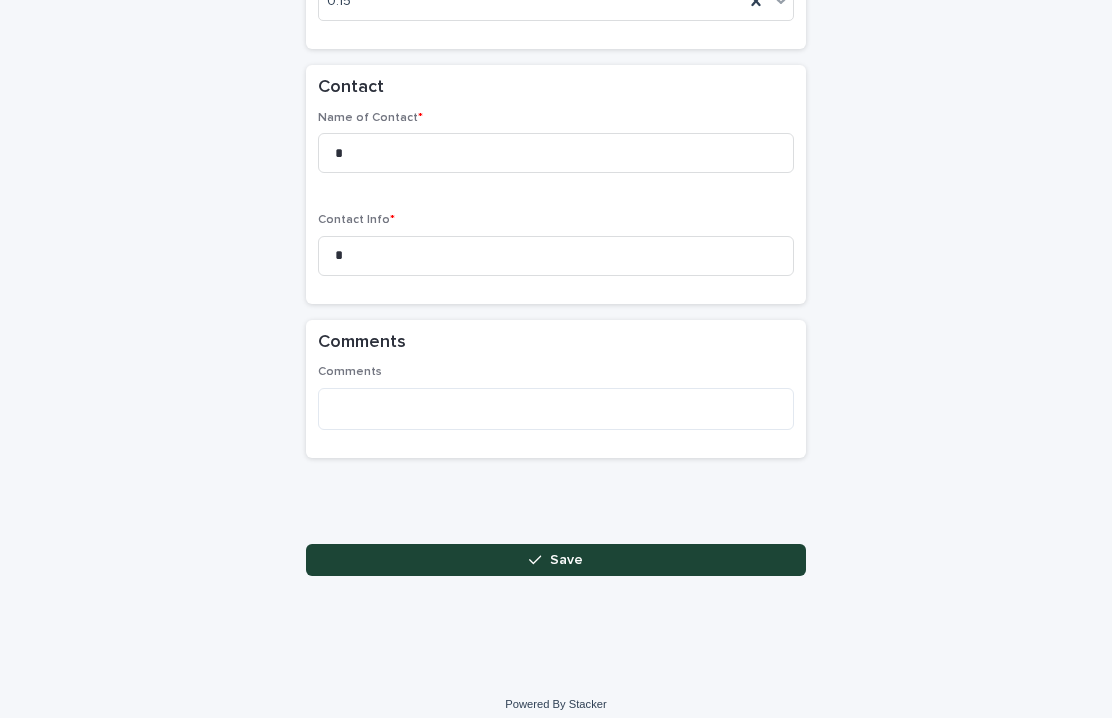 click on "**********" at bounding box center [556, -694] 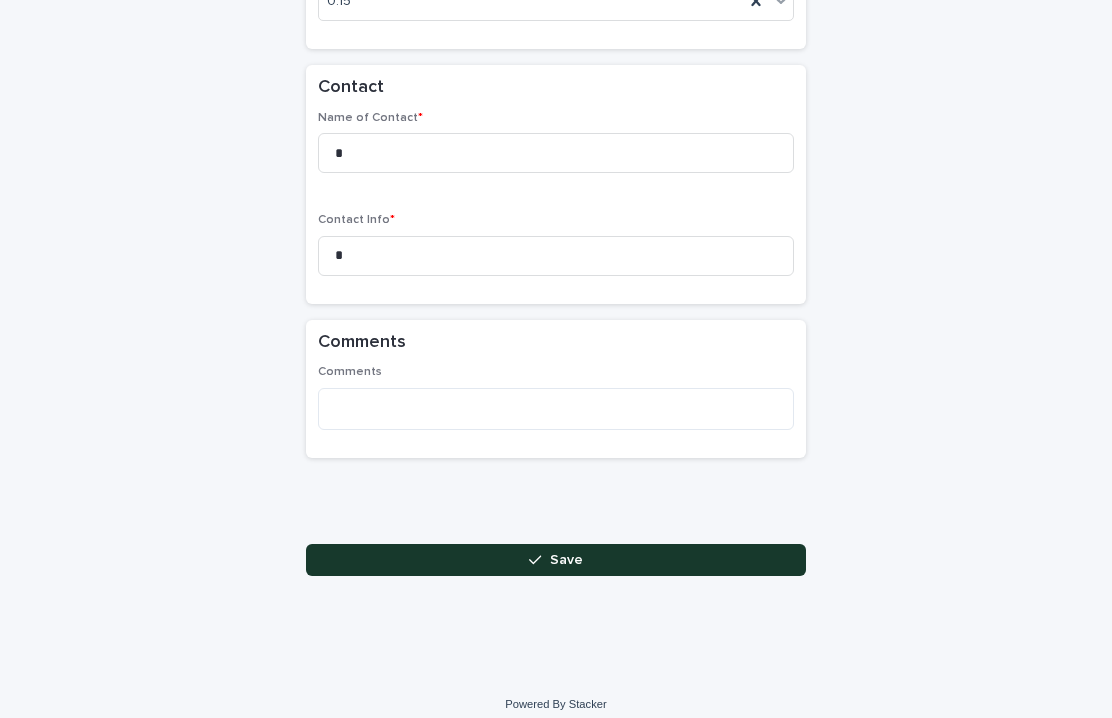 click on "Save" at bounding box center [556, 560] 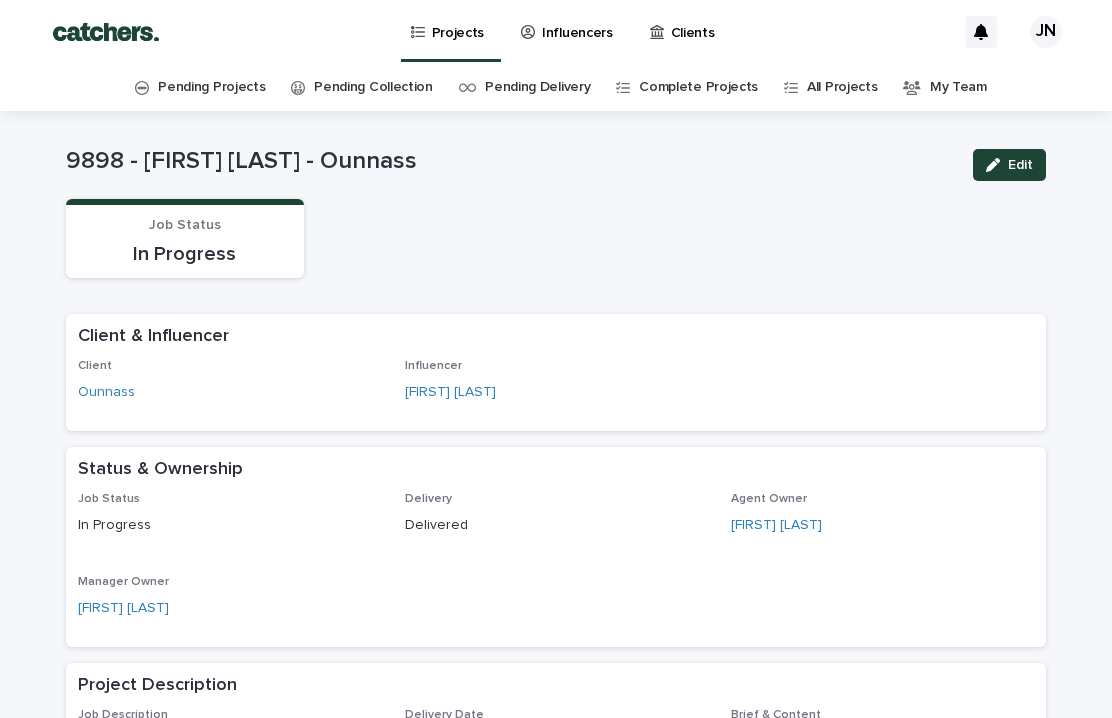scroll, scrollTop: 0, scrollLeft: 0, axis: both 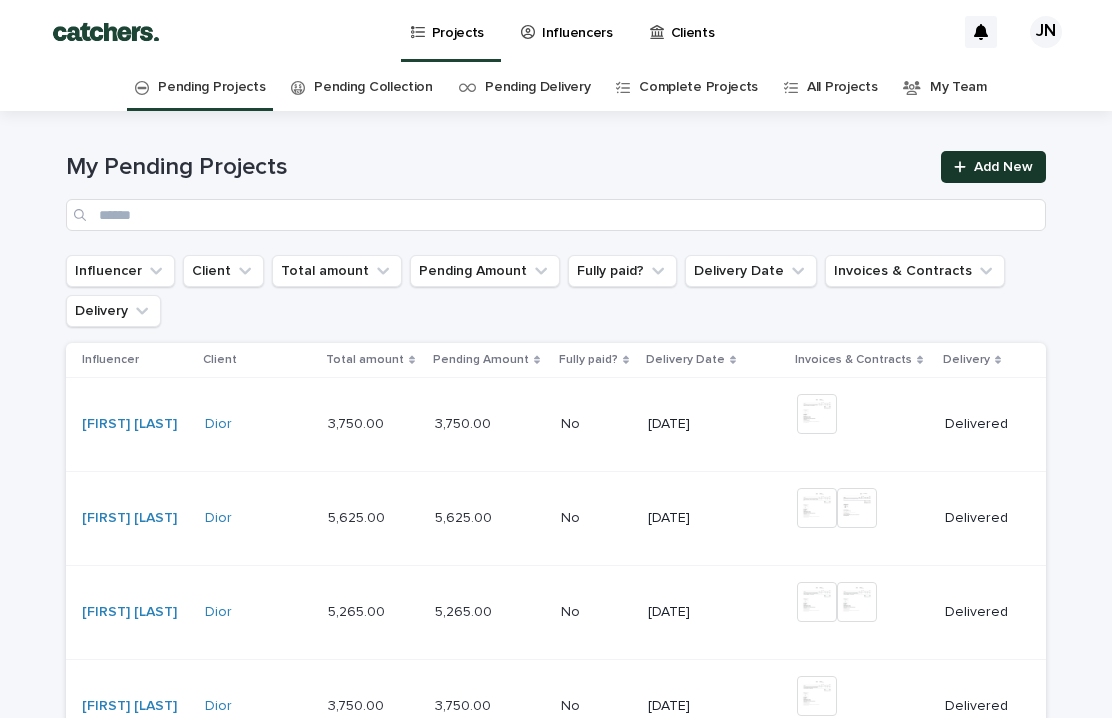 click on "Add New" at bounding box center [993, 167] 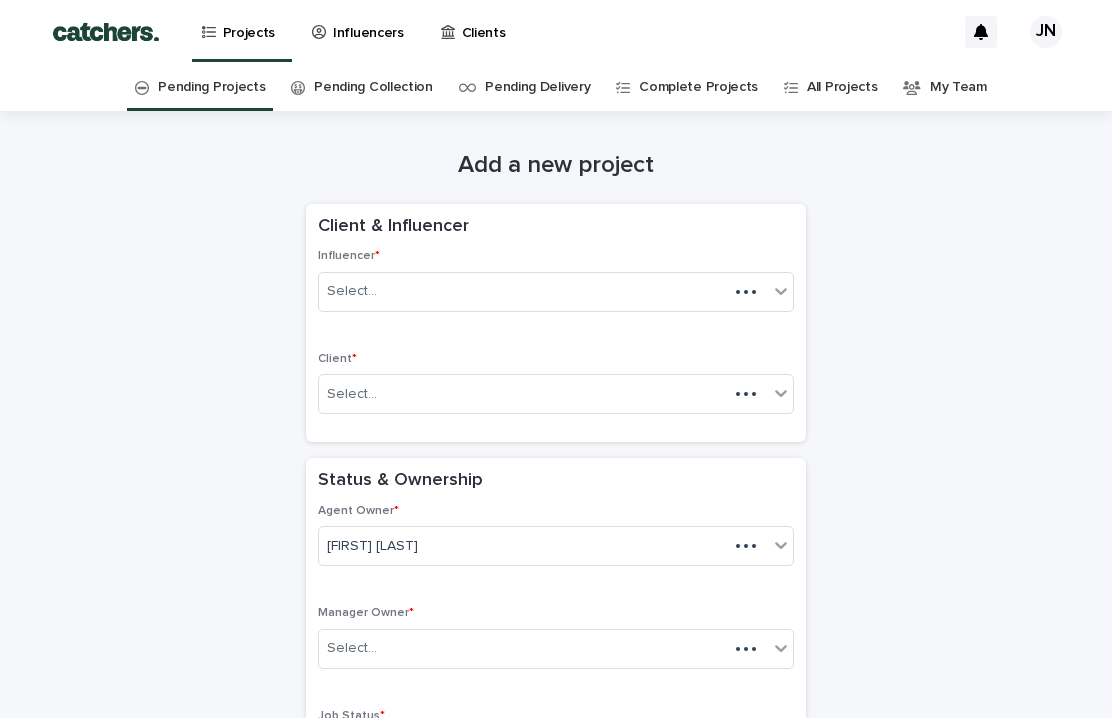 scroll, scrollTop: 64, scrollLeft: 0, axis: vertical 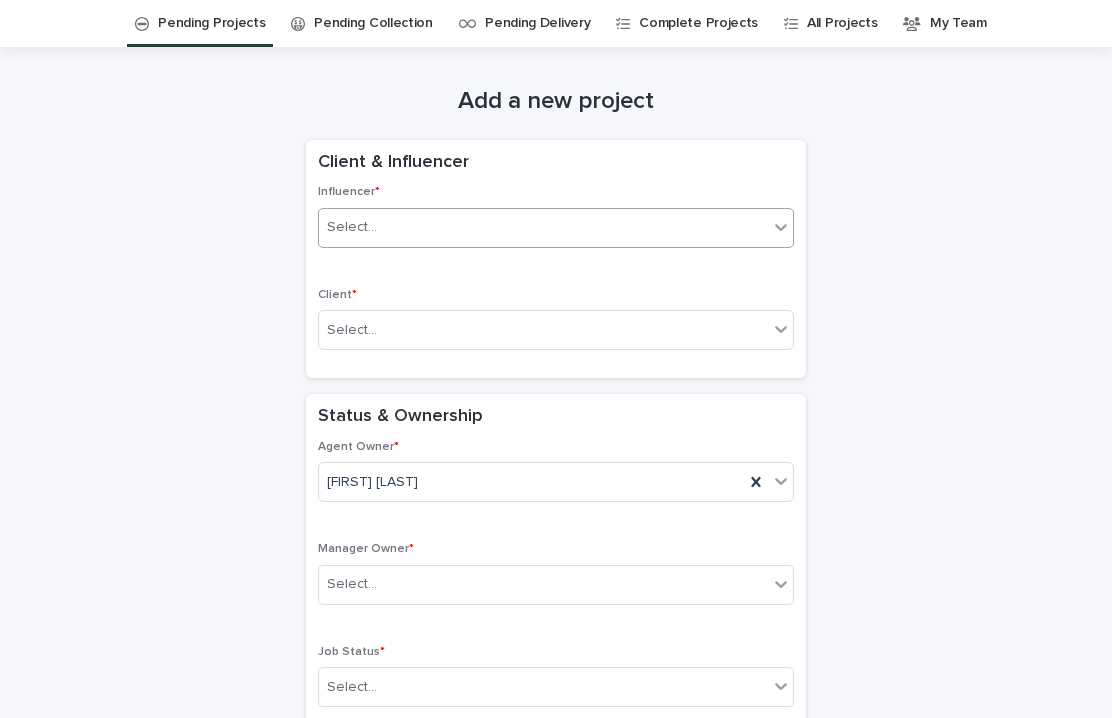 click on "Select..." at bounding box center [543, 227] 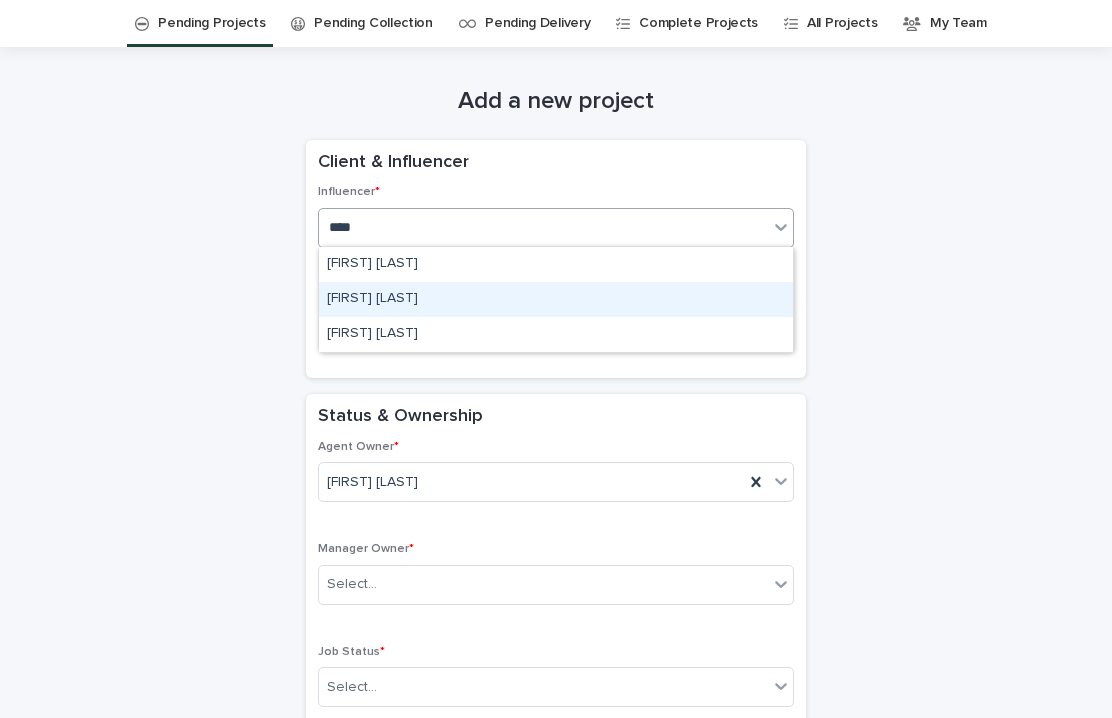 click on "[FIRST] [LAST]" at bounding box center [556, 299] 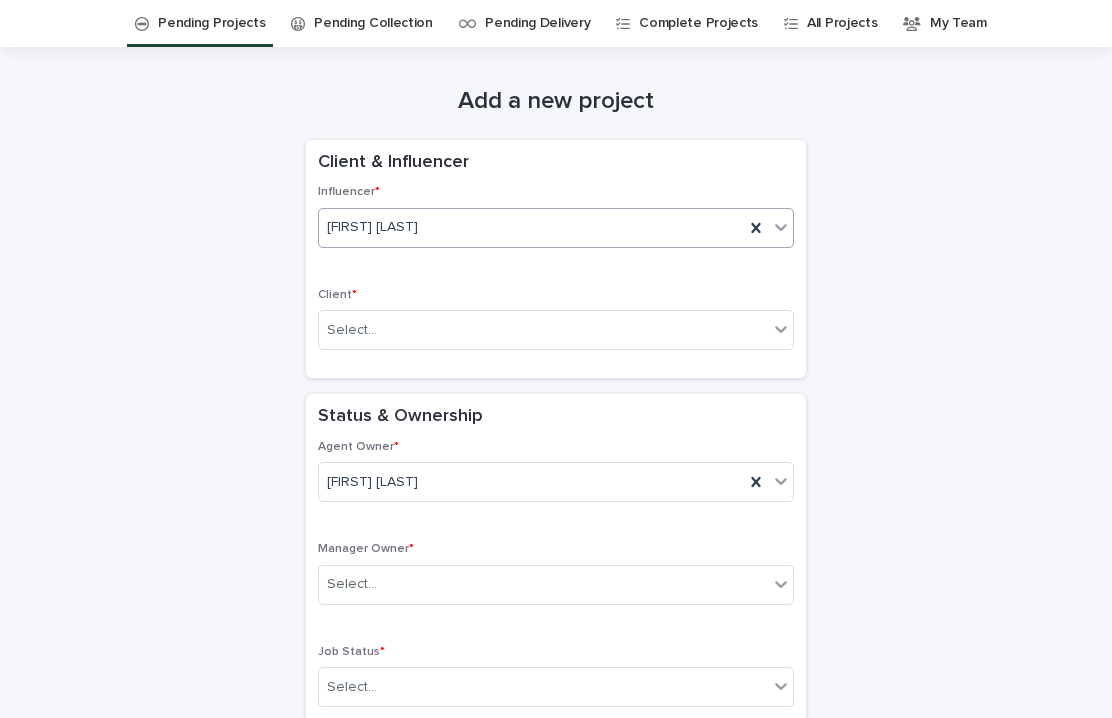 click on "Client  * Select..." at bounding box center [556, 327] 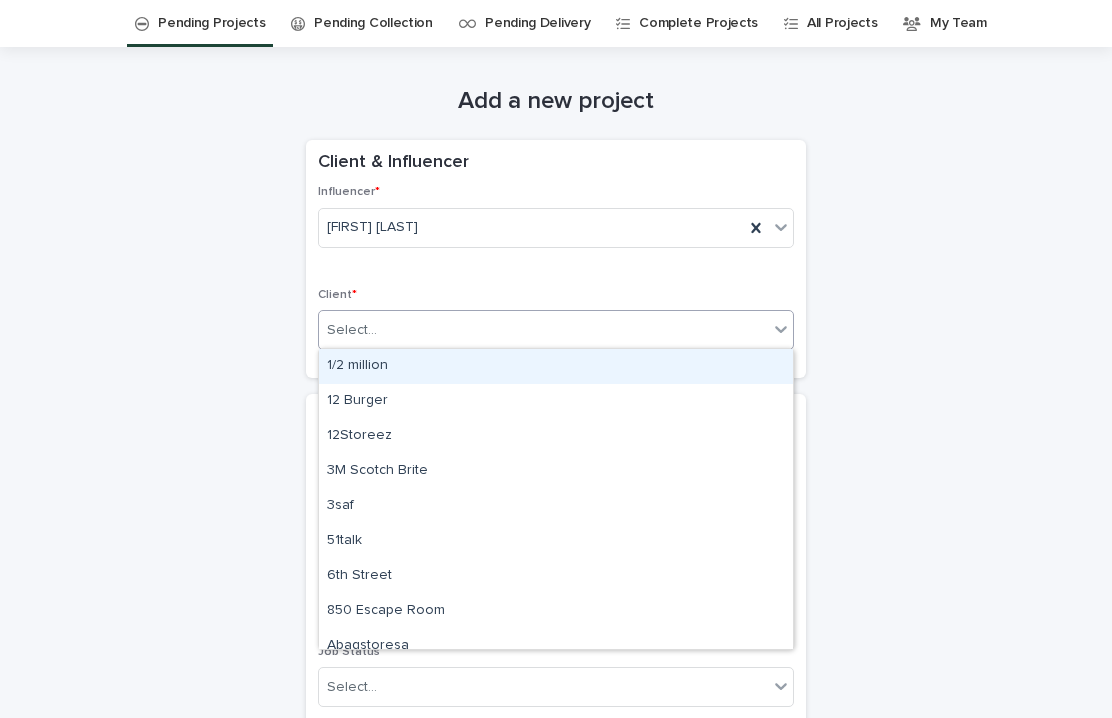 click on "Select..." at bounding box center (543, 330) 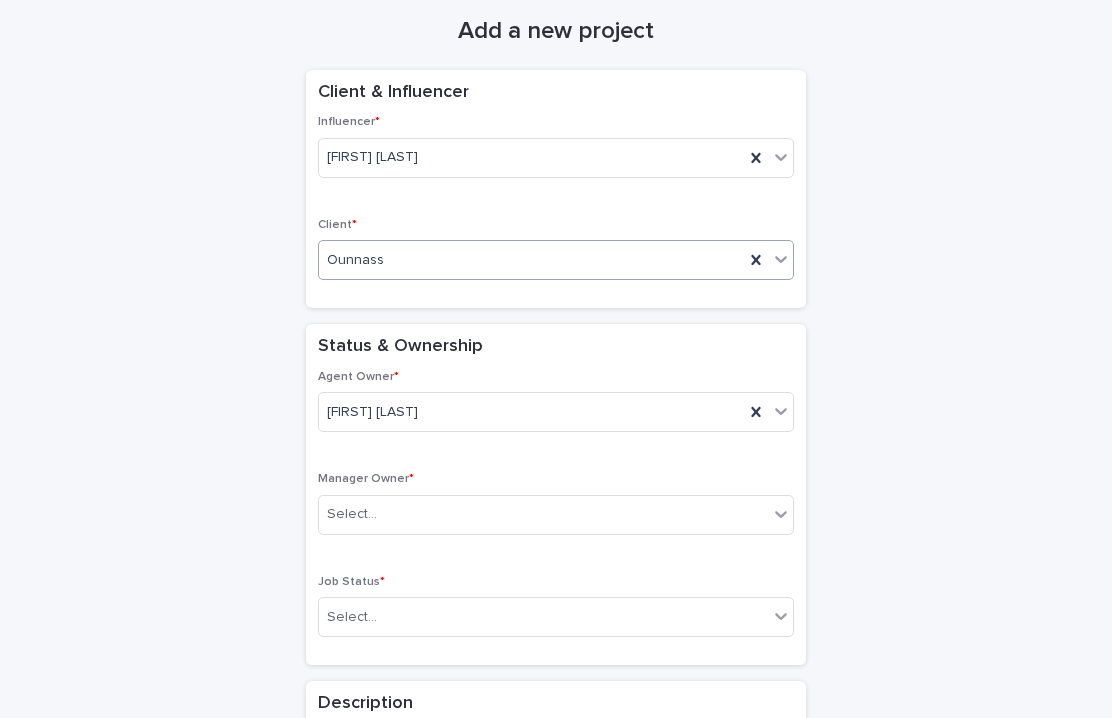 scroll, scrollTop: 283, scrollLeft: 0, axis: vertical 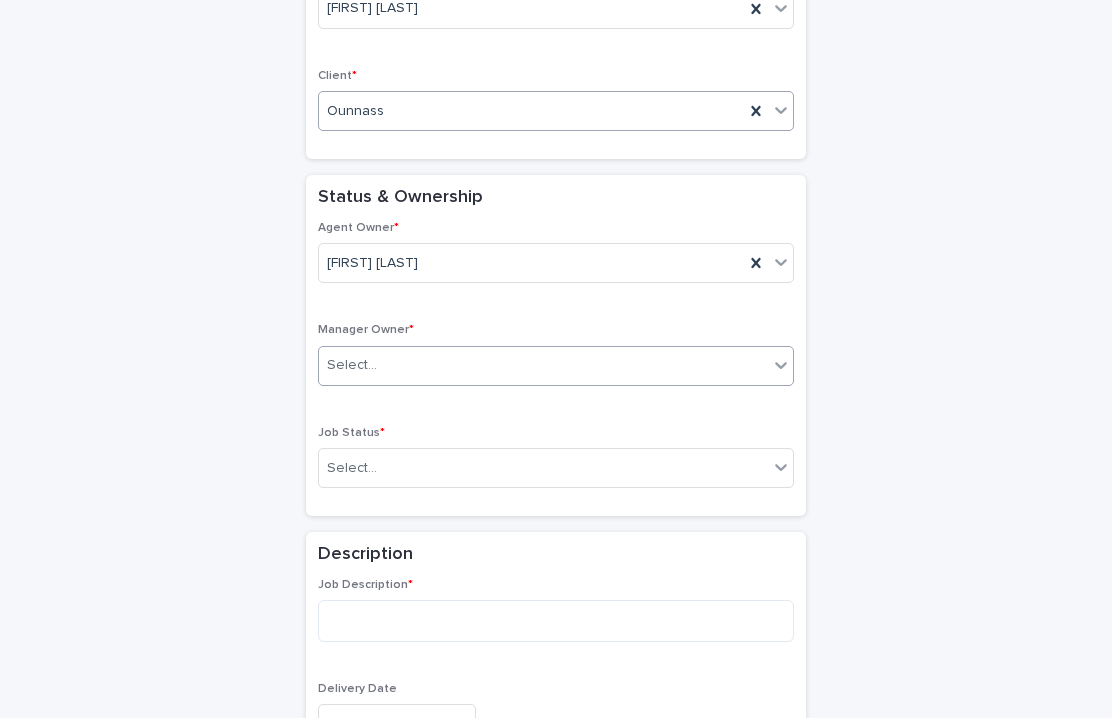 click on "Select..." at bounding box center (543, 365) 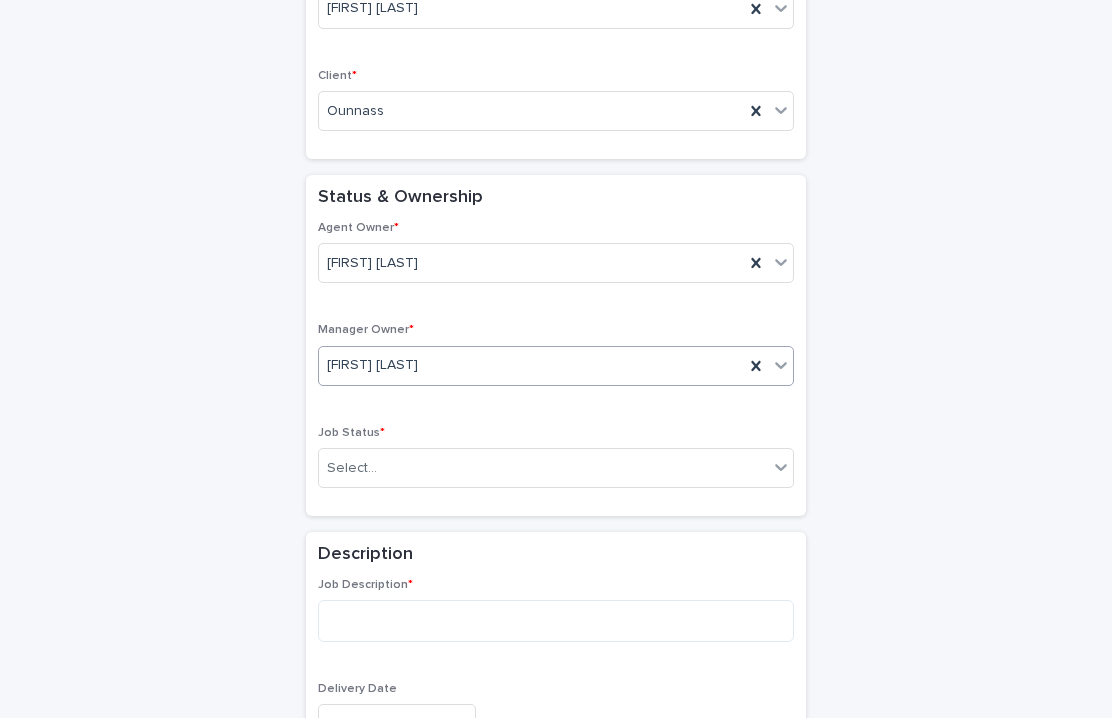 scroll, scrollTop: 460, scrollLeft: 0, axis: vertical 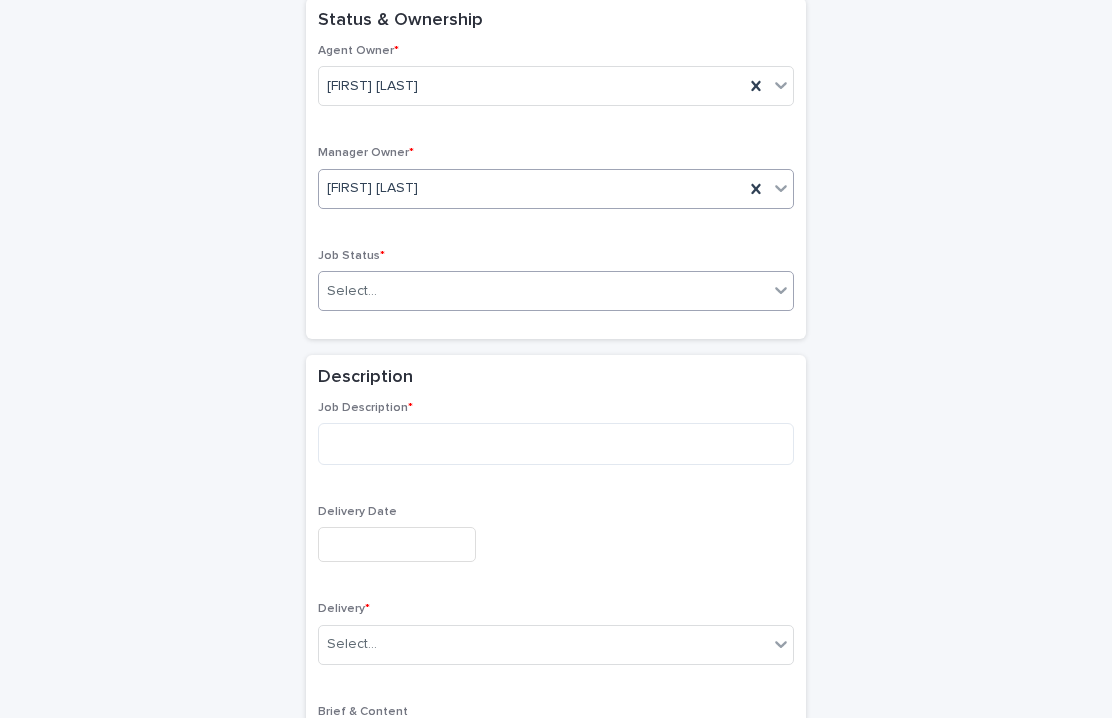 click on "Select..." at bounding box center [543, 291] 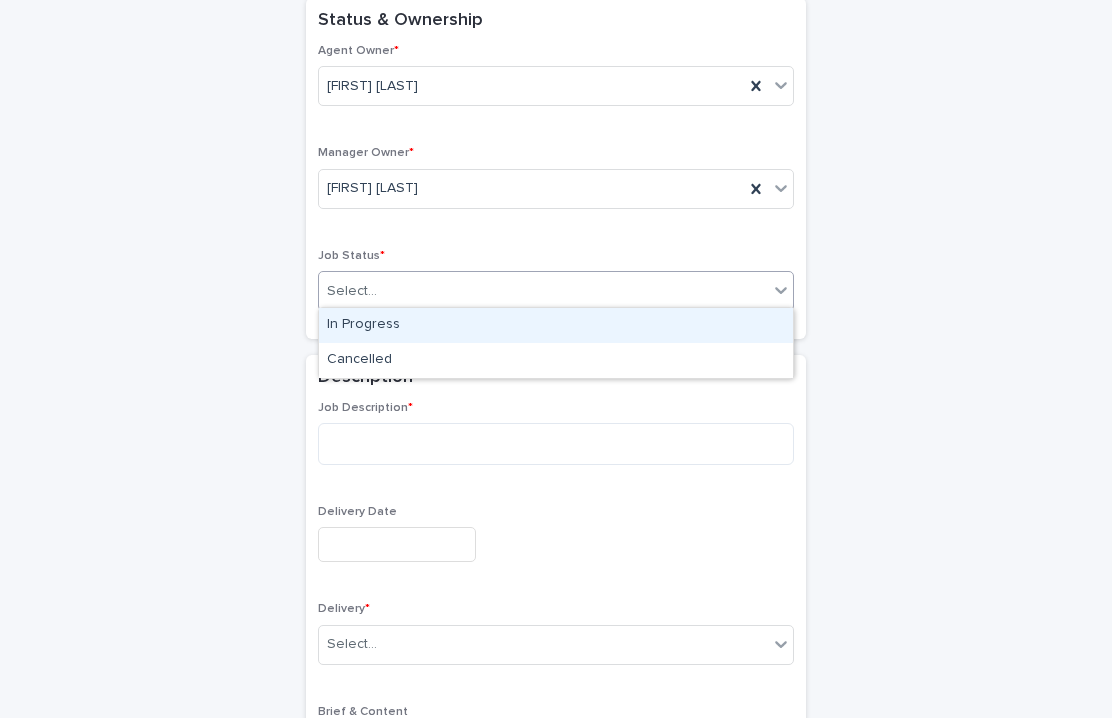 click on "In Progress" at bounding box center [556, 325] 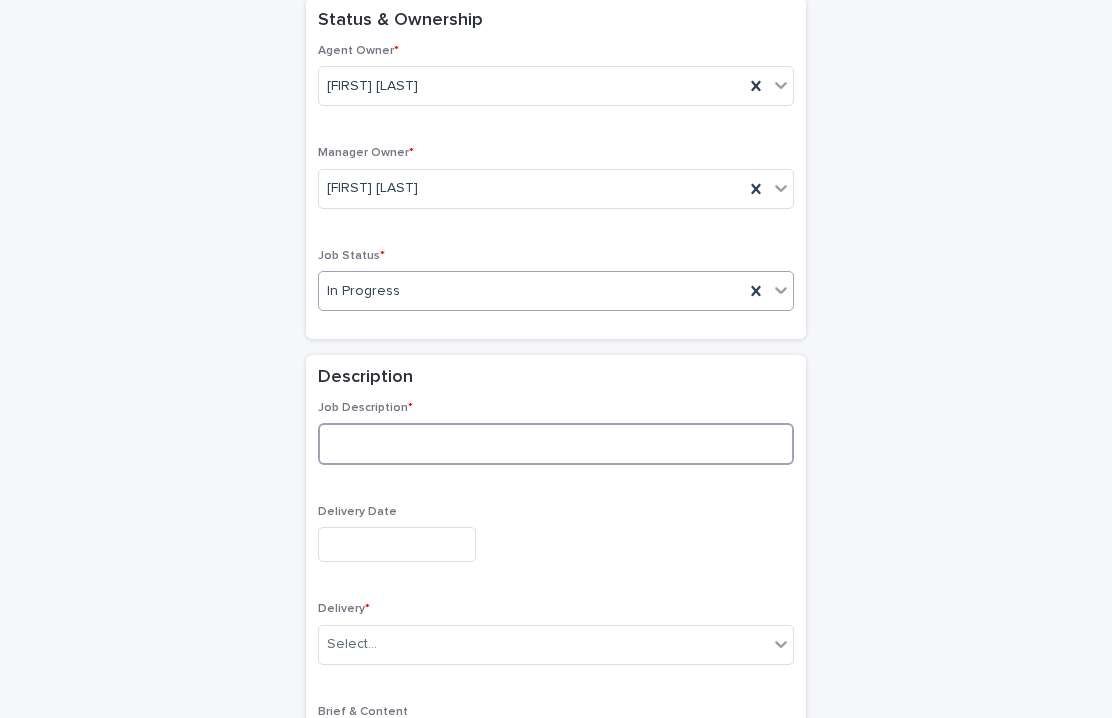 click at bounding box center [556, 444] 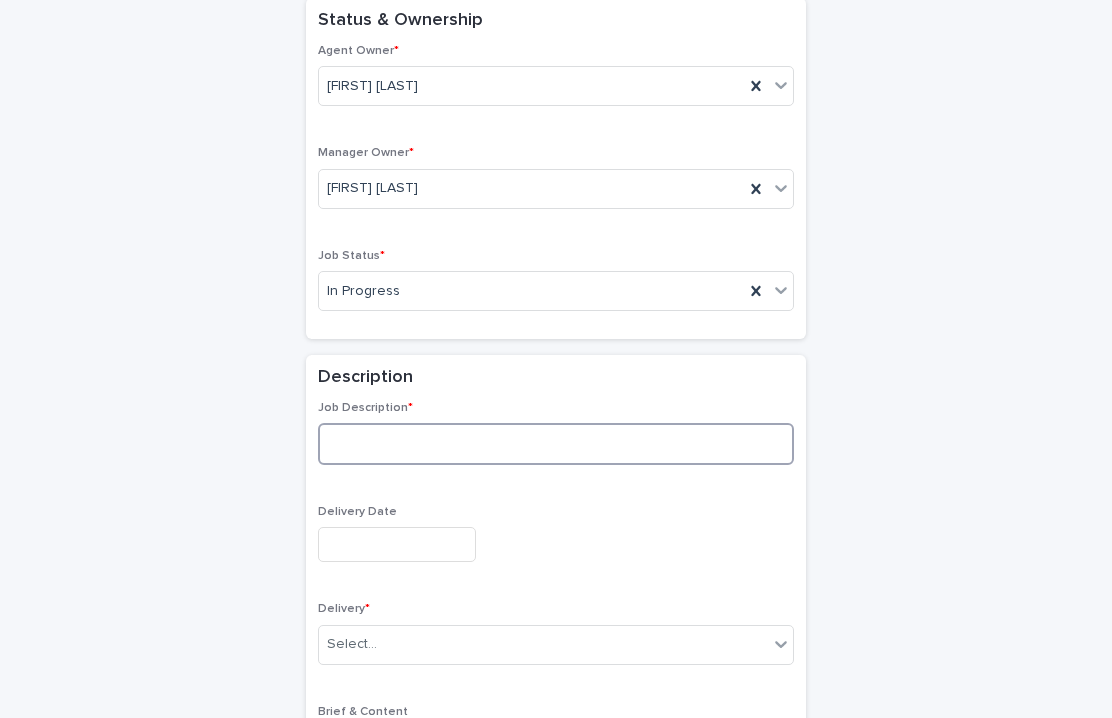 paste on "**********" 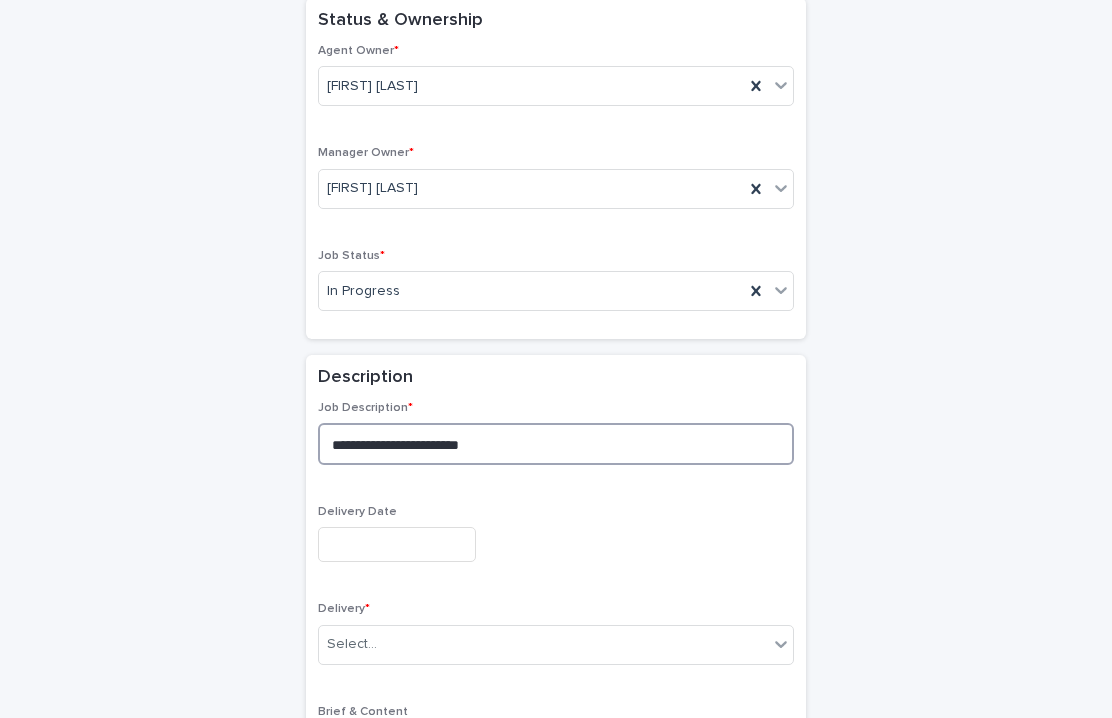 scroll, scrollTop: 544, scrollLeft: 0, axis: vertical 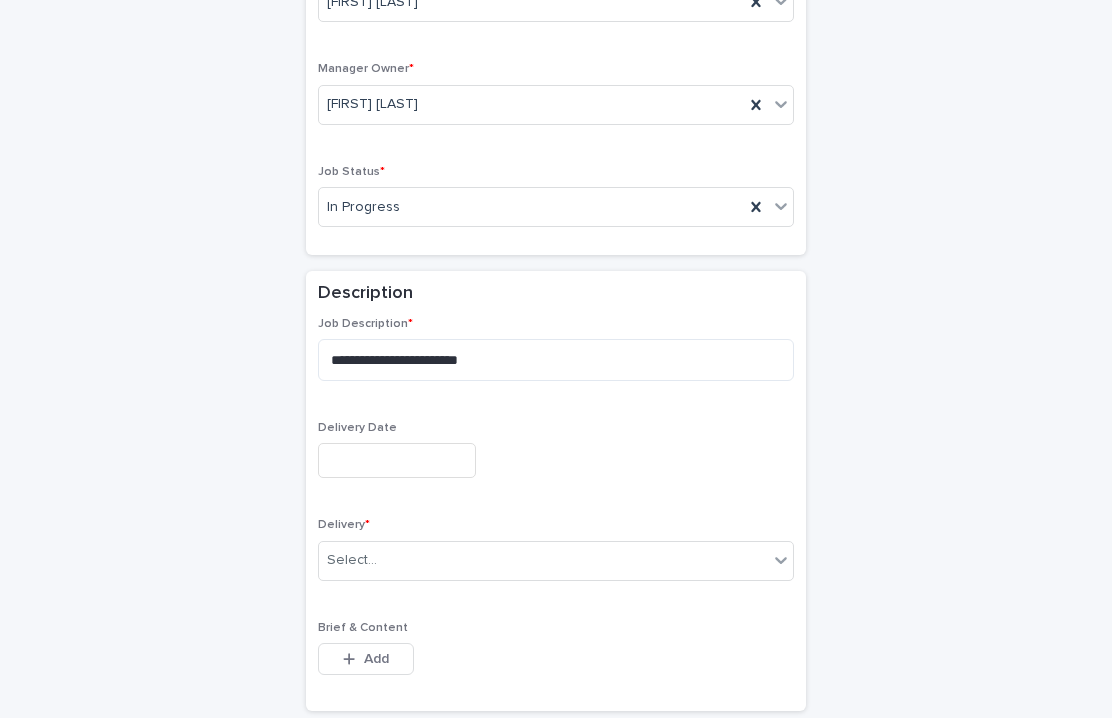 click at bounding box center (397, 460) 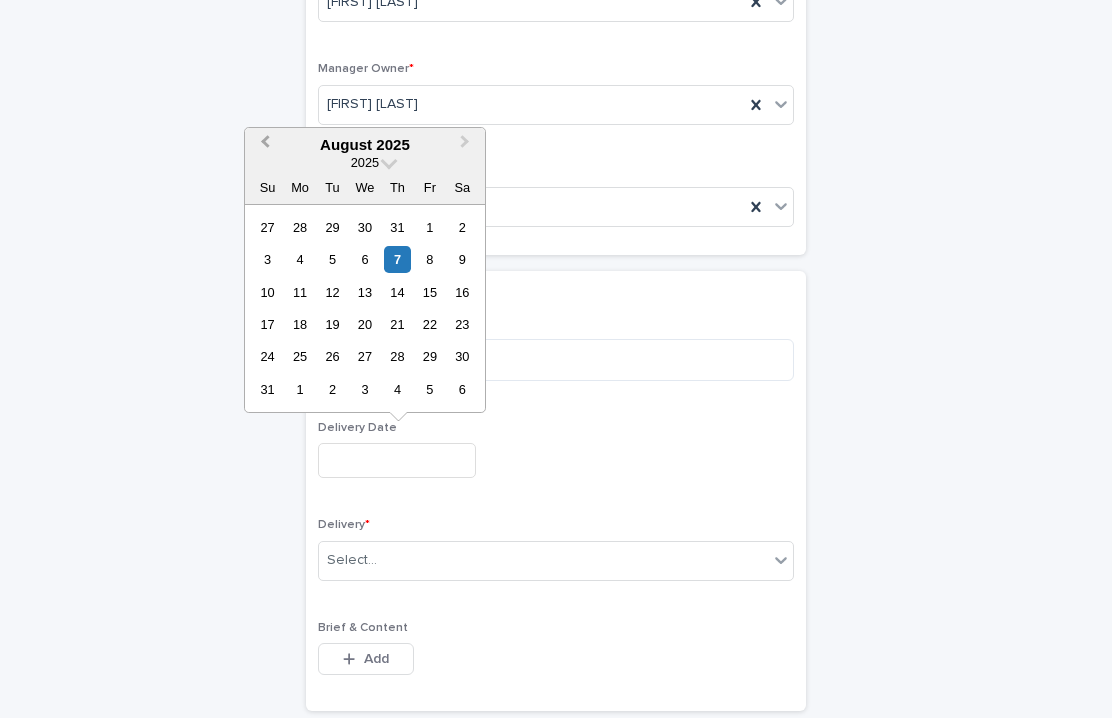 click on "Previous Month" at bounding box center [263, 146] 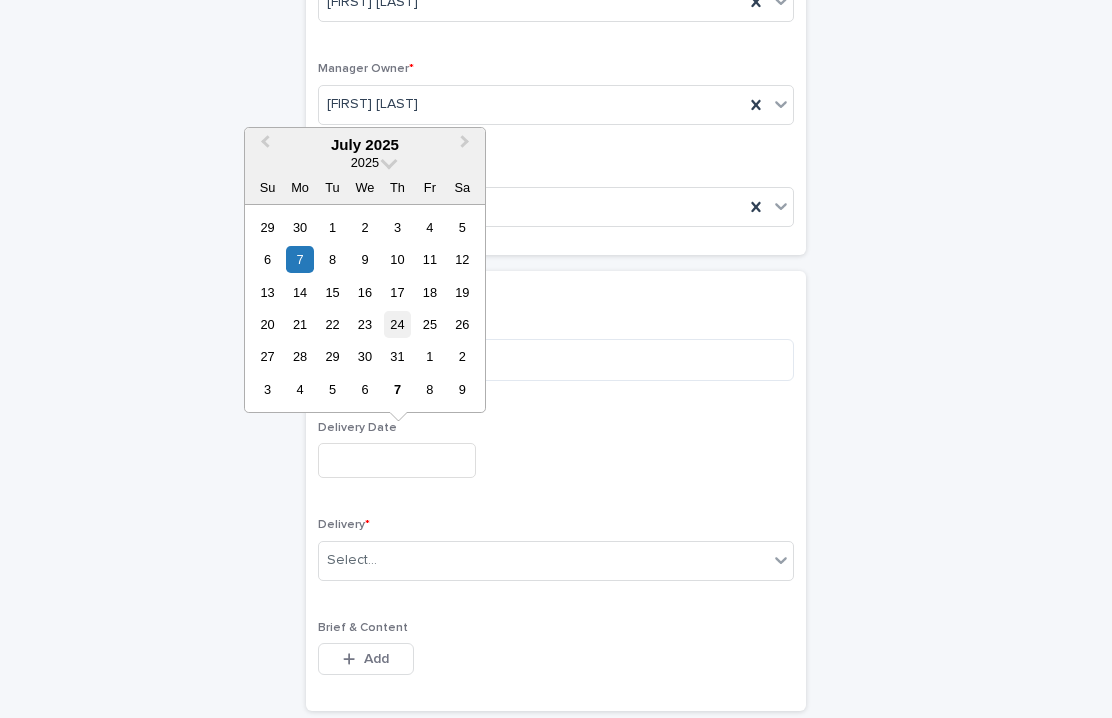 click on "24" at bounding box center [397, 324] 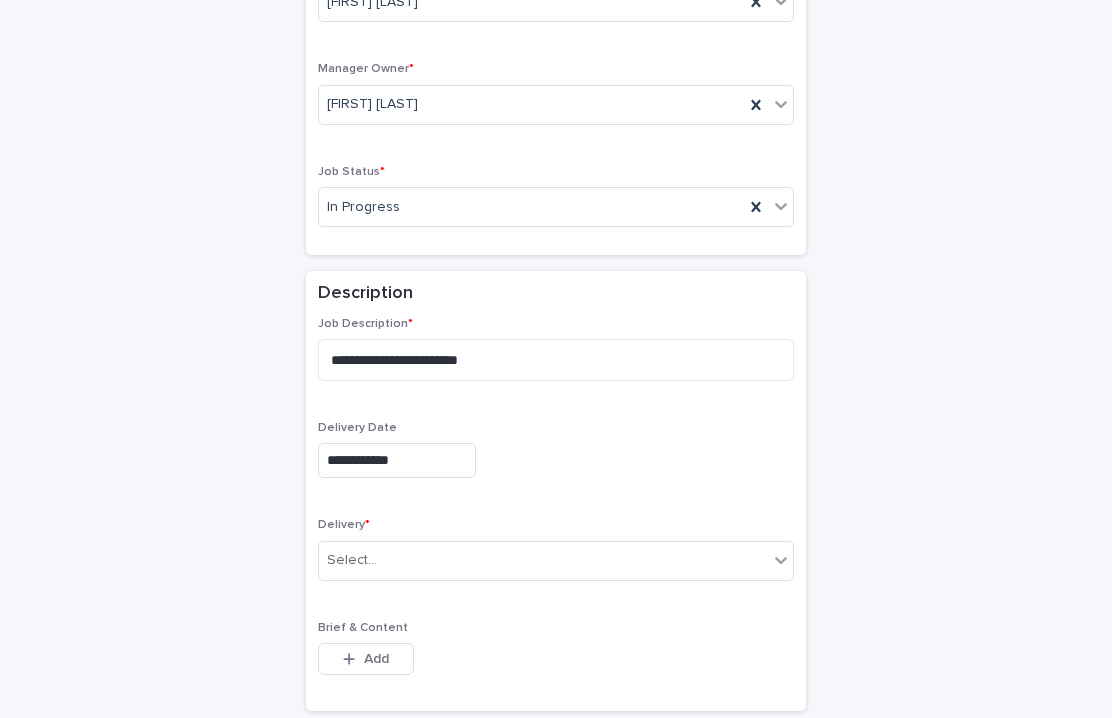 scroll, scrollTop: 703, scrollLeft: 0, axis: vertical 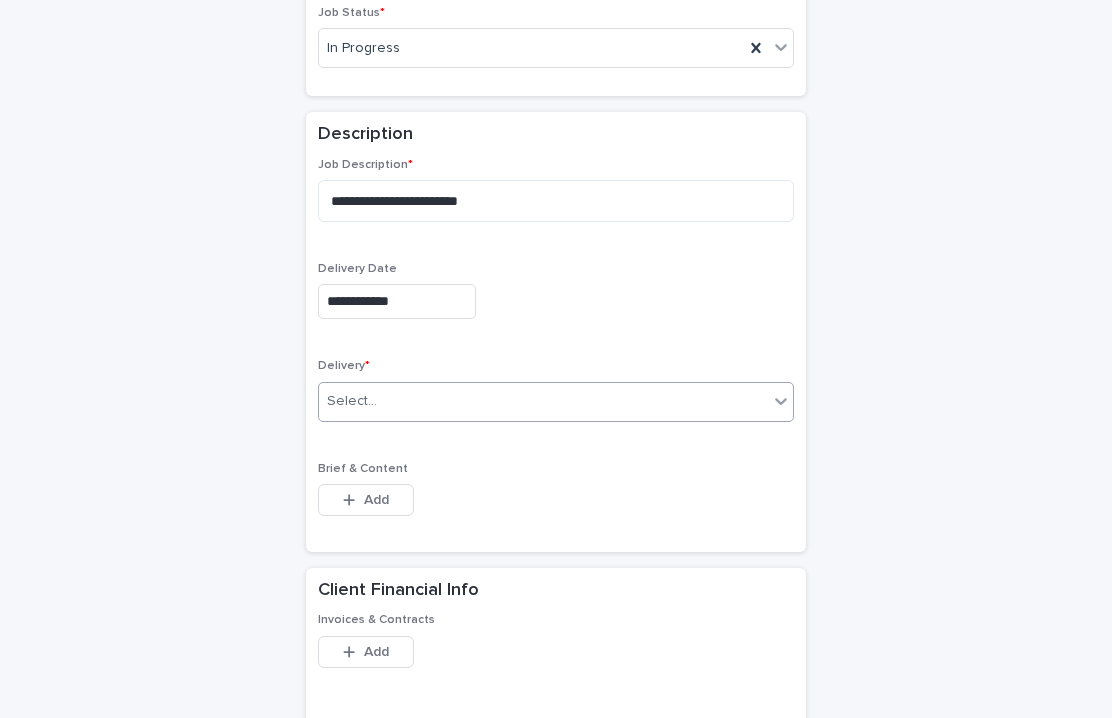 click on "Select..." at bounding box center (543, 401) 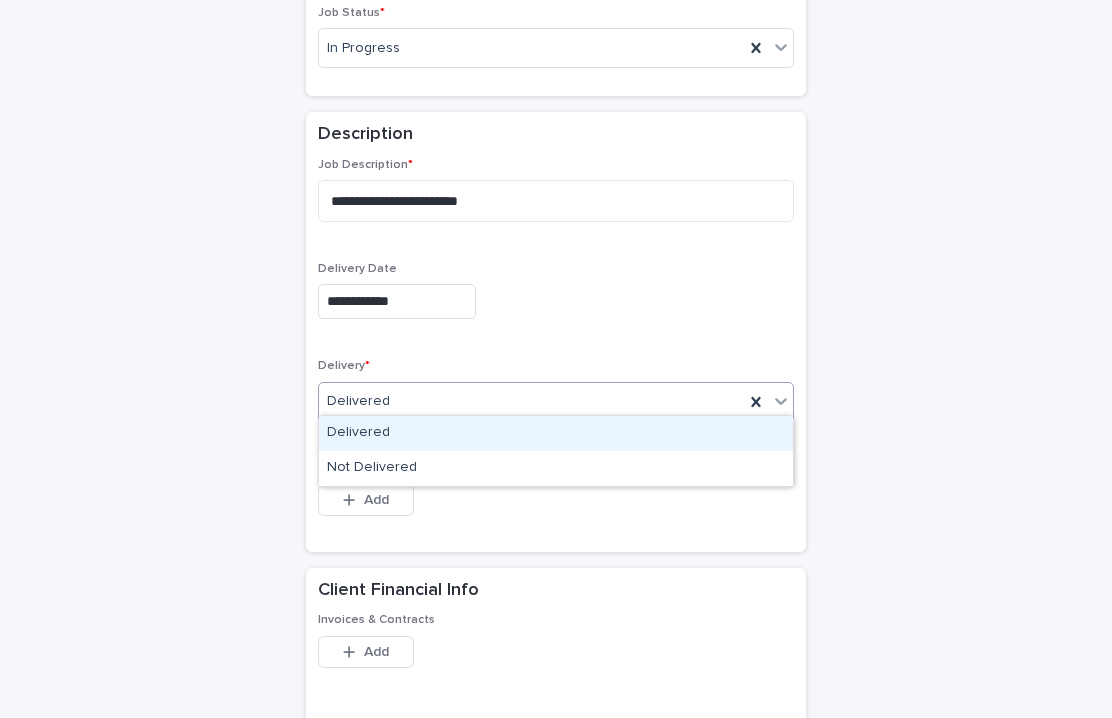 click on "Delivered" at bounding box center (556, 433) 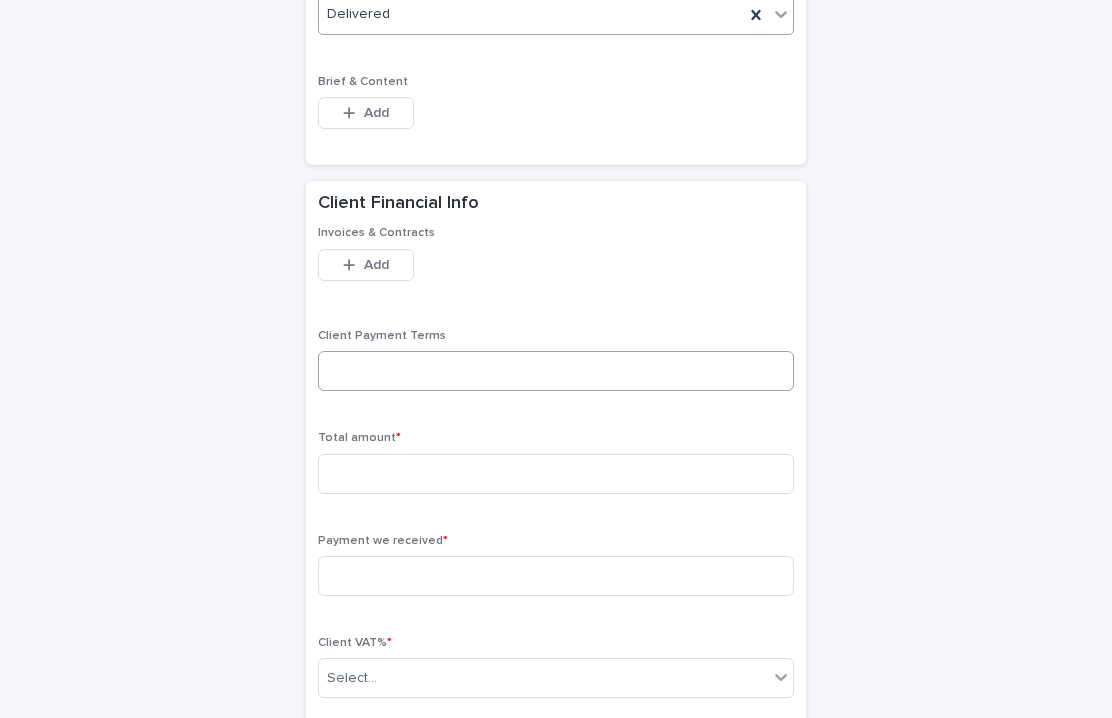 scroll, scrollTop: 1133, scrollLeft: 0, axis: vertical 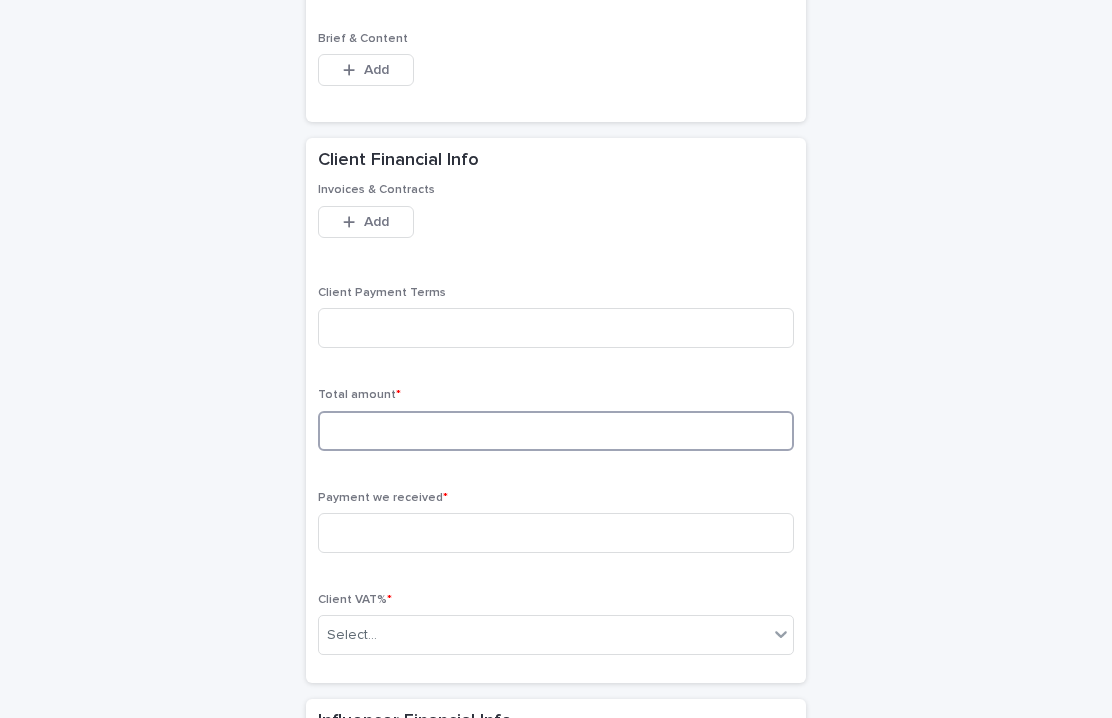 click at bounding box center [556, 431] 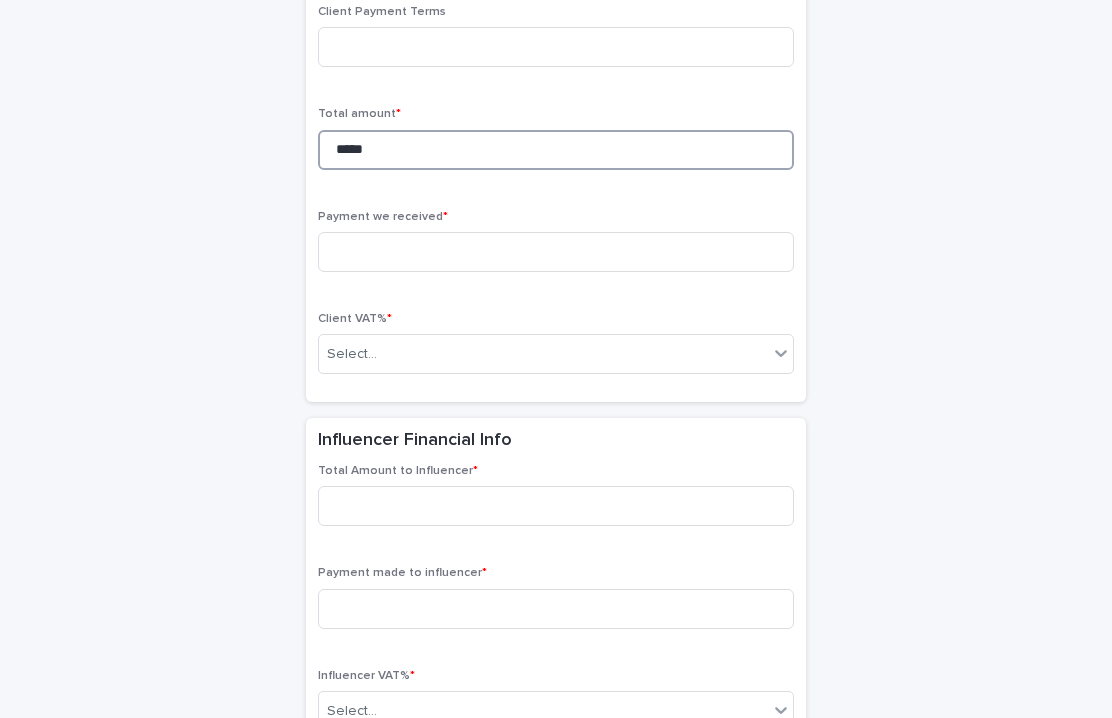 scroll, scrollTop: 1415, scrollLeft: 0, axis: vertical 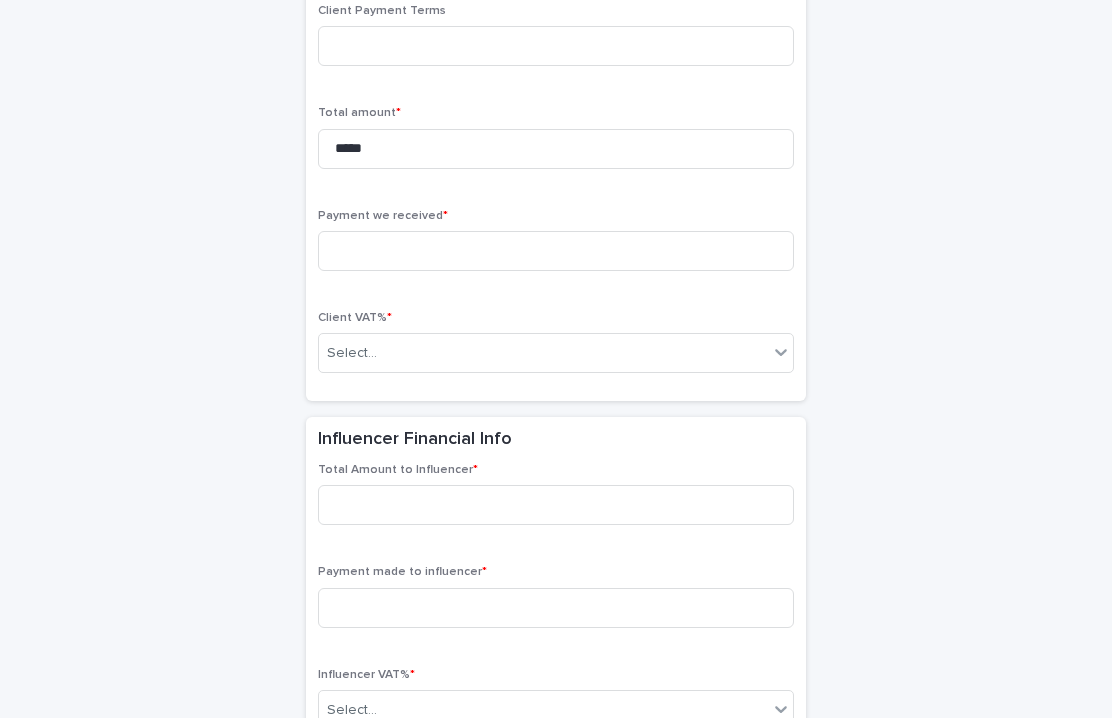 click on "Payment we received  *" at bounding box center [556, 248] 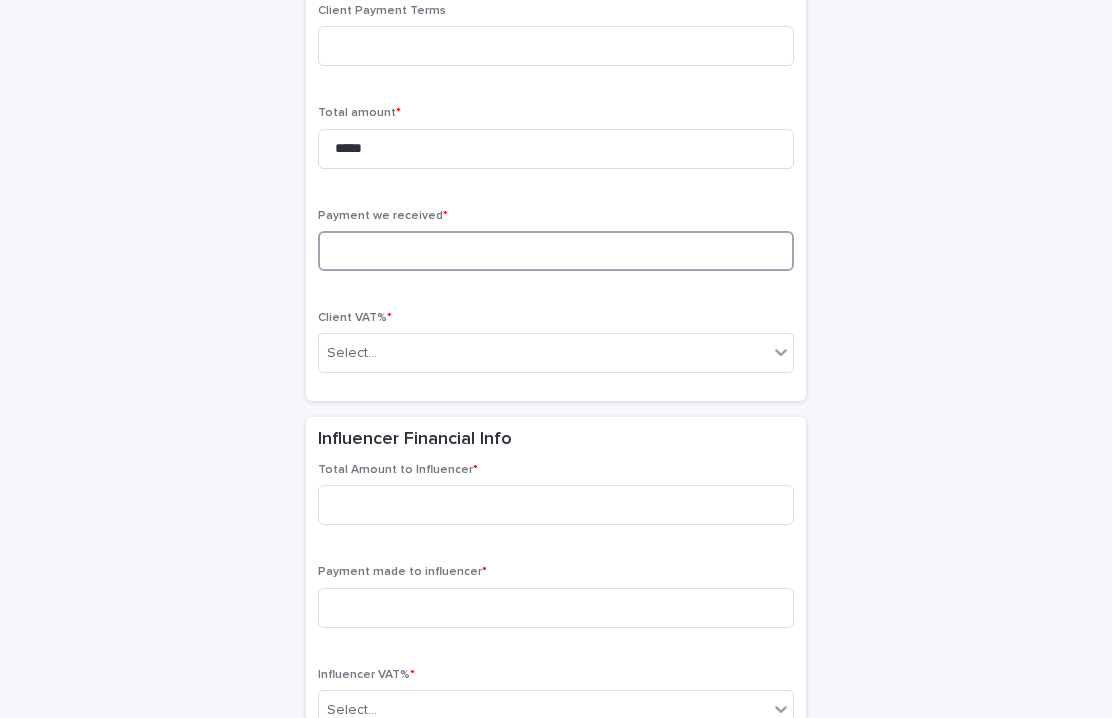 click at bounding box center (556, 251) 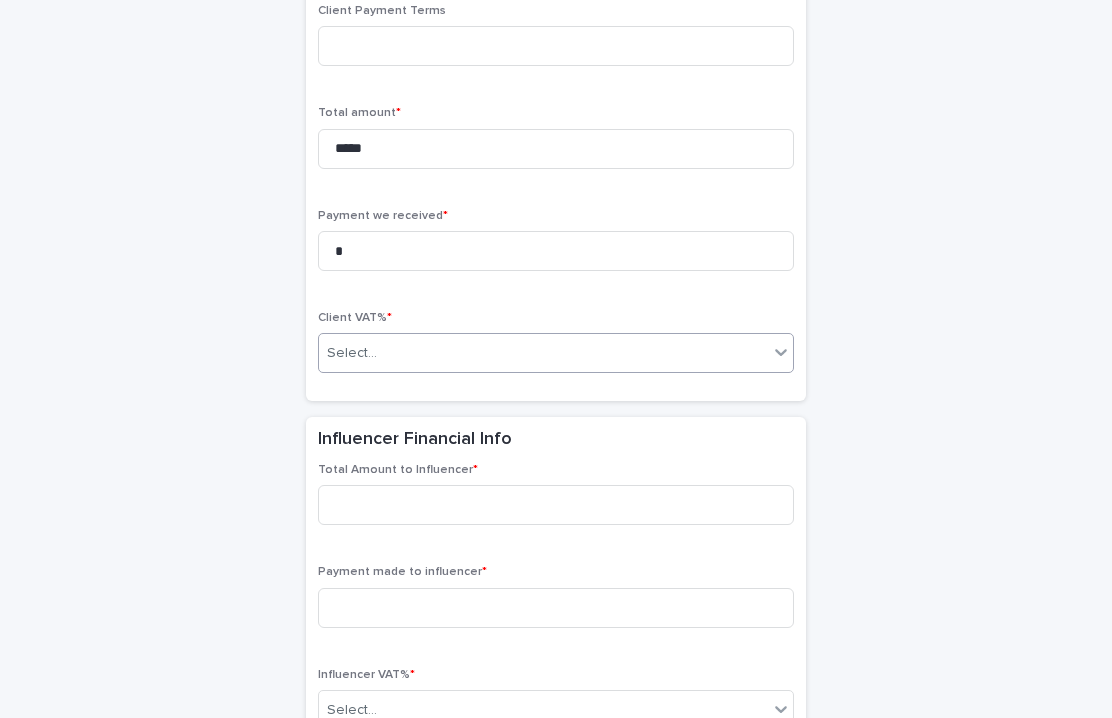 click on "Select..." at bounding box center (543, 353) 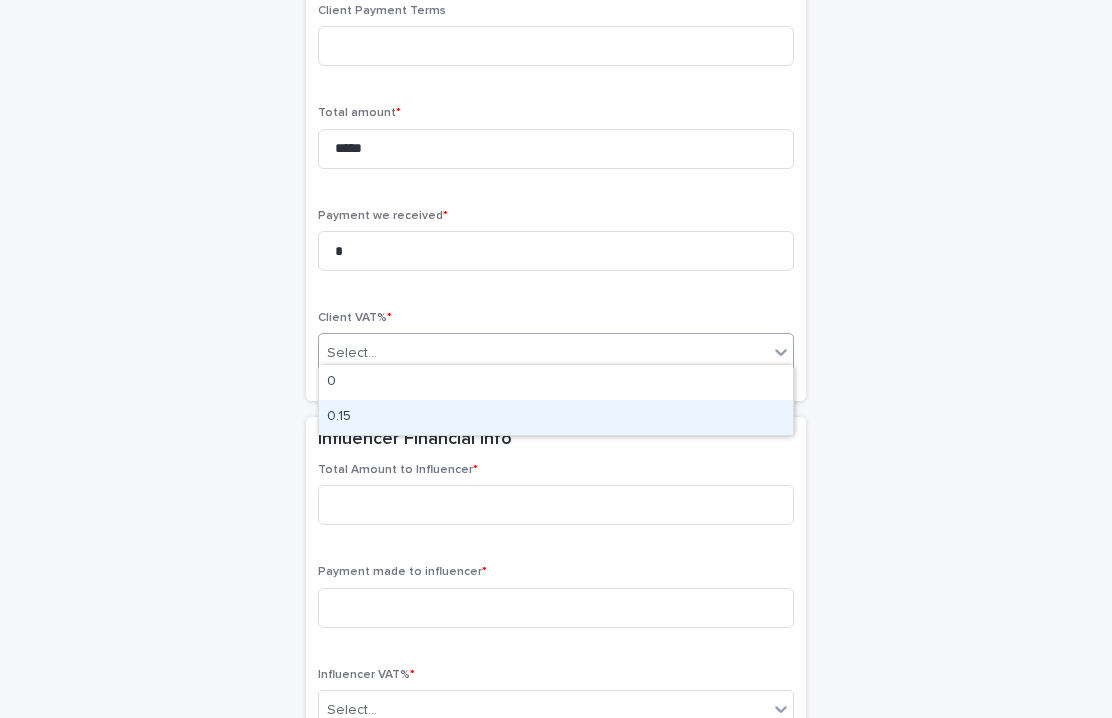 click on "0.15" at bounding box center (556, 417) 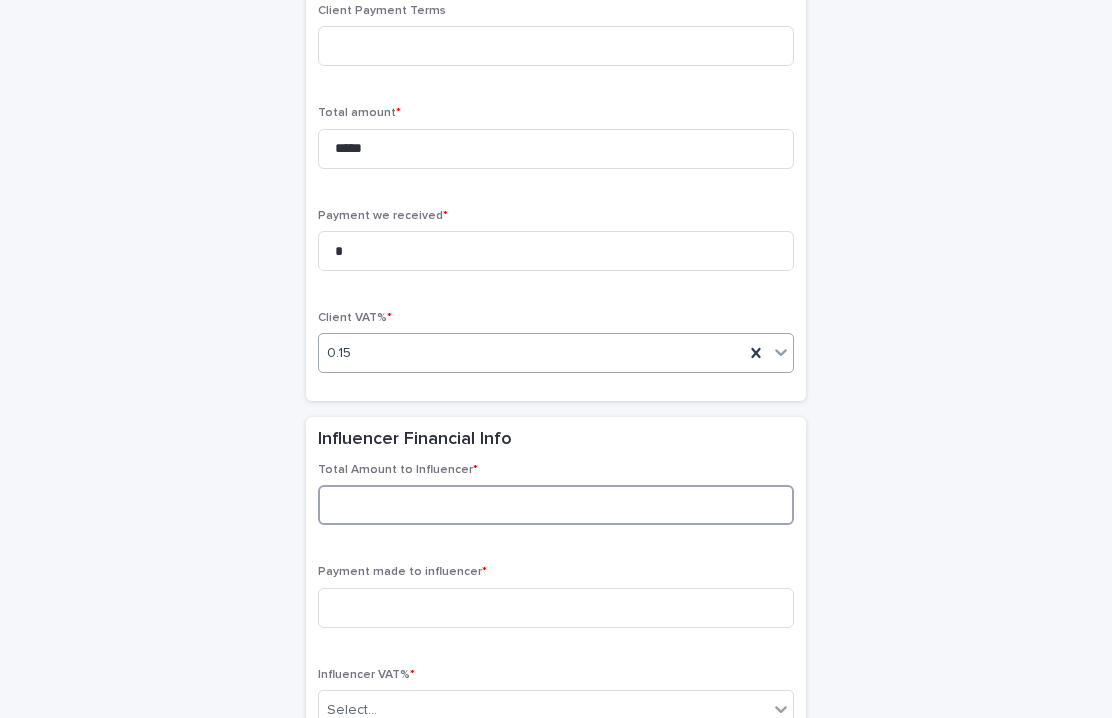 click at bounding box center [556, 505] 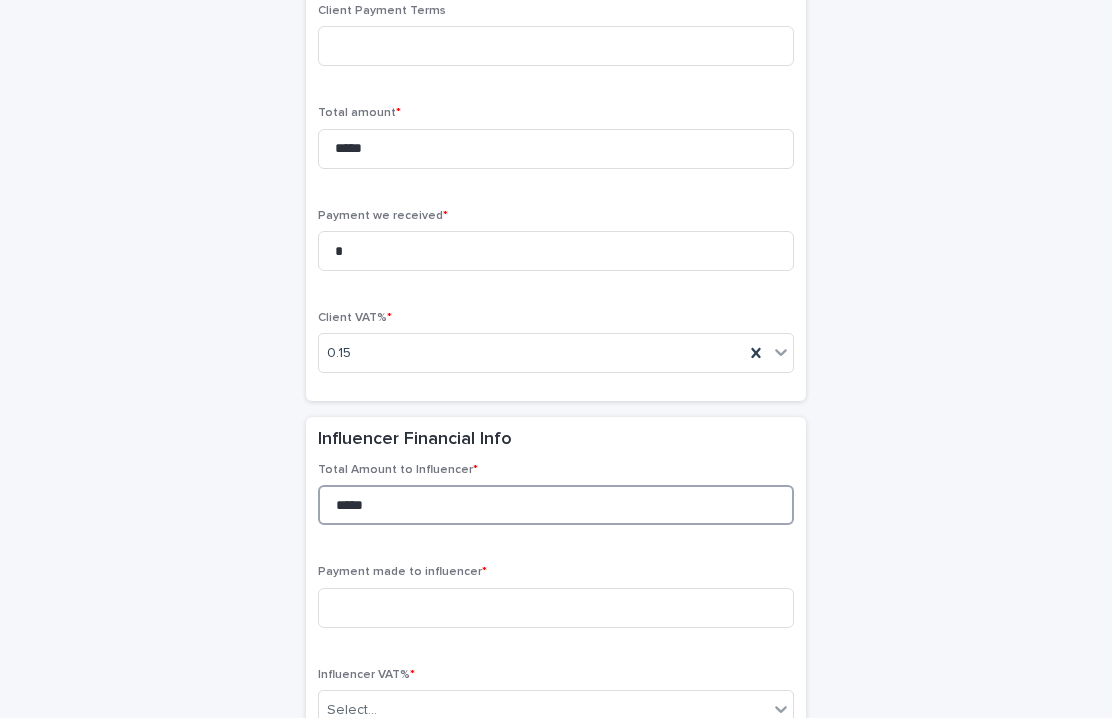 scroll, scrollTop: 1434, scrollLeft: 0, axis: vertical 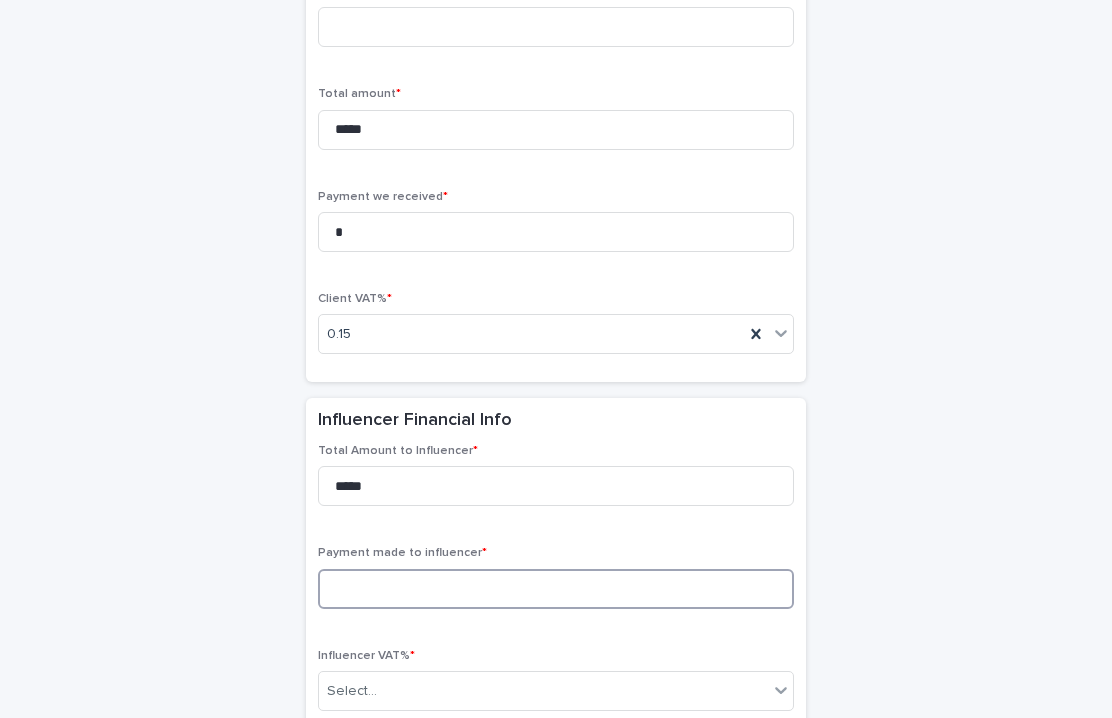 click at bounding box center [556, 589] 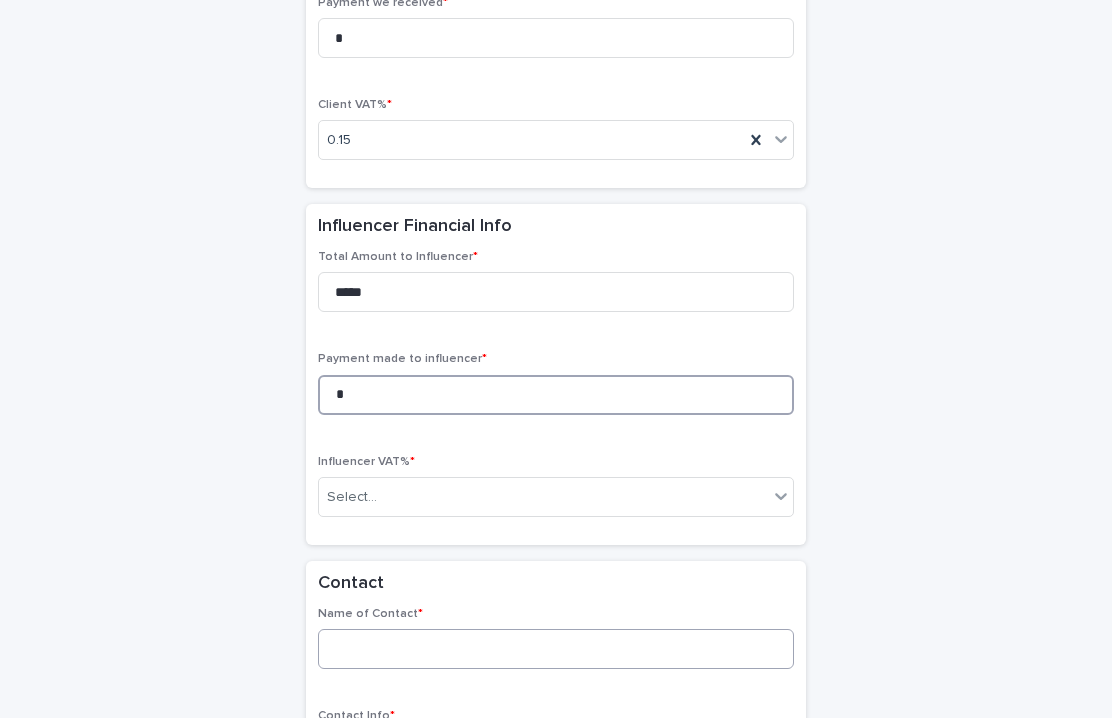 scroll, scrollTop: 1660, scrollLeft: 0, axis: vertical 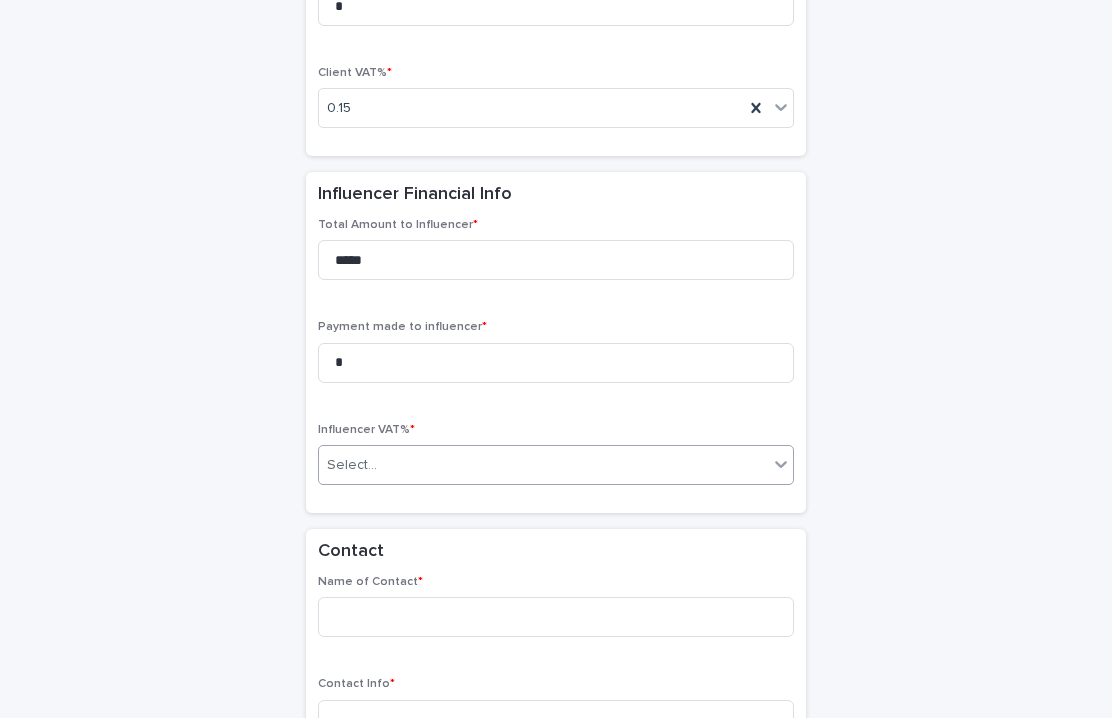 click on "Select..." at bounding box center [543, 465] 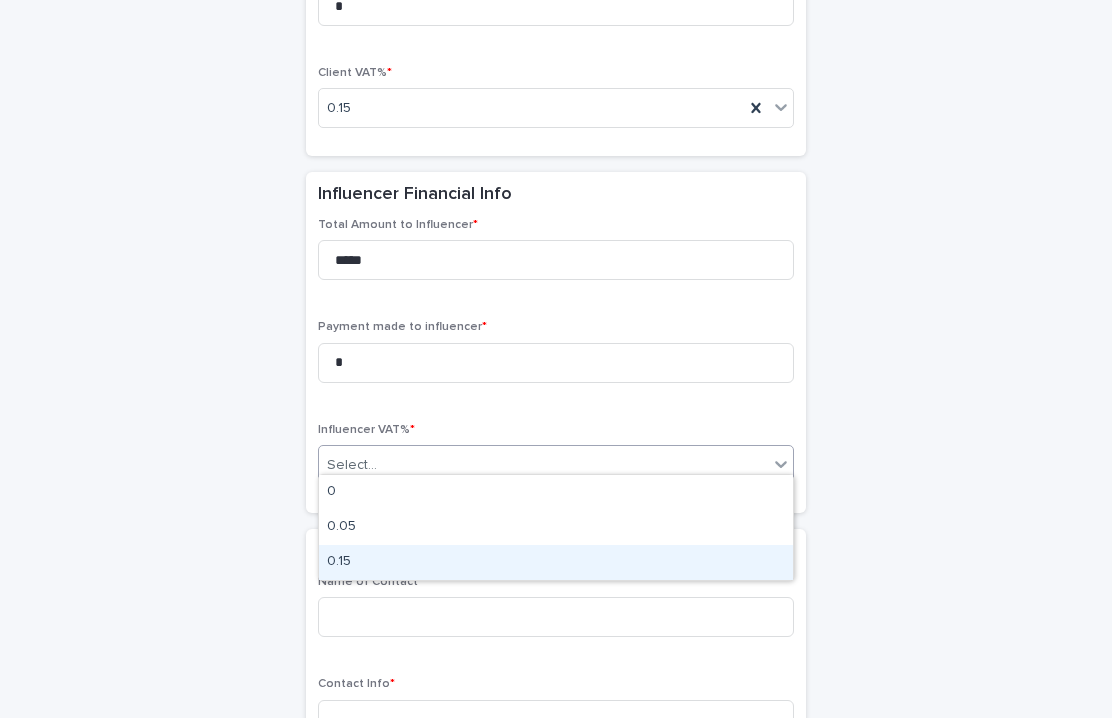 click on "0.15" at bounding box center [556, 562] 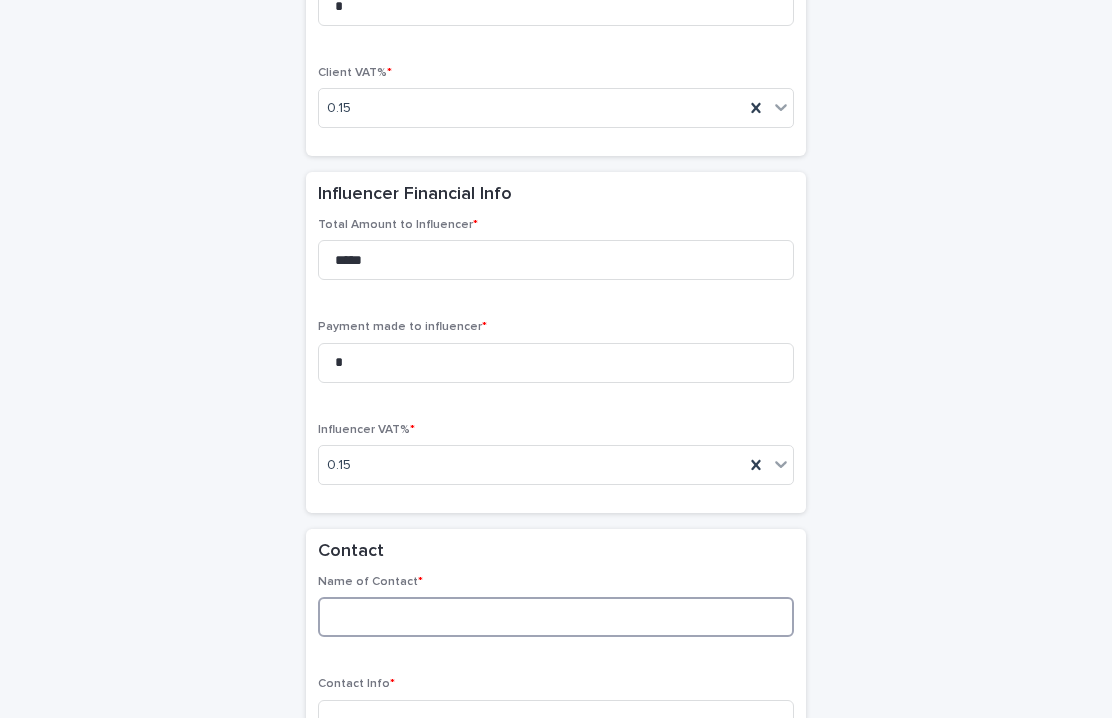 click at bounding box center (556, 617) 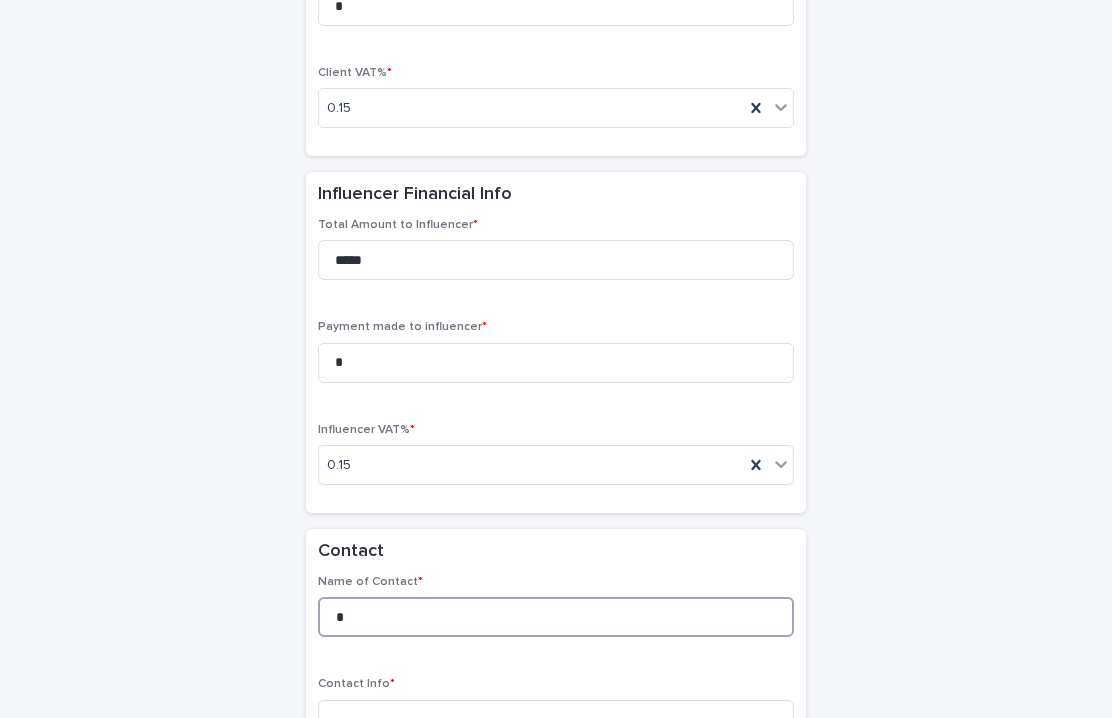 scroll, scrollTop: 1828, scrollLeft: 0, axis: vertical 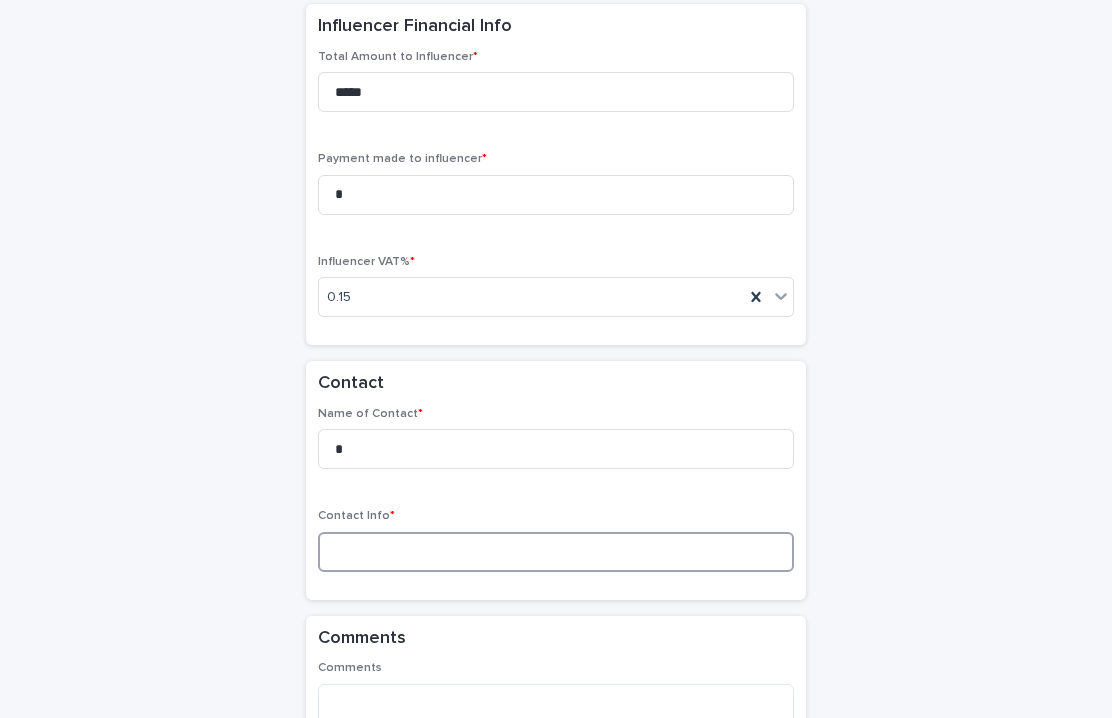 click at bounding box center (556, 552) 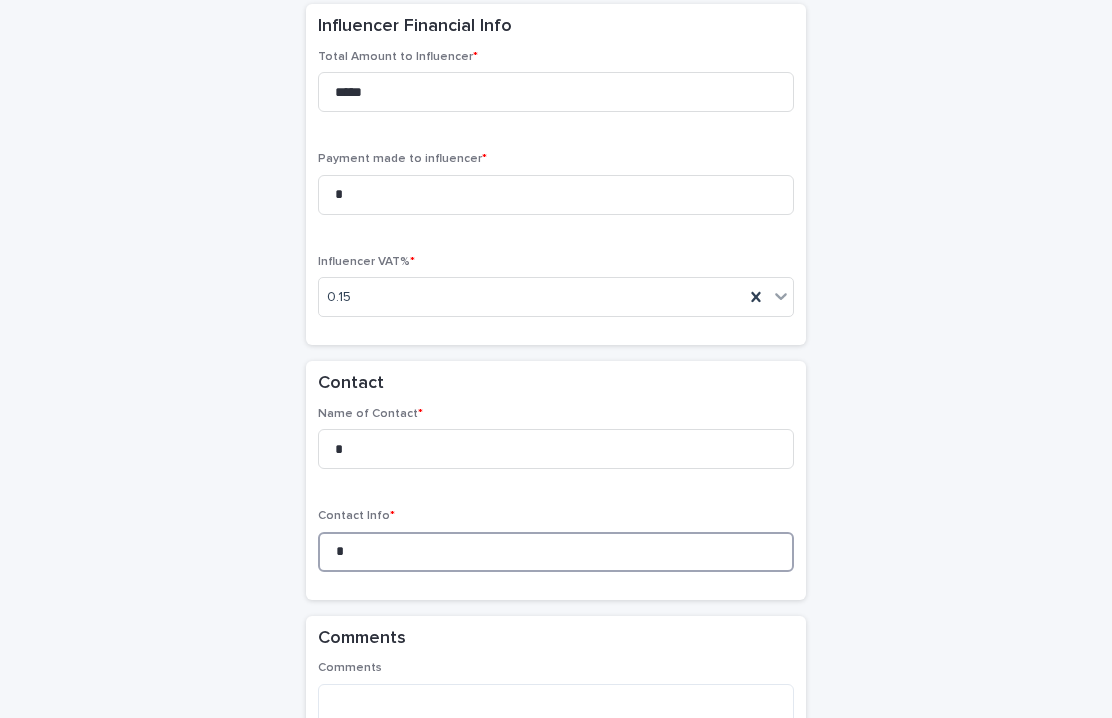 scroll, scrollTop: 2115, scrollLeft: 0, axis: vertical 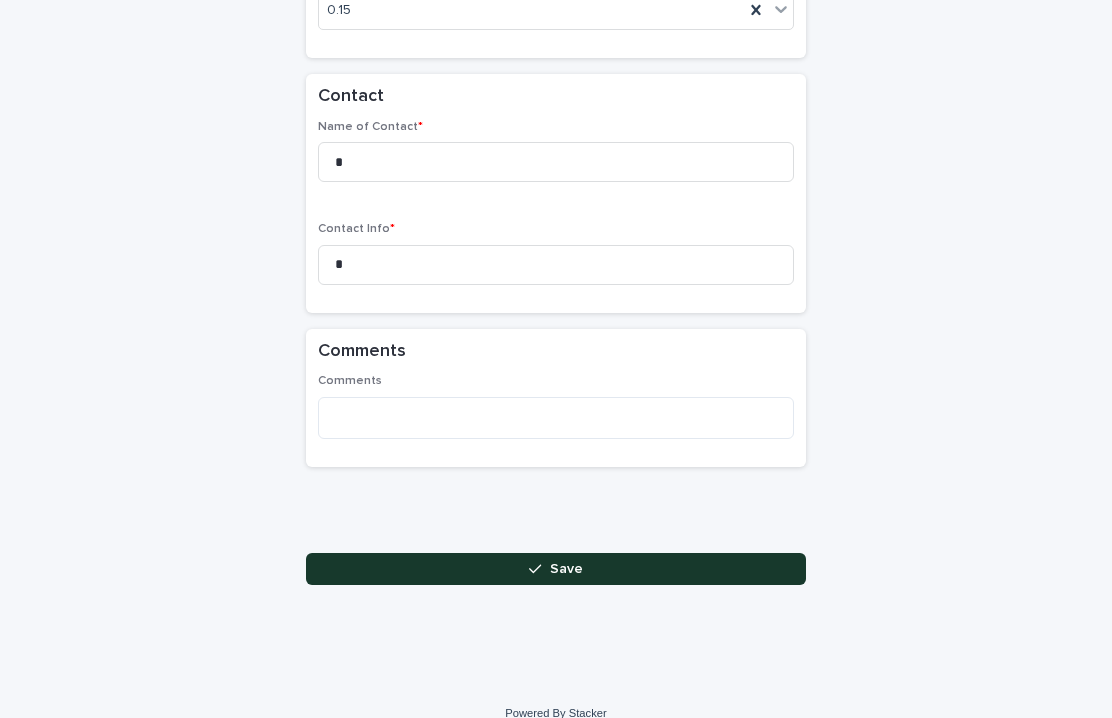 click on "Save" at bounding box center (556, 569) 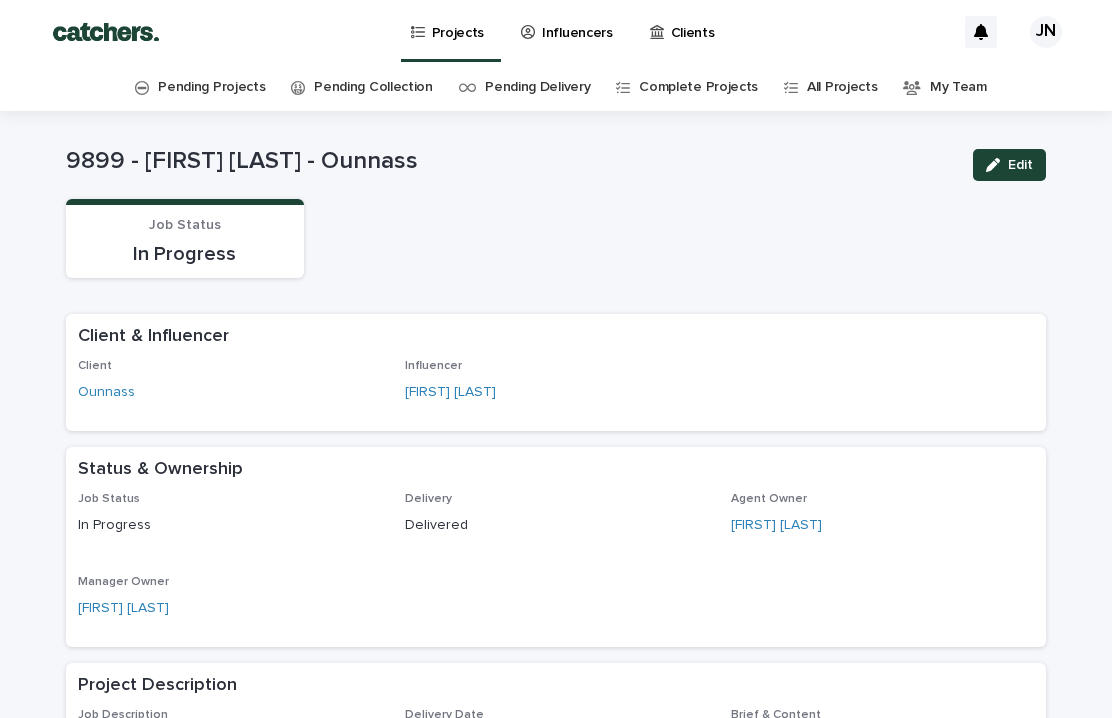 scroll, scrollTop: 0, scrollLeft: 0, axis: both 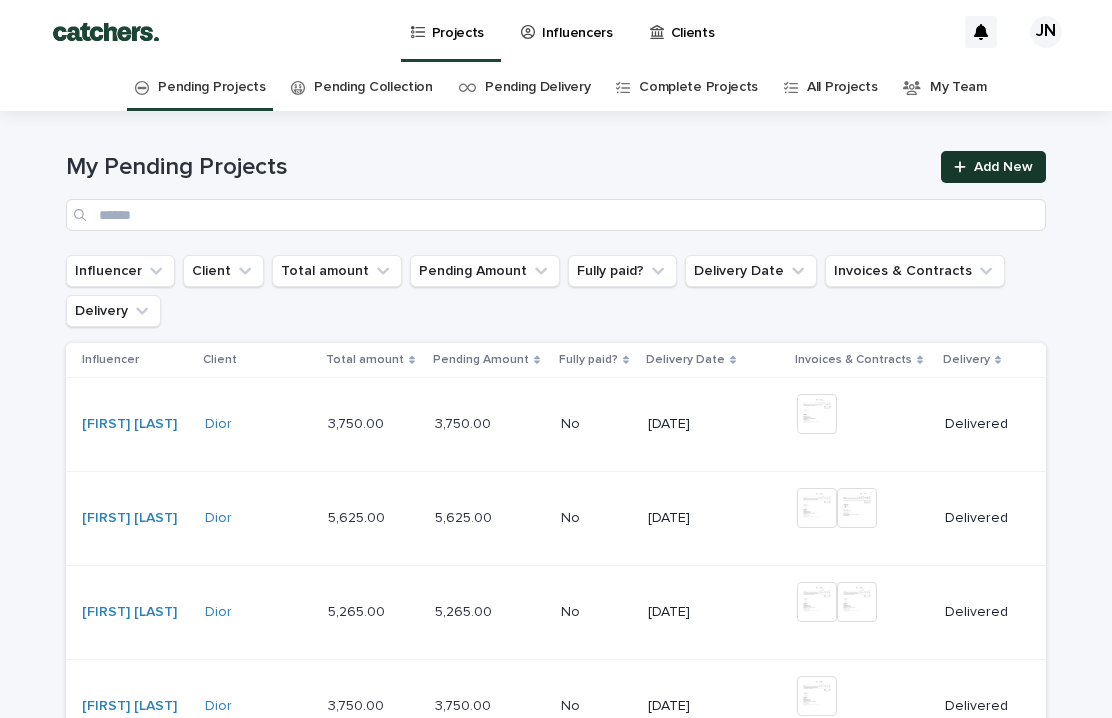 click at bounding box center [964, 167] 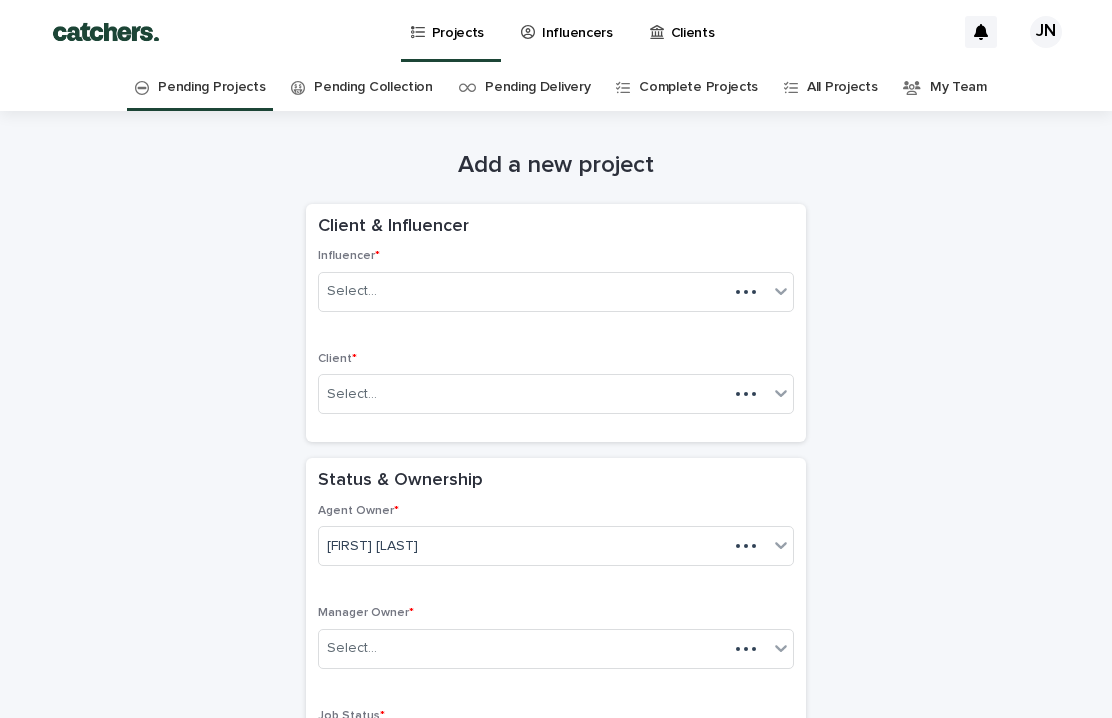 scroll, scrollTop: 64, scrollLeft: 0, axis: vertical 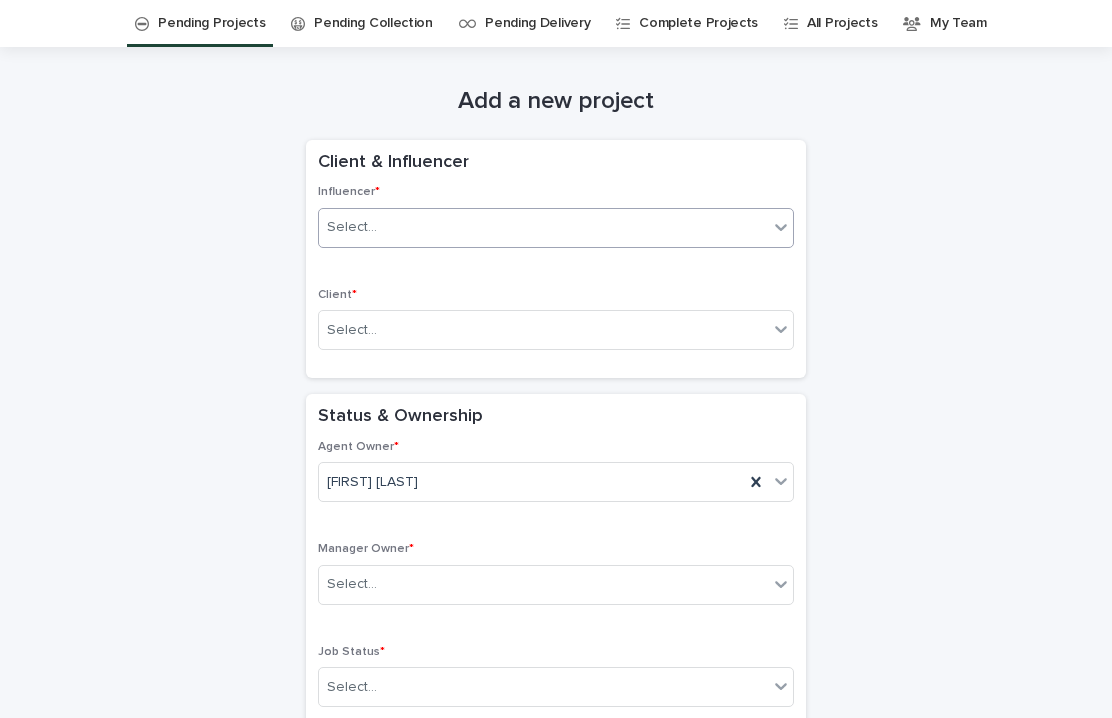 click on "Select..." at bounding box center [543, 227] 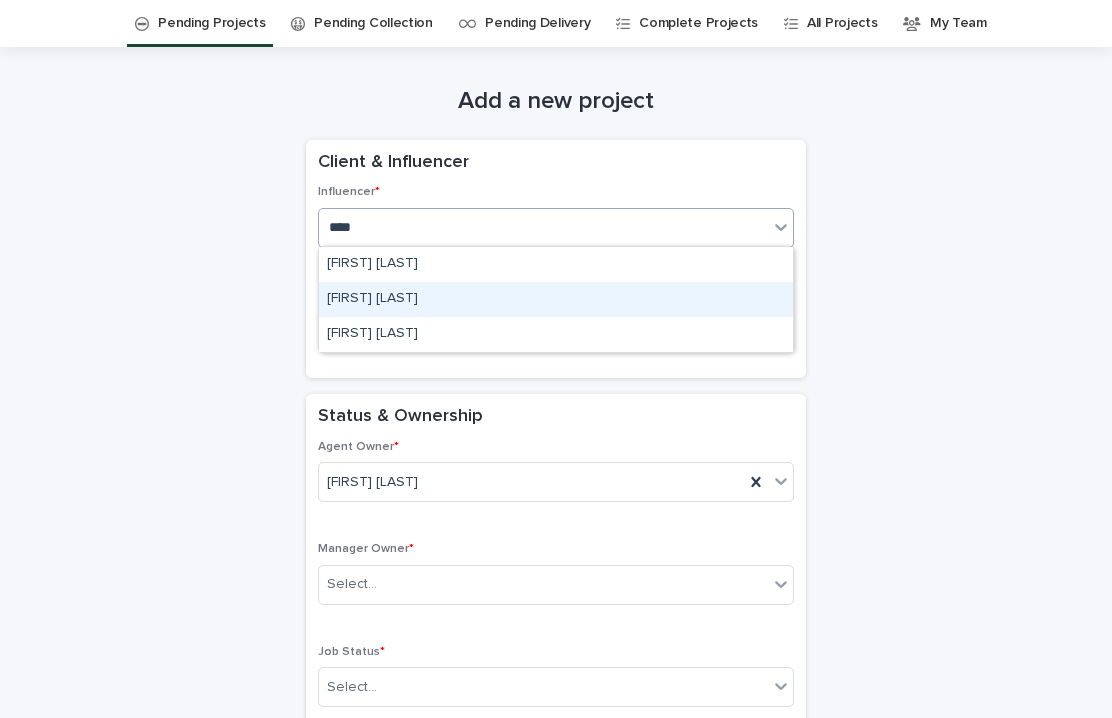 click on "[FIRST] [LAST]" at bounding box center (556, 299) 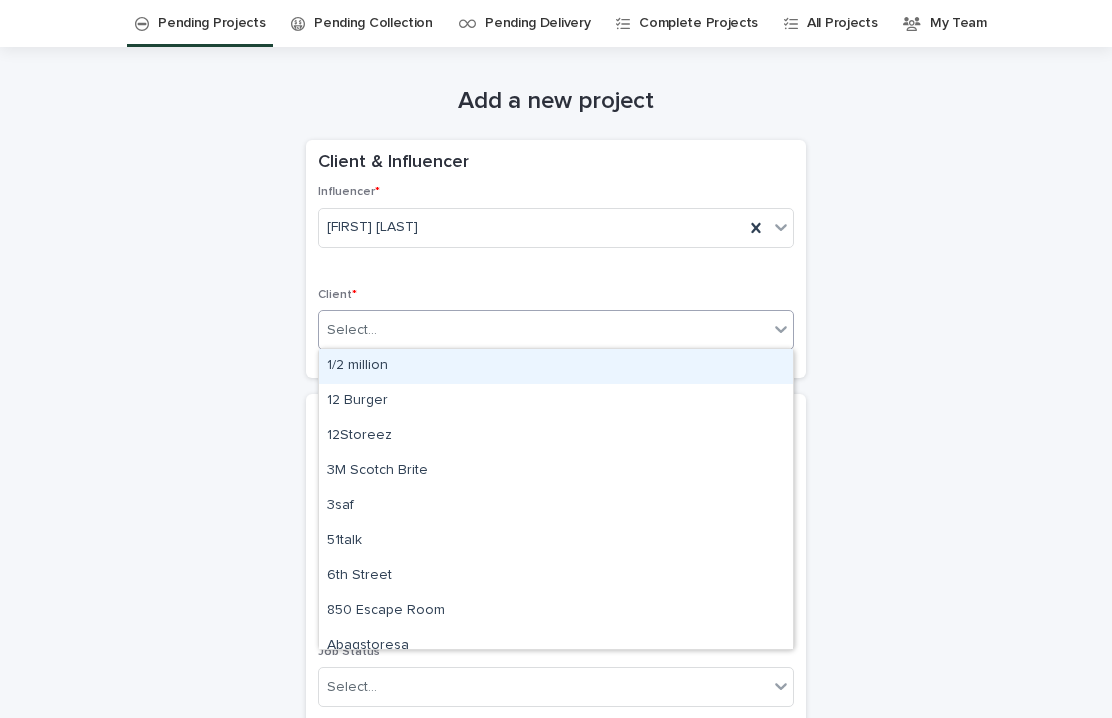 click on "Select..." at bounding box center [543, 330] 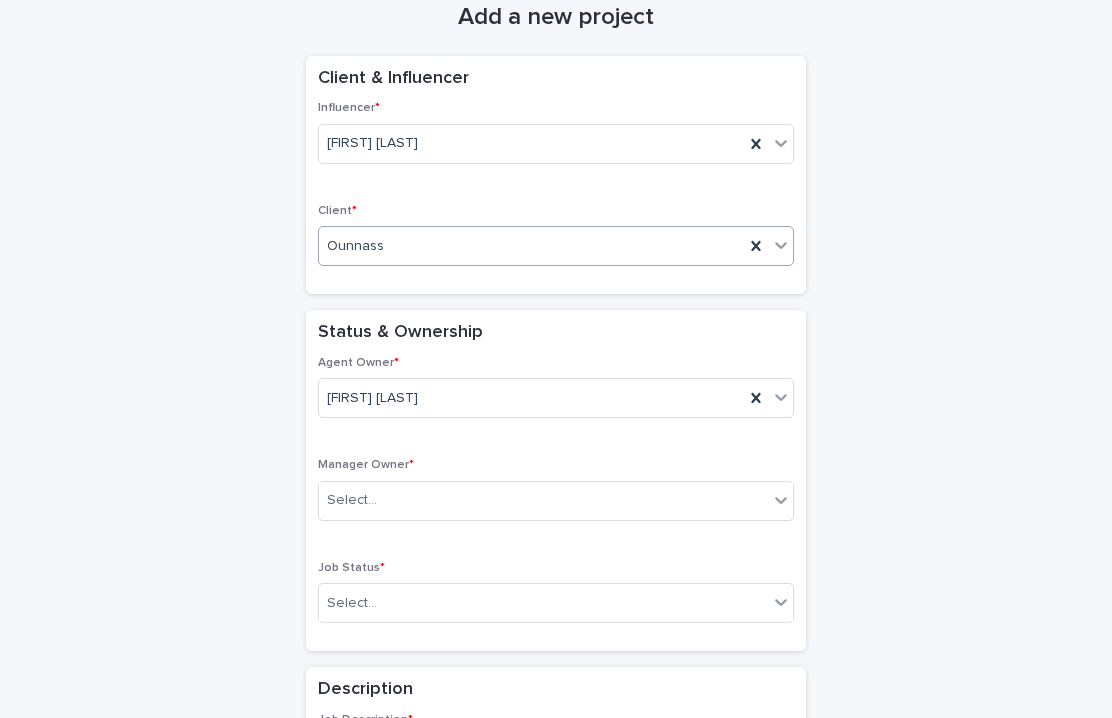 scroll, scrollTop: 156, scrollLeft: 0, axis: vertical 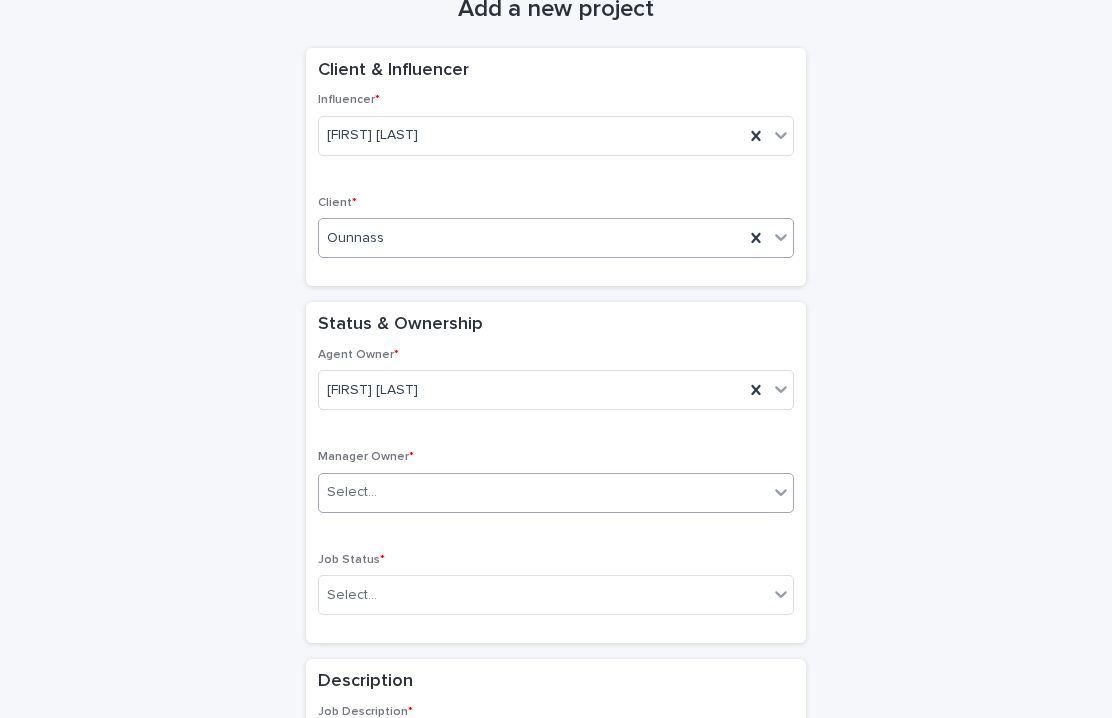click on "Select..." at bounding box center (543, 492) 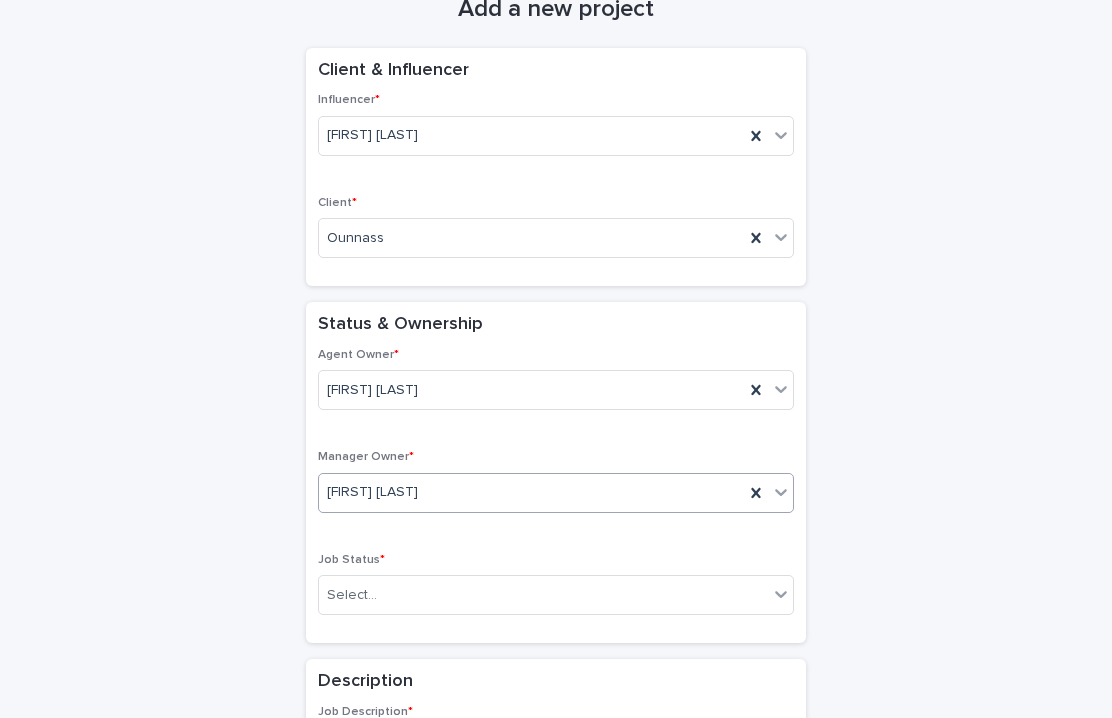 scroll, scrollTop: 310, scrollLeft: 0, axis: vertical 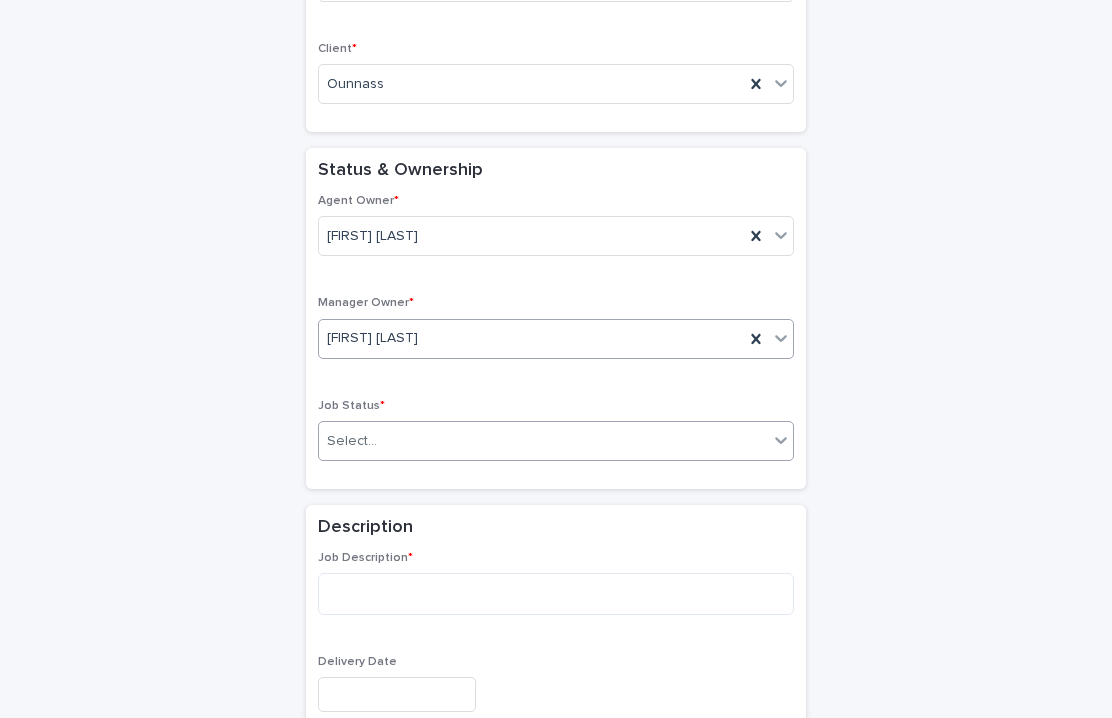 click on "Select..." at bounding box center (543, 441) 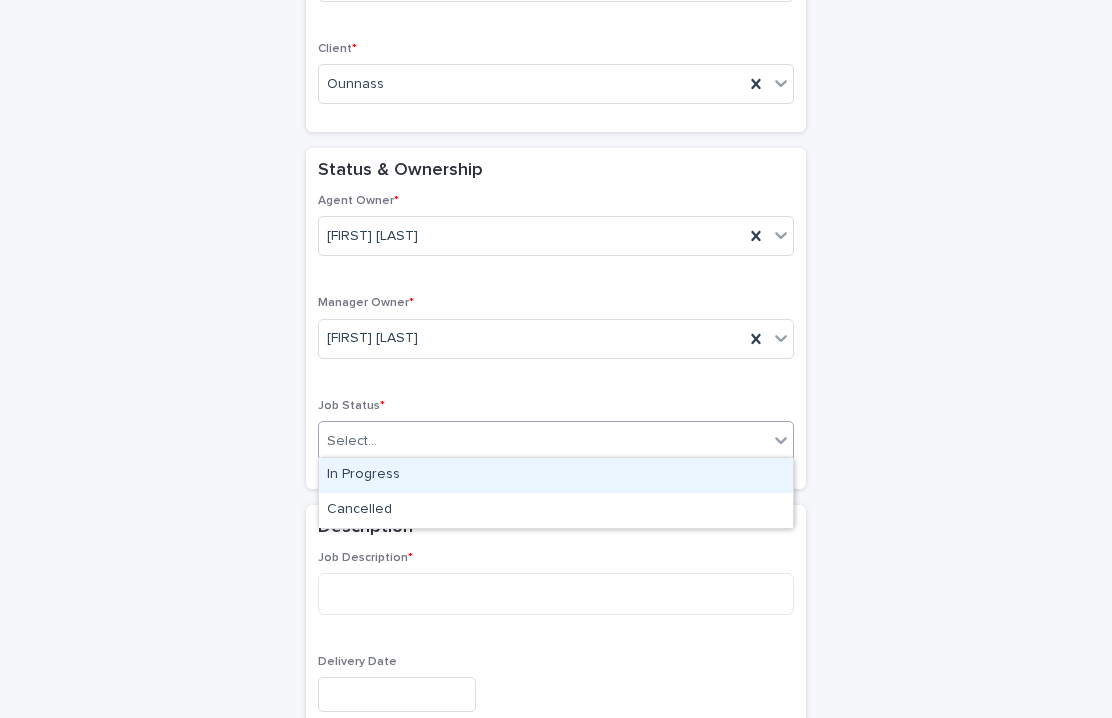 click on "In Progress" at bounding box center [556, 475] 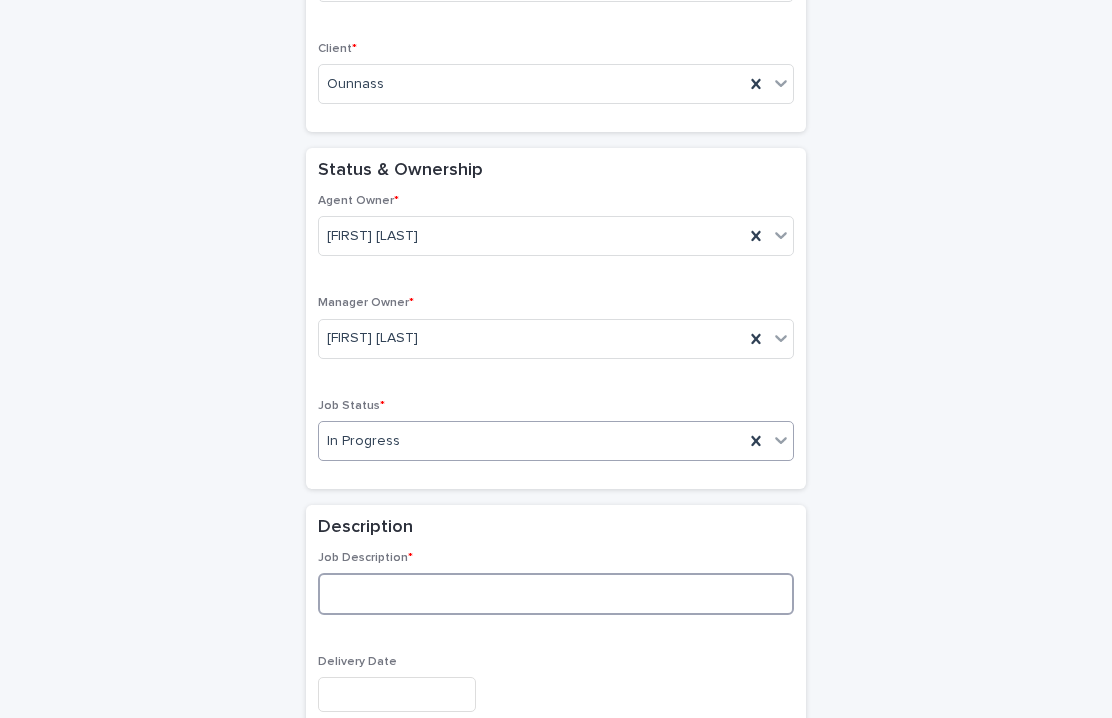 click at bounding box center [556, 594] 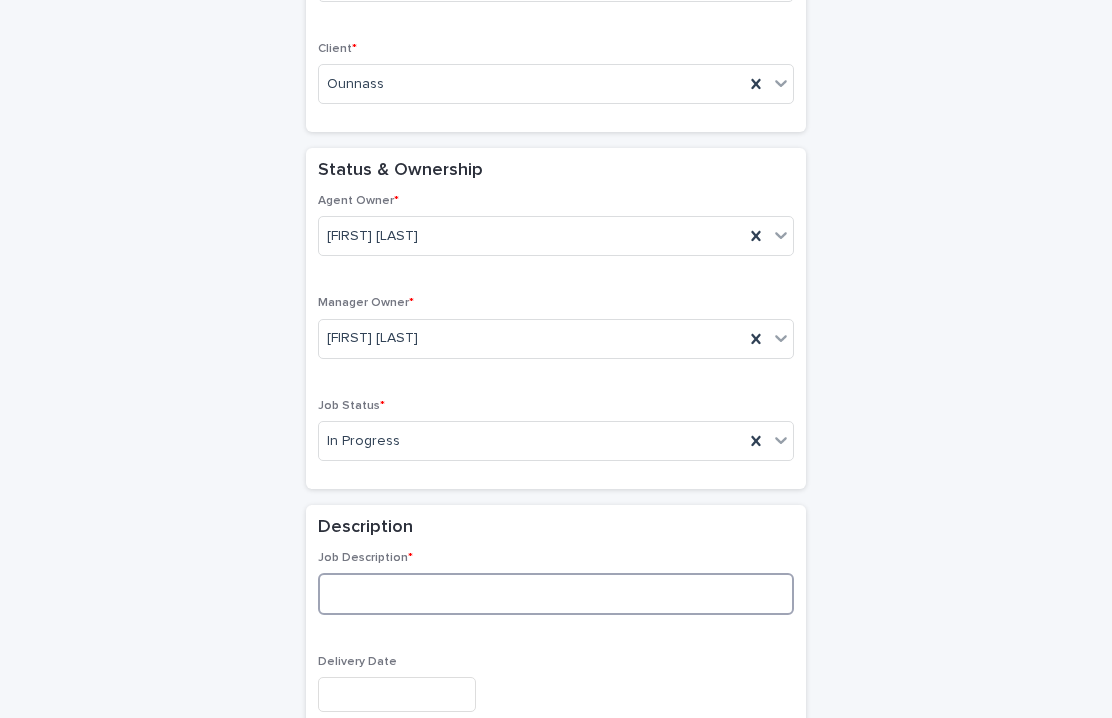 paste on "**********" 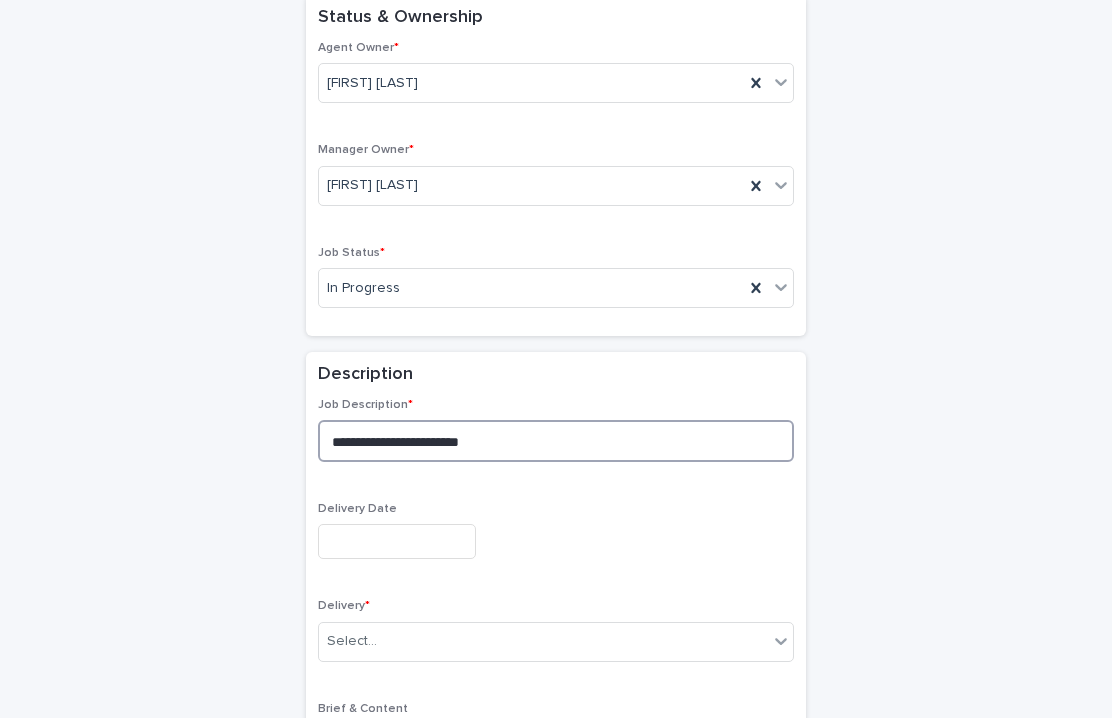 scroll, scrollTop: 482, scrollLeft: 0, axis: vertical 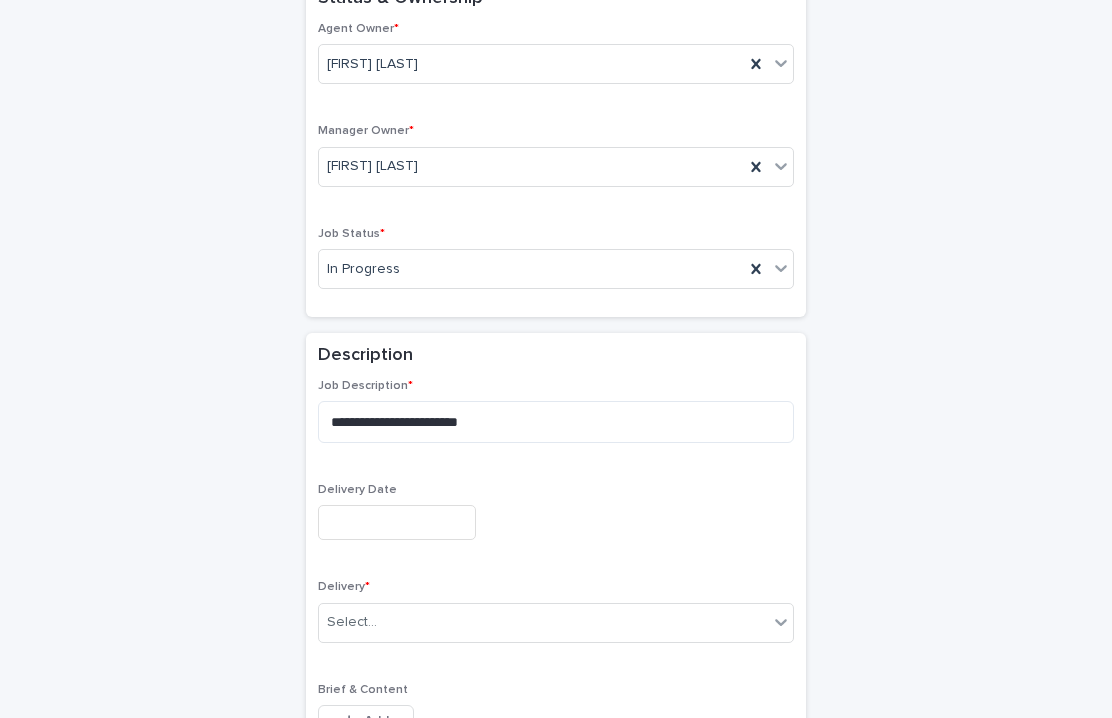 click at bounding box center [397, 522] 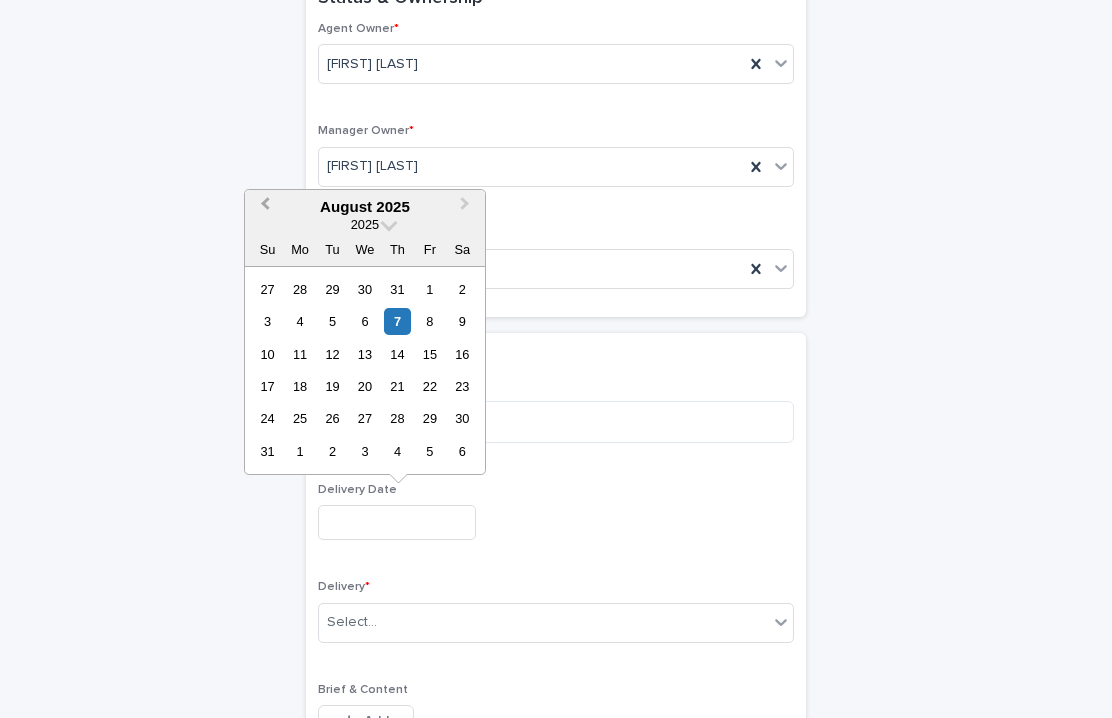 click on "Previous Month" at bounding box center [263, 208] 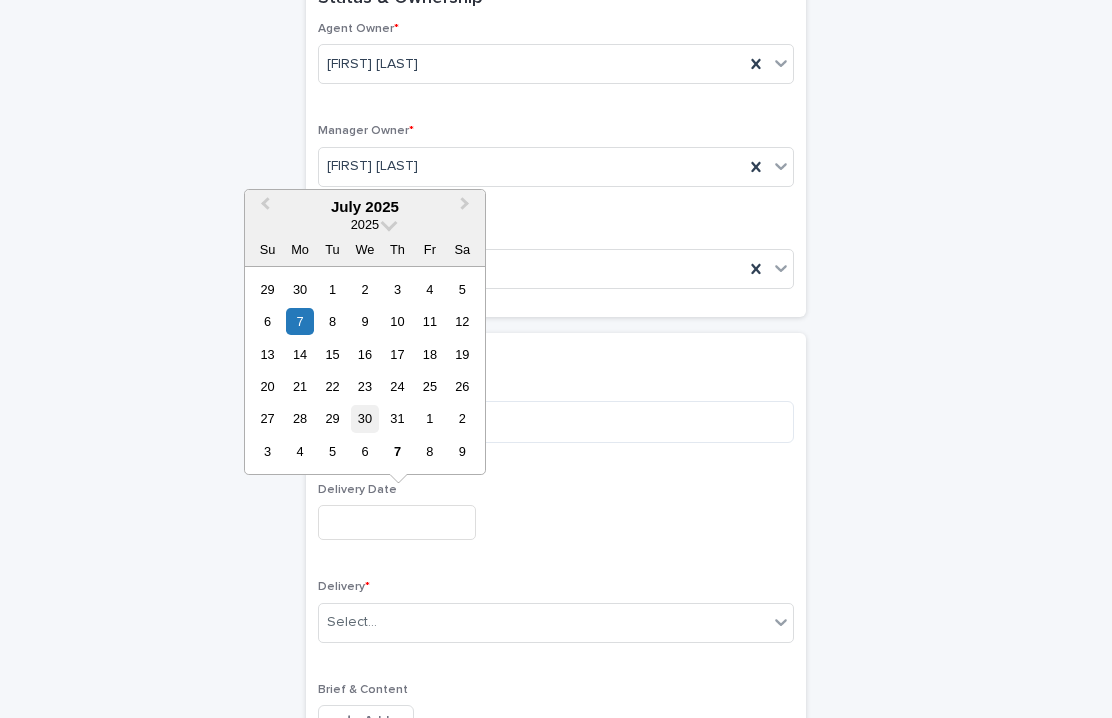 click on "30" at bounding box center (364, 418) 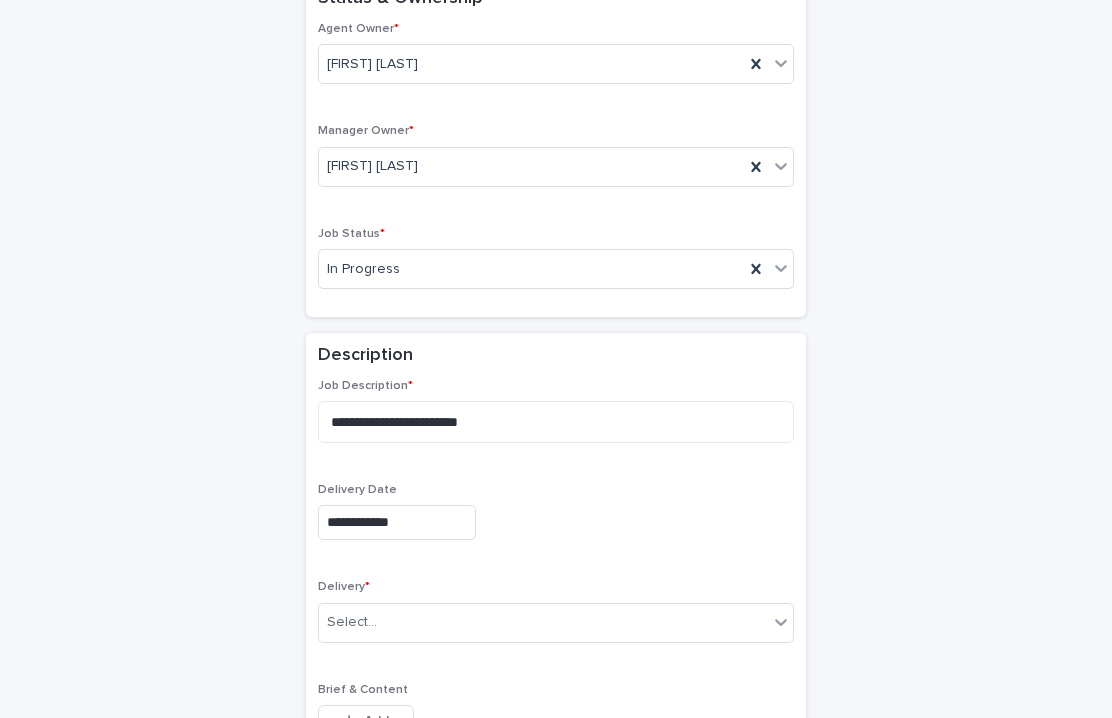 scroll, scrollTop: 749, scrollLeft: 0, axis: vertical 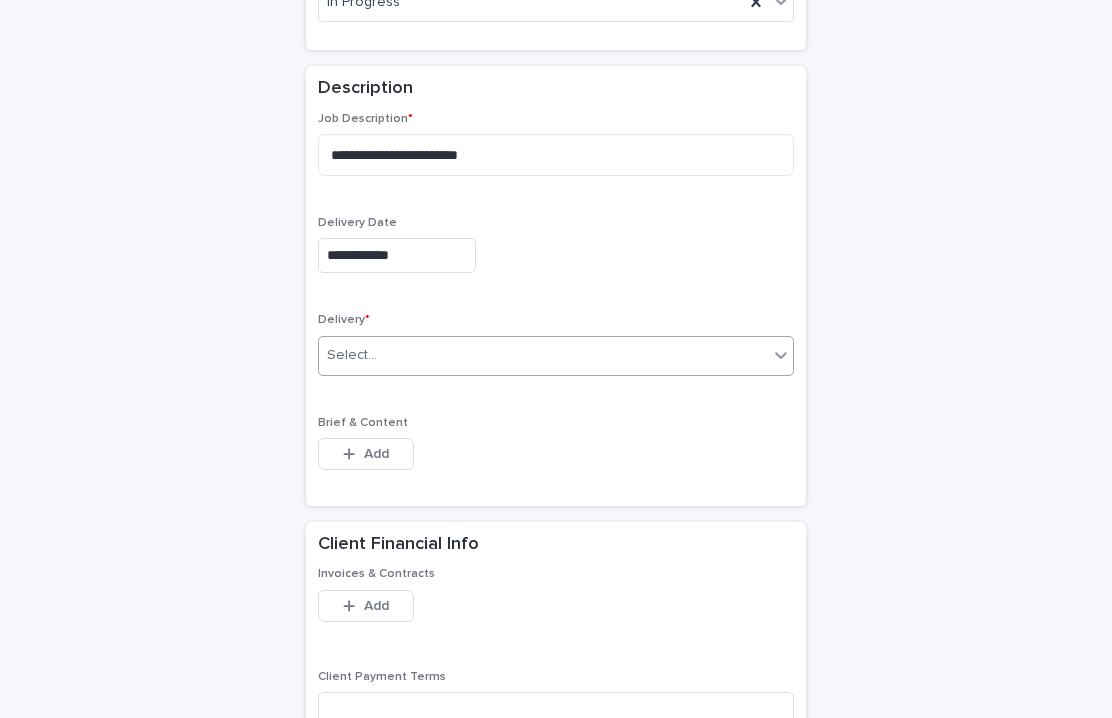 click on "Select..." at bounding box center [543, 355] 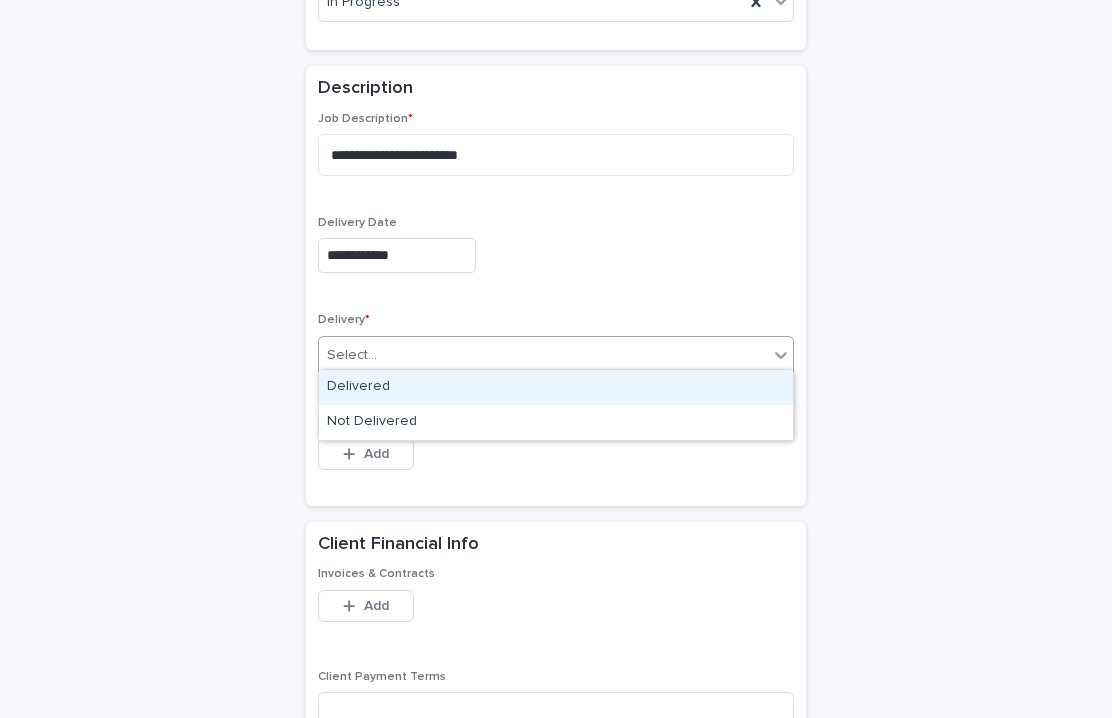 click on "Delivered" at bounding box center [556, 387] 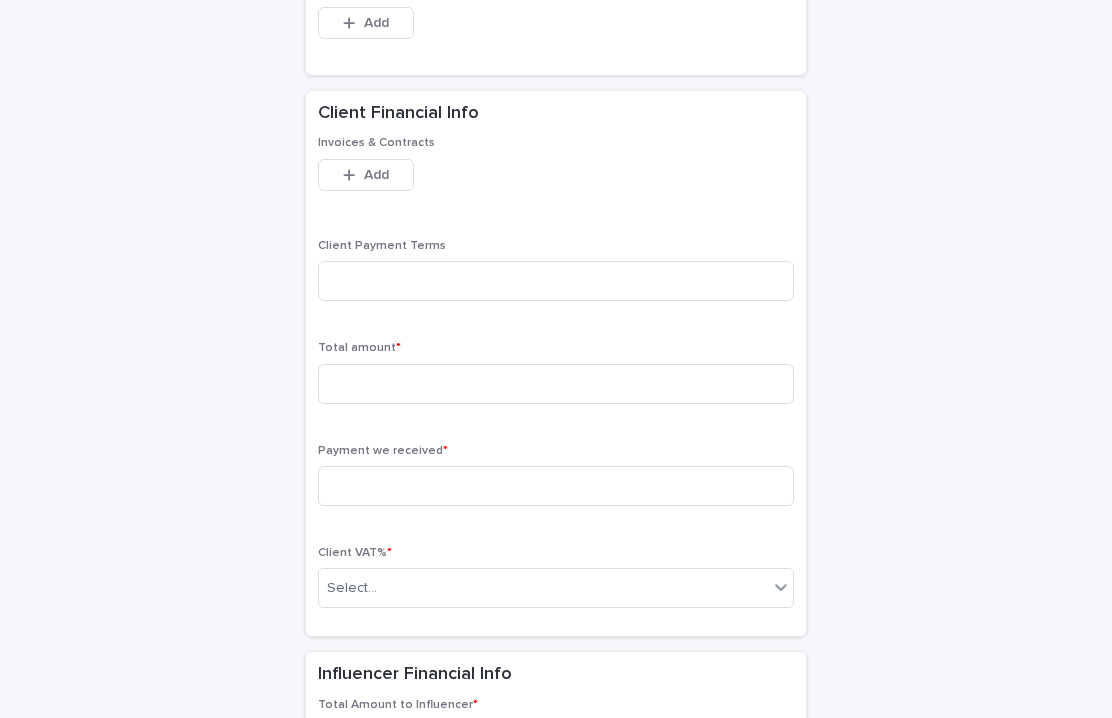 scroll, scrollTop: 1208, scrollLeft: 0, axis: vertical 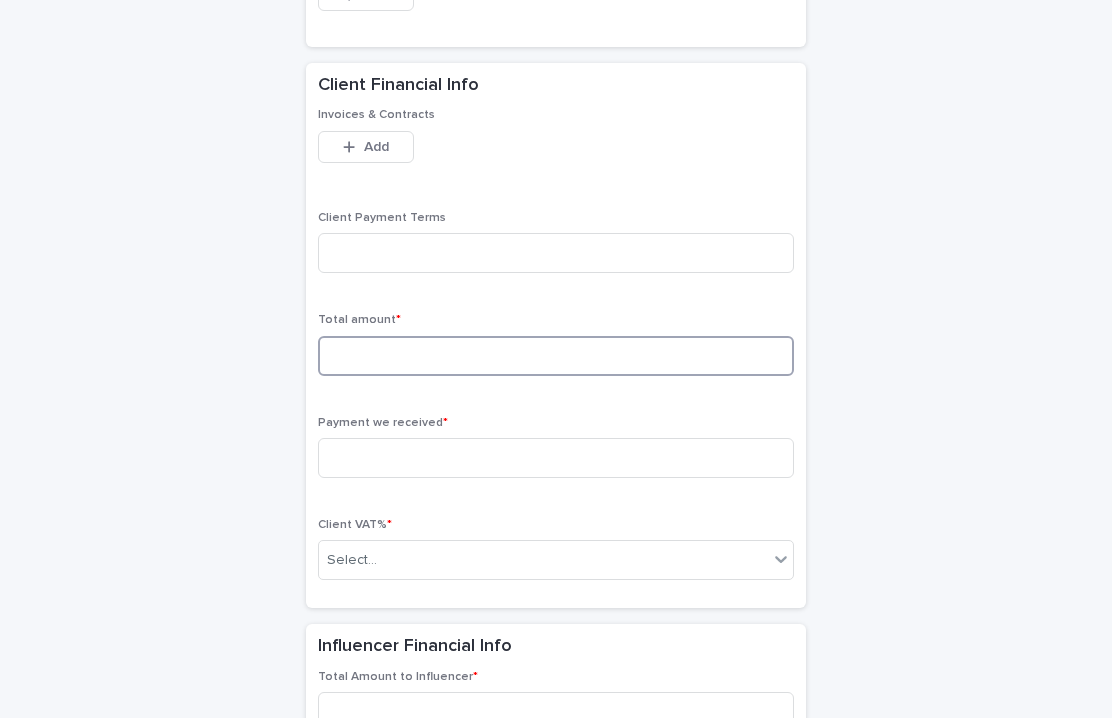 click at bounding box center (556, 356) 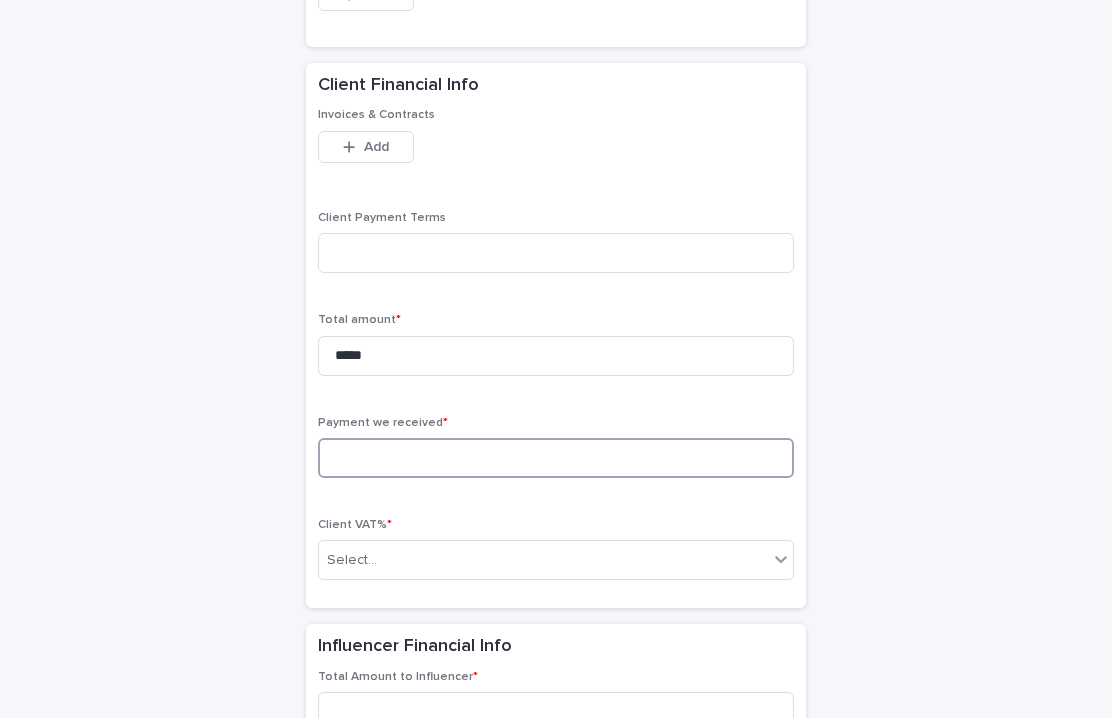 click at bounding box center (556, 458) 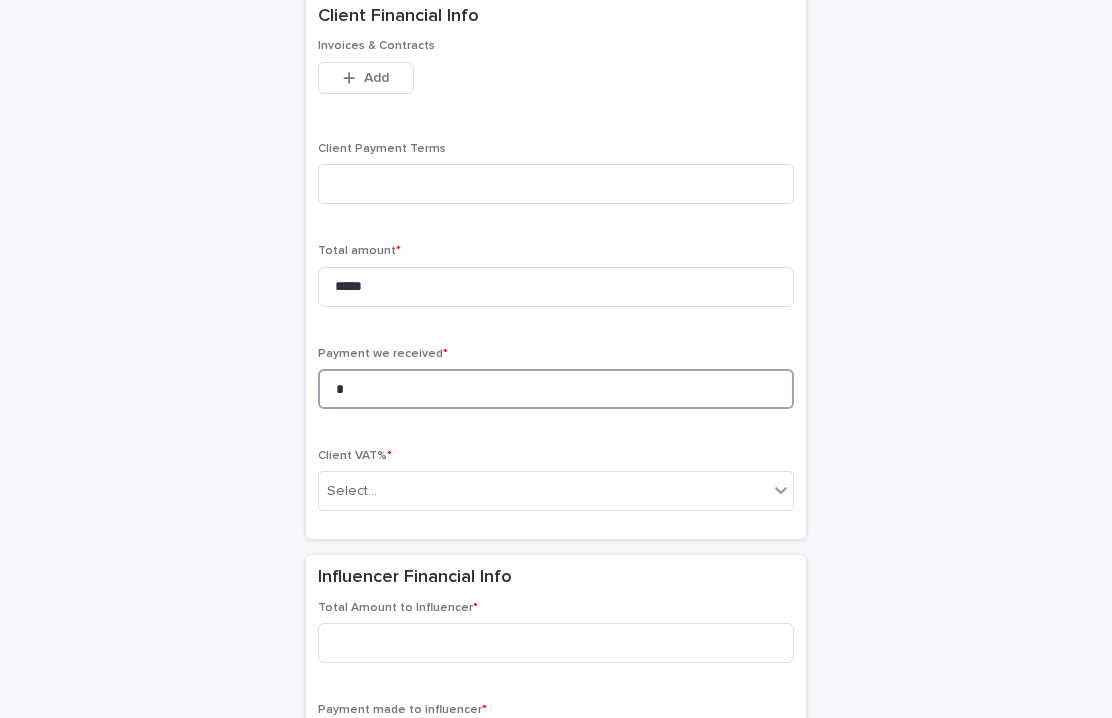 scroll, scrollTop: 1391, scrollLeft: 0, axis: vertical 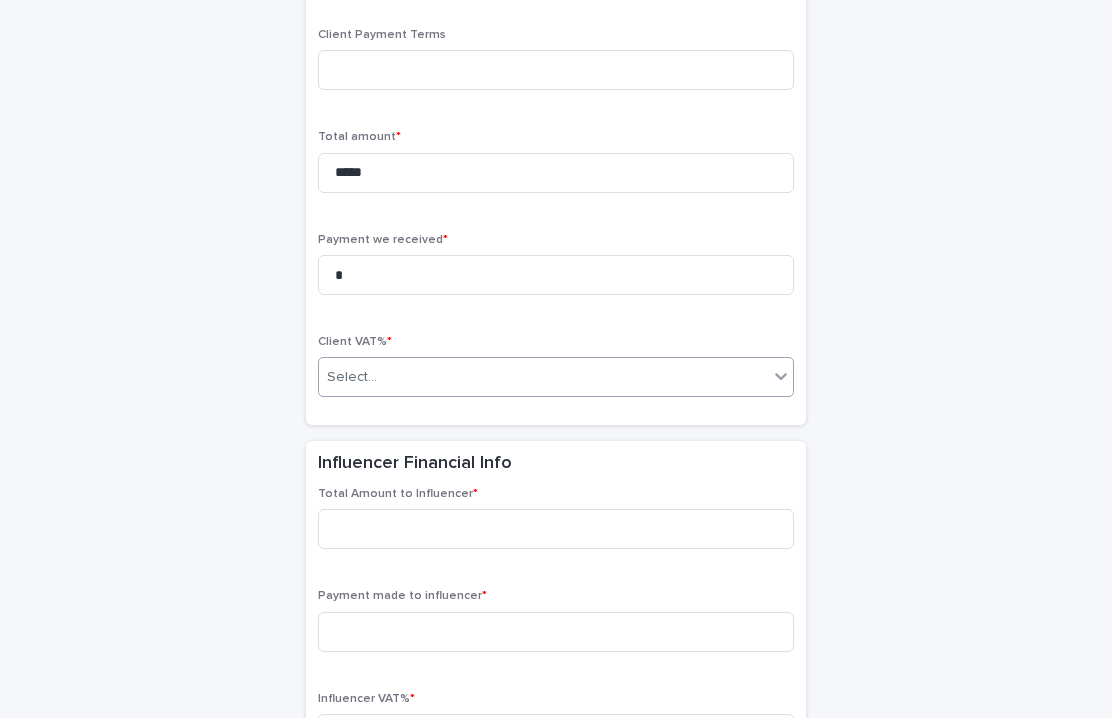click on "Select..." at bounding box center (543, 377) 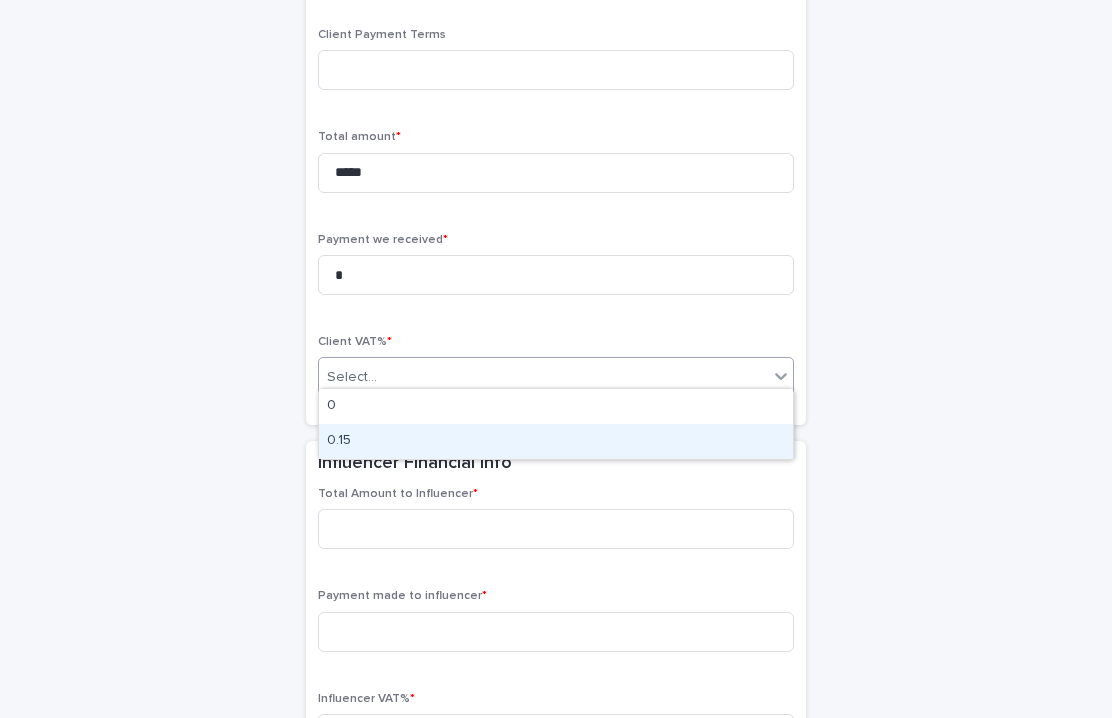 click on "0.15" at bounding box center (556, 441) 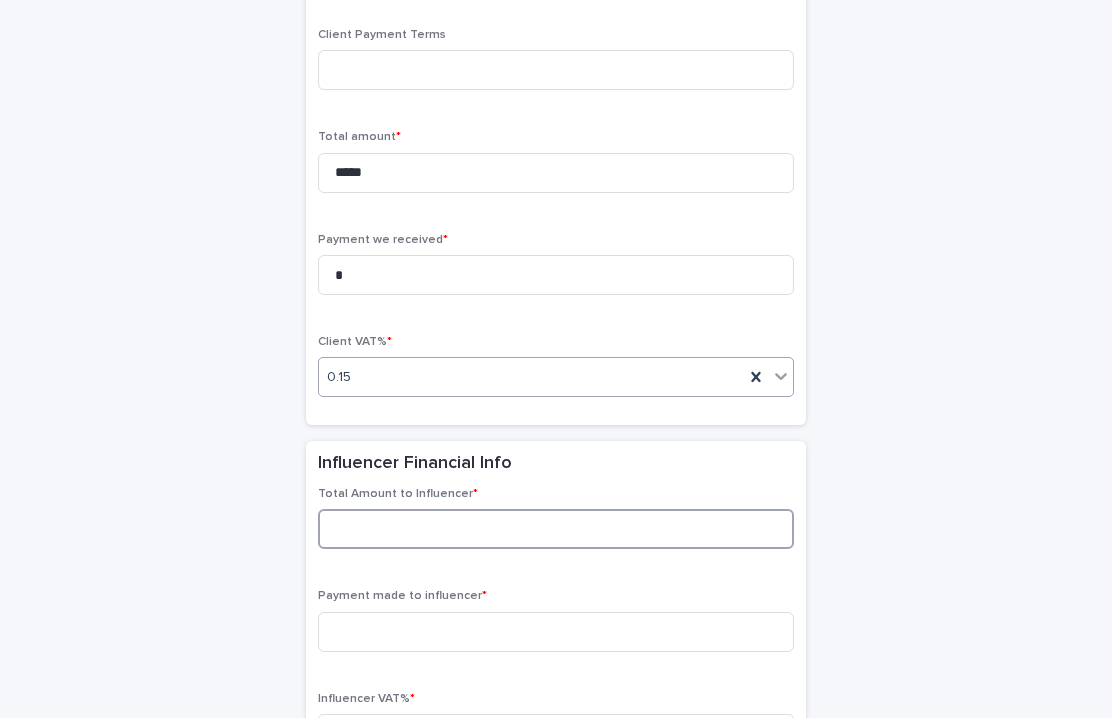 click at bounding box center [556, 529] 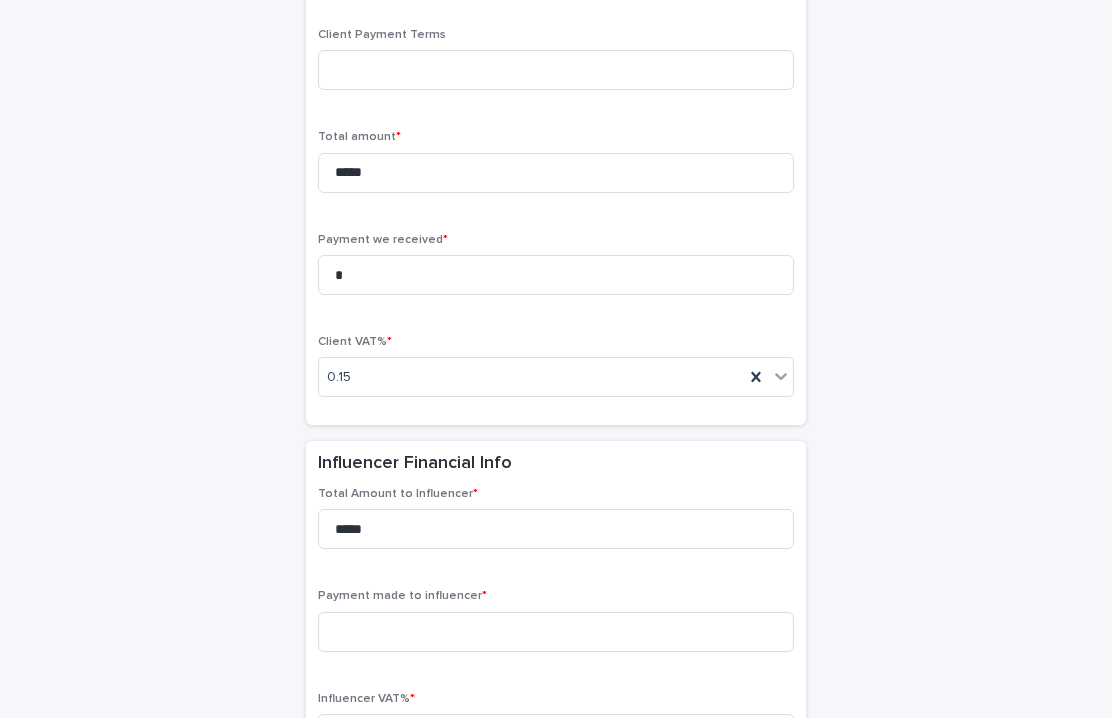 click on "Payment made to influencer  *" at bounding box center [556, 628] 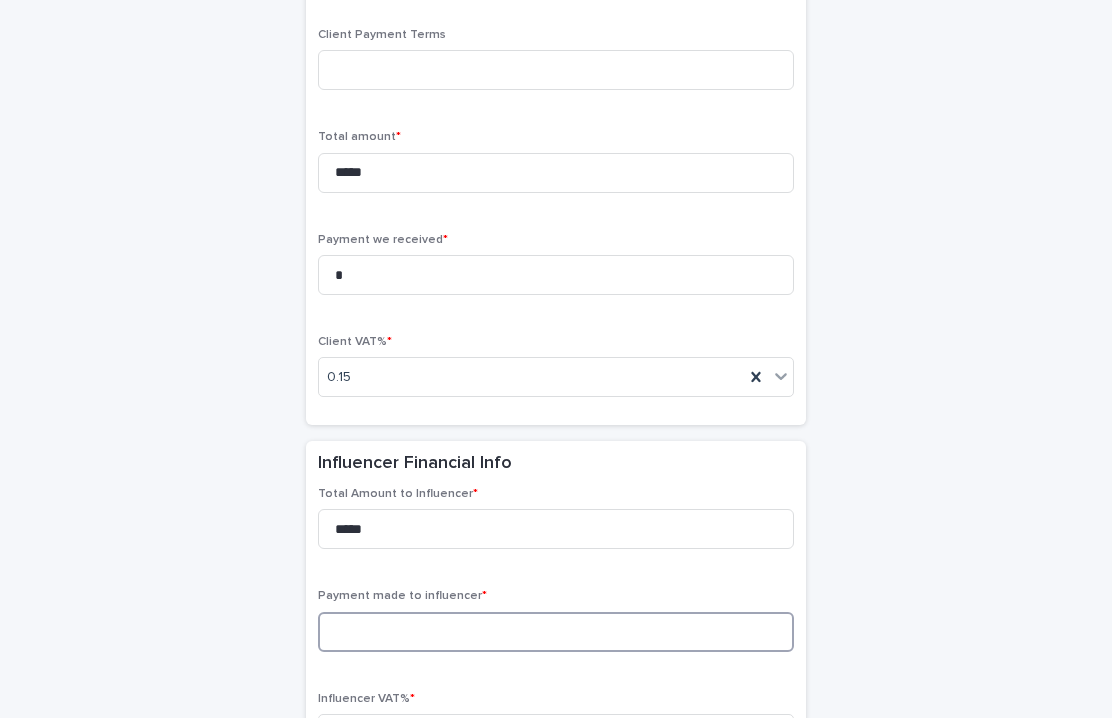 drag, startPoint x: 397, startPoint y: 621, endPoint x: 429, endPoint y: 545, distance: 82.46211 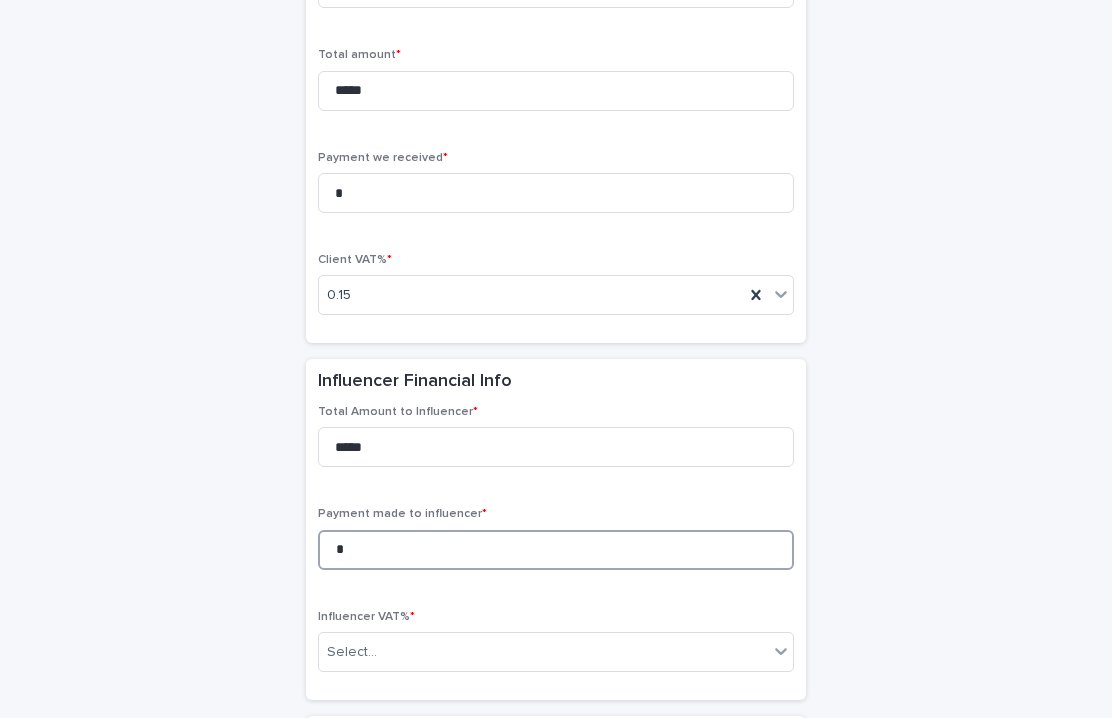 scroll, scrollTop: 1574, scrollLeft: 0, axis: vertical 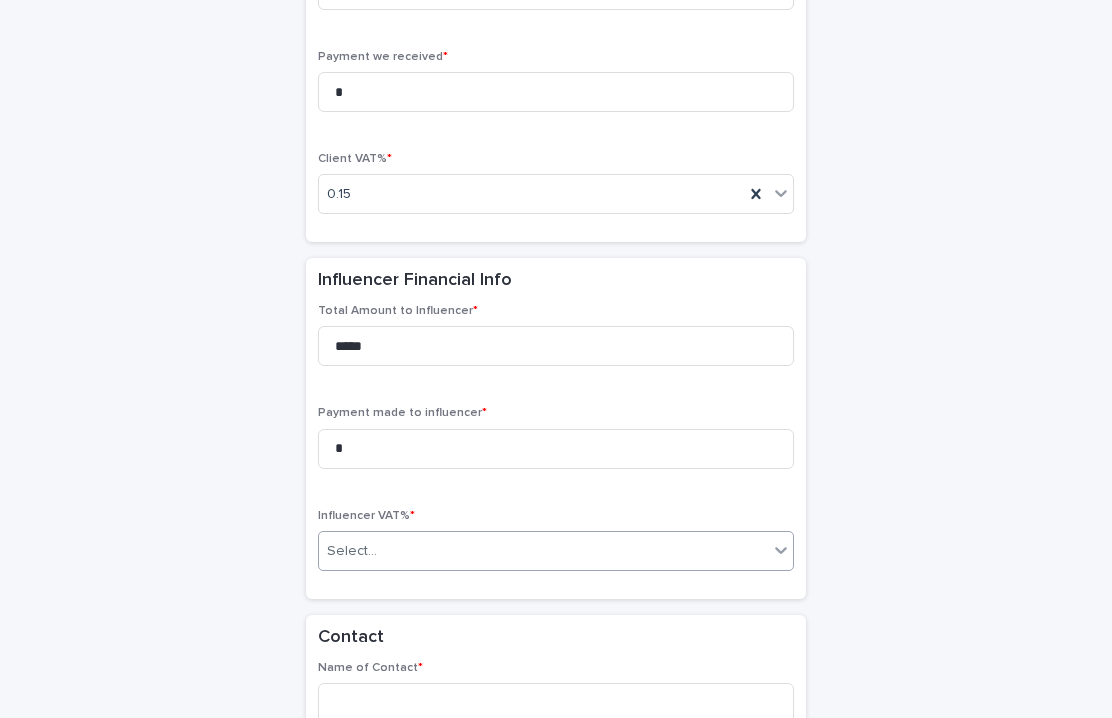 click on "Select..." at bounding box center (543, 551) 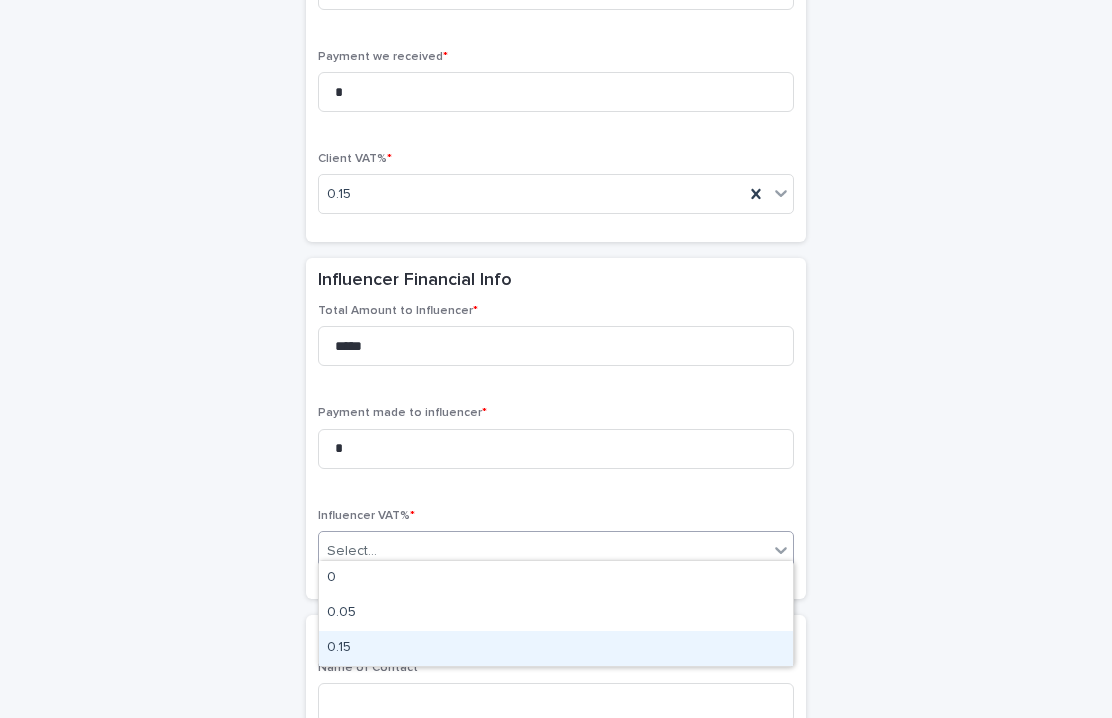 click on "0.15" at bounding box center [556, 648] 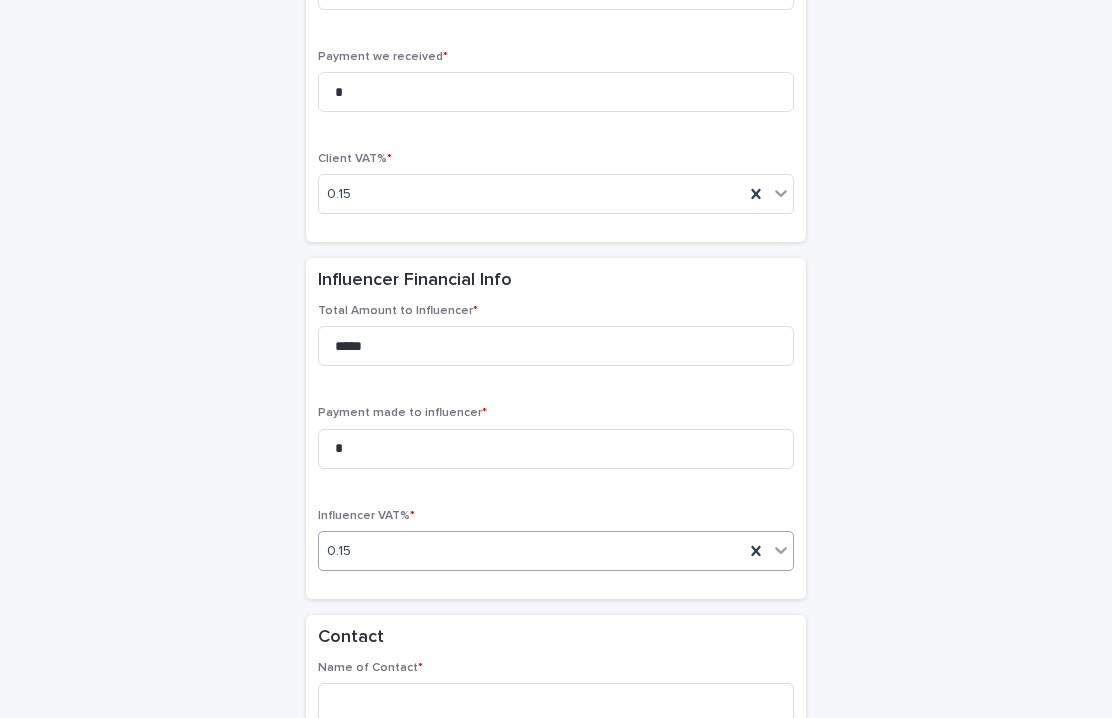 scroll, scrollTop: 1872, scrollLeft: 0, axis: vertical 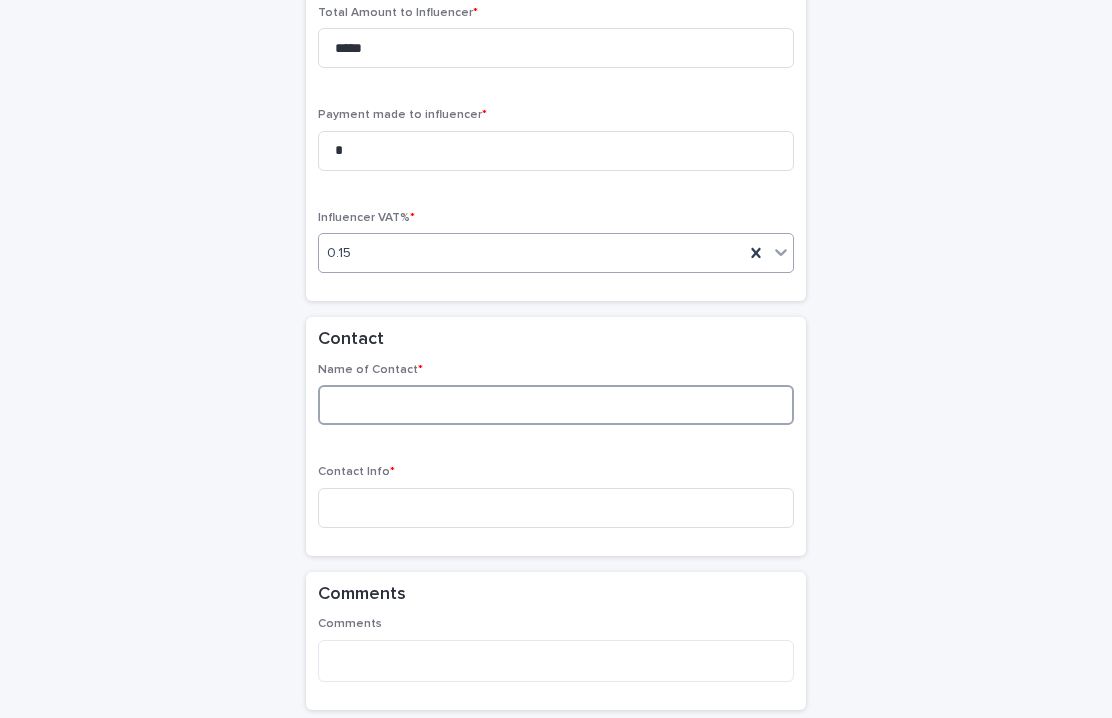 click at bounding box center (556, 405) 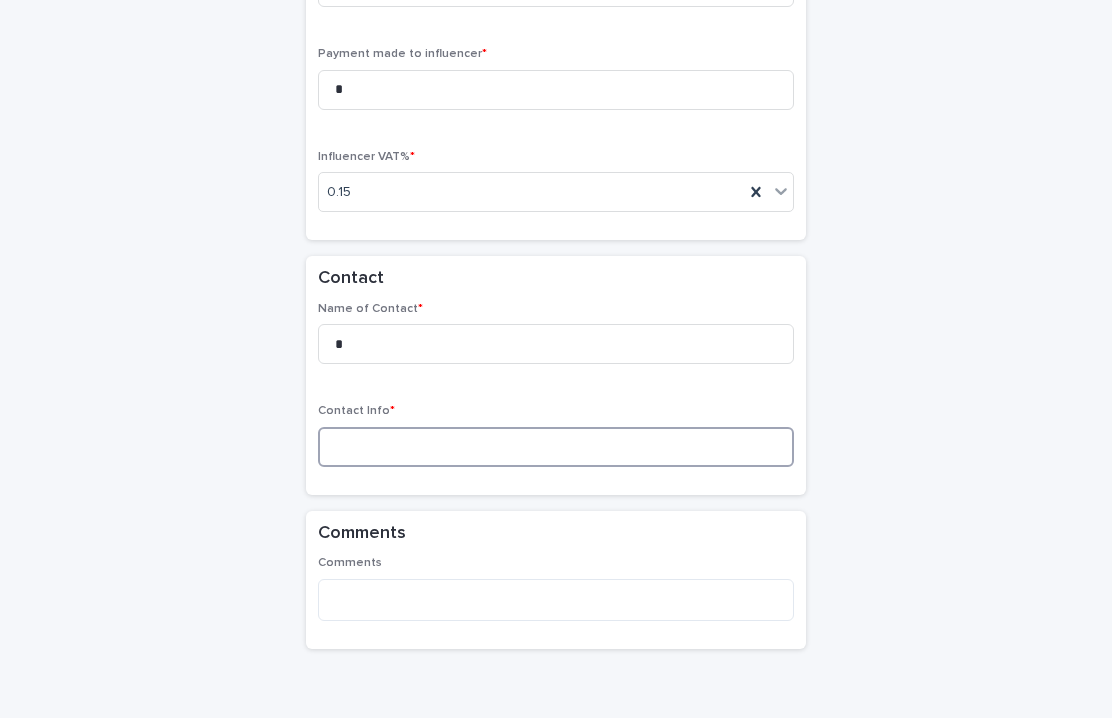 click at bounding box center (556, 447) 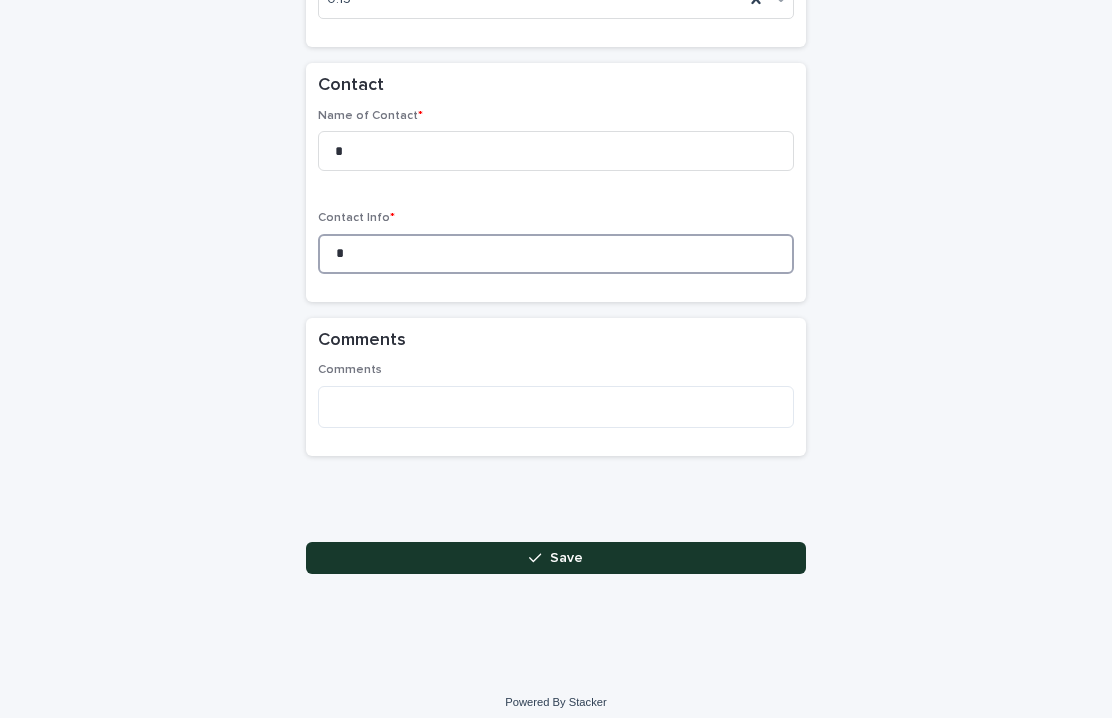 scroll, scrollTop: 2124, scrollLeft: 0, axis: vertical 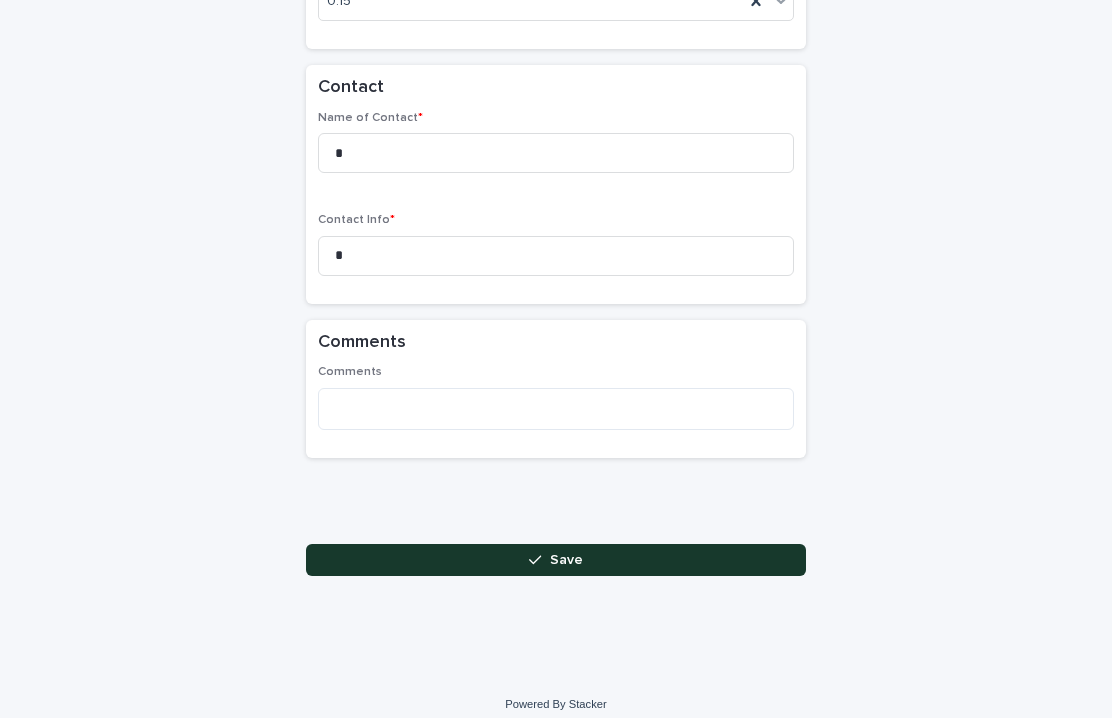 click on "Save" at bounding box center [566, 560] 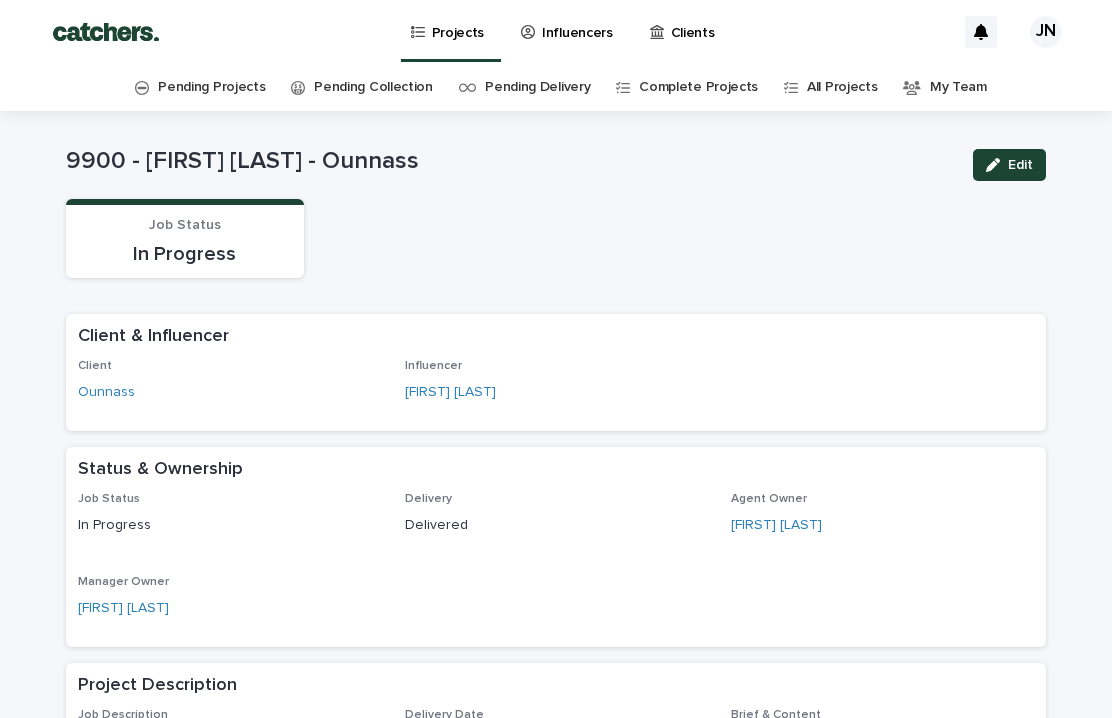 scroll, scrollTop: 0, scrollLeft: 0, axis: both 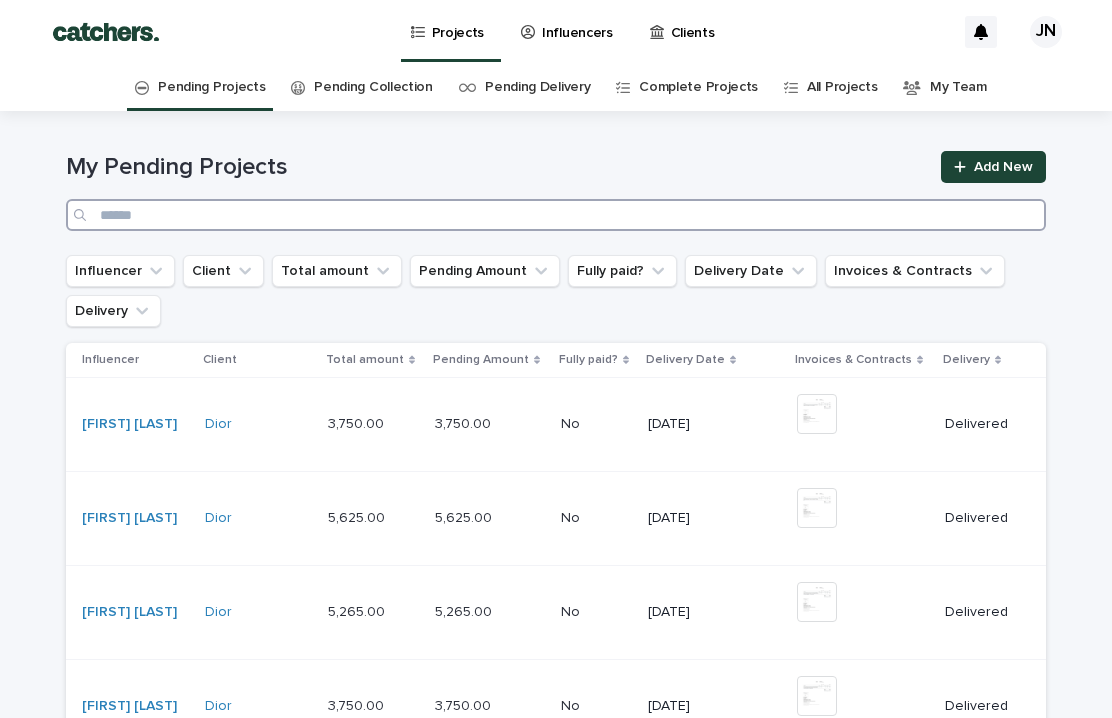 click at bounding box center (556, 215) 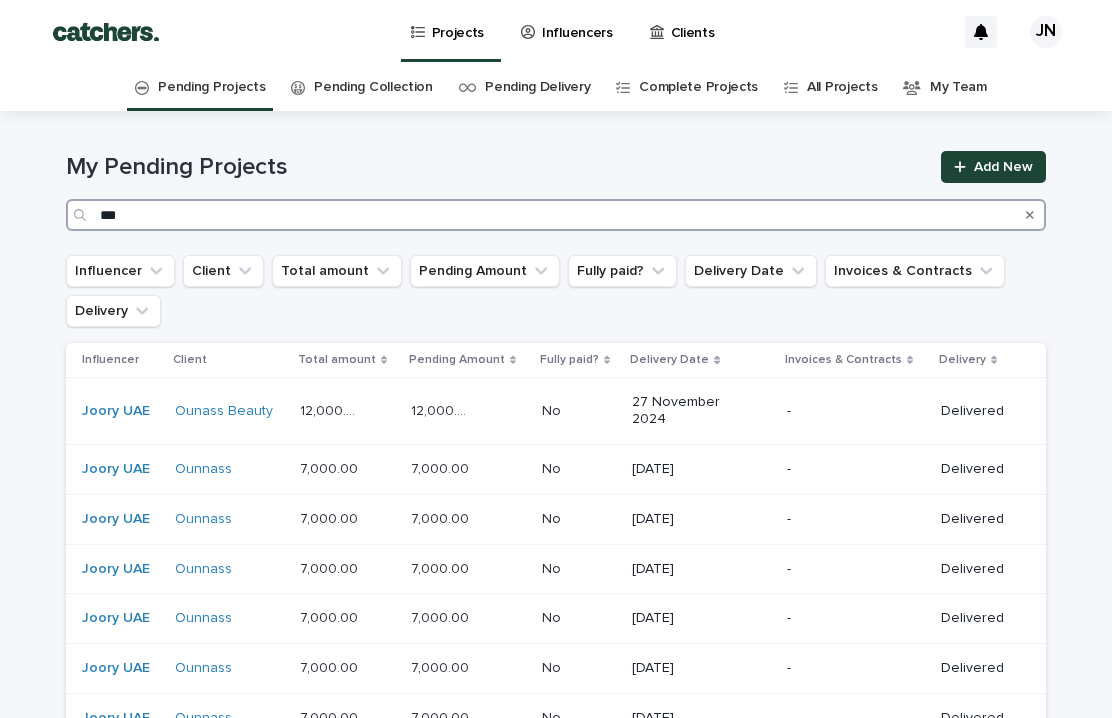 scroll, scrollTop: 0, scrollLeft: 0, axis: both 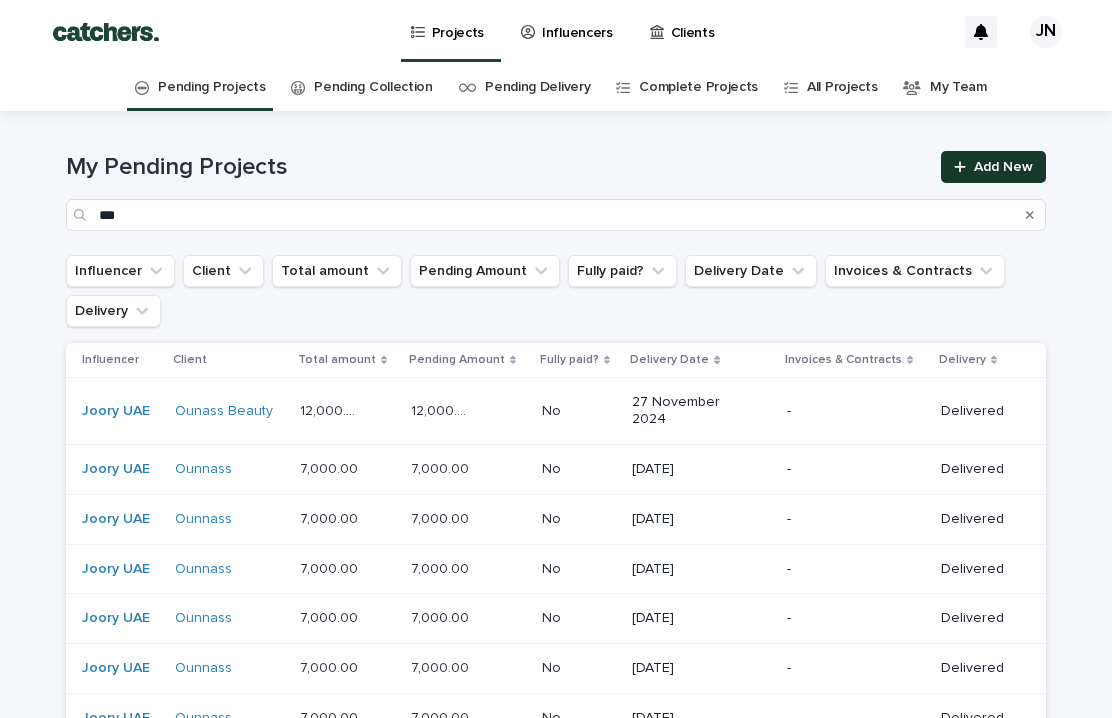 click on "Add New" at bounding box center (1003, 167) 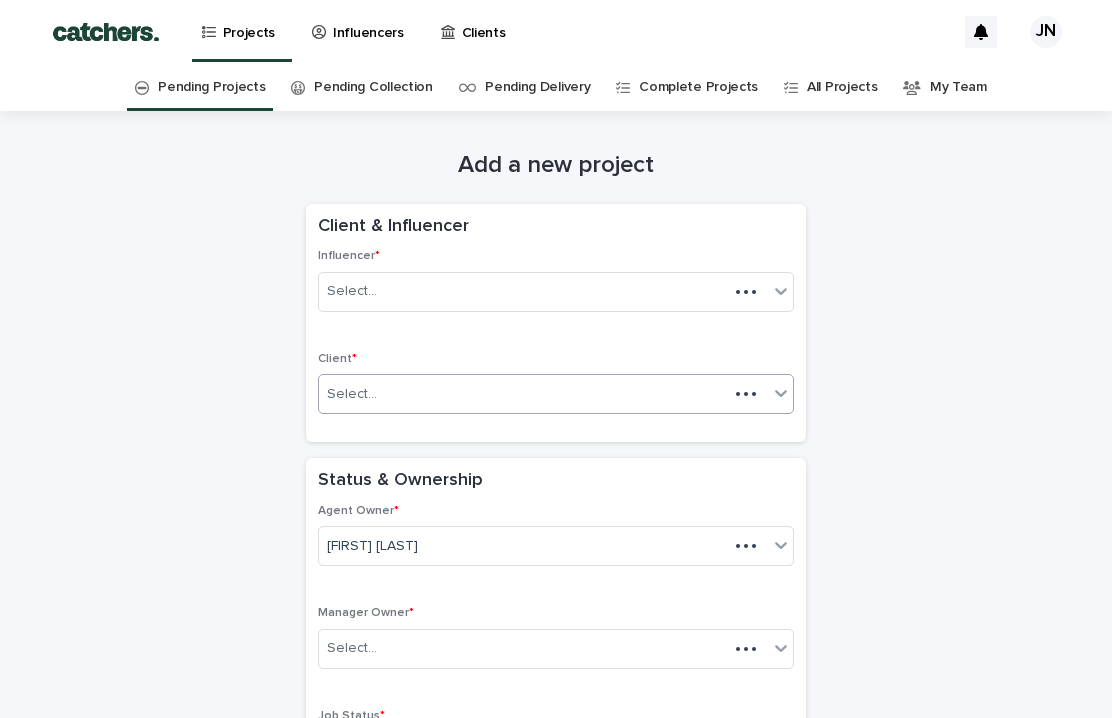 scroll, scrollTop: 64, scrollLeft: 0, axis: vertical 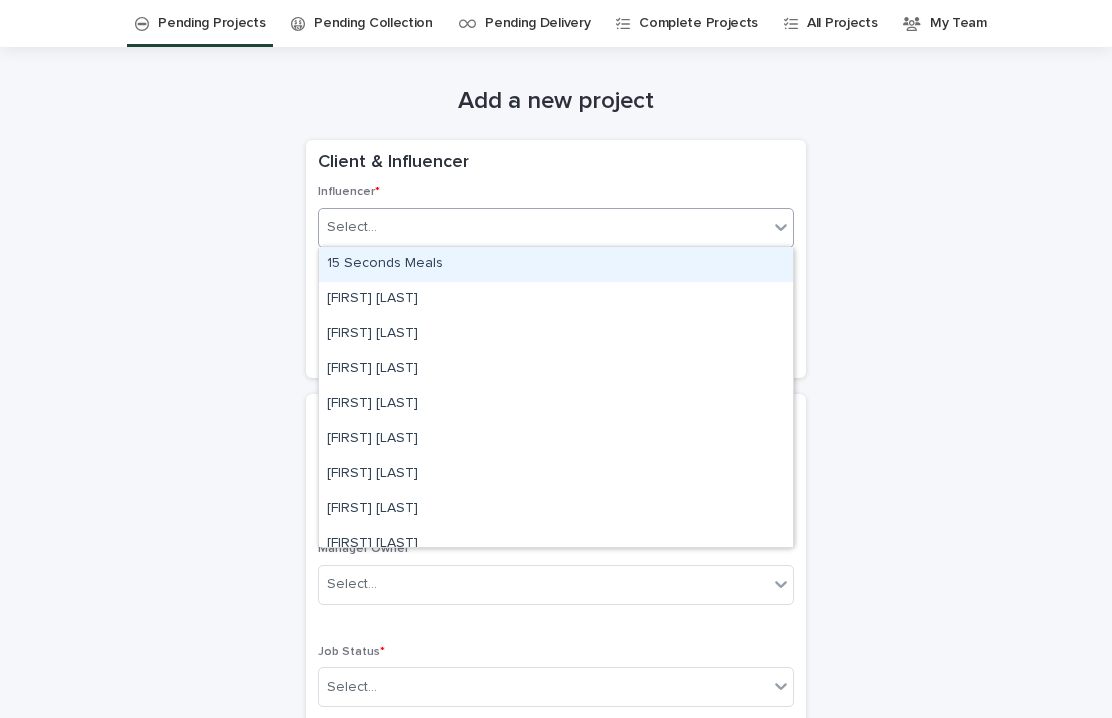 click on "Select..." at bounding box center (543, 227) 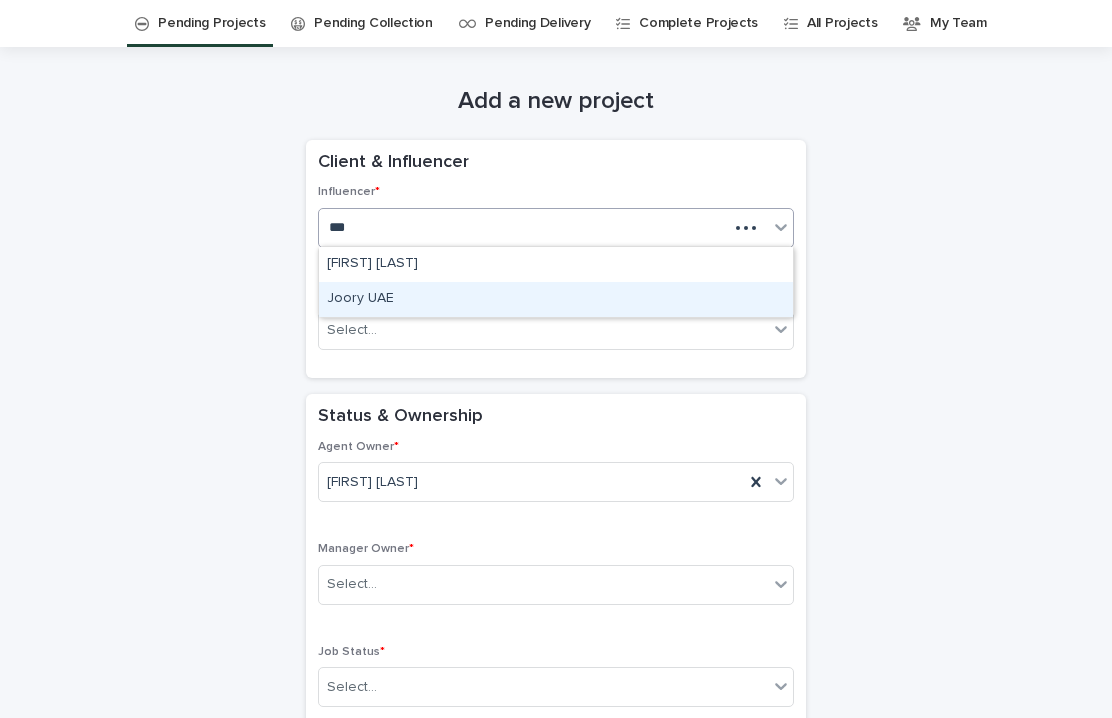 click on "Joory UAE" at bounding box center [556, 299] 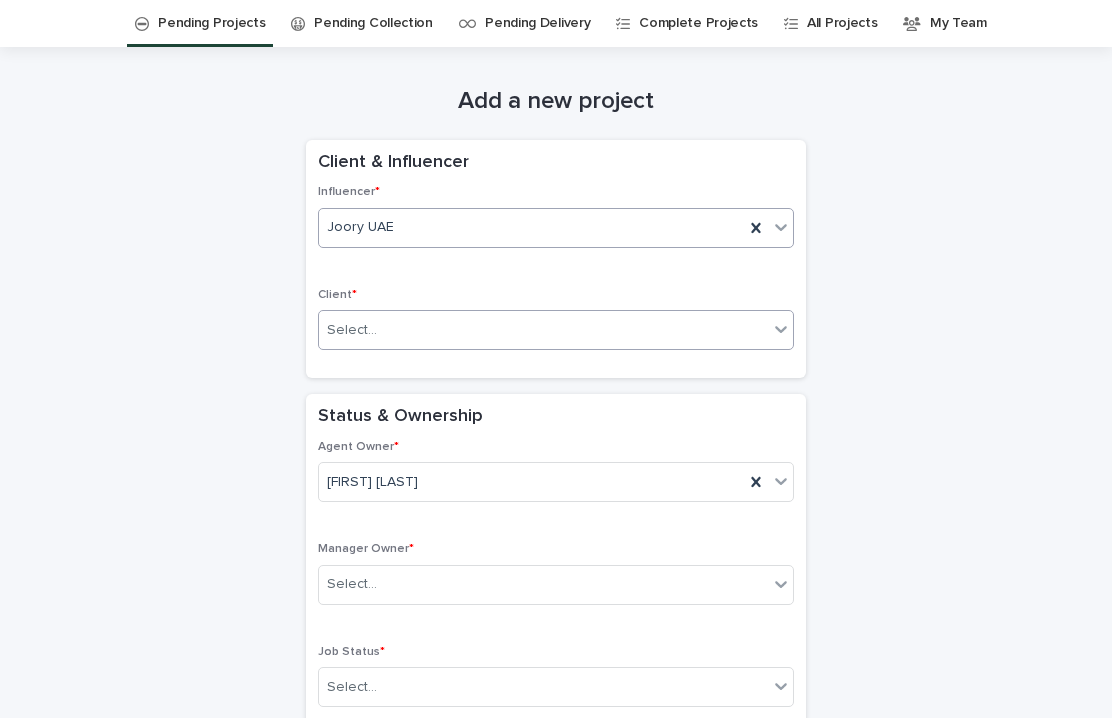 click on "Select..." at bounding box center (543, 330) 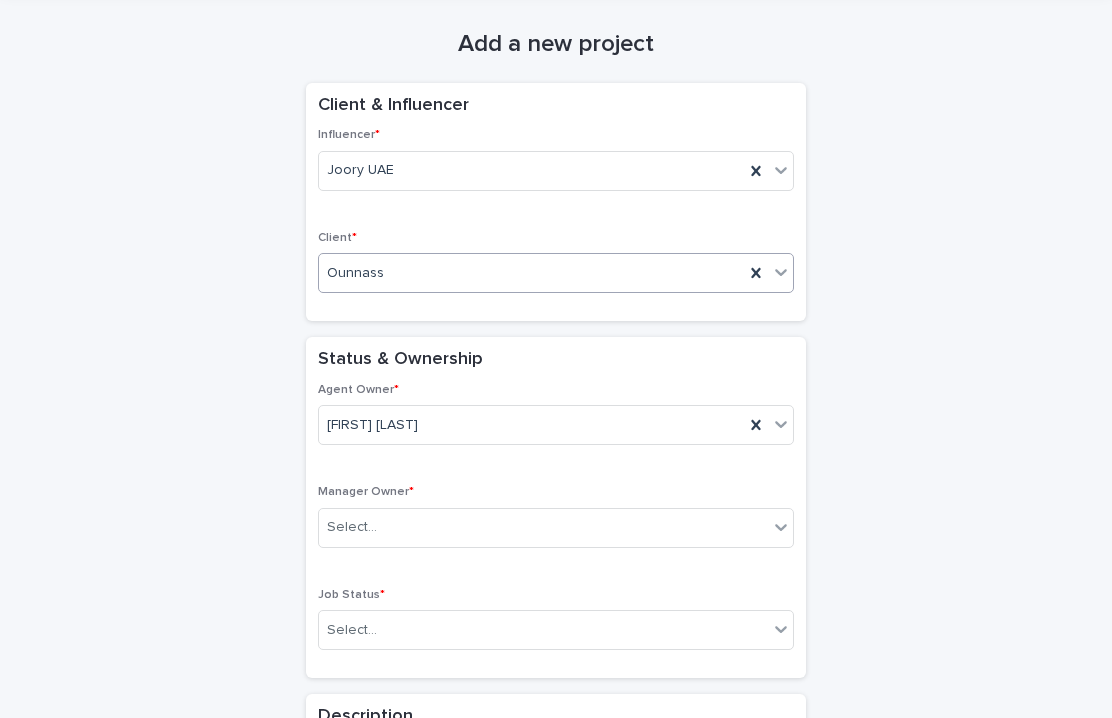 scroll, scrollTop: 176, scrollLeft: 0, axis: vertical 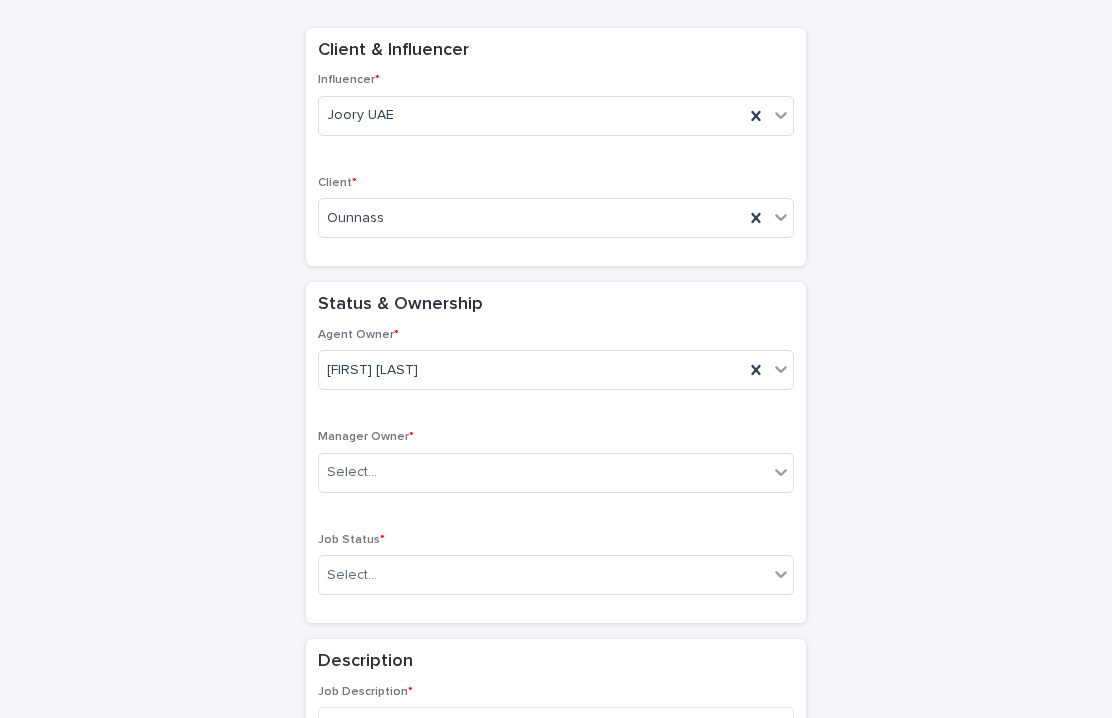 click on "Manager Owner * Select..." at bounding box center [556, 469] 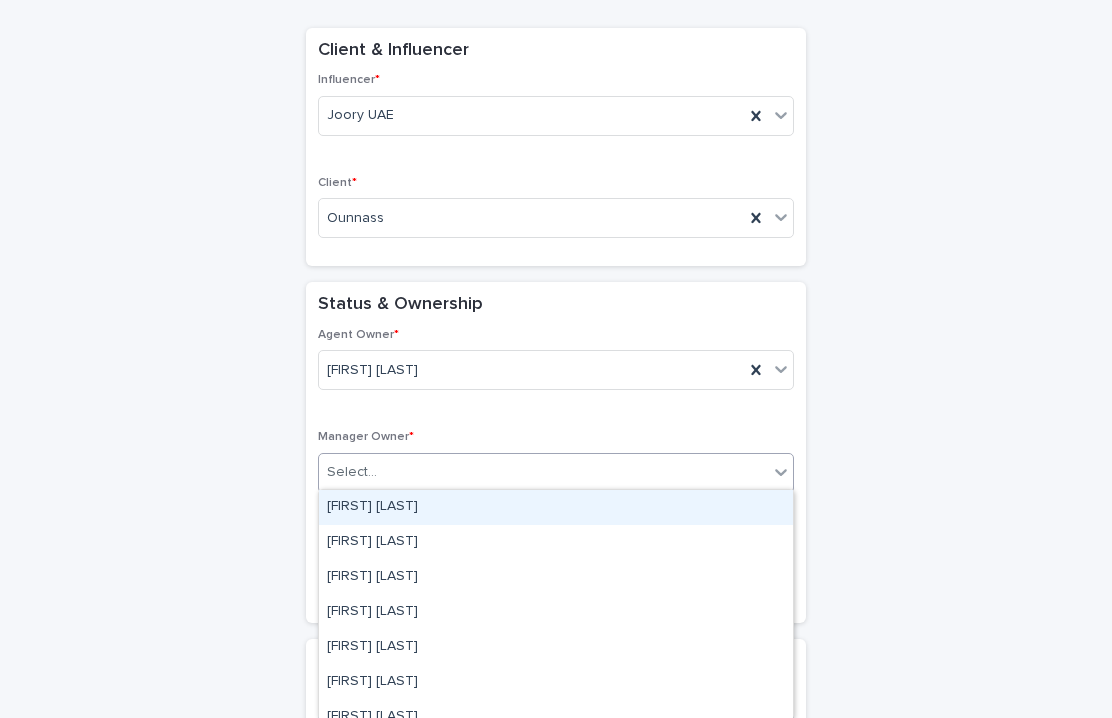 click on "Select..." at bounding box center [543, 472] 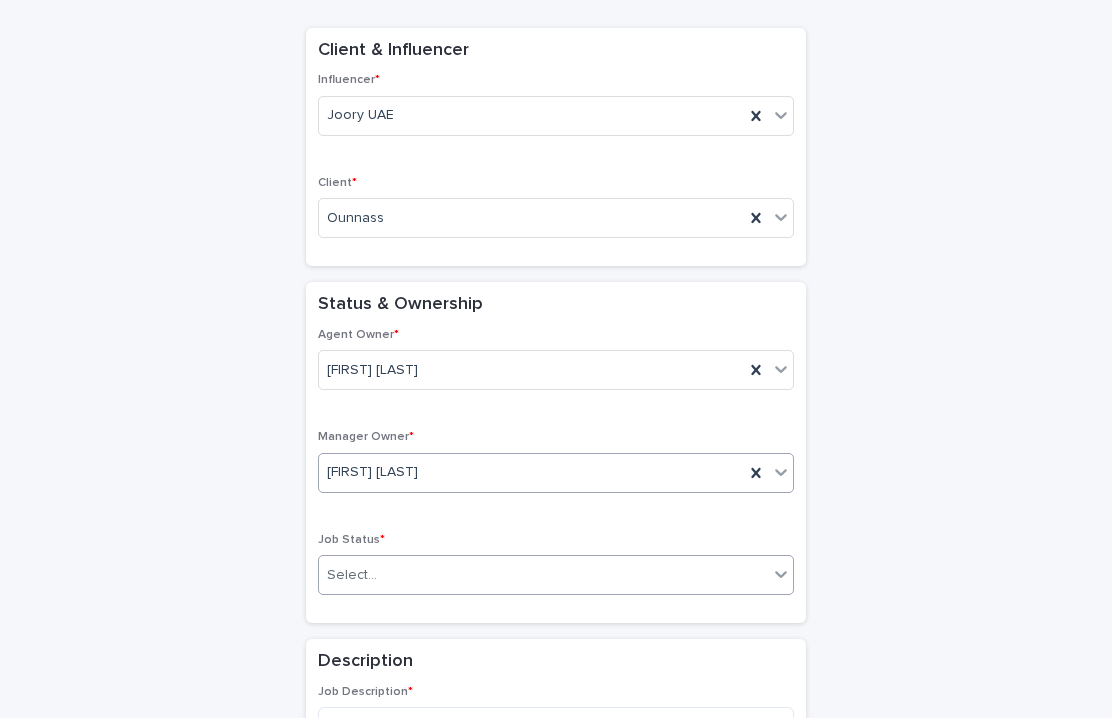 click on "Select..." at bounding box center (543, 575) 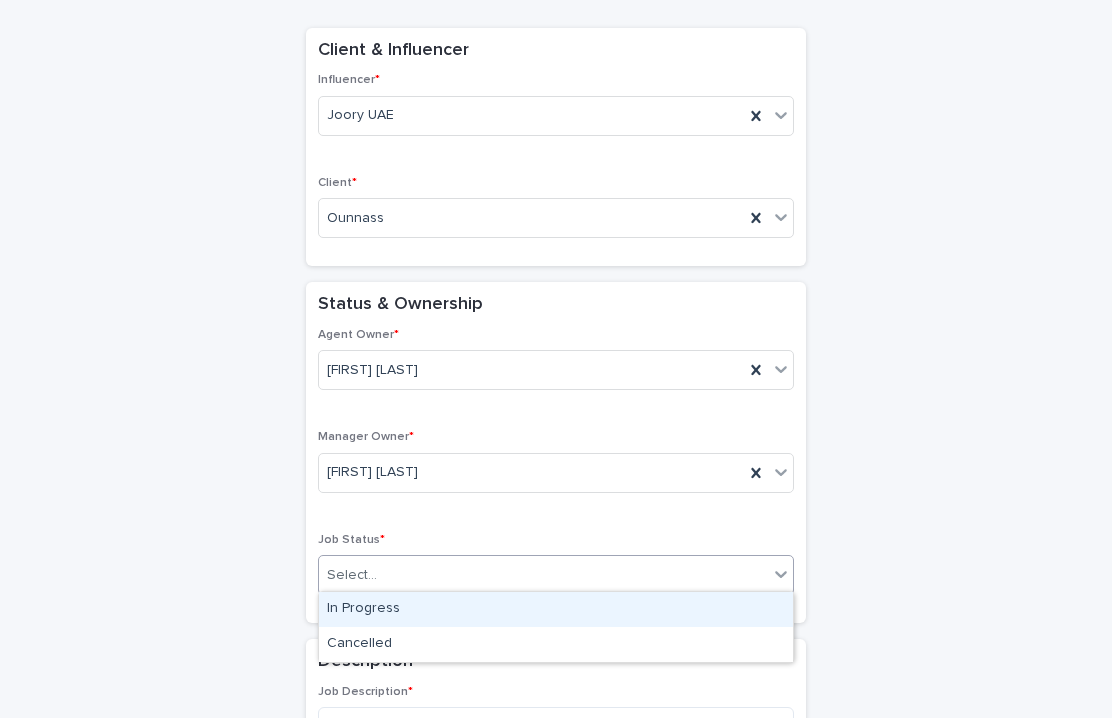 click on "In Progress" at bounding box center (556, 609) 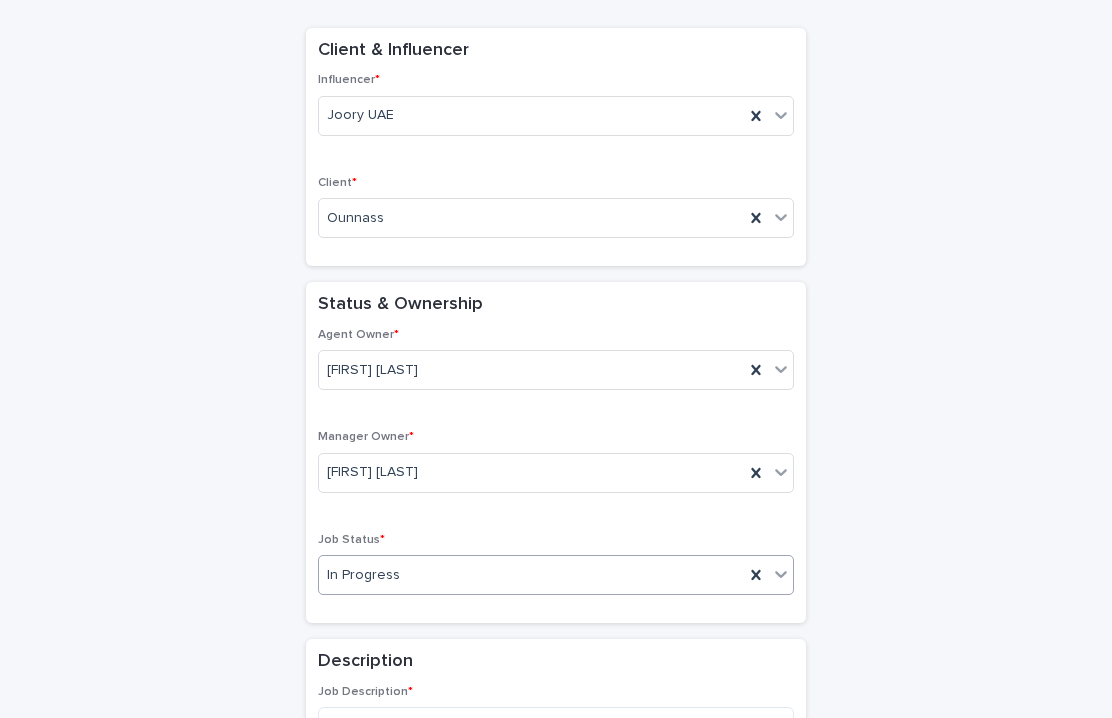 scroll, scrollTop: 342, scrollLeft: 0, axis: vertical 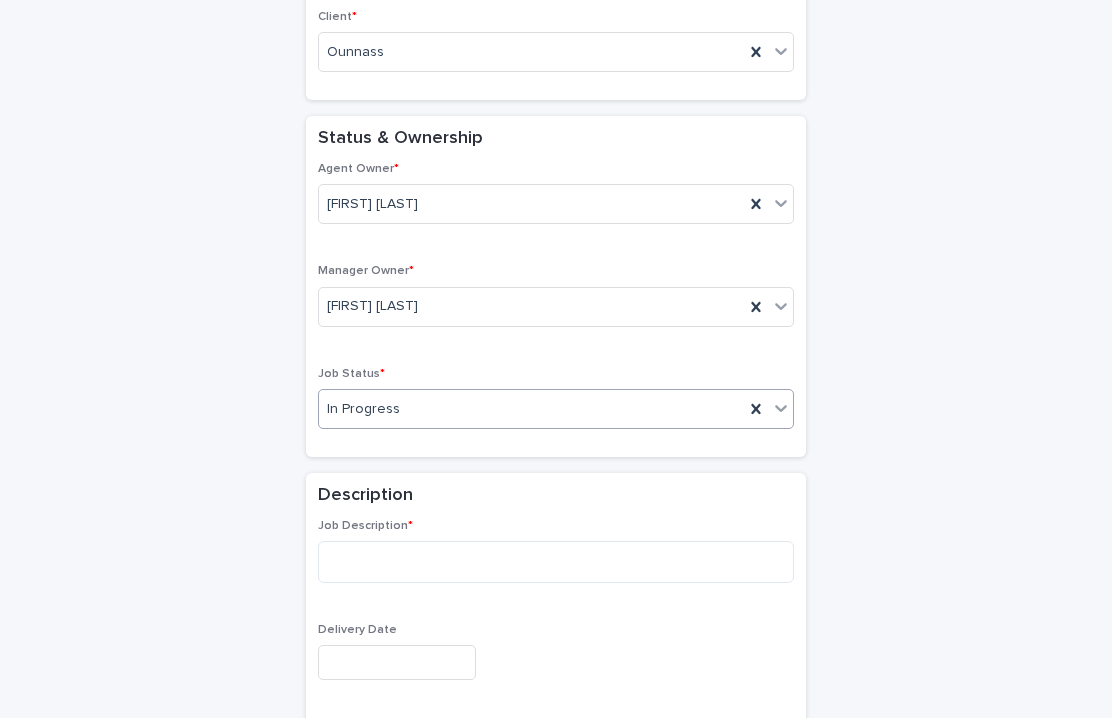 click on "Description" at bounding box center [556, 496] 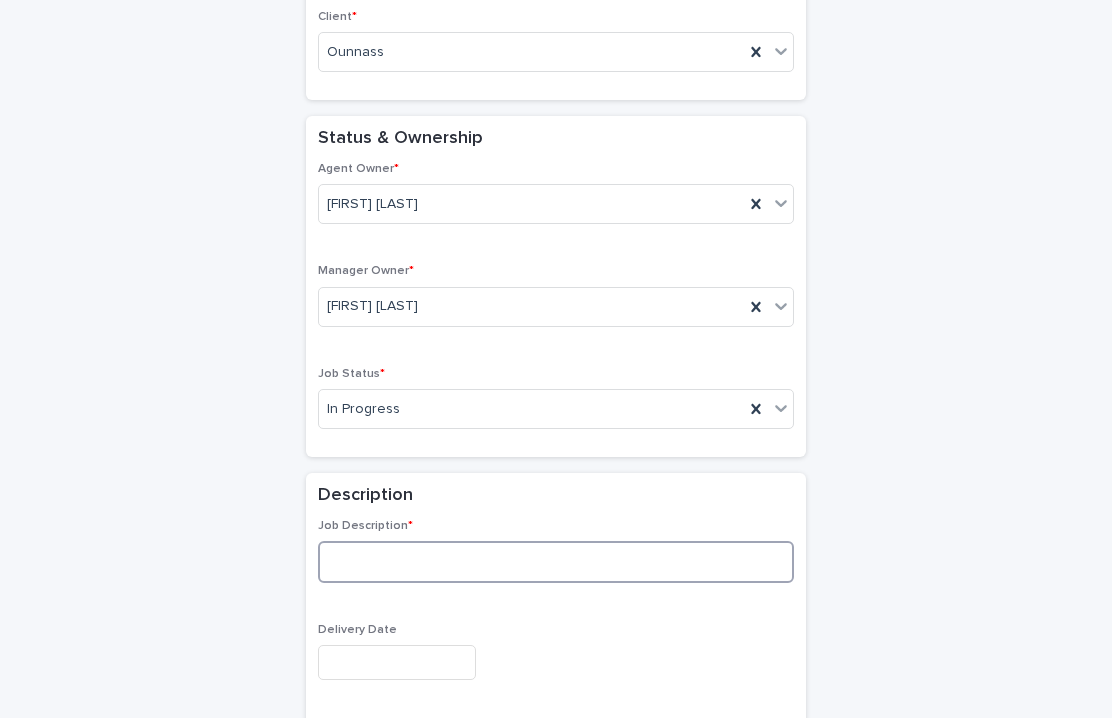 click at bounding box center [556, 562] 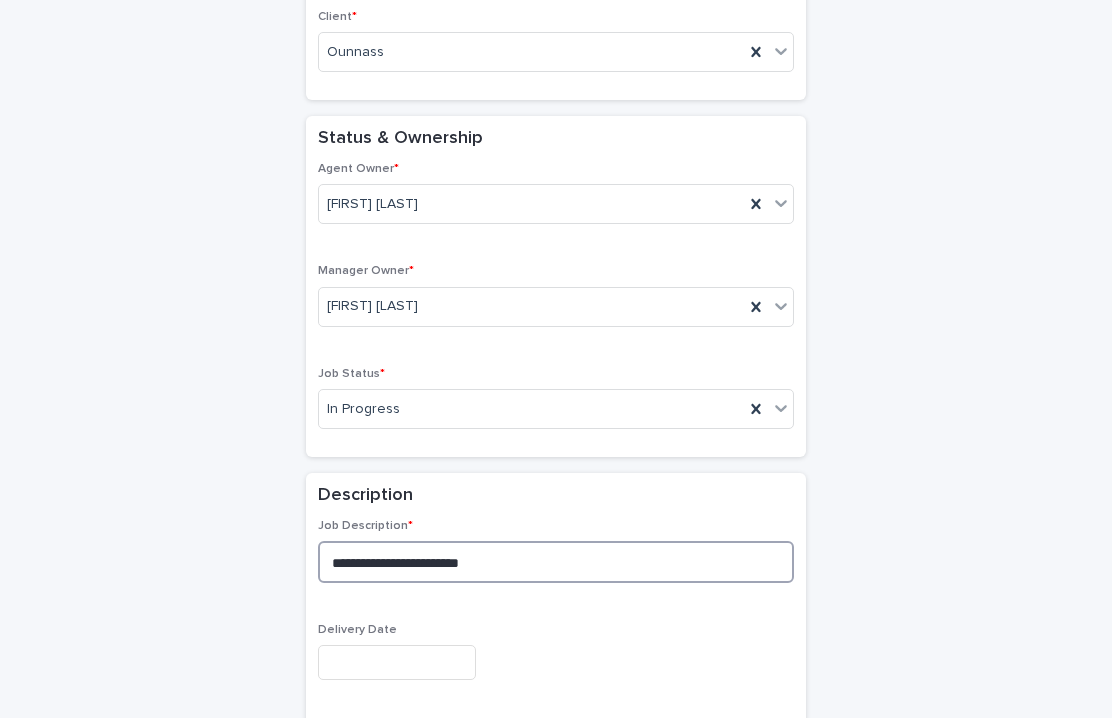 scroll, scrollTop: 539, scrollLeft: 0, axis: vertical 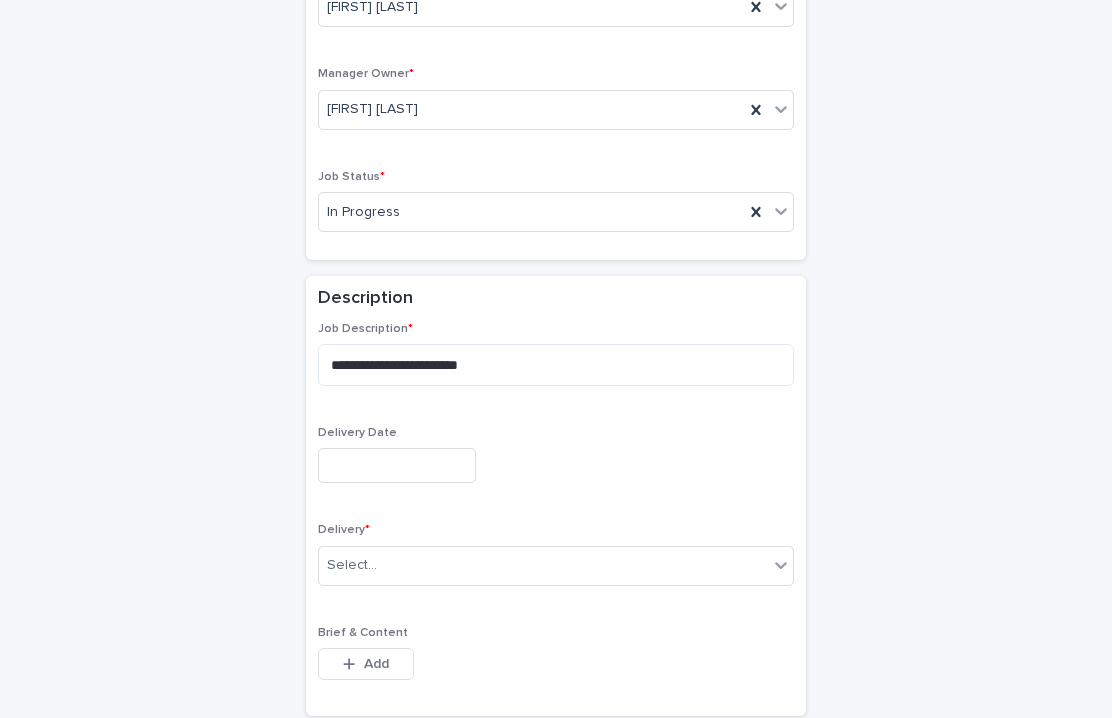 click at bounding box center (397, 465) 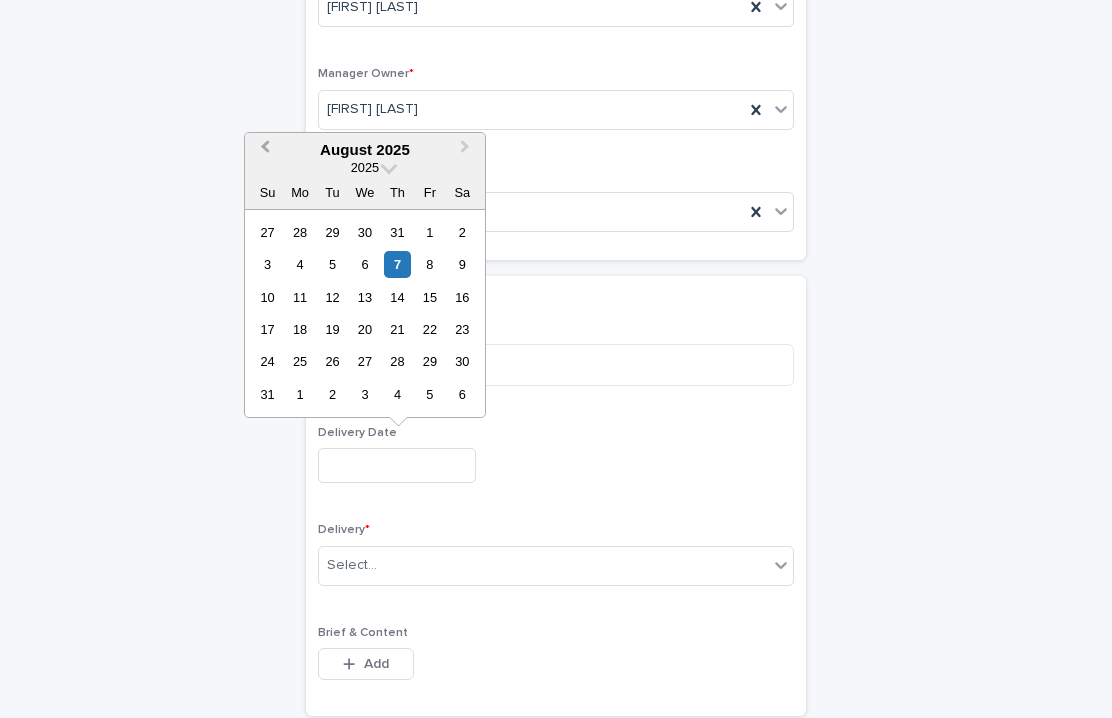click on "Previous Month" at bounding box center (263, 151) 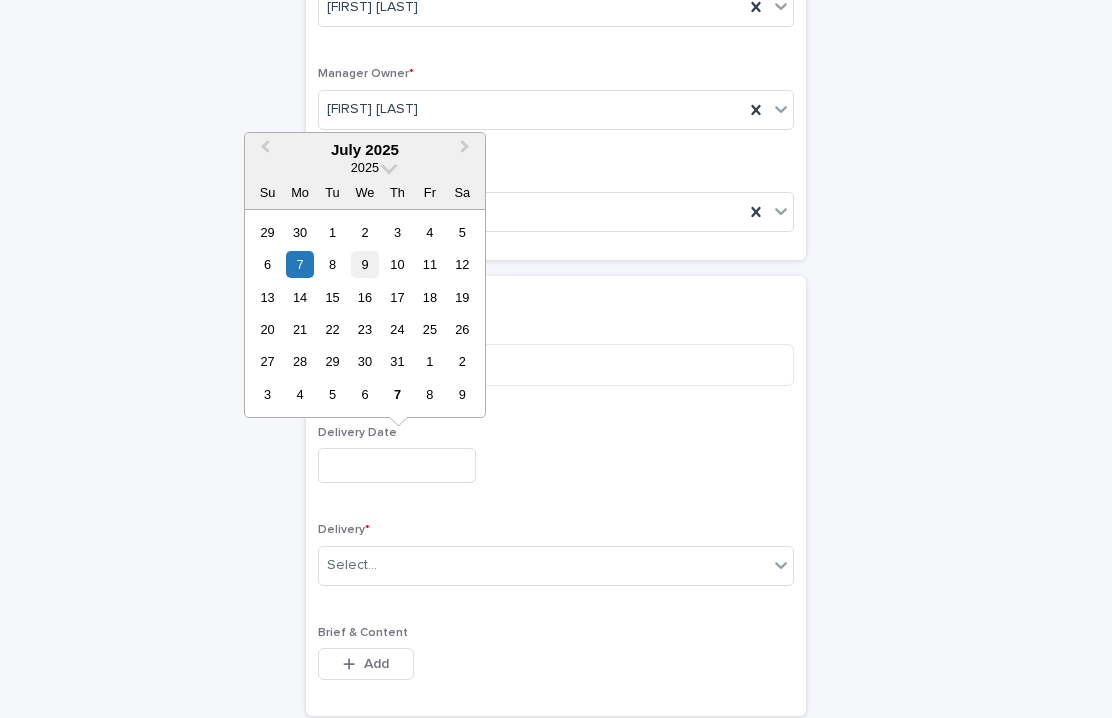 click on "9" at bounding box center [364, 264] 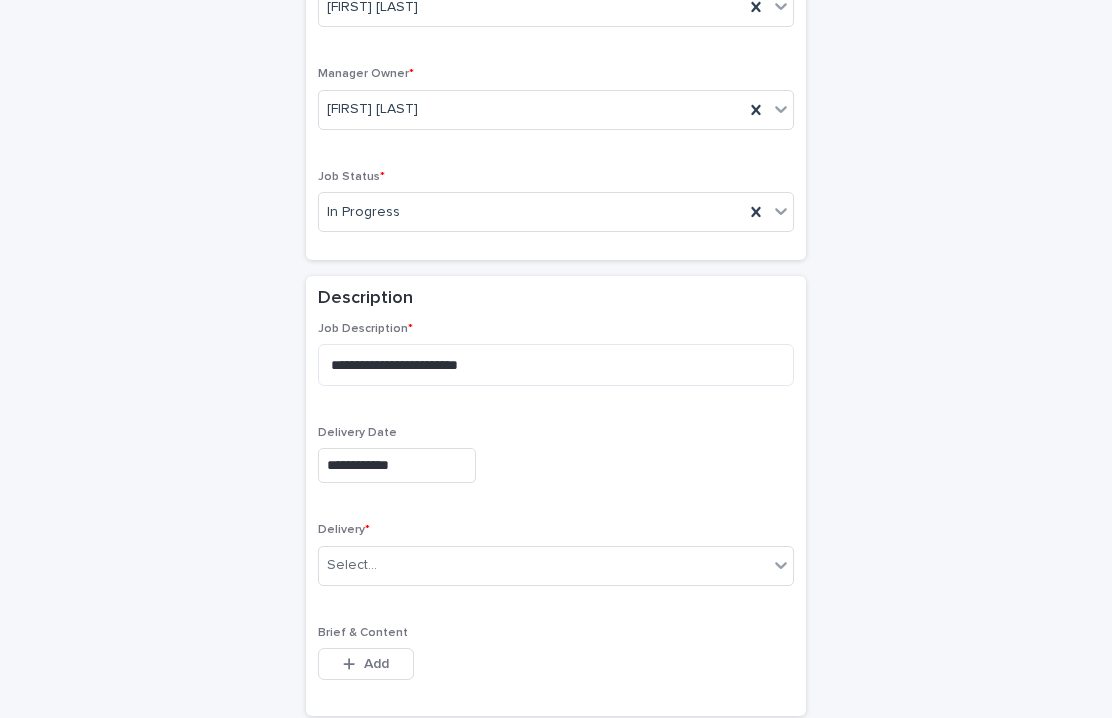 scroll, scrollTop: 716, scrollLeft: 0, axis: vertical 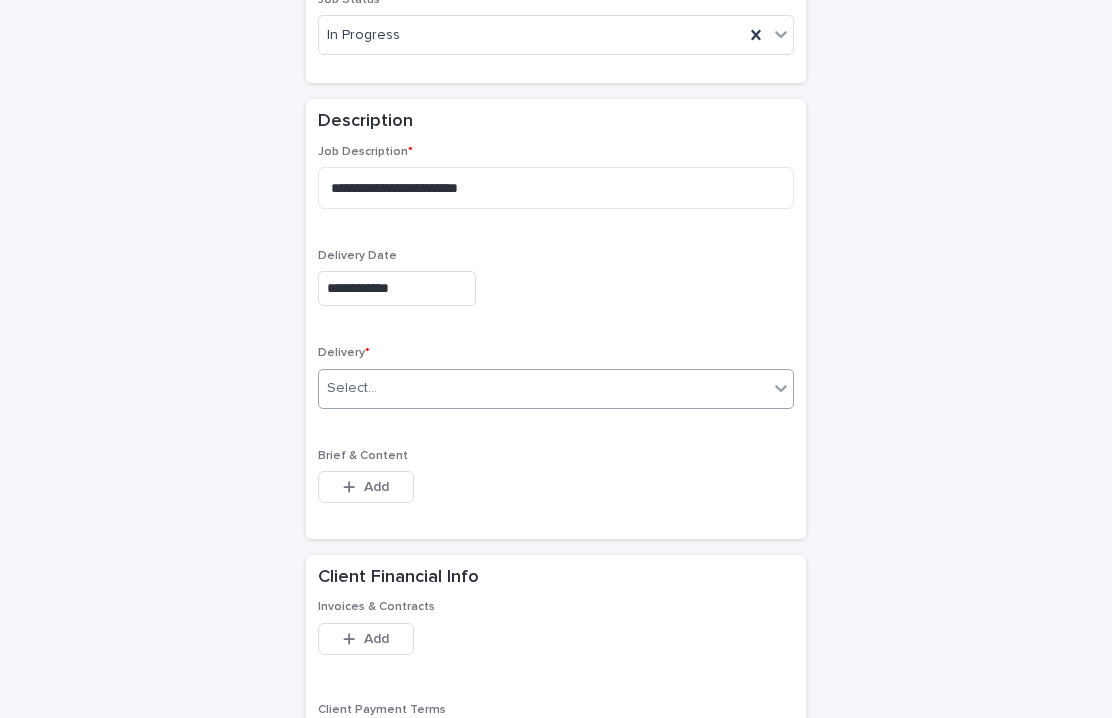 click on "Select..." at bounding box center [543, 388] 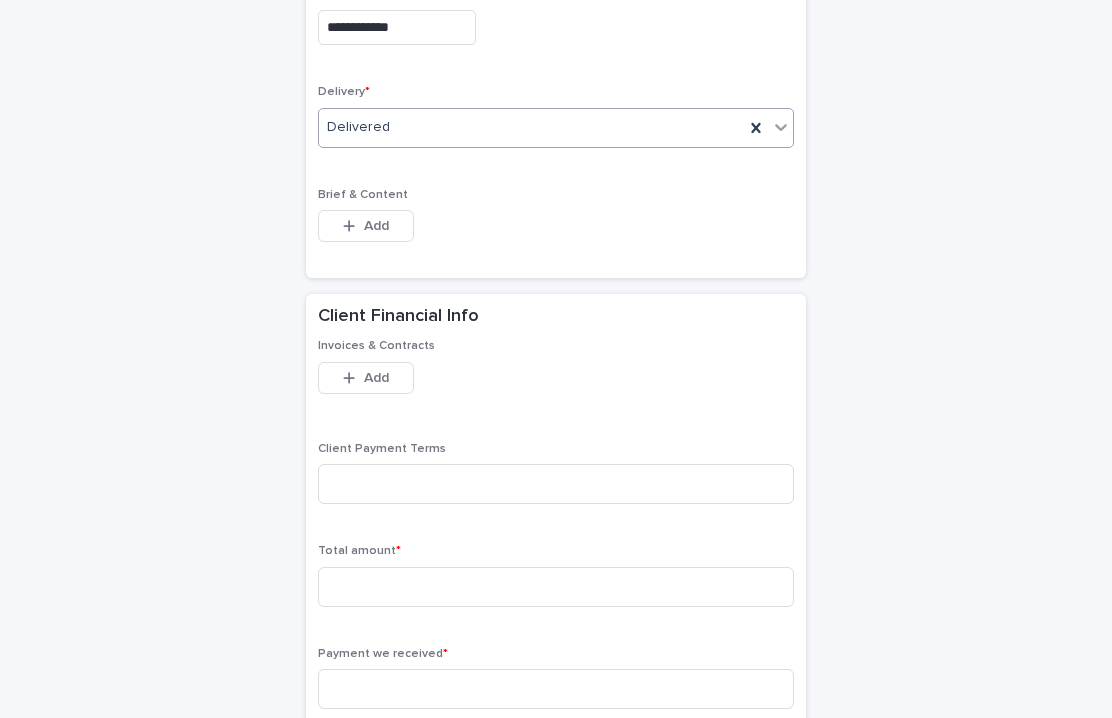 scroll, scrollTop: 1036, scrollLeft: 0, axis: vertical 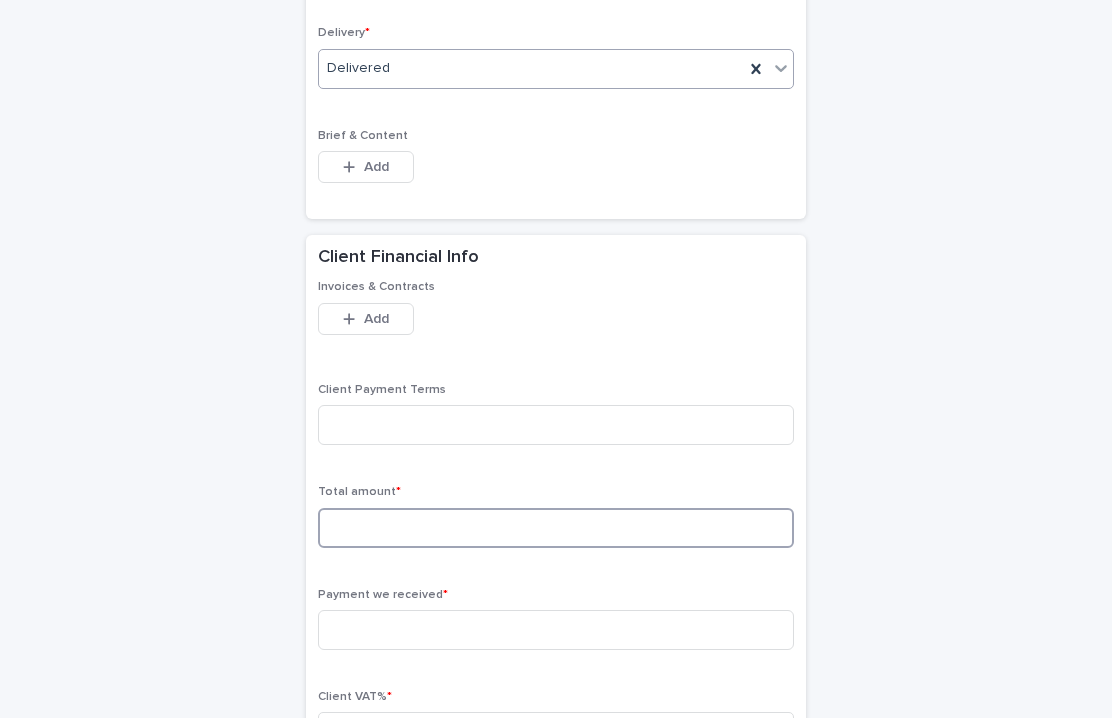 click at bounding box center [556, 528] 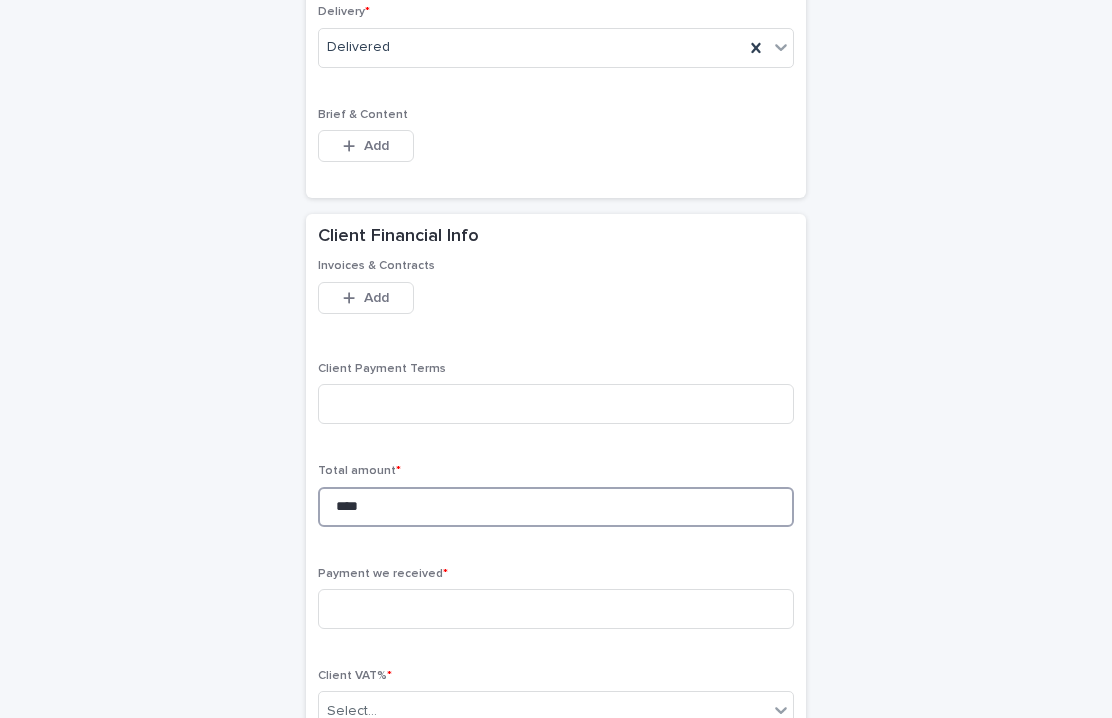 scroll, scrollTop: 1064, scrollLeft: 0, axis: vertical 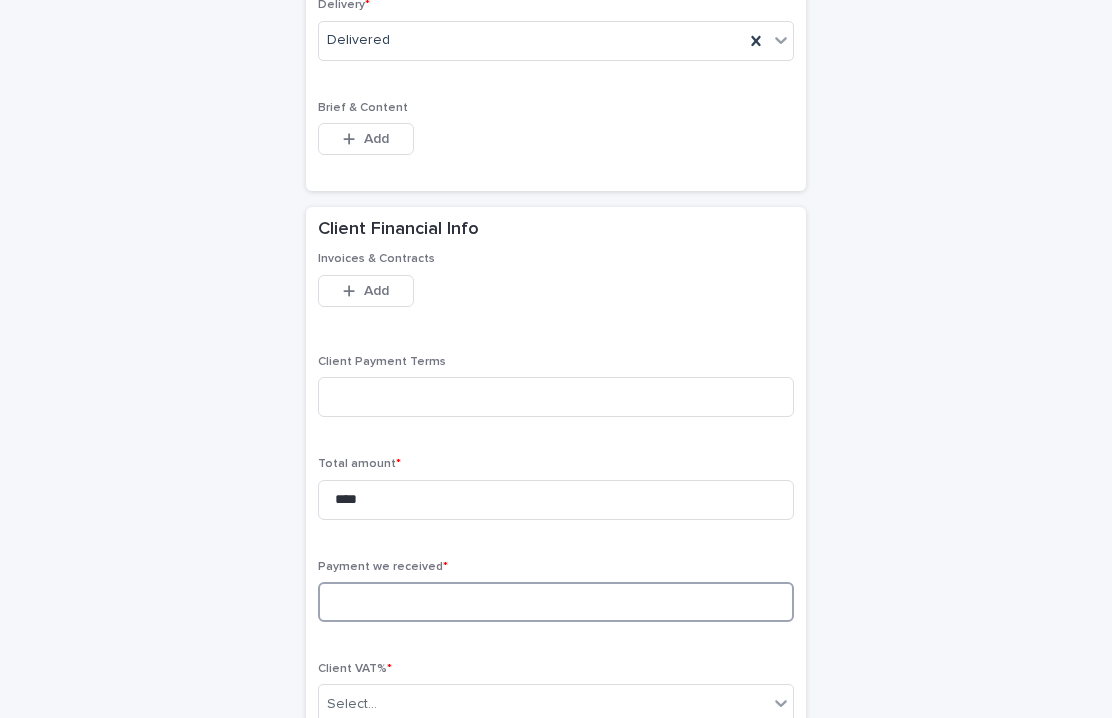 click at bounding box center (556, 602) 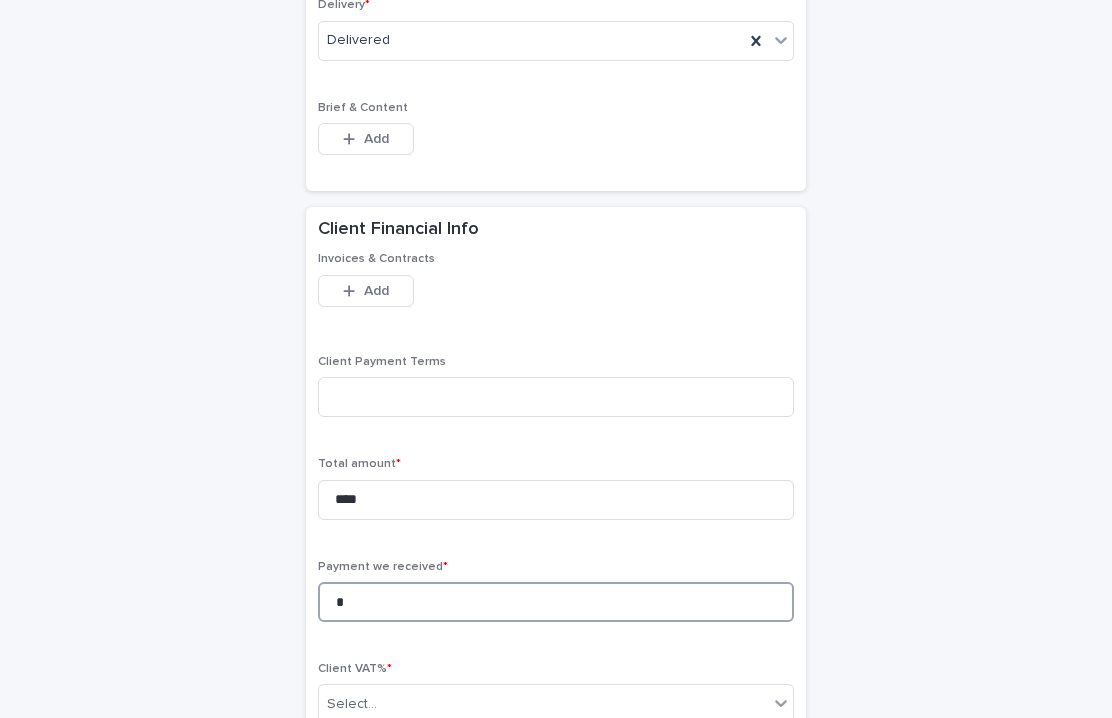 scroll, scrollTop: 1318, scrollLeft: 0, axis: vertical 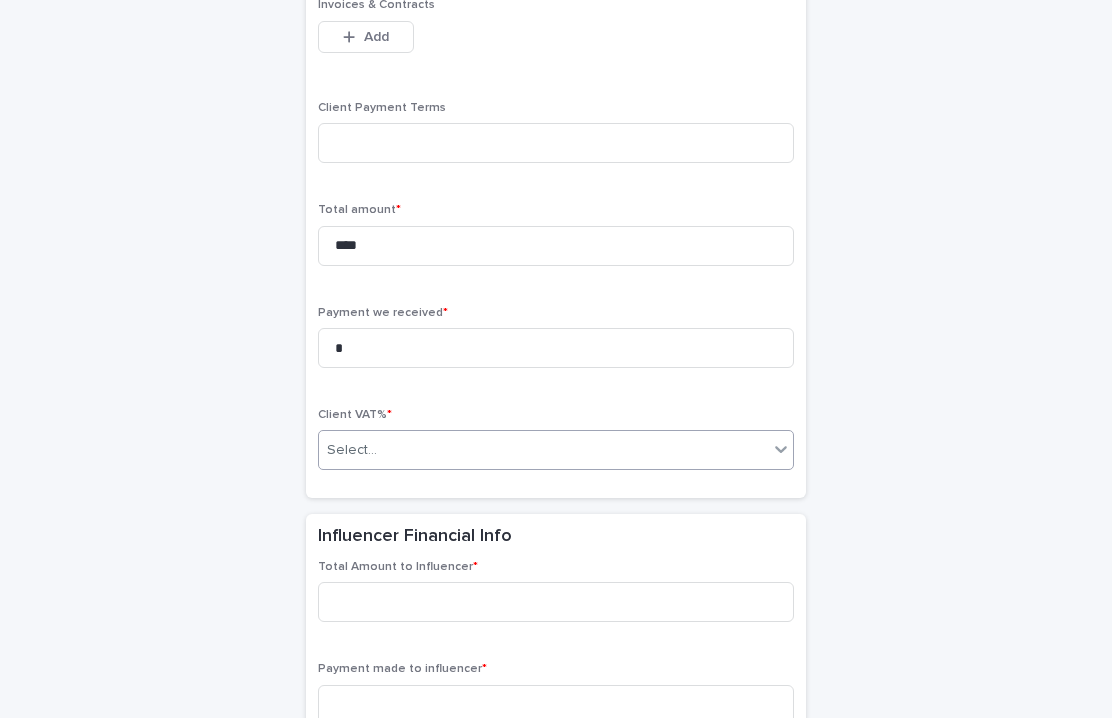 click on "Select..." at bounding box center (543, 450) 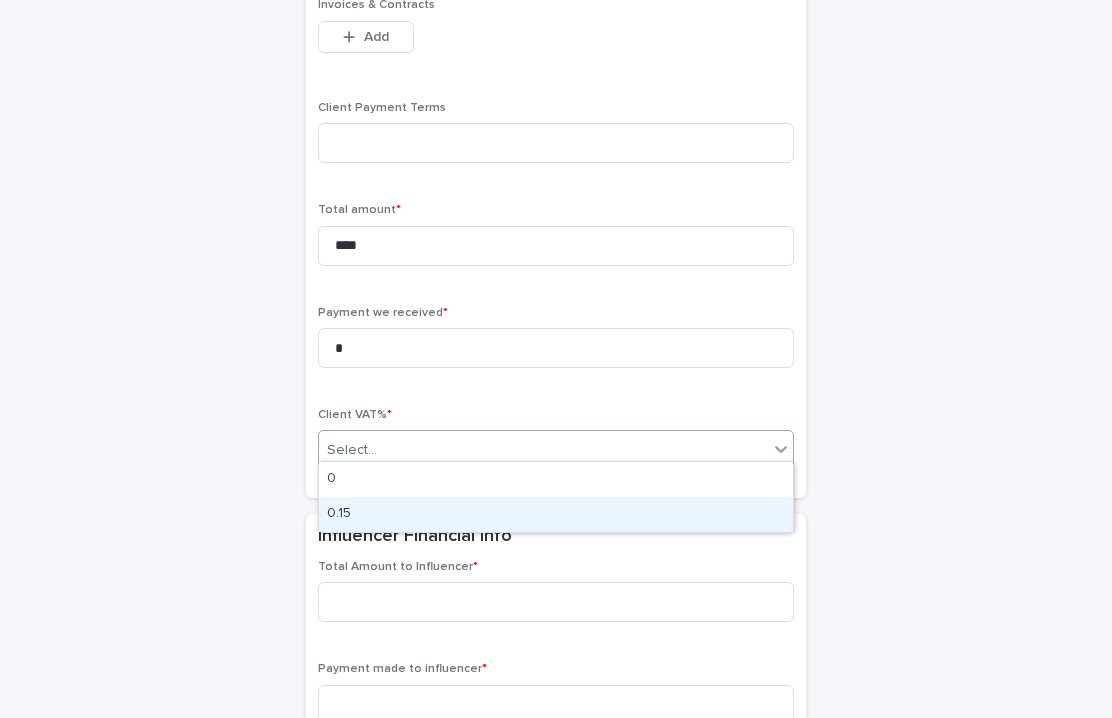 click on "0.15" at bounding box center [556, 514] 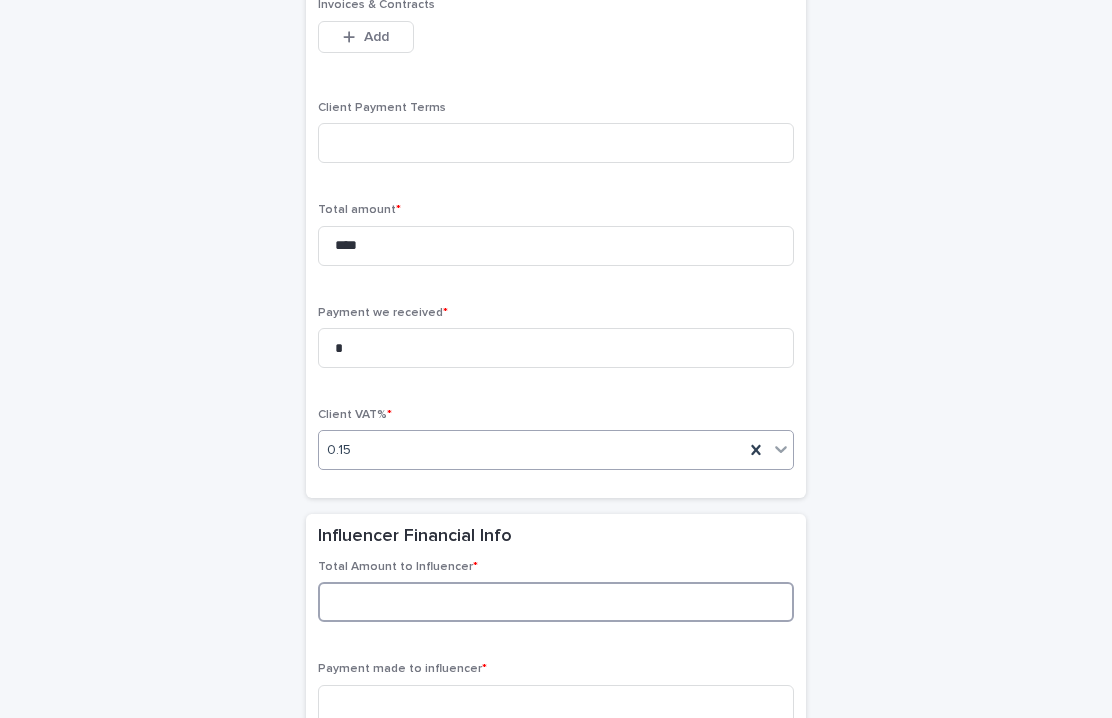 click at bounding box center (556, 602) 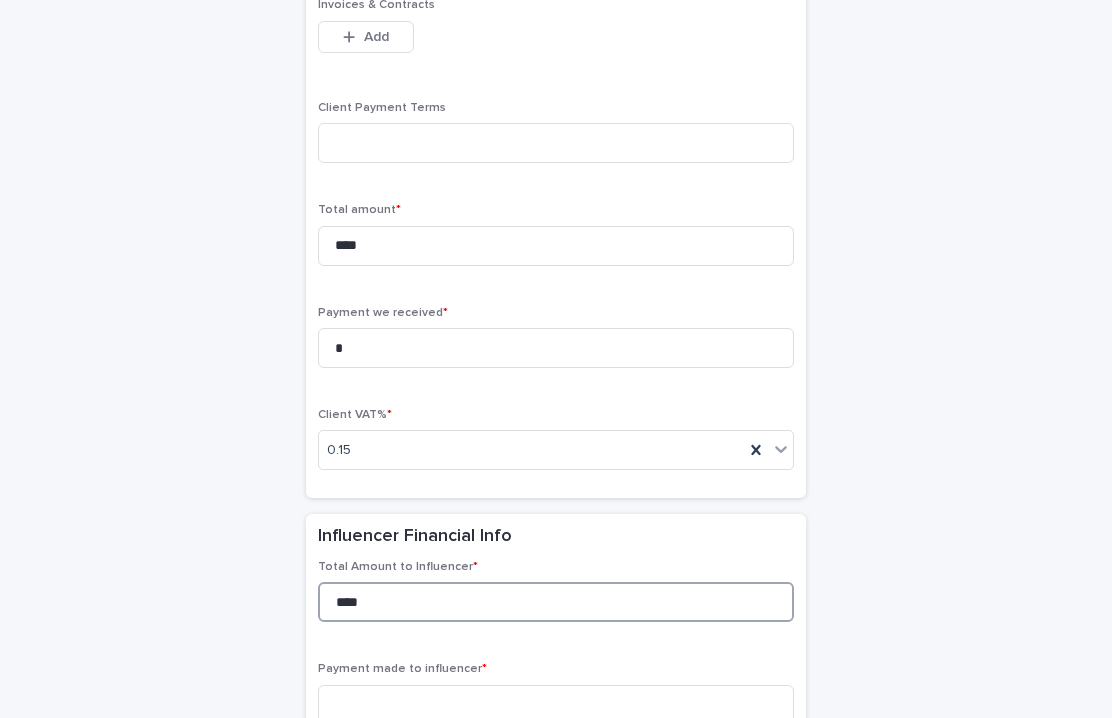 scroll, scrollTop: 1617, scrollLeft: 0, axis: vertical 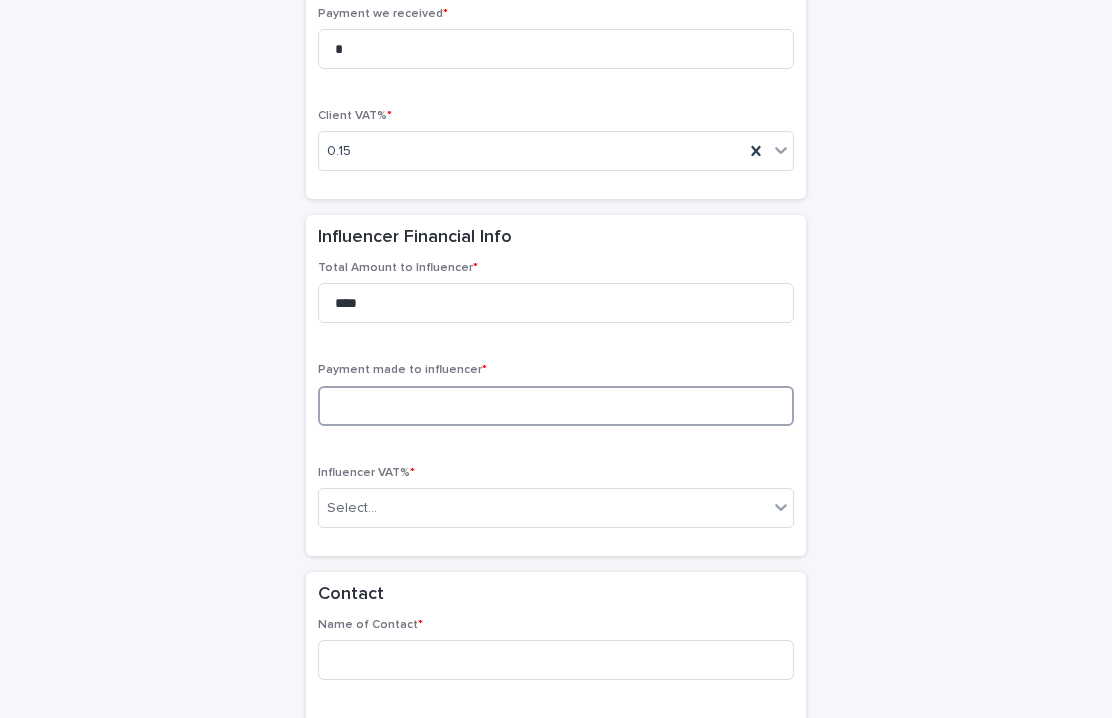 click at bounding box center [556, 406] 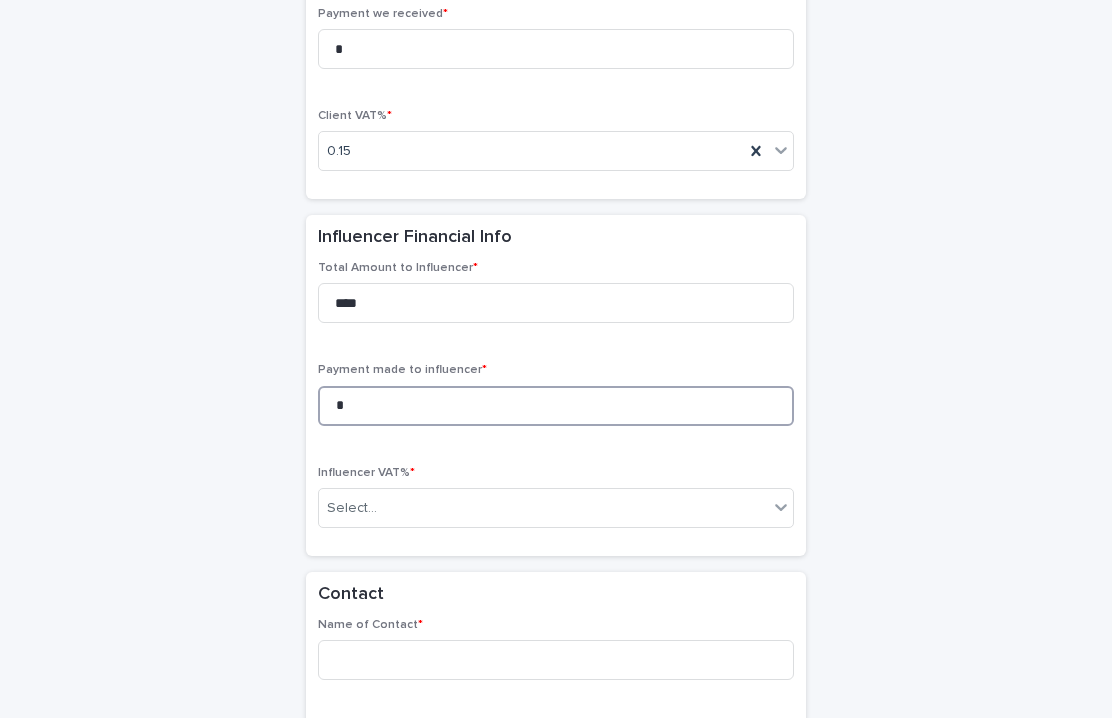 scroll, scrollTop: 1927, scrollLeft: 0, axis: vertical 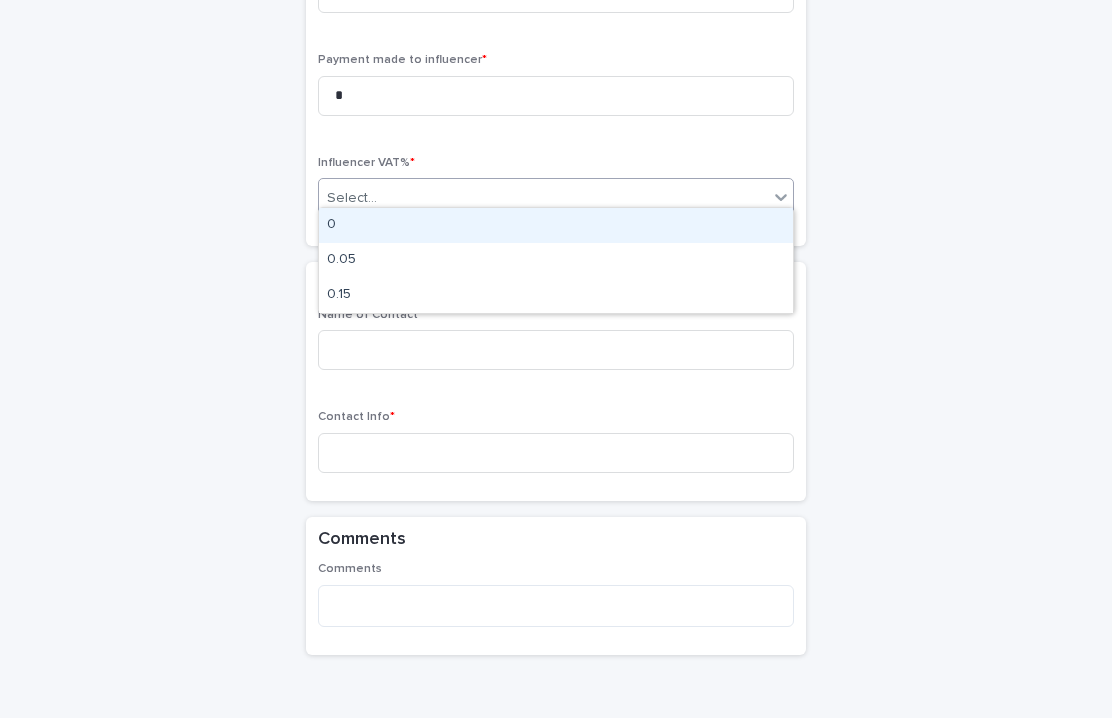 click on "Select..." at bounding box center [543, 198] 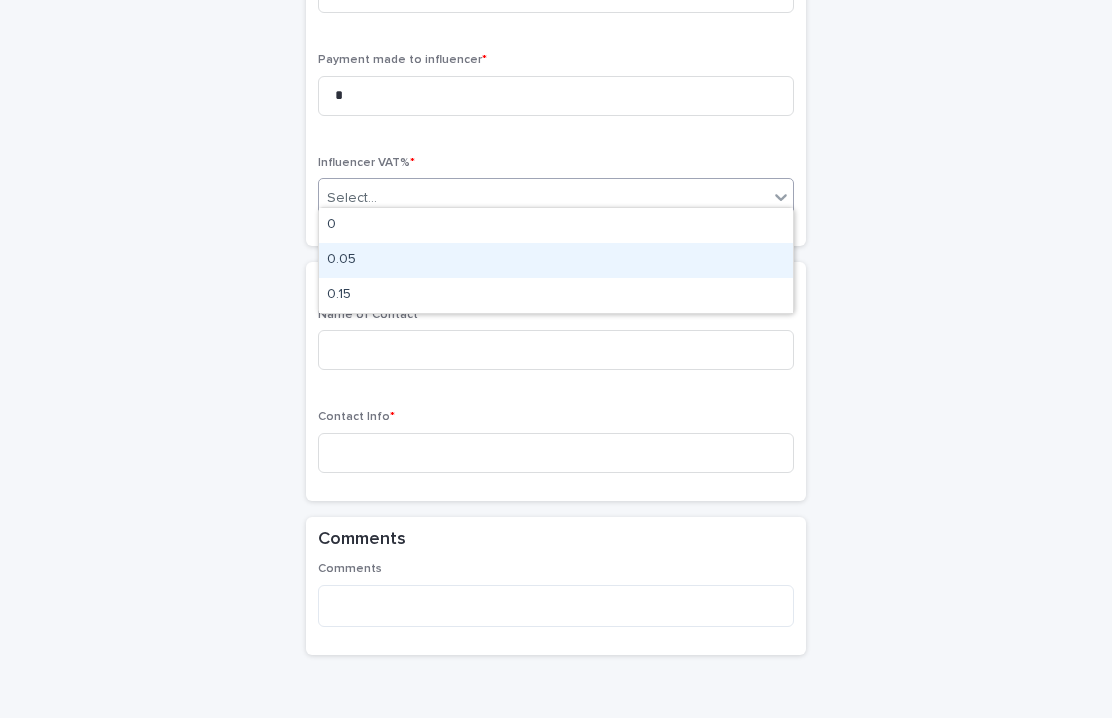 click on "0.05" at bounding box center (556, 260) 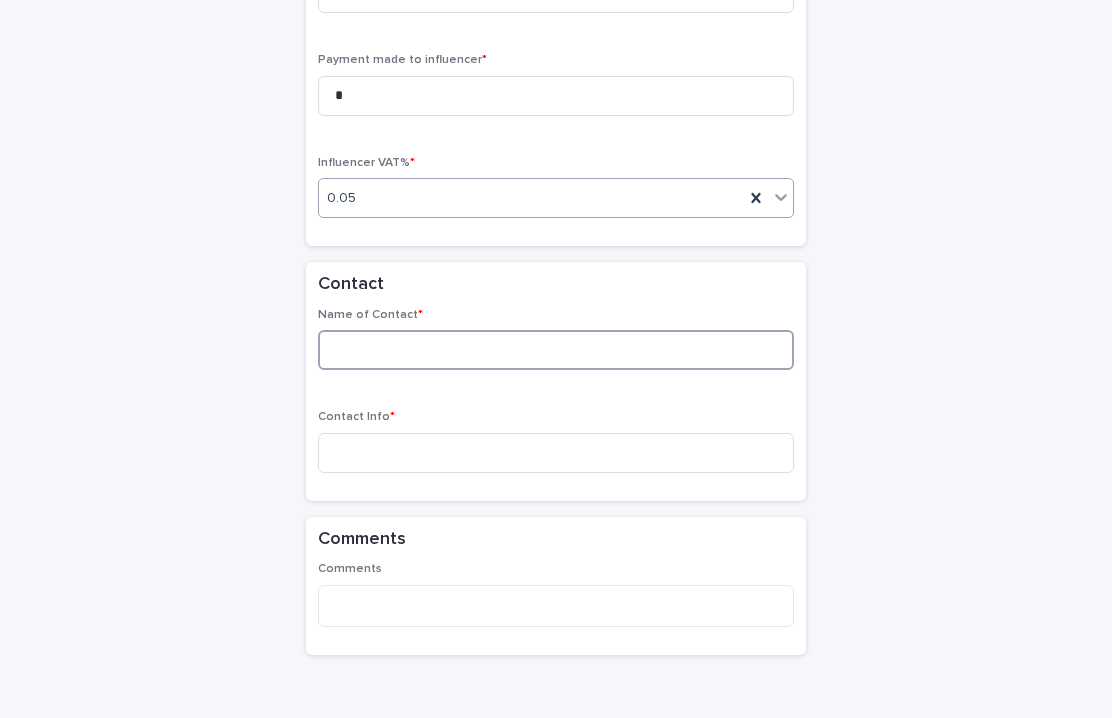 click at bounding box center [556, 350] 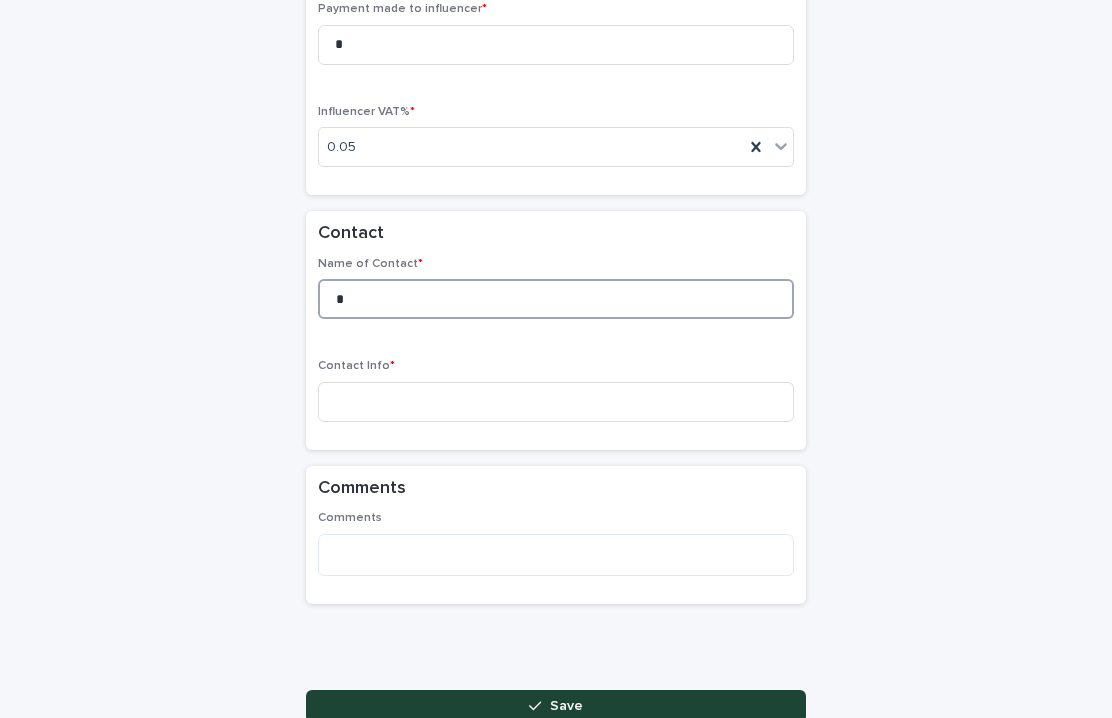 scroll, scrollTop: 2079, scrollLeft: 0, axis: vertical 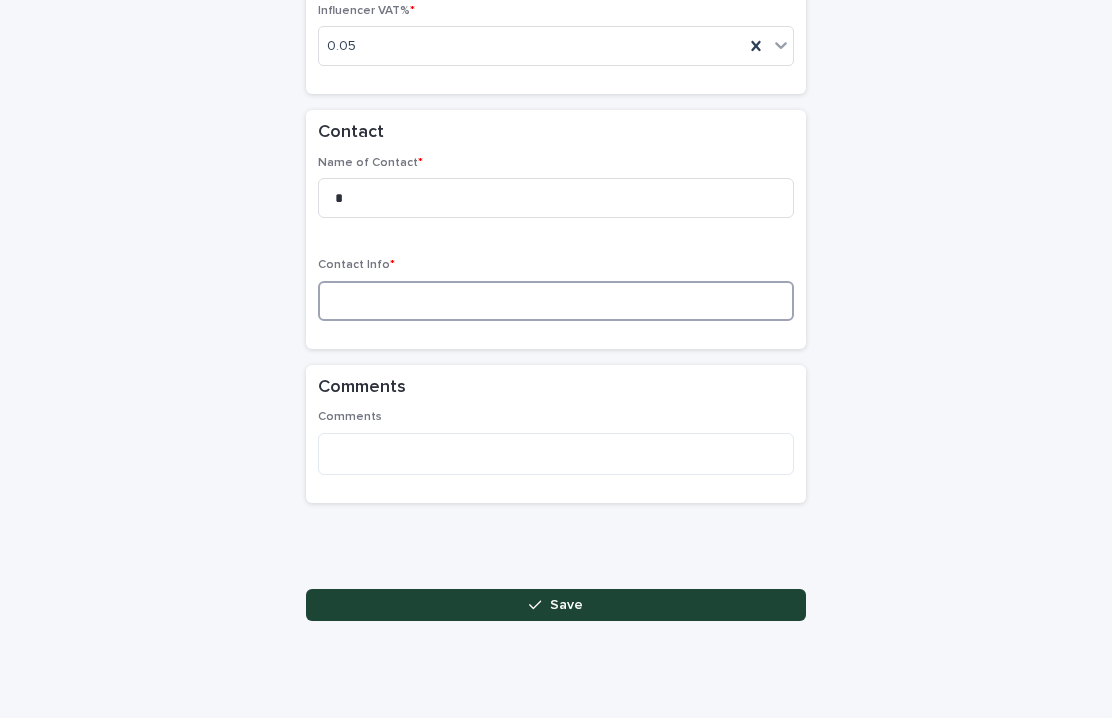 click at bounding box center (556, 301) 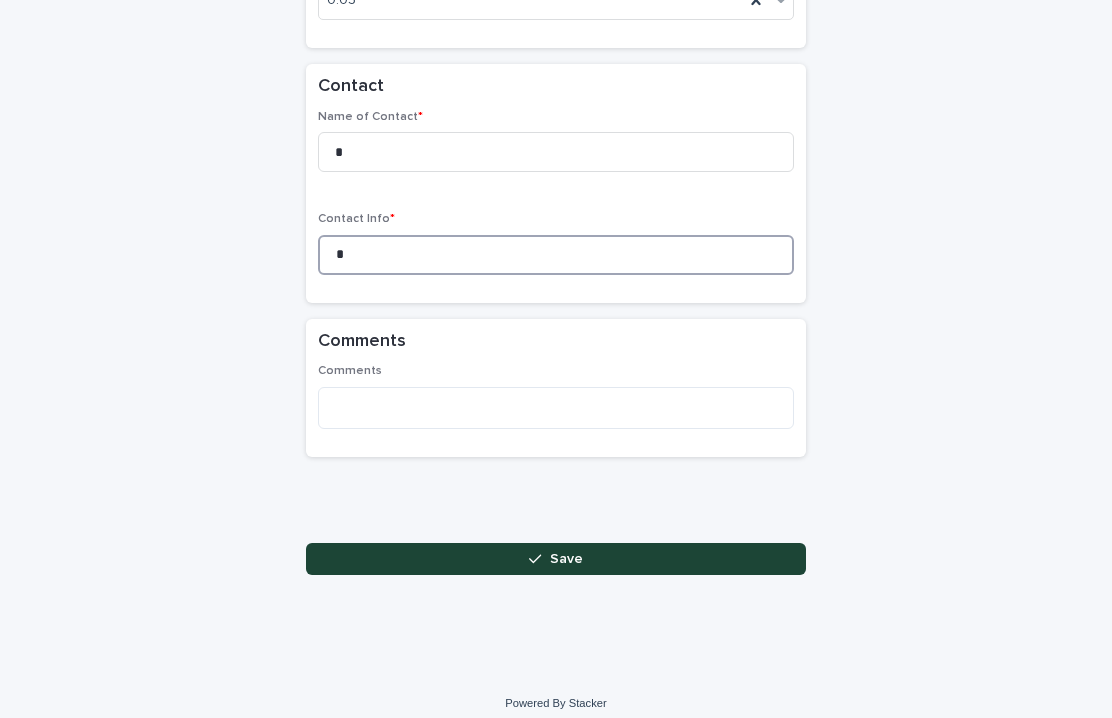 scroll, scrollTop: 2124, scrollLeft: 0, axis: vertical 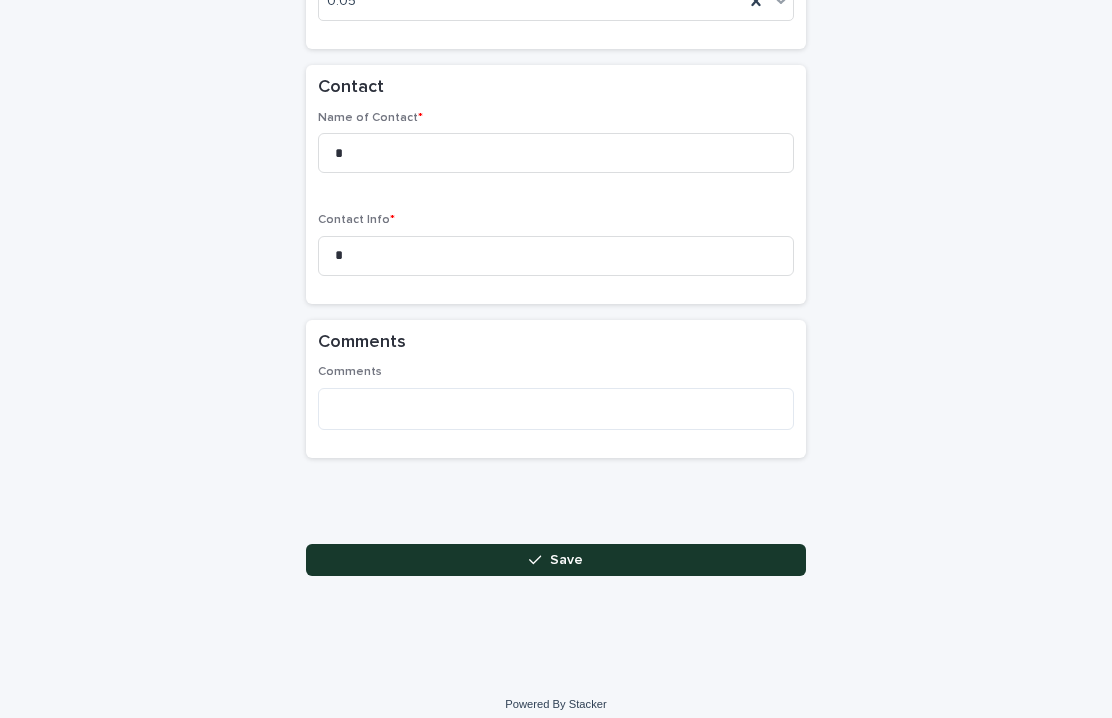 click on "Save" at bounding box center [566, 560] 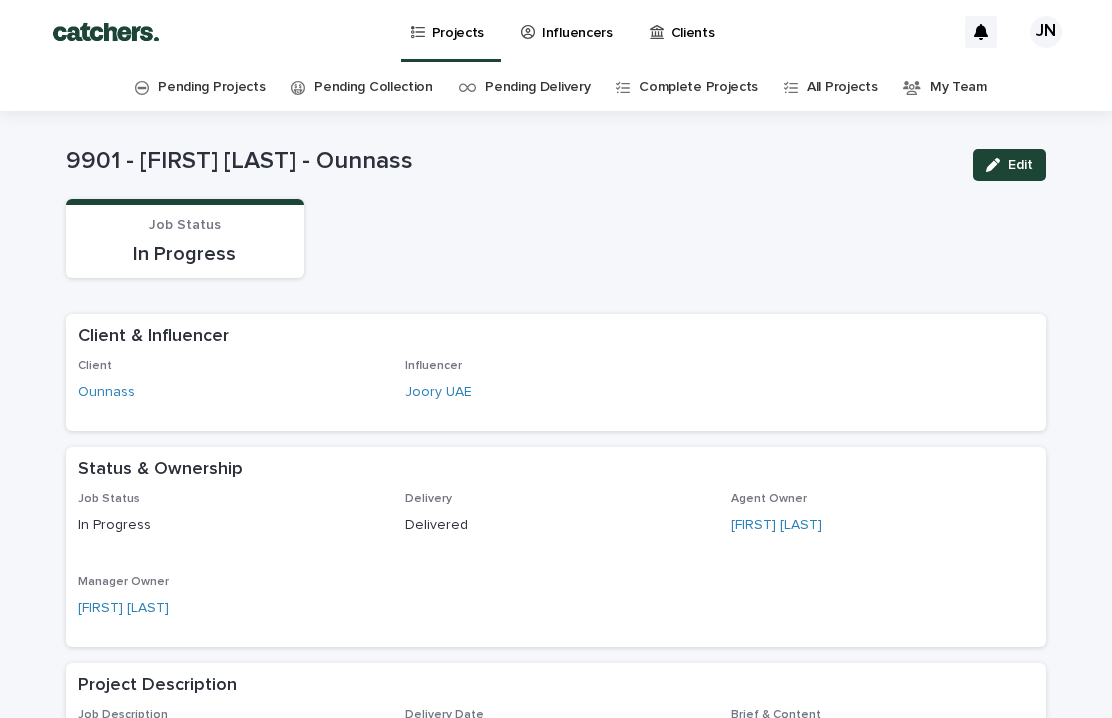 scroll, scrollTop: 0, scrollLeft: 0, axis: both 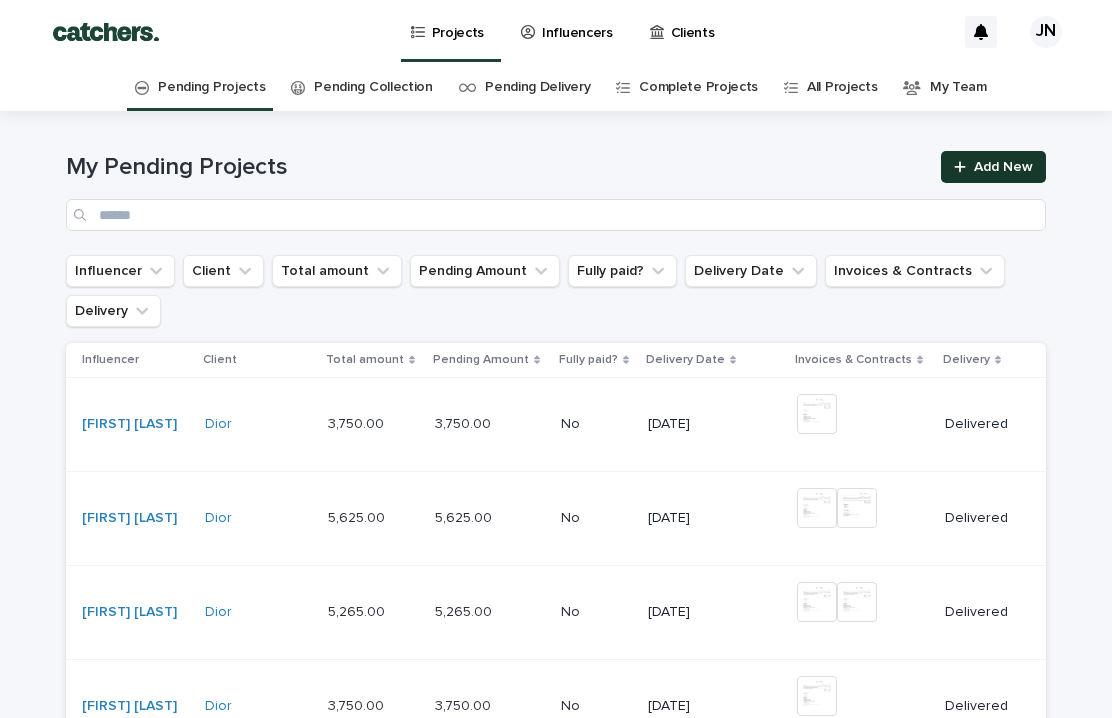 click on "Add New" at bounding box center [993, 167] 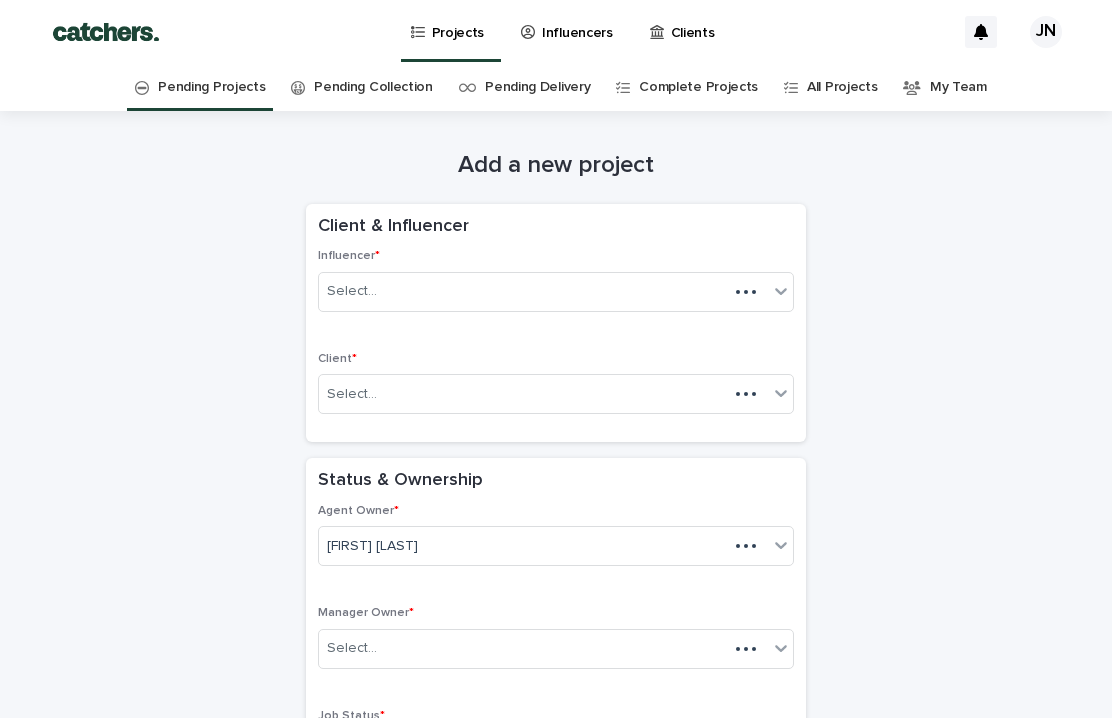 scroll, scrollTop: 64, scrollLeft: 0, axis: vertical 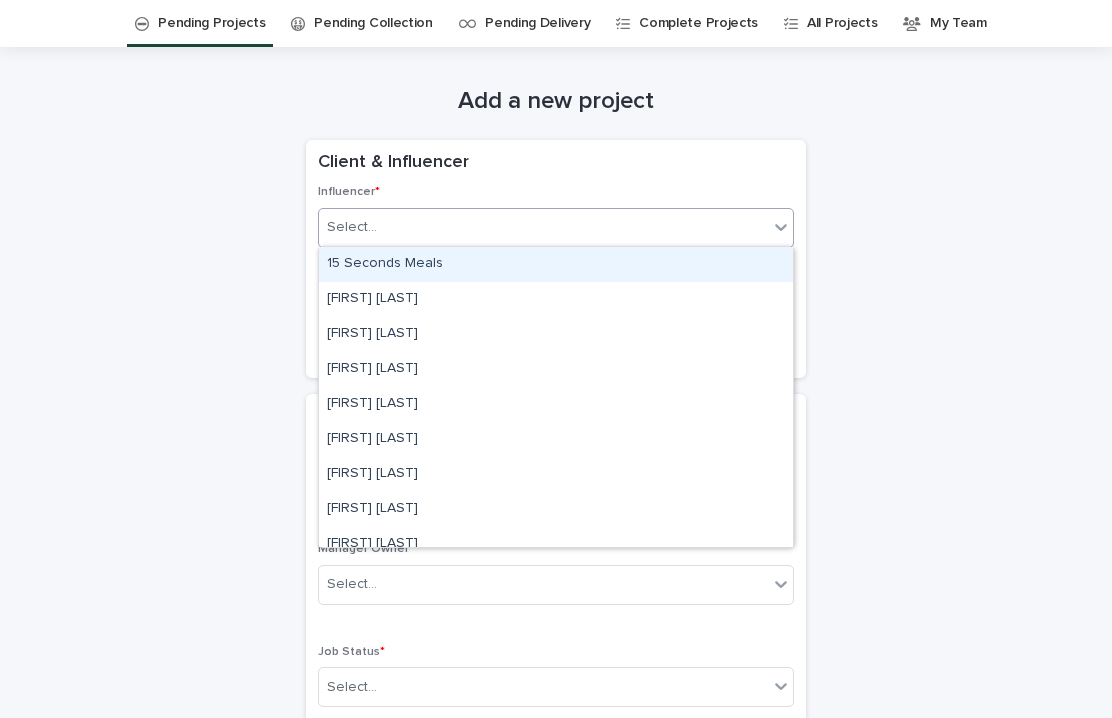 click on "Select..." at bounding box center [543, 227] 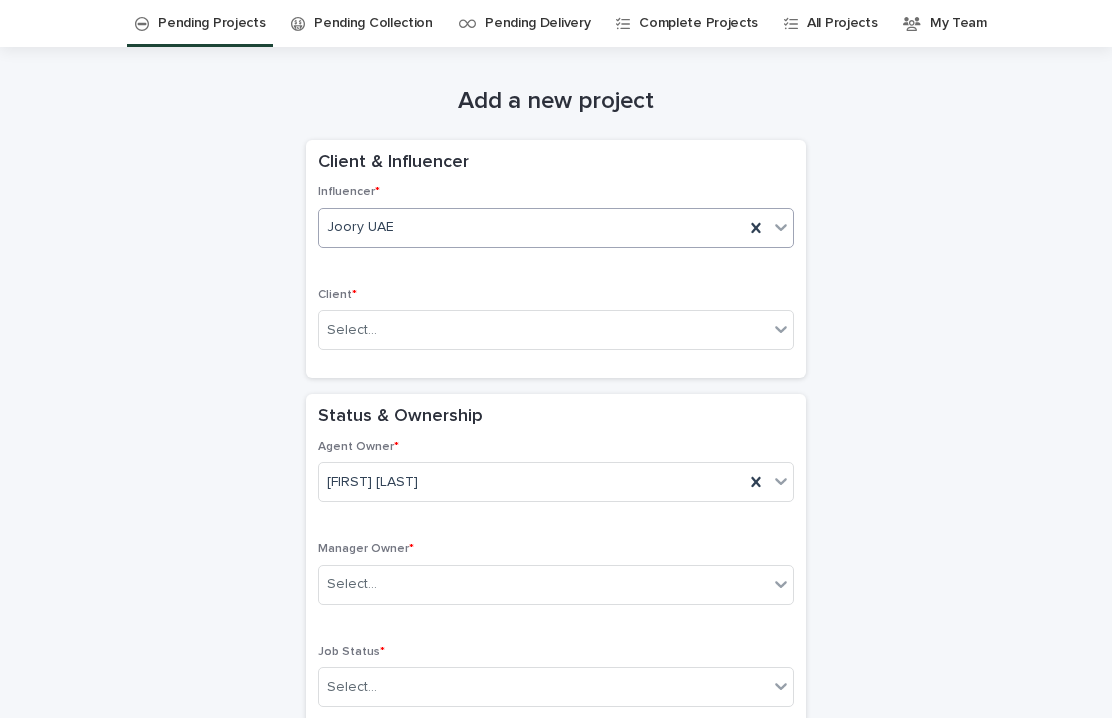 click on "Client  * Select..." at bounding box center [556, 327] 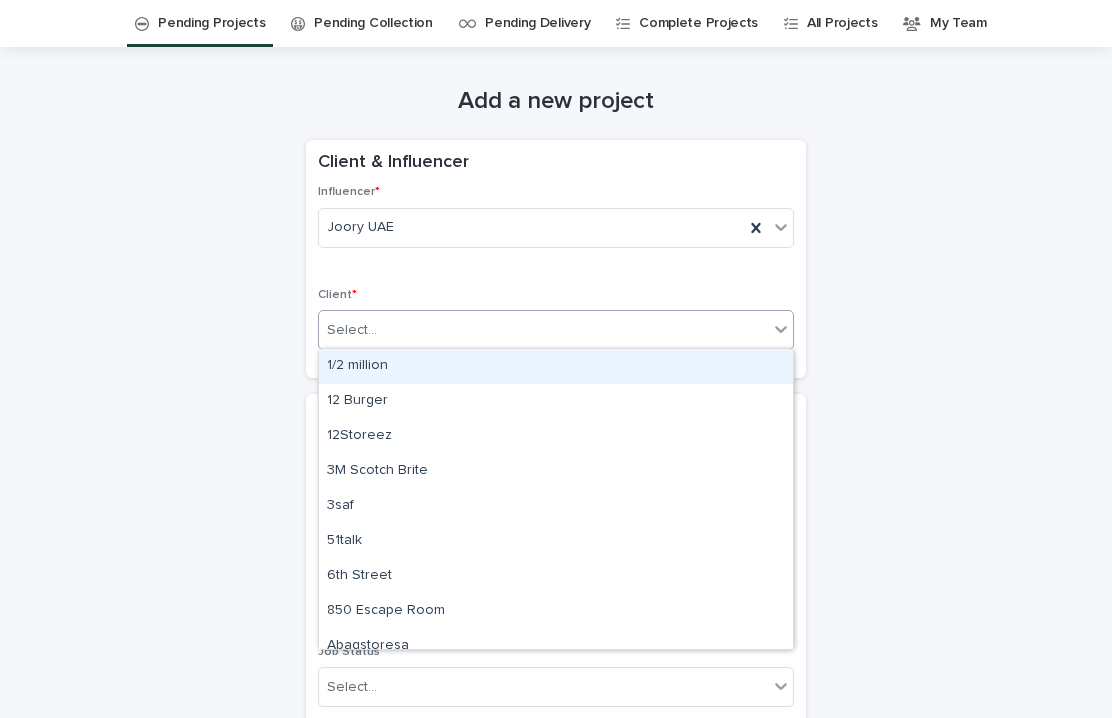 click on "Select..." at bounding box center [543, 330] 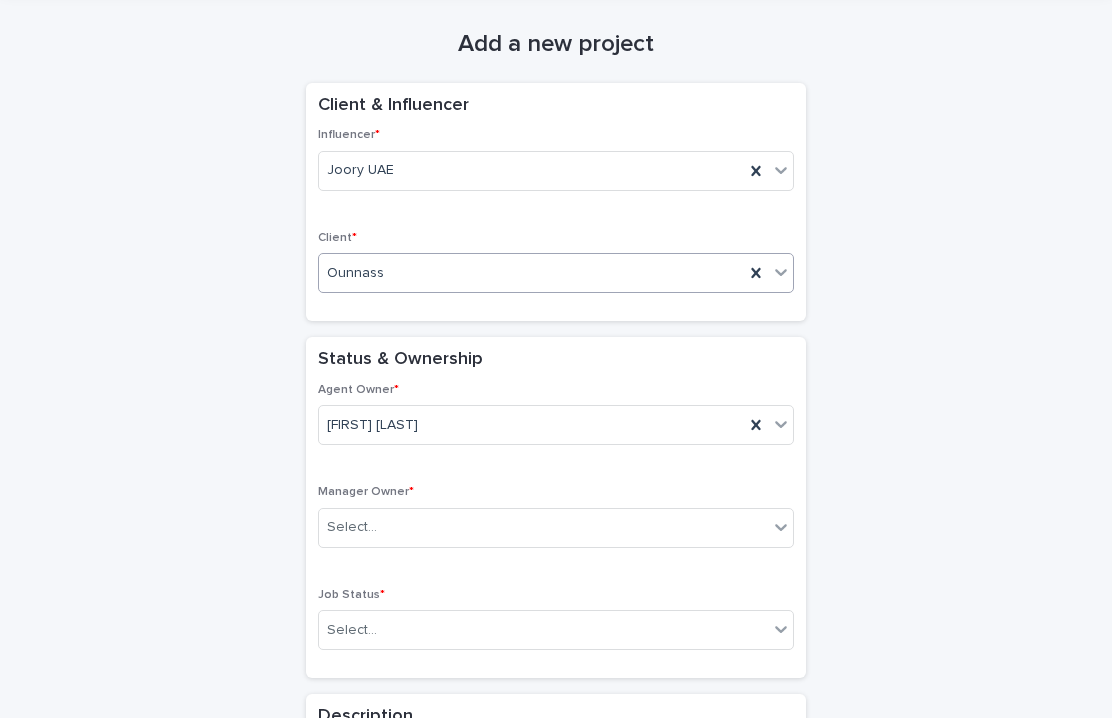scroll, scrollTop: 166, scrollLeft: 0, axis: vertical 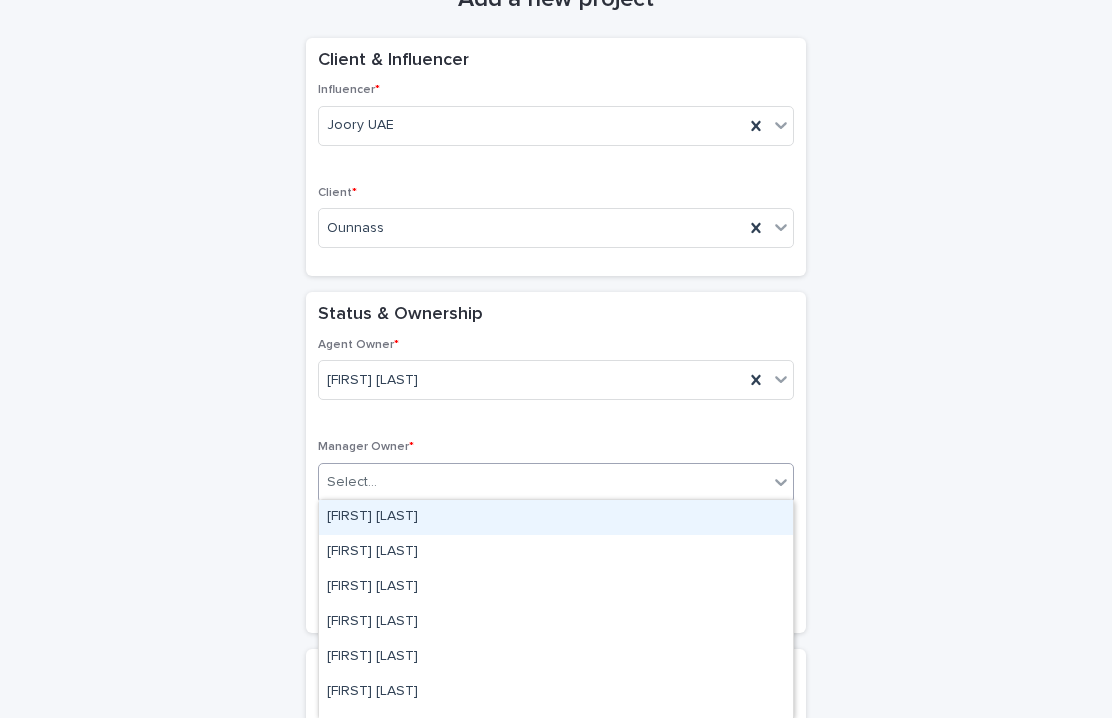 click on "Select..." at bounding box center (543, 482) 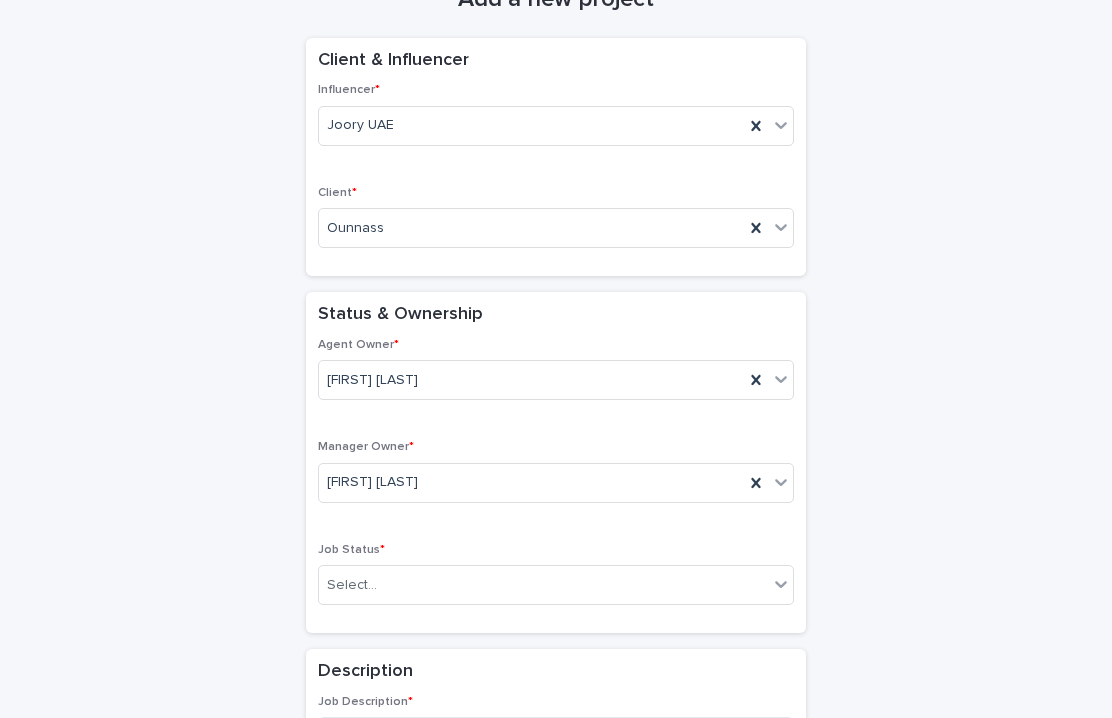 click on "Manager Owner * [FIRST] [LAST]" at bounding box center [556, 479] 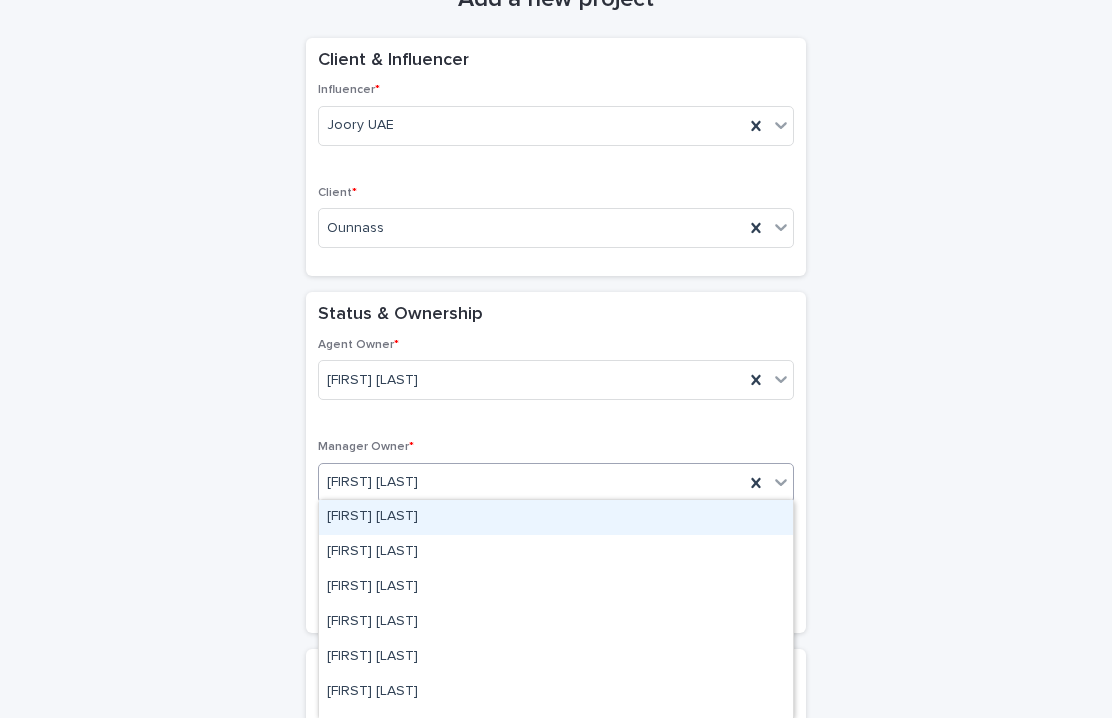 click on "[FIRST] [LAST]" at bounding box center (531, 482) 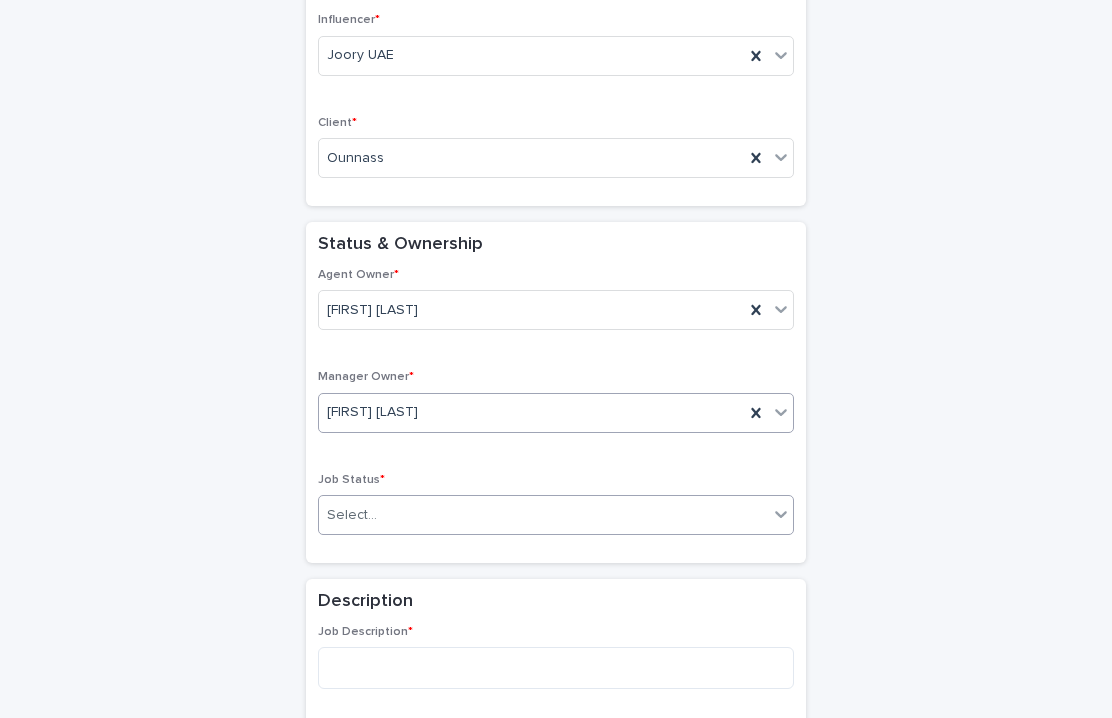 scroll, scrollTop: 248, scrollLeft: 0, axis: vertical 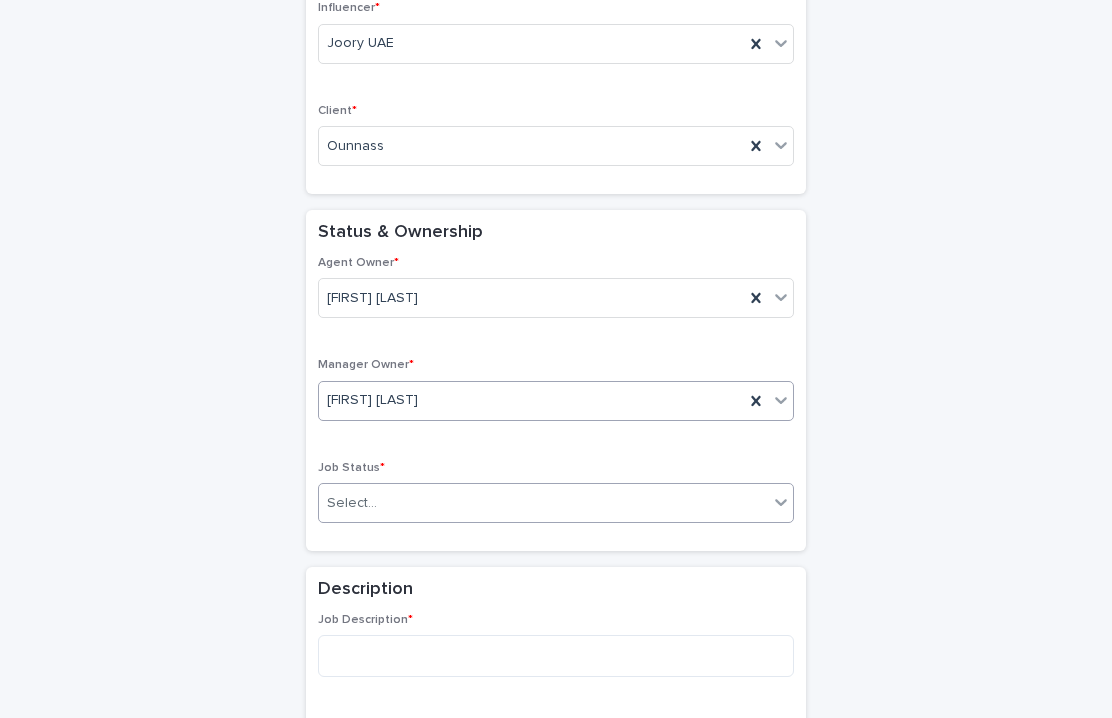 click on "Select..." at bounding box center [543, 503] 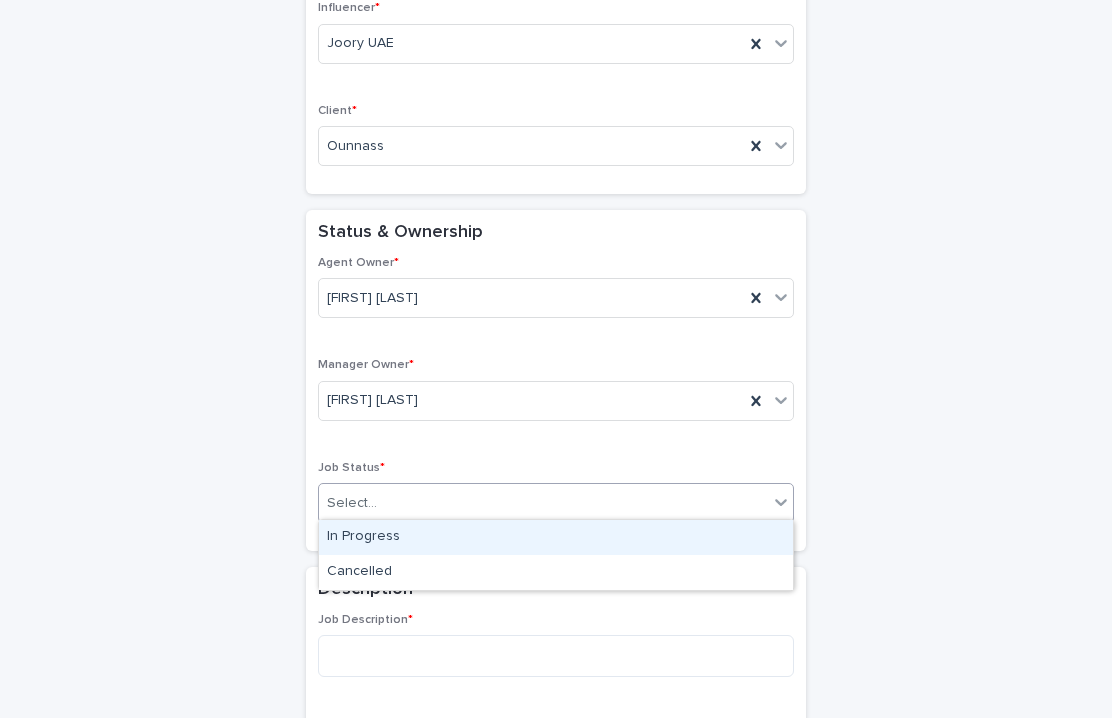 click on "In Progress" at bounding box center (556, 537) 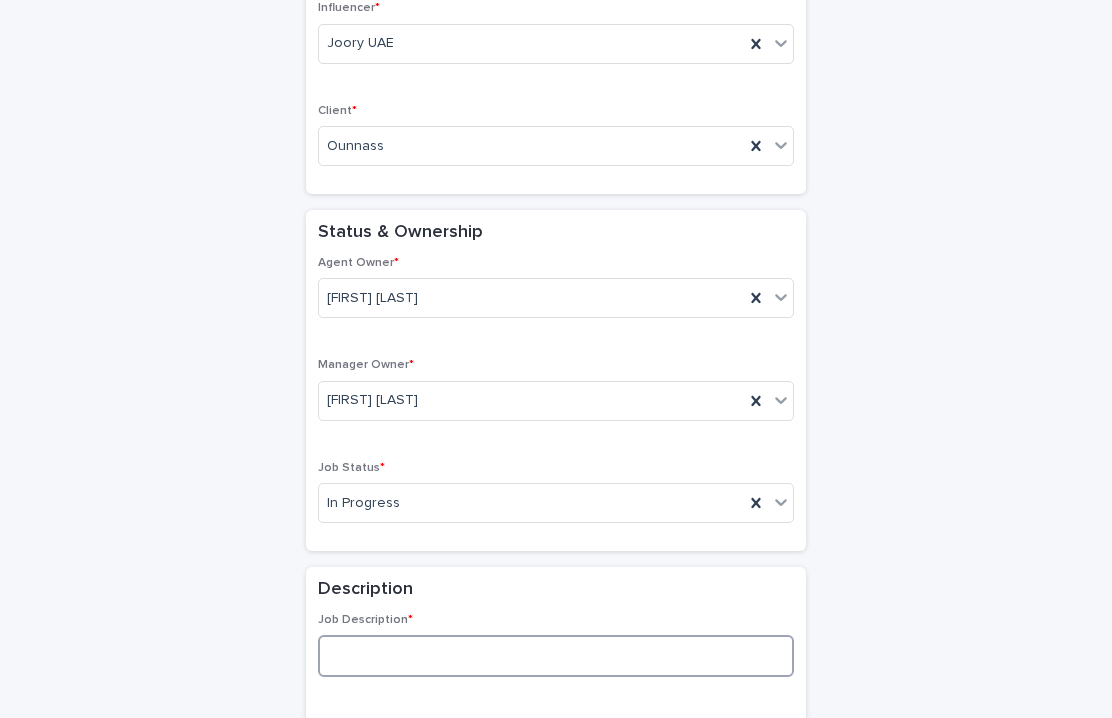 click at bounding box center [556, 656] 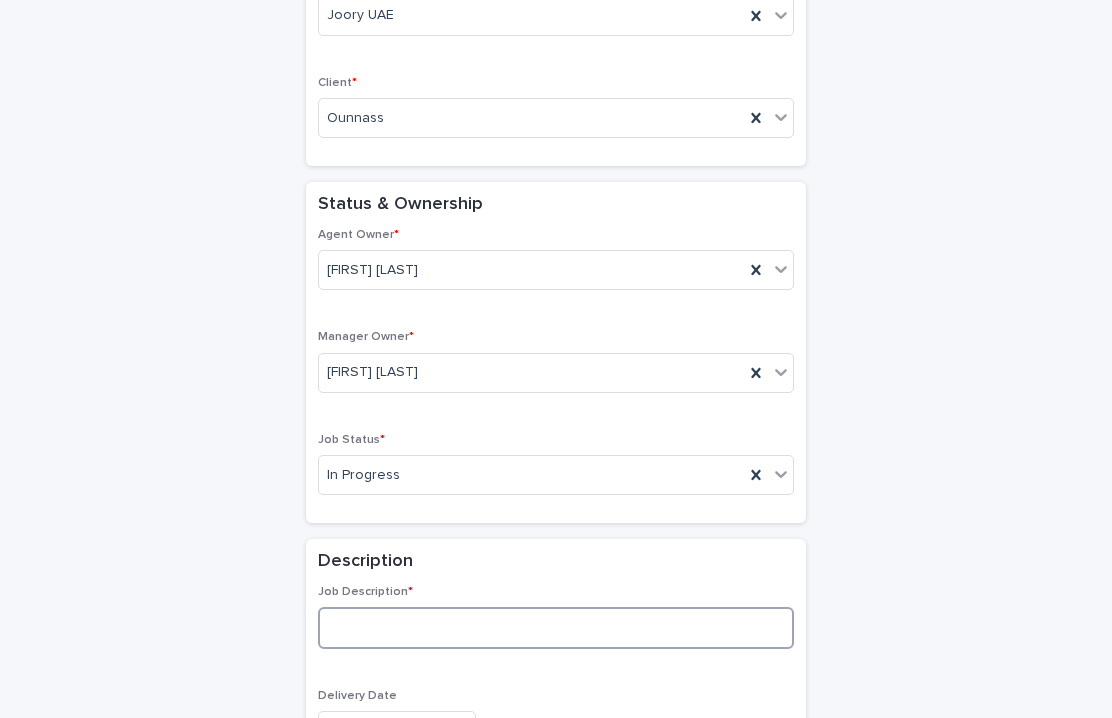 scroll, scrollTop: 288, scrollLeft: 0, axis: vertical 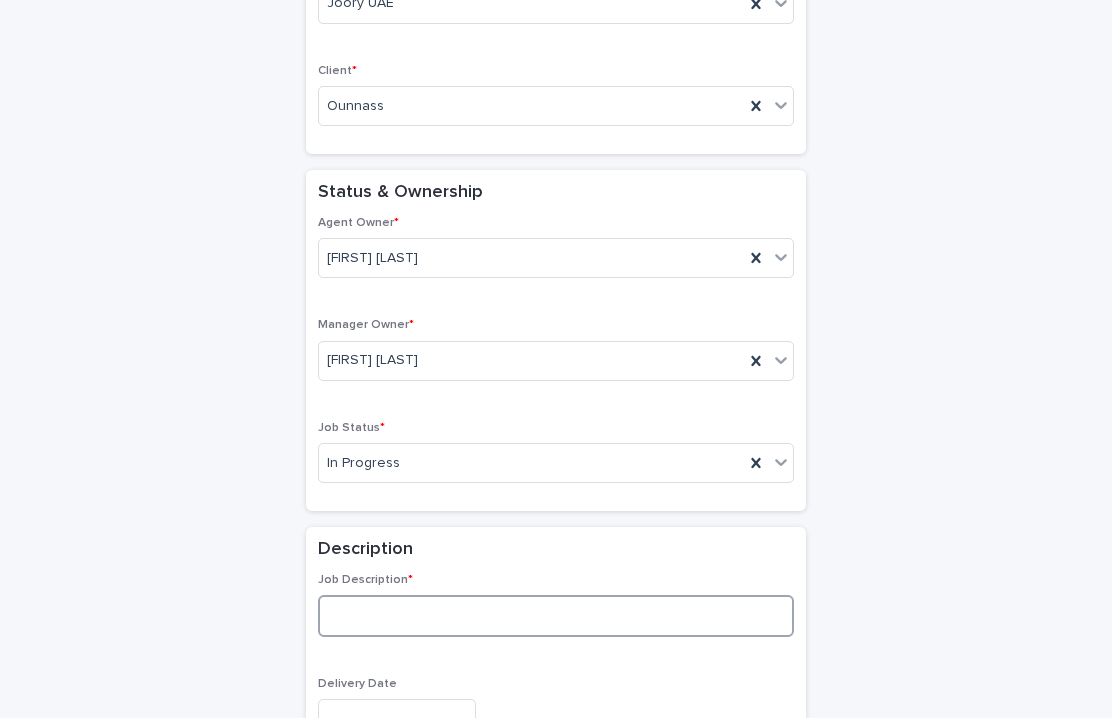 paste on "**********" 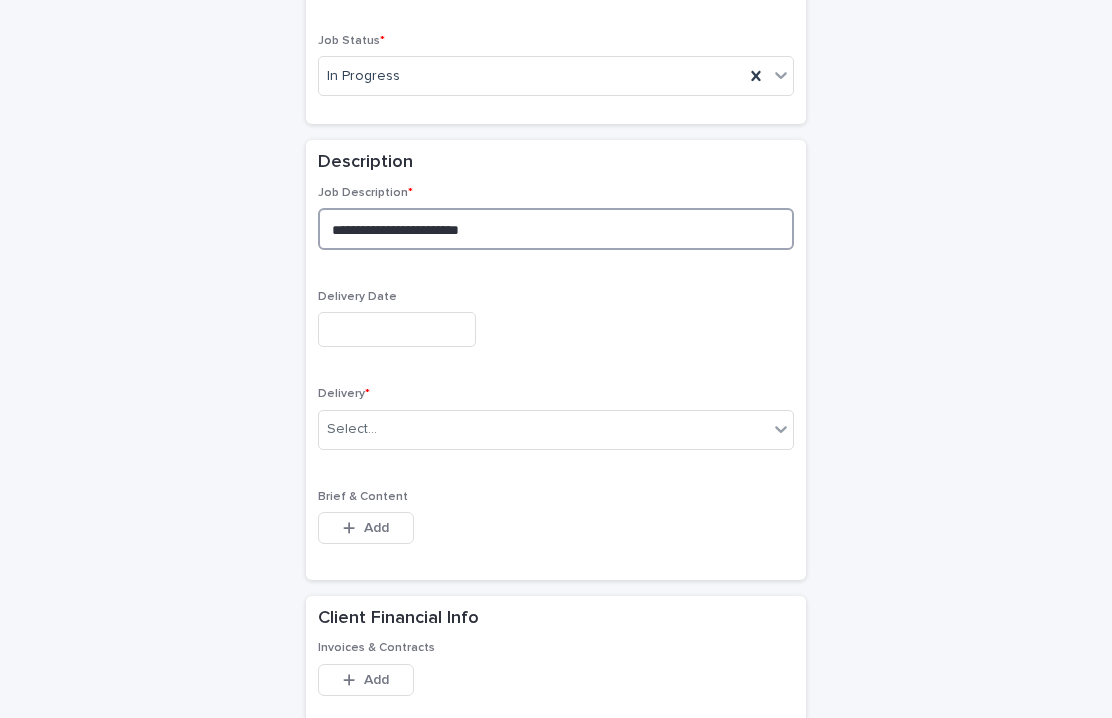 scroll, scrollTop: 696, scrollLeft: 0, axis: vertical 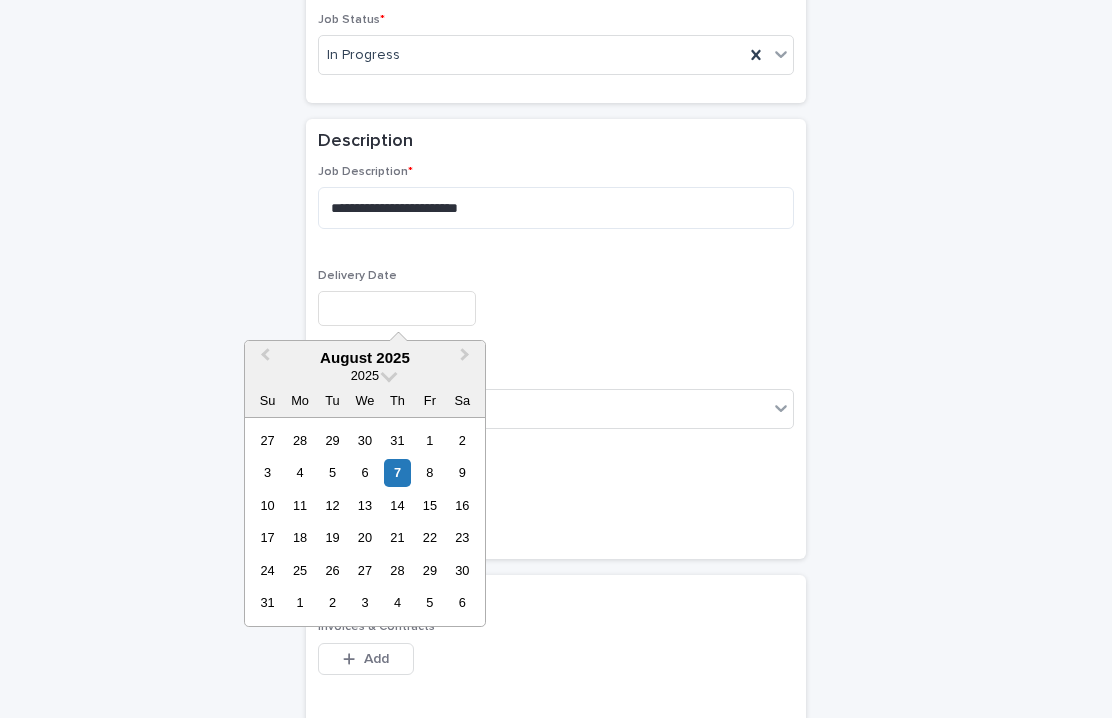 click at bounding box center (397, 308) 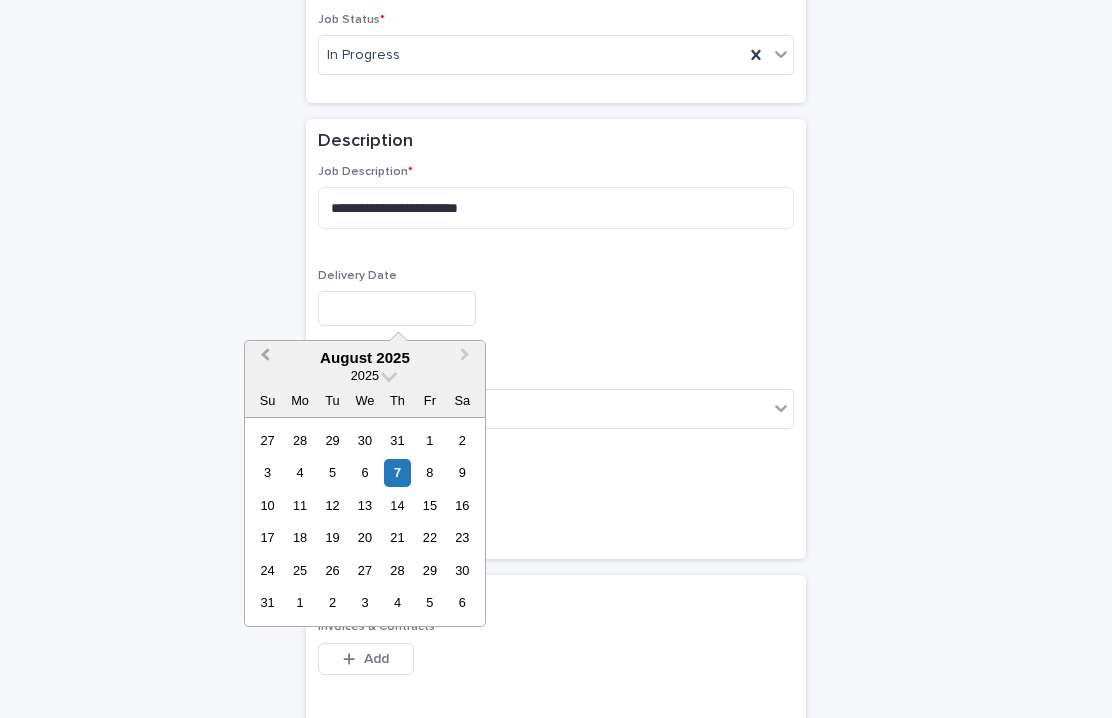 click on "Previous Month" at bounding box center (265, 357) 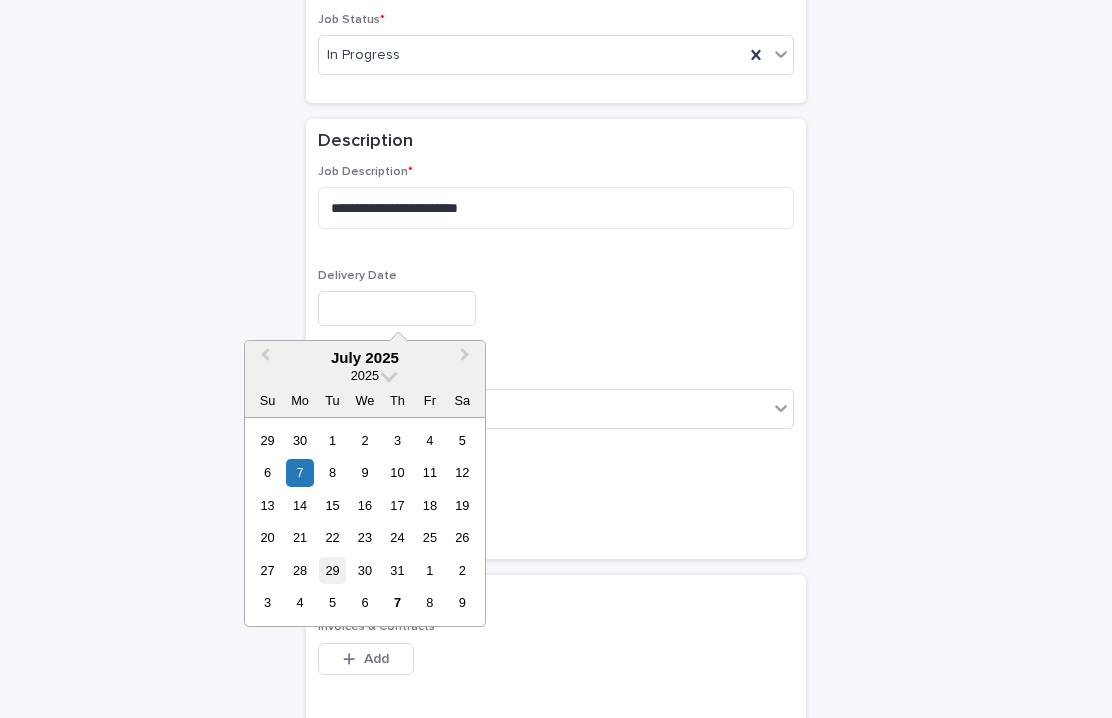 click on "29" at bounding box center (332, 570) 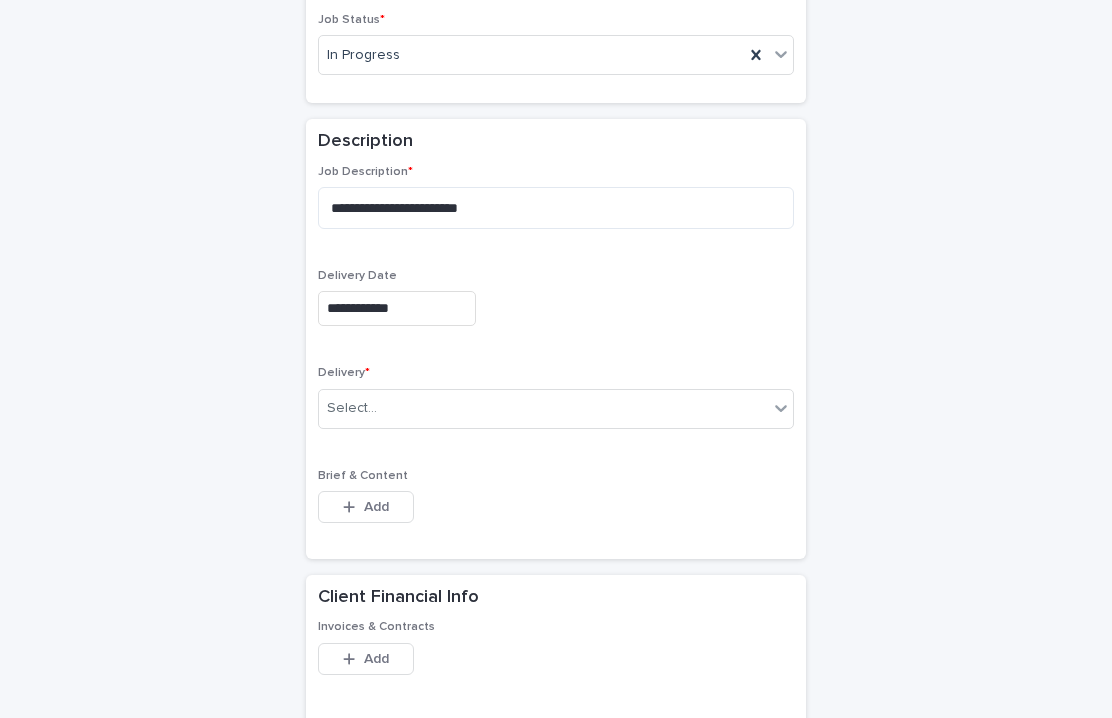 click on "**********" at bounding box center [556, 305] 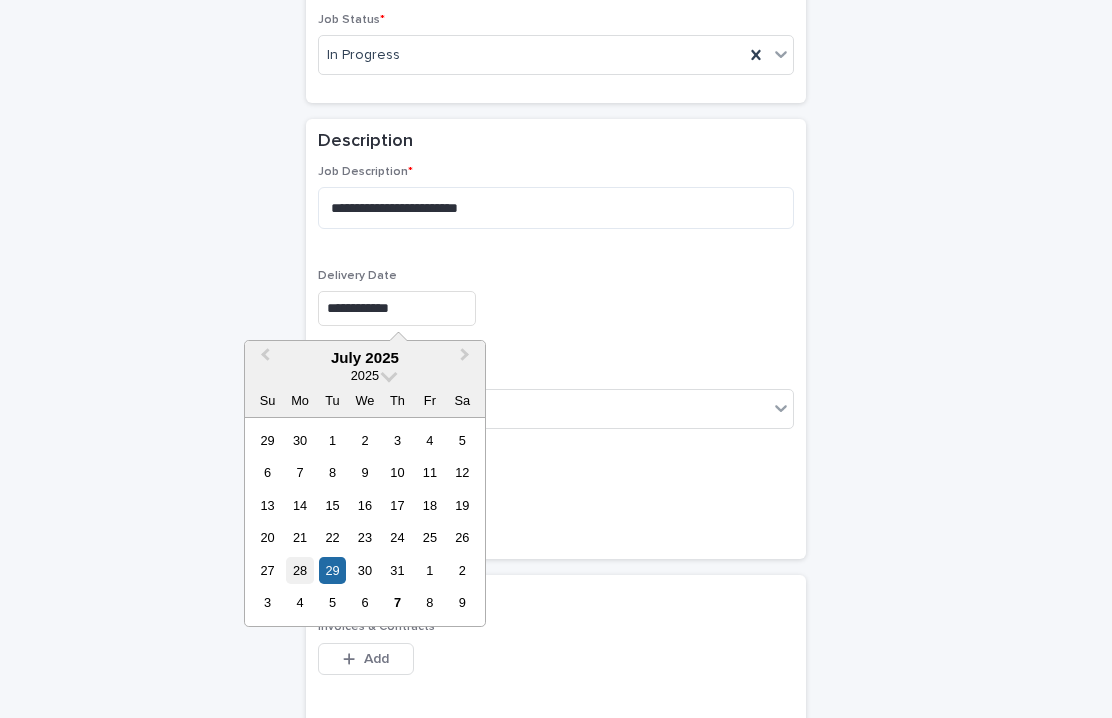 click on "28" at bounding box center (299, 570) 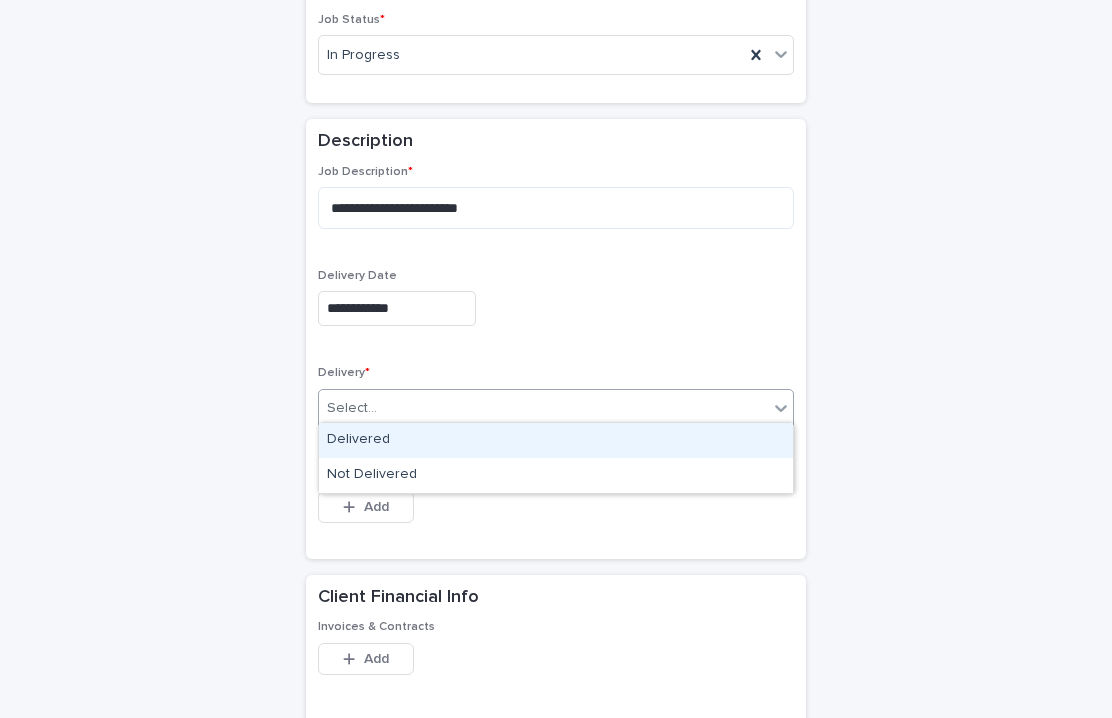 click on "Select..." at bounding box center [543, 408] 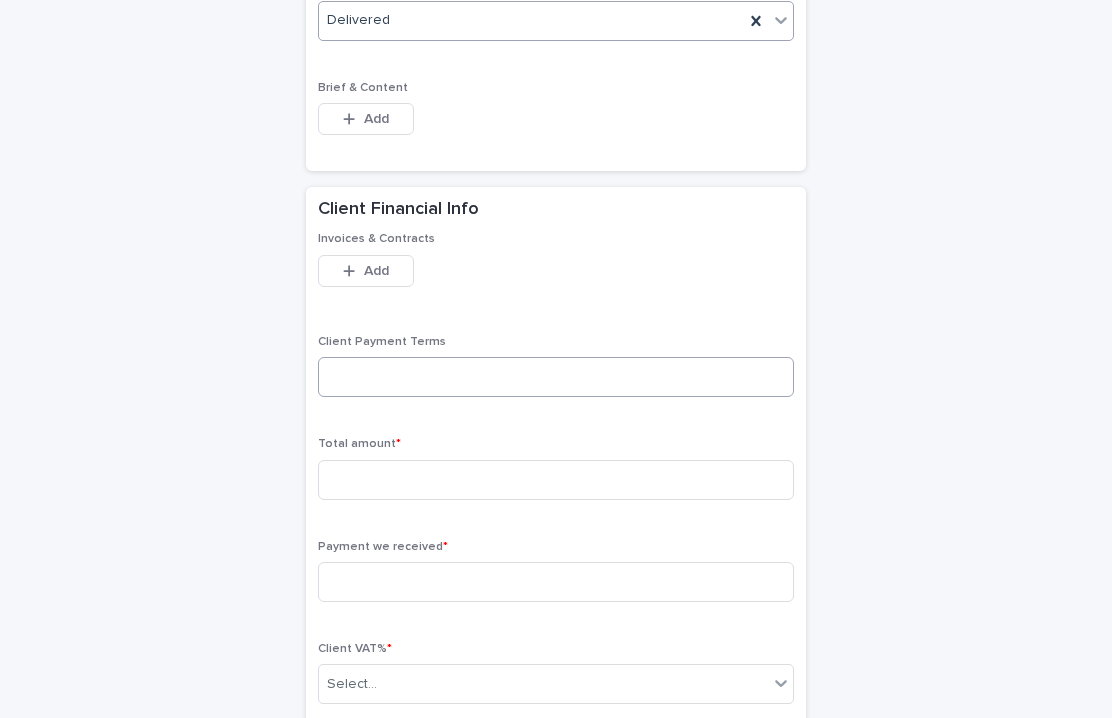 scroll, scrollTop: 1112, scrollLeft: 0, axis: vertical 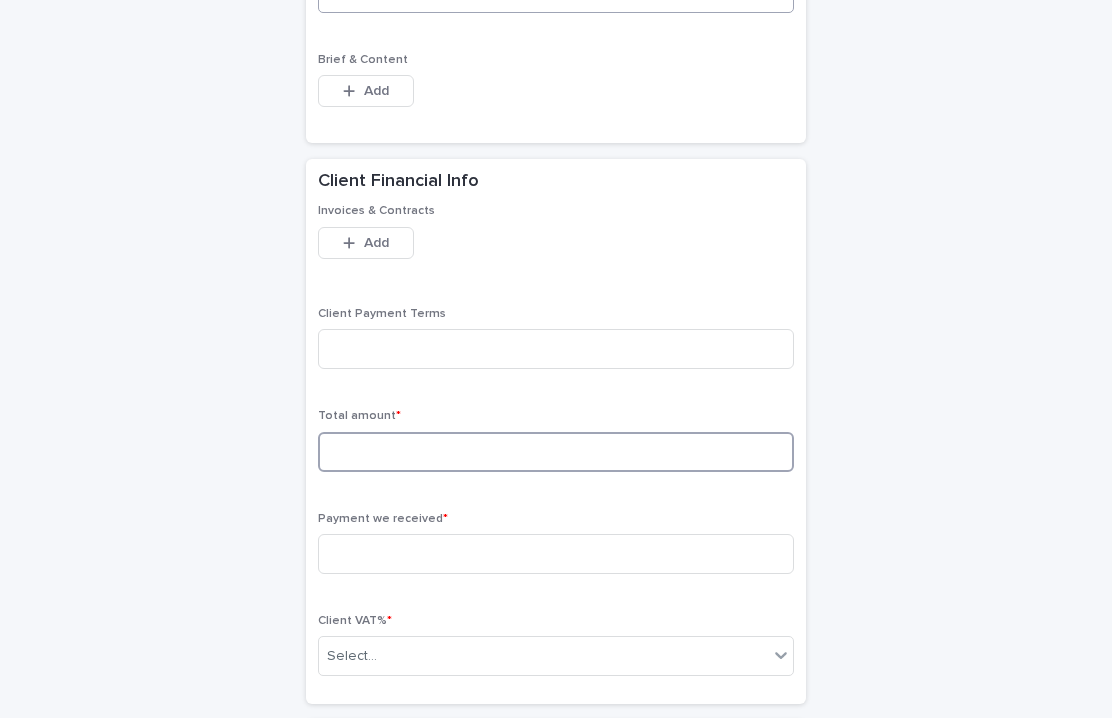 click at bounding box center [556, 452] 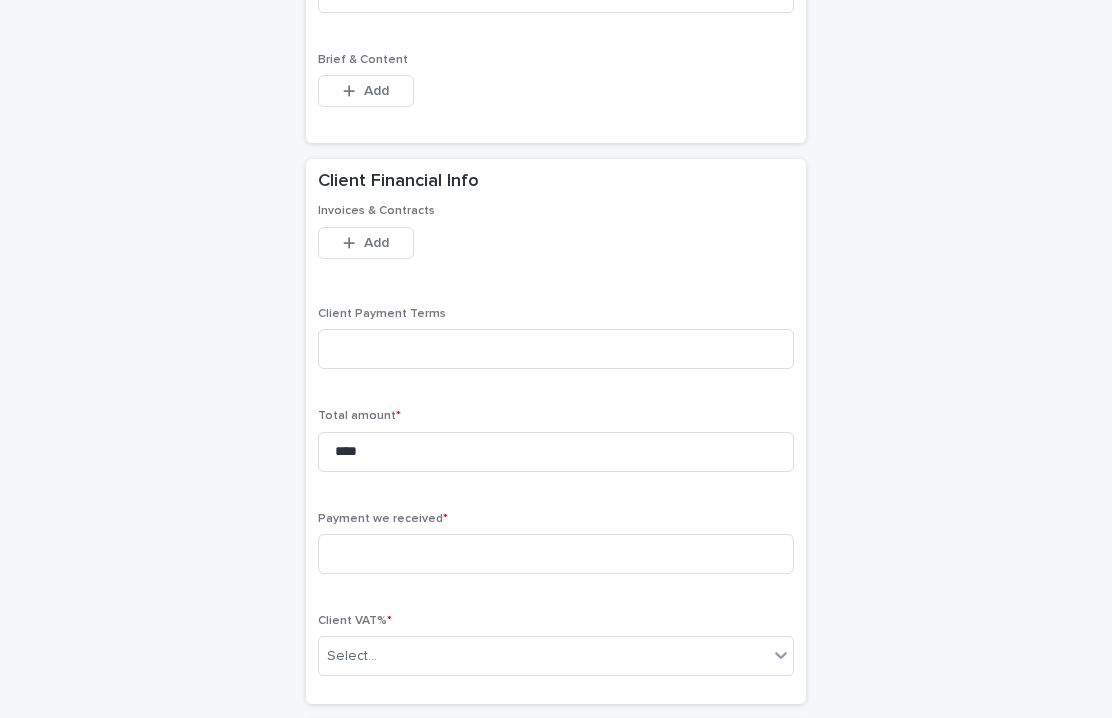 click on "Payment we received  *" at bounding box center [556, 551] 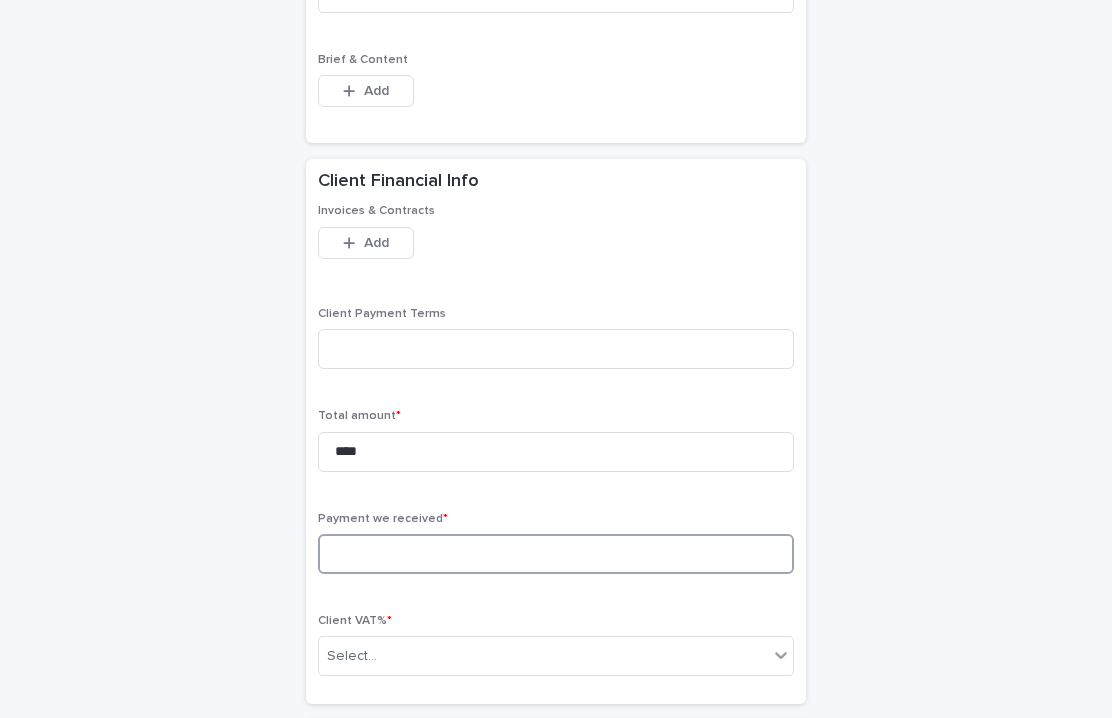 click at bounding box center (556, 554) 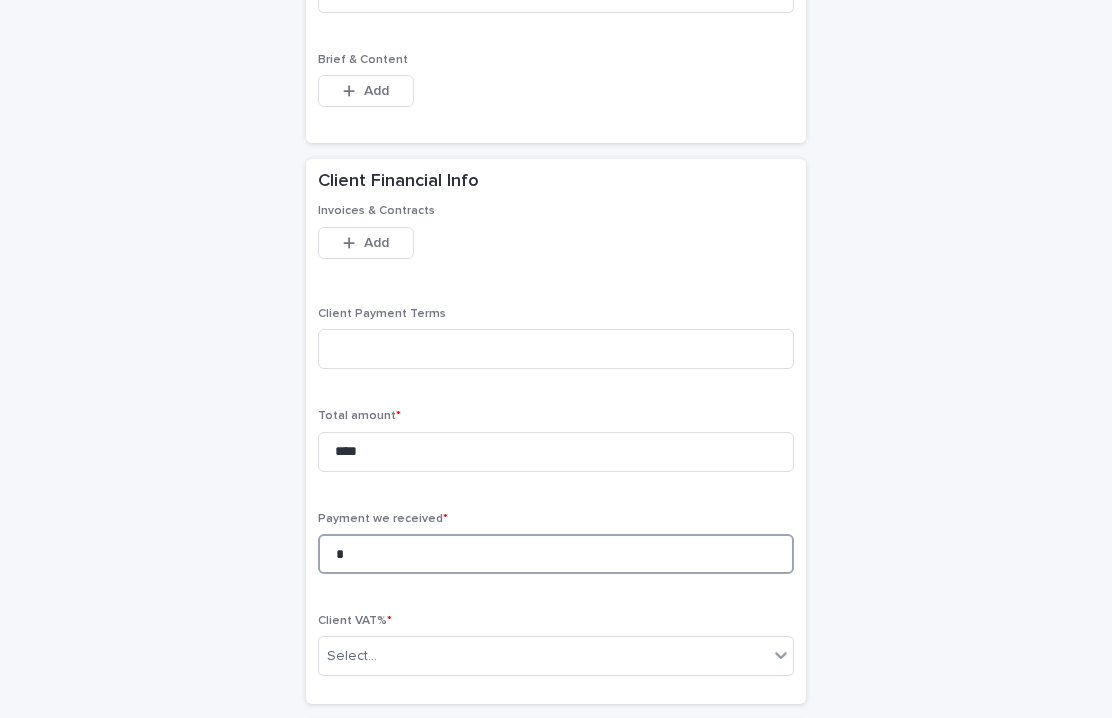 scroll, scrollTop: 1280, scrollLeft: 0, axis: vertical 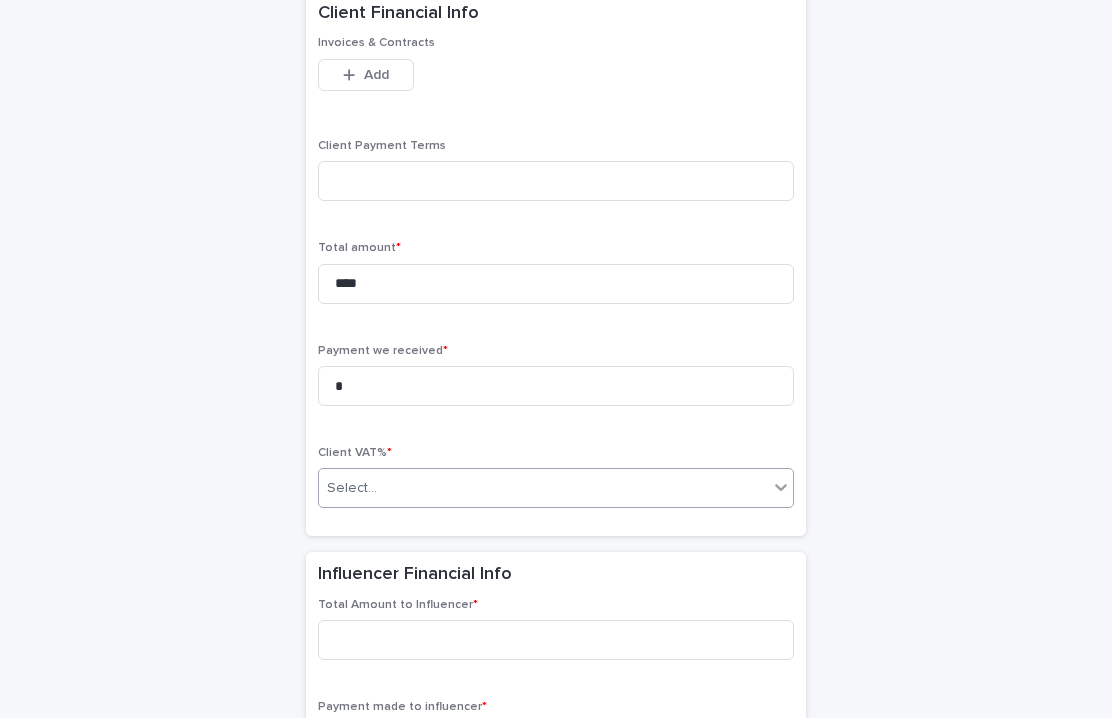 click on "Select..." at bounding box center [543, 488] 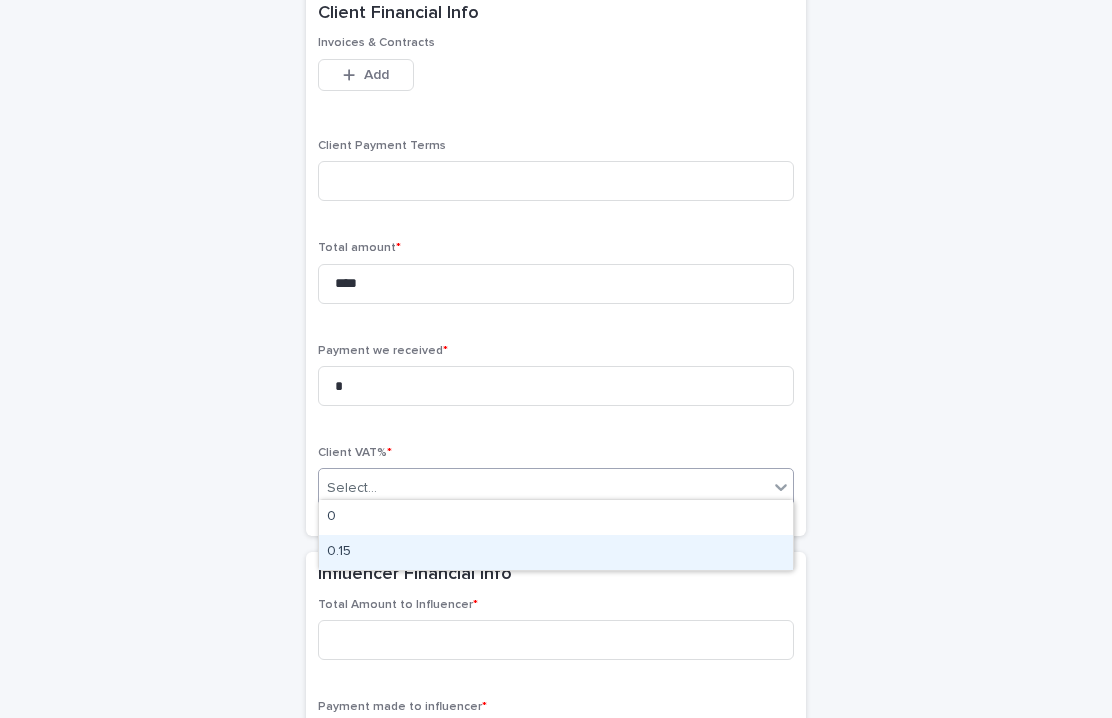 click on "0.15" at bounding box center [556, 552] 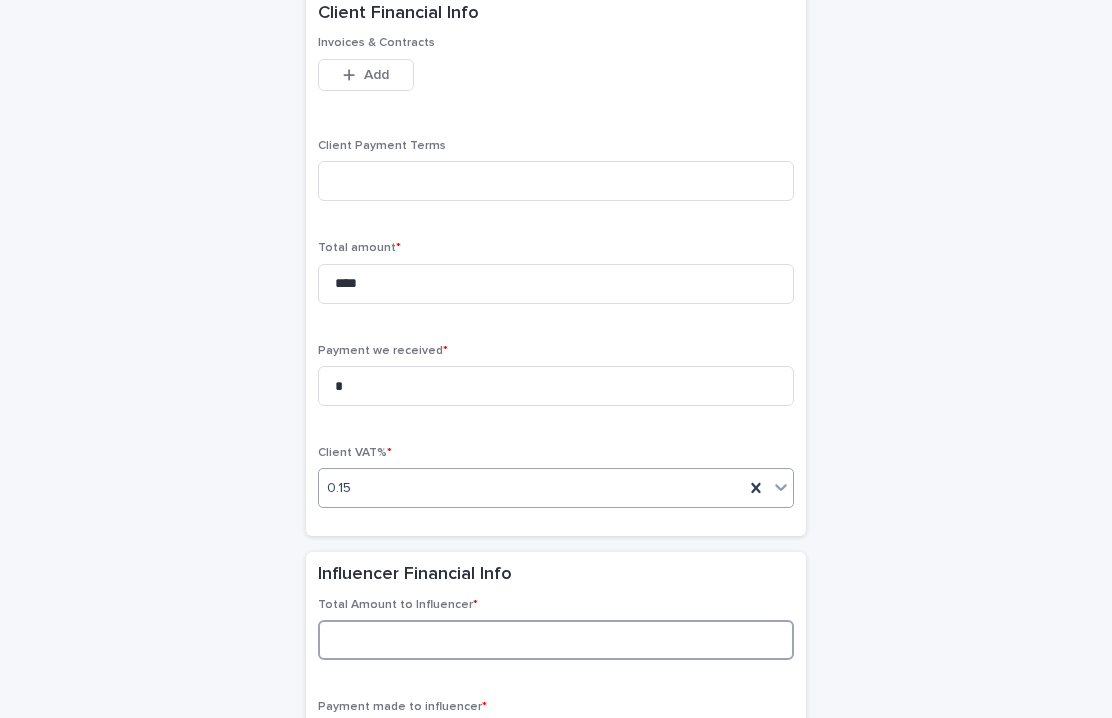 click at bounding box center (556, 640) 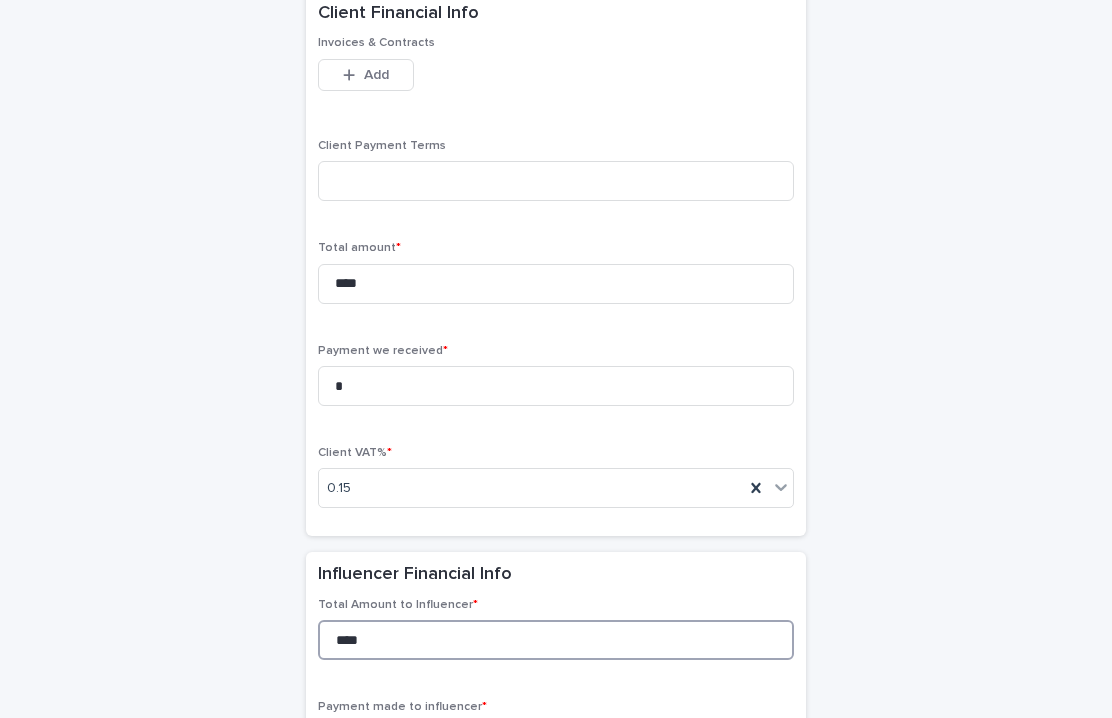 scroll, scrollTop: 1528, scrollLeft: 0, axis: vertical 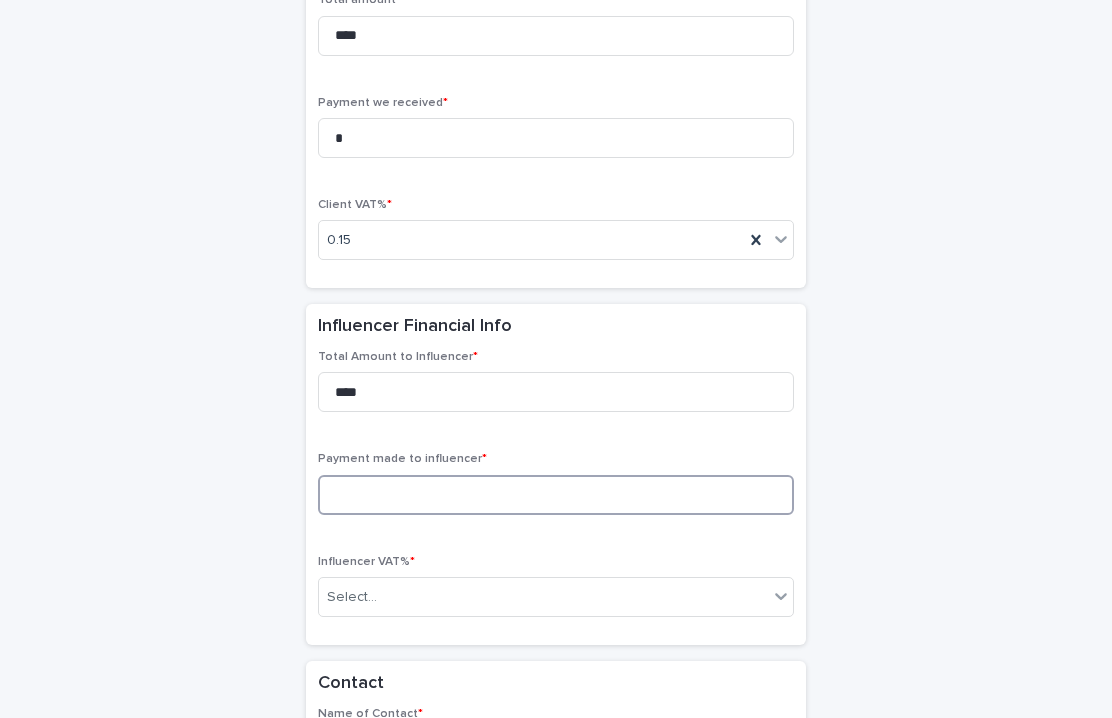 click at bounding box center [556, 495] 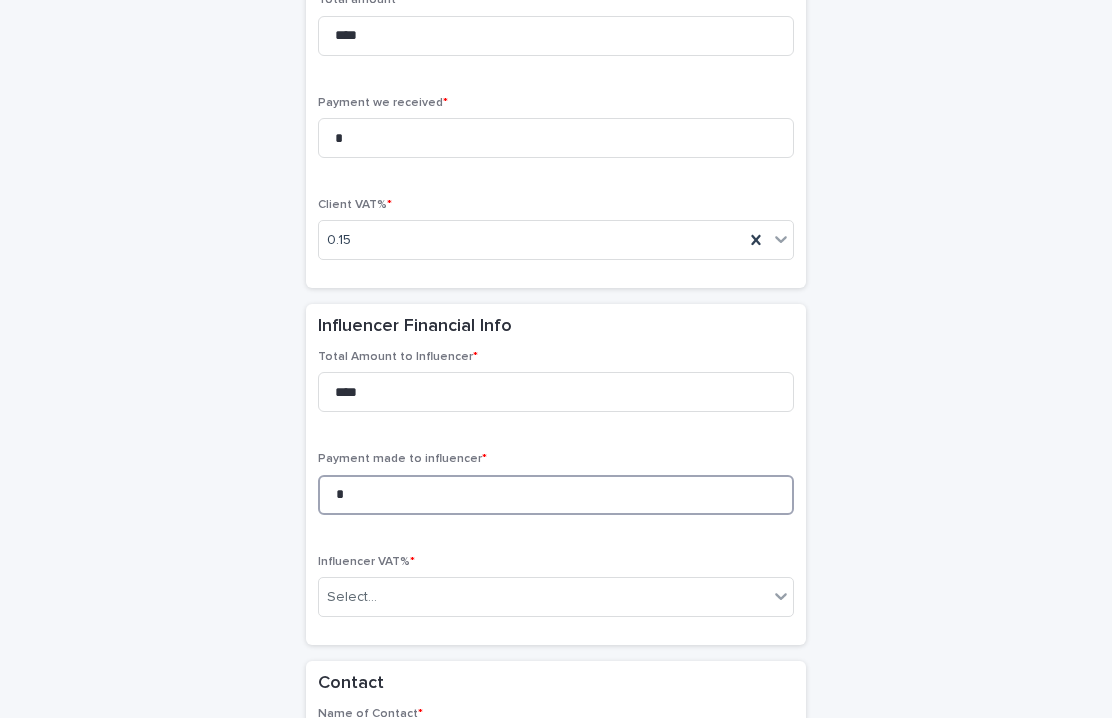 scroll, scrollTop: 1710, scrollLeft: 0, axis: vertical 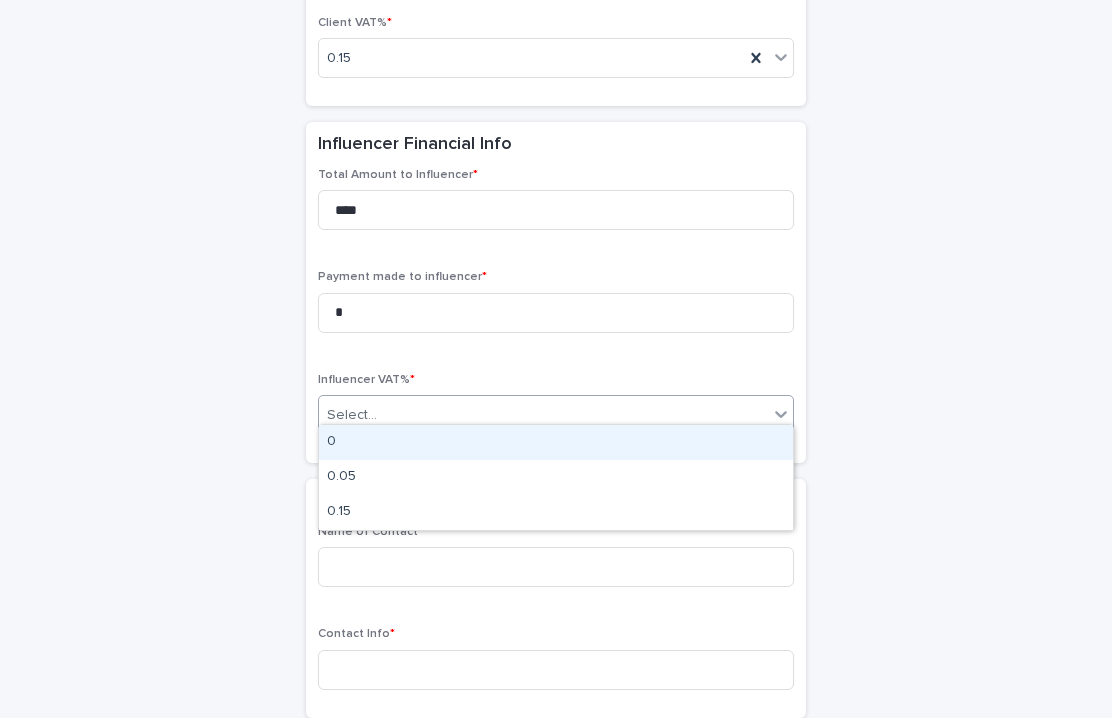 click on "Select..." at bounding box center [543, 415] 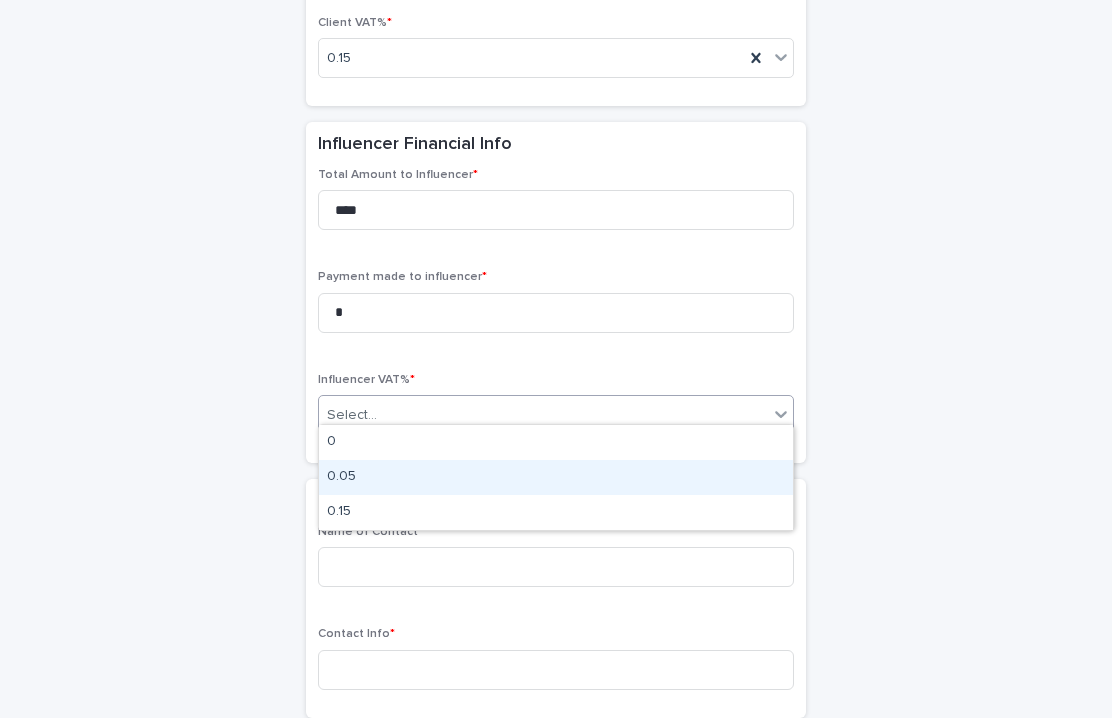 click on "0.05" at bounding box center [556, 477] 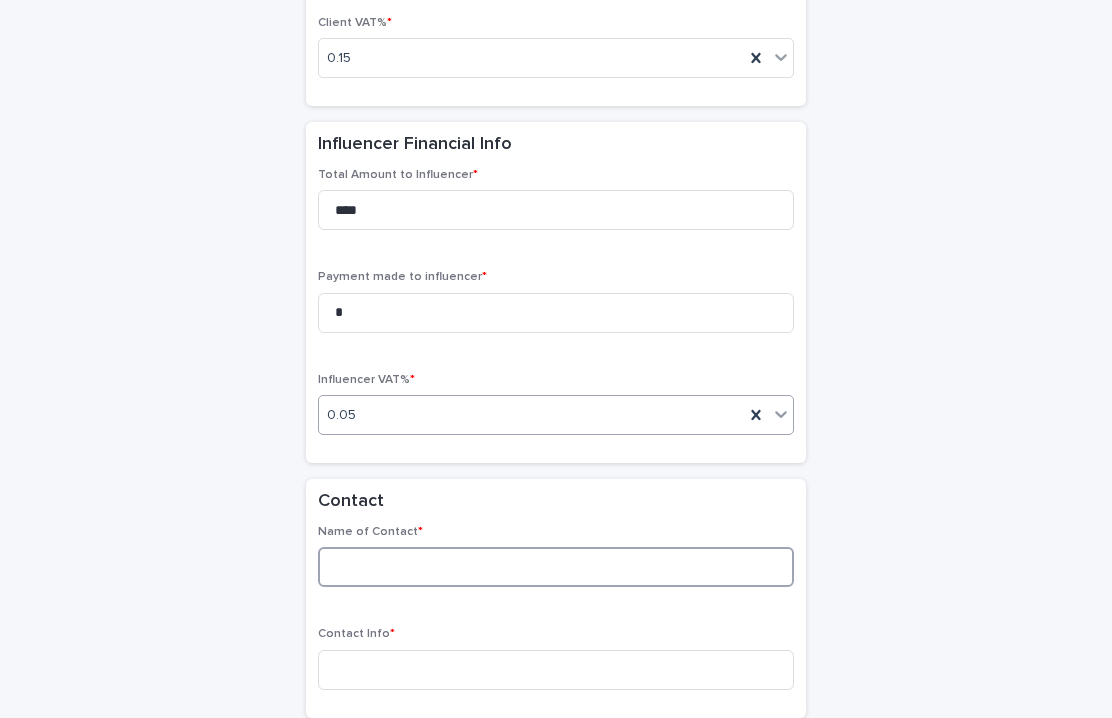 click at bounding box center (556, 567) 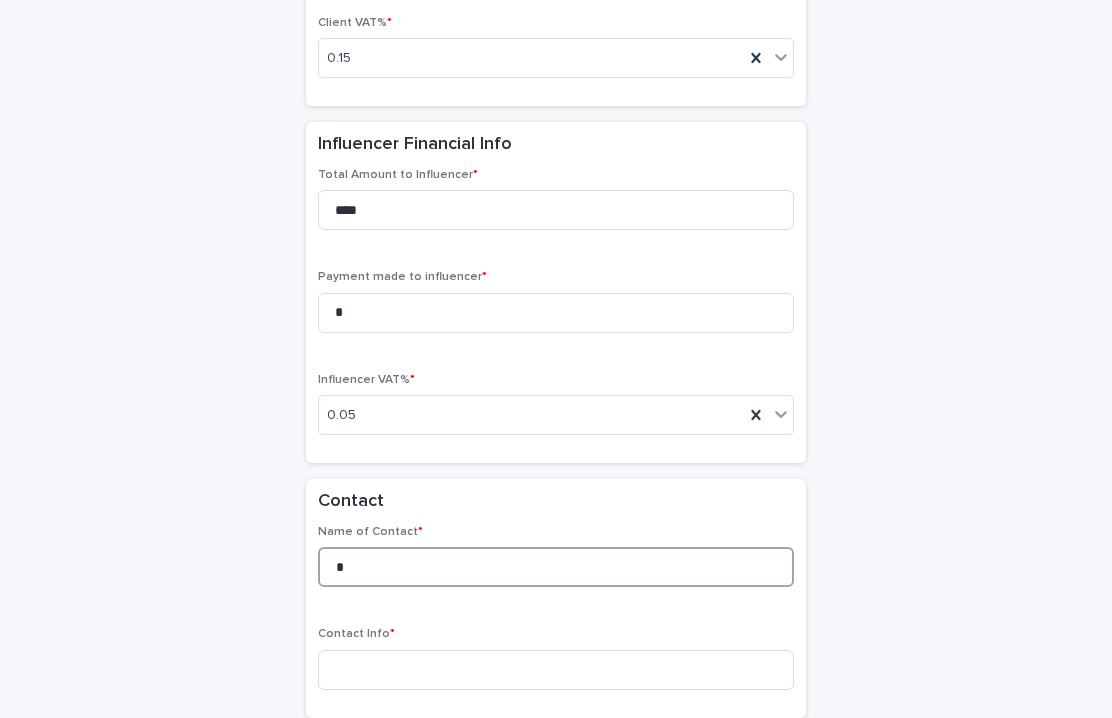 scroll, scrollTop: 1846, scrollLeft: 0, axis: vertical 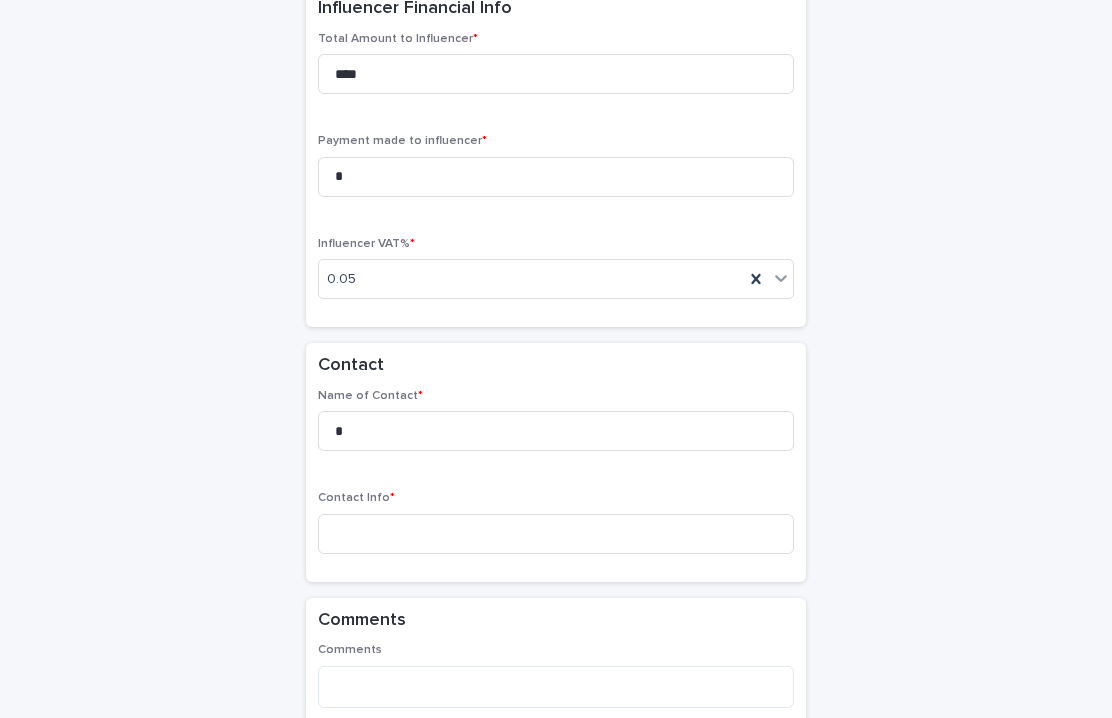 click on "Contact Info *" at bounding box center [556, 498] 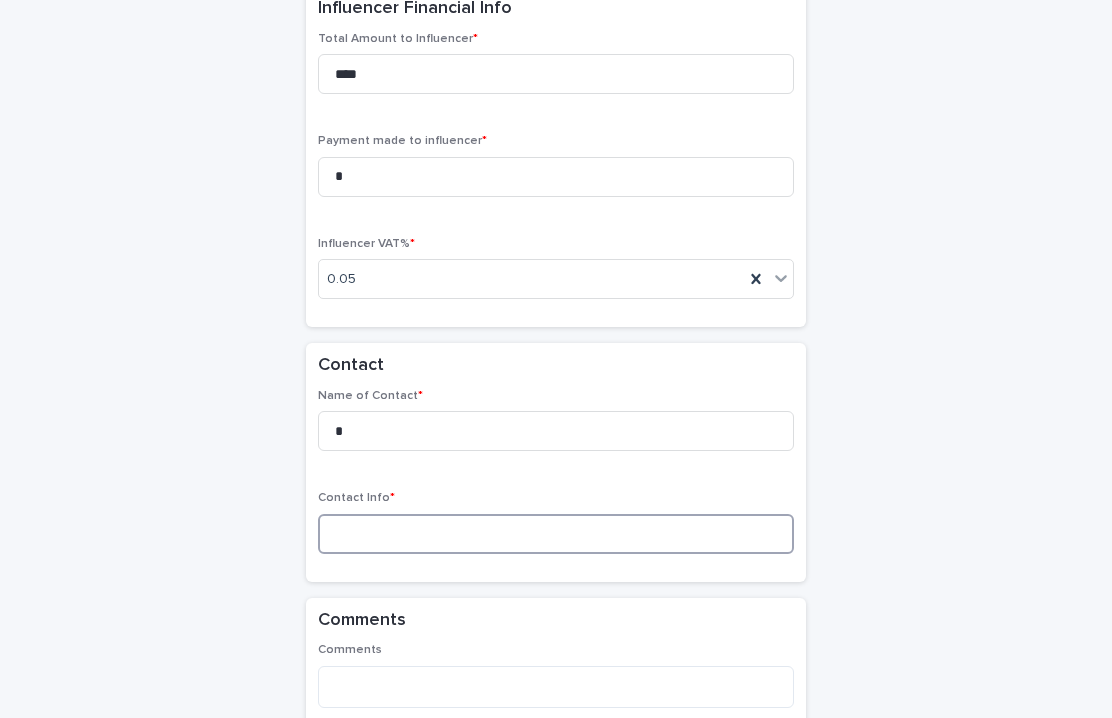 click at bounding box center (556, 534) 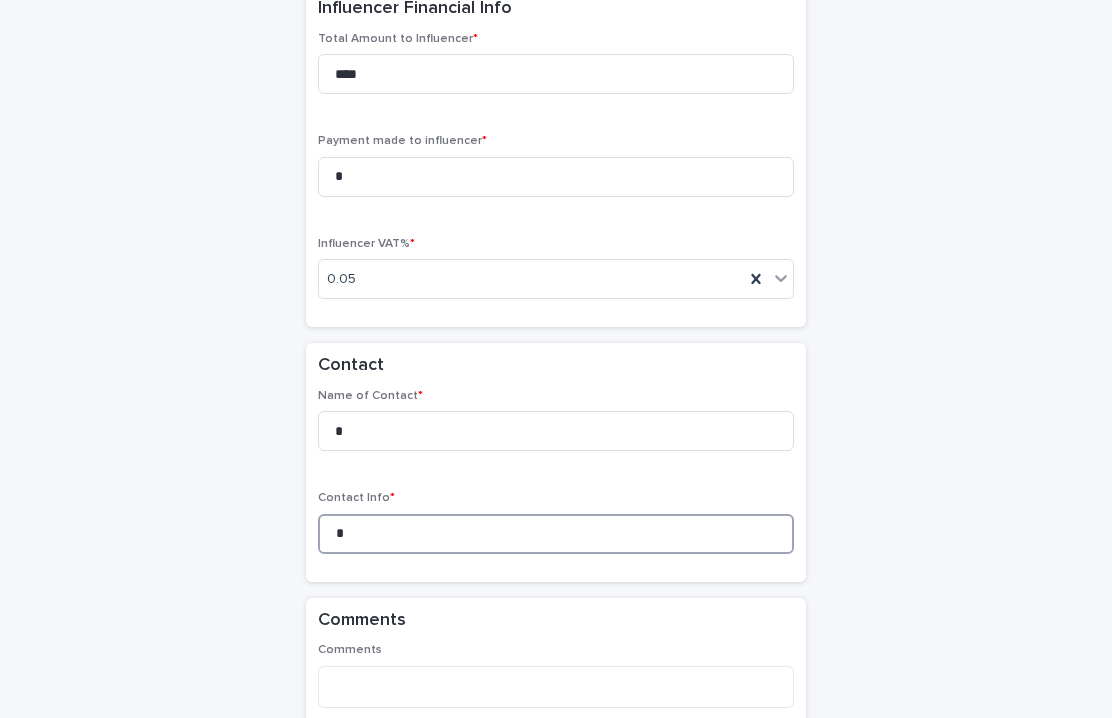 scroll, scrollTop: 2049, scrollLeft: 0, axis: vertical 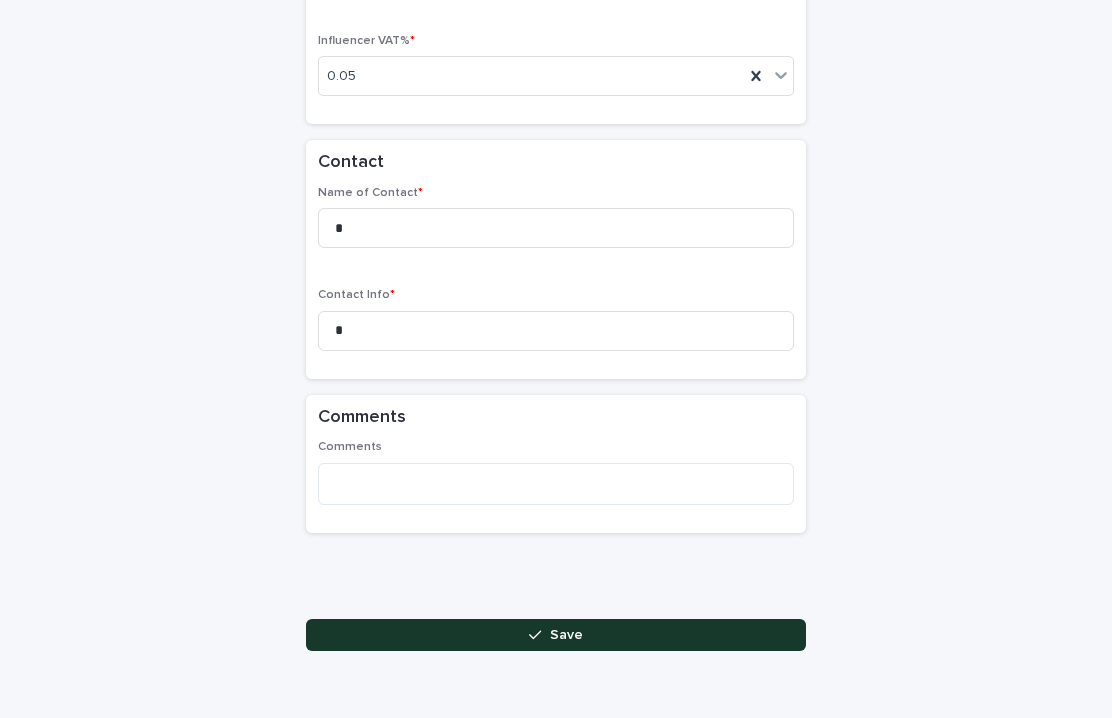 click 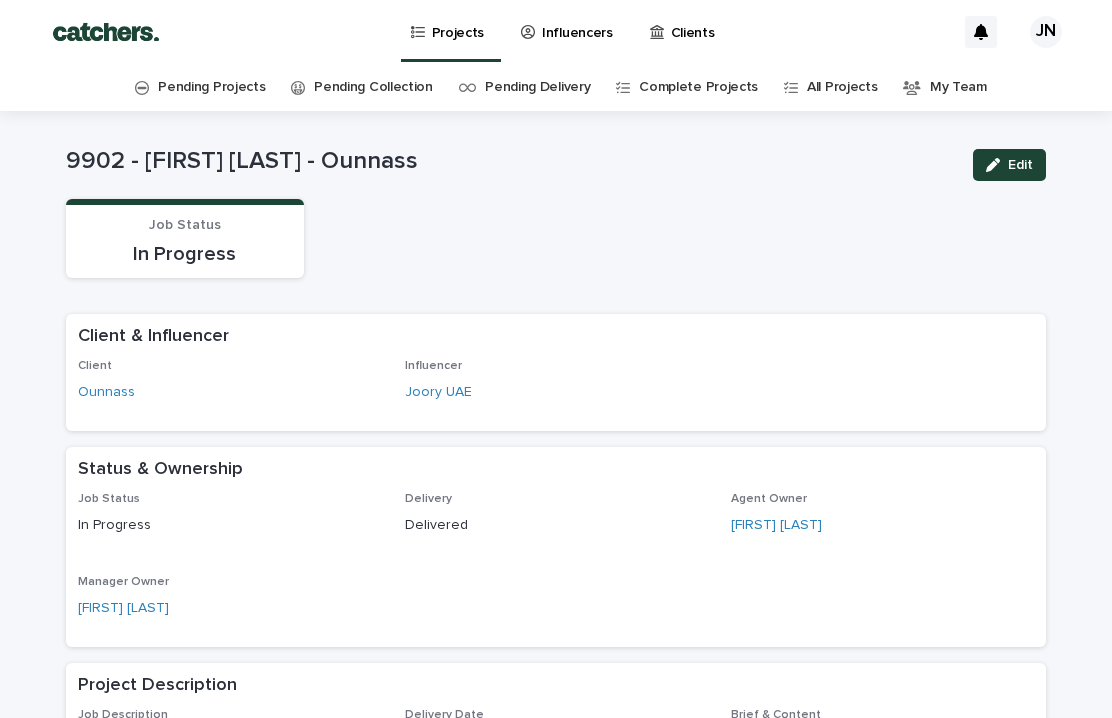 scroll, scrollTop: 0, scrollLeft: 0, axis: both 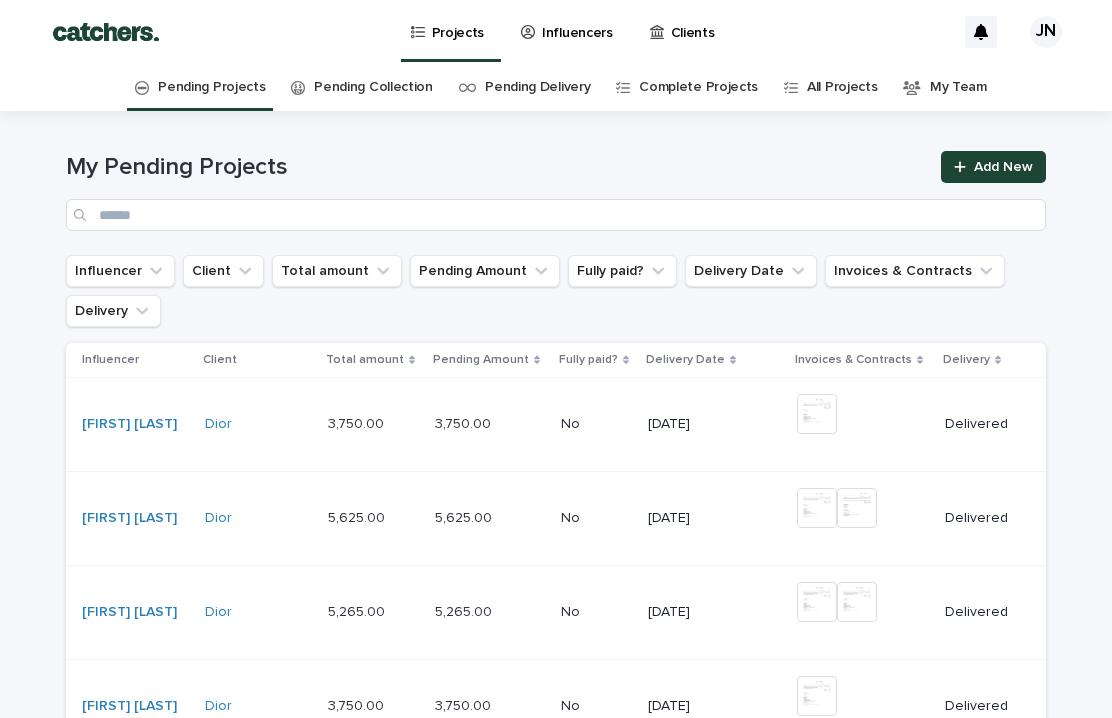 click on "My Pending Projects Add New" at bounding box center [556, 191] 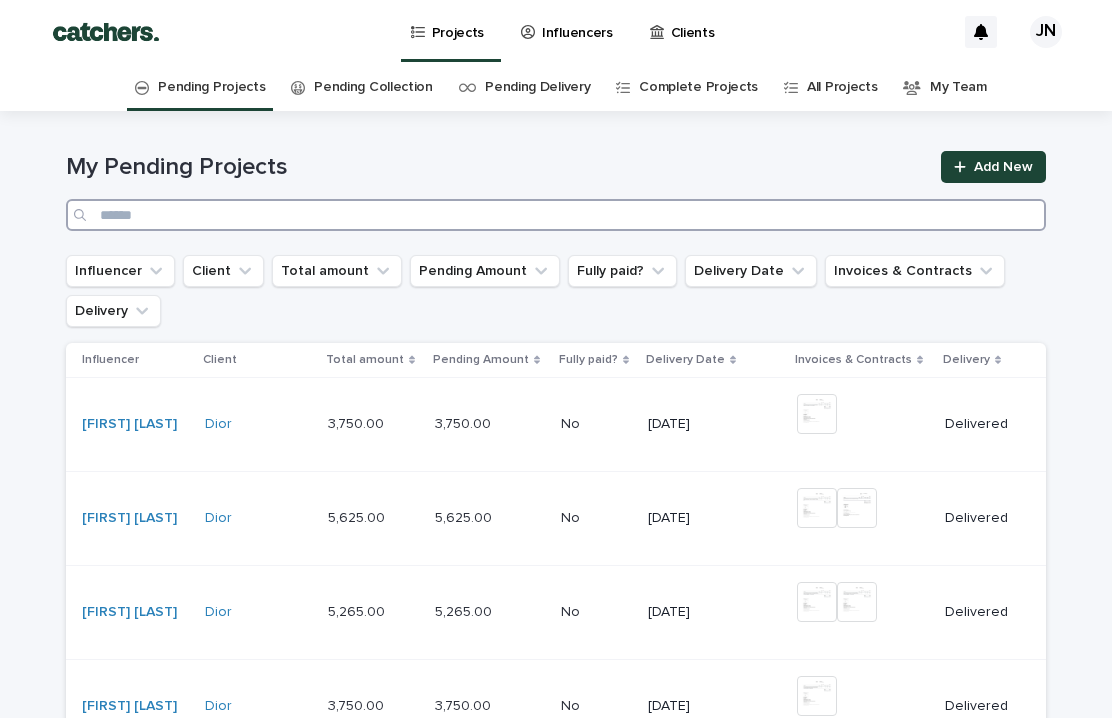 click at bounding box center (556, 215) 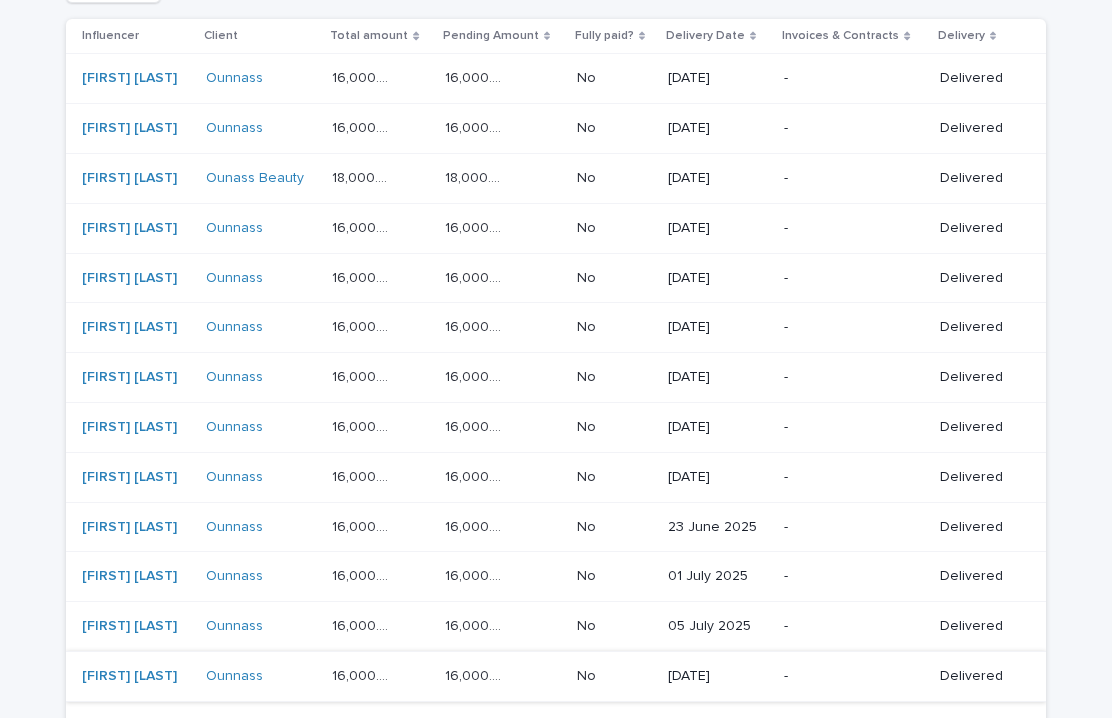scroll, scrollTop: 321, scrollLeft: 0, axis: vertical 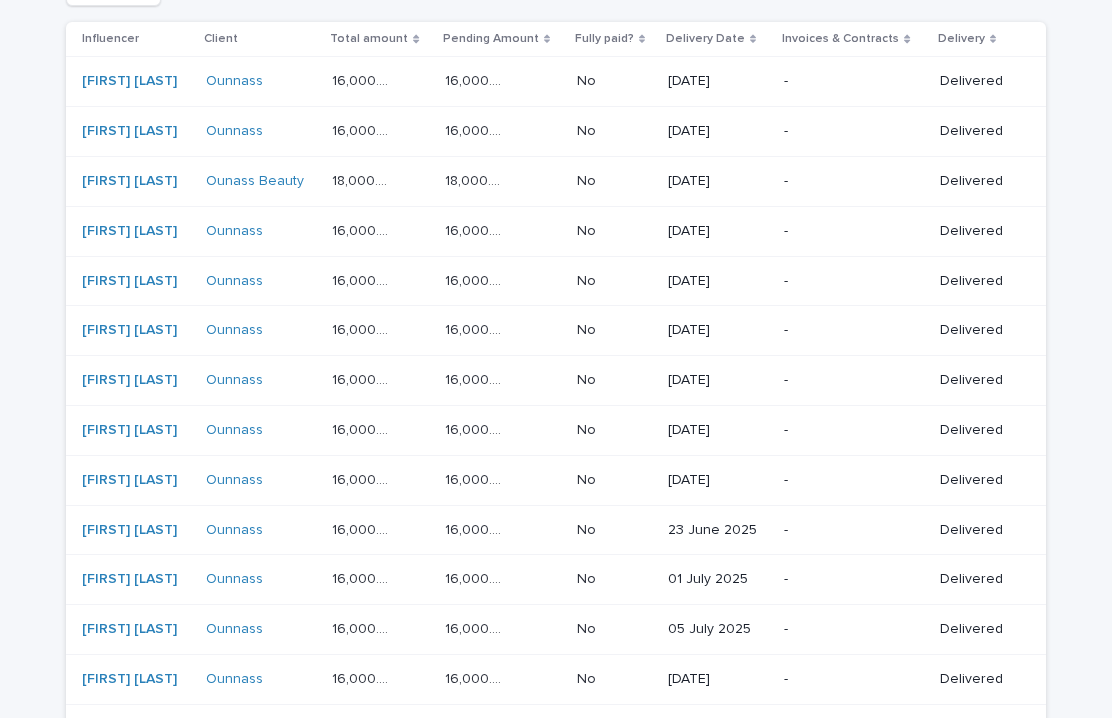 click on "[DATE]" at bounding box center (718, 181) 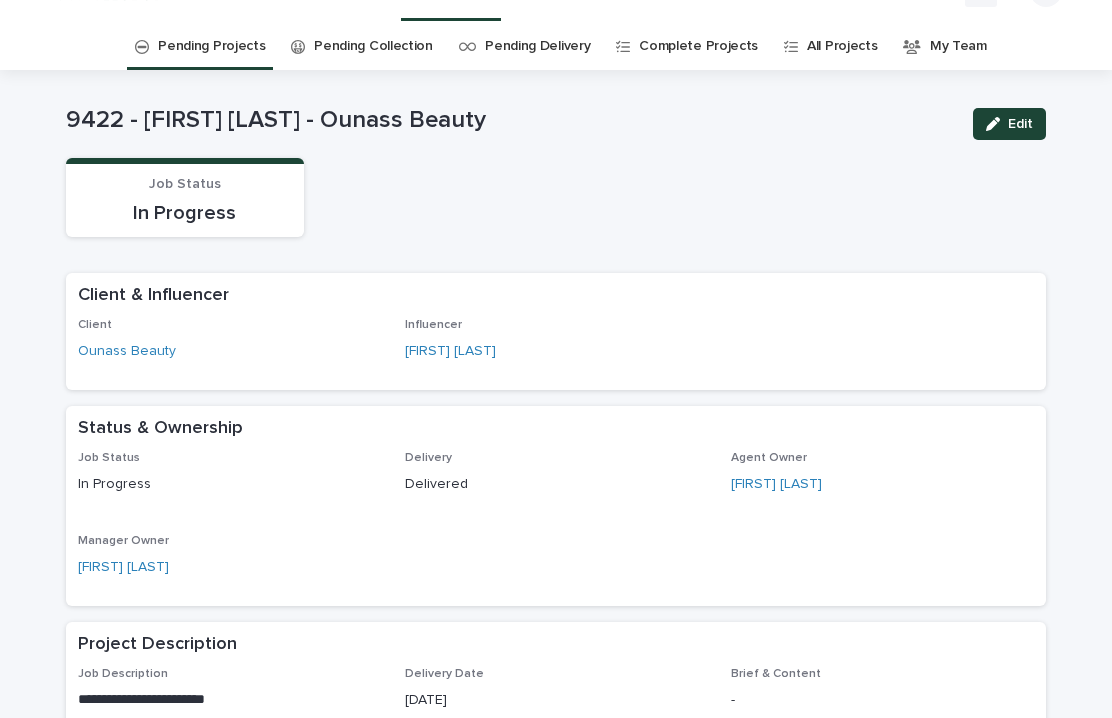scroll, scrollTop: 36, scrollLeft: 0, axis: vertical 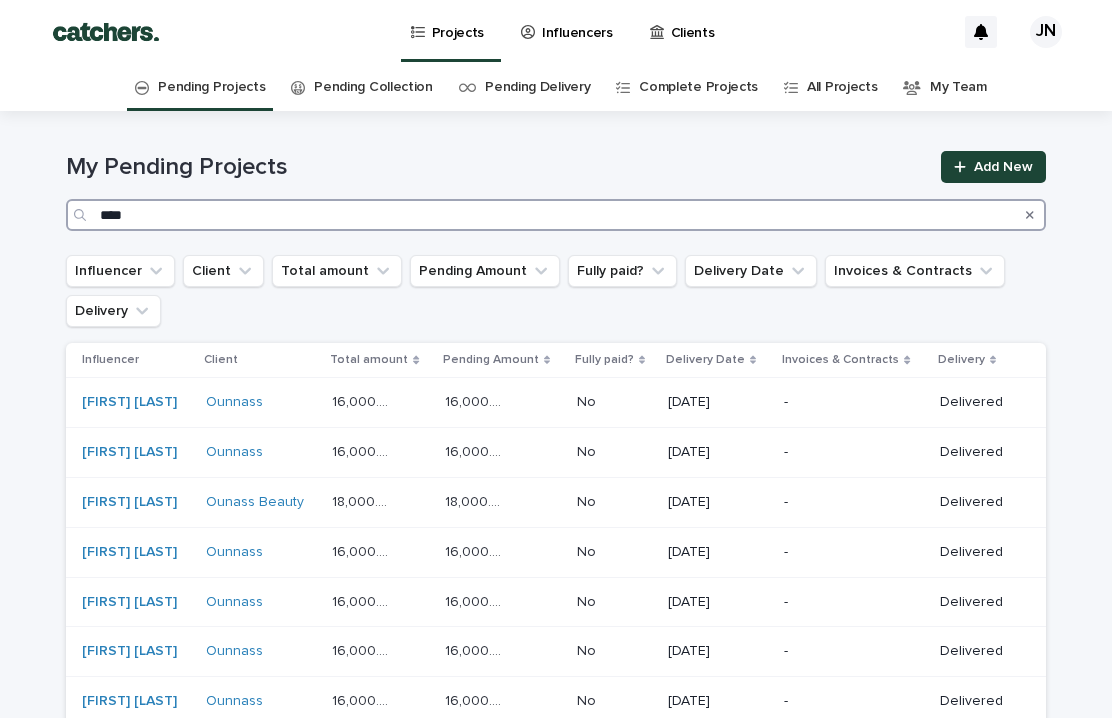 click on "****" at bounding box center (556, 215) 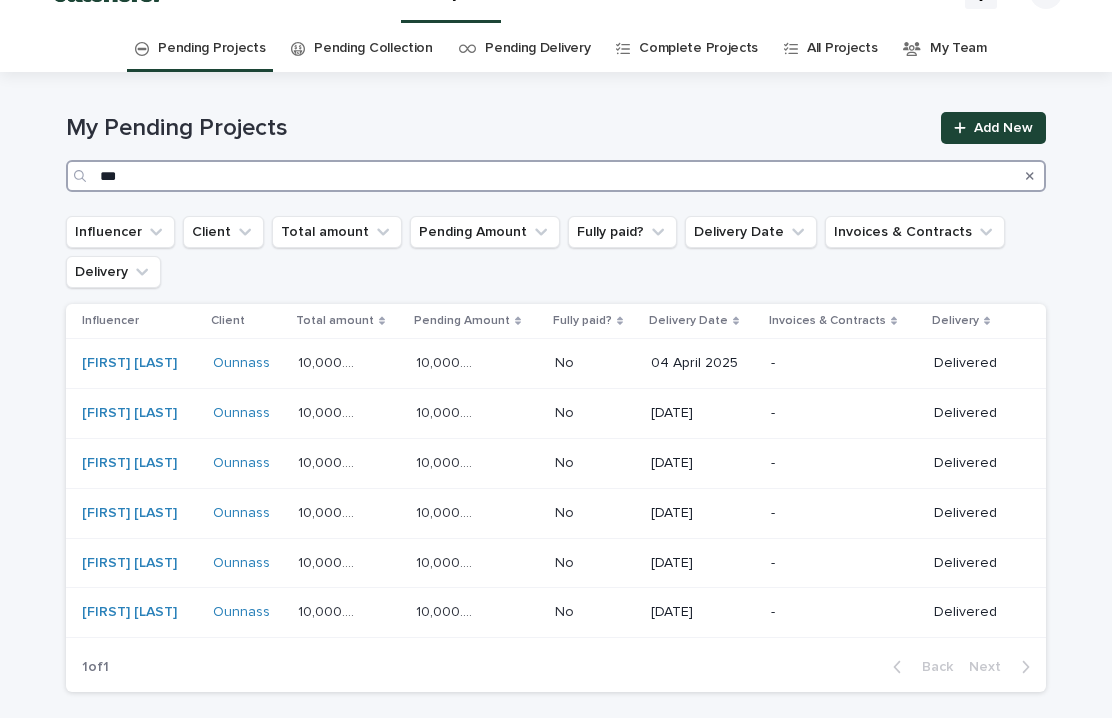 scroll, scrollTop: 23, scrollLeft: 0, axis: vertical 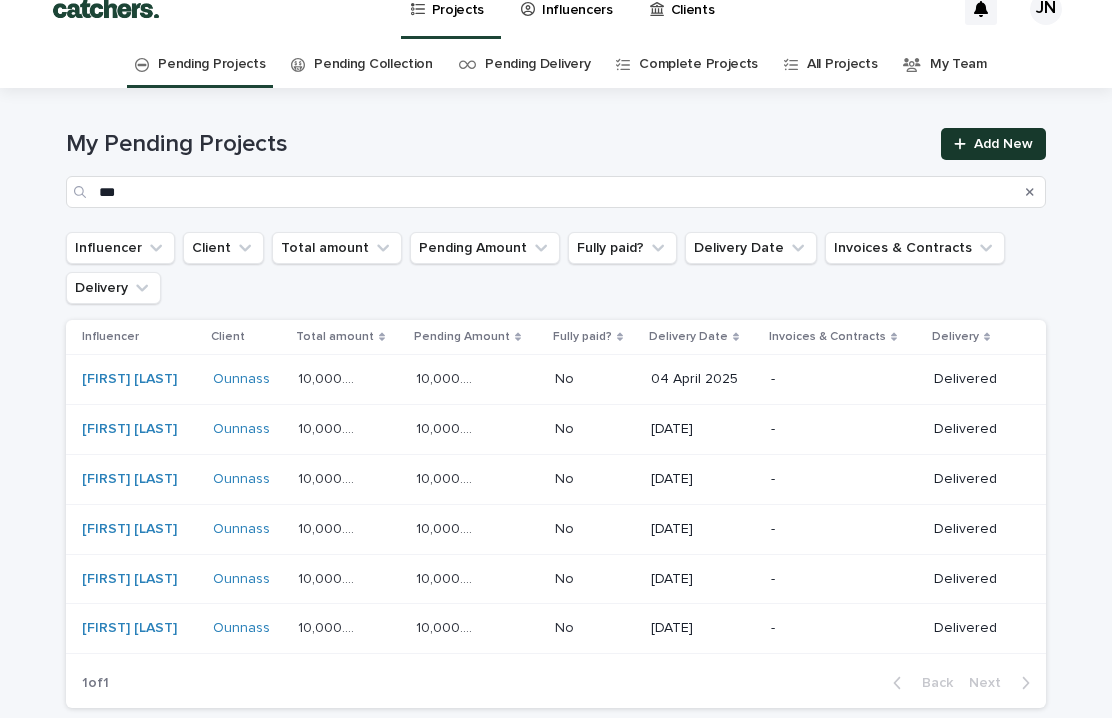 click at bounding box center [964, 144] 